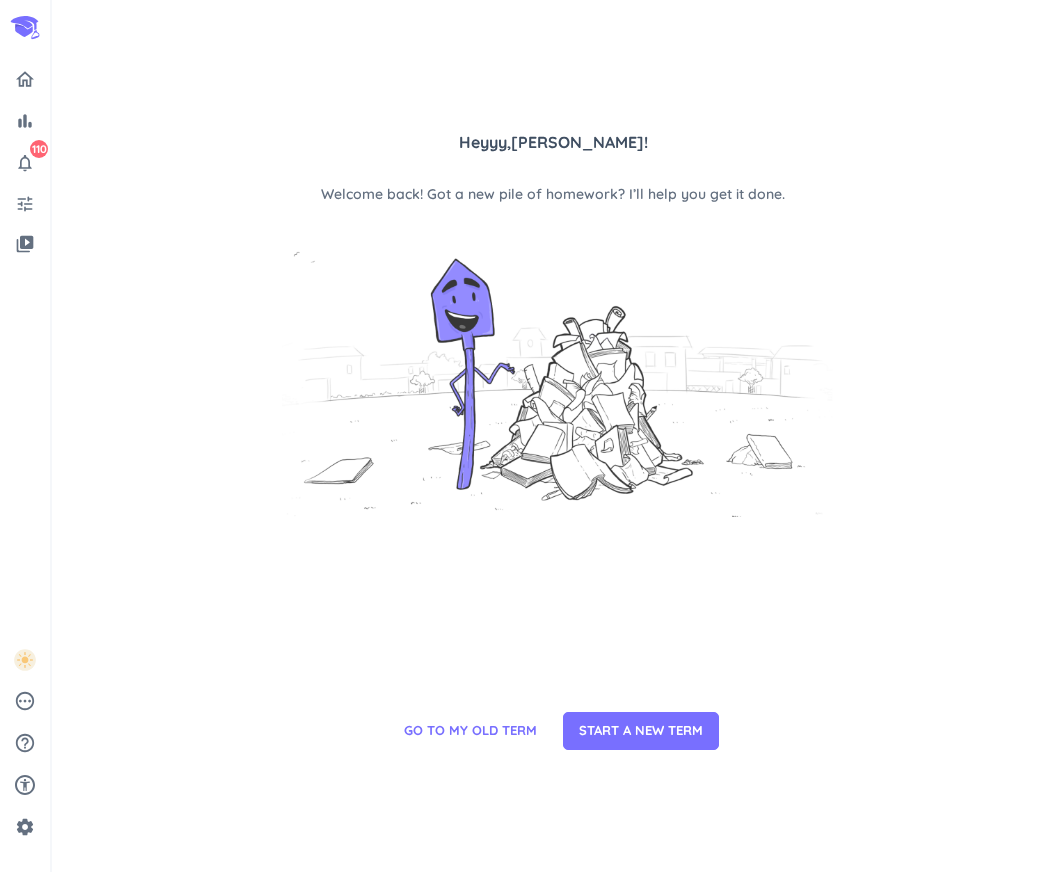 scroll, scrollTop: 0, scrollLeft: 0, axis: both 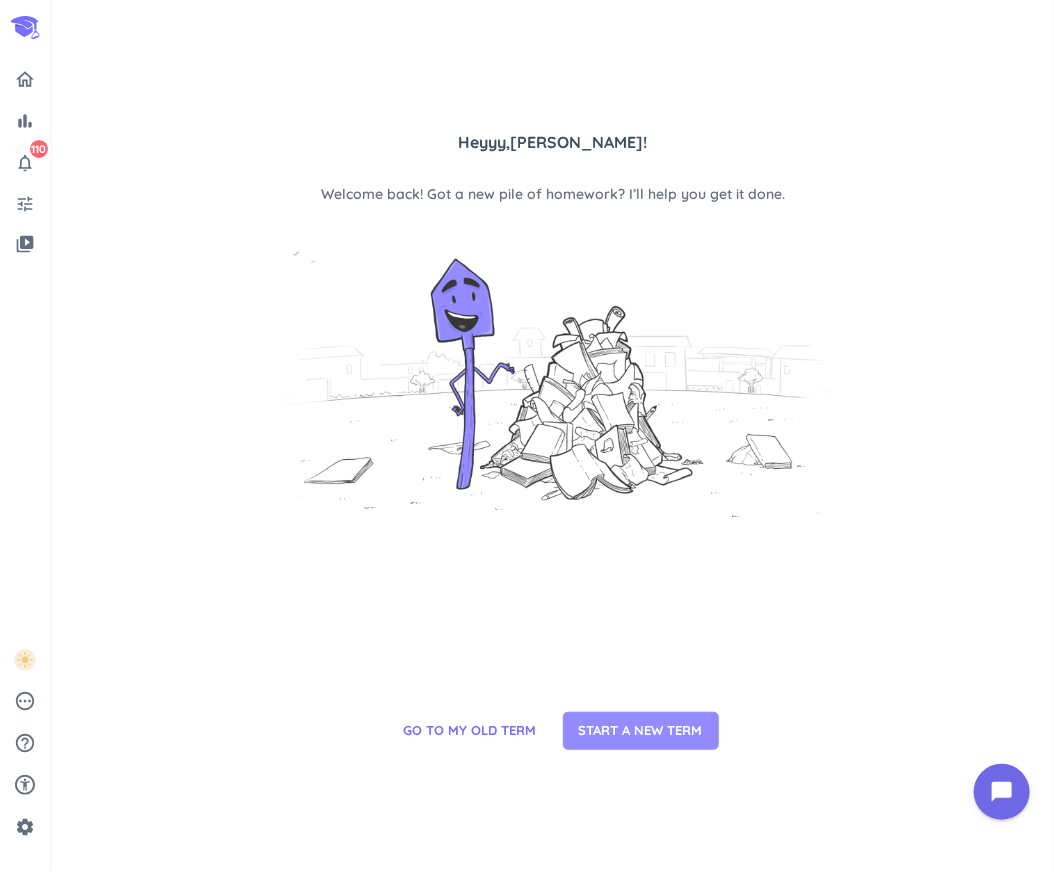 click on "START A NEW TERM" at bounding box center (641, 731) 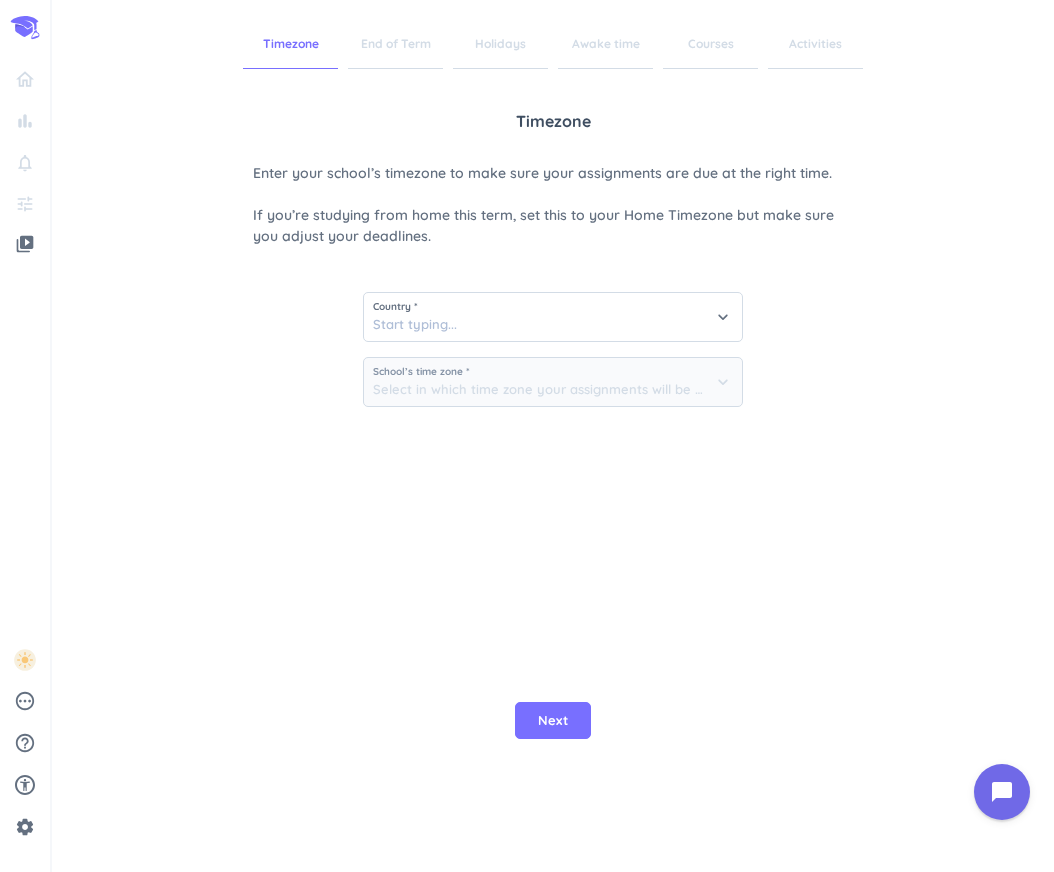 scroll, scrollTop: 0, scrollLeft: 0, axis: both 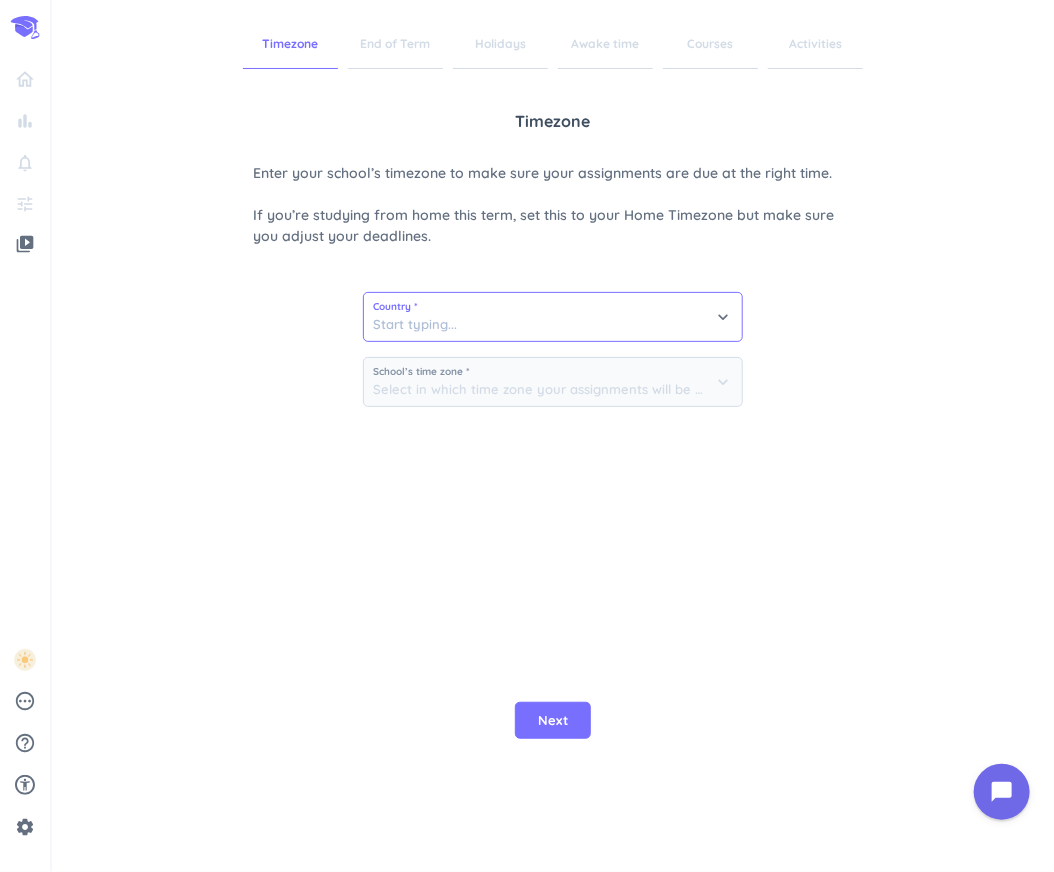 click at bounding box center (553, 317) 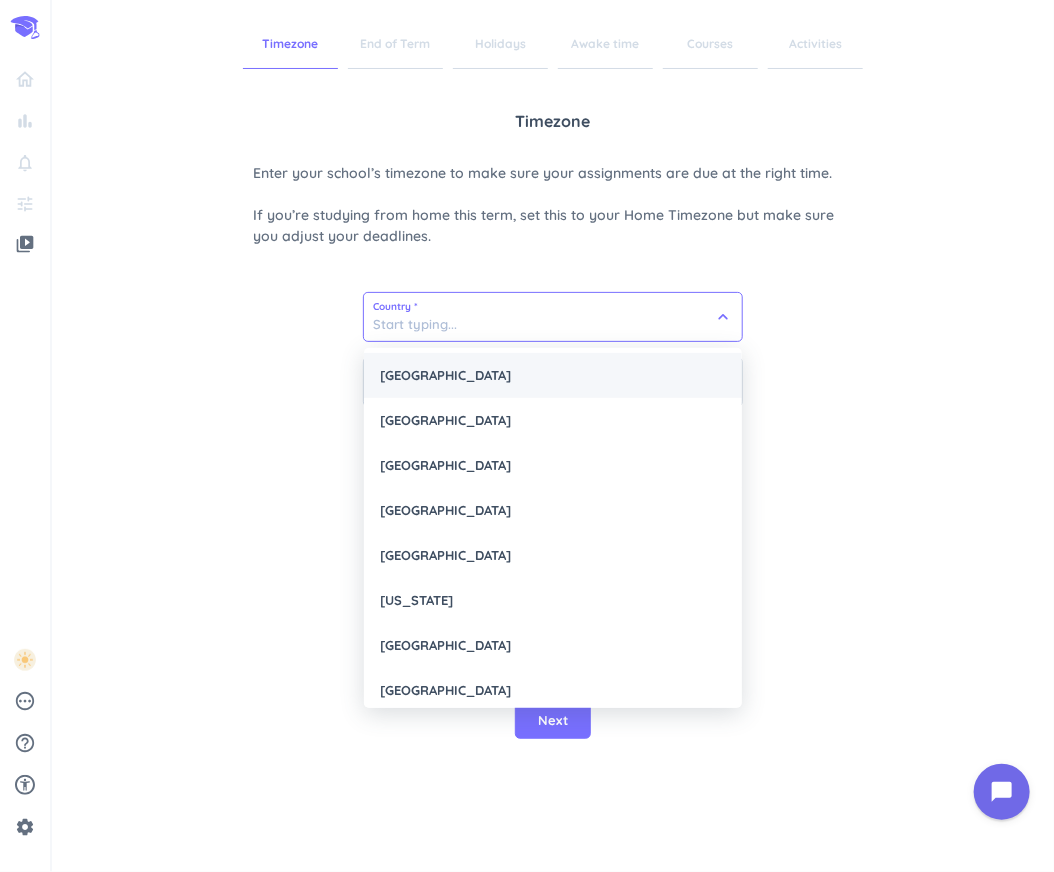 click on "[GEOGRAPHIC_DATA]" at bounding box center (553, 375) 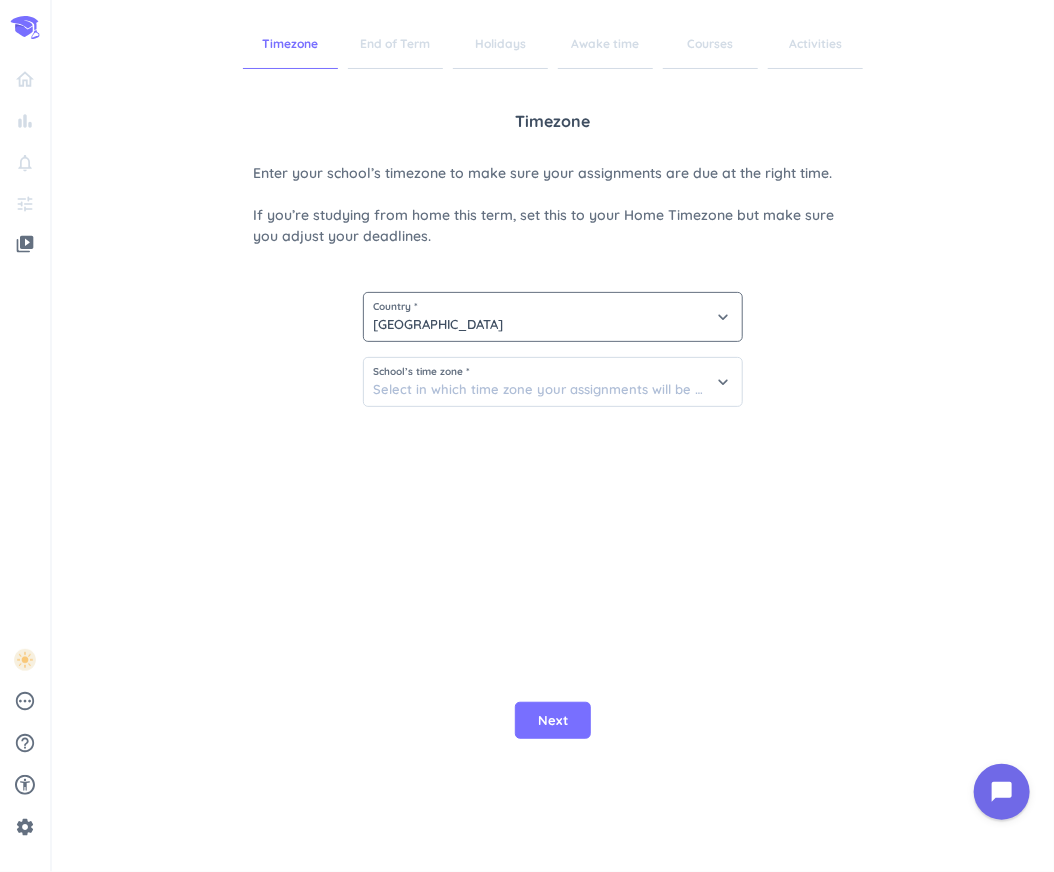 click on "Next" at bounding box center (553, 720) 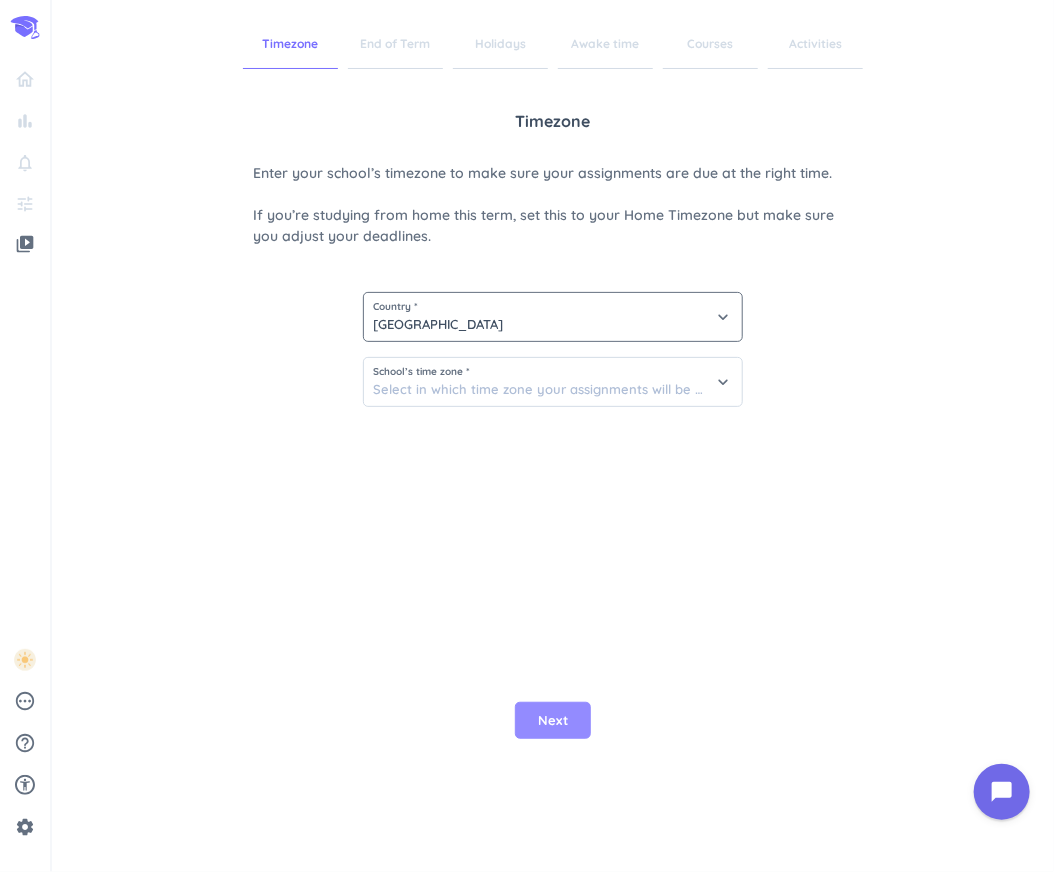 click on "Next" at bounding box center [553, 721] 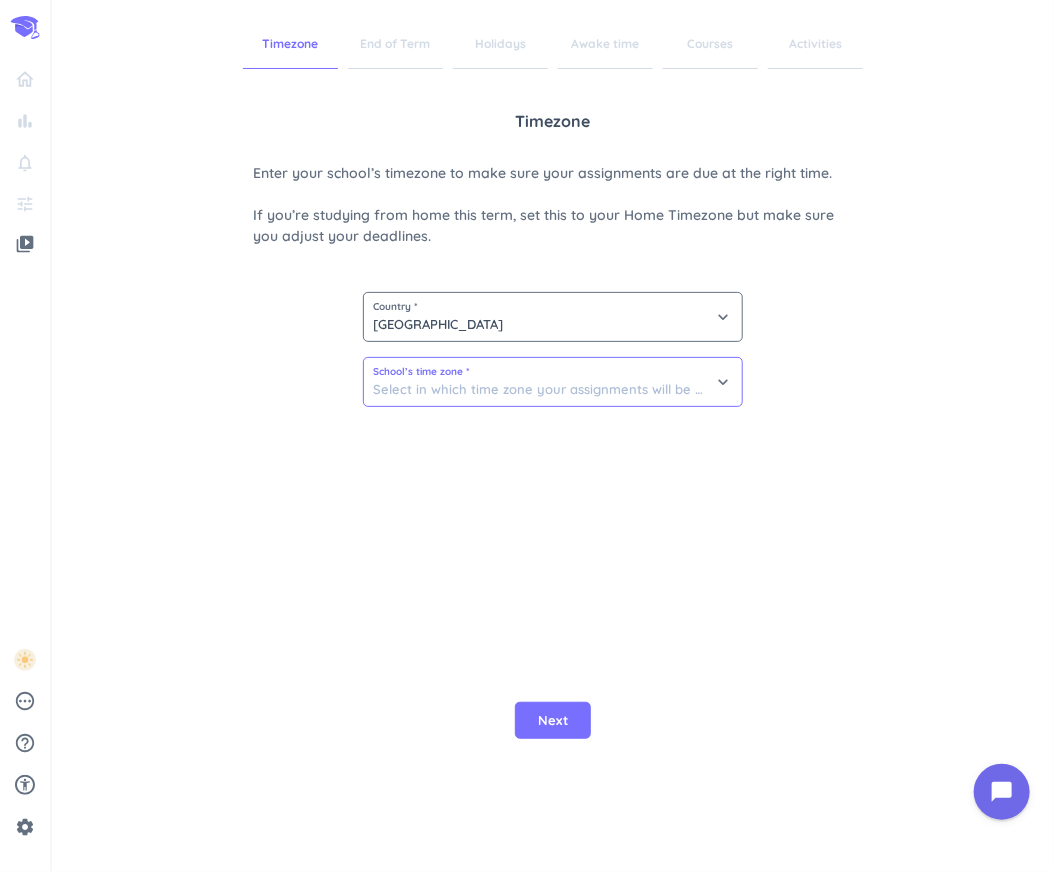 click at bounding box center [553, 382] 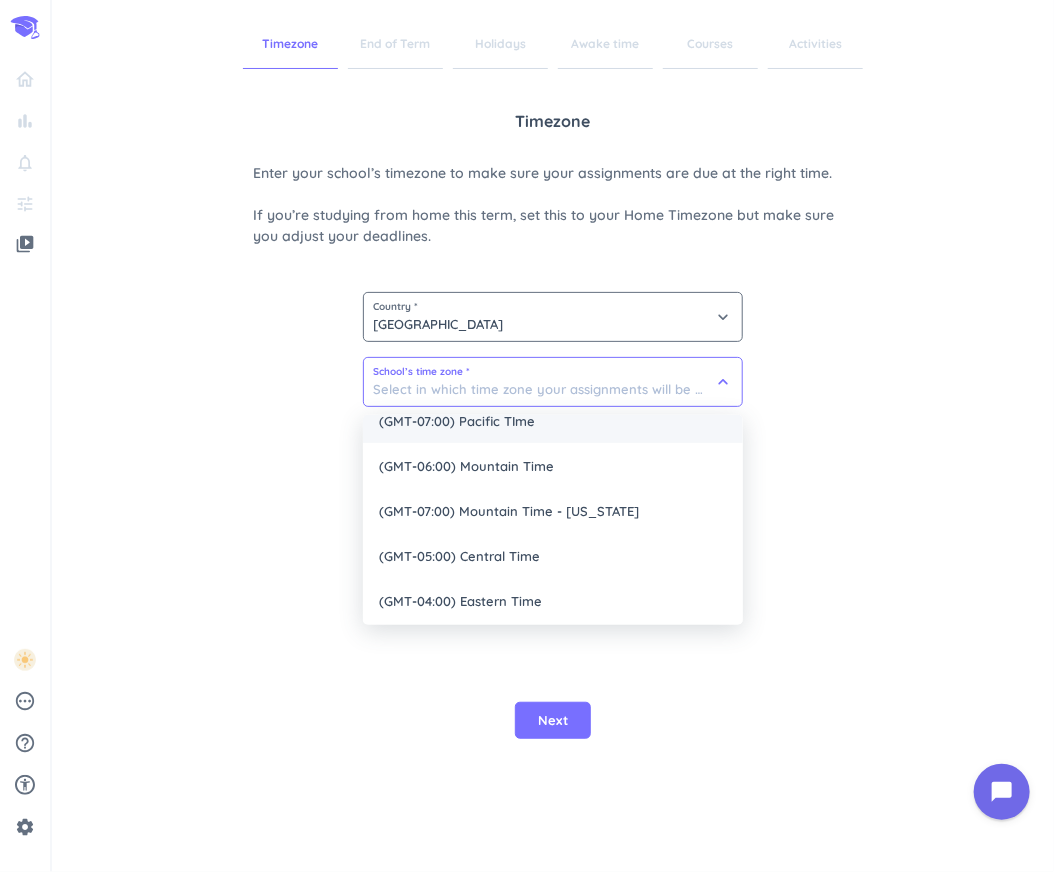 scroll, scrollTop: 112, scrollLeft: 0, axis: vertical 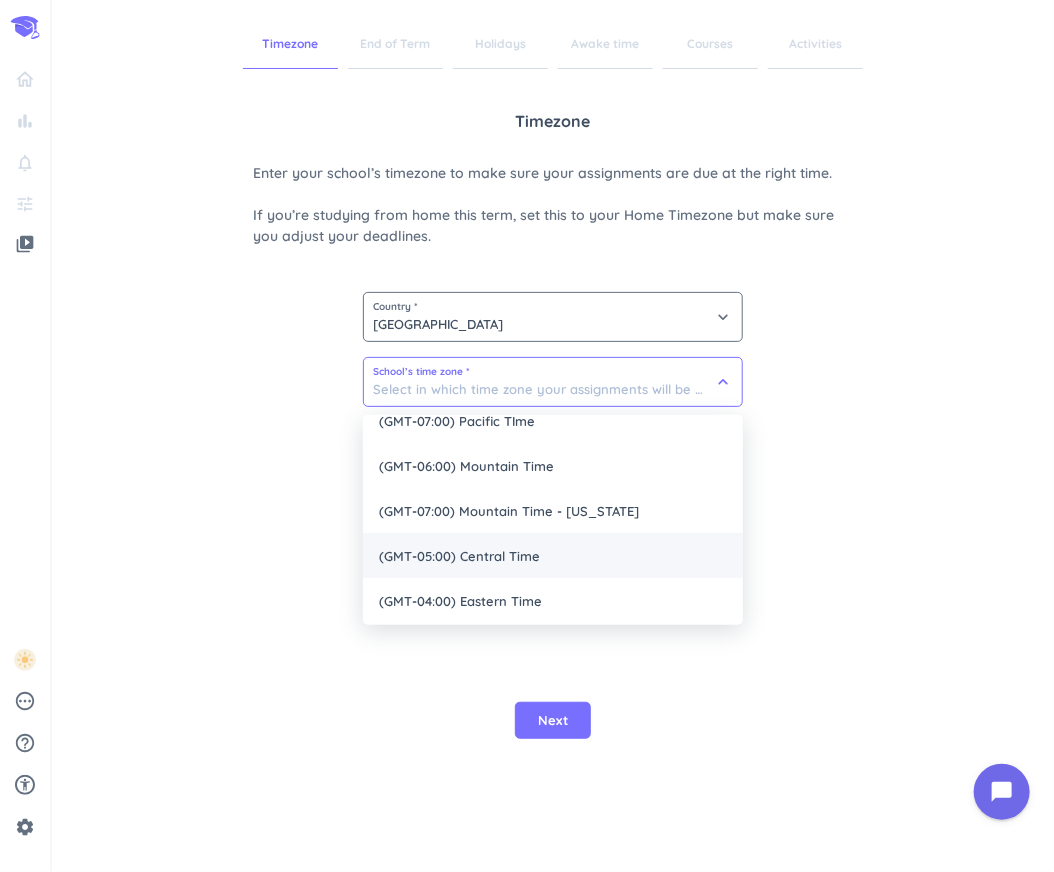 click on "(GMT-05:00) Central Time" at bounding box center (553, 555) 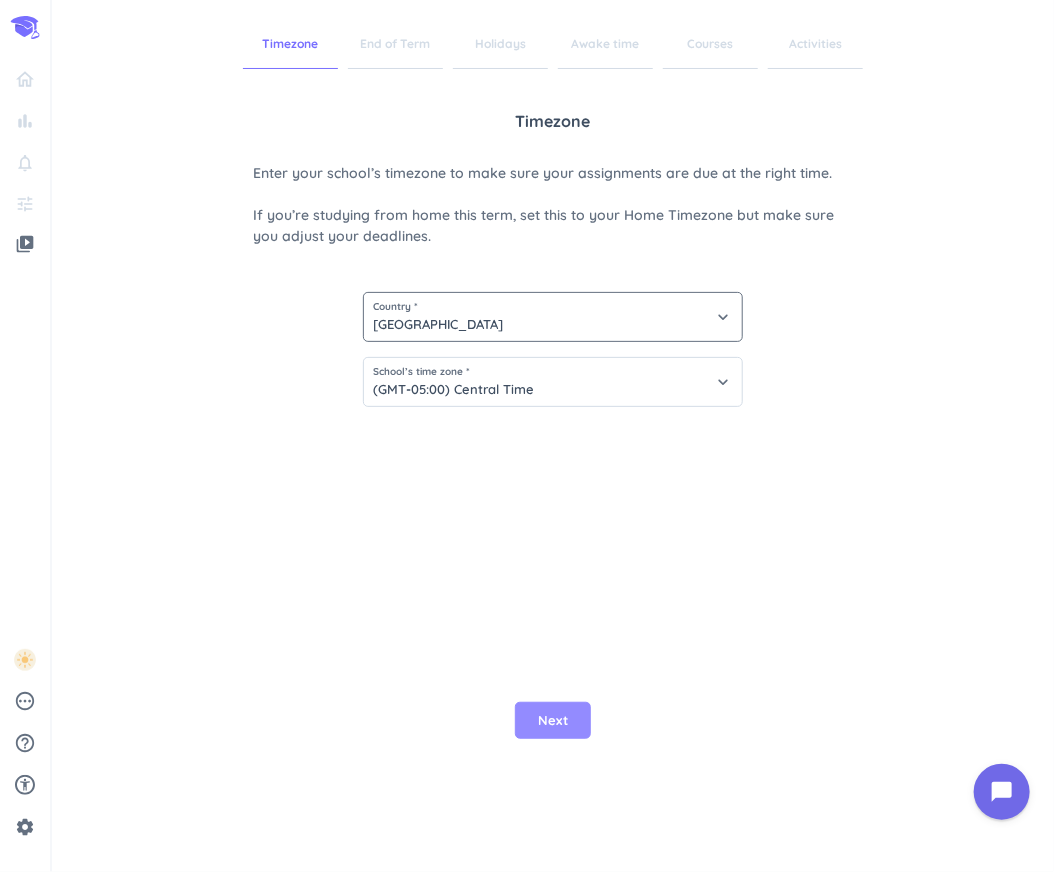 click on "Next" at bounding box center [553, 721] 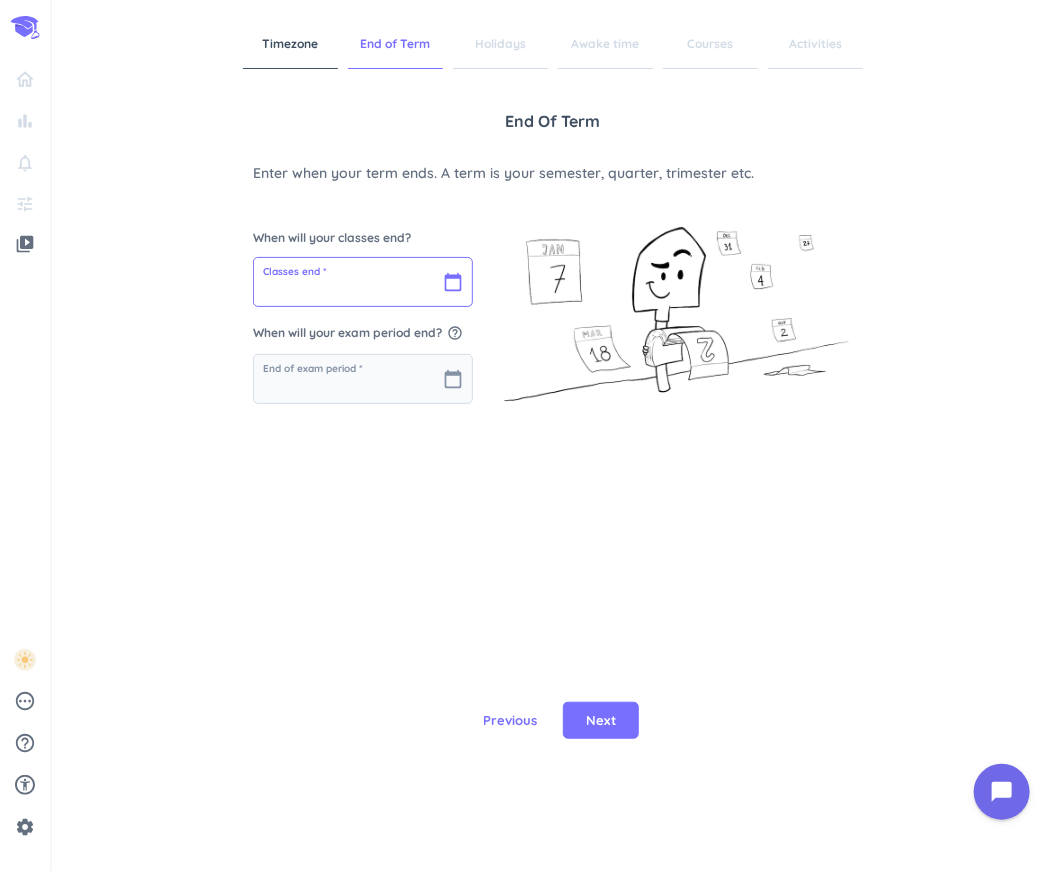 click at bounding box center [363, 282] 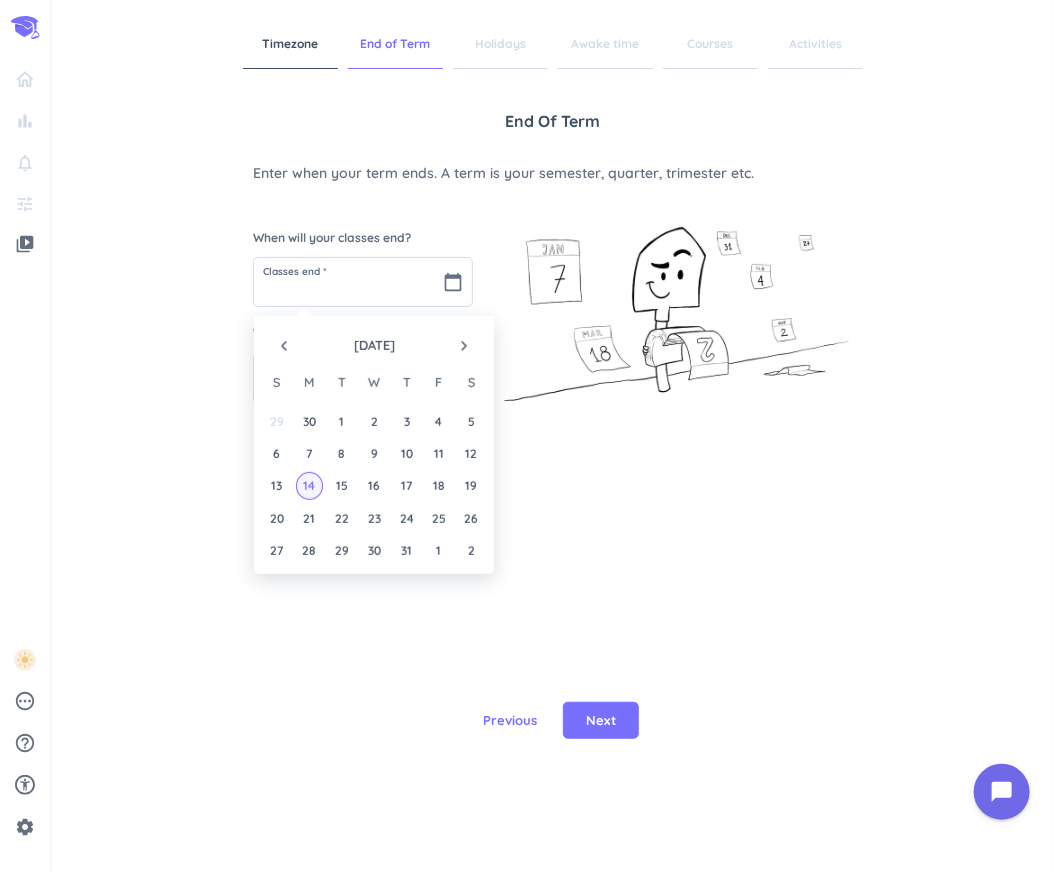 click on "14" at bounding box center [309, 485] 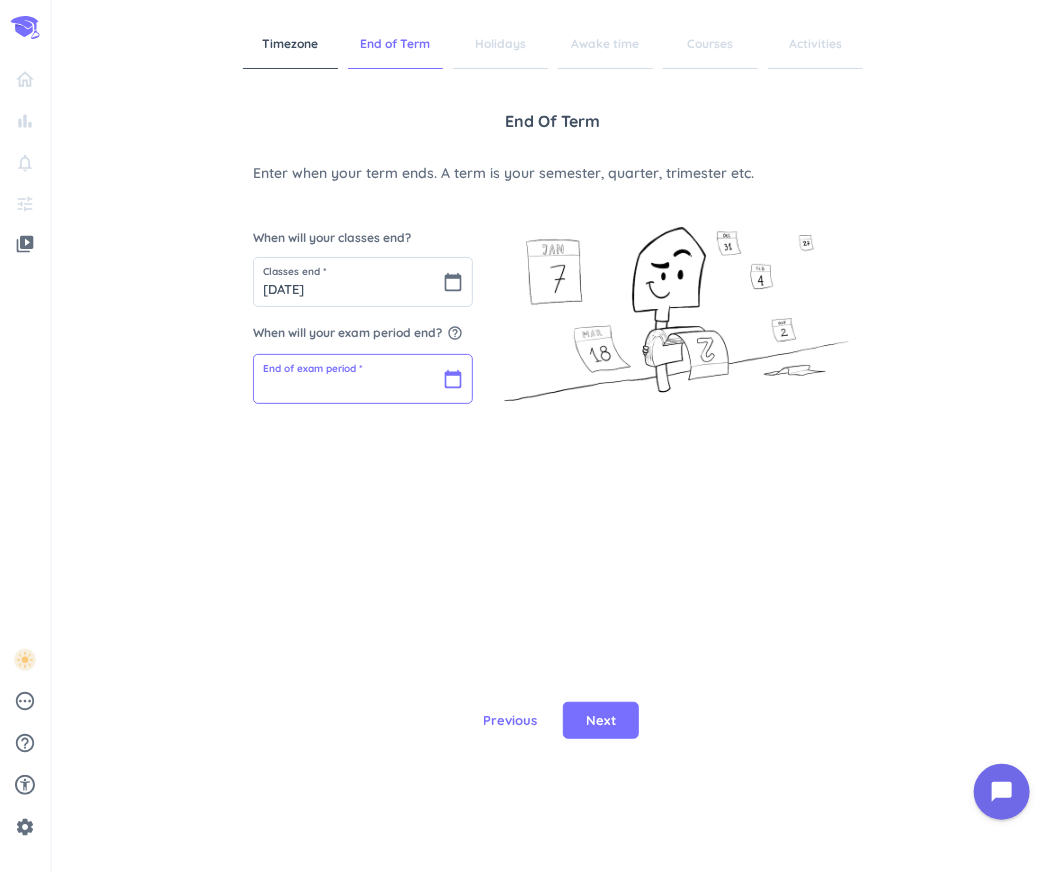 click at bounding box center (363, 379) 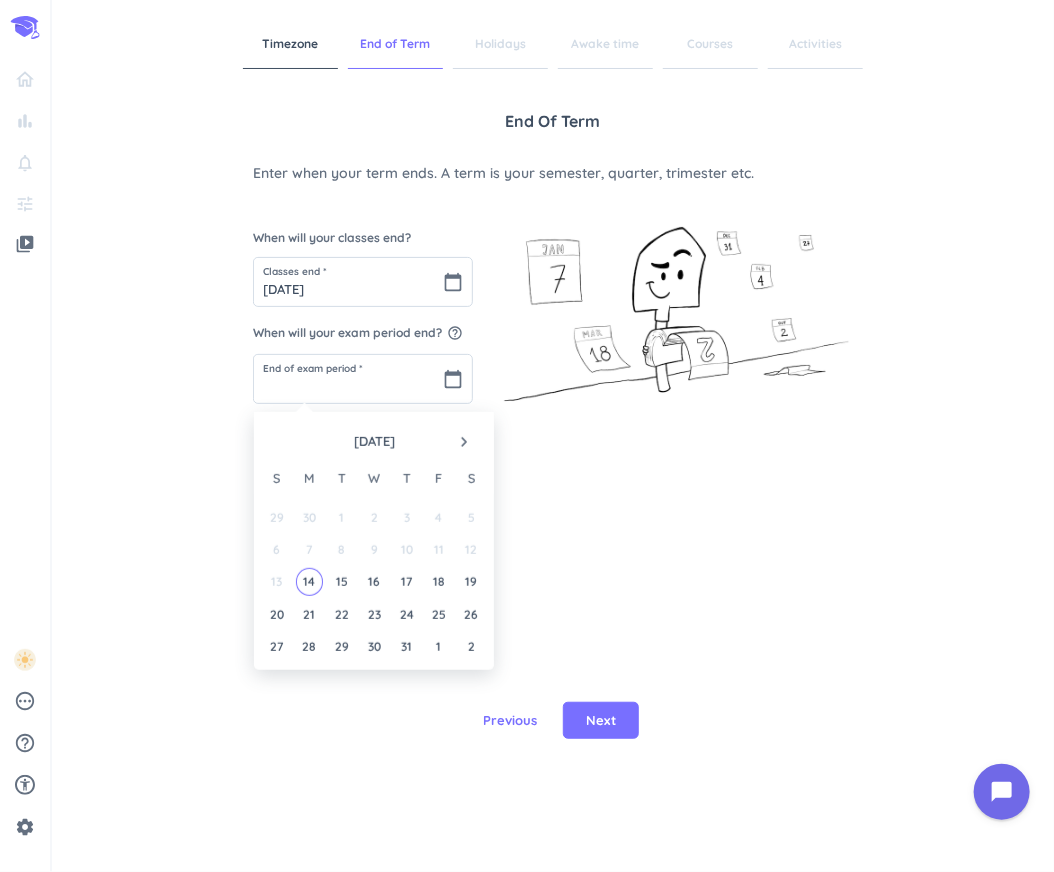 click on "navigate_next" at bounding box center (464, 442) 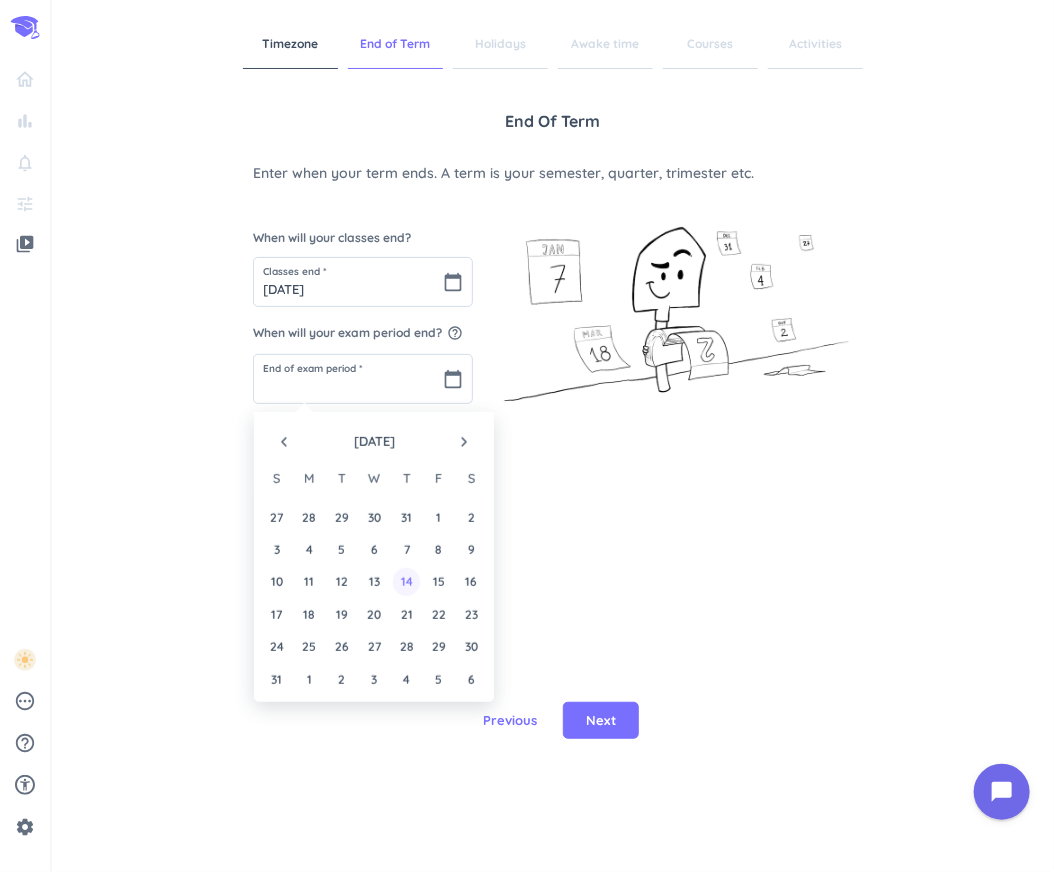 click on "14" at bounding box center [406, 581] 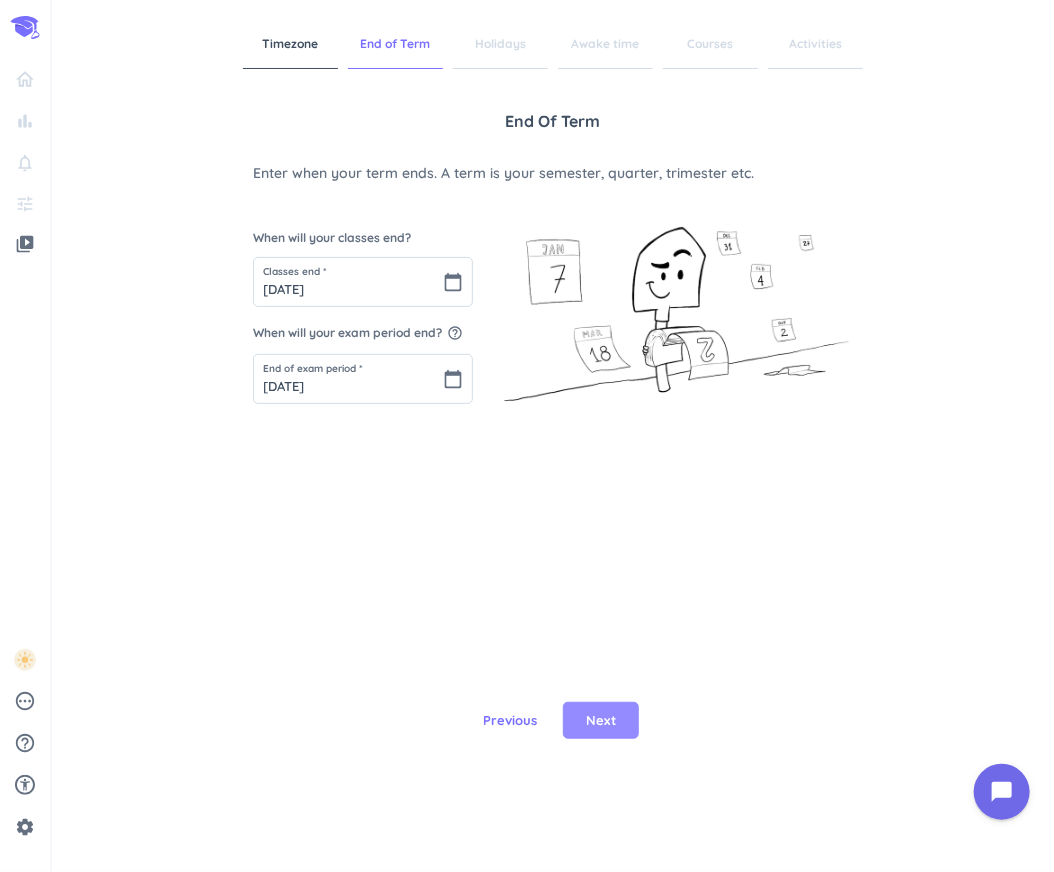 click on "Next" at bounding box center [601, 721] 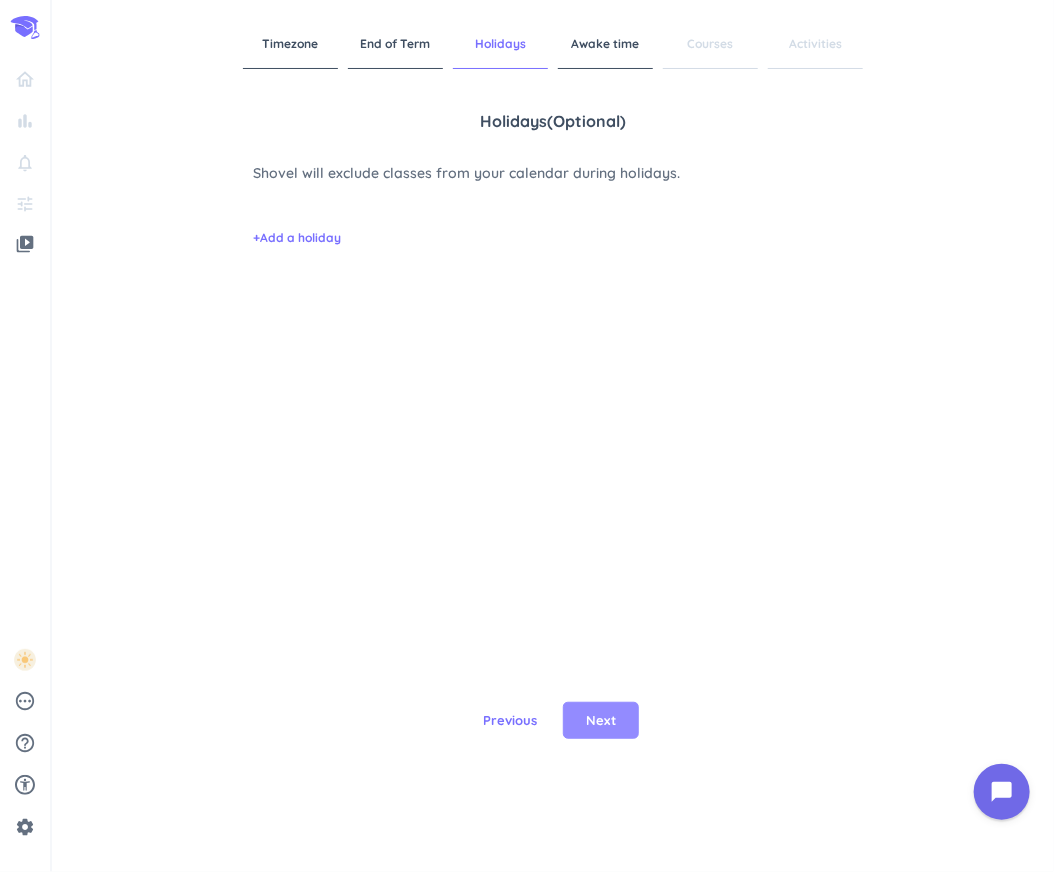 click on "Next" at bounding box center [601, 721] 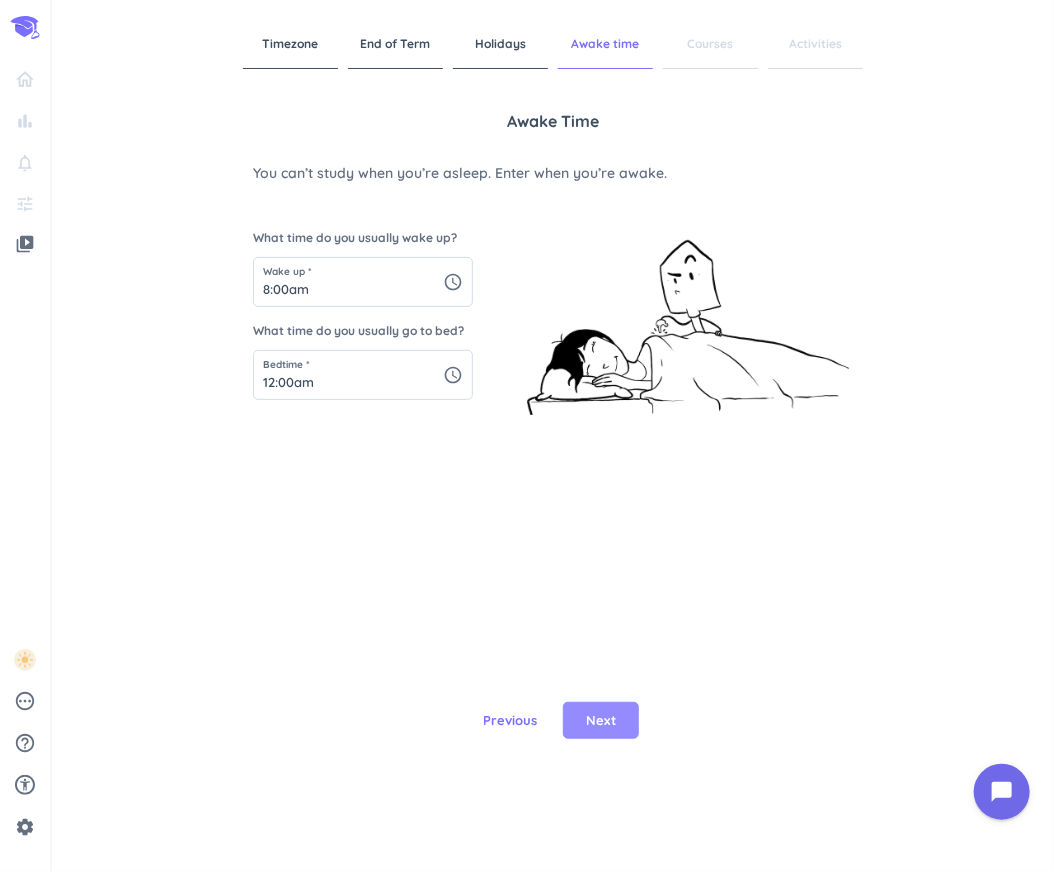 click on "Next" at bounding box center [601, 721] 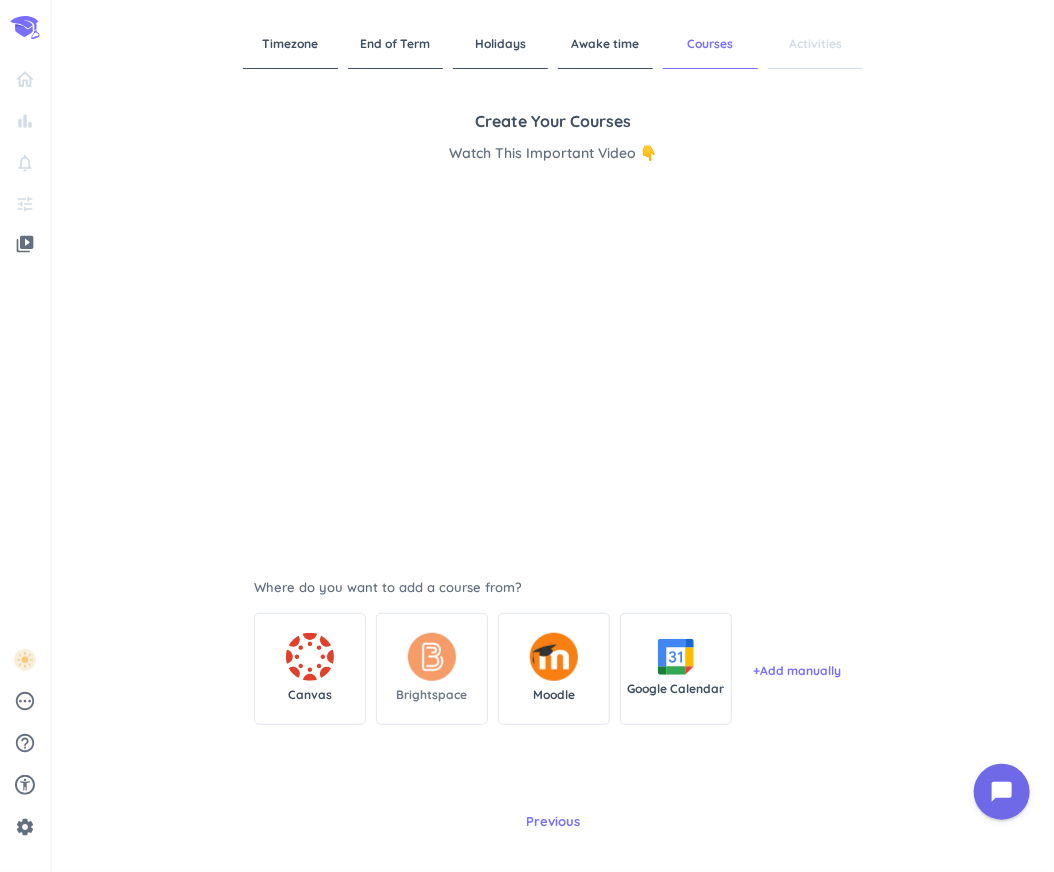 click on "Brightspace" at bounding box center (432, 669) 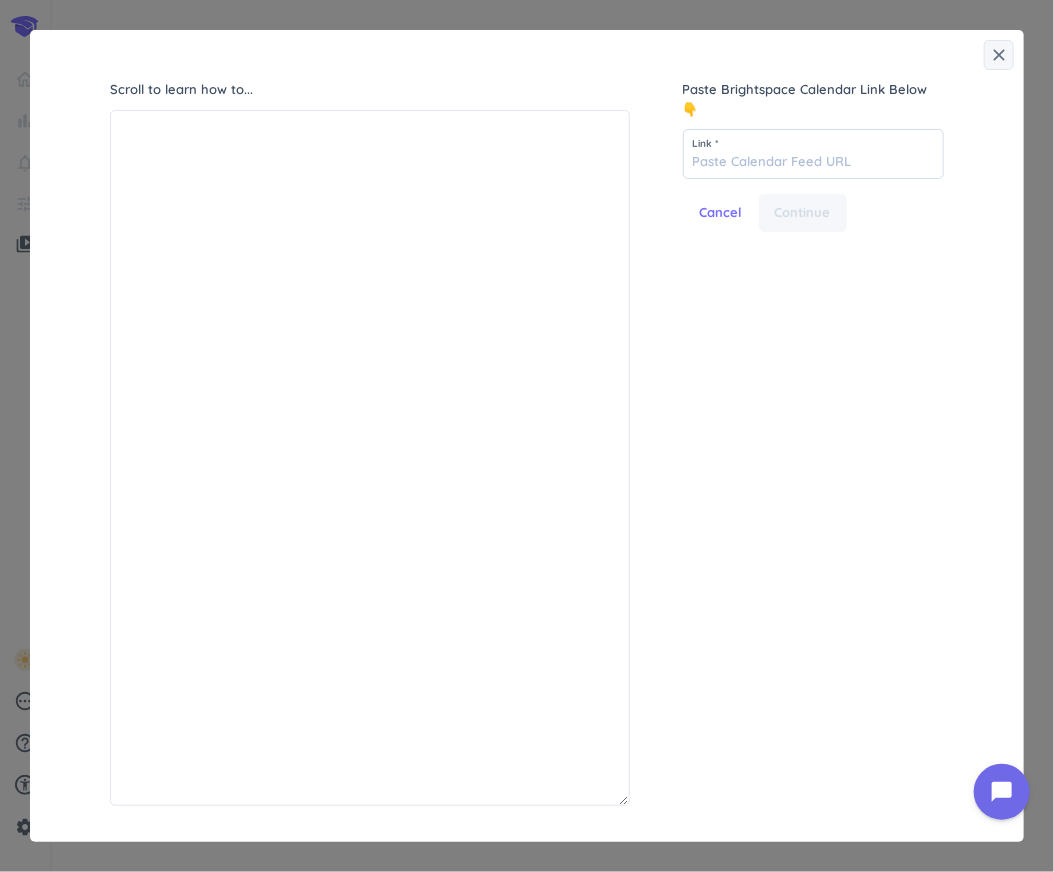 scroll, scrollTop: 8, scrollLeft: 9, axis: both 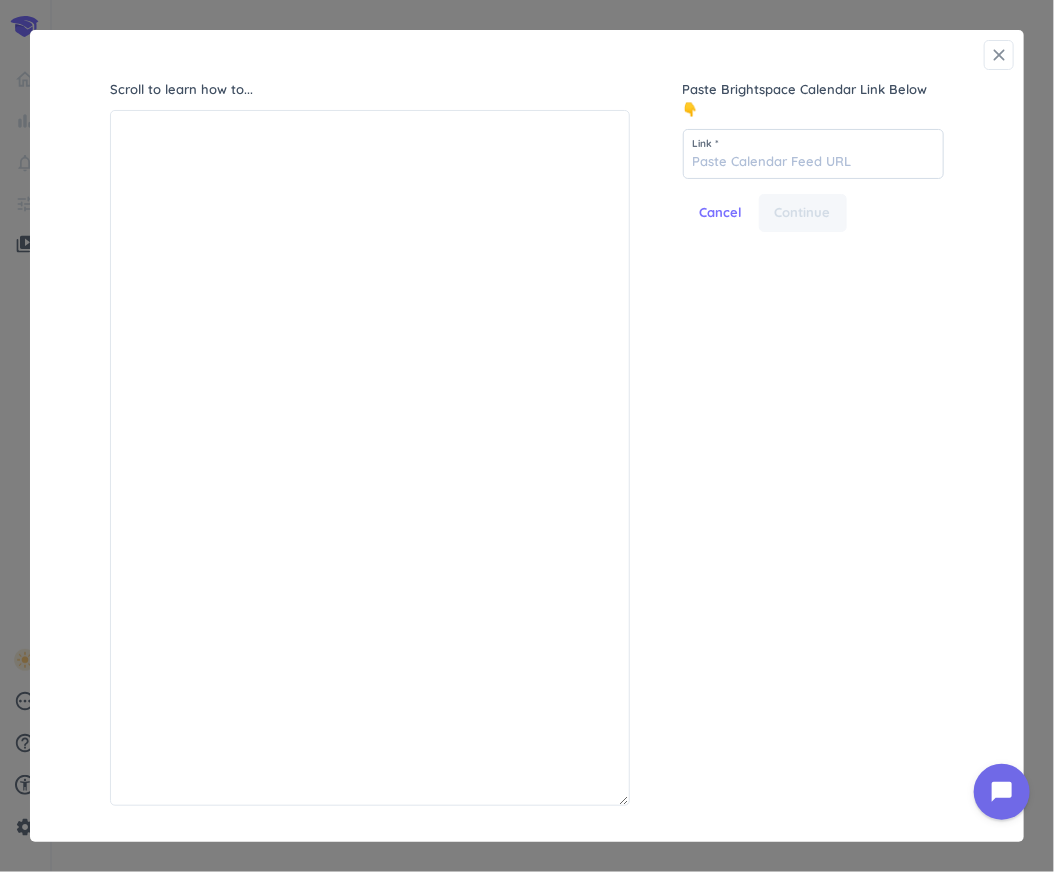 click on "close" at bounding box center [999, 55] 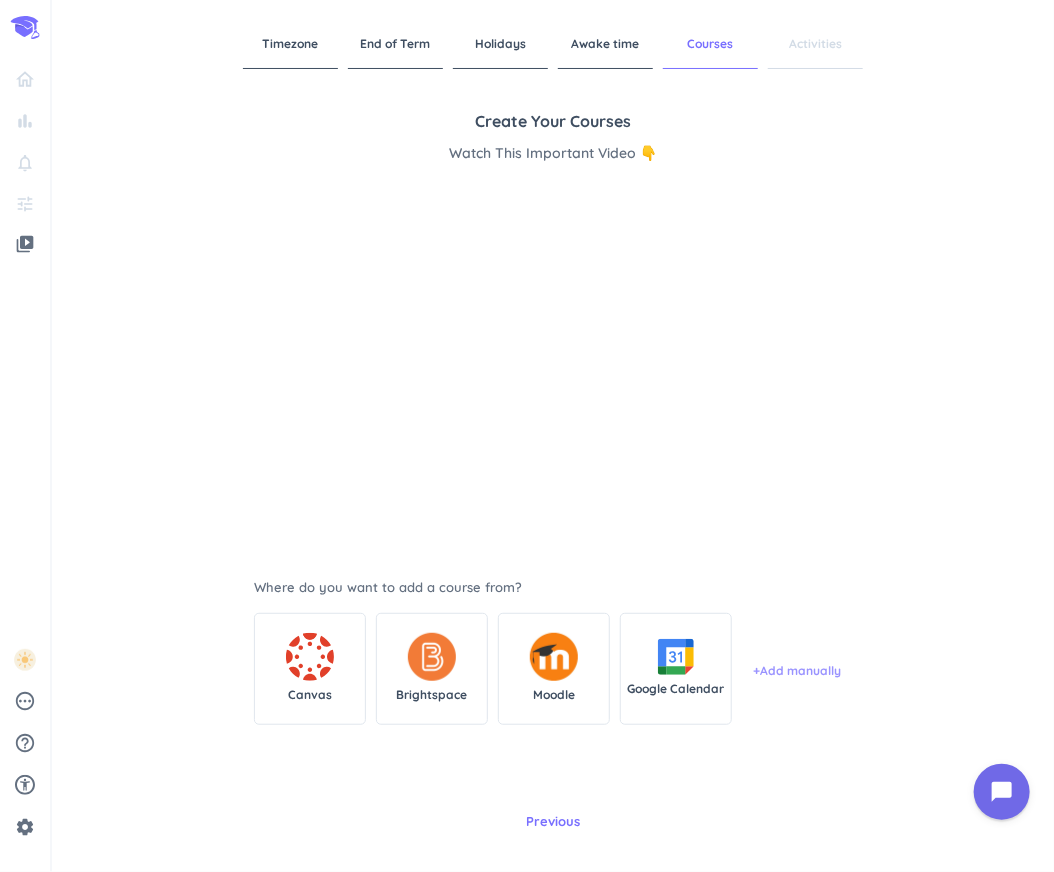 click on "+  Add manually" at bounding box center [797, 669] 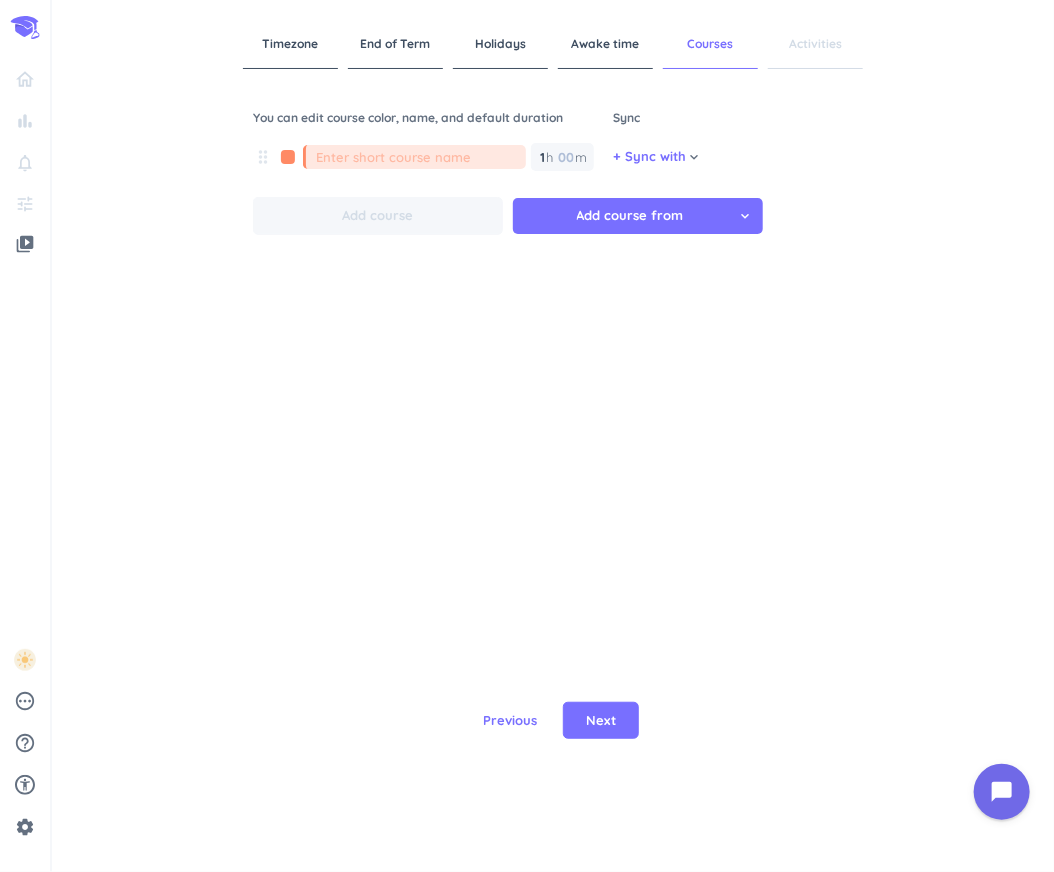 click at bounding box center (421, 157) 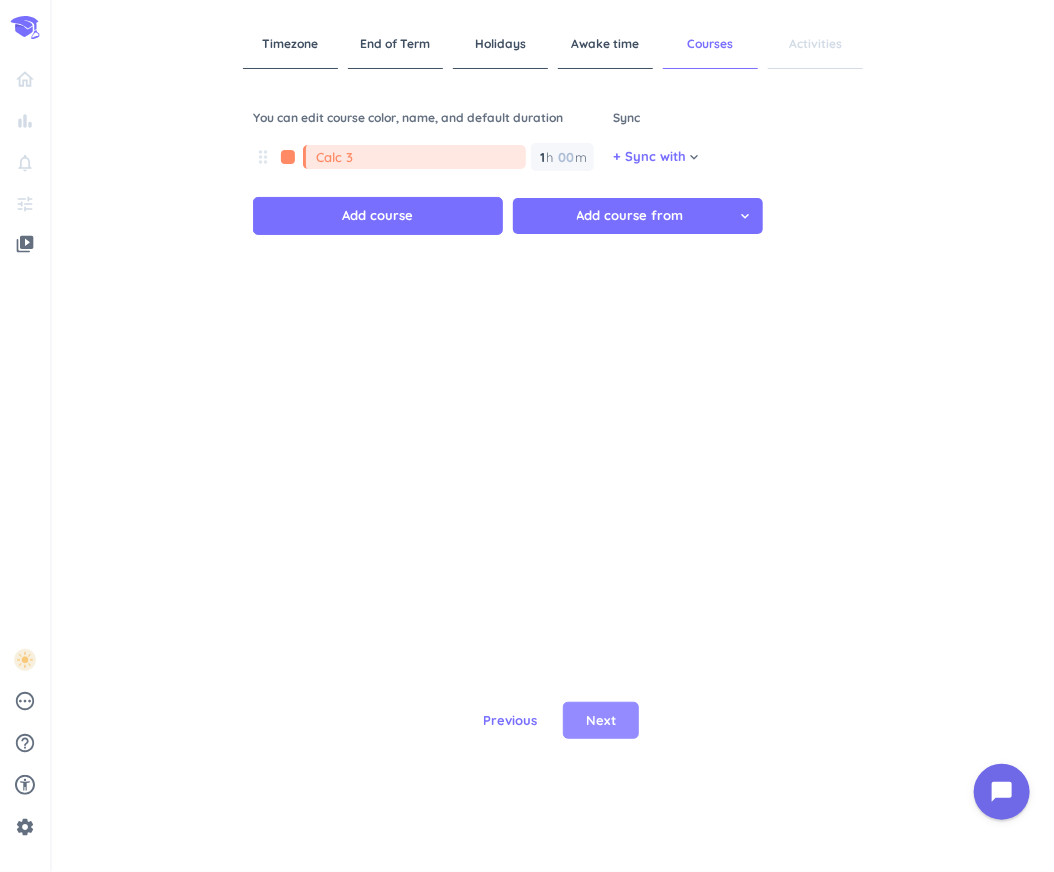 type on "Calc 3" 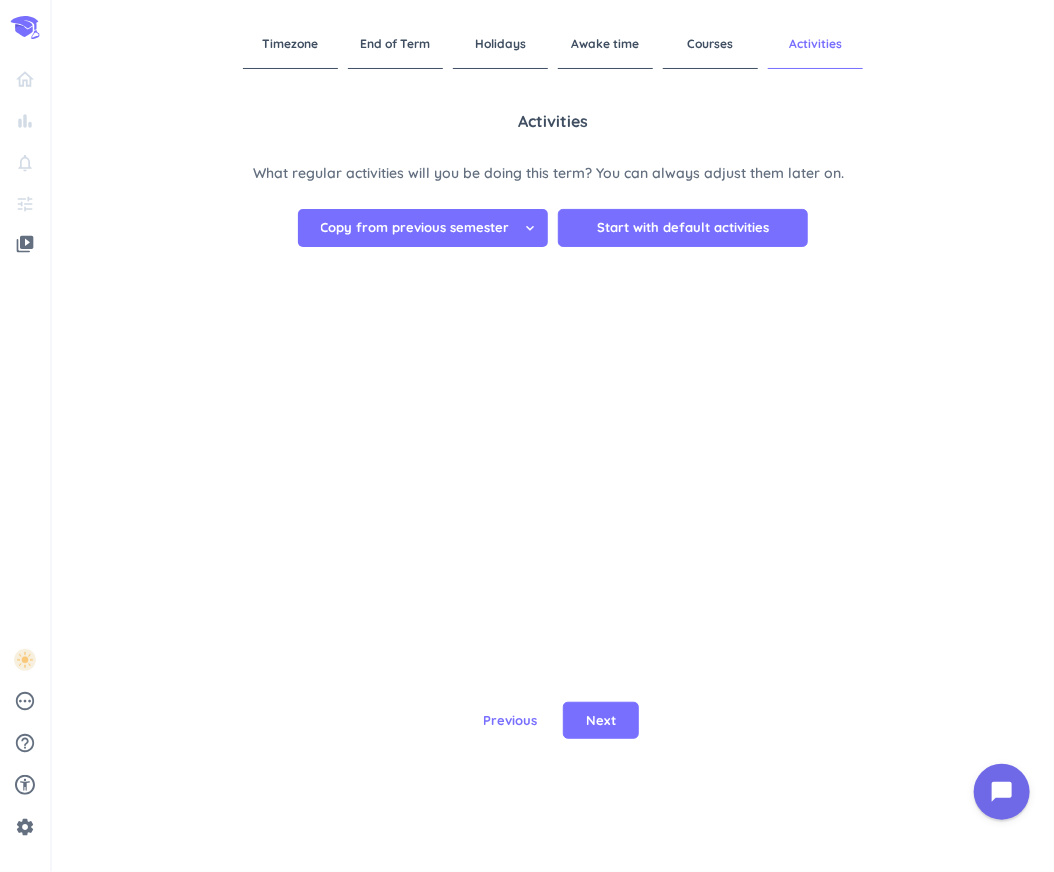 click on "Next" at bounding box center (601, 721) 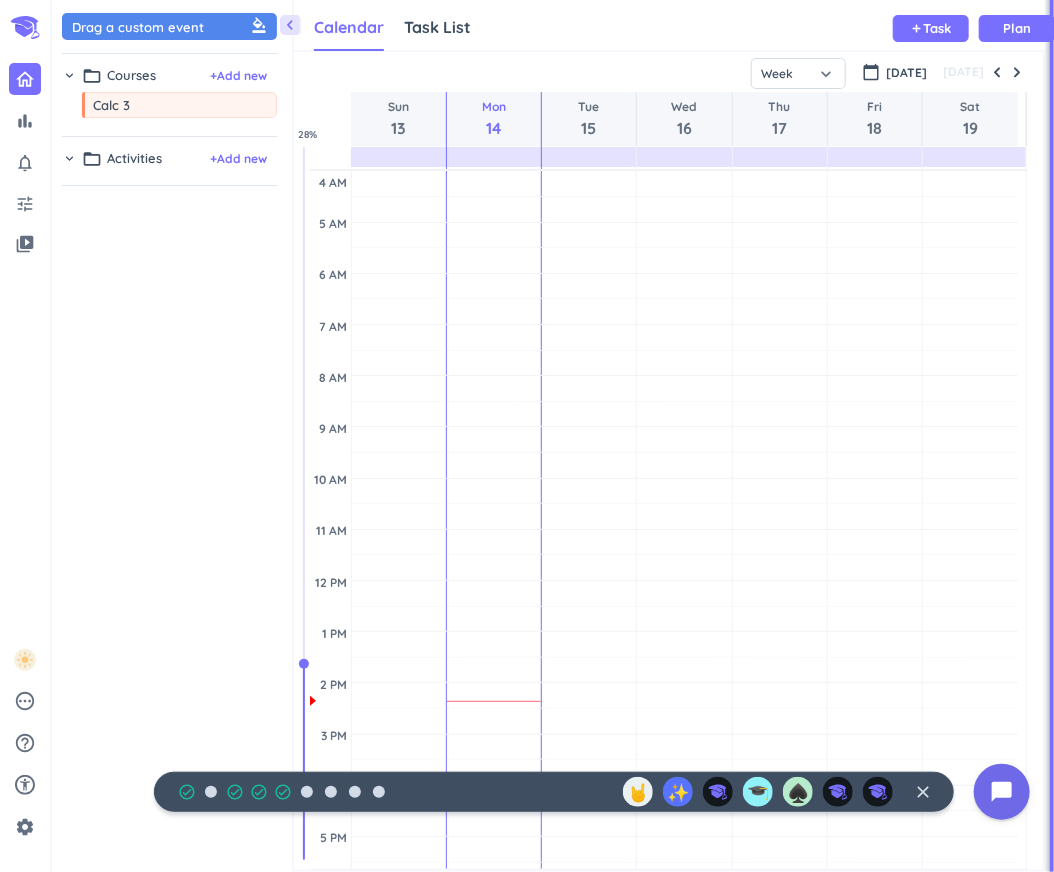 scroll, scrollTop: 41, scrollLeft: 744, axis: both 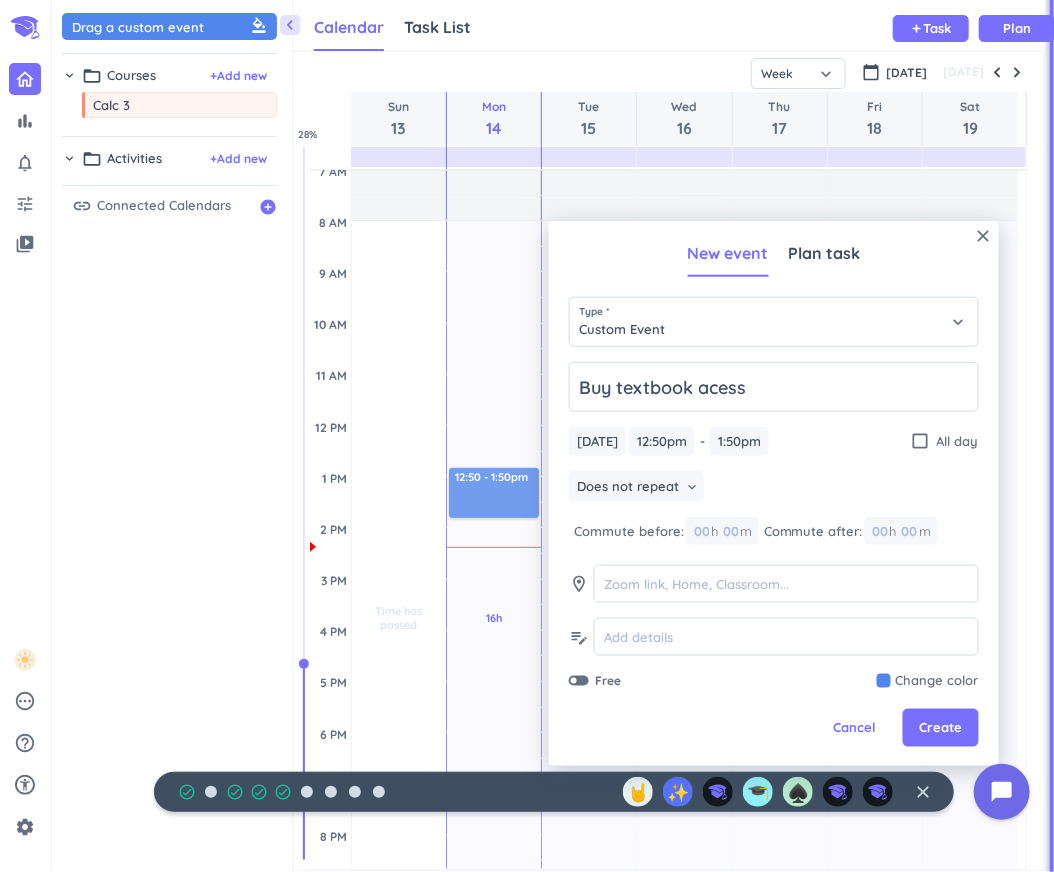 type on "Buy textbook acess" 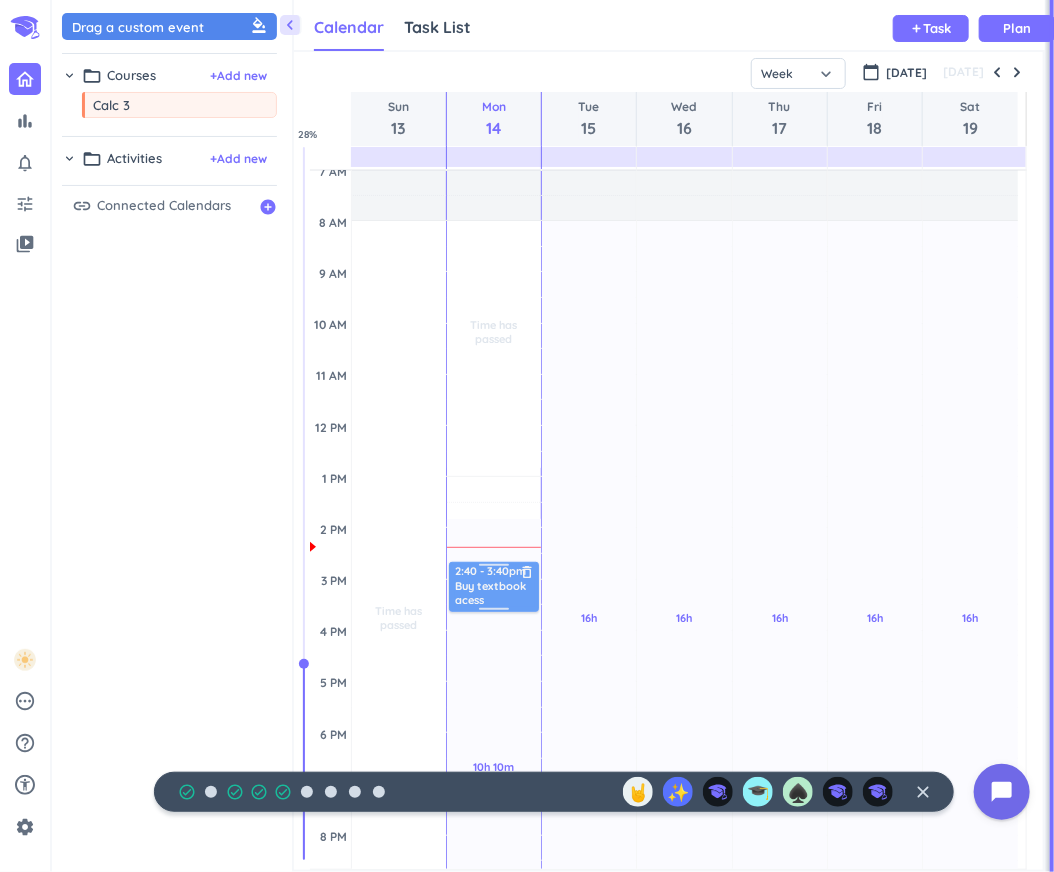drag, startPoint x: 507, startPoint y: 503, endPoint x: 504, endPoint y: 590, distance: 87.05171 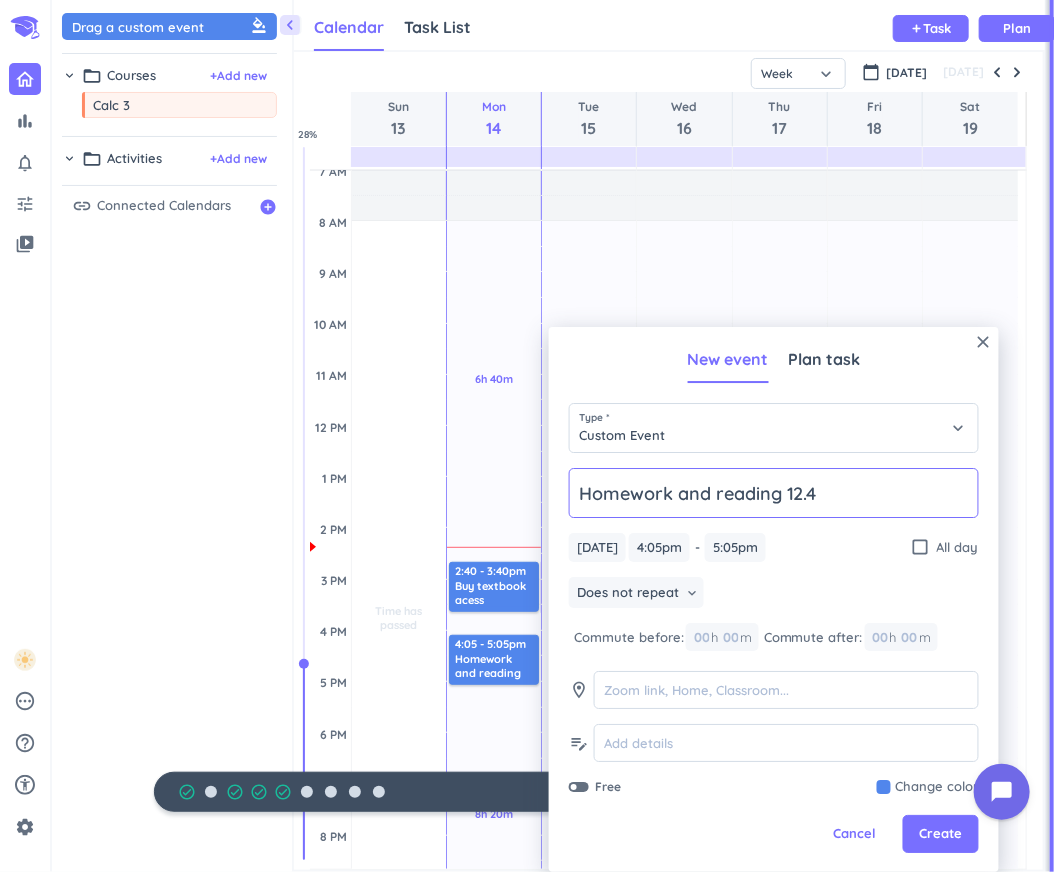 drag, startPoint x: 780, startPoint y: 497, endPoint x: 548, endPoint y: 492, distance: 232.05388 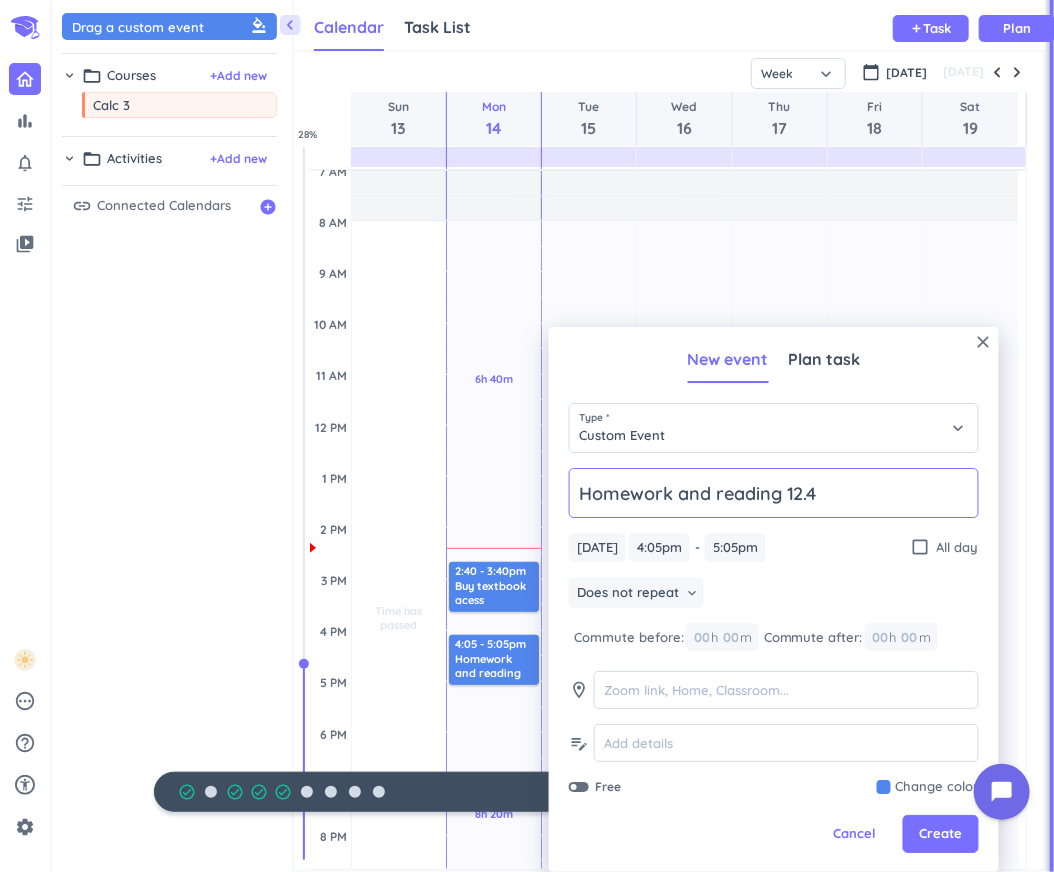 click on "Homework and reading 12.4" 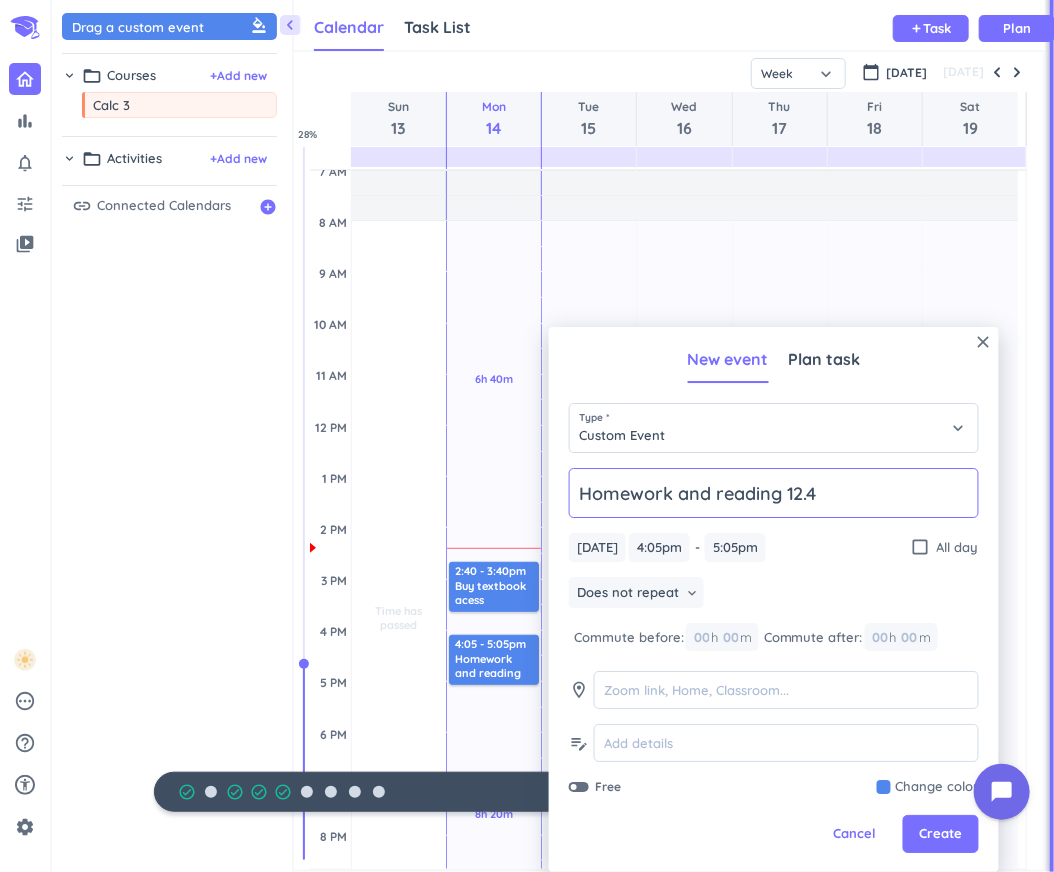 drag, startPoint x: 822, startPoint y: 493, endPoint x: 580, endPoint y: 491, distance: 242.00827 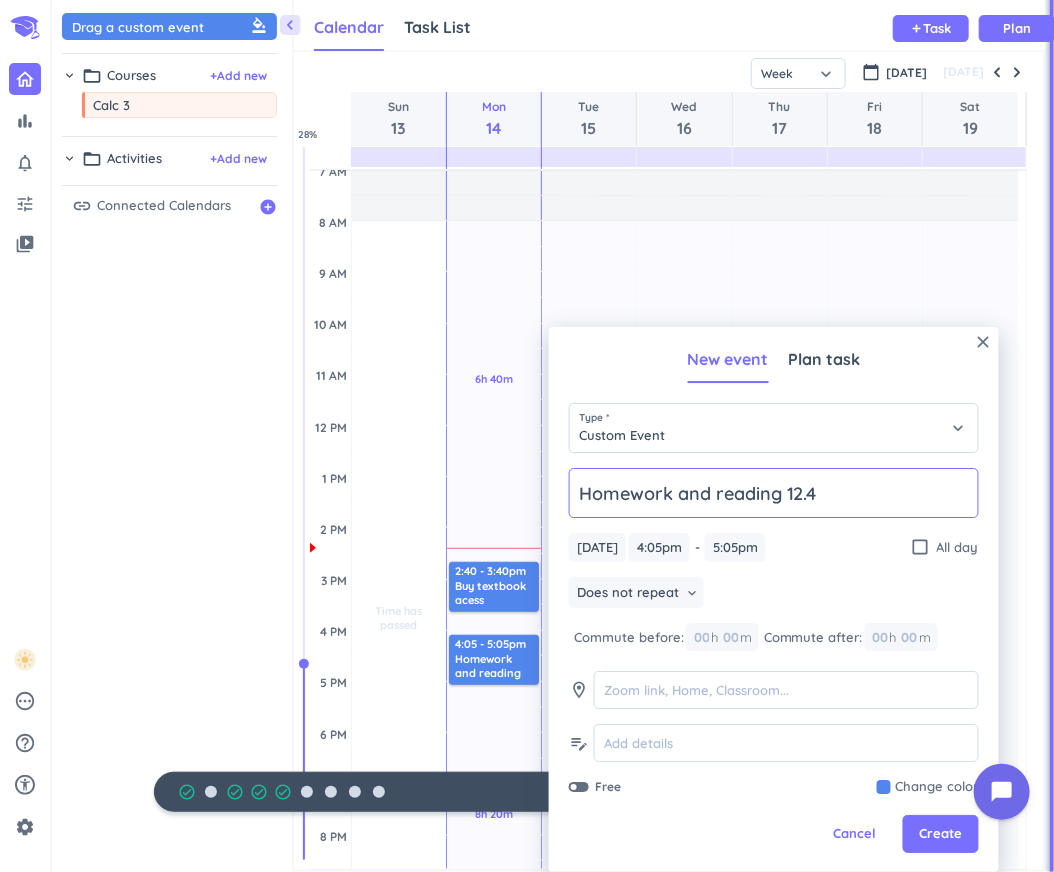 click on "Homework and reading 12.4" 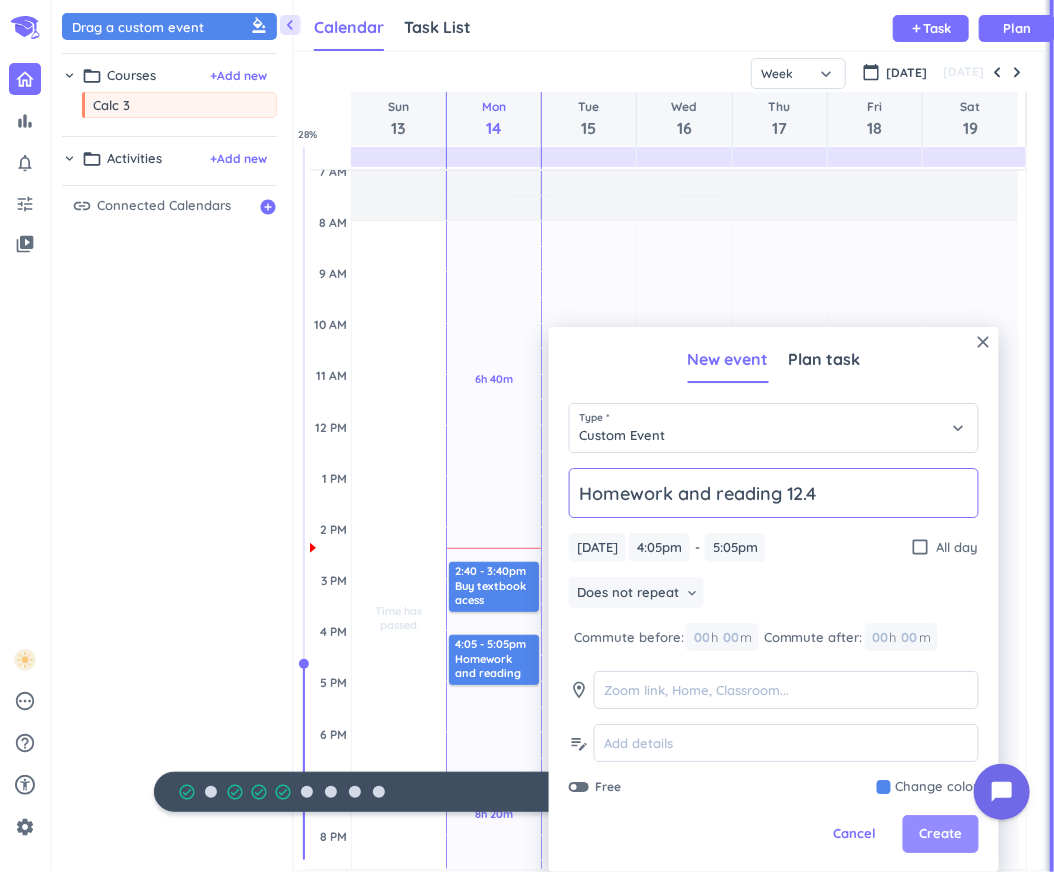 type on "Homework and reading 12.4" 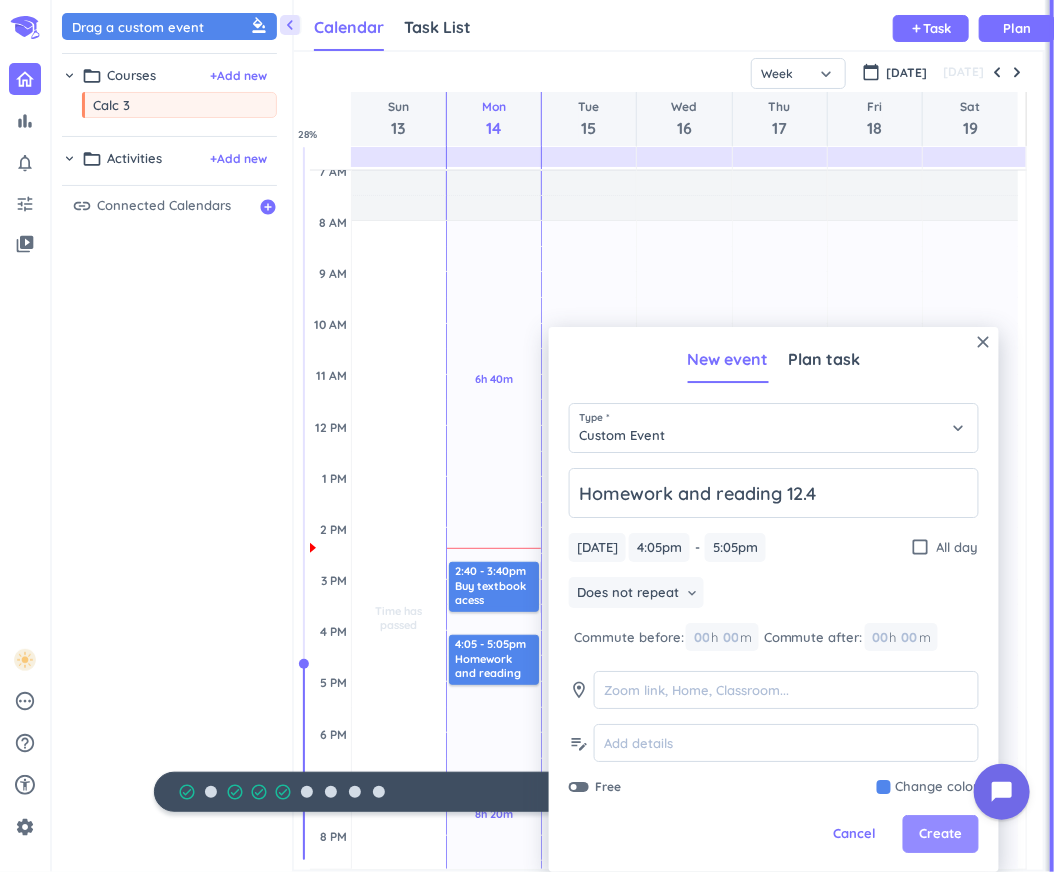 click on "Create" at bounding box center [940, 835] 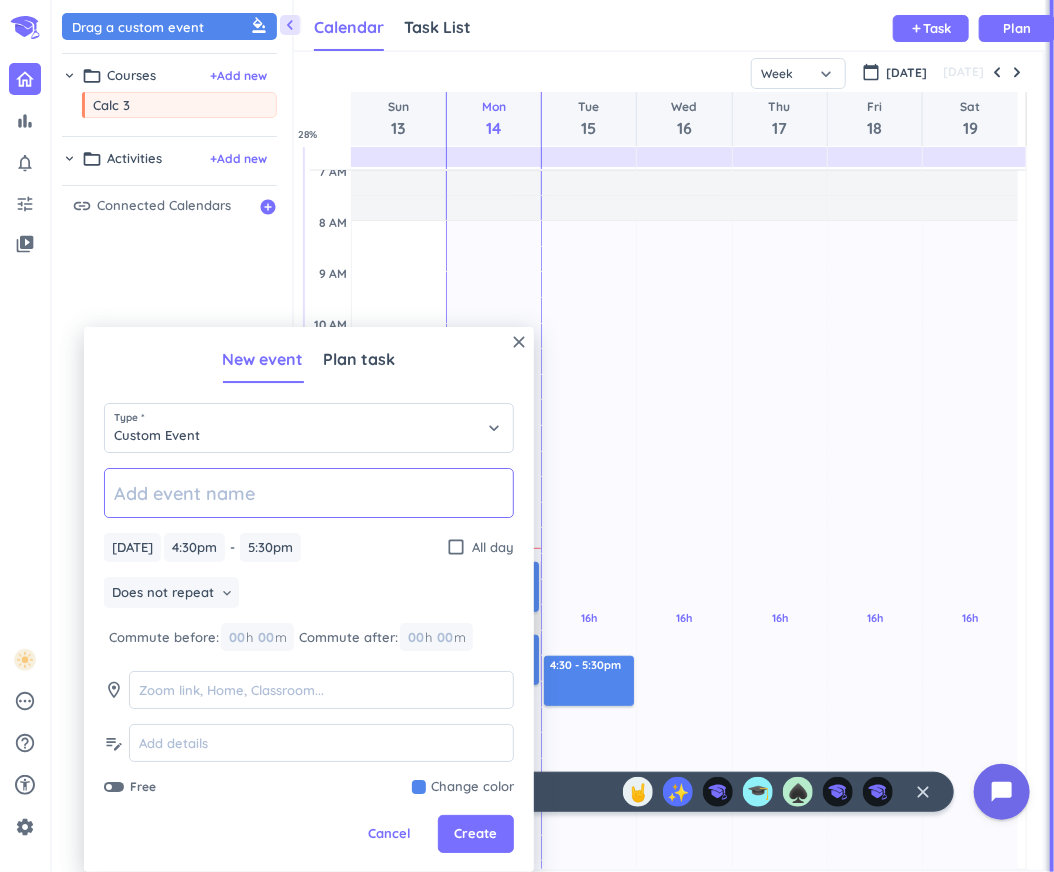 paste on "Homework and reading 12.4" 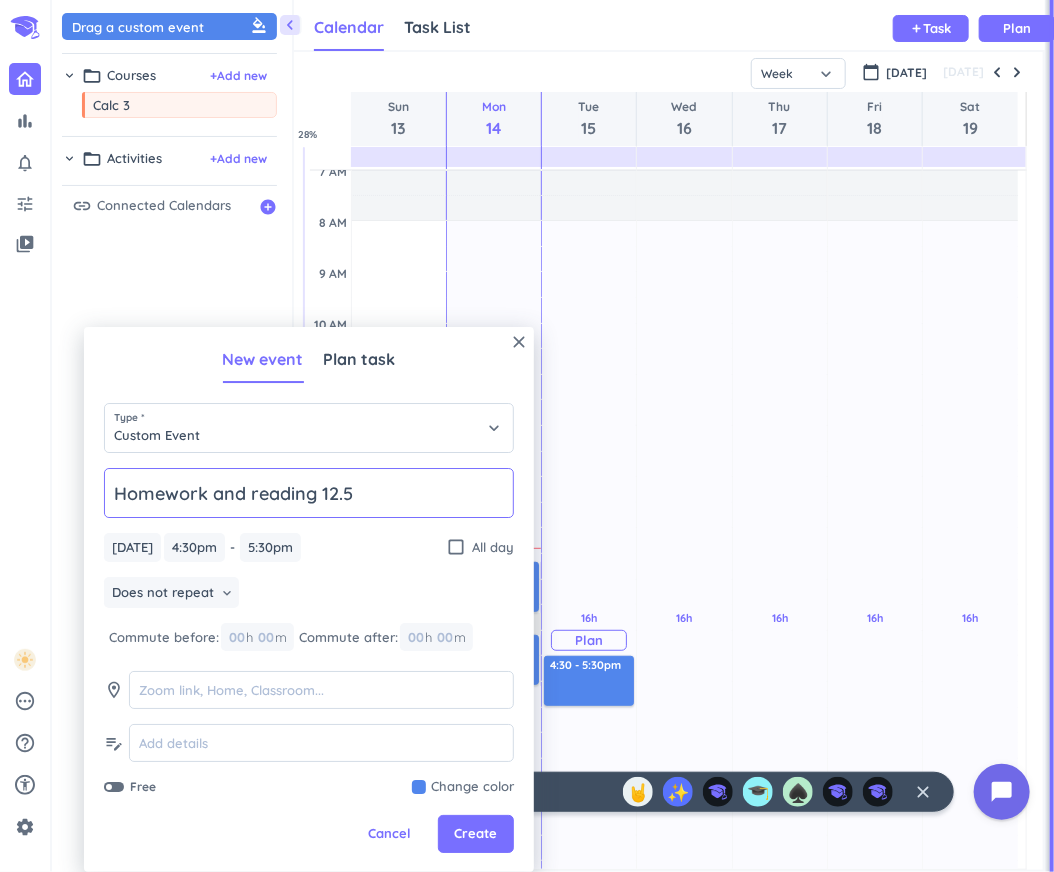 type on "Homework and reading 12.5" 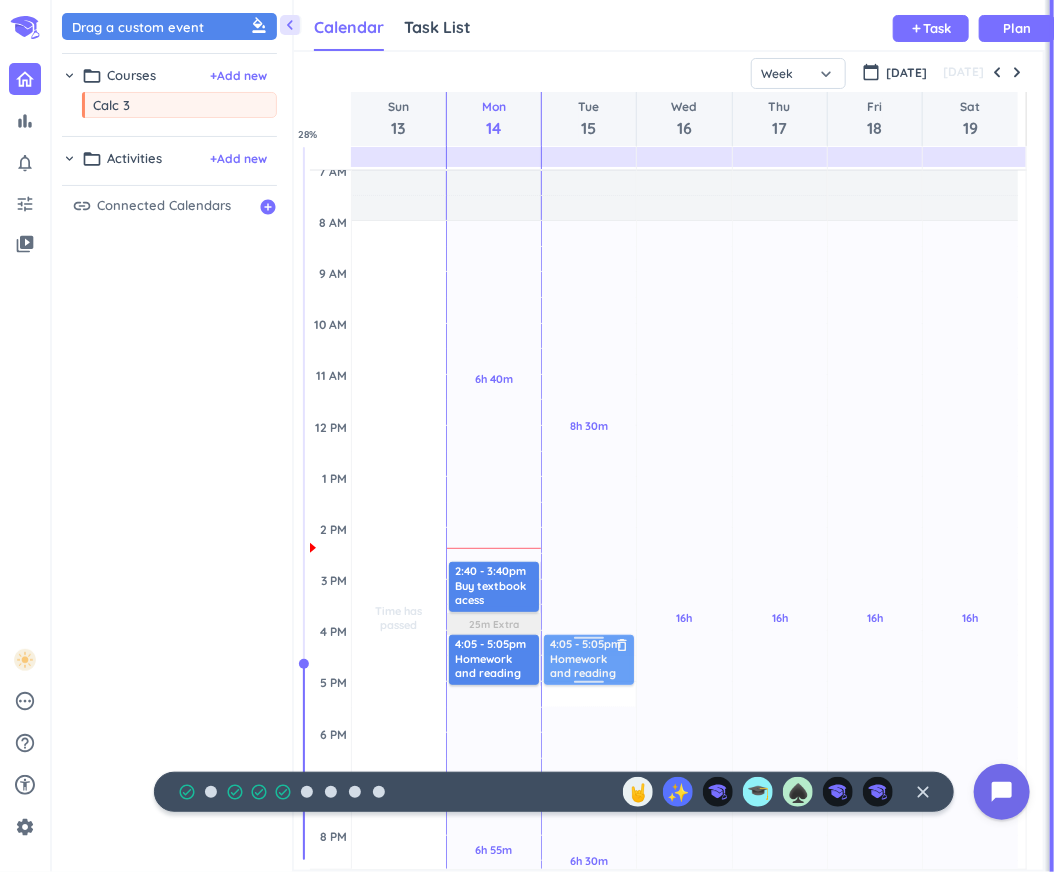 drag, startPoint x: 552, startPoint y: 686, endPoint x: 553, endPoint y: 661, distance: 25.019993 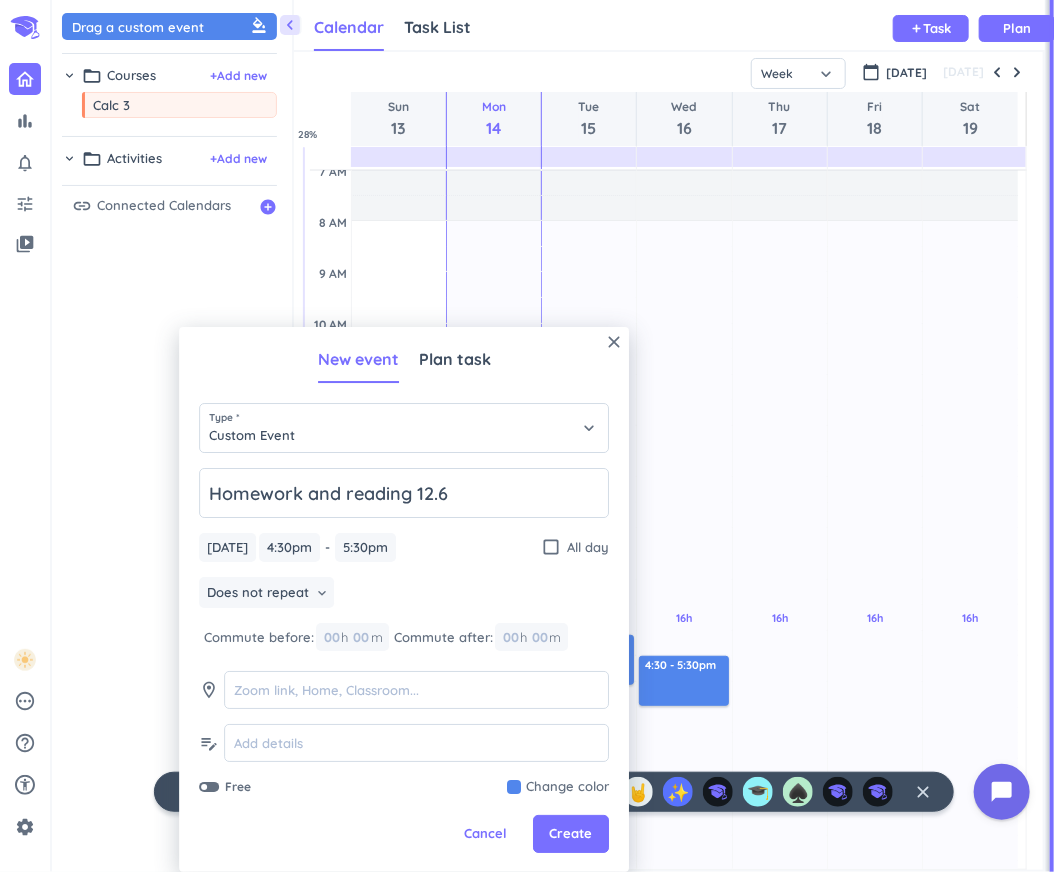 type on "Homework and reading 12.6" 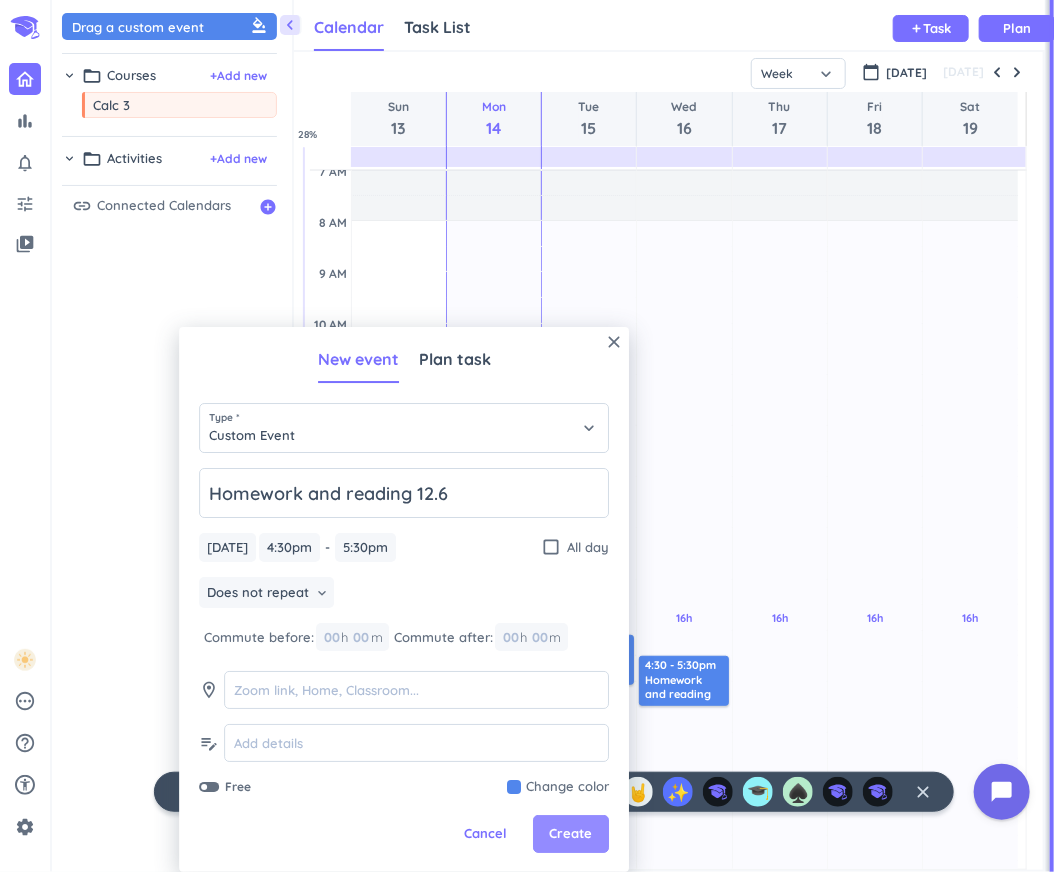 click on "Create" at bounding box center (571, 835) 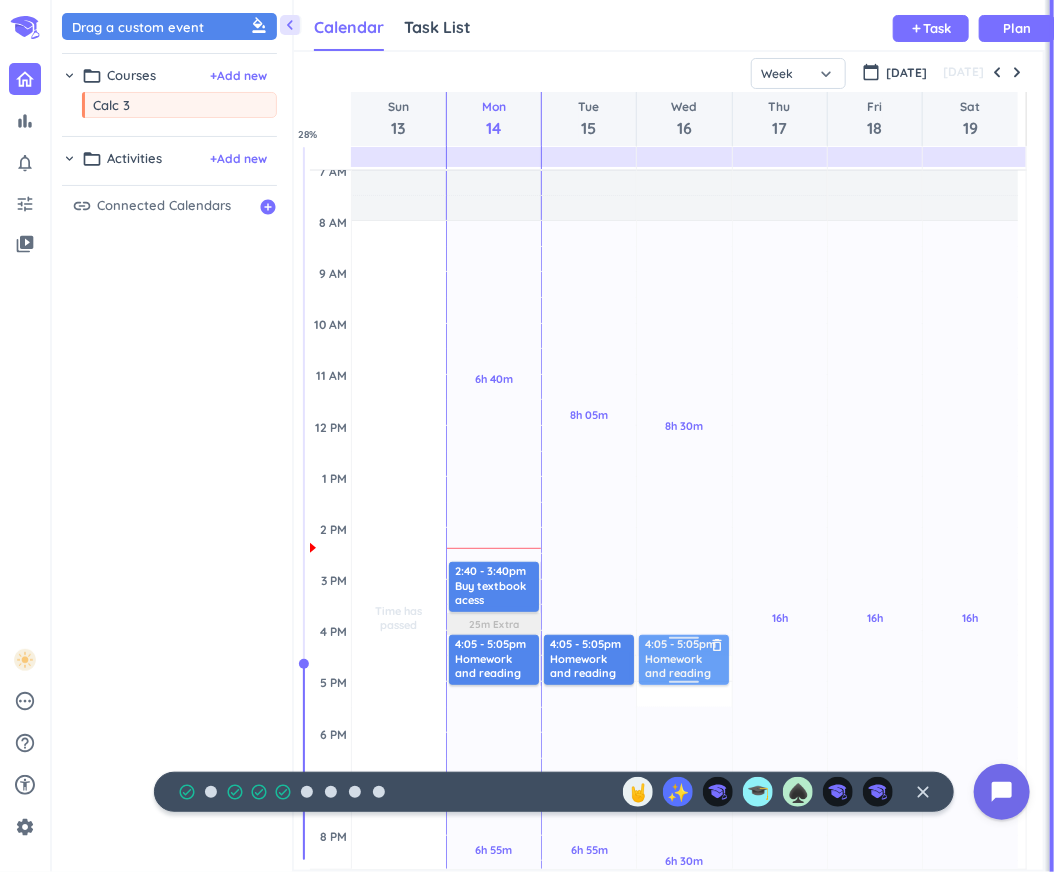 click on "8h 30m Past due Plan 6h 30m Past due Plan Adjust Awake Time Adjust Awake Time 4:30 - 5:30pm Homework and reading 12.6 delete_outline 4:05 - 5:05pm Homework and reading 12.6 delete_outline" at bounding box center (684, 630) 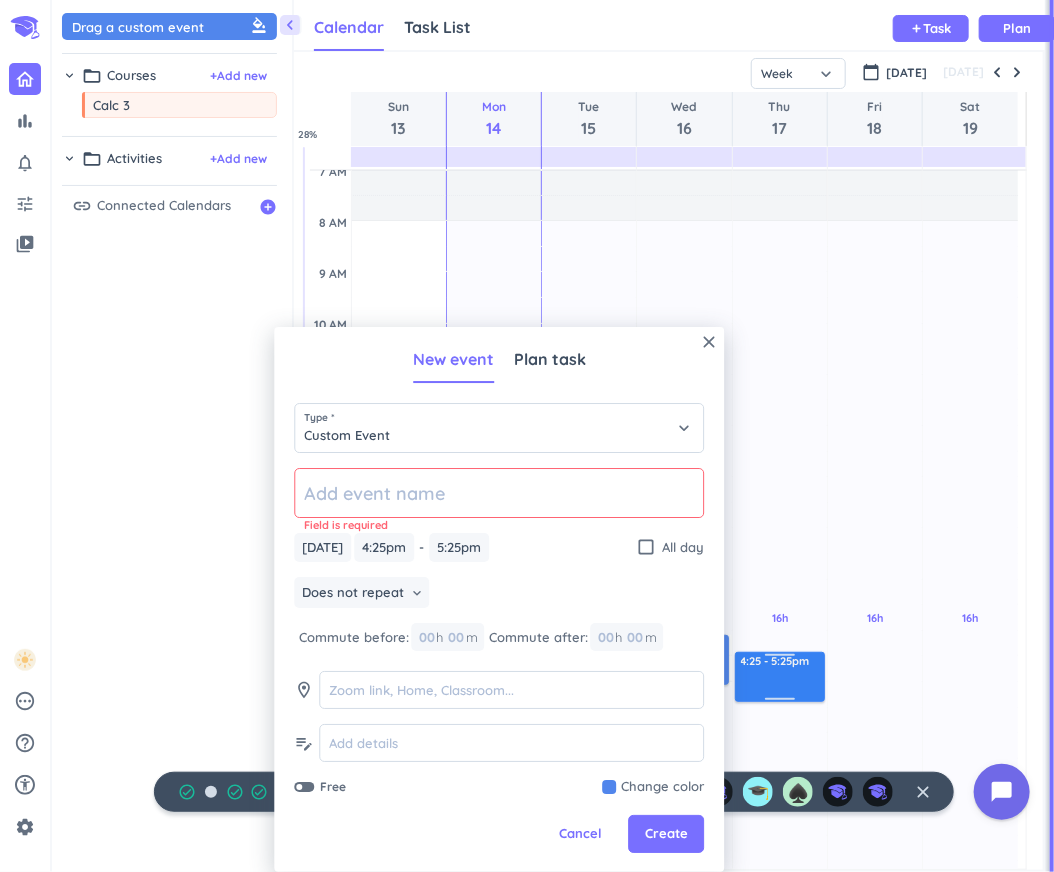 paste on "Homework and reading 12.4" 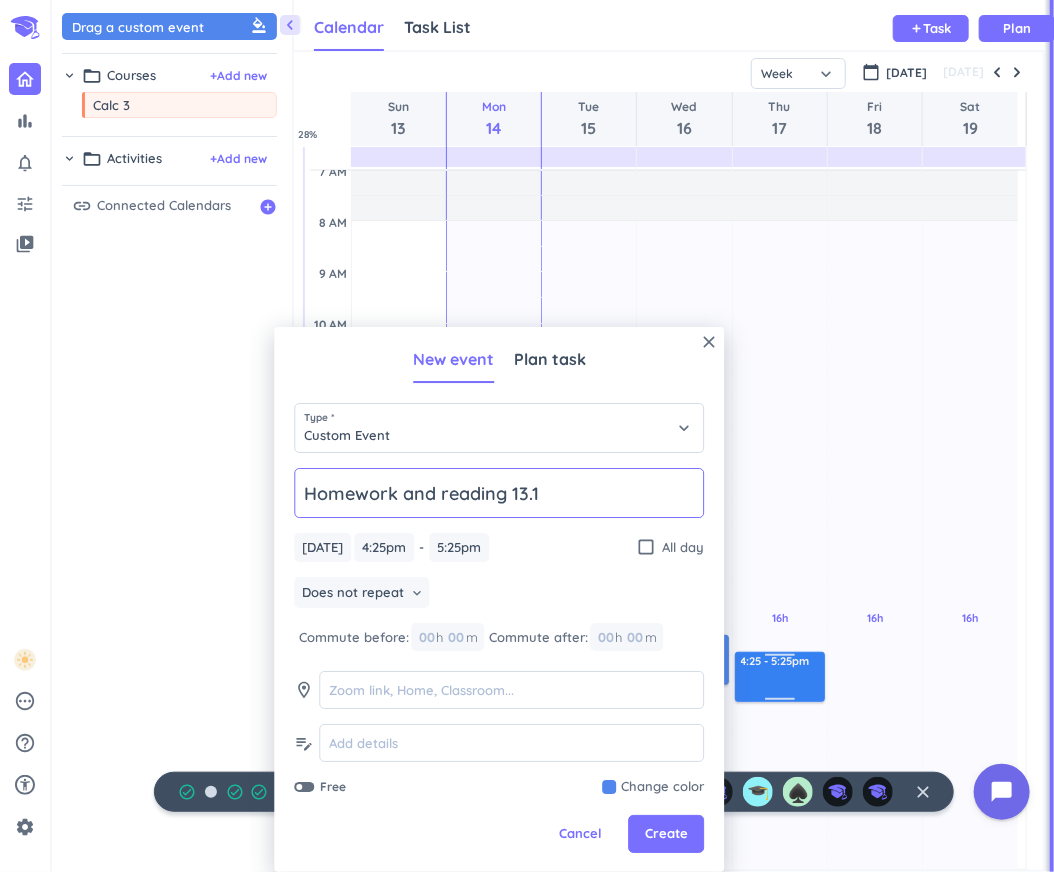 type on "Homework and reading 13.1" 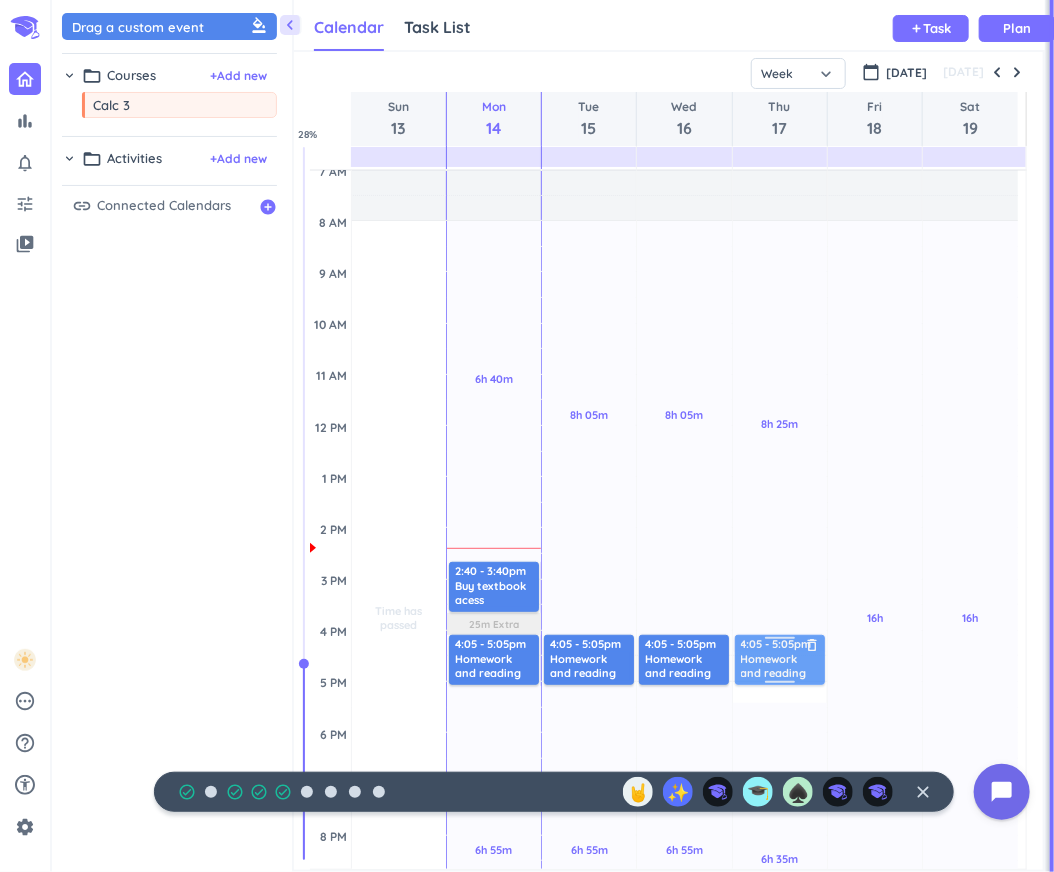 drag, startPoint x: 788, startPoint y: 666, endPoint x: 785, endPoint y: 647, distance: 19.235384 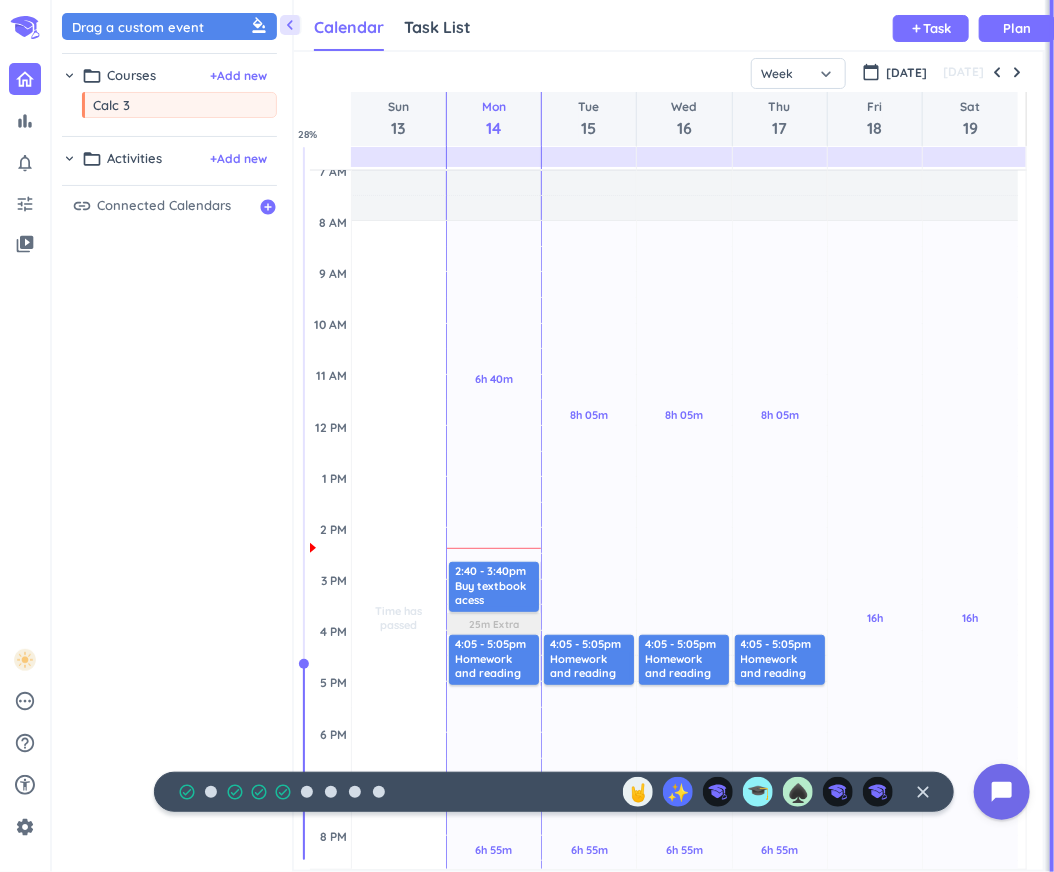 click on "Plan" at bounding box center (875, 640) 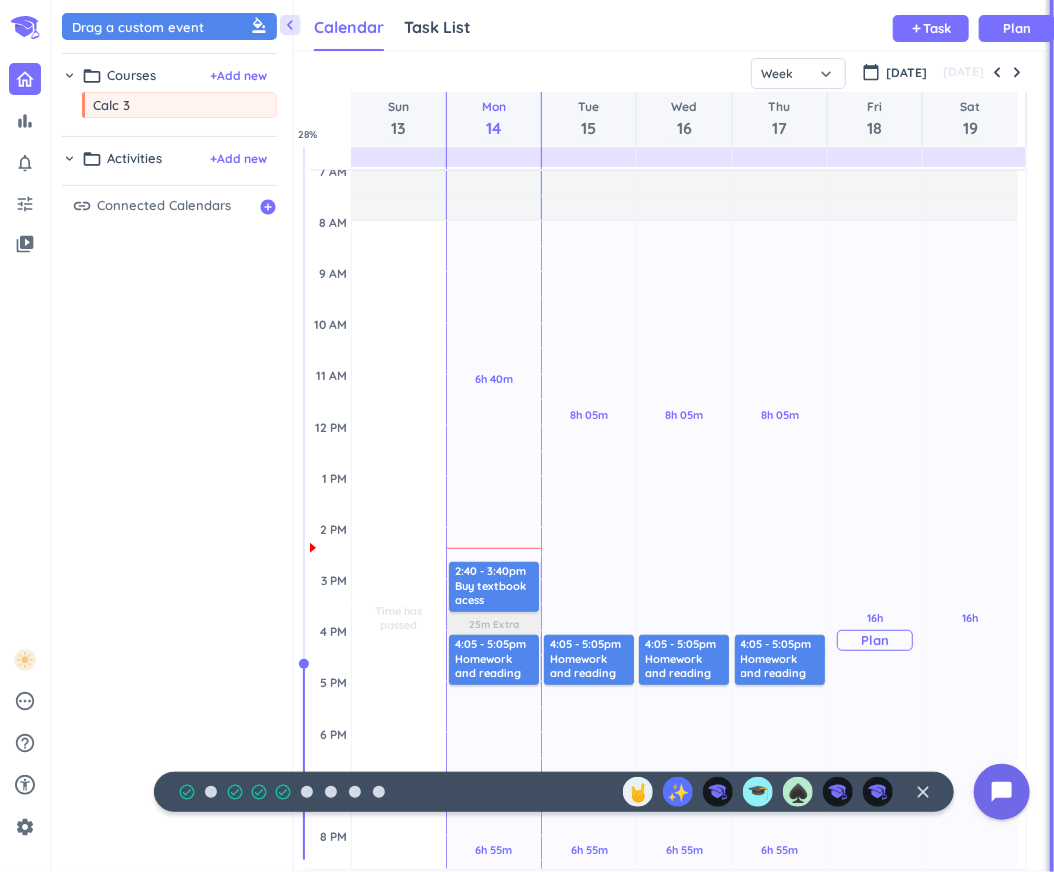 click on "Plan" at bounding box center (875, 640) 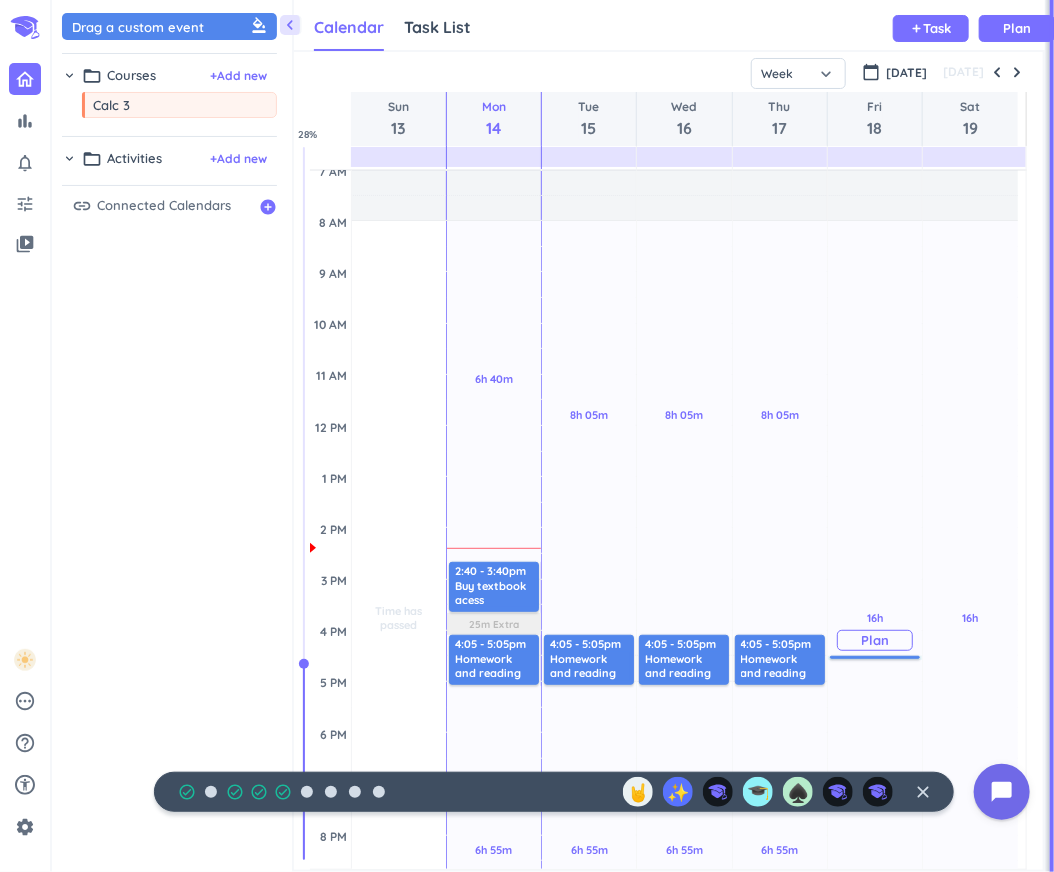 click on "16h  Past due Plan" at bounding box center [875, 630] 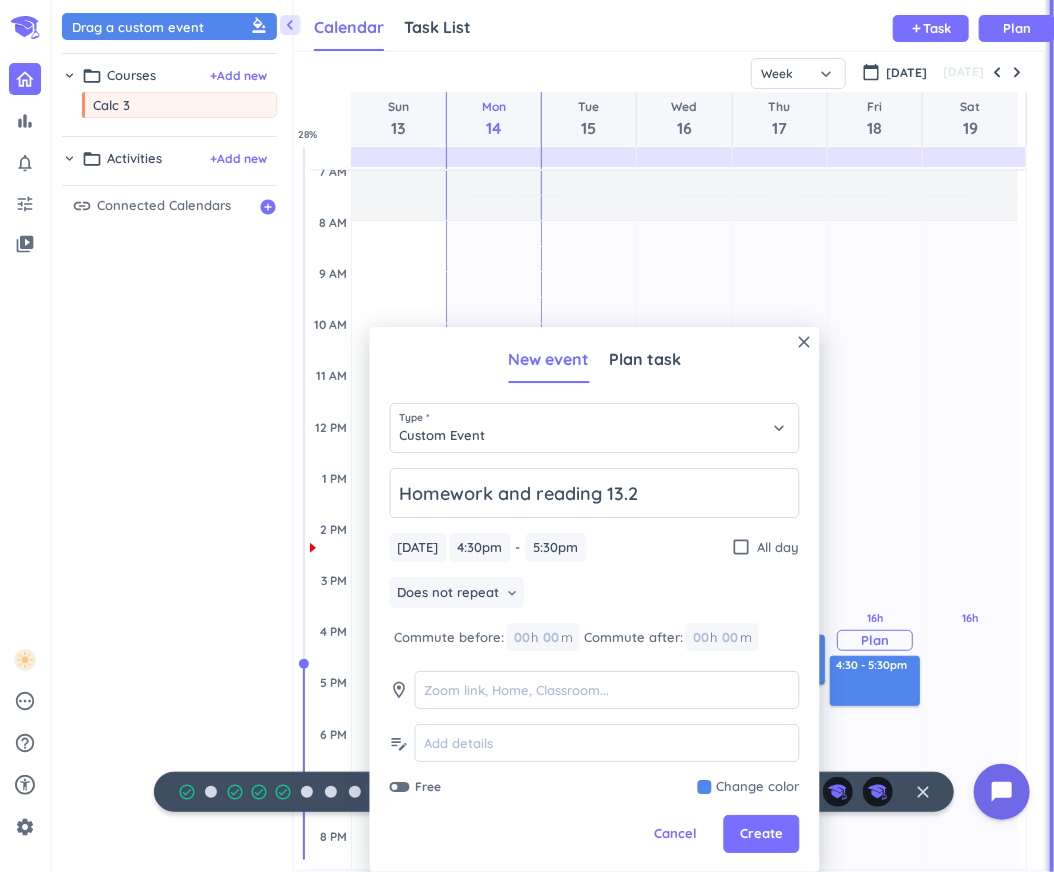 type on "Homework and reading 13.2" 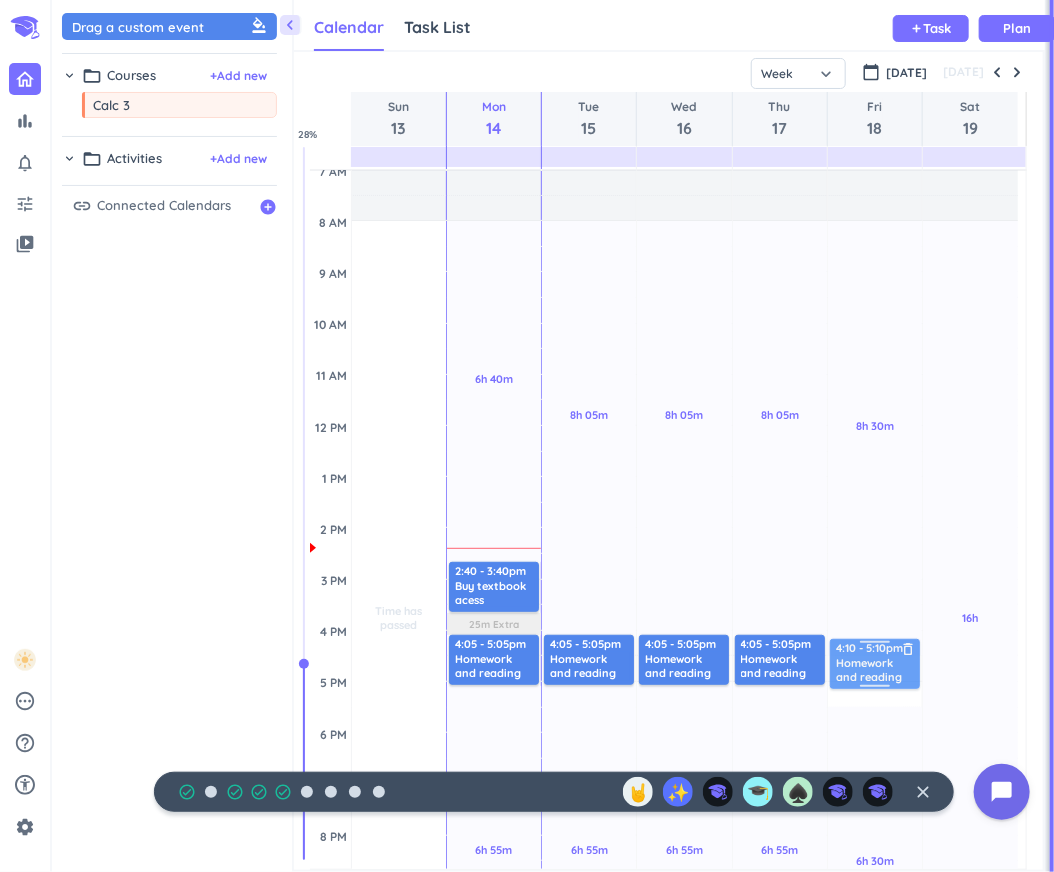 drag, startPoint x: 893, startPoint y: 679, endPoint x: 892, endPoint y: 660, distance: 19.026299 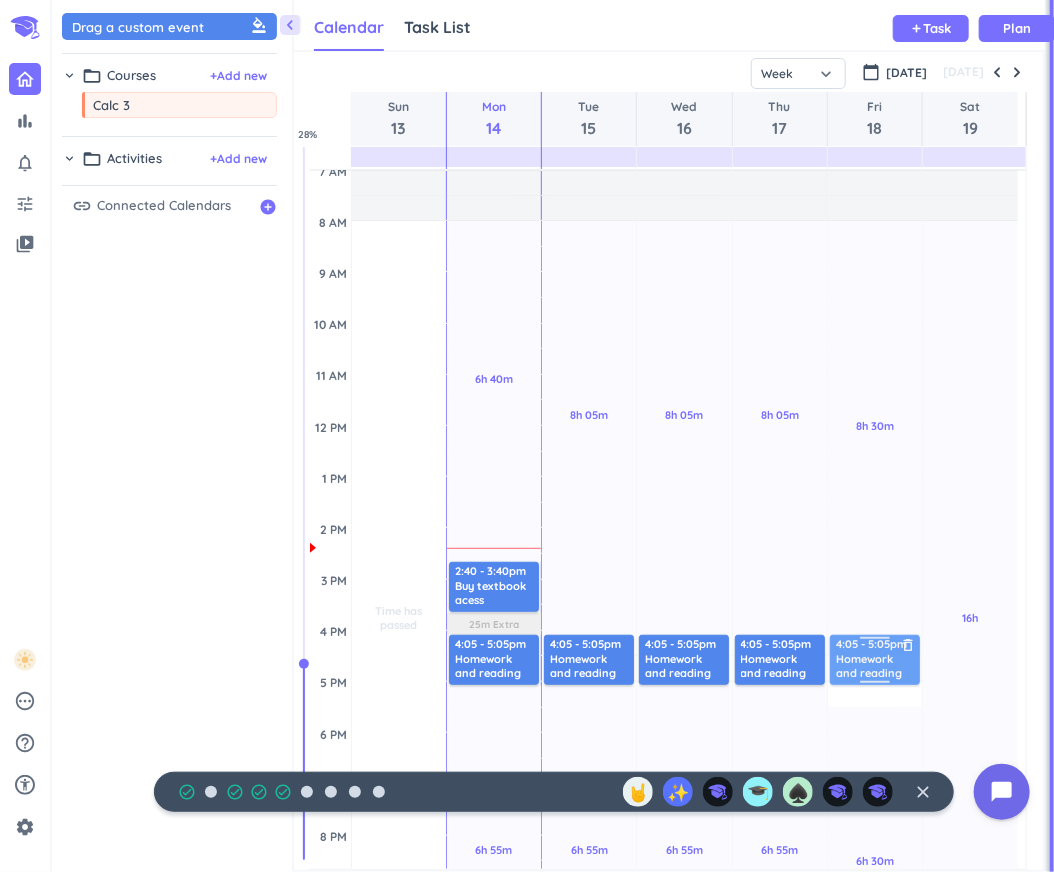 click on "Homework and reading 13.2" at bounding box center (876, 687) 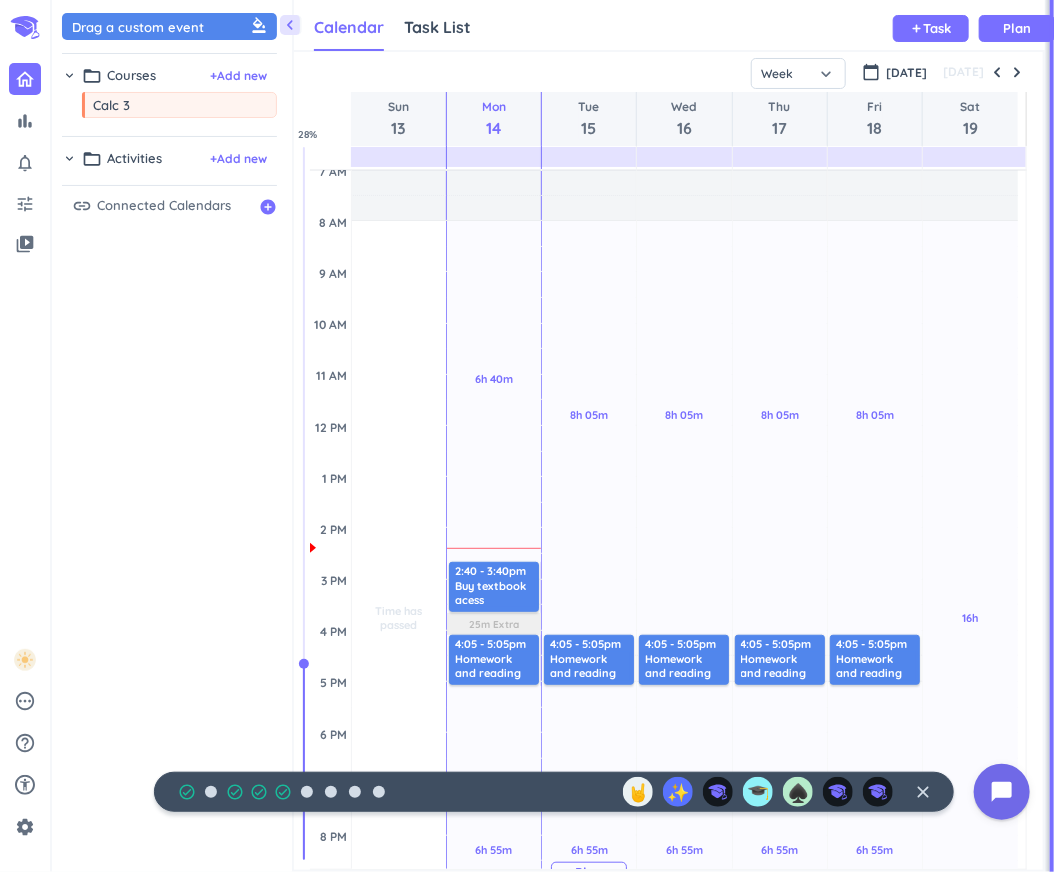 click on "6h 55m Past due Plan" at bounding box center [589, 863] 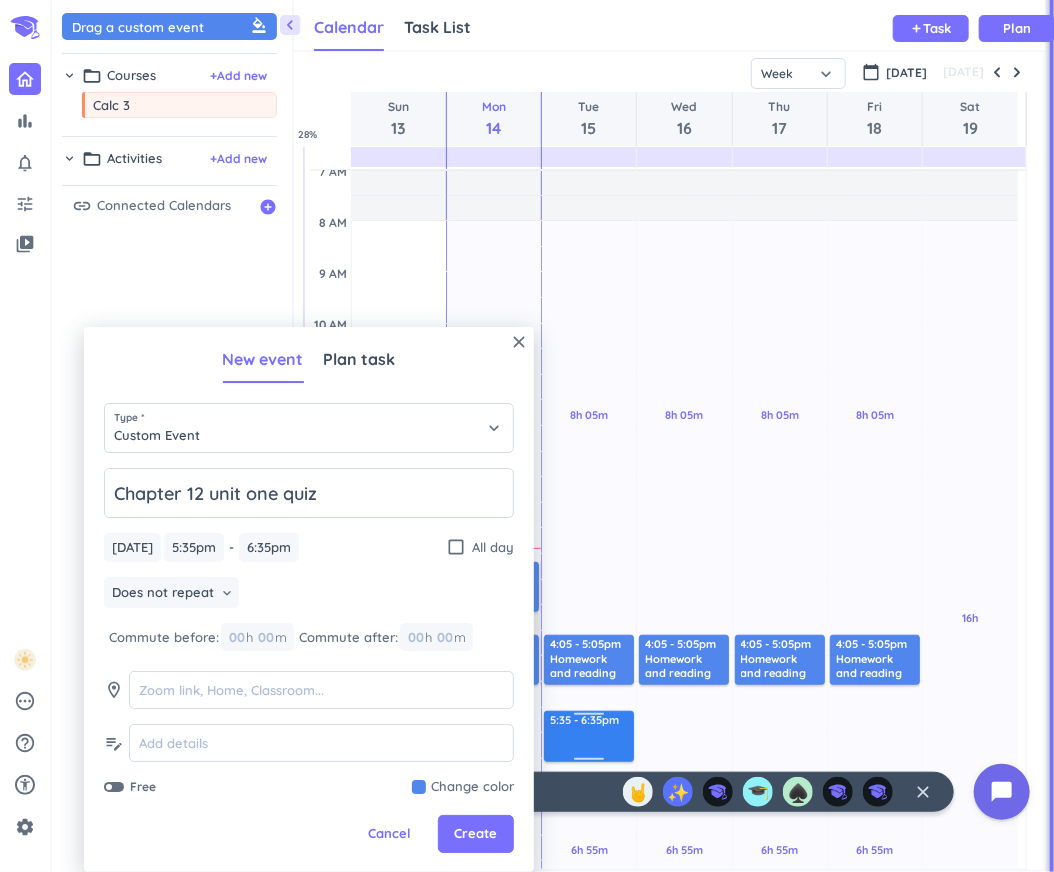 type on "Chapter 12 unit one quiz" 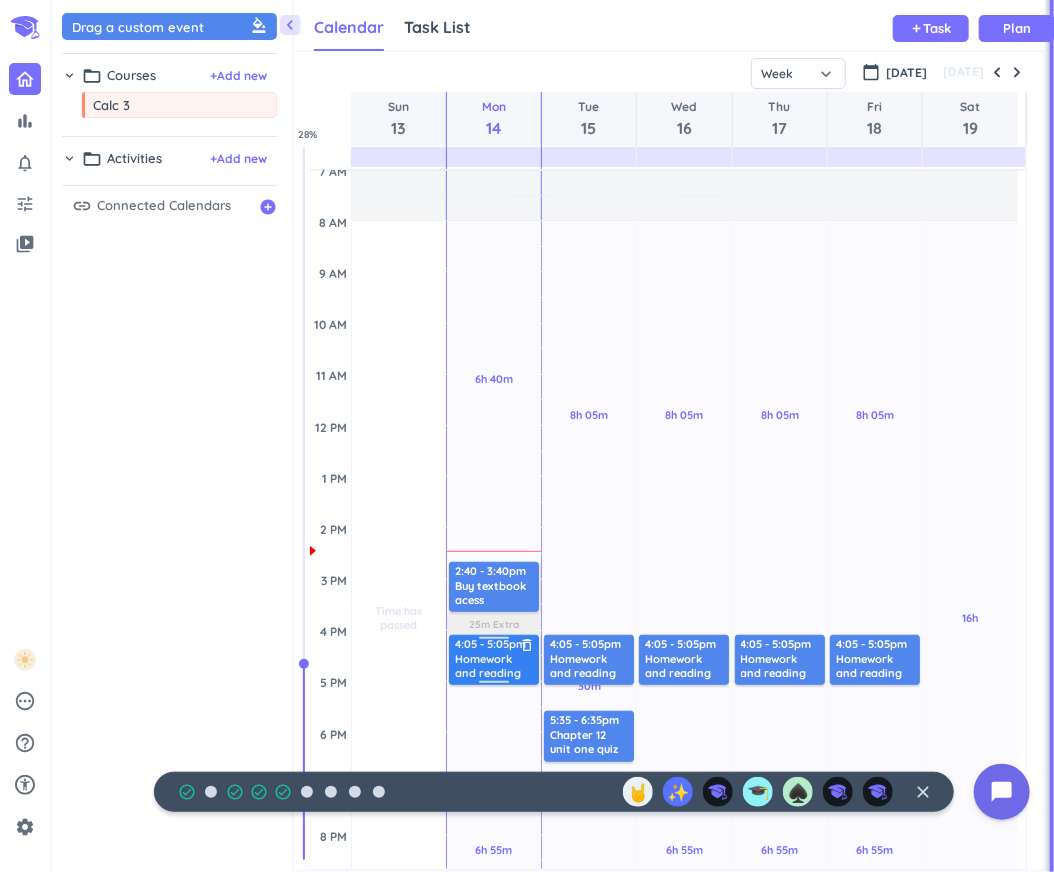 click at bounding box center [494, 641] 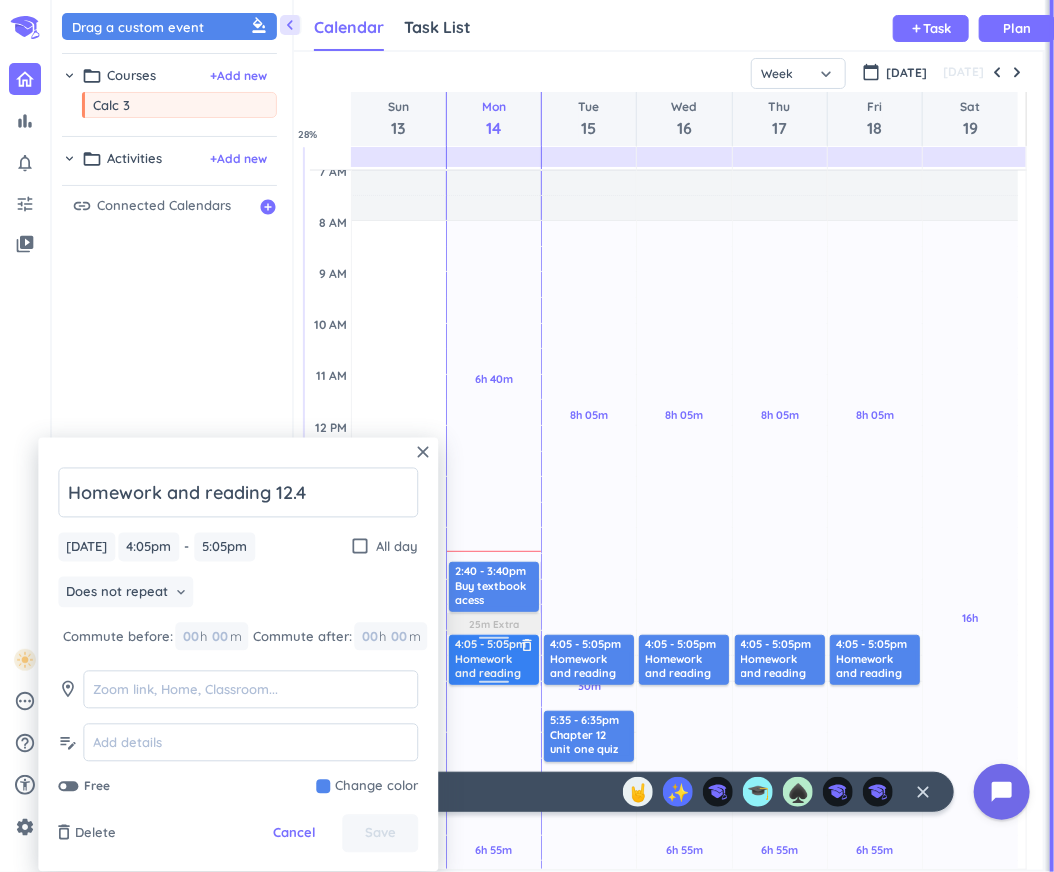 click on "delete_outline" at bounding box center (527, 645) 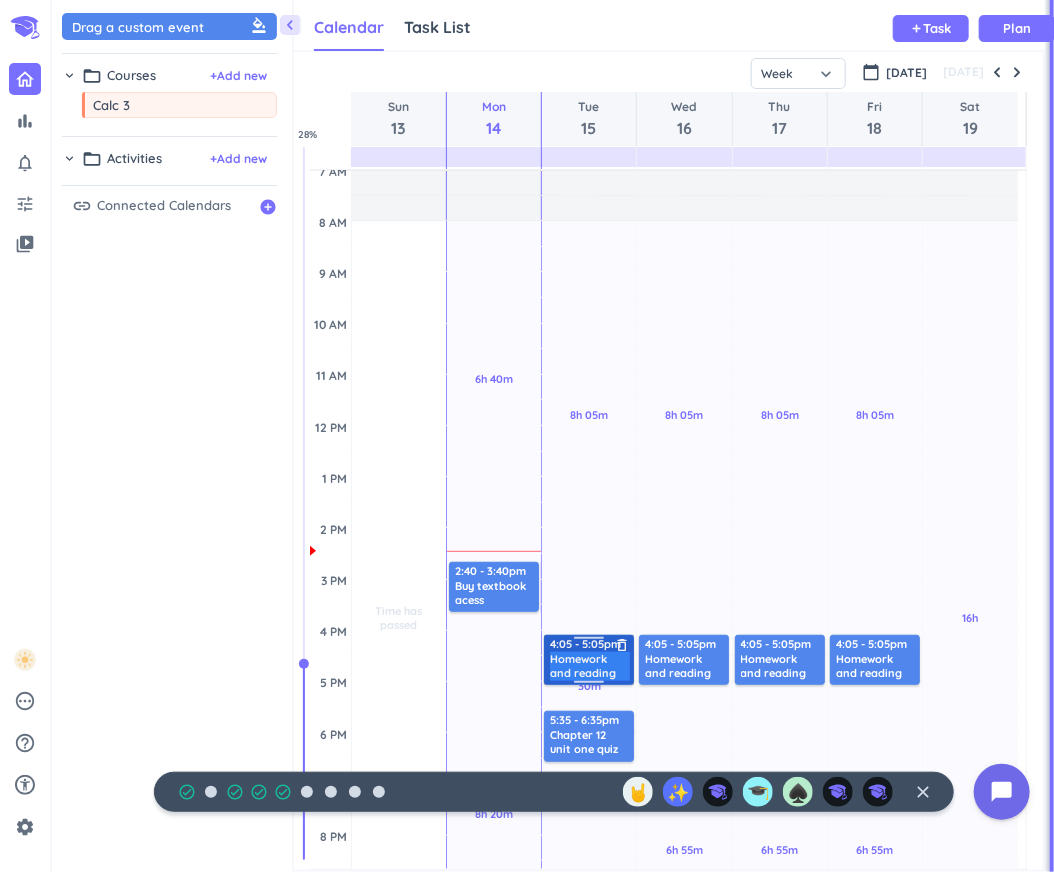 click at bounding box center (589, 641) 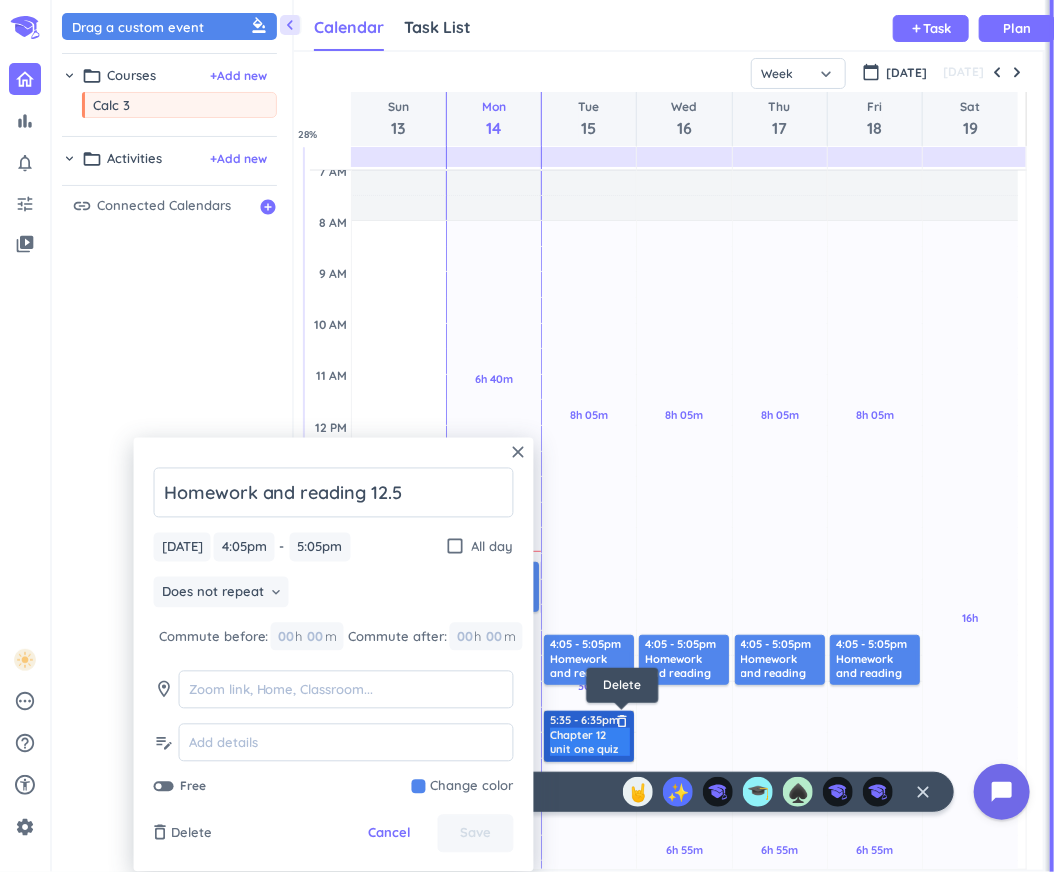 drag, startPoint x: 623, startPoint y: 722, endPoint x: 642, endPoint y: 692, distance: 35.510563 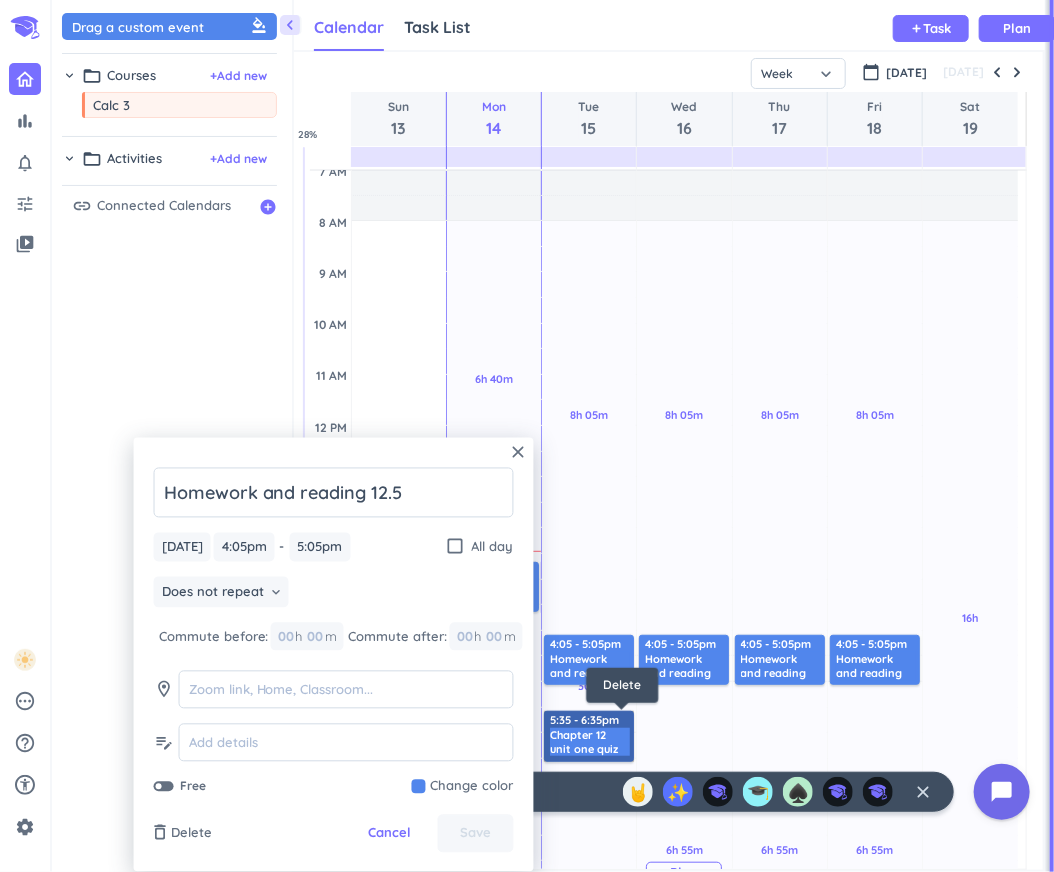 click on "5:35 - 6:35pm Chapter 12 unit one quiz delete_outline" at bounding box center [589, 736] 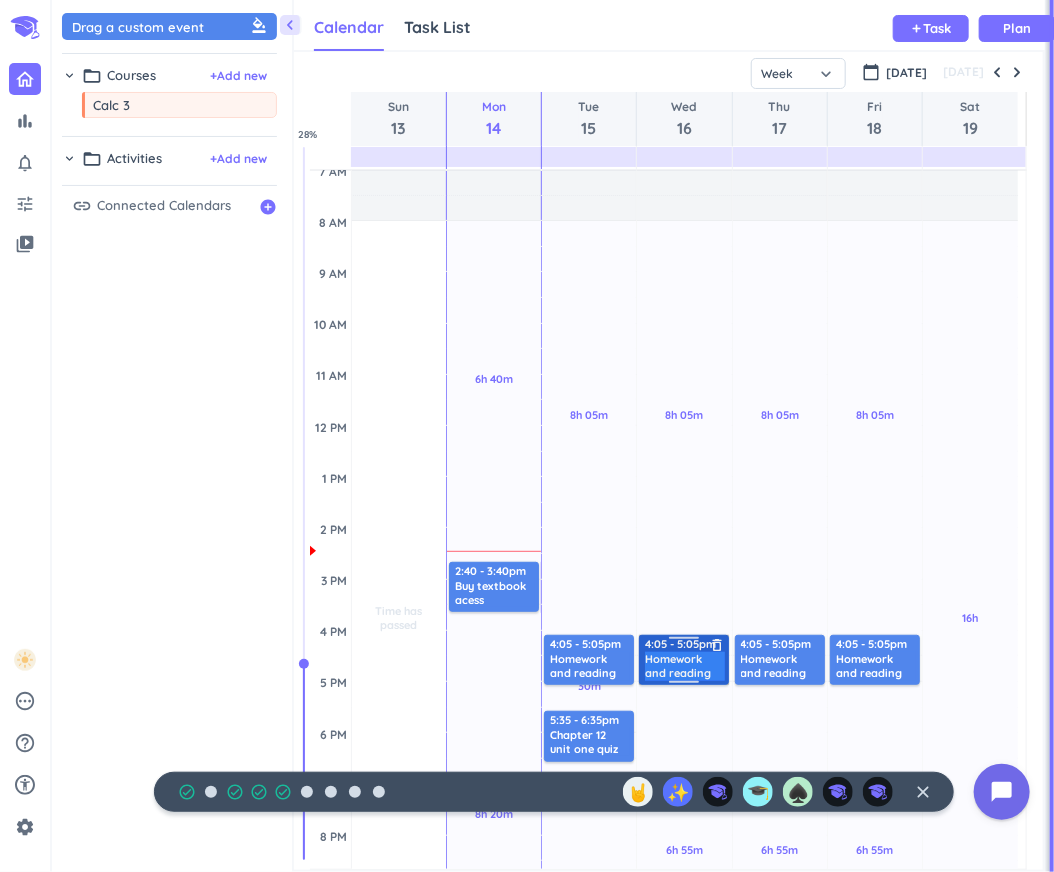 click on "4:05 - 5:05pm Homework and reading 12.6 delete_outline" at bounding box center [684, 660] 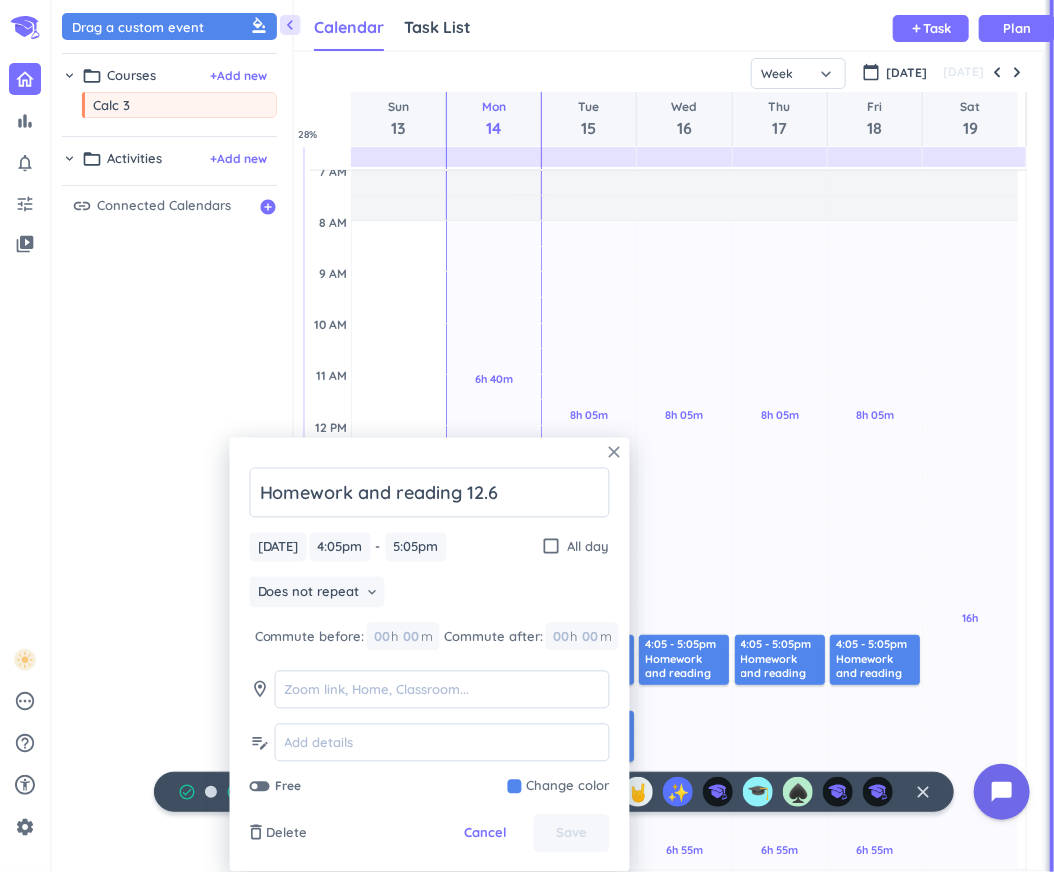 click on "close" at bounding box center (615, 453) 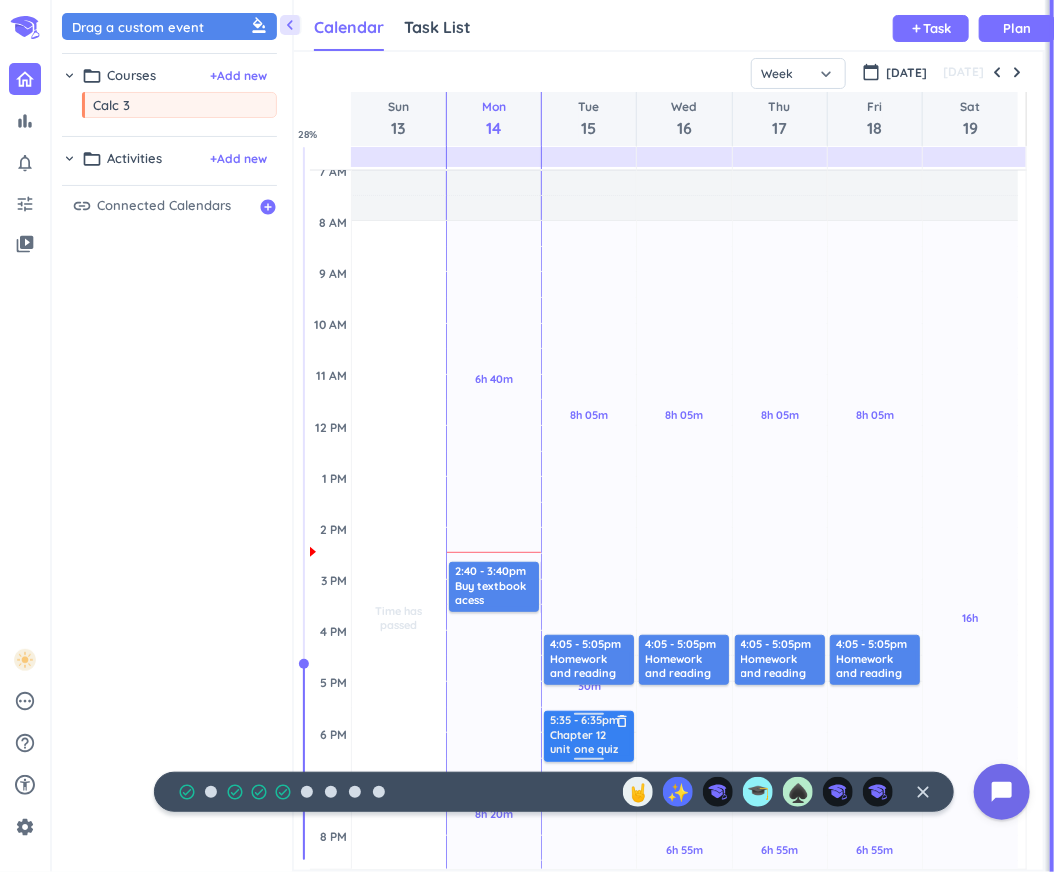 click on "delete_outline" at bounding box center (622, 721) 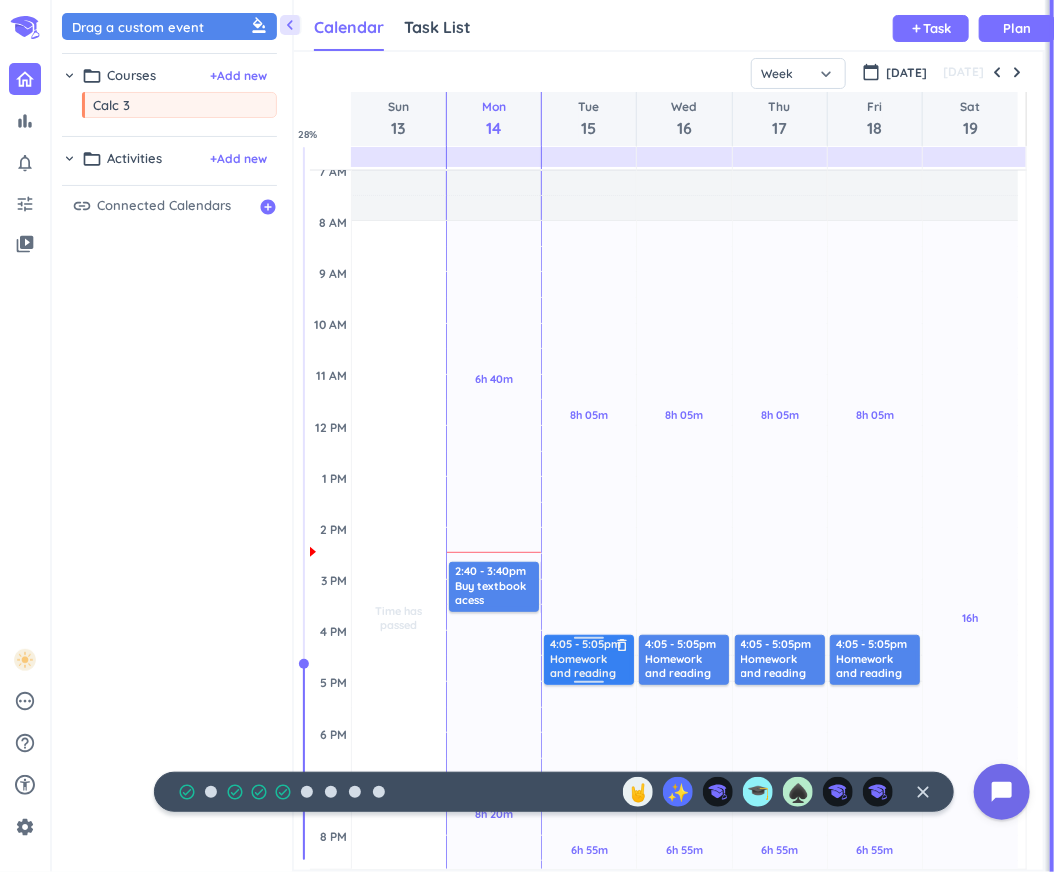 click on "delete_outline" at bounding box center (622, 645) 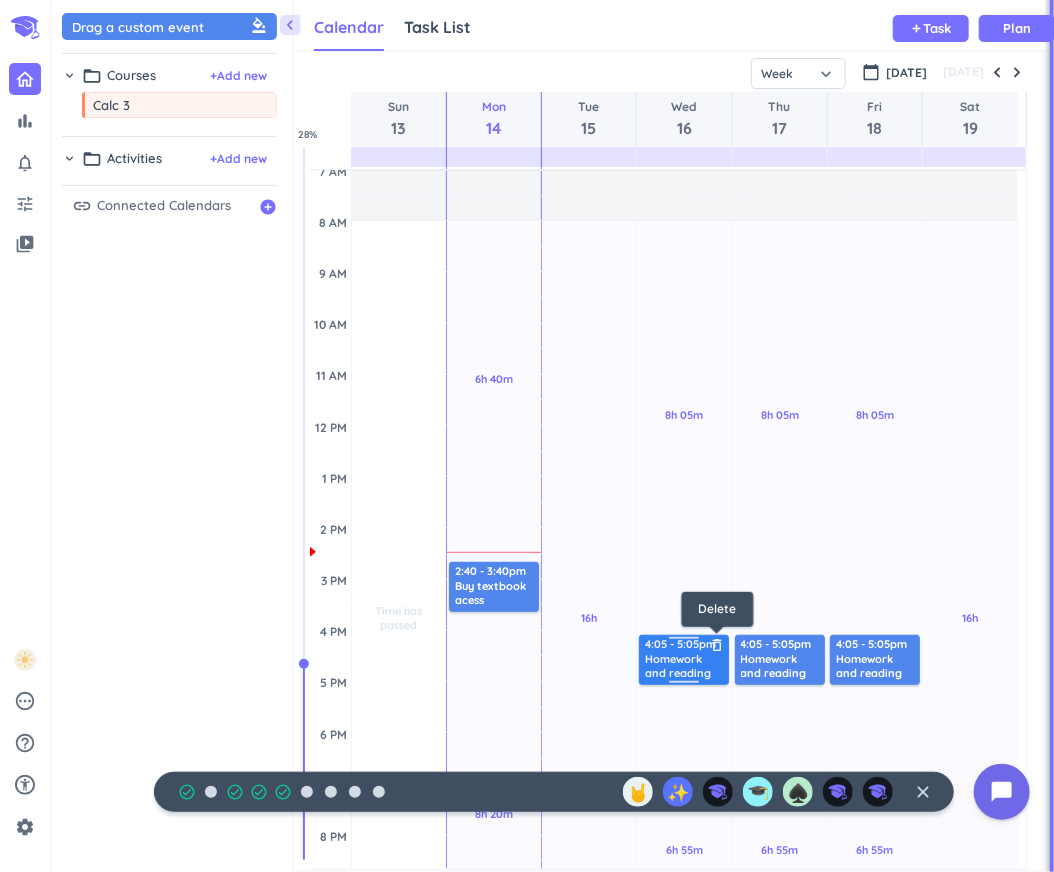 click on "delete_outline" at bounding box center (717, 645) 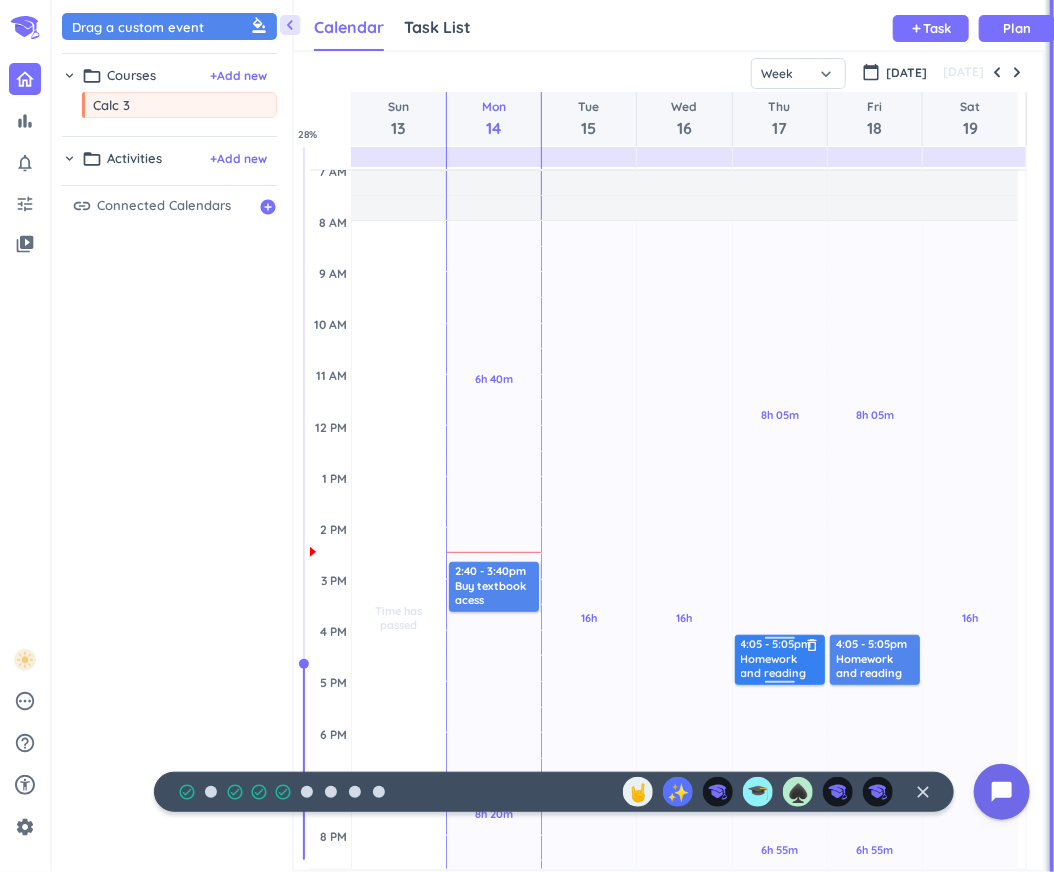 click on "delete_outline" at bounding box center (813, 645) 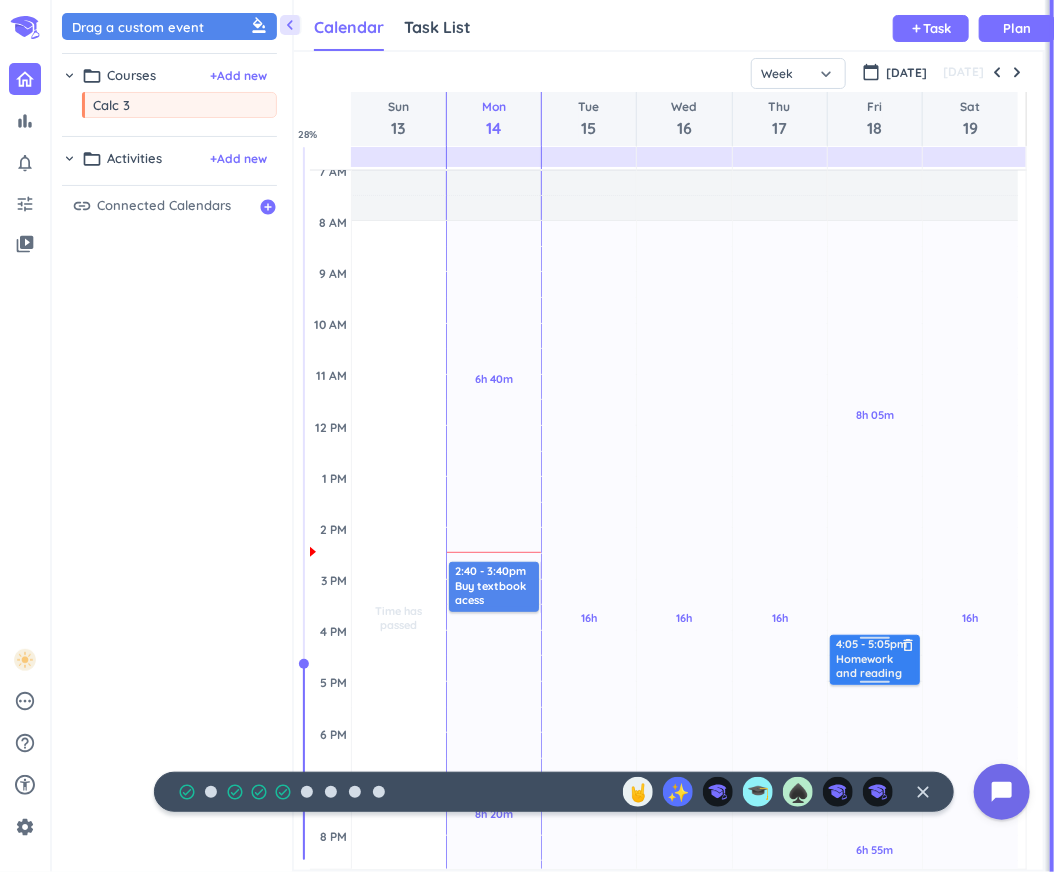 click on "delete_outline" at bounding box center (908, 645) 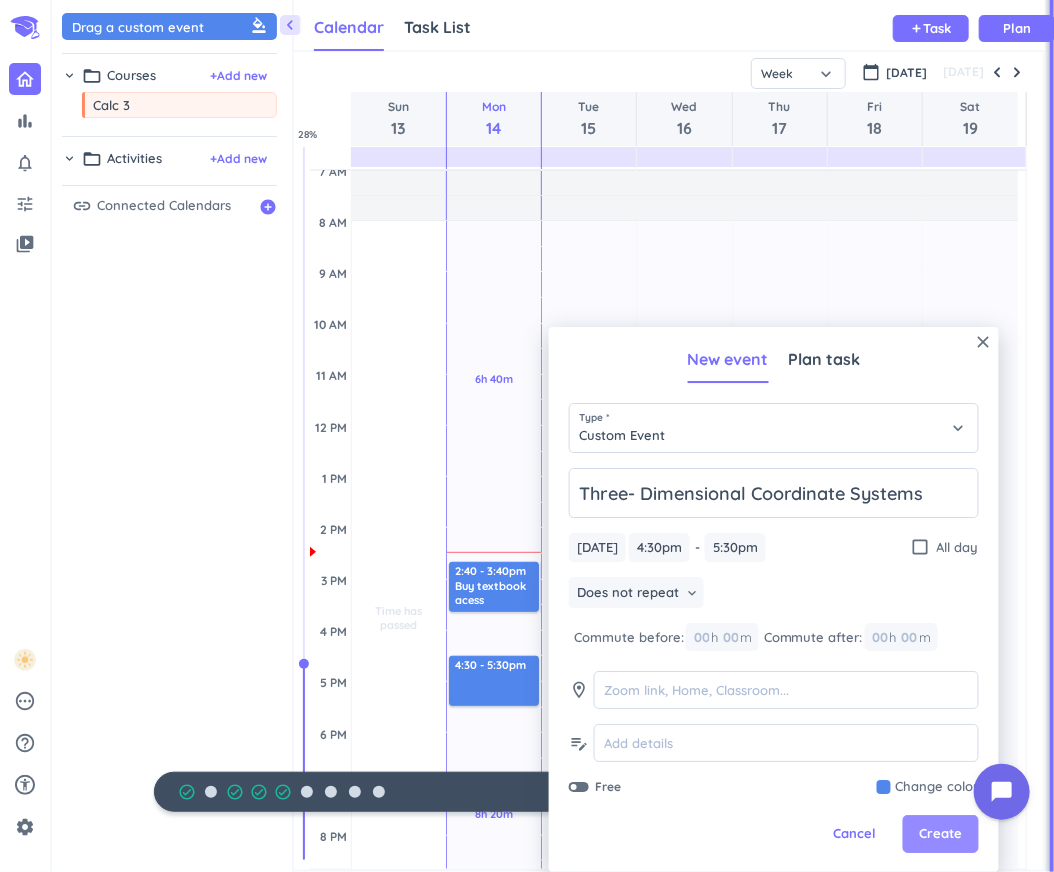 type on "Three- Dimensional Coordinate Systems" 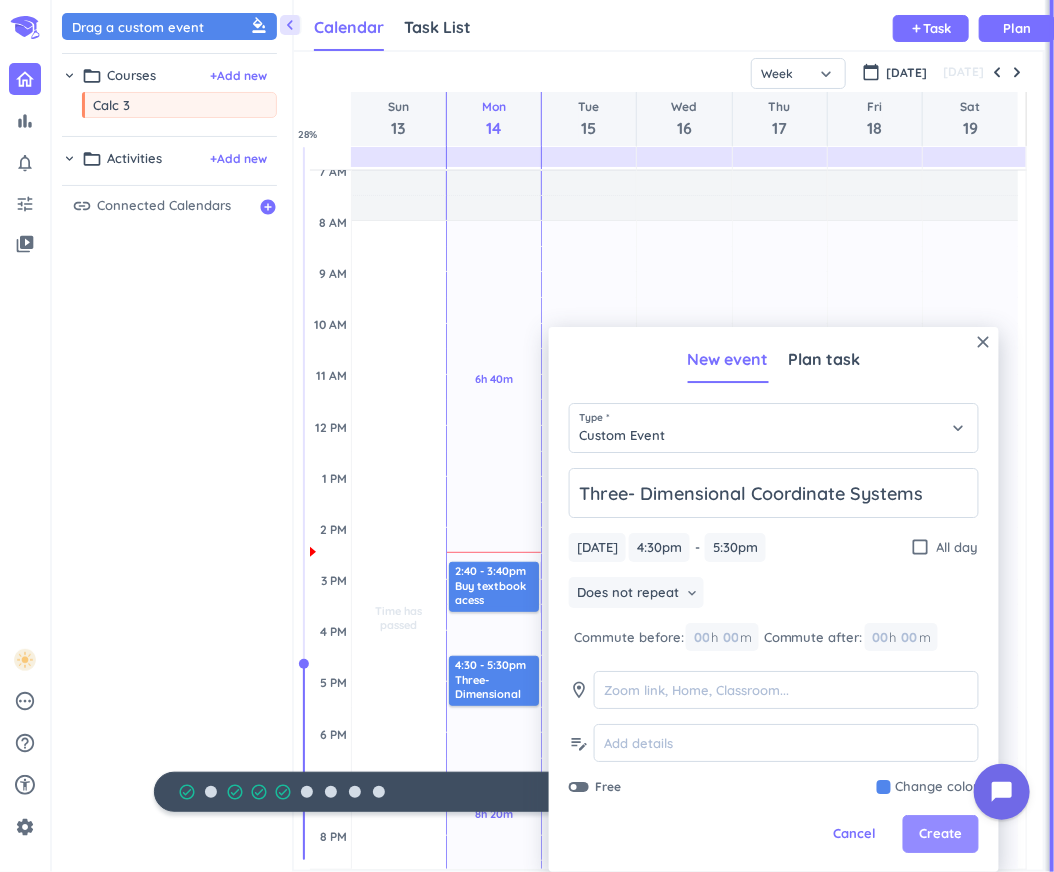 click on "Create" at bounding box center [941, 835] 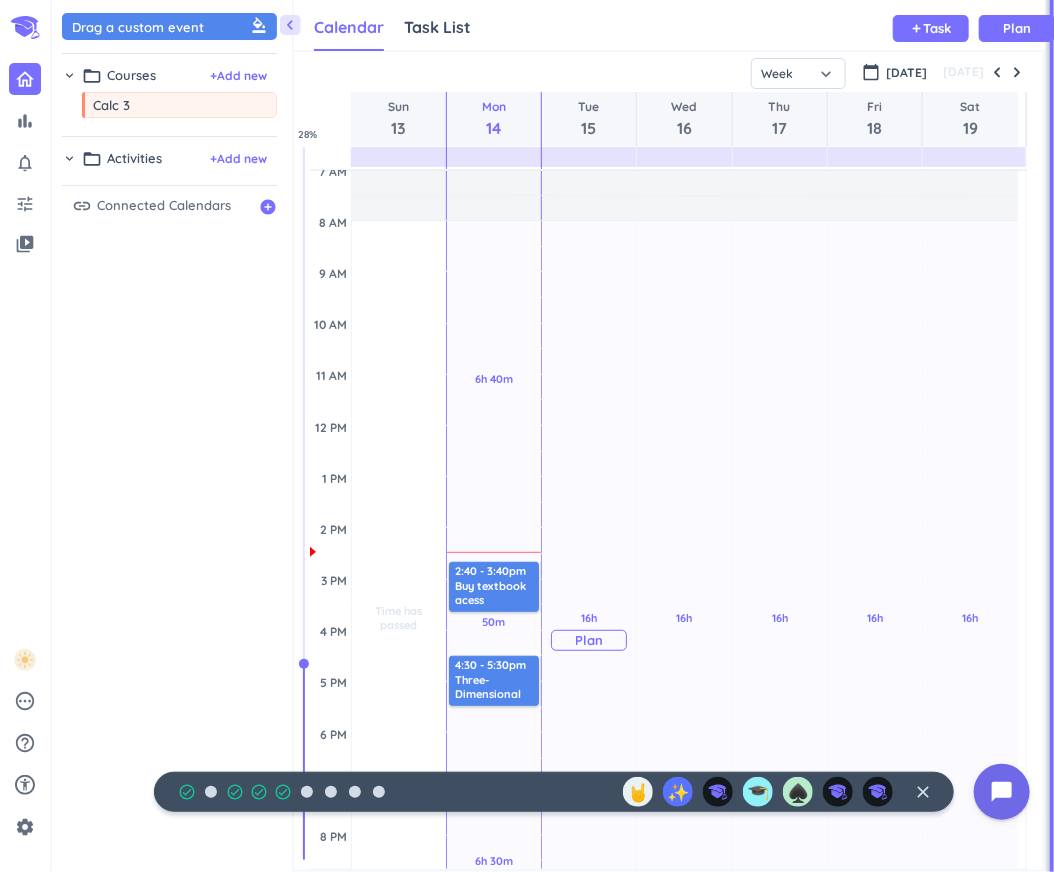 click on "16h  Past due Plan" at bounding box center (589, 630) 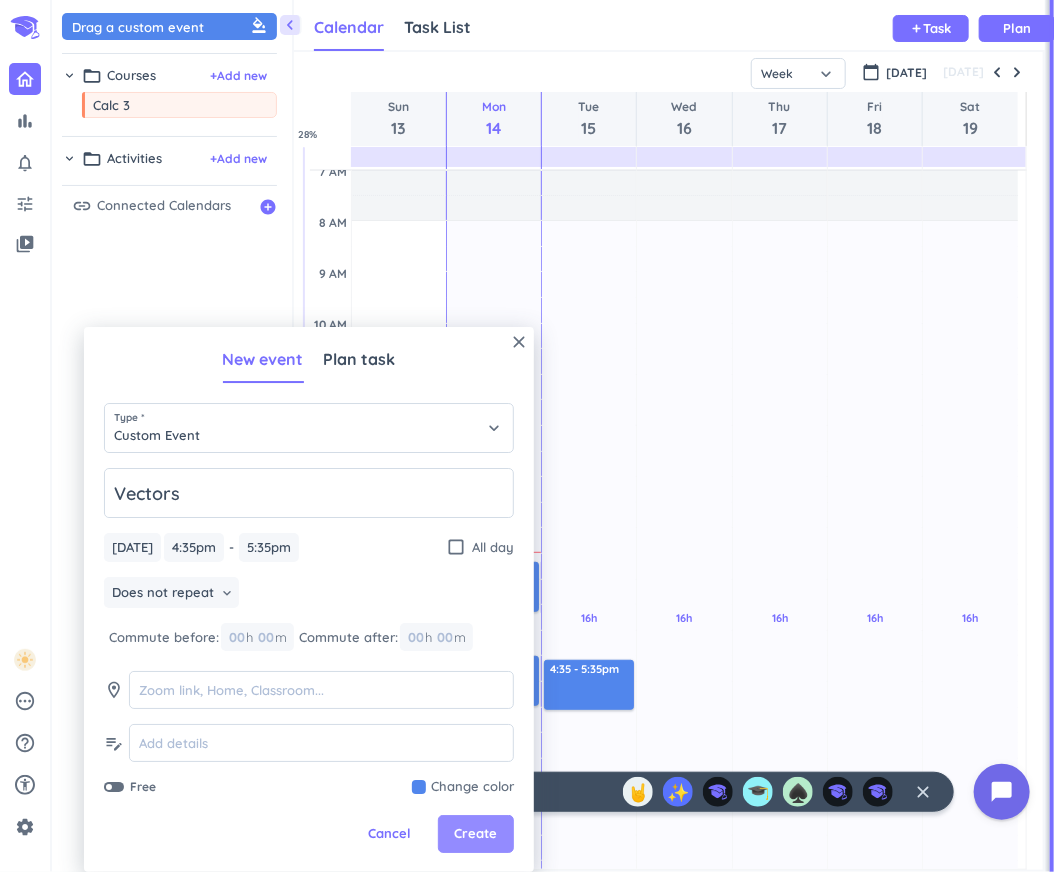 type on "Vectors" 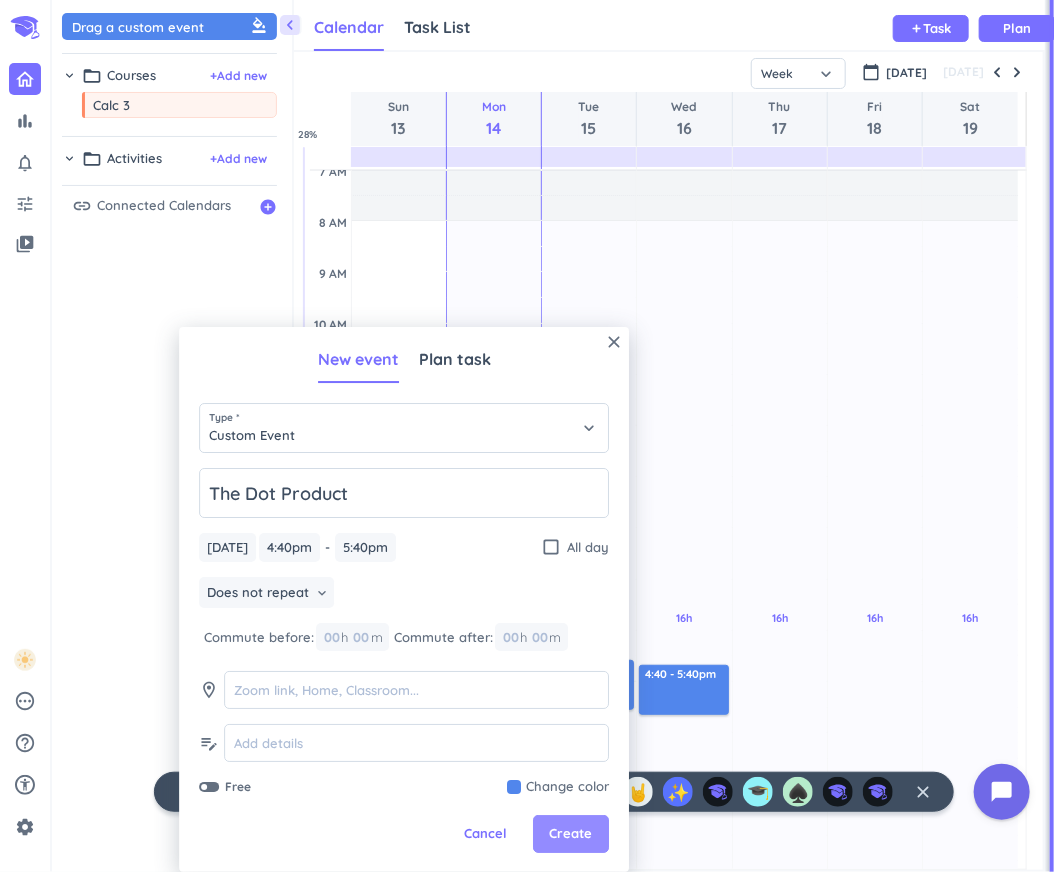 type on "The Dot Product" 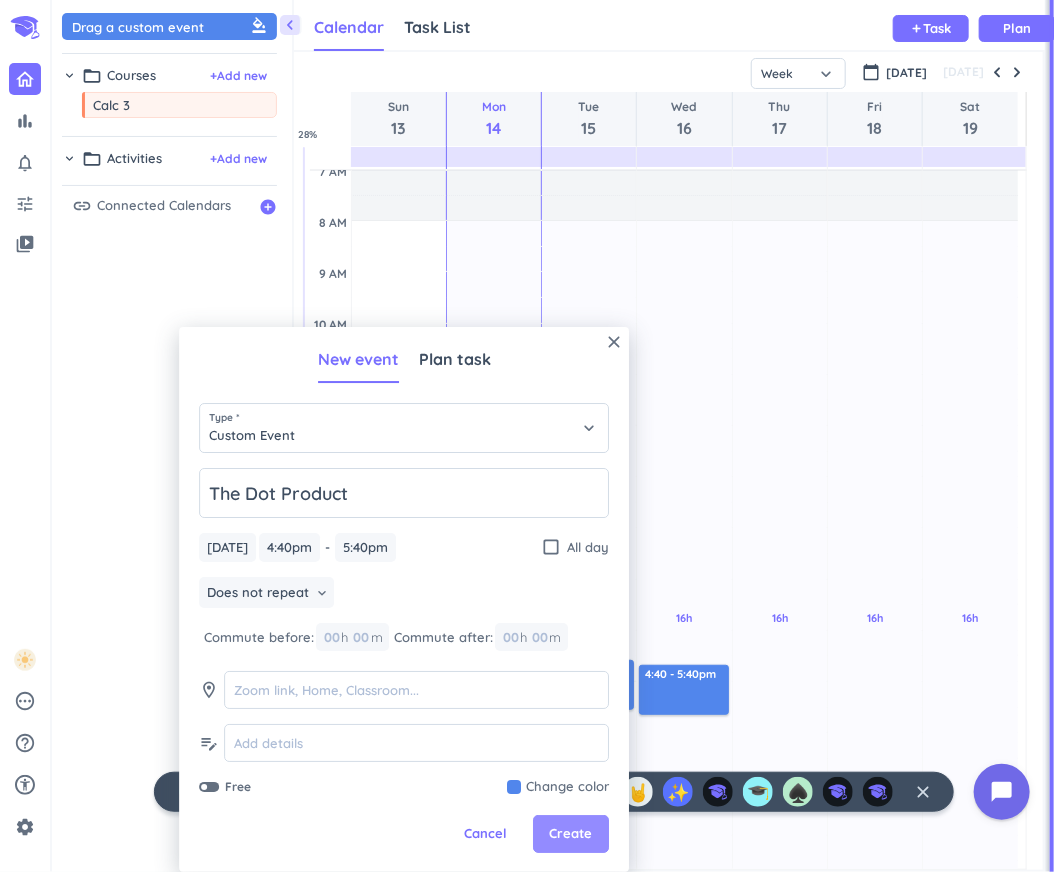 click on "Create" at bounding box center [571, 835] 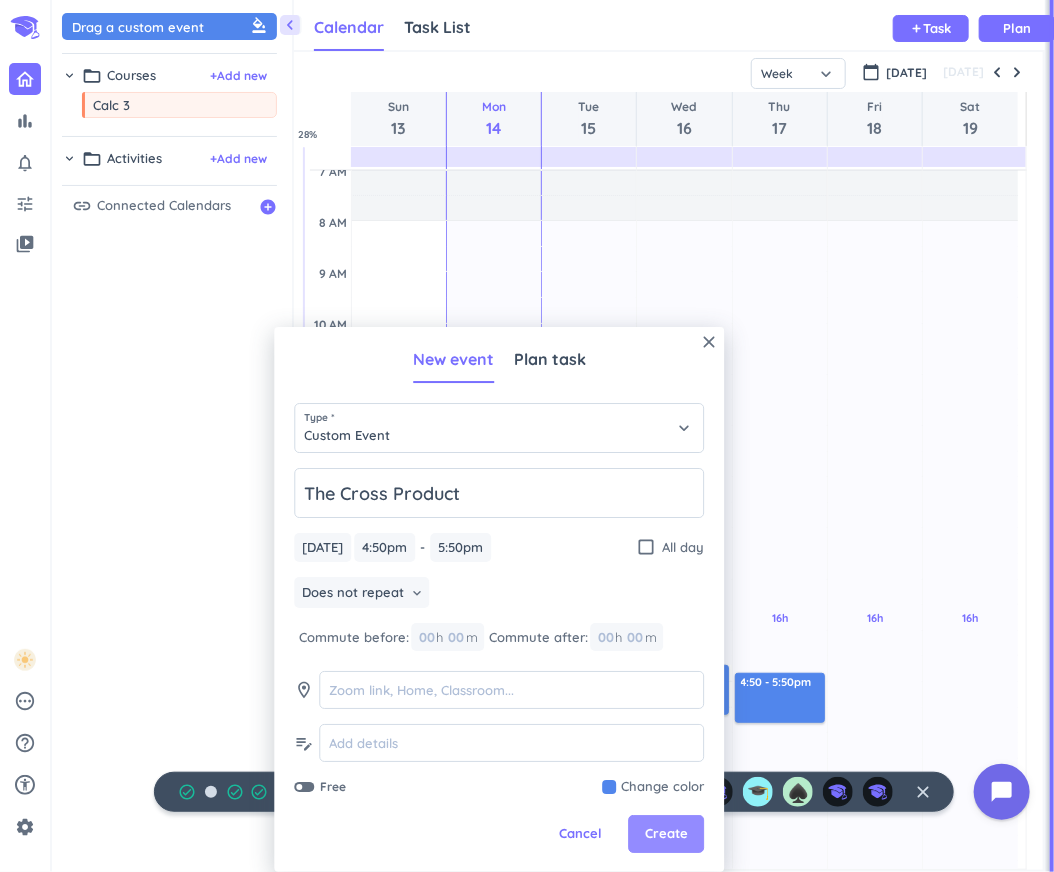 type on "The Cross Product" 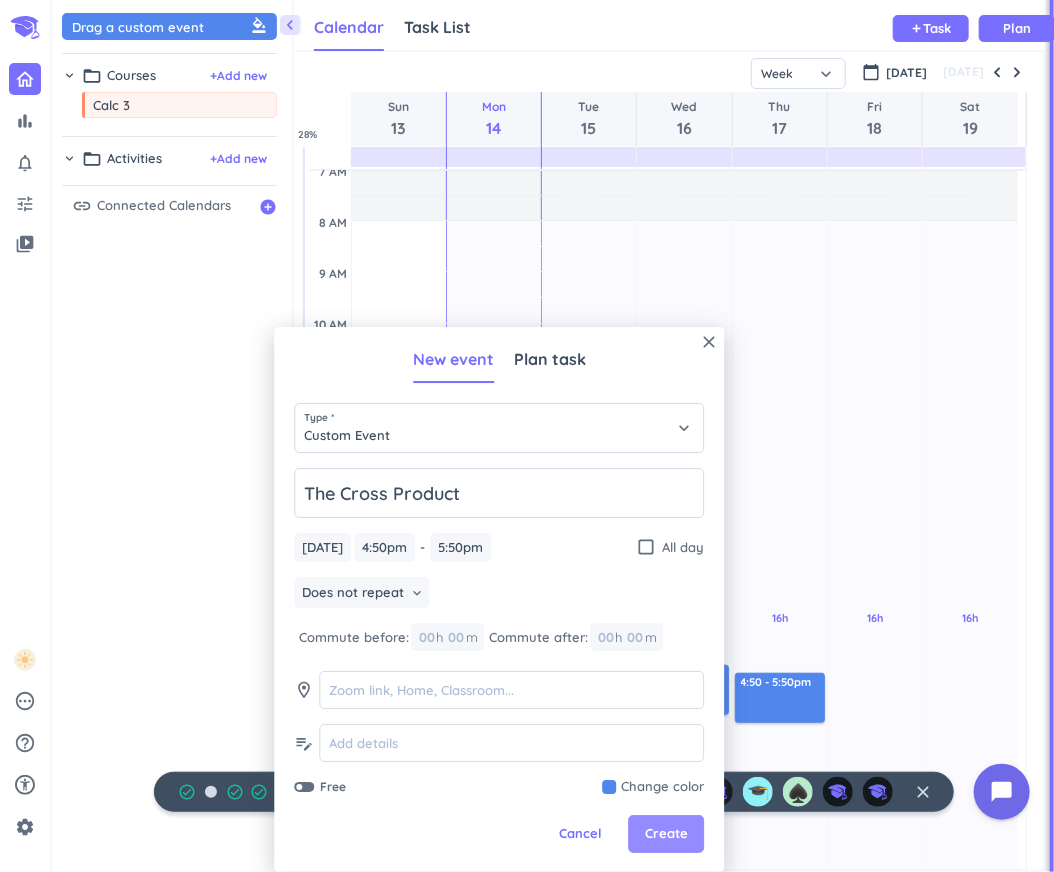 click on "Create" at bounding box center [666, 835] 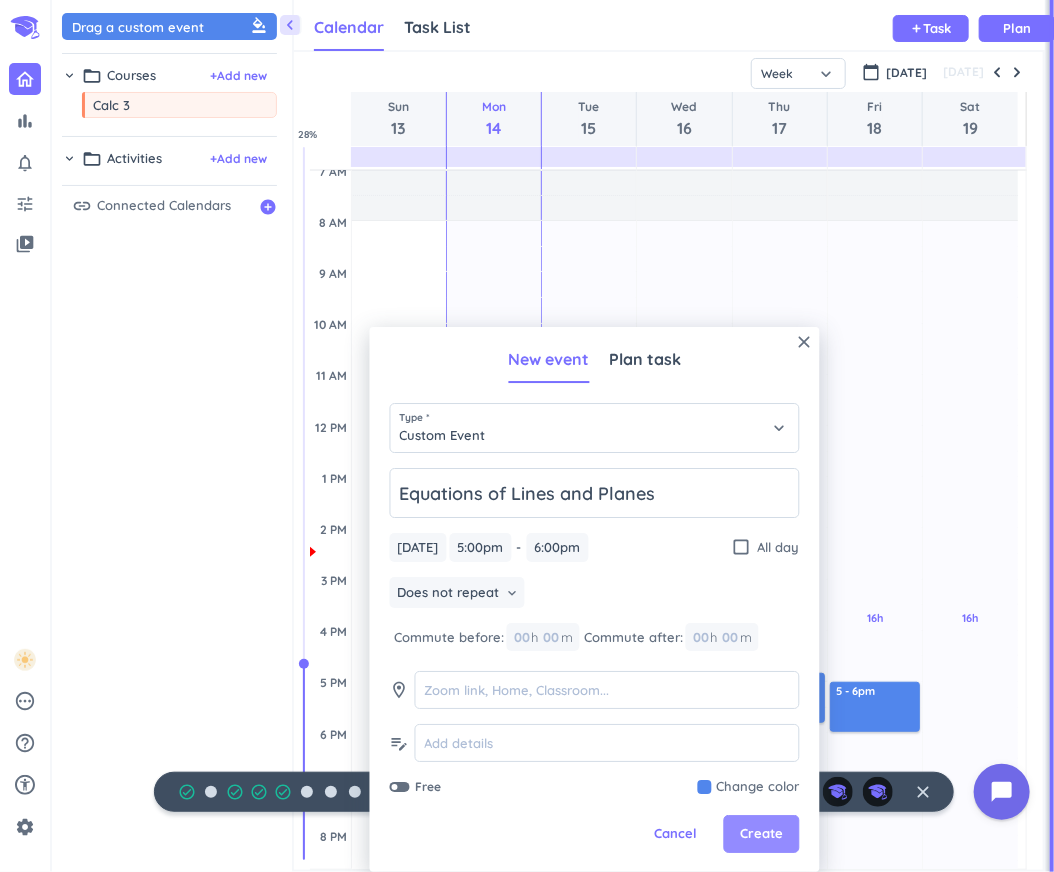 type on "Equations of Lines and Planes" 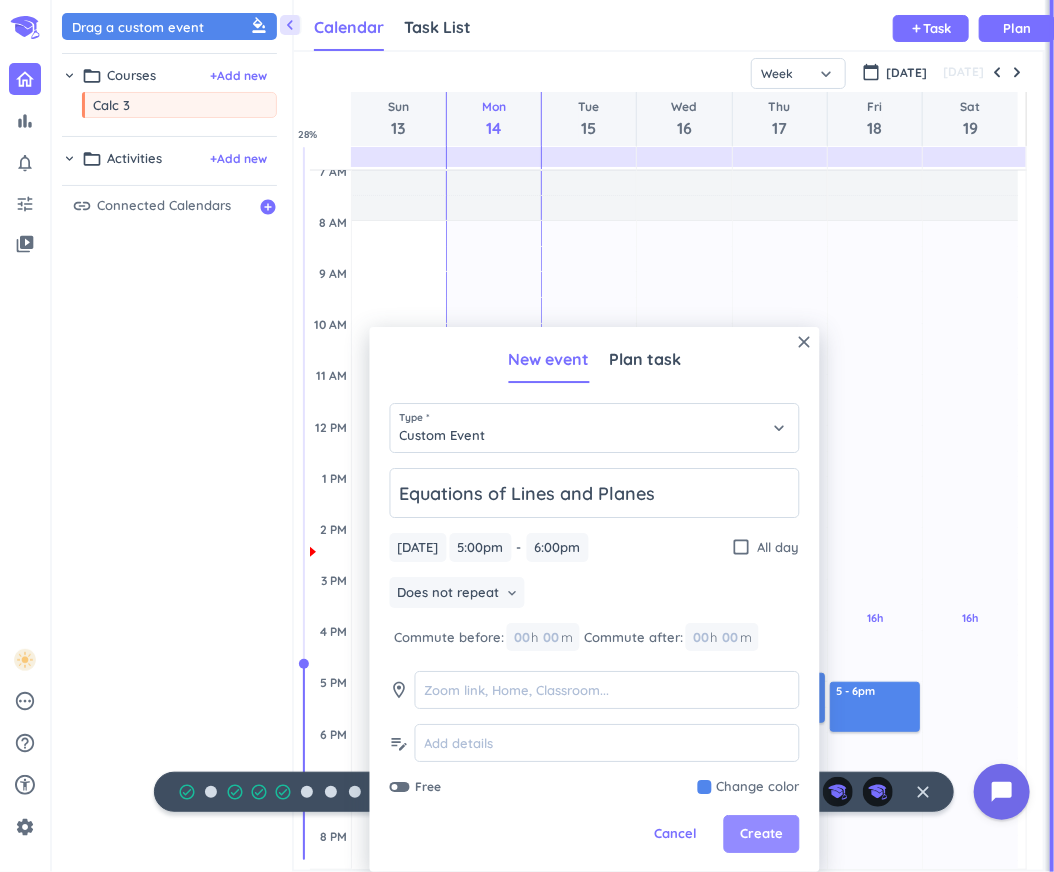 click on "Create" at bounding box center (761, 835) 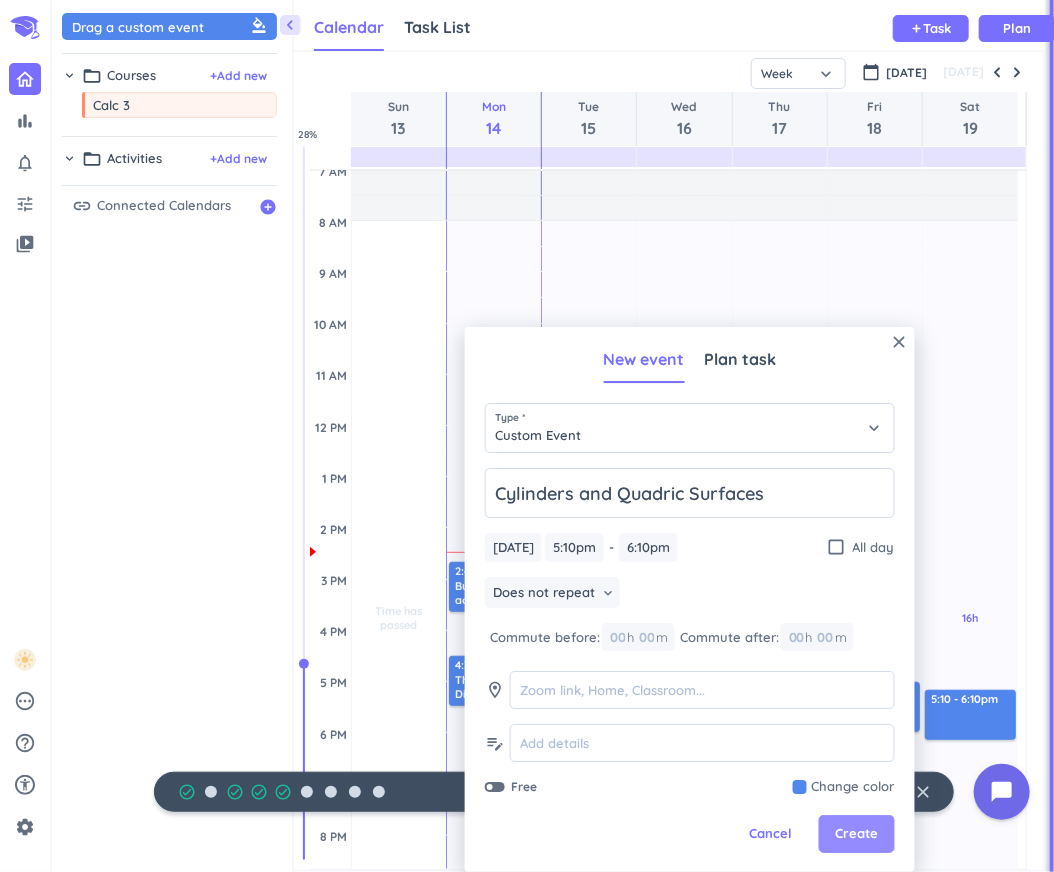 type on "Cylinders and Quadric Surfaces" 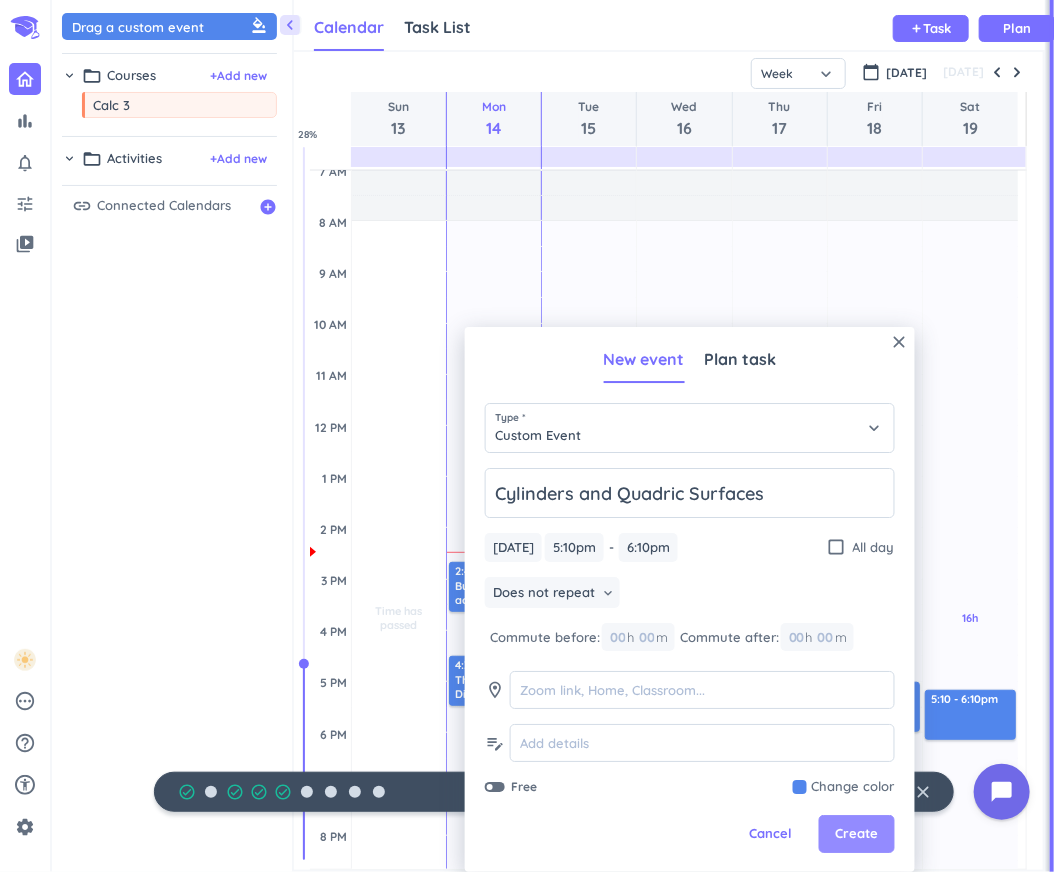 click on "Create" at bounding box center (857, 835) 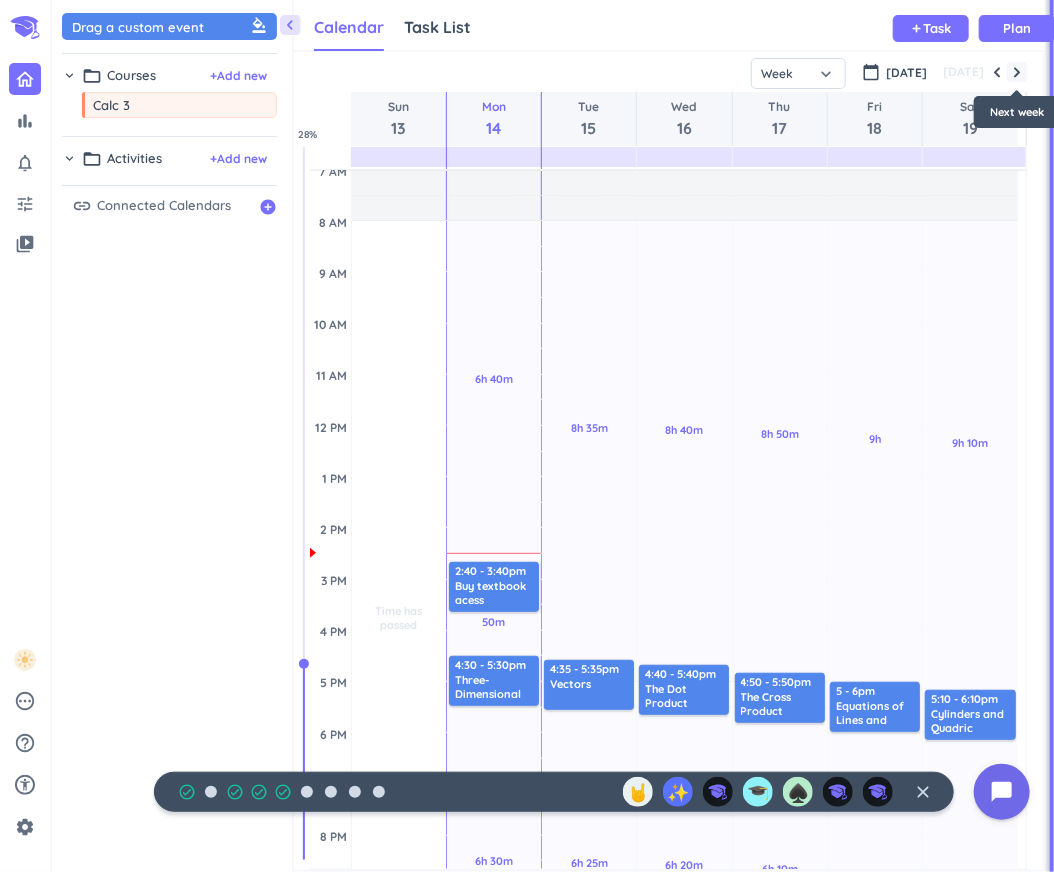 click at bounding box center (1017, 72) 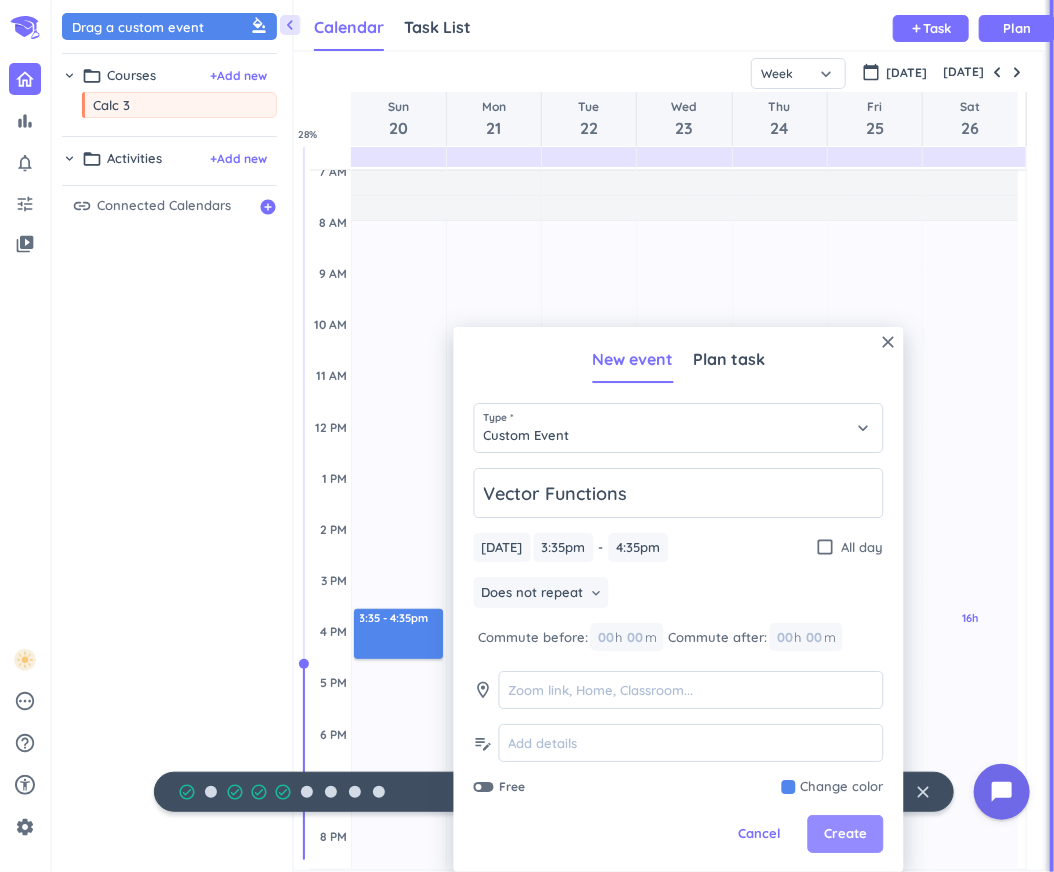 type on "Vector Functions" 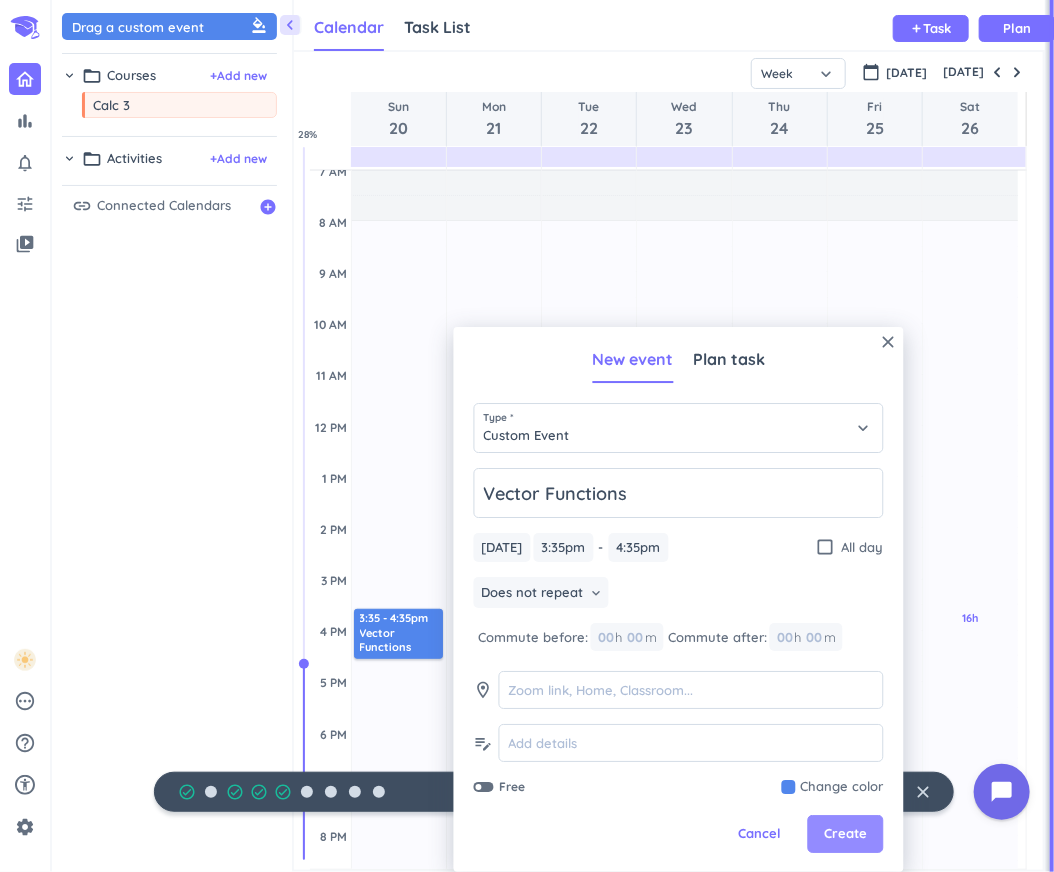 click on "Create" at bounding box center (845, 835) 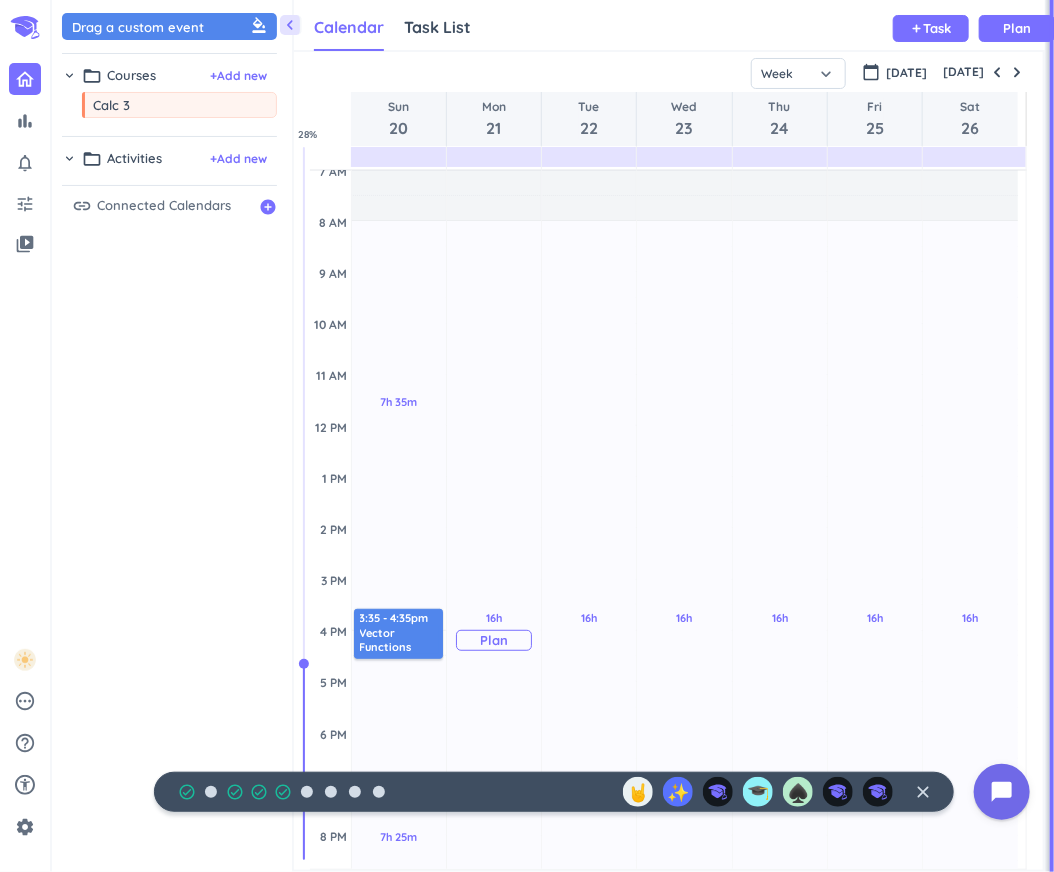 click on "16h  Past due Plan" at bounding box center (493, 631) 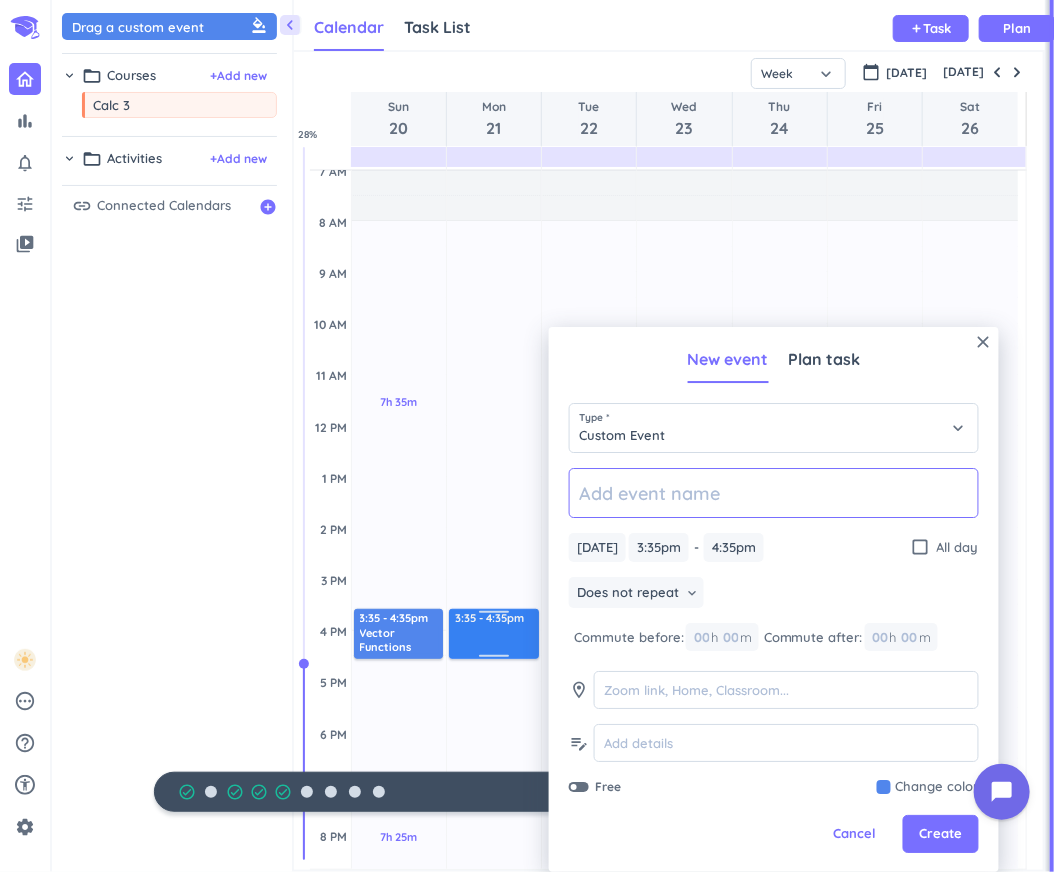 paste on "Derivatives and Integrals of Vector Functions" 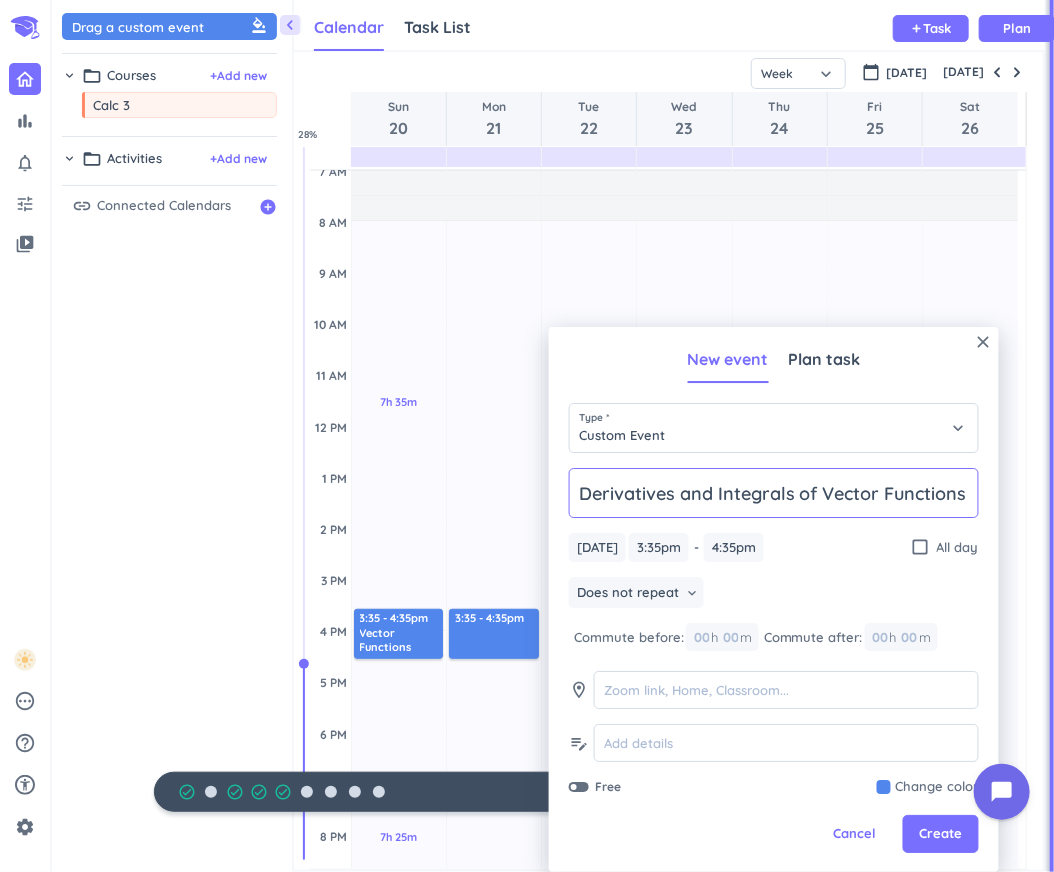 type on "Derivatives and Integrals of Vector Functions" 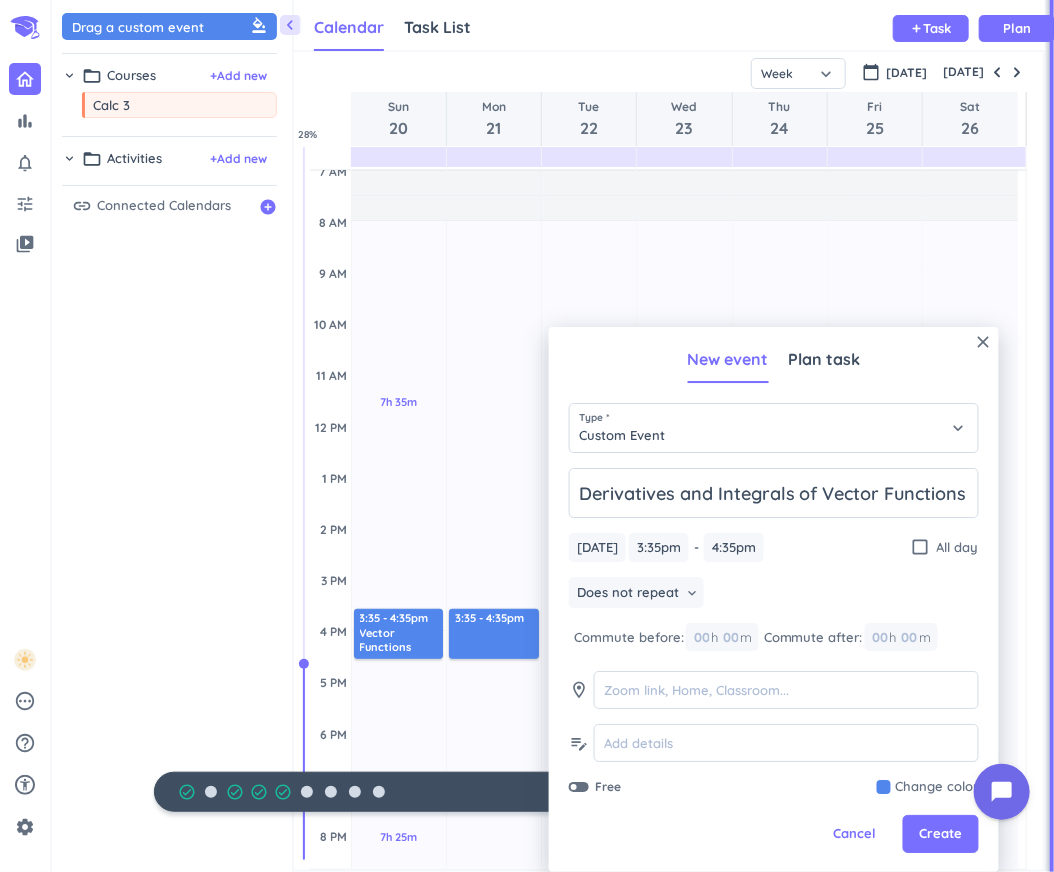 click on "close New event Plan task Type * Custom Event keyboard_arrow_down Derivatives and Integrals of Vector Functions [DATE] [DATE]   3:35pm 3:35pm - 4:35pm 4:35pm check_box_outline_blank All day Does not repeat keyboard_arrow_down Commute before: 00 h 00 m Commute after: 00 h 00 m room edit_note Free Change color Cancel Create" at bounding box center [774, 599] 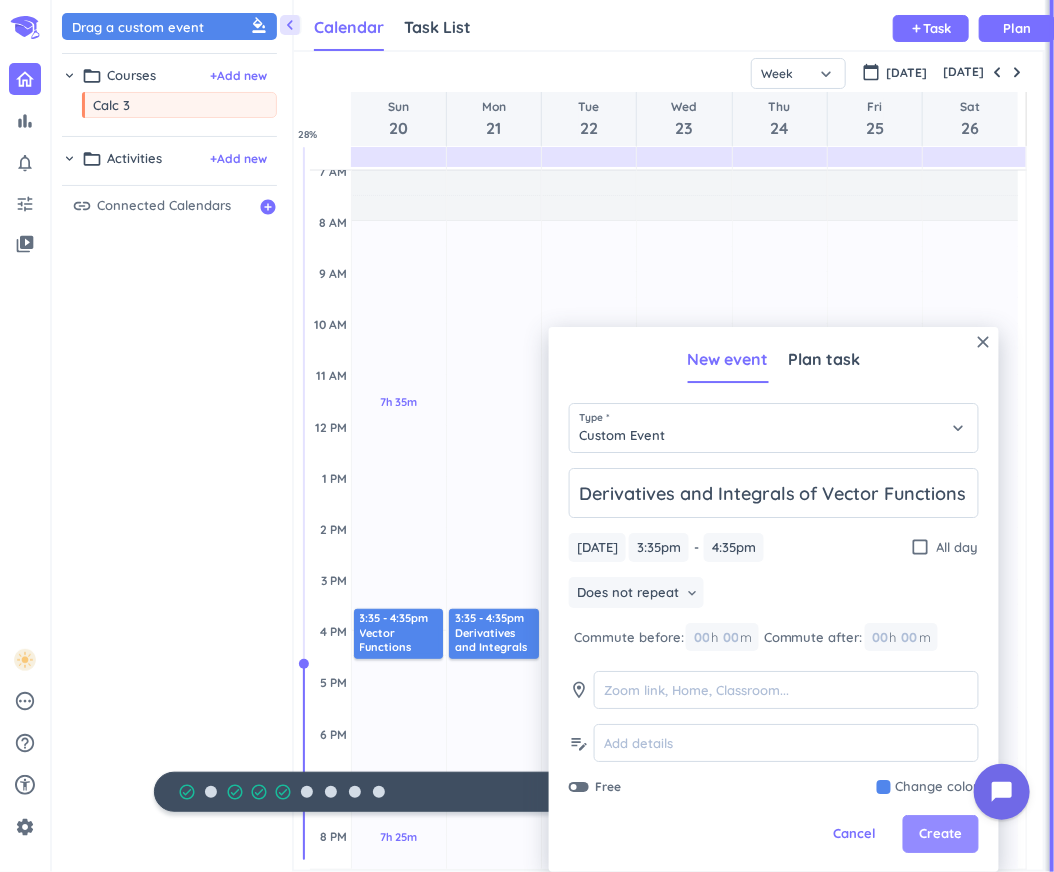 click on "Create" at bounding box center (940, 835) 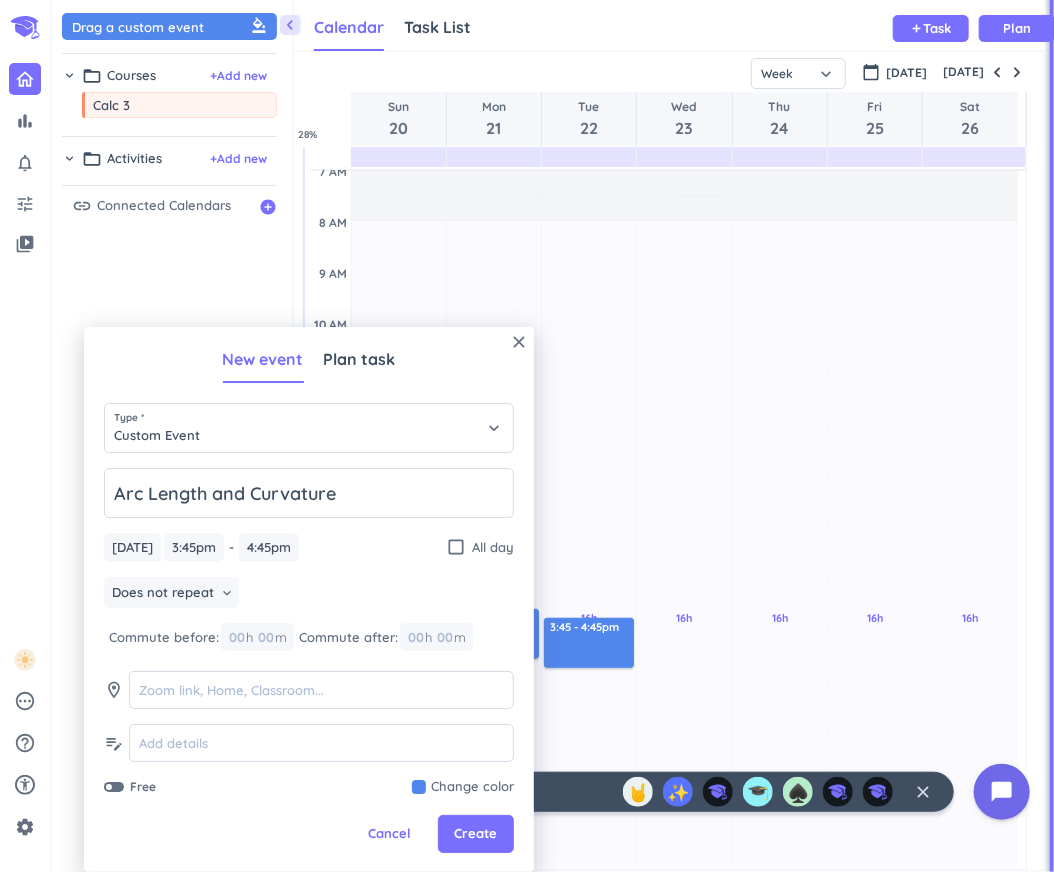 type on "Arc Length and Curvature" 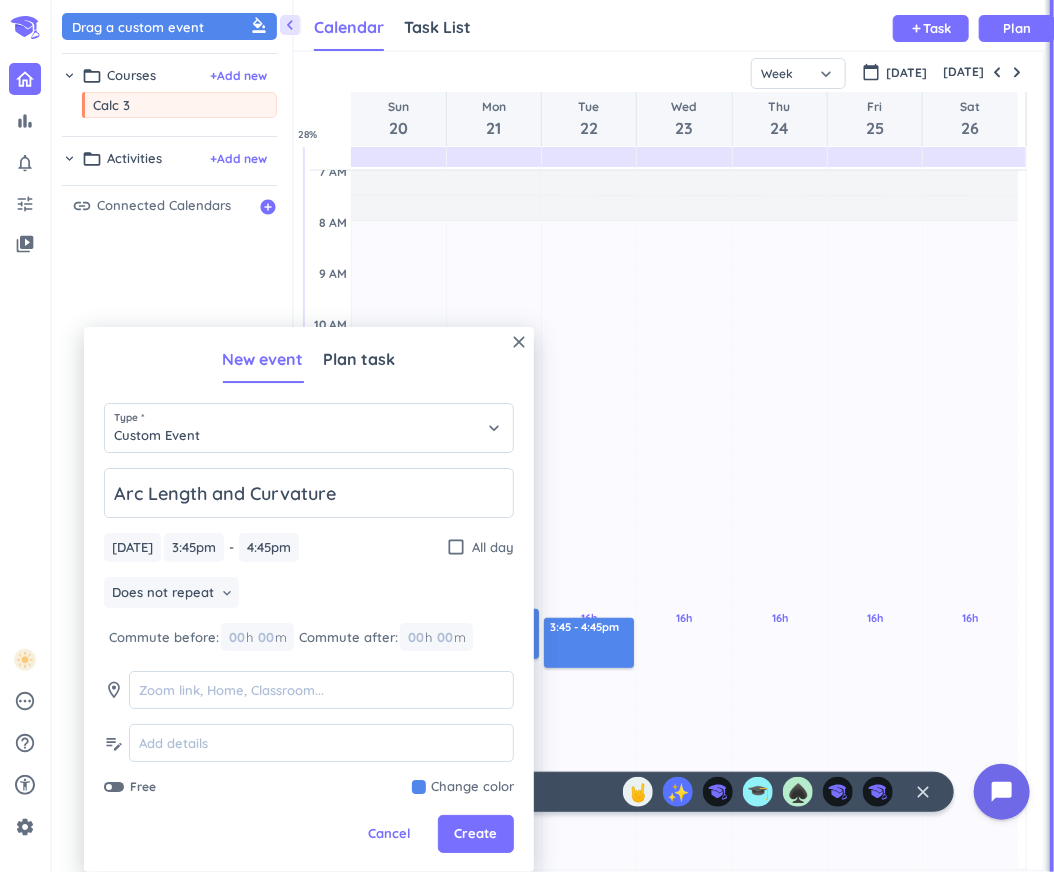 click on "close New event Plan task Type * Custom Event keyboard_arrow_down Arc Length and Curvature [DATE] [DATE]   3:45pm 3:45pm - 4:45pm 4:45pm check_box_outline_blank All day Does not repeat keyboard_arrow_down Commute before: 00 h 00 m Commute after: 00 h 00 m room edit_note Free Change color Cancel Create" at bounding box center (309, 599) 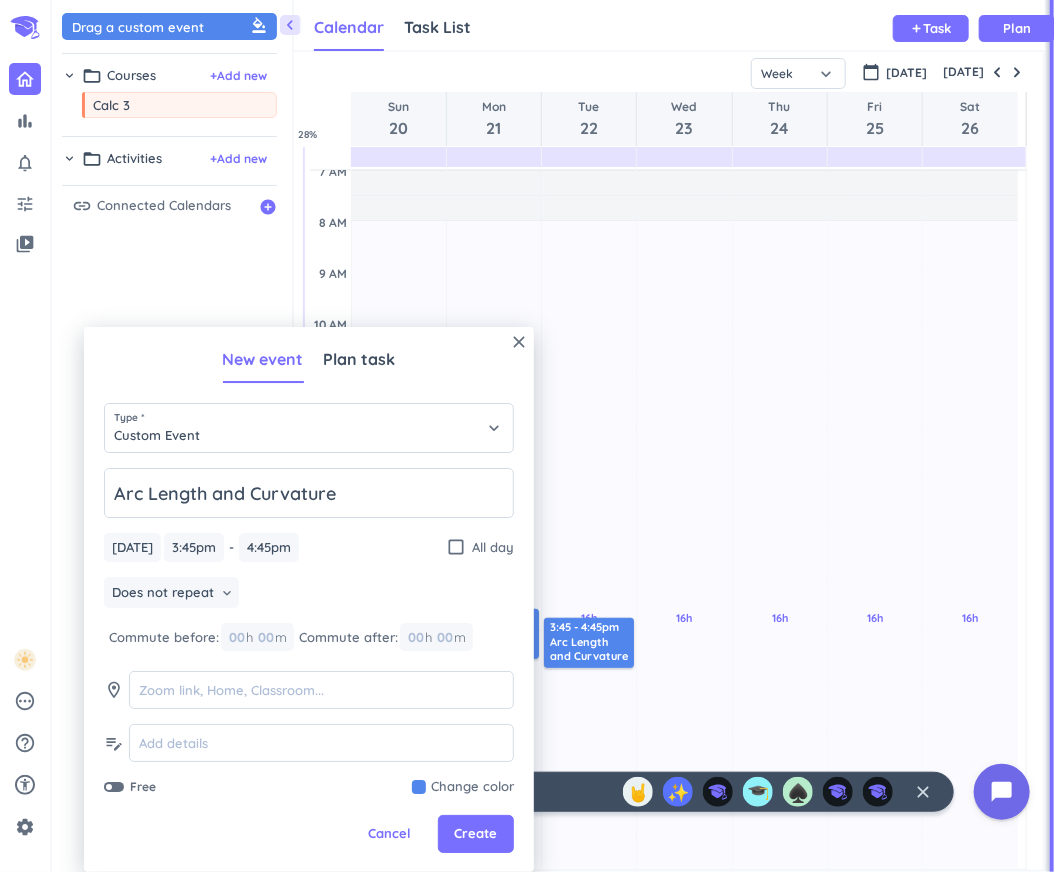 click on "close New event Plan task Type * Custom Event keyboard_arrow_down Arc Length and Curvature [DATE] [DATE]   3:45pm 3:45pm - 4:45pm 4:45pm check_box_outline_blank All day Does not repeat keyboard_arrow_down Commute before: 00 h 00 m Commute after: 00 h 00 m room edit_note Free Change color Cancel Create" at bounding box center [309, 599] 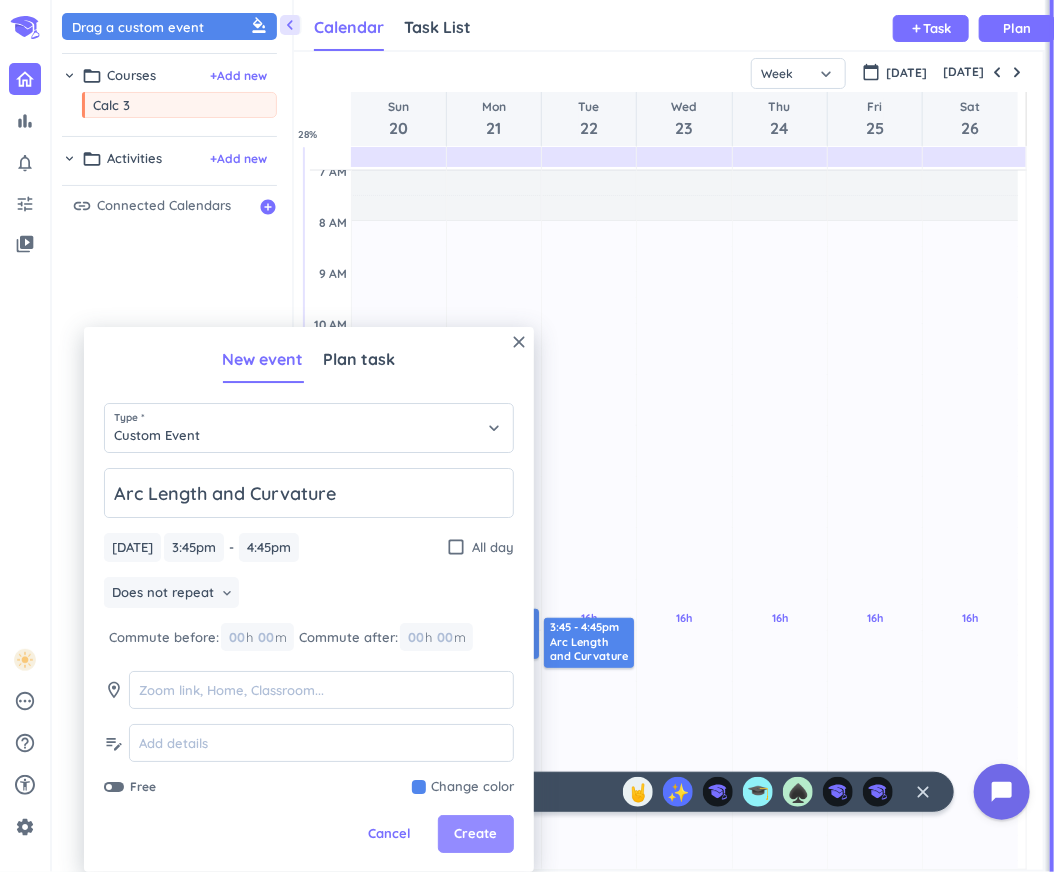 click on "Create" at bounding box center [476, 835] 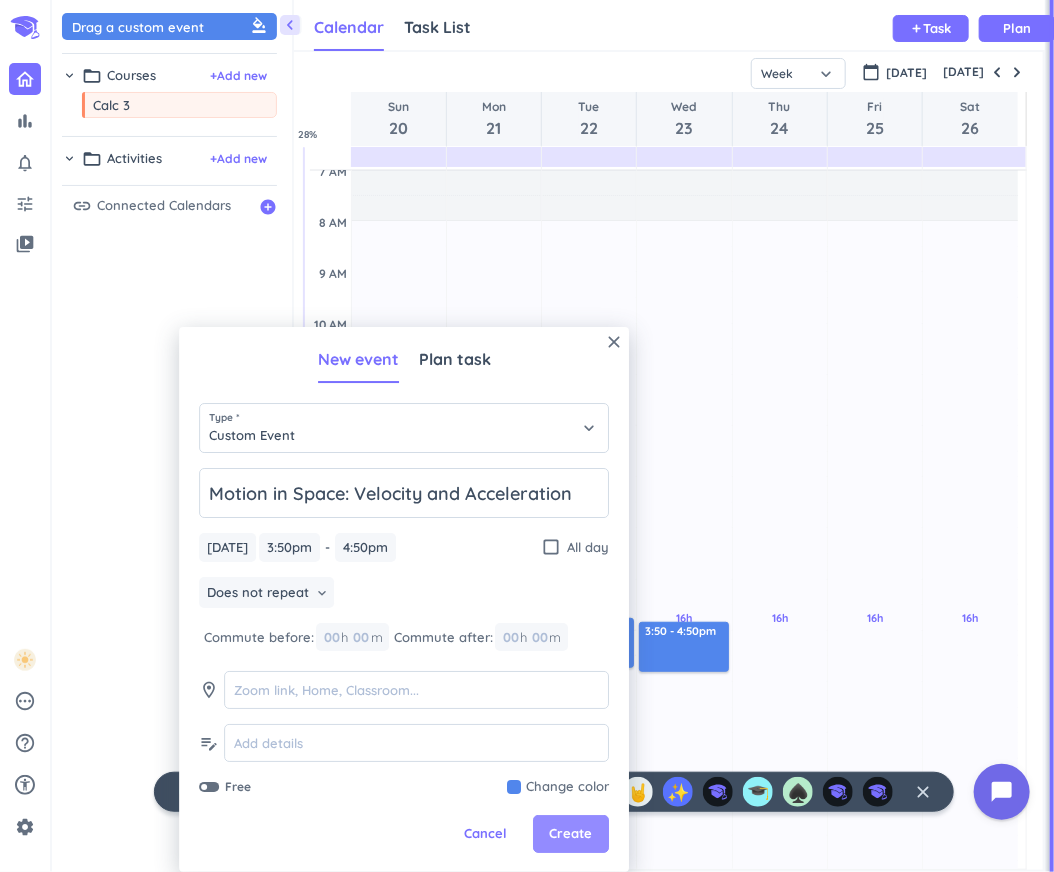 type on "Motion in Space: Velocity and Acceleration" 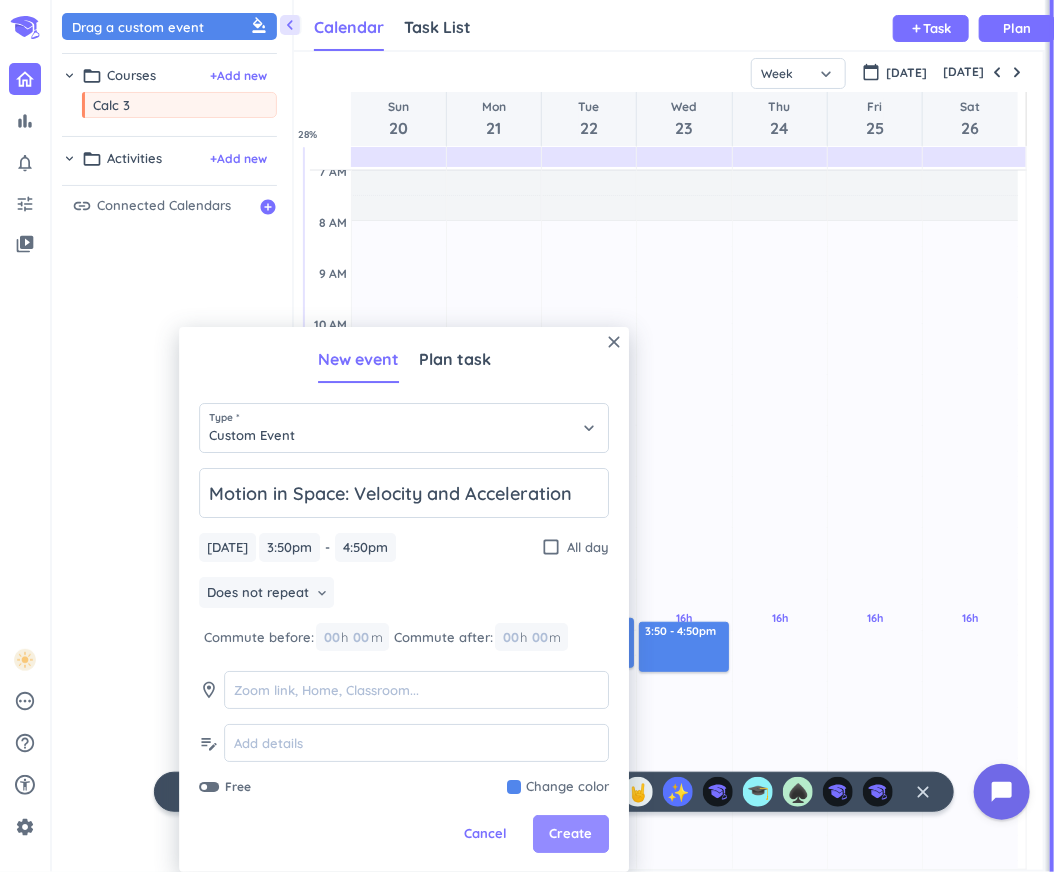 click on "Create" at bounding box center [571, 835] 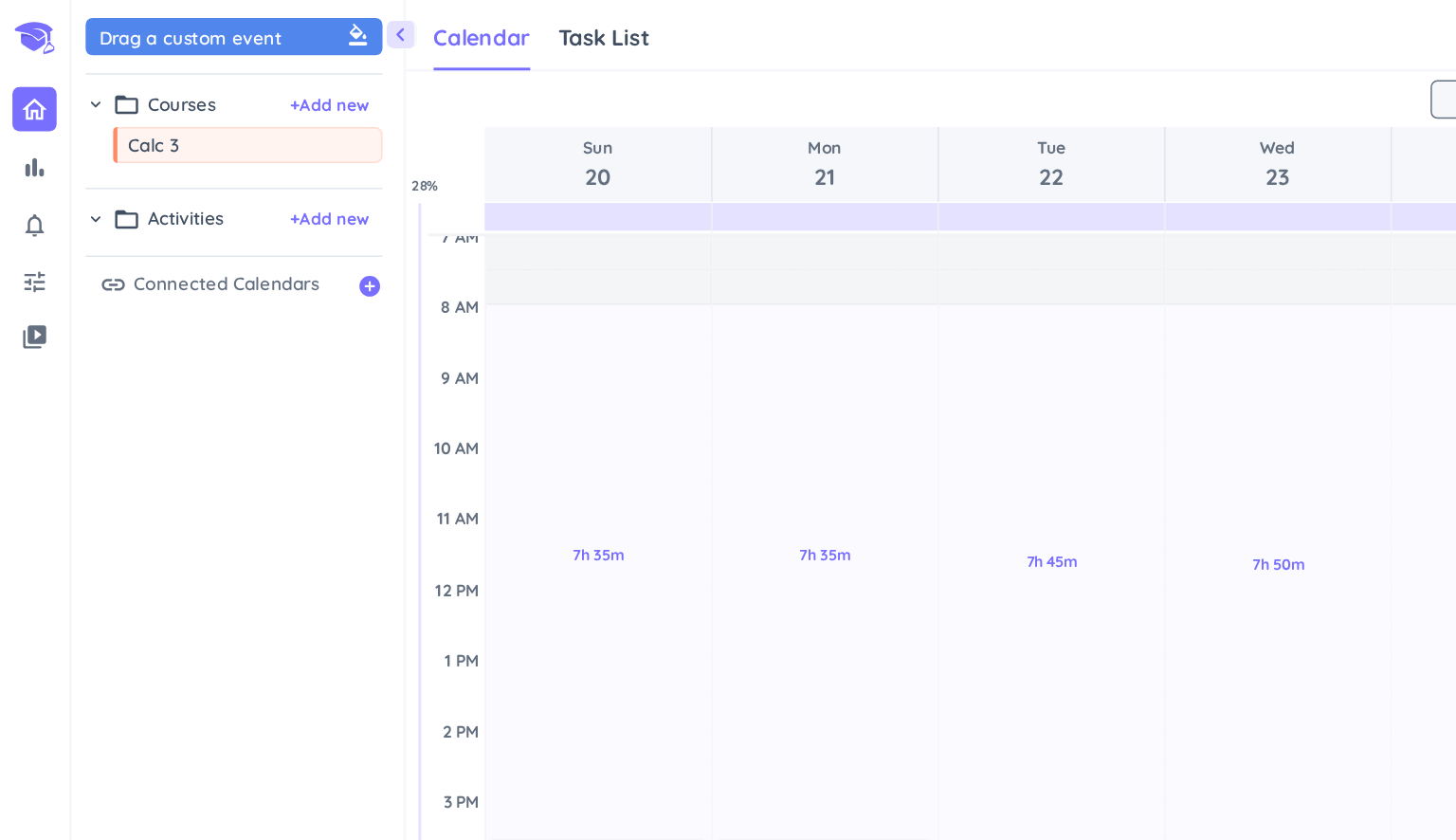 scroll, scrollTop: 8, scrollLeft: 9, axis: both 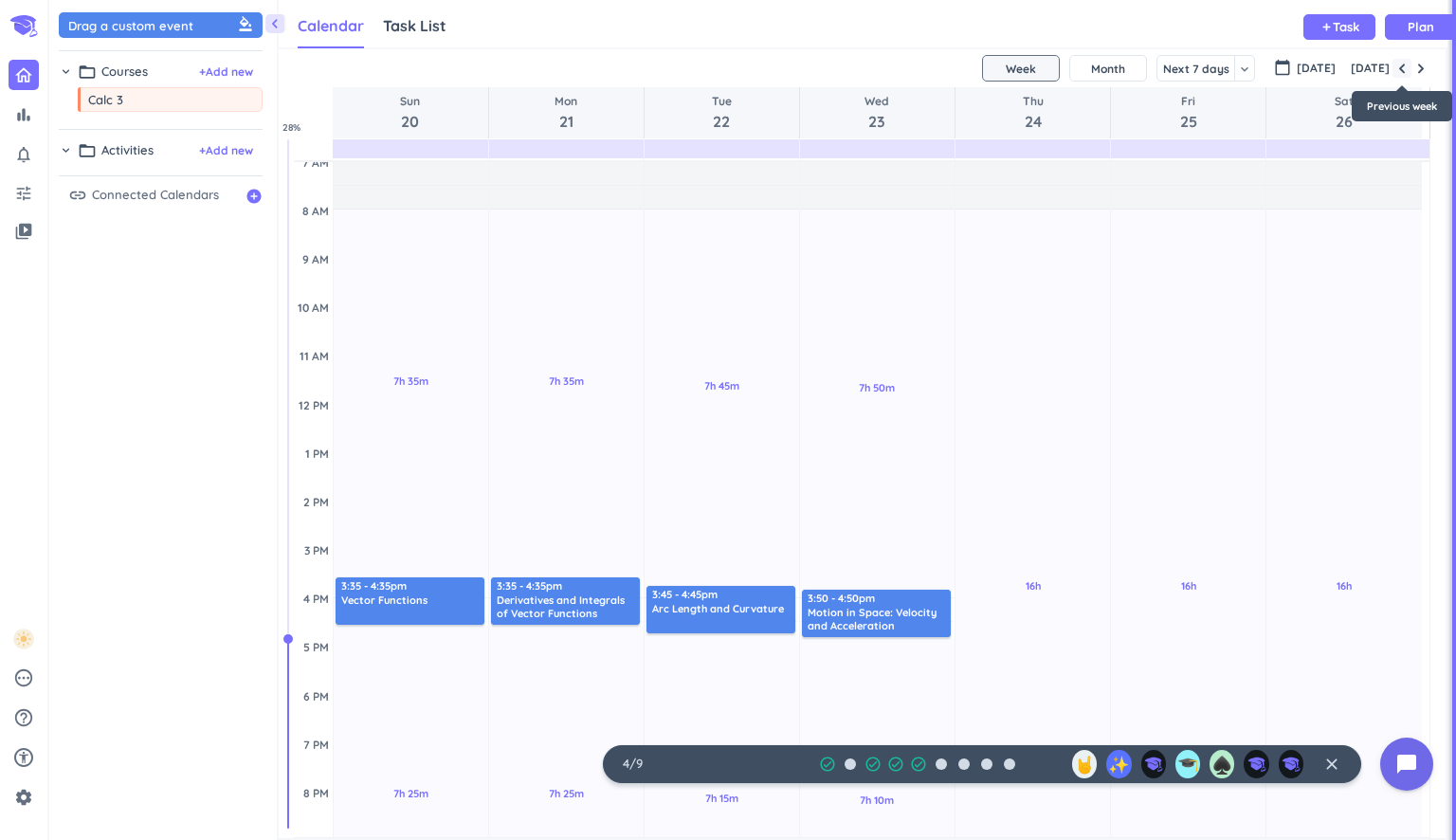 click at bounding box center (1402, 68) 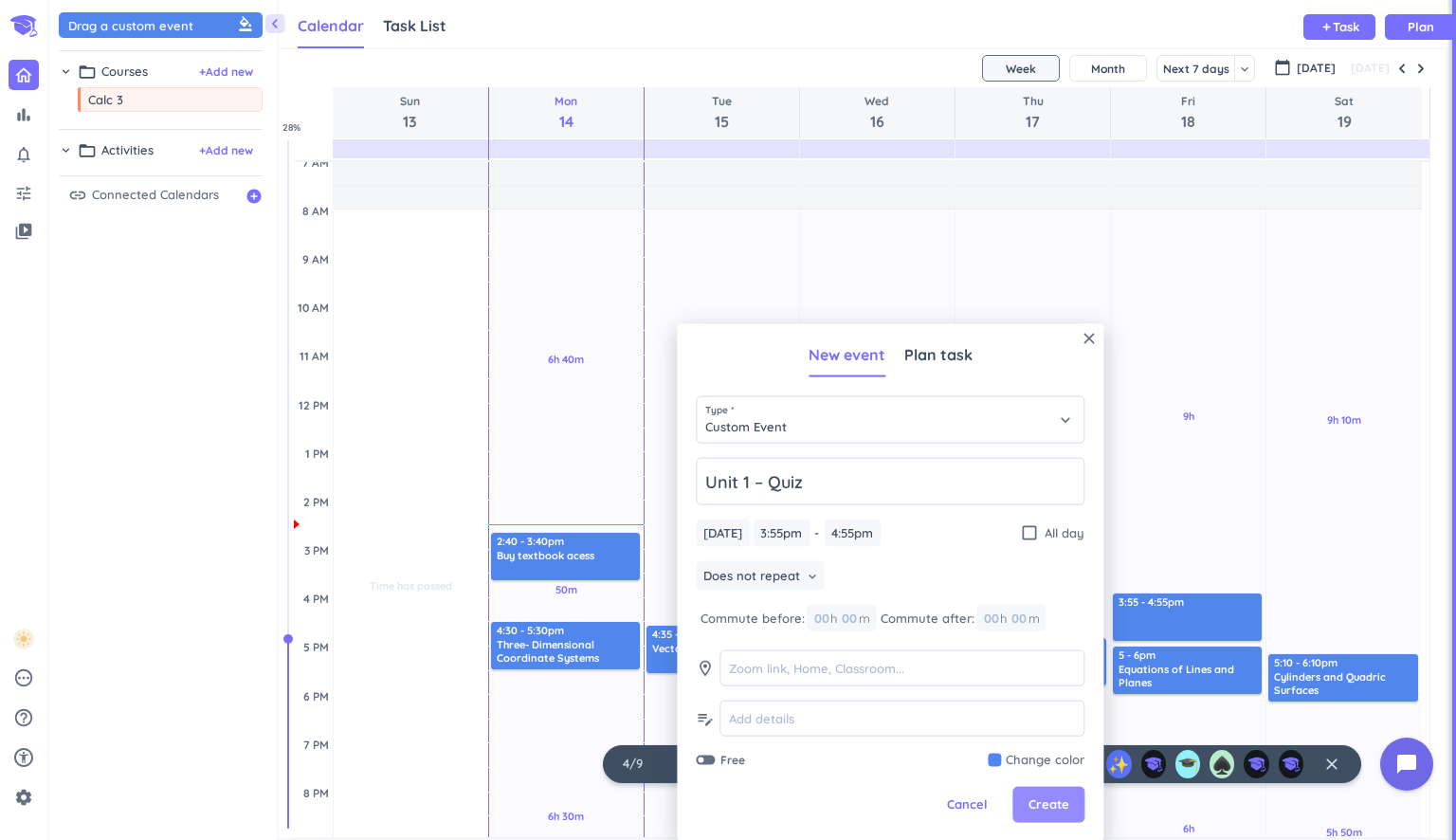 type on "Unit 1 – Quiz" 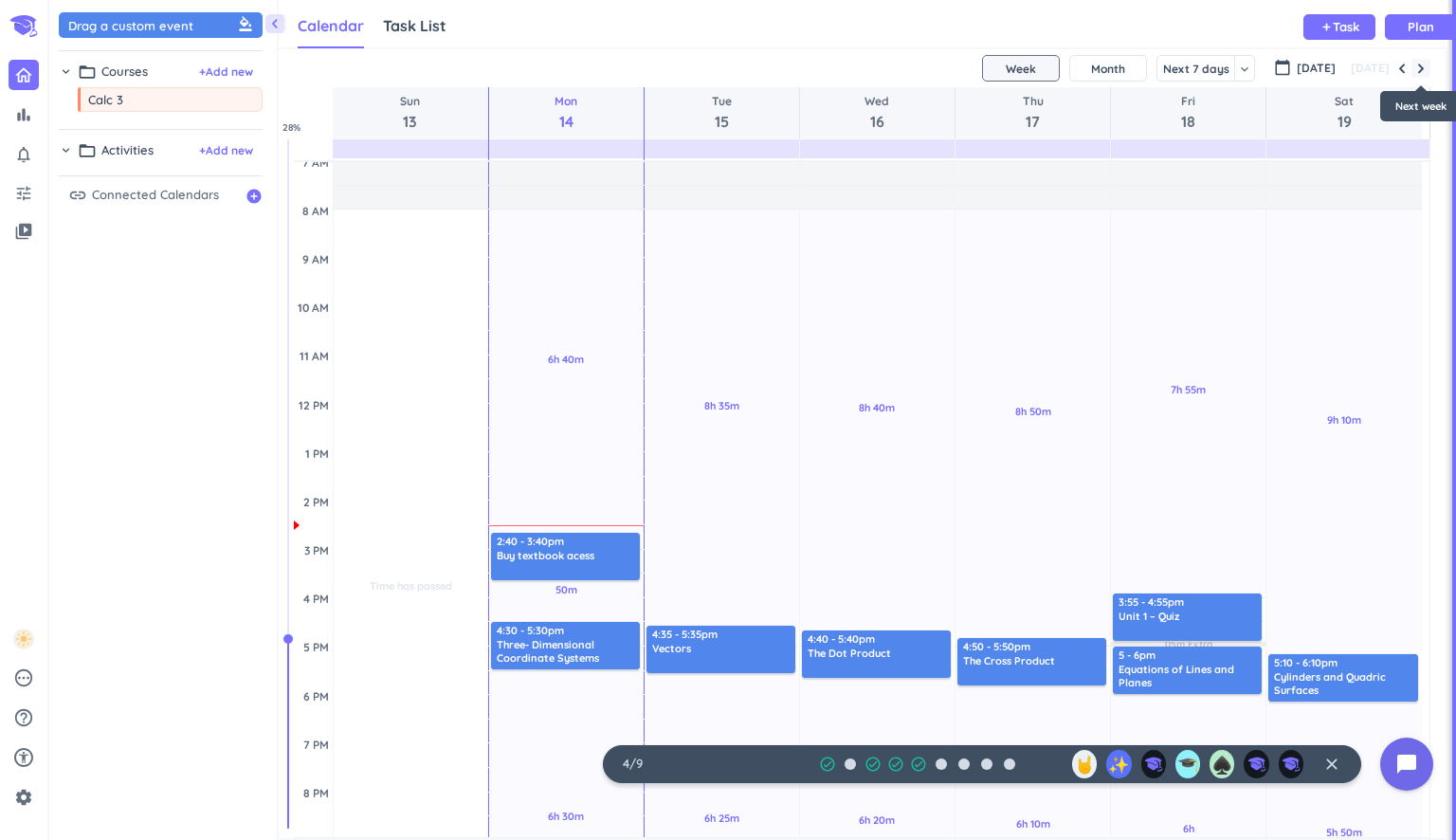 click at bounding box center [1421, 68] 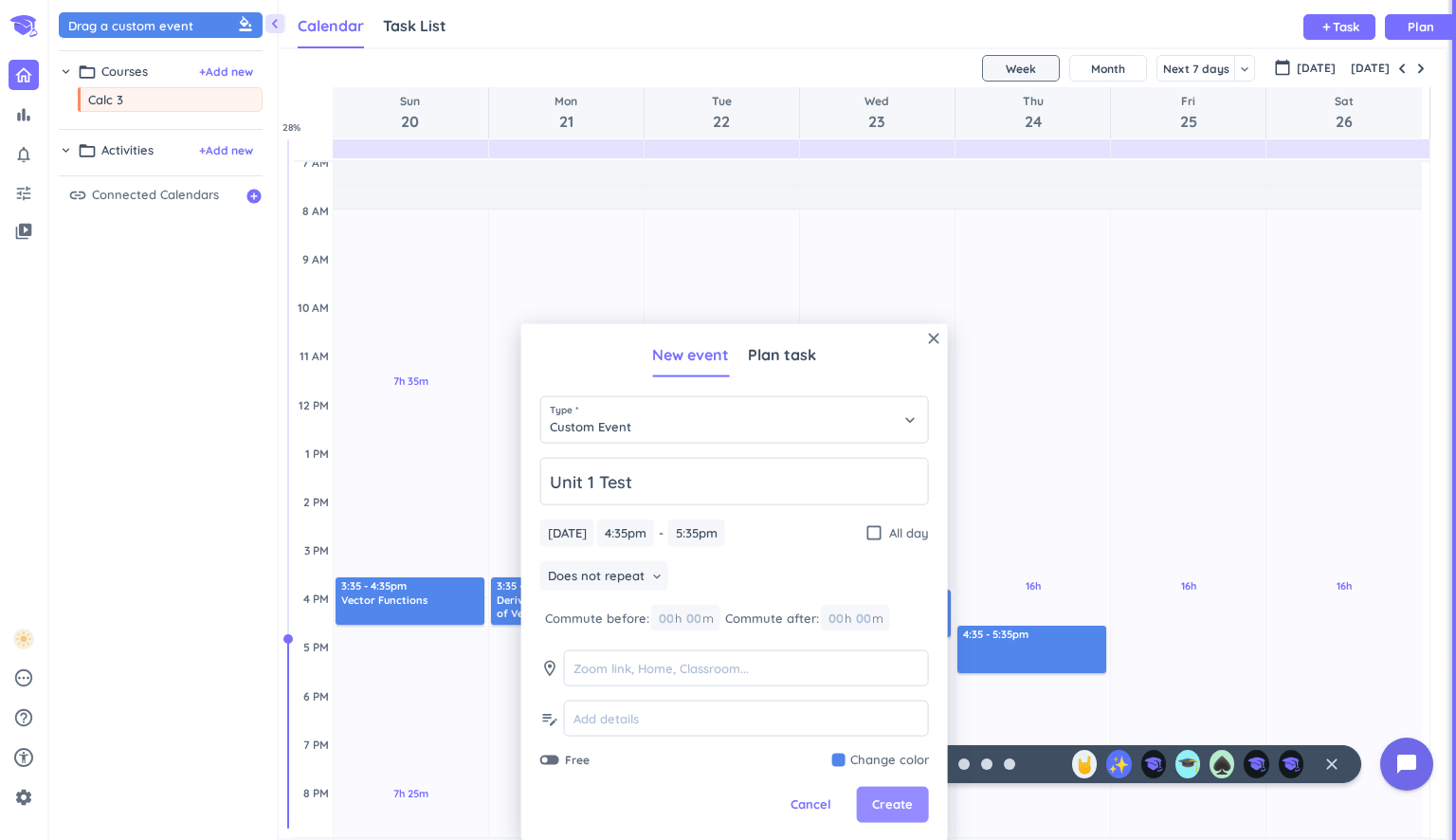 type on "Unit 1 Test" 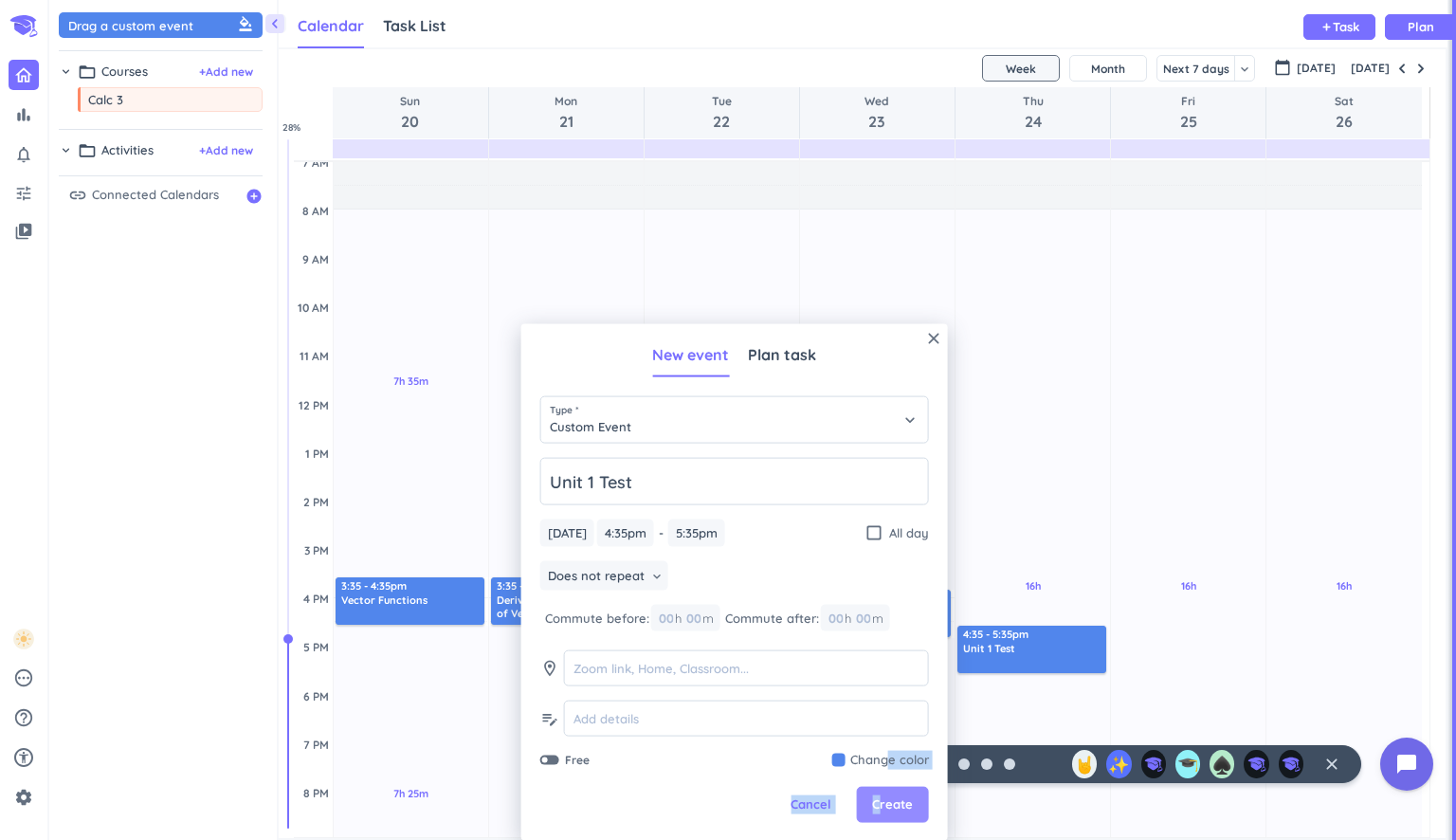 click on "Create" at bounding box center [892, 805] 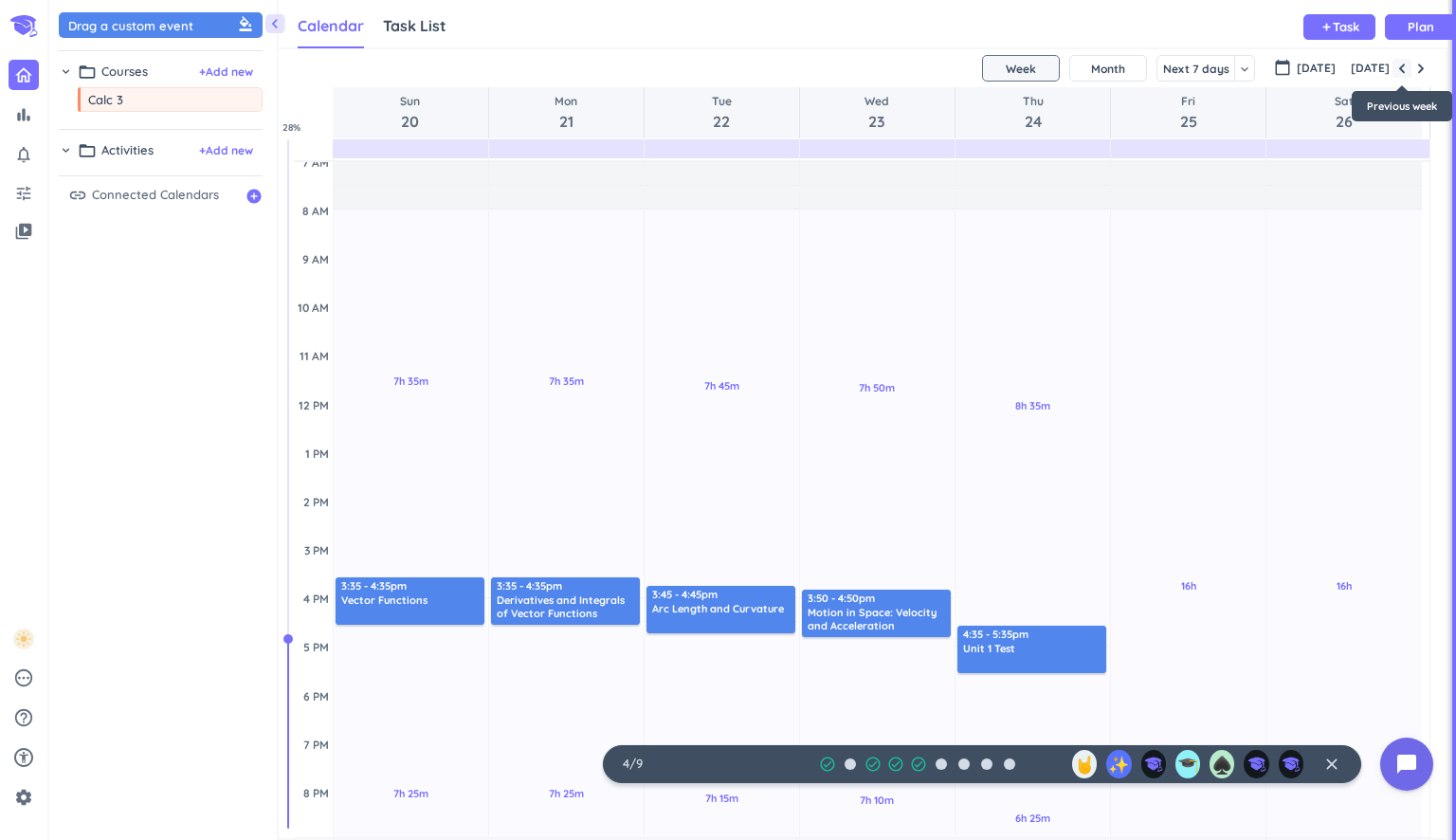 click at bounding box center [1402, 68] 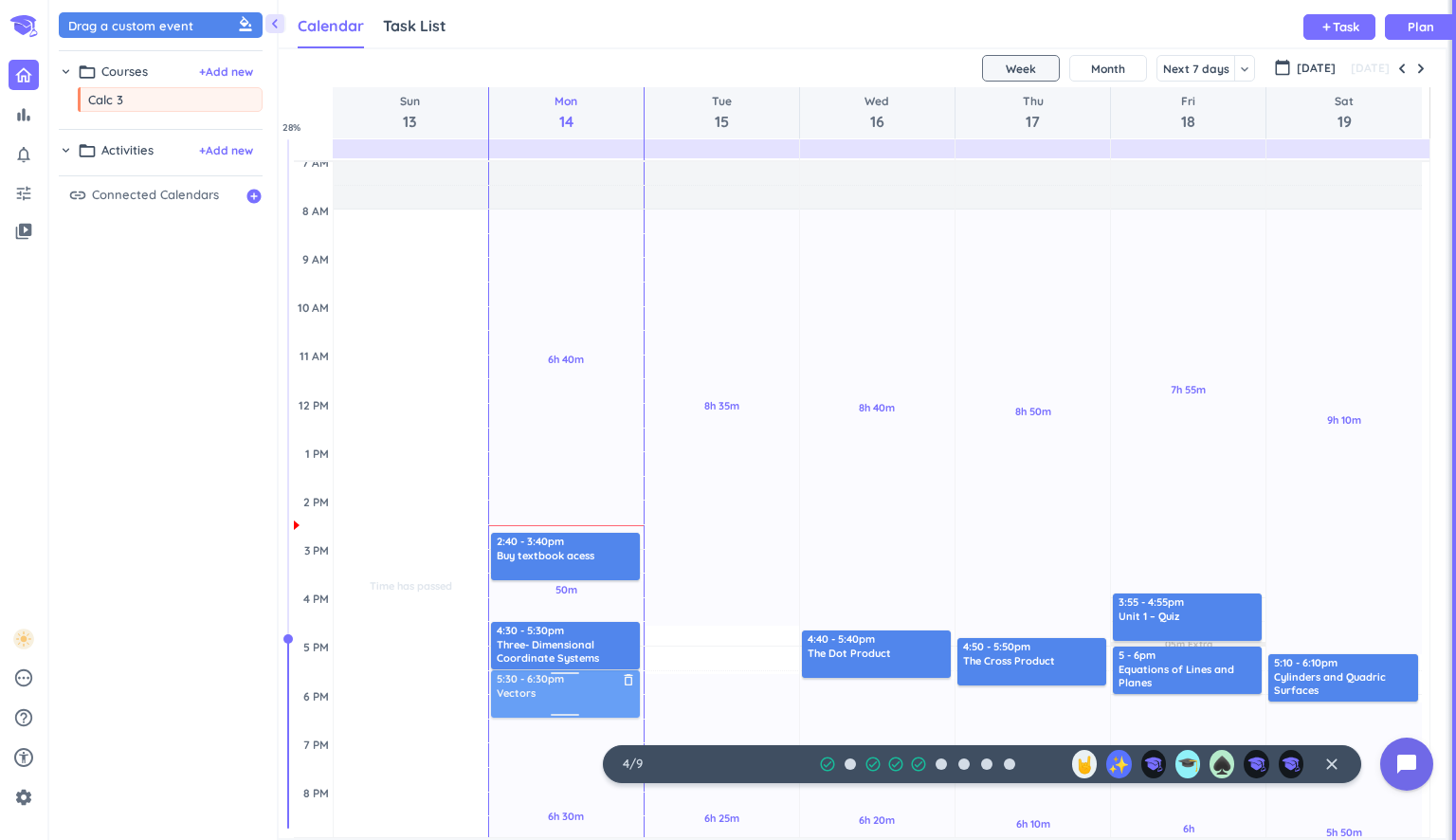 drag, startPoint x: 690, startPoint y: 636, endPoint x: 569, endPoint y: 681, distance: 129.09686 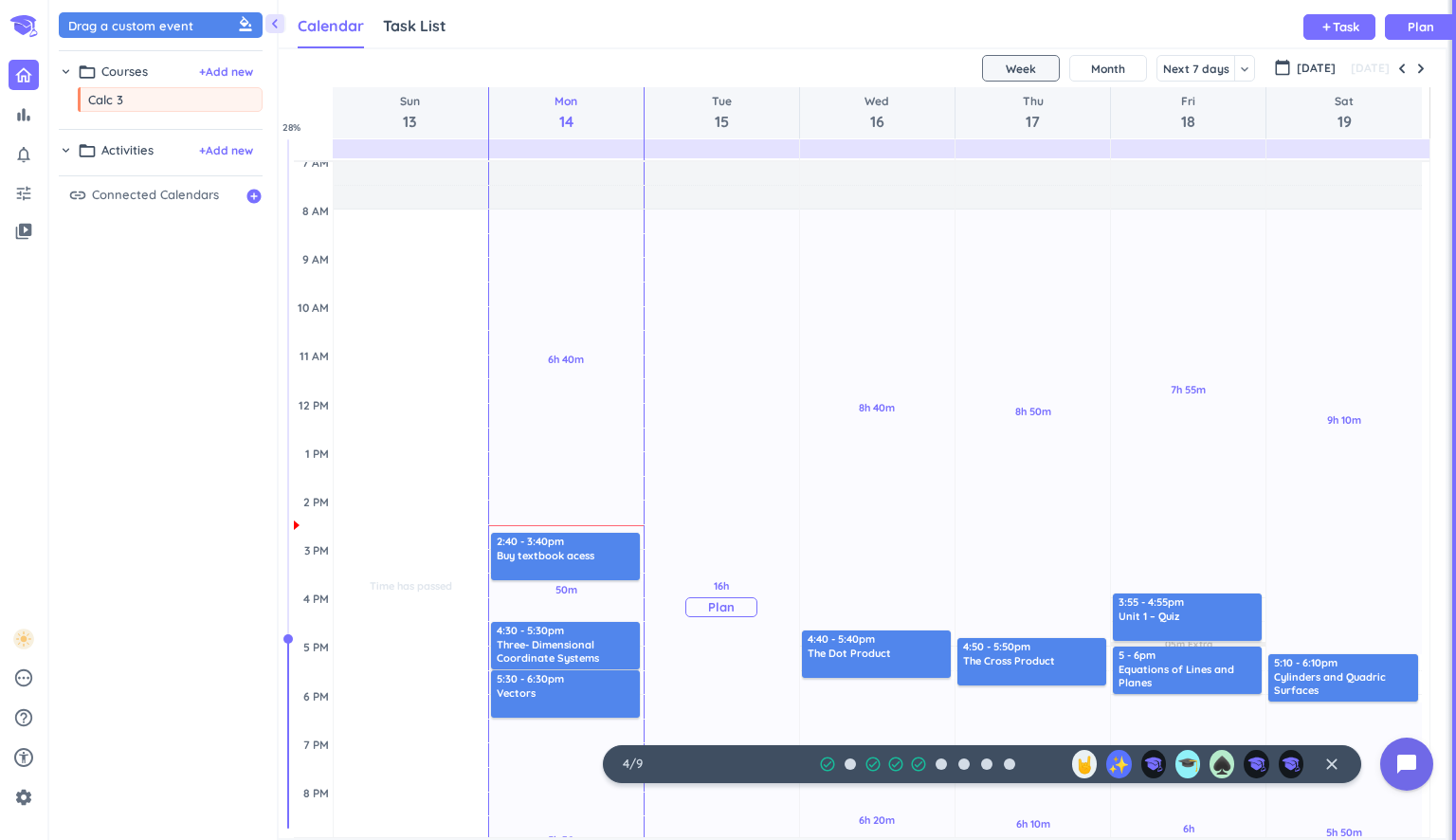 drag, startPoint x: 857, startPoint y: 655, endPoint x: 690, endPoint y: 703, distance: 173.76133 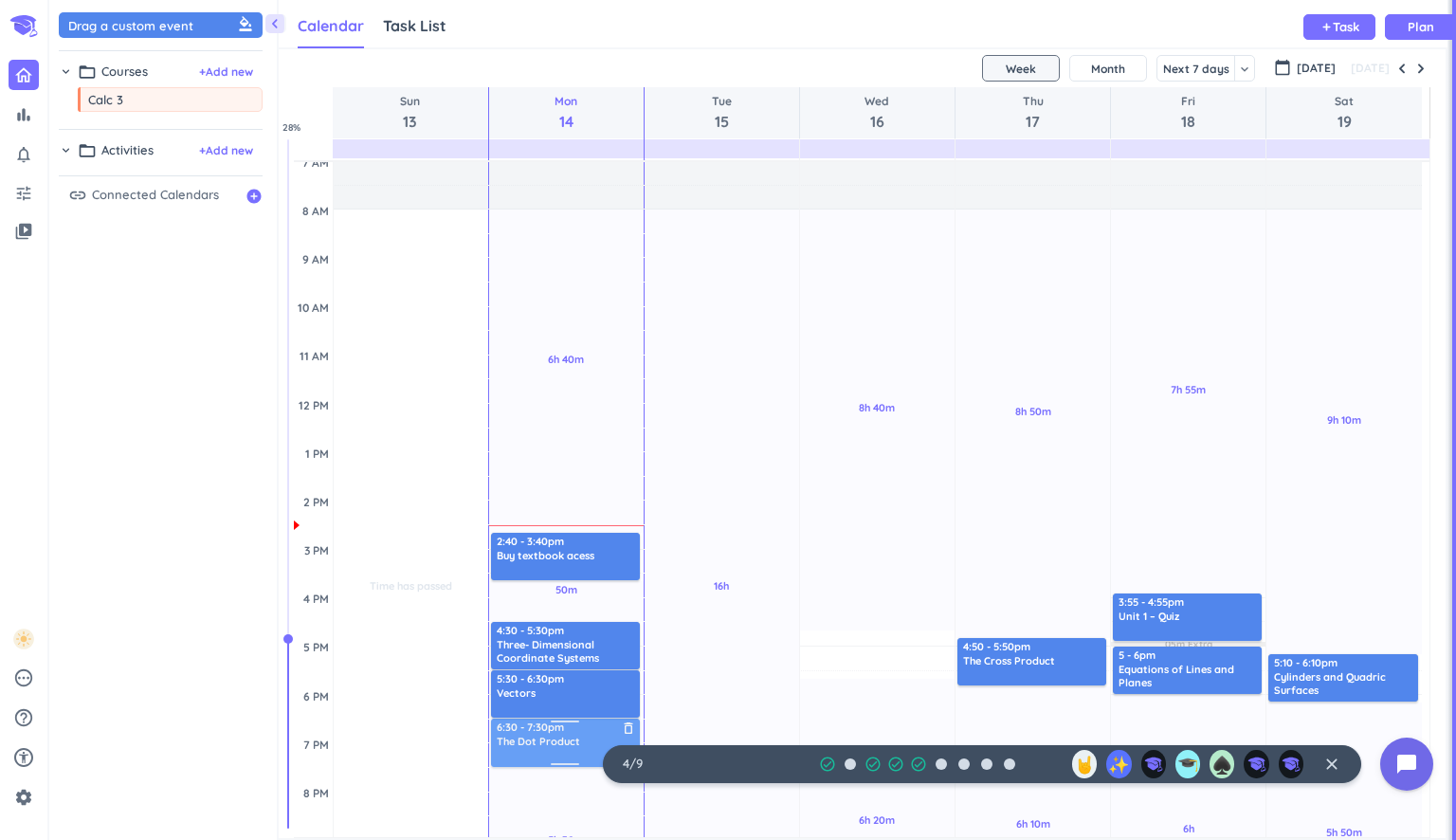 drag, startPoint x: 890, startPoint y: 658, endPoint x: 565, endPoint y: 745, distance: 336.44316 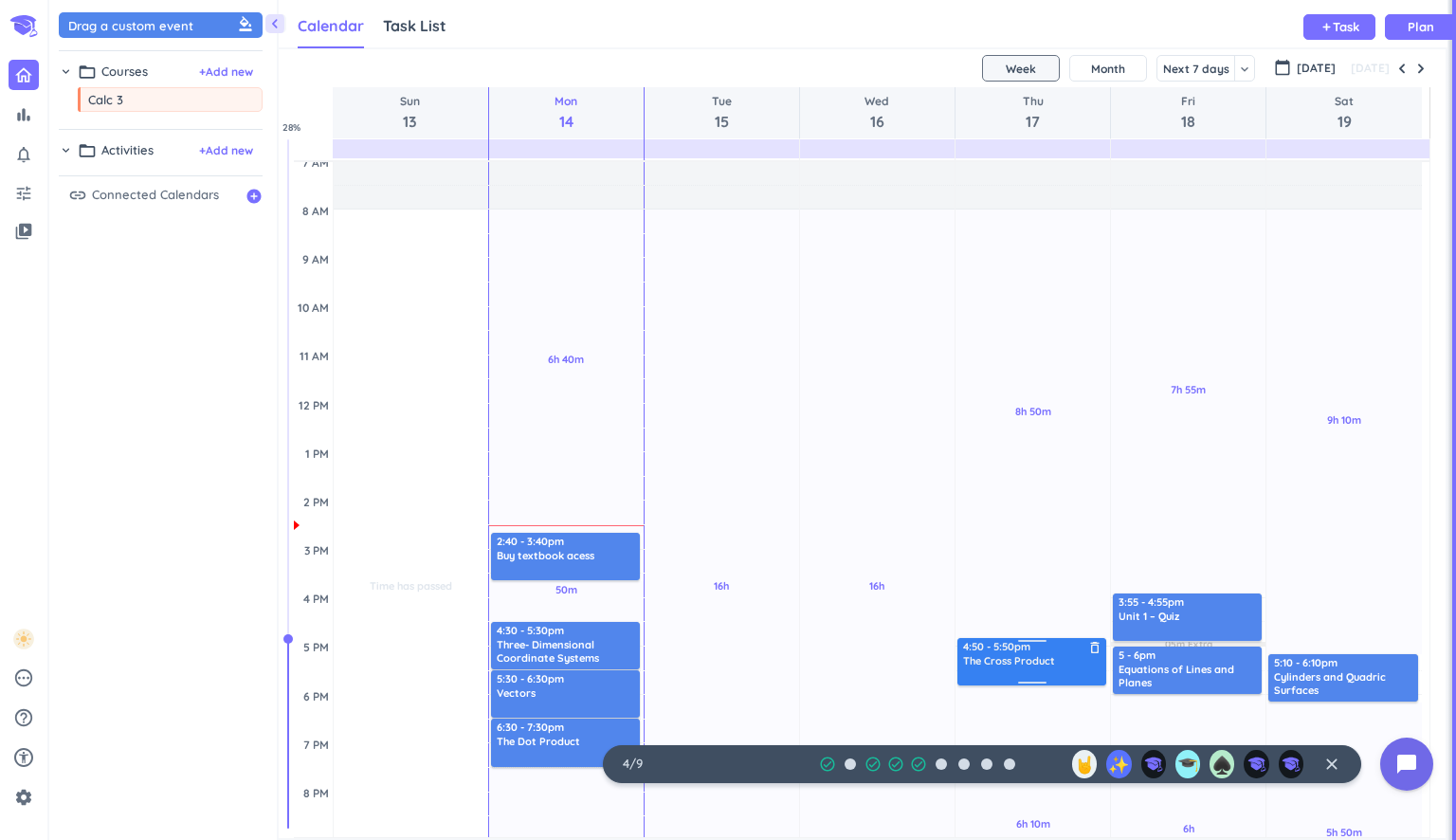 scroll, scrollTop: 242, scrollLeft: 0, axis: vertical 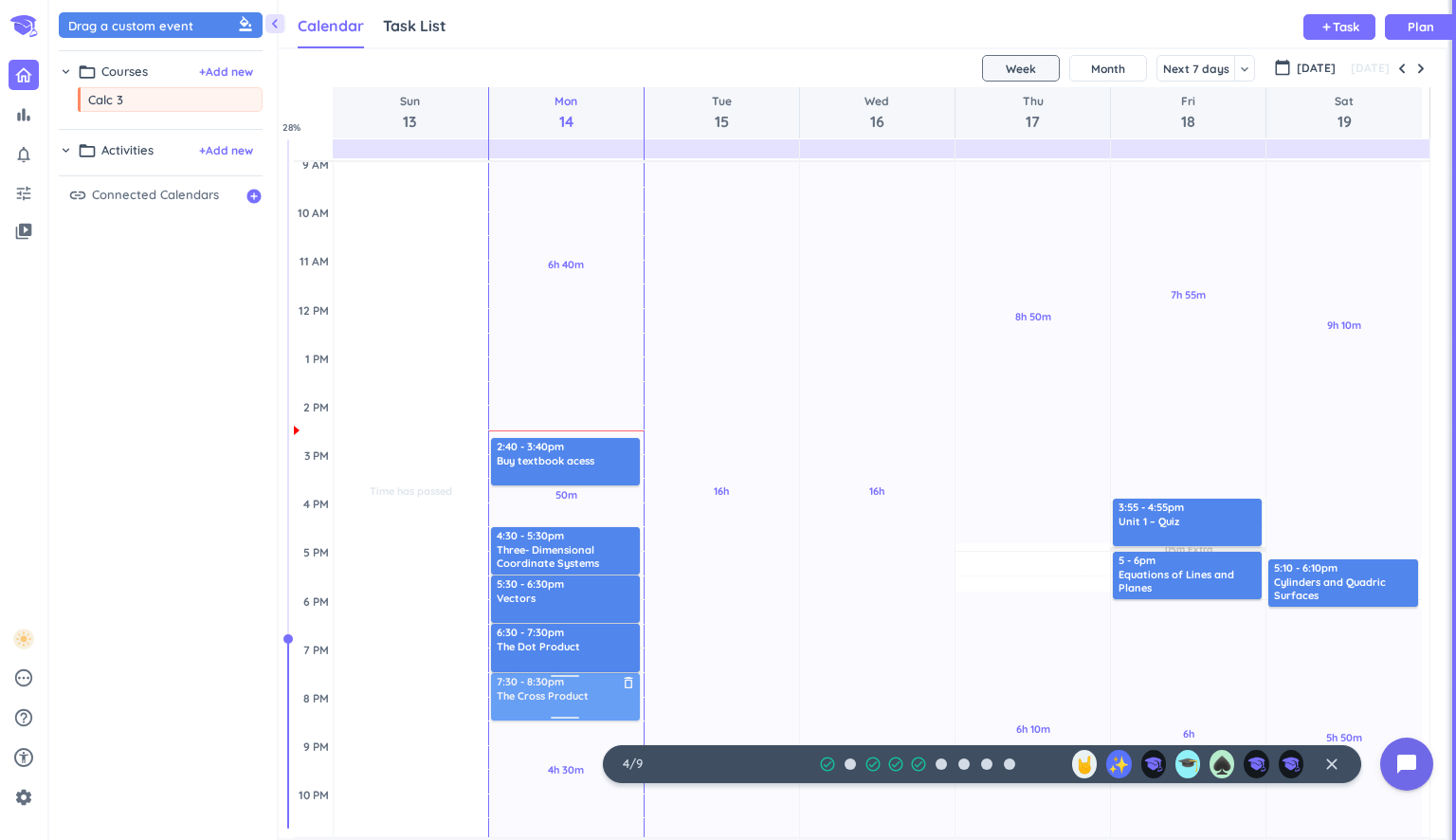 drag, startPoint x: 1006, startPoint y: 563, endPoint x: 504, endPoint y: 688, distance: 517.32872 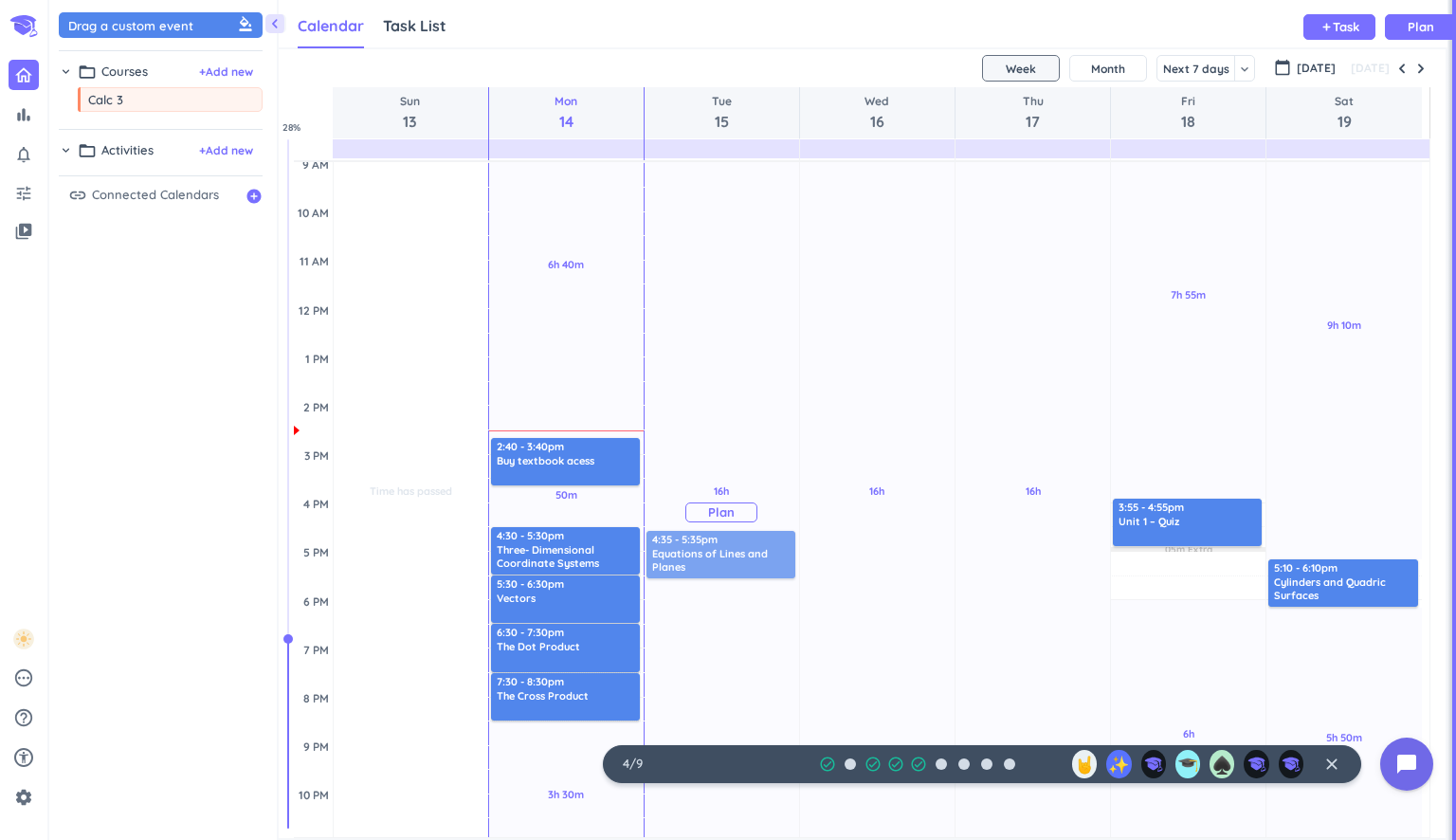 drag, startPoint x: 1170, startPoint y: 571, endPoint x: 778, endPoint y: 556, distance: 392.2869 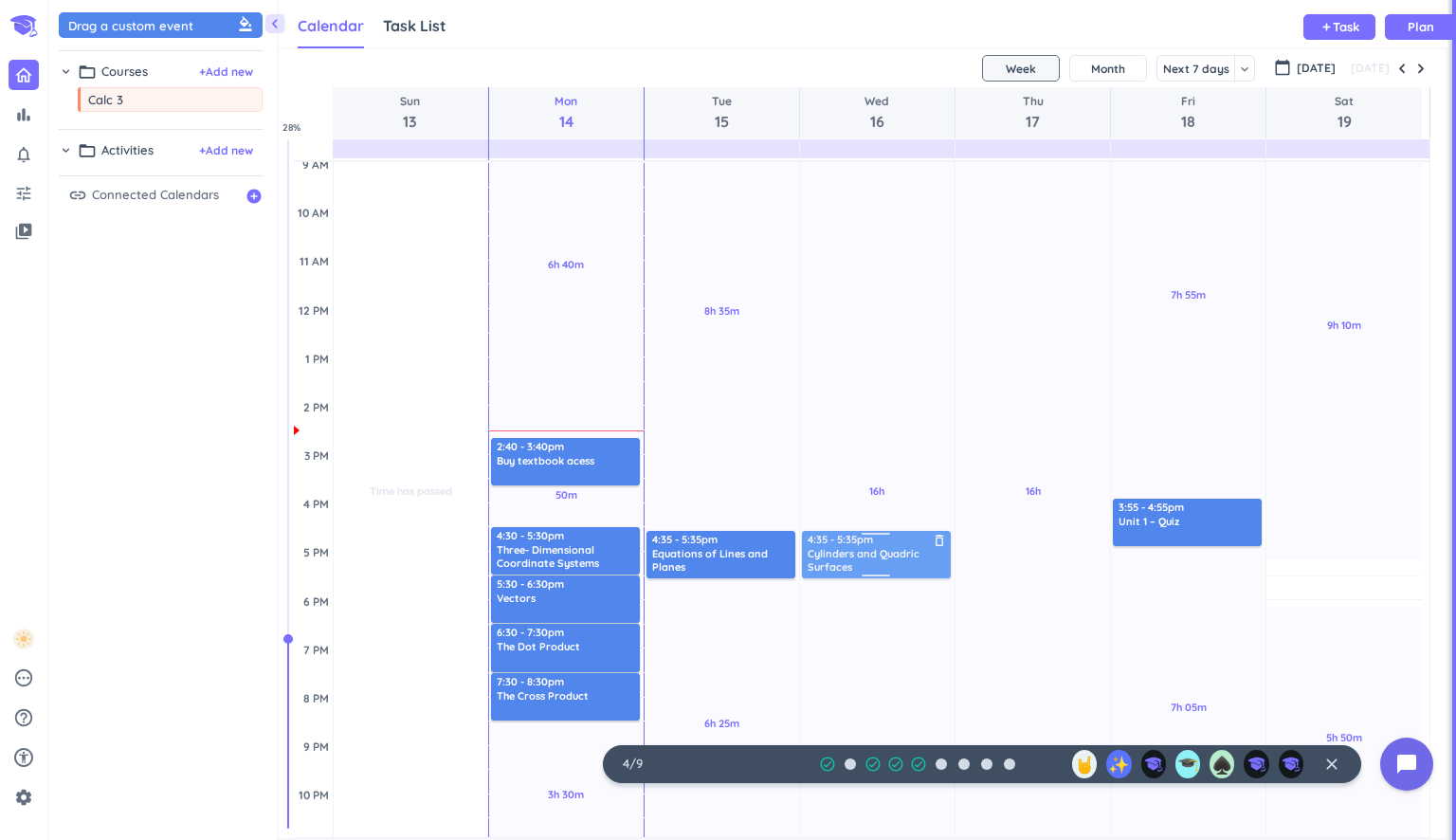 drag, startPoint x: 1301, startPoint y: 599, endPoint x: 880, endPoint y: 570, distance: 421.9976 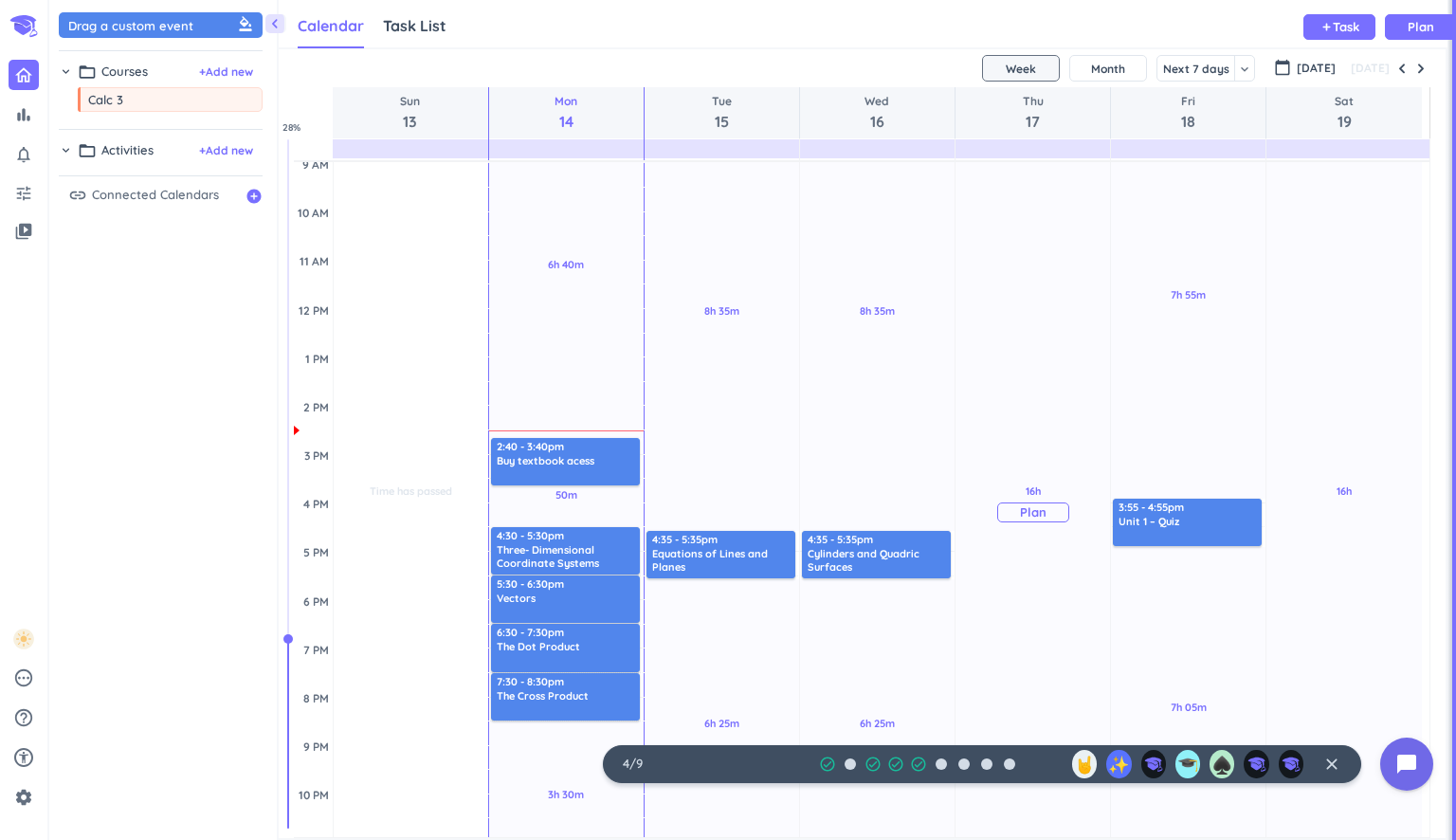 drag, startPoint x: 1222, startPoint y: 527, endPoint x: 1074, endPoint y: 557, distance: 151.00993 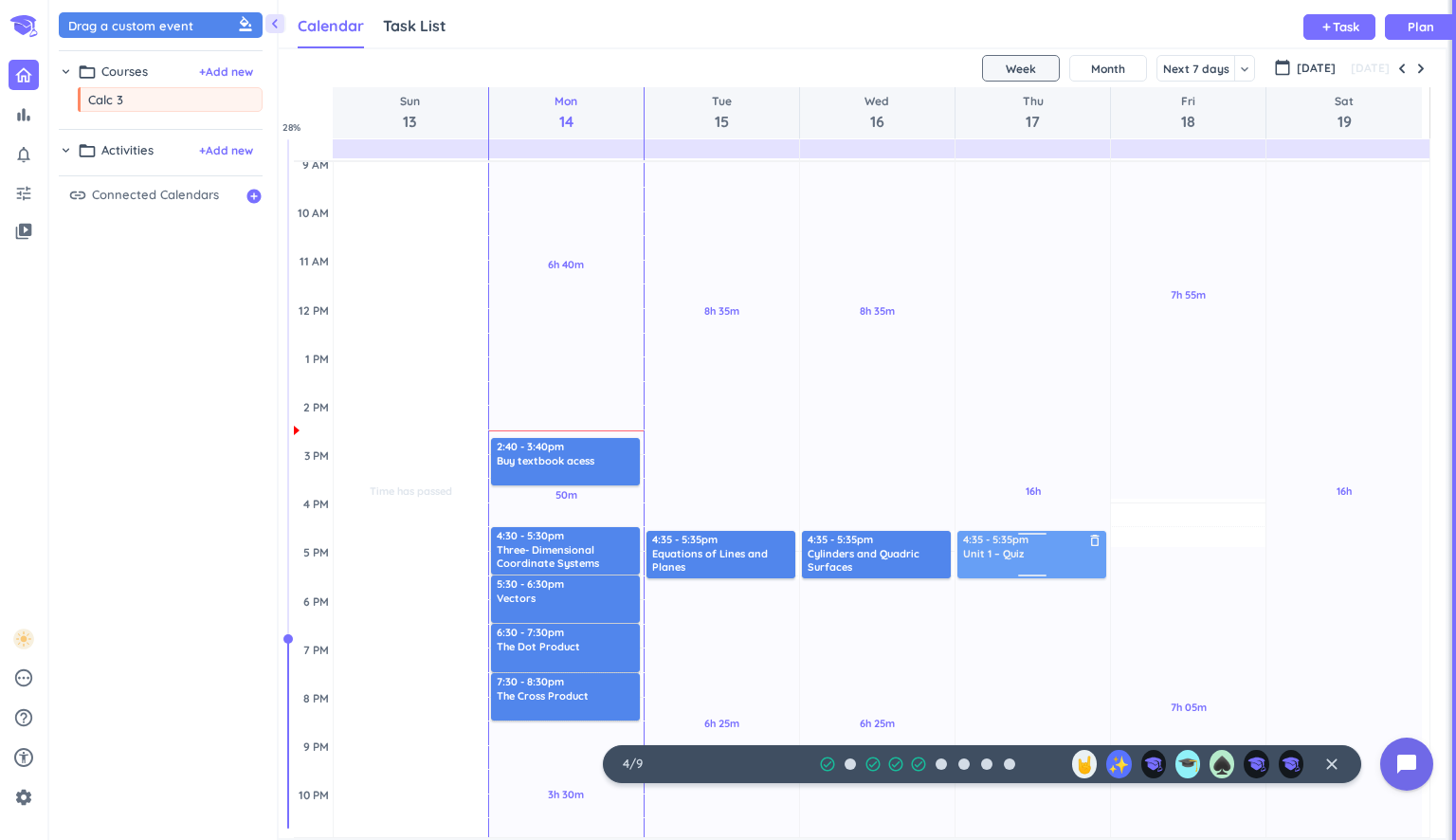 drag, startPoint x: 1167, startPoint y: 520, endPoint x: 1043, endPoint y: 549, distance: 127.34599 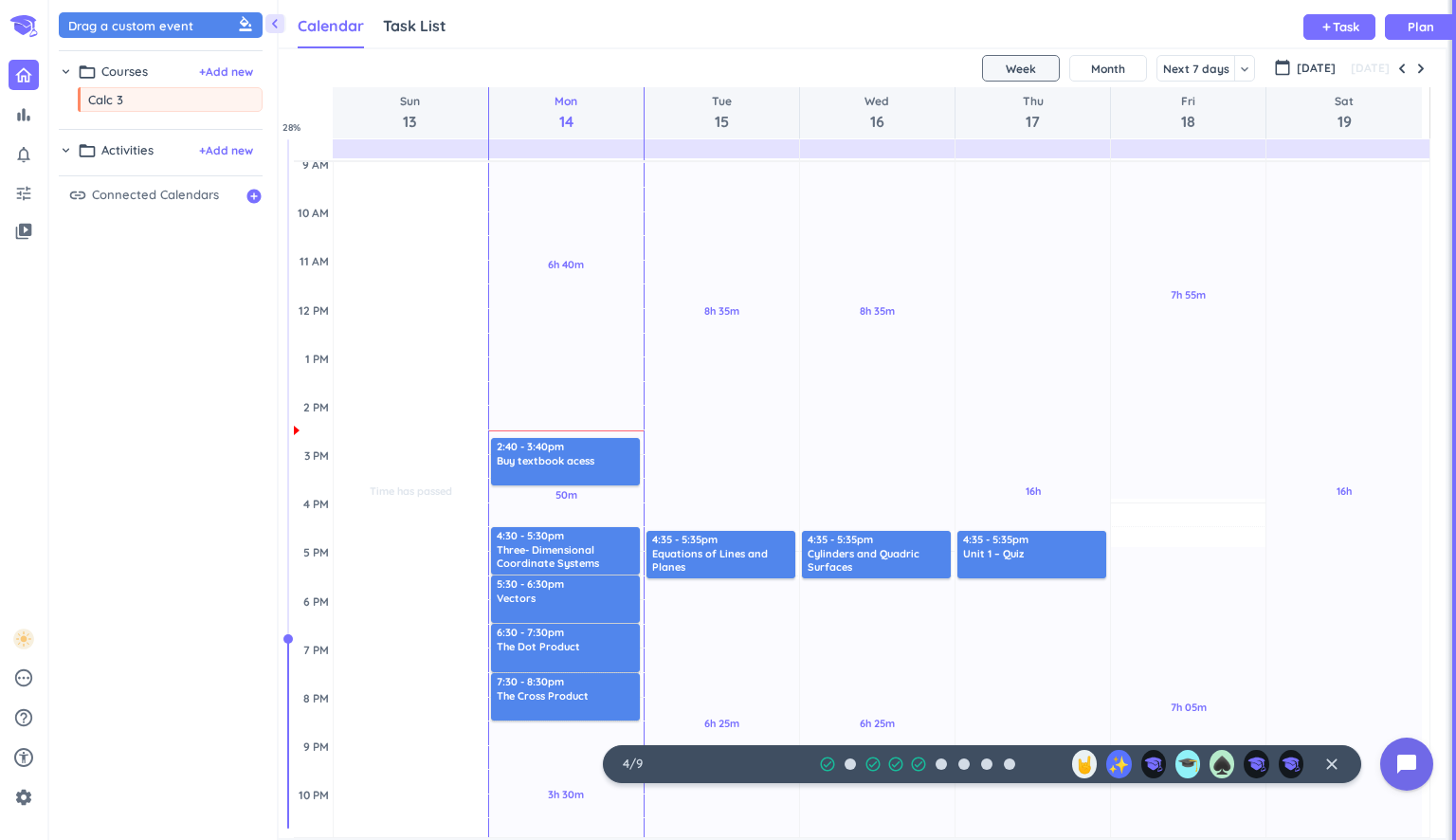 click on "[DATE]" at bounding box center [862, 68] 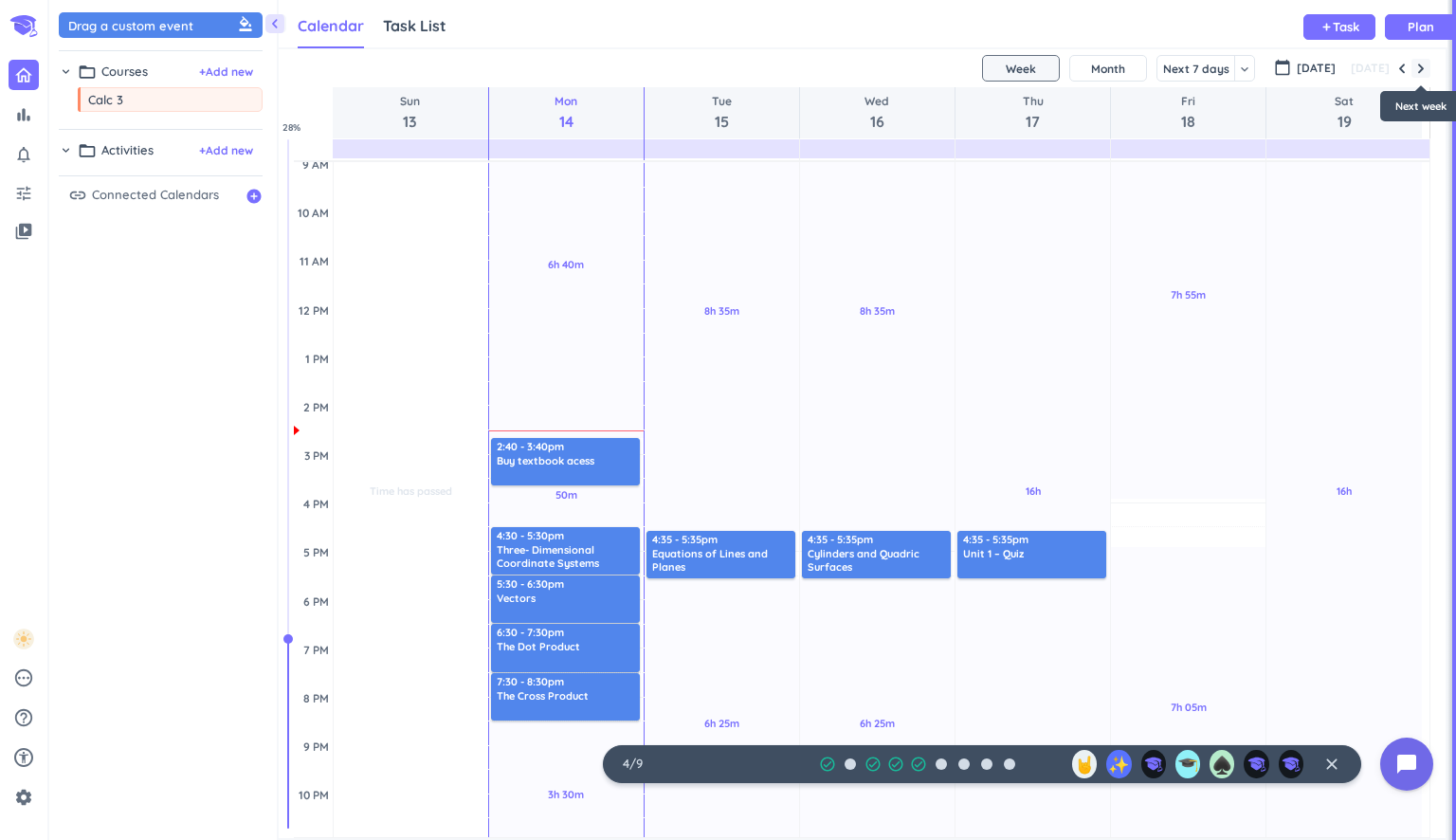 click at bounding box center [1421, 68] 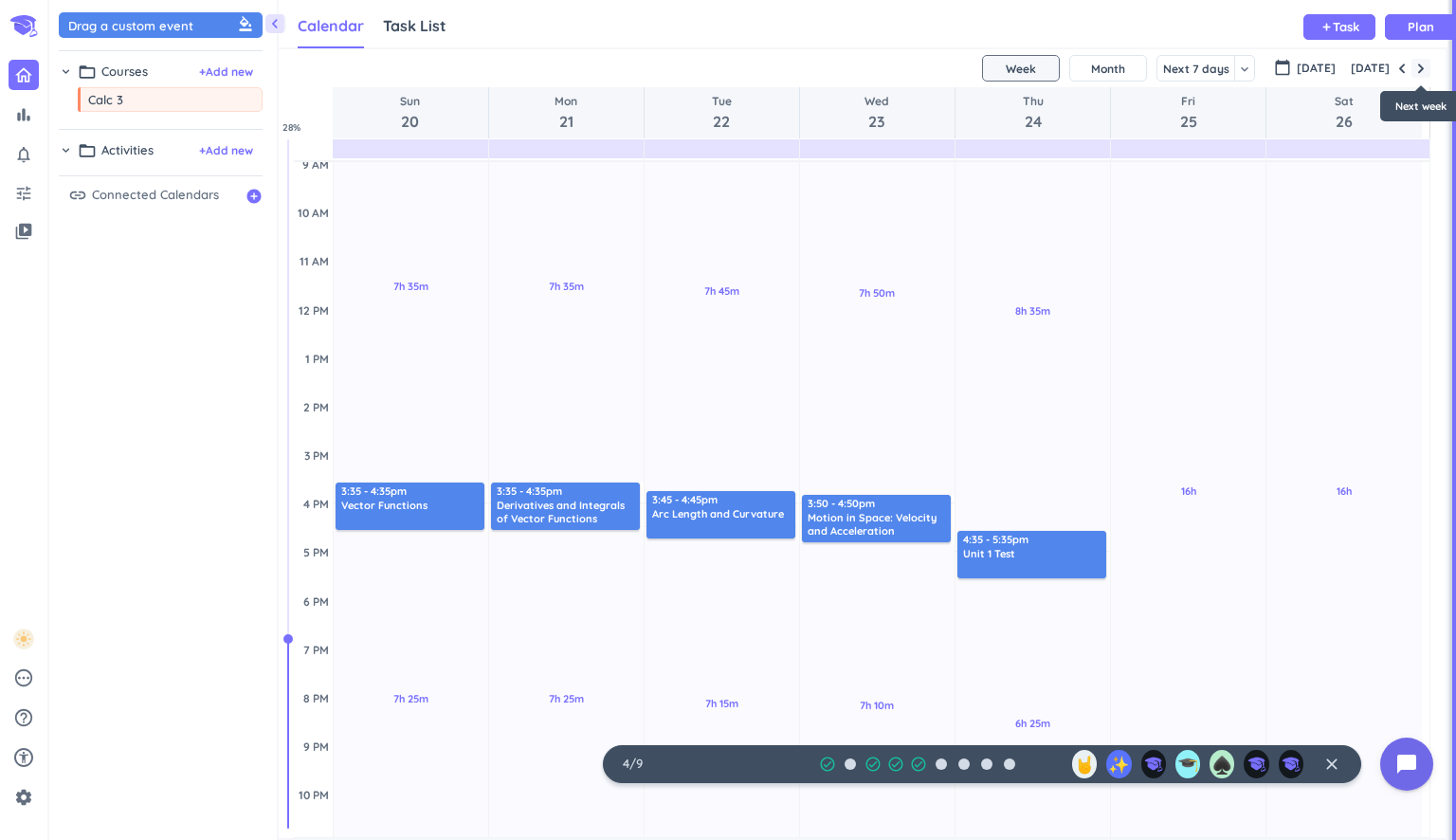 scroll, scrollTop: 147, scrollLeft: 0, axis: vertical 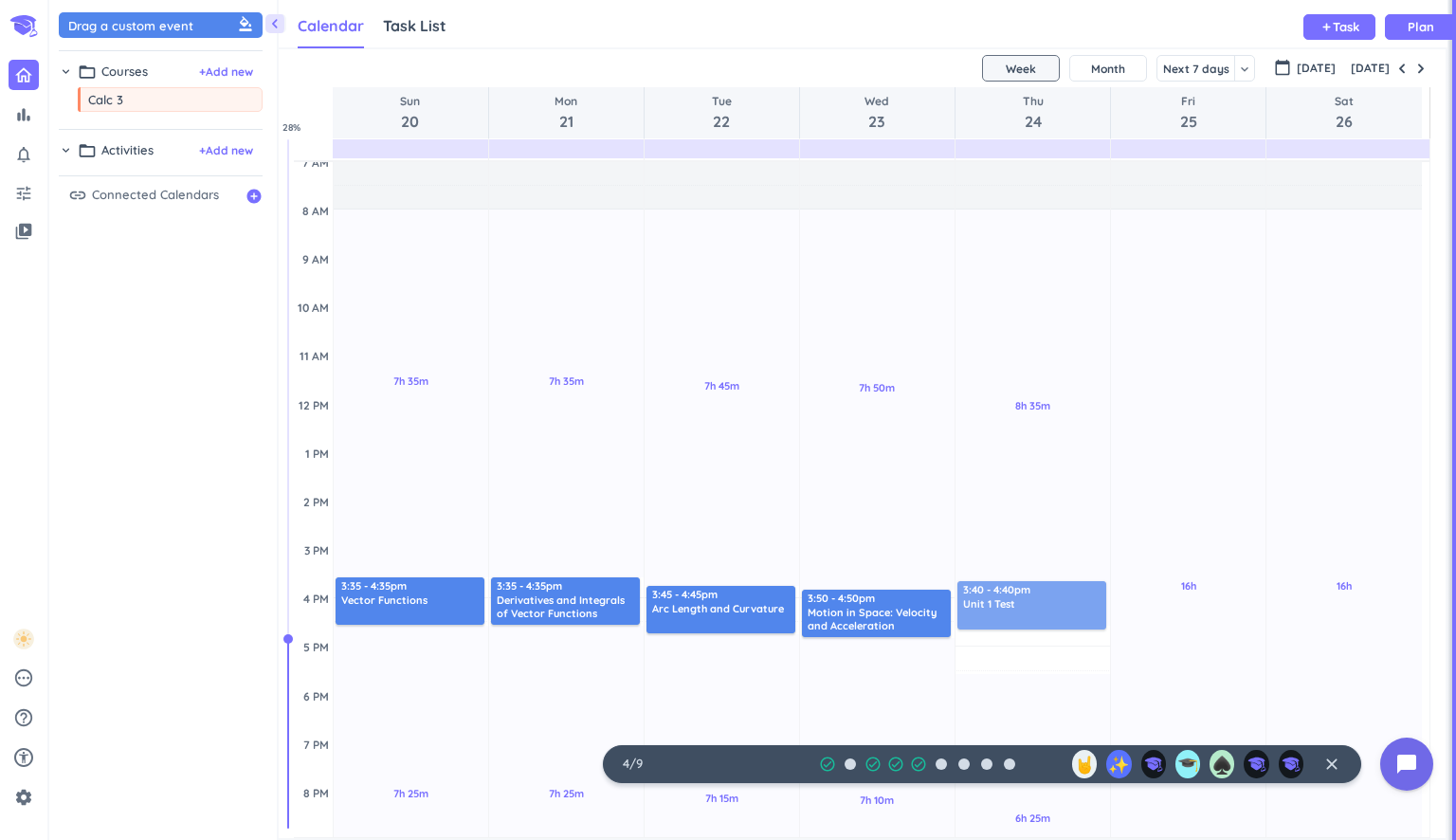 drag, startPoint x: 1024, startPoint y: 647, endPoint x: 997, endPoint y: 596, distance: 57.70615 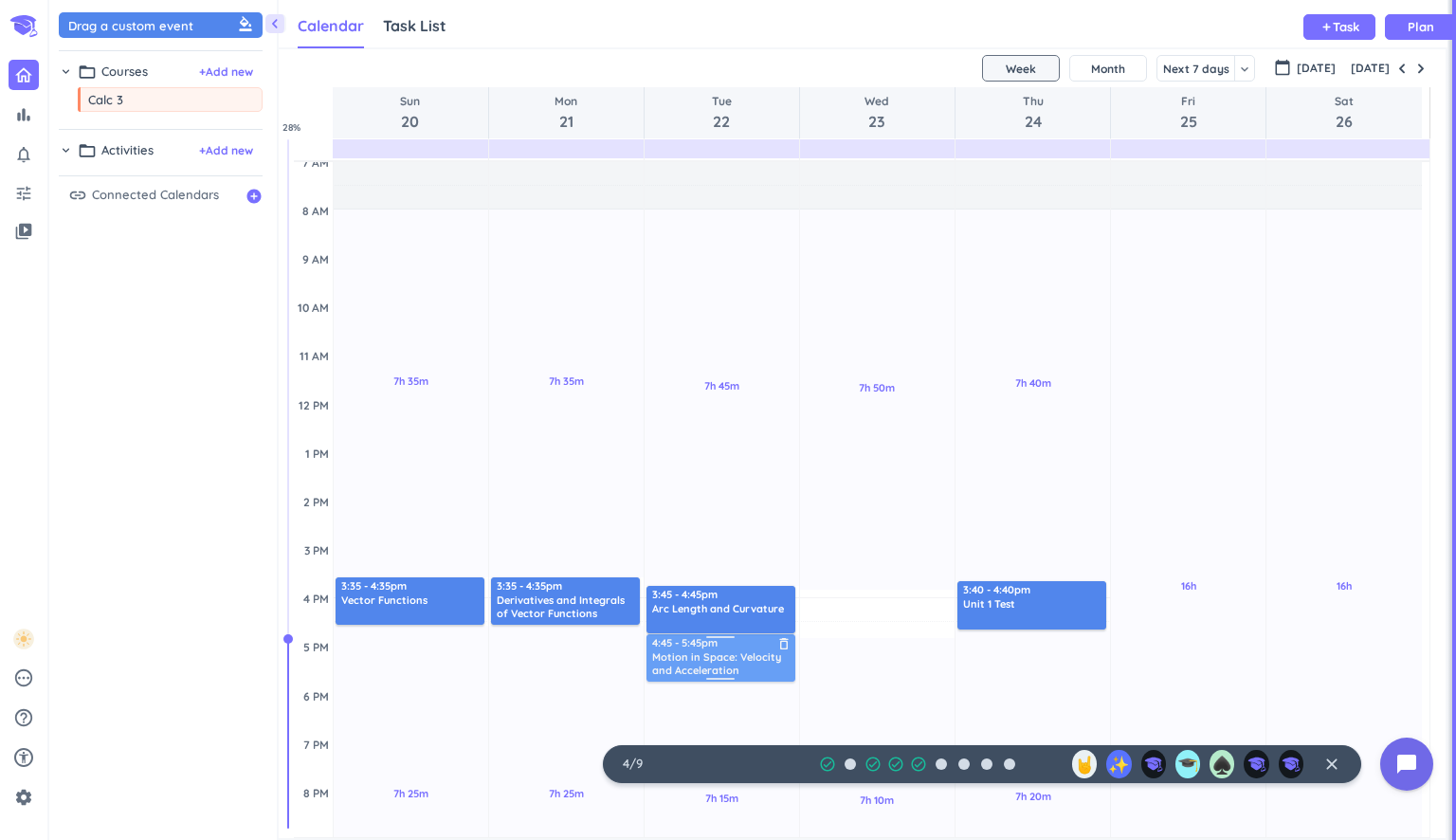 click on "7h 35m Past due Plan 7h 25m Past due Plan Adjust Awake Time Adjust Awake Time 3:35 - 4:35pm Vector Functions delete_outline 7h 35m Past due Plan 7h 25m Past due Plan Adjust Awake Time Adjust Awake Time 3:35 - 4:35pm Derivatives and Integrals of Vector Functions delete_outline 7h 45m Past due Plan 7h 15m Past due Plan Adjust Awake Time Adjust Awake Time 3:45 - 4:45pm Arc Length and Curvature delete_outline 4:45 - 5:45pm Motion in Space: Velocity and Acceleration delete_outline 7h 50m Past due Plan 7h 10m Past due Plan Adjust Awake Time Adjust Awake Time 3:50 - 4:50pm Motion in Space: Velocity and Acceleration delete_outline 7h 40m Past due Plan 7h 20m Past due Plan Adjust Awake Time Adjust Awake Time 3:40 - 4:40pm Unit 1 Test delete_outline 16h  Past due Plan Adjust Awake Time Adjust Awake Time 16h  Past due Plan Adjust Awake Time Adjust Awake Time" at bounding box center (858, 597) 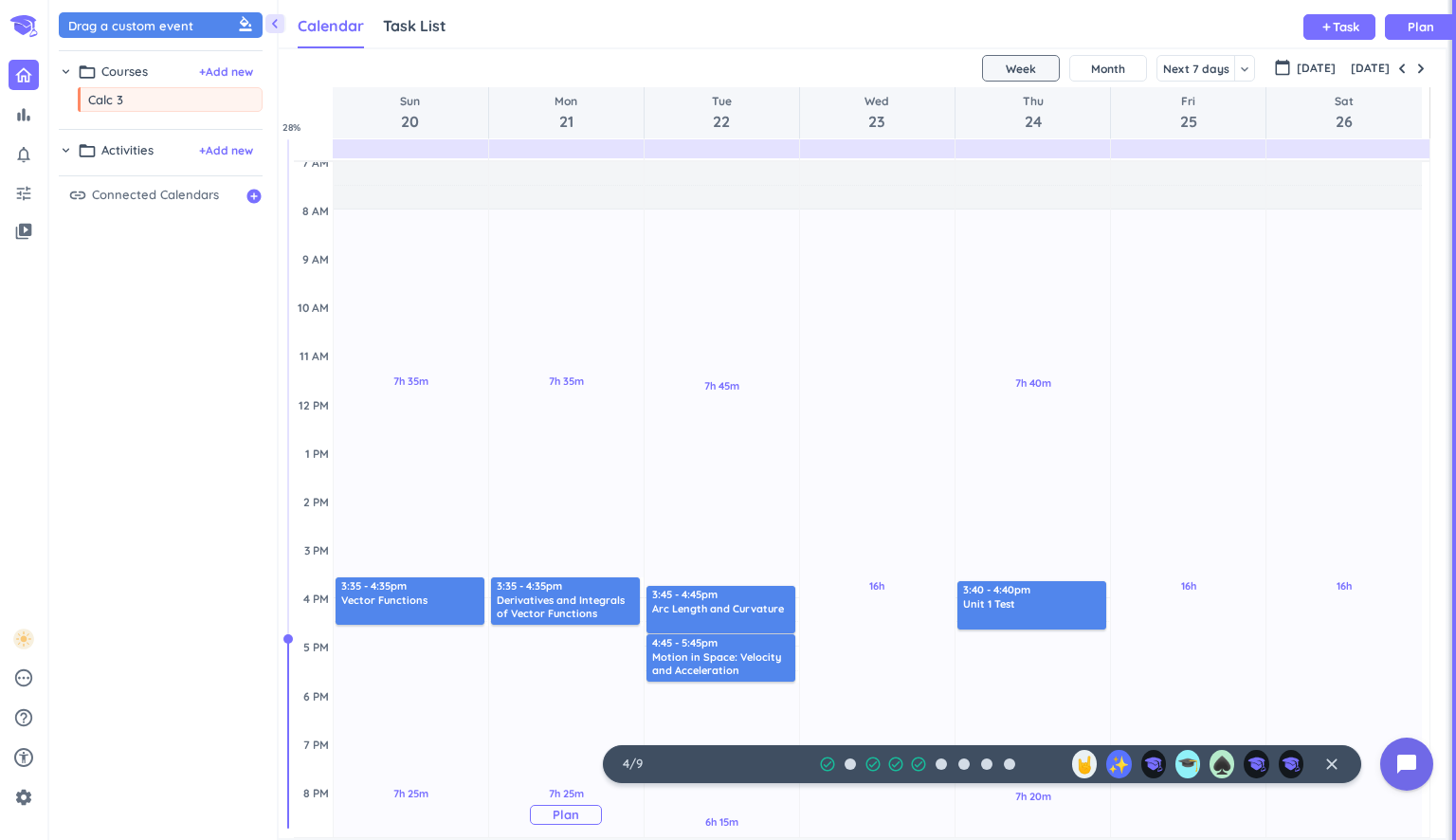 drag, startPoint x: 739, startPoint y: 601, endPoint x: 542, endPoint y: 632, distance: 199.42417 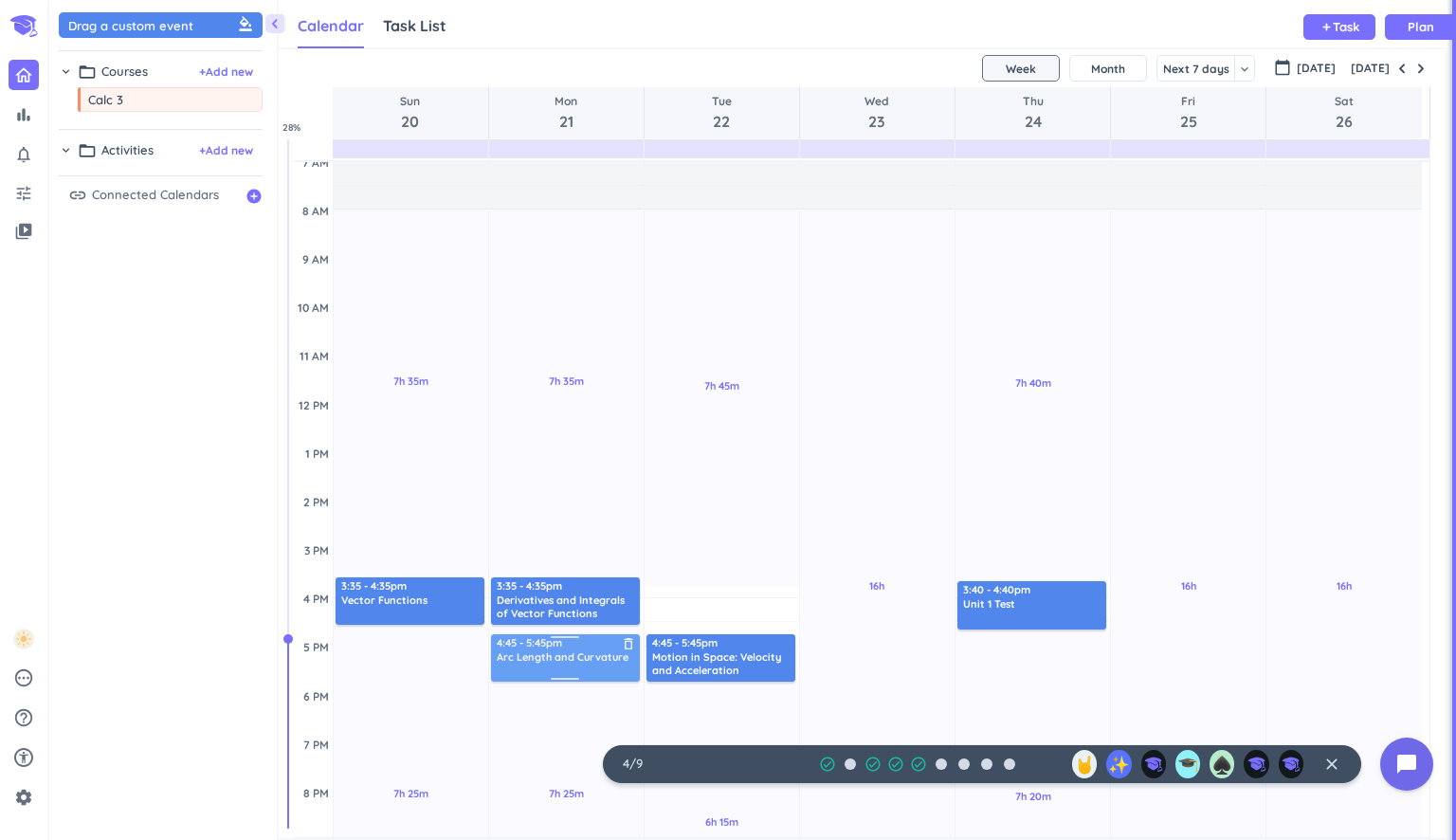 drag, startPoint x: 689, startPoint y: 610, endPoint x: 550, endPoint y: 659, distance: 147.38385 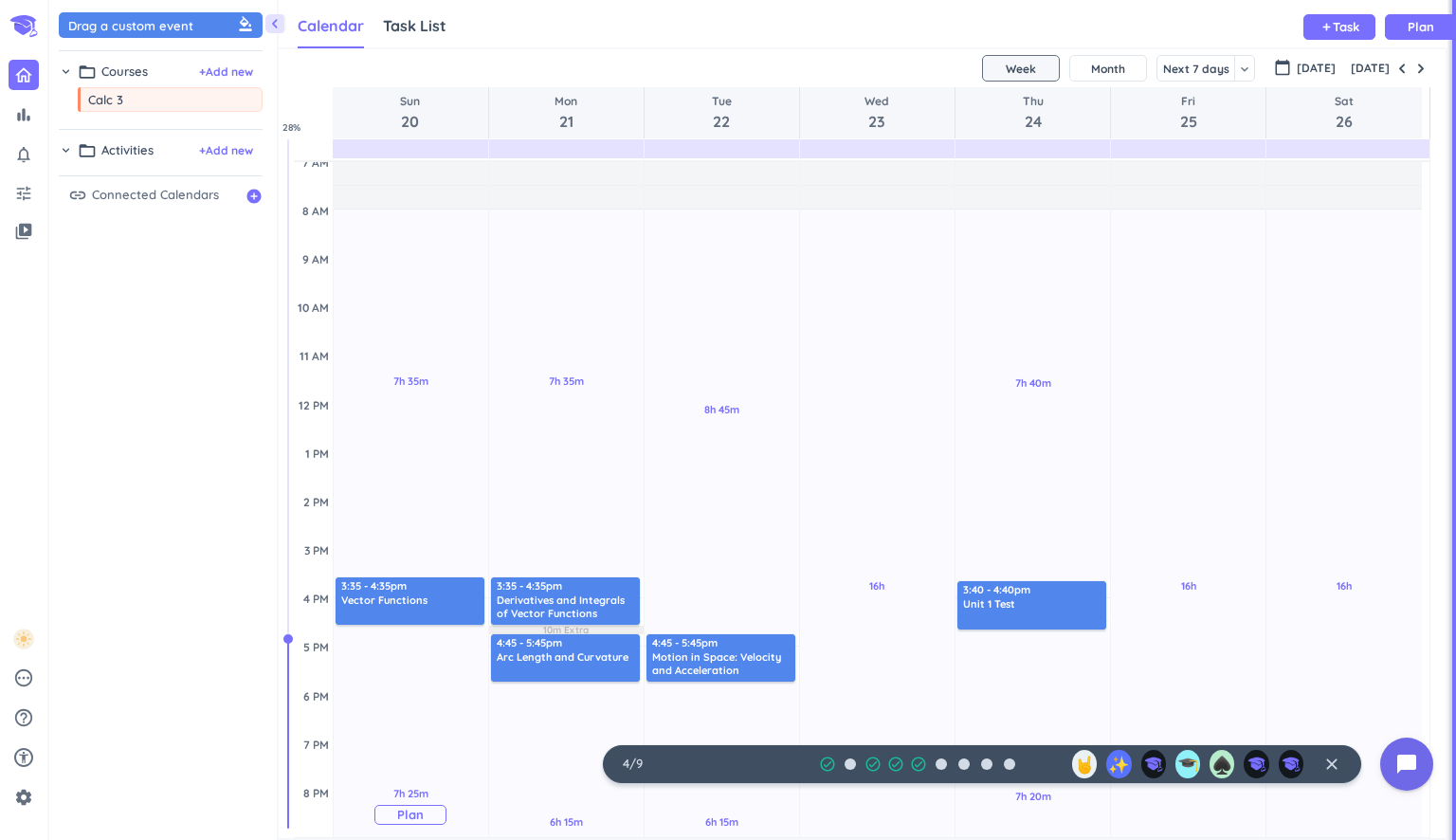 drag, startPoint x: 547, startPoint y: 590, endPoint x: 384, endPoint y: 658, distance: 176.6154 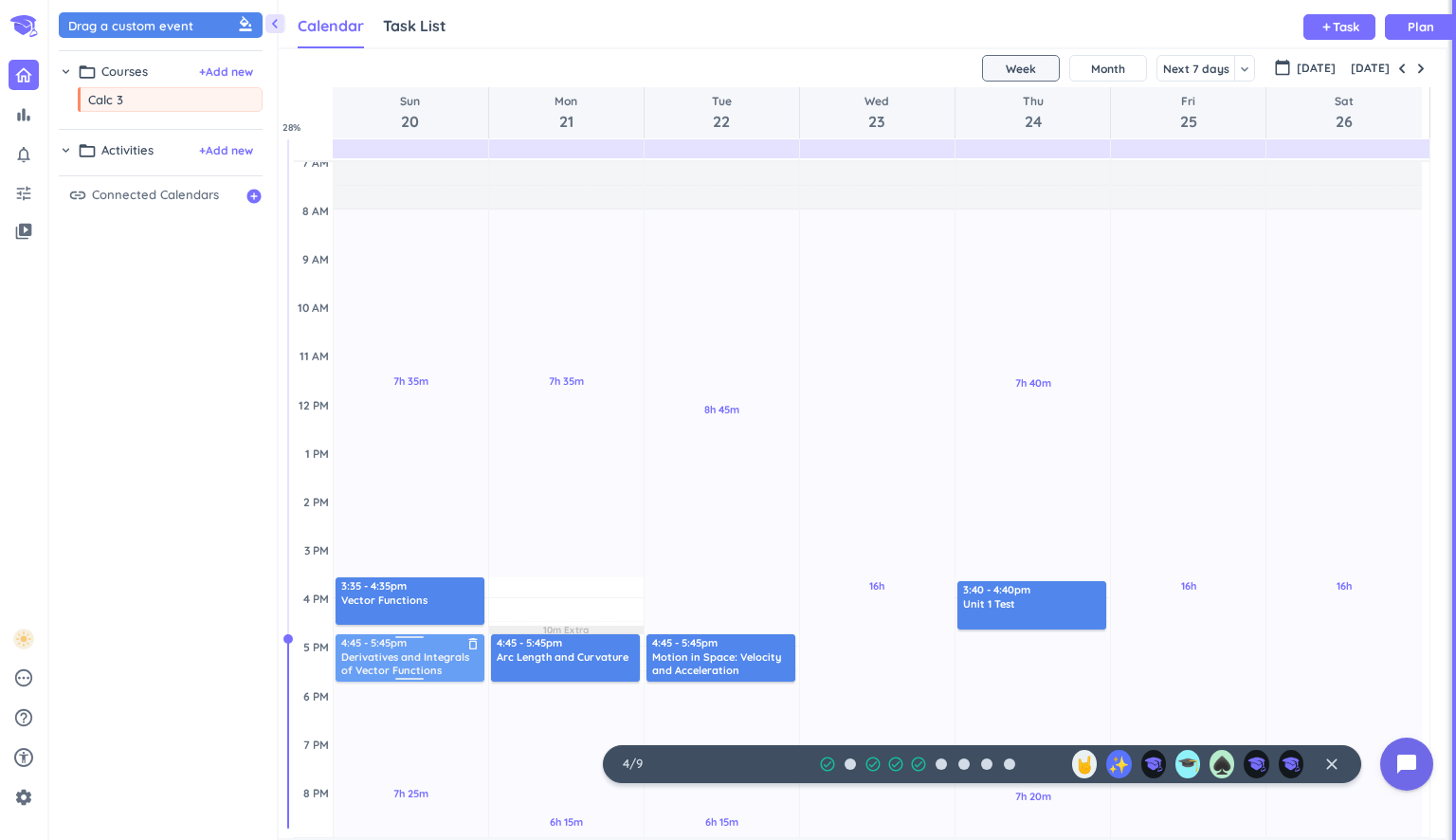 drag, startPoint x: 537, startPoint y: 594, endPoint x: 418, endPoint y: 612, distance: 120.35365 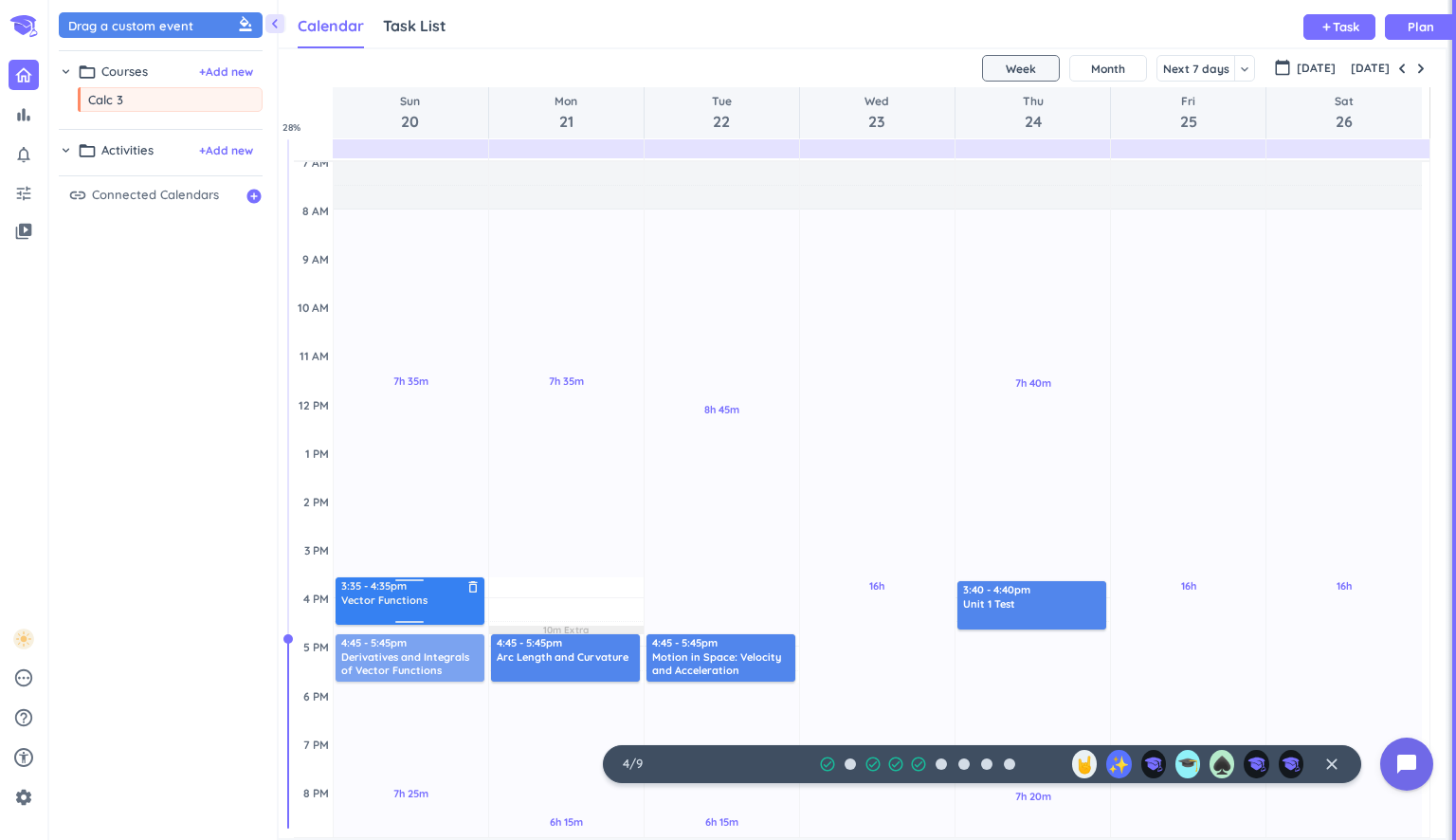 click on "7h 35m Past due Plan 7h 25m Past due Plan Adjust Awake Time Adjust Awake Time 3:35 - 4:35pm Vector Functions delete_outline 4:45 - 5:45pm Derivatives and Integrals of Vector Functions delete_outline 7h 35m Past due Plan 6h 15m Past due Plan 10m Extra Adjust Awake Time Adjust Awake Time 3:35 - 4:35pm Derivatives and Integrals of Vector Functions delete_outline 4:45 - 5:45pm Arc Length and Curvature delete_outline 8h 45m Past due Plan 6h 15m Past due Plan Adjust Awake Time Adjust Awake Time 4:45 - 5:45pm Motion in Space: Velocity and Acceleration delete_outline 16h  Past due Plan Adjust Awake Time Adjust Awake Time 7h 40m Past due Plan 7h 20m Past due Plan Adjust Awake Time Adjust Awake Time 3:40 - 4:40pm Unit 1 Test delete_outline 16h  Past due Plan Adjust Awake Time Adjust Awake Time 16h  Past due Plan Adjust Awake Time Adjust Awake Time" at bounding box center [858, 597] 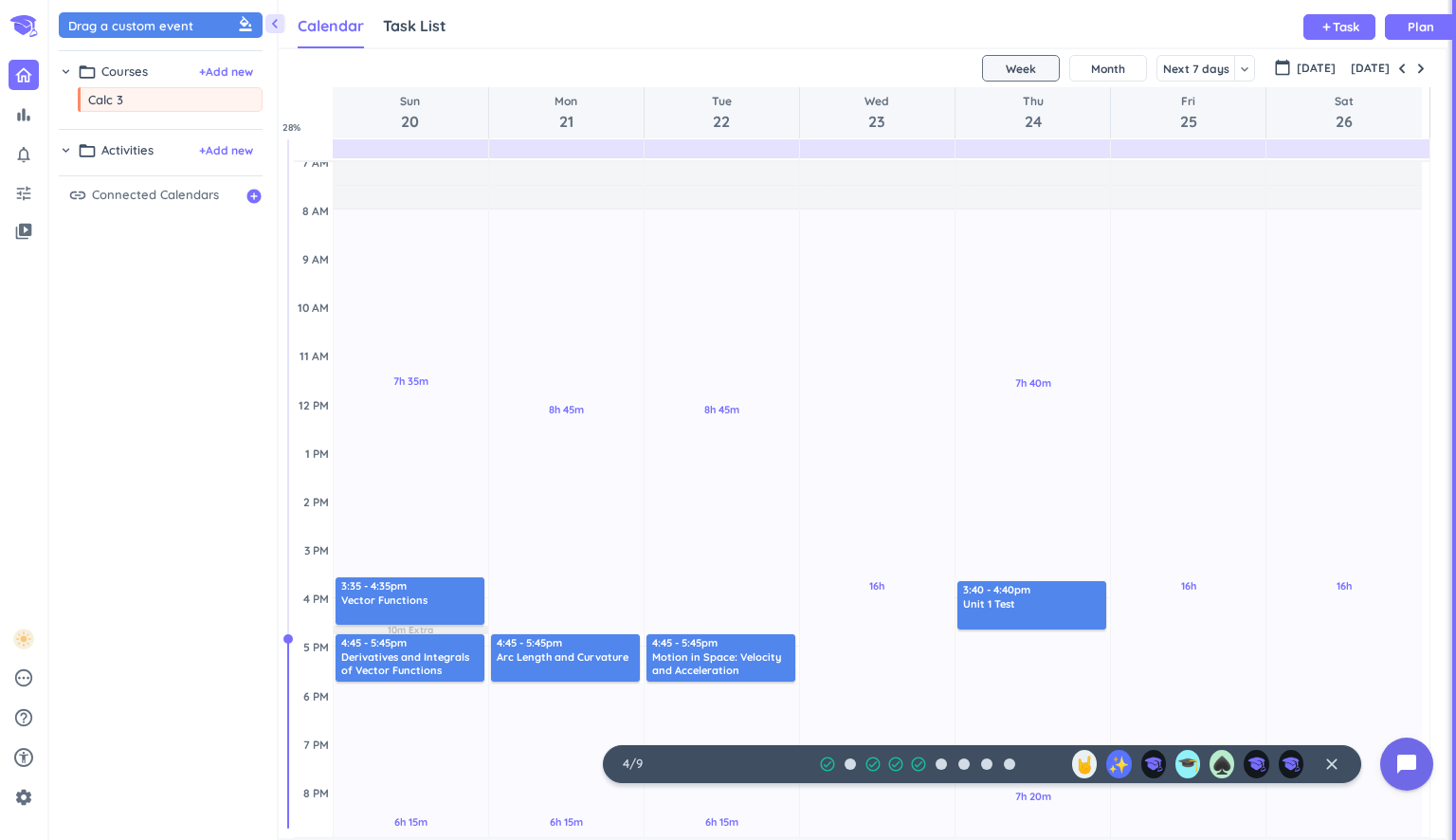 drag, startPoint x: 428, startPoint y: 594, endPoint x: 228, endPoint y: 555, distance: 203.767 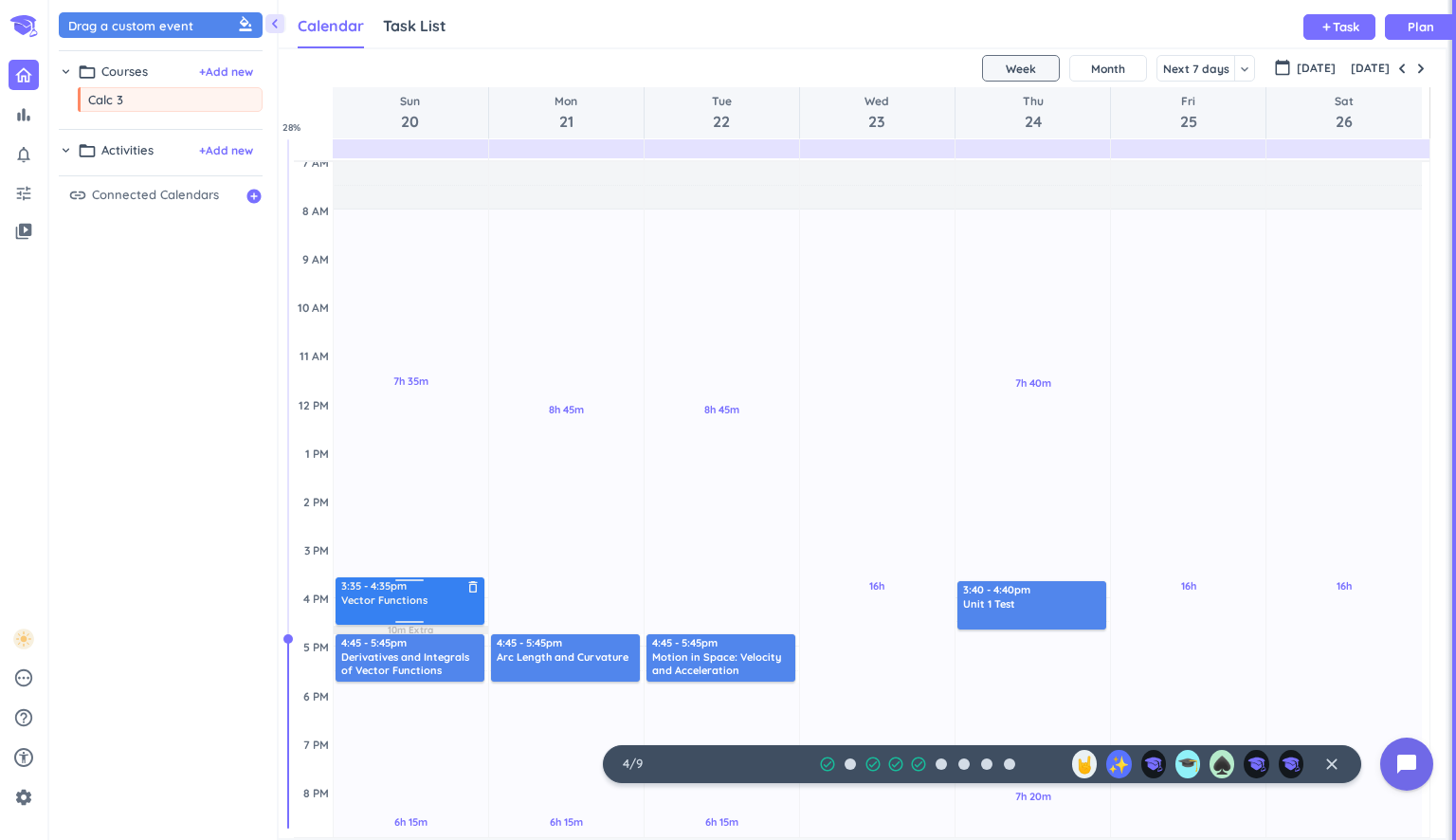 click on "Vector Functions" at bounding box center [410, 600] 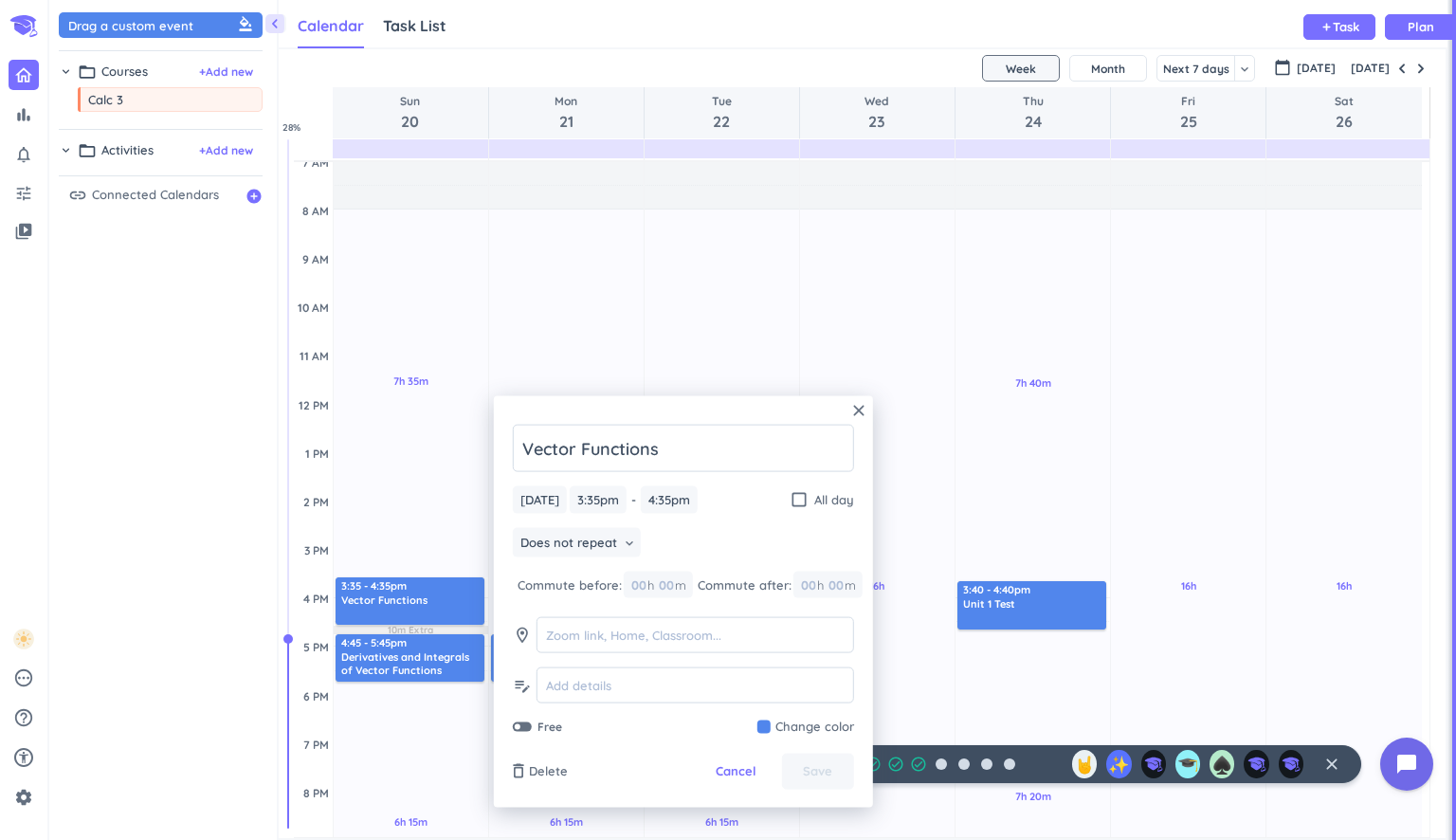 drag, startPoint x: 645, startPoint y: 443, endPoint x: 254, endPoint y: 374, distance: 397.04156 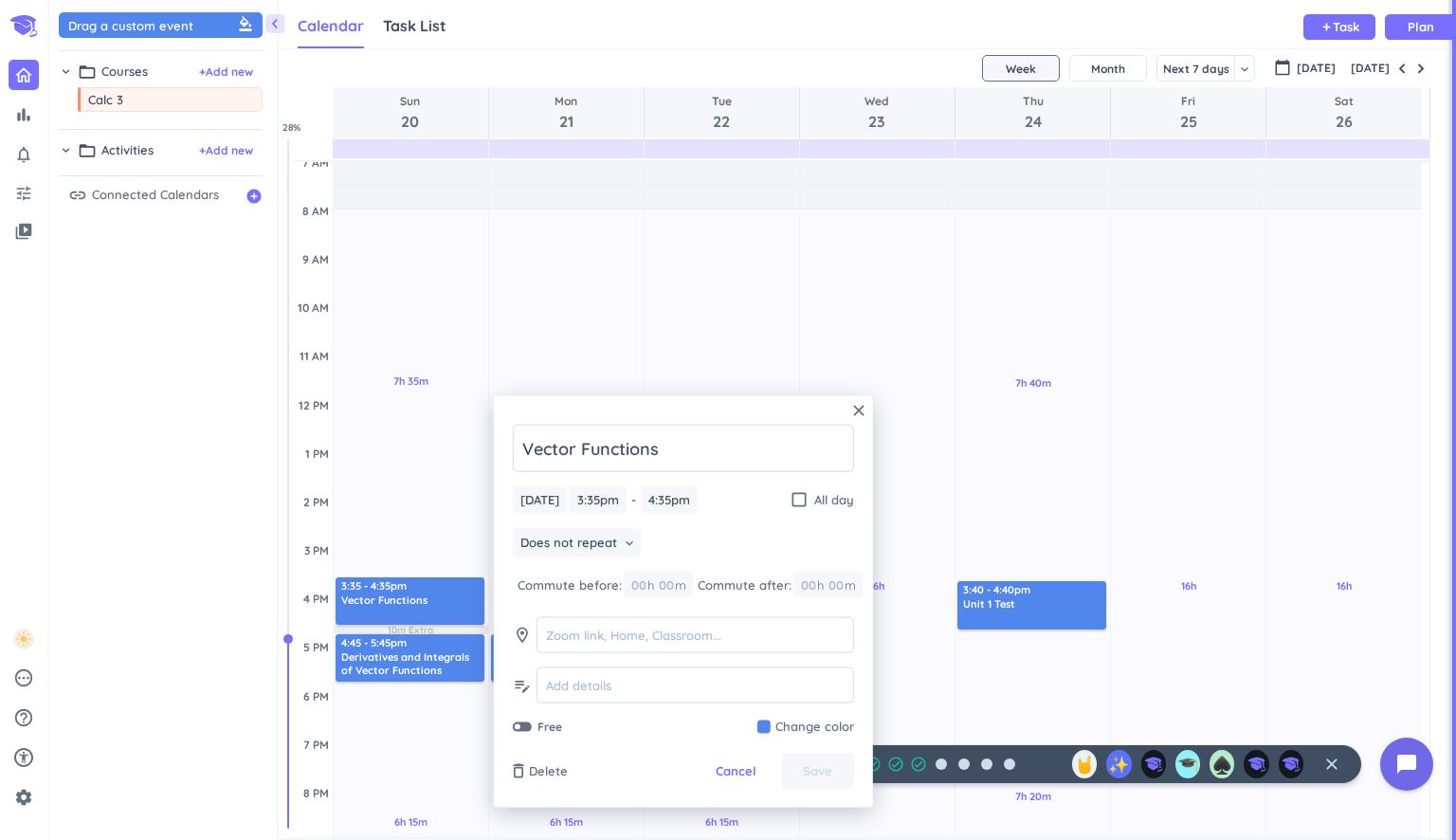 click on "bar_chart notifications_none tune video_library pending help_outline settings 4 / 9 check_circle_outline check_circle_outline check_circle_outline check_circle_outline 🤘 ✨ 🎓 ♠️ close 👋 chevron_left Drag a custom event format_color_fill chevron_right folder_open Courses   +  Add new drag_indicator Calc 3 more_horiz chevron_right folder_open Activities   +  Add new link Connected Calendars add_circle Calendar Task List Calendar keyboard_arrow_down add Task Plan SHOVEL [DATE] - [DATE] Week Month Next 7 days keyboard_arrow_down Week keyboard_arrow_down calendar_today [DATE] [DATE] Sun 20 Mon 21 Tue 22 Wed 23 Thu 24 Fri 25 Sat 26 4 AM 5 AM 6 AM 7 AM 8 AM 9 AM 10 AM 11 AM 12 PM 1 PM 2 PM 3 PM 4 PM 5 PM 6 PM 7 PM 8 PM 9 PM 10 PM 11 PM 12 AM 1 AM 2 AM 3 AM 7h 35m Past due Plan 6h 15m Past due Plan 10m Extra Adjust Awake Time Adjust Awake Time 3:35 - 4:35pm Vector Functions delete_outline 4:45 - 5:45pm Derivatives and Integrals of Vector Functions delete_outline 8h 45m Past due Plan 6h 15m Plan 28" at bounding box center (728, 420) 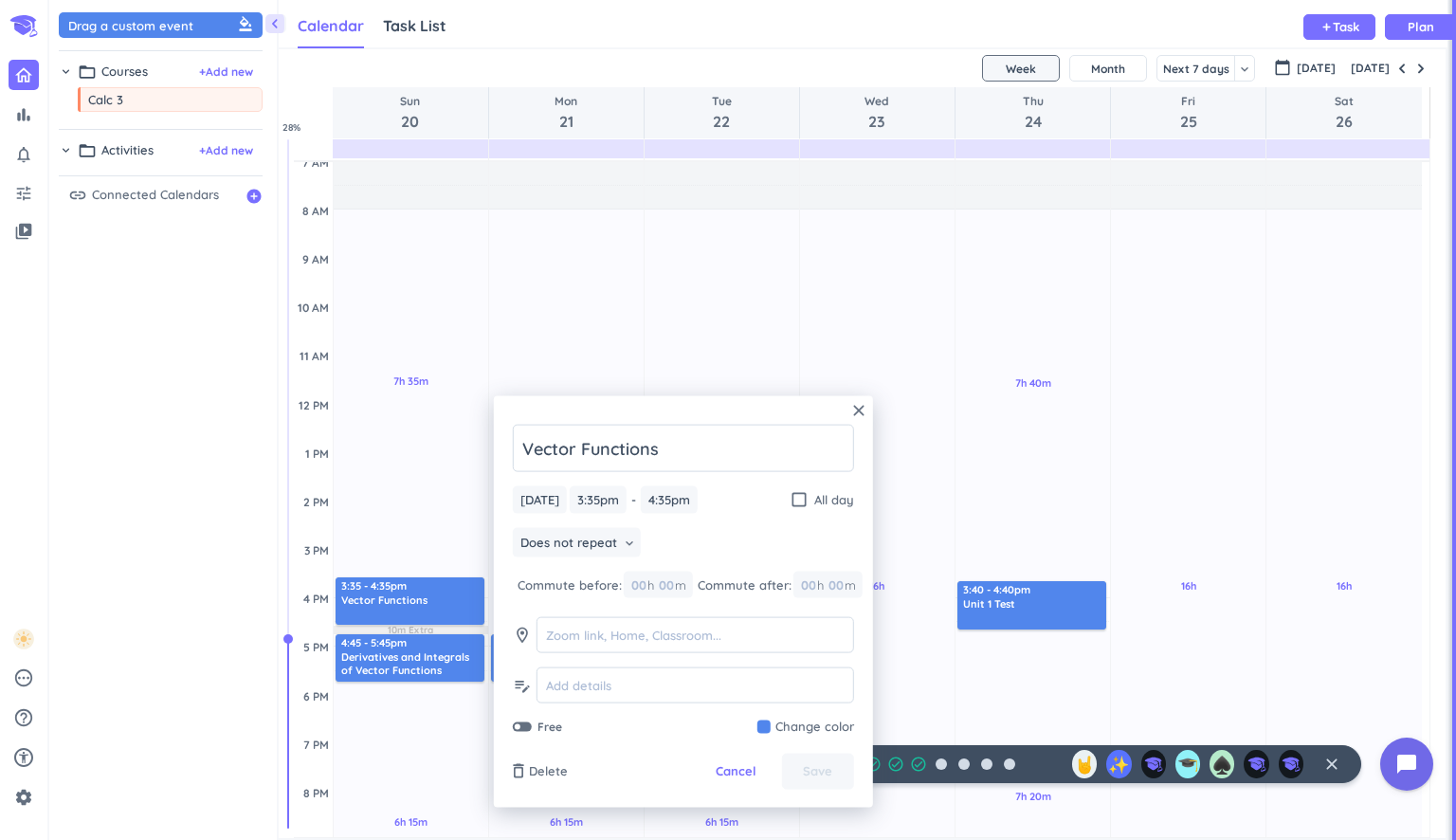 drag, startPoint x: 673, startPoint y: 453, endPoint x: 503, endPoint y: 442, distance: 170.35551 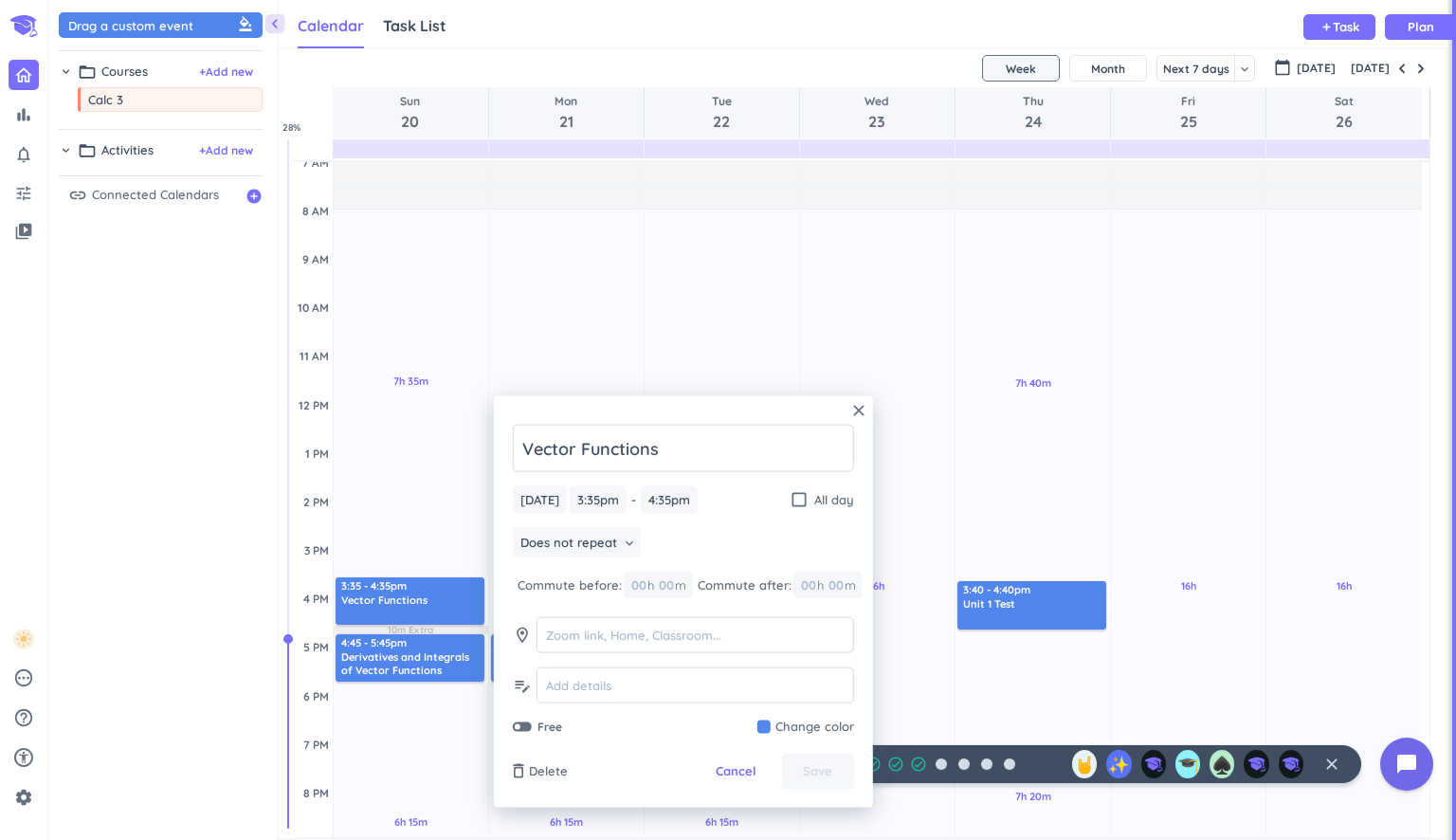 click on "close Vector Functions [DATE] [DATE]   3:35pm 3:35pm - 4:35pm 4:35pm check_box_outline_blank All day Does not repeat keyboard_arrow_down Commute before: 00 h 00 m Commute after: 00 h 00 m room edit_note Free Change color delete_outline Delete Cancel Save" at bounding box center (683, 602) 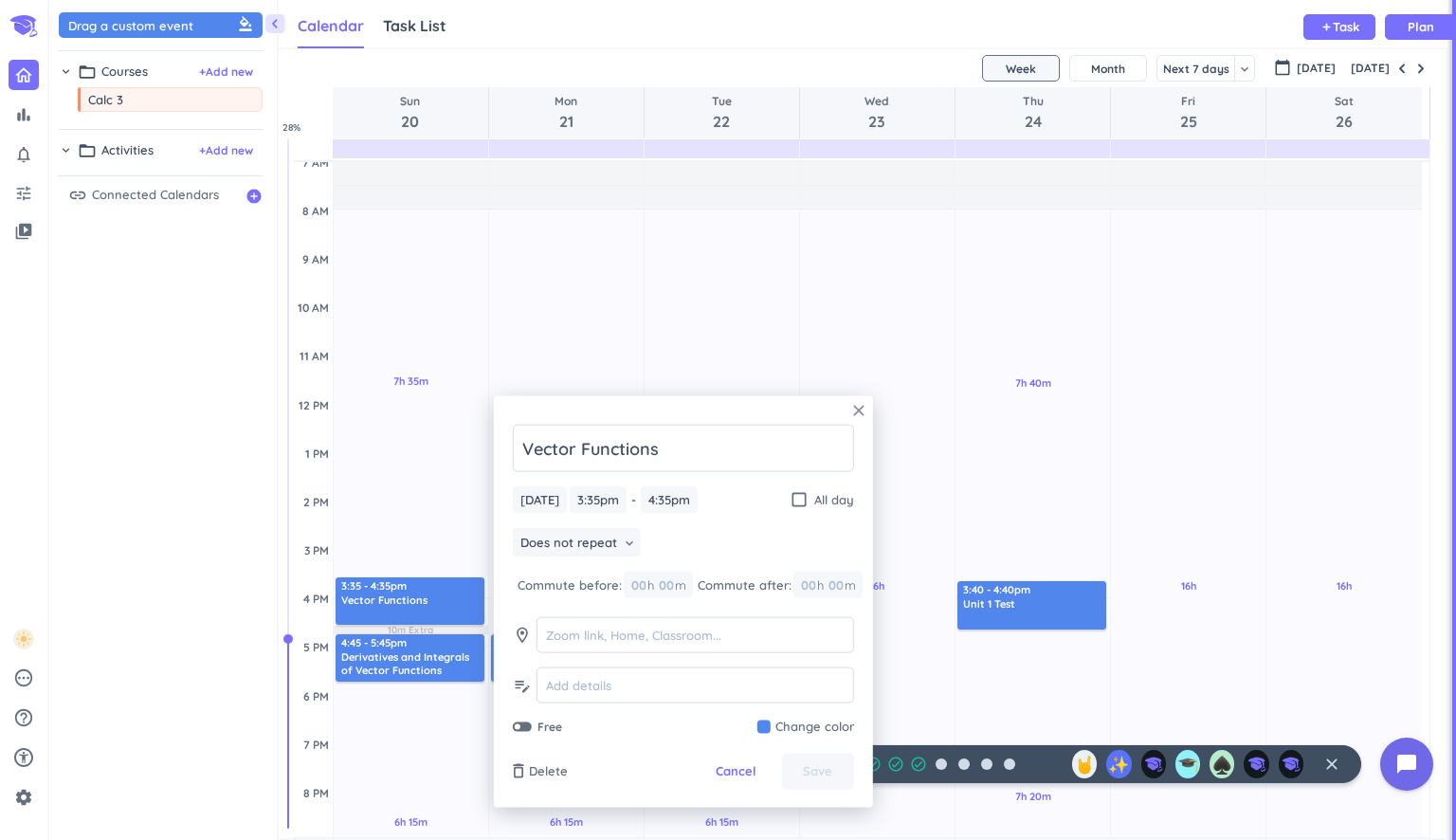 click on "close" at bounding box center [859, 411] 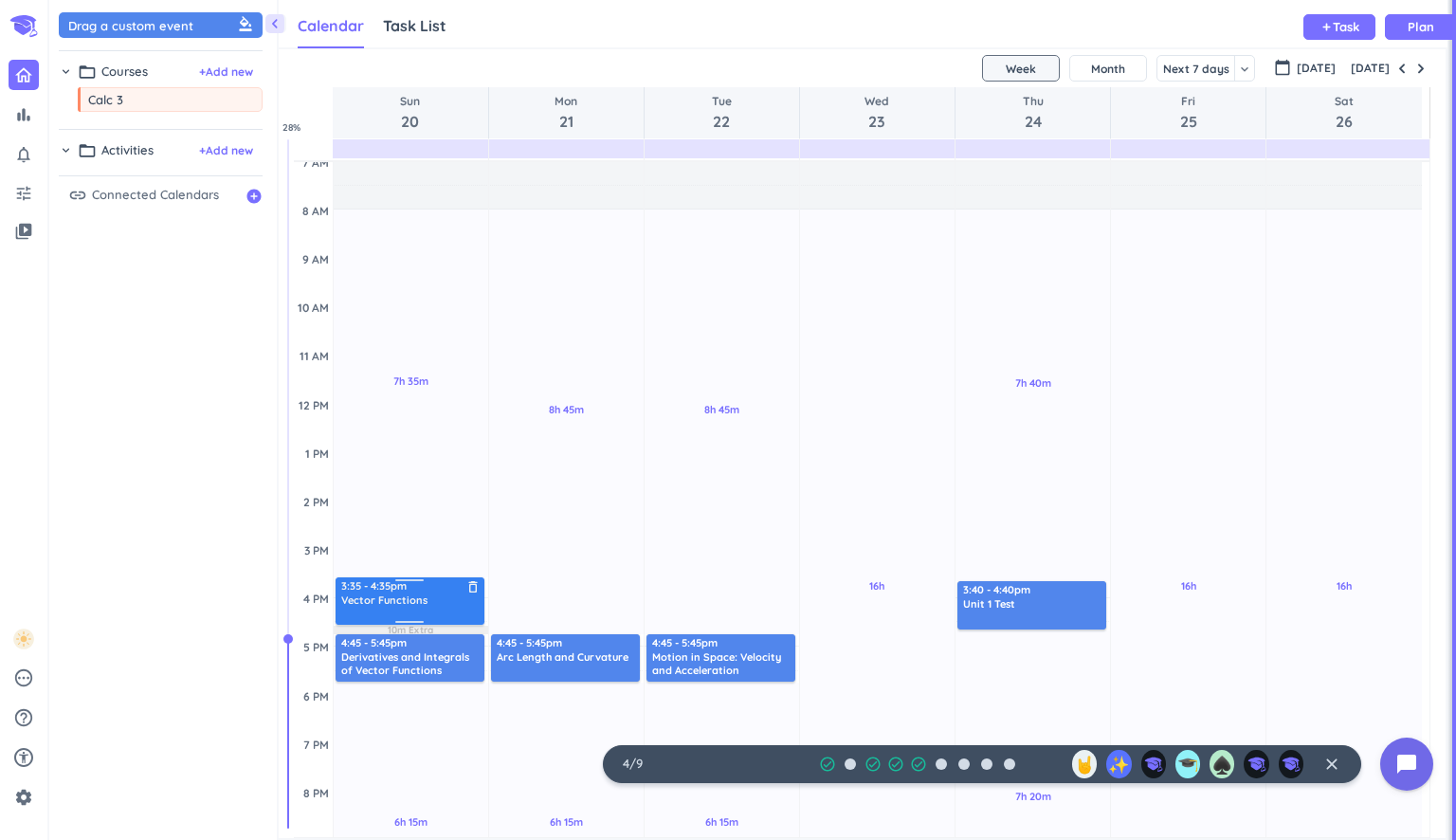 click on "delete_outline" at bounding box center [473, 587] 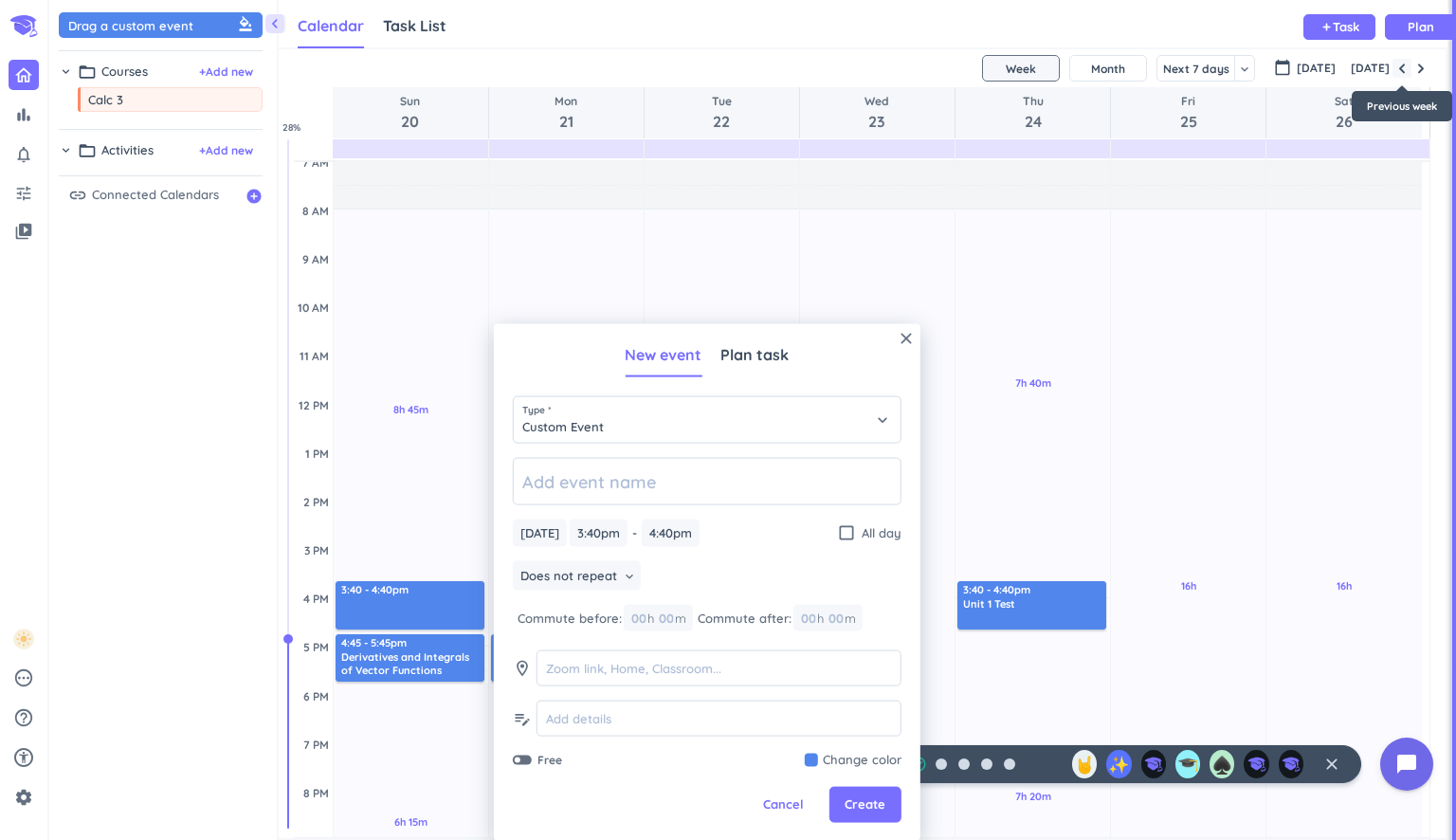click at bounding box center [1402, 68] 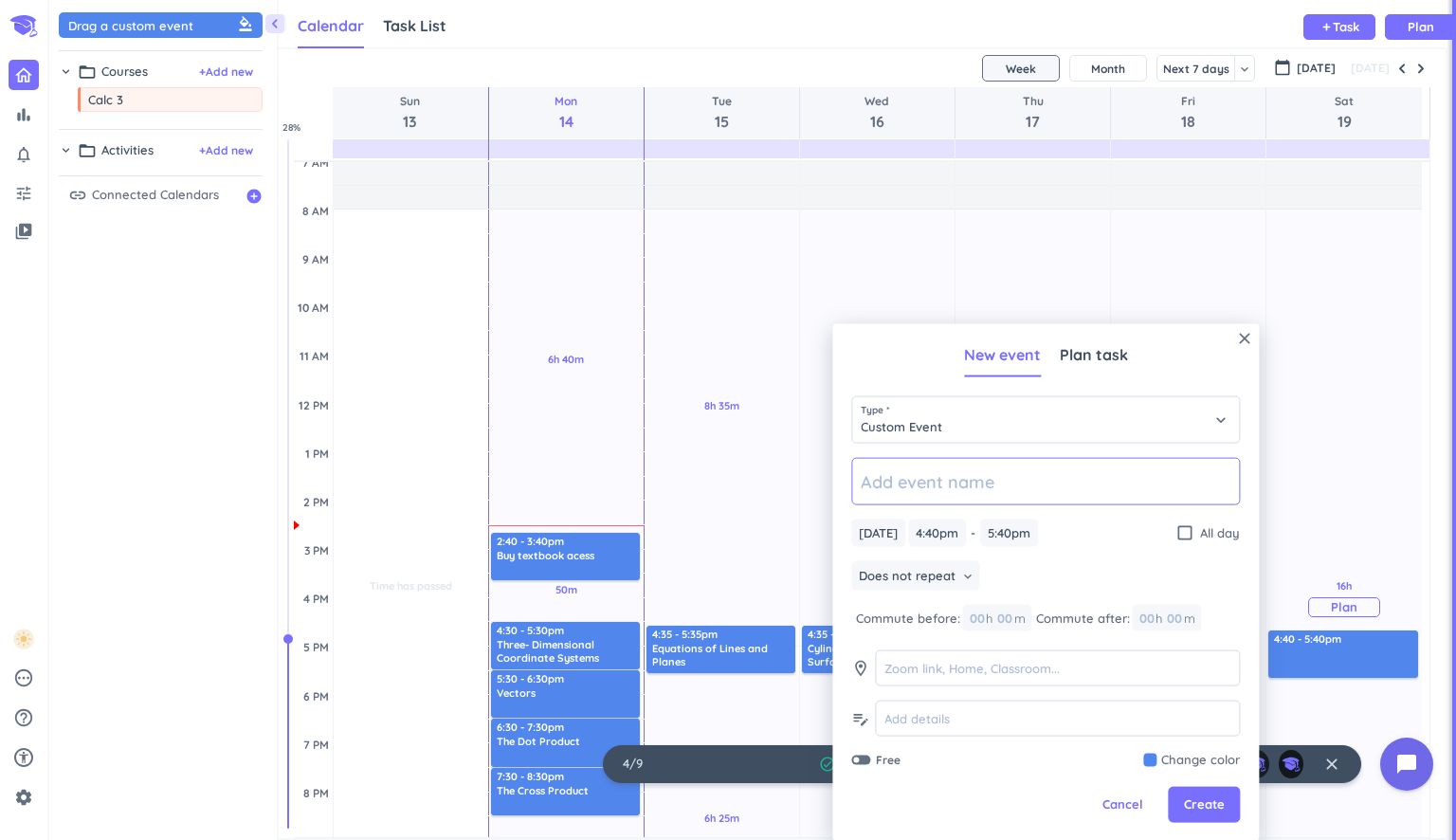 paste on "Vector Functions" 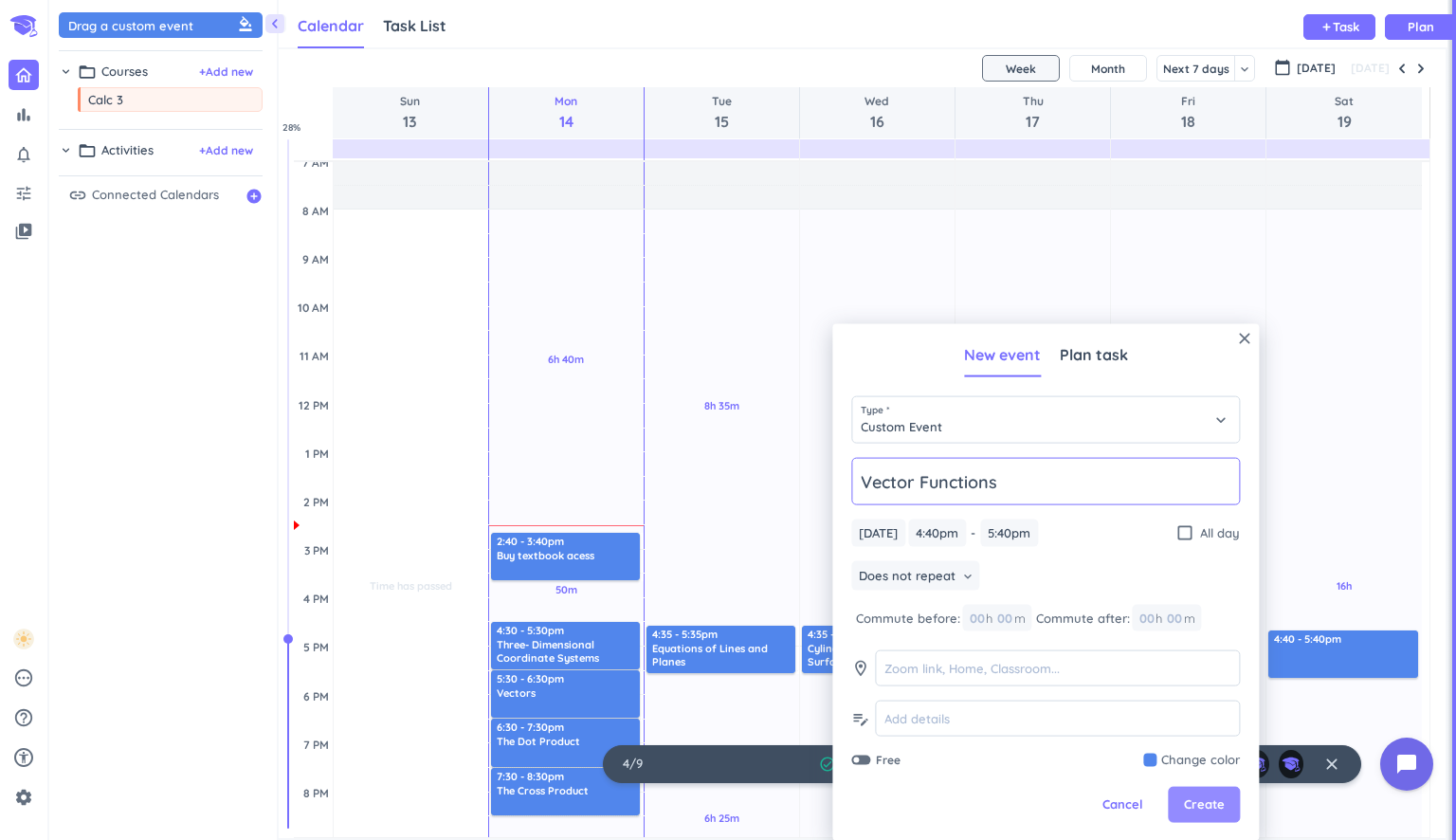 type on "Vector Functions" 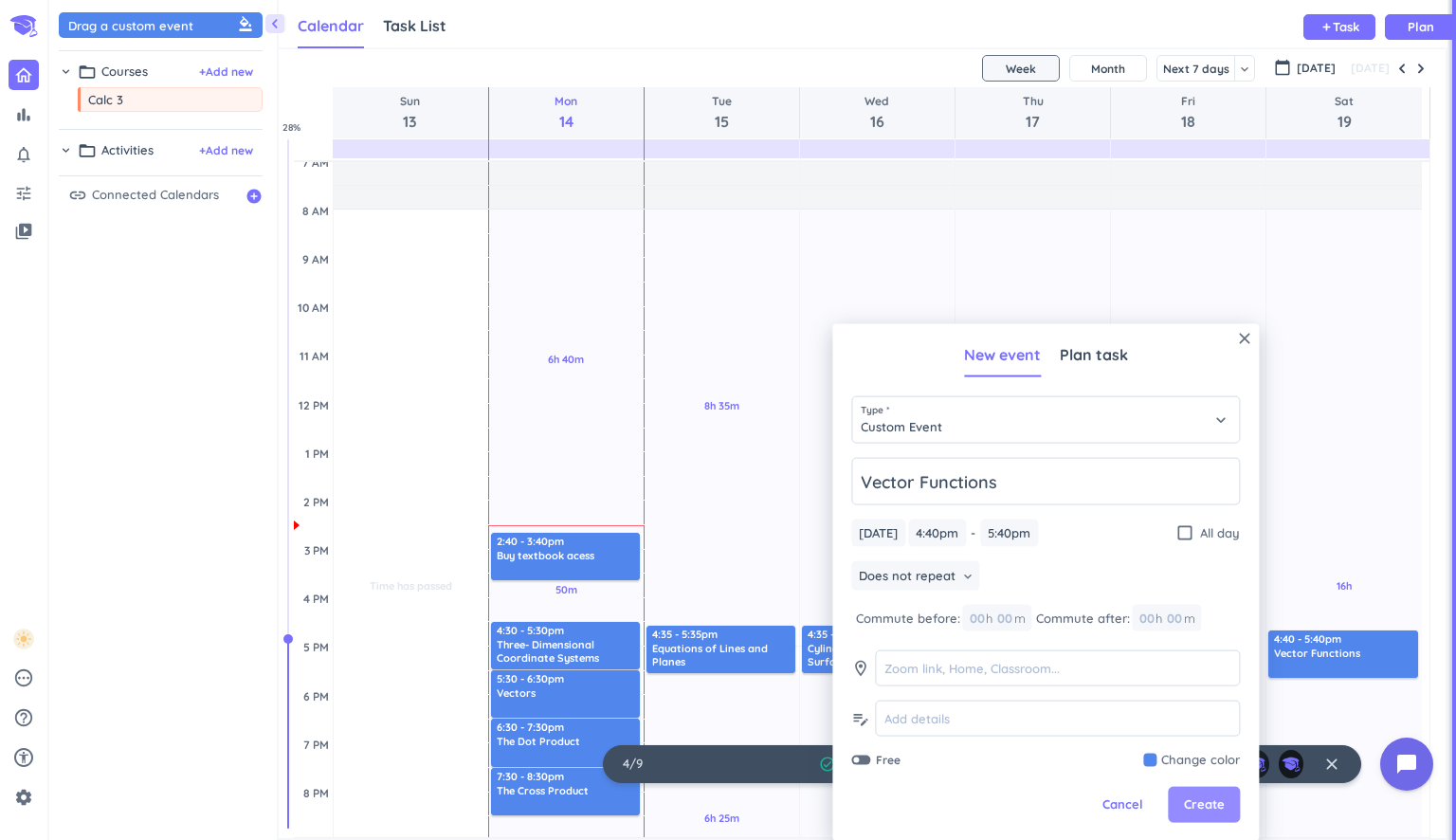 click on "Create" at bounding box center [1204, 805] 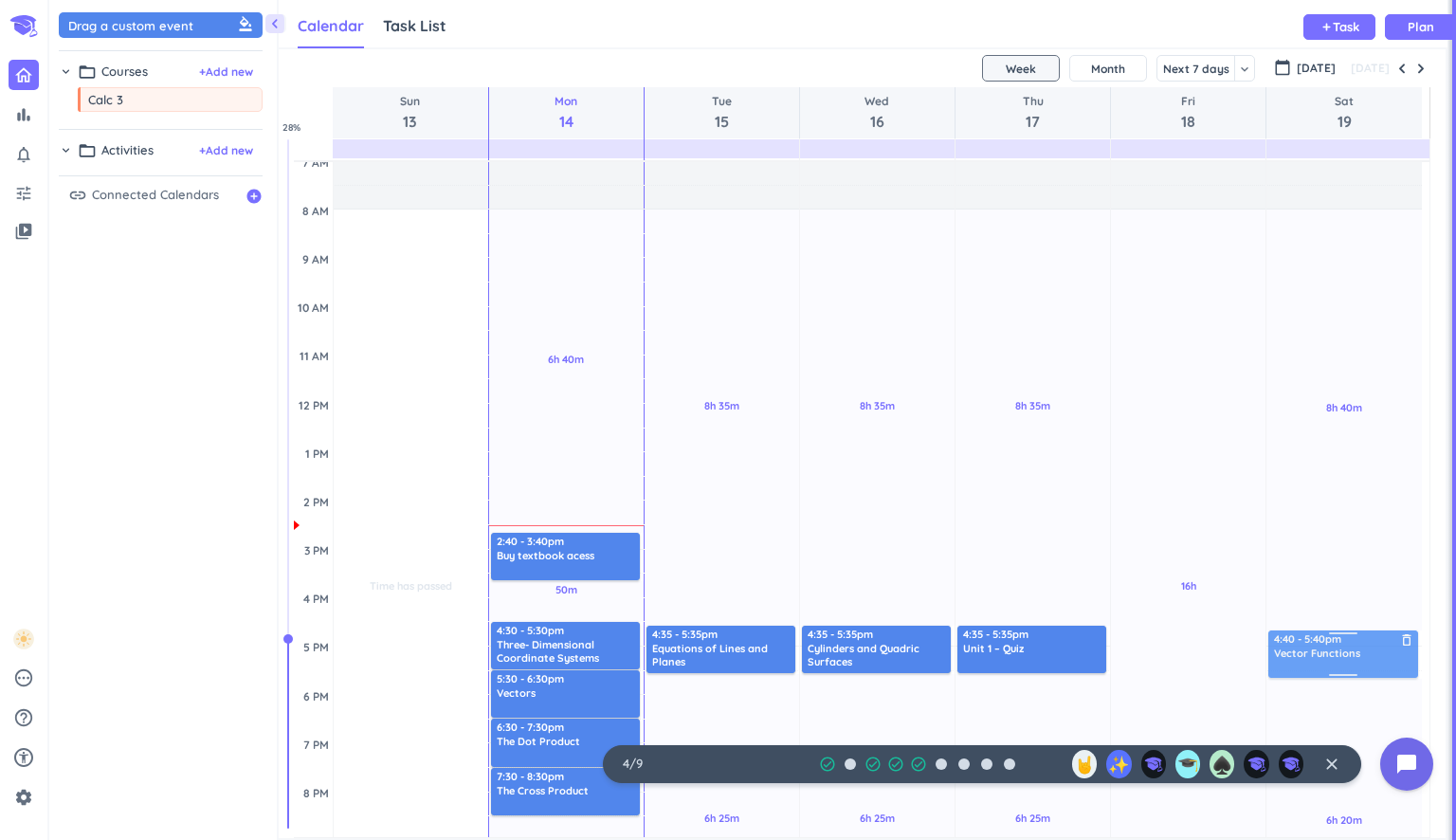 drag, startPoint x: 1345, startPoint y: 654, endPoint x: 1335, endPoint y: 650, distance: 10.7703296 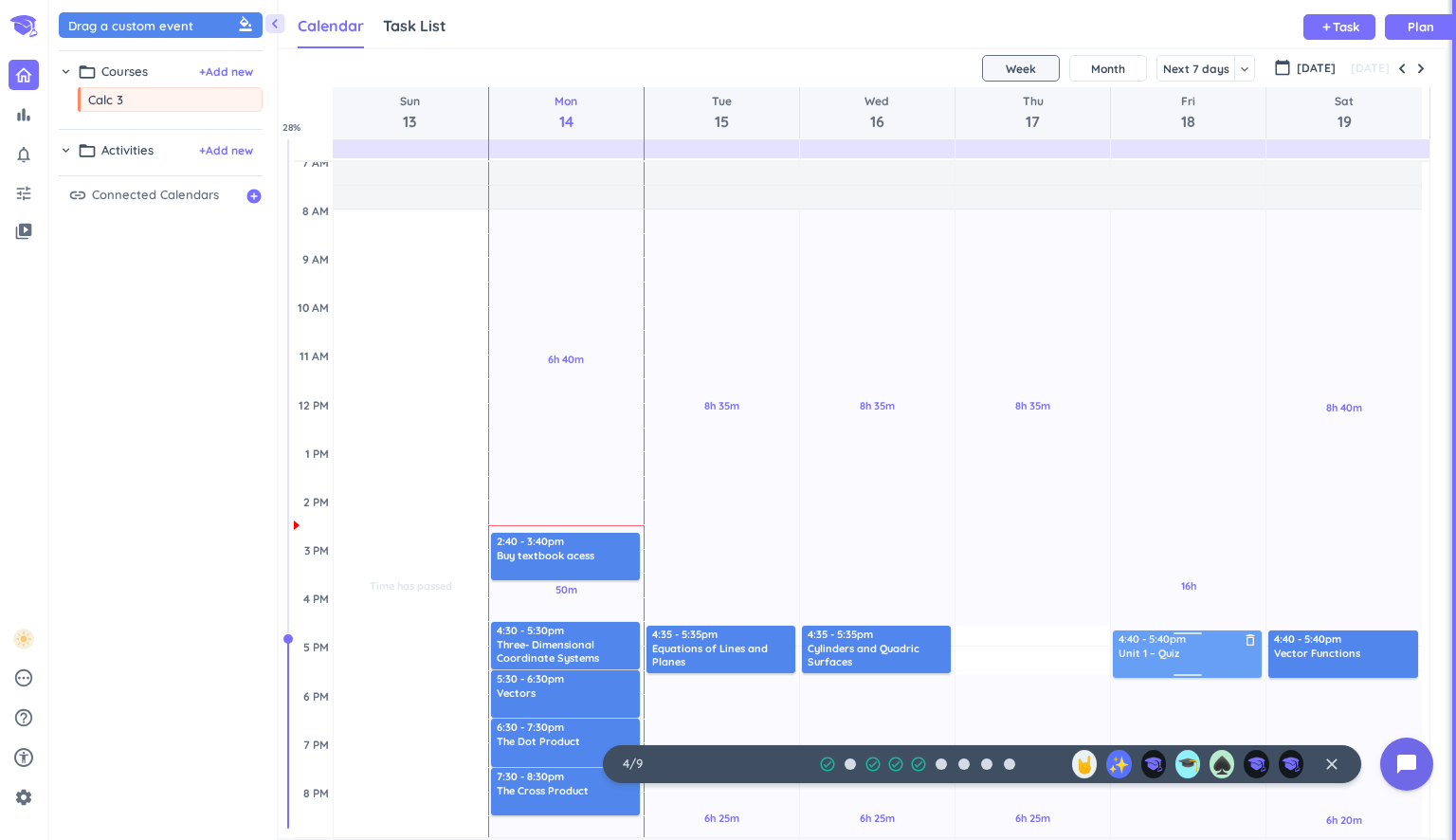 drag, startPoint x: 1021, startPoint y: 647, endPoint x: 1191, endPoint y: 641, distance: 170.10585 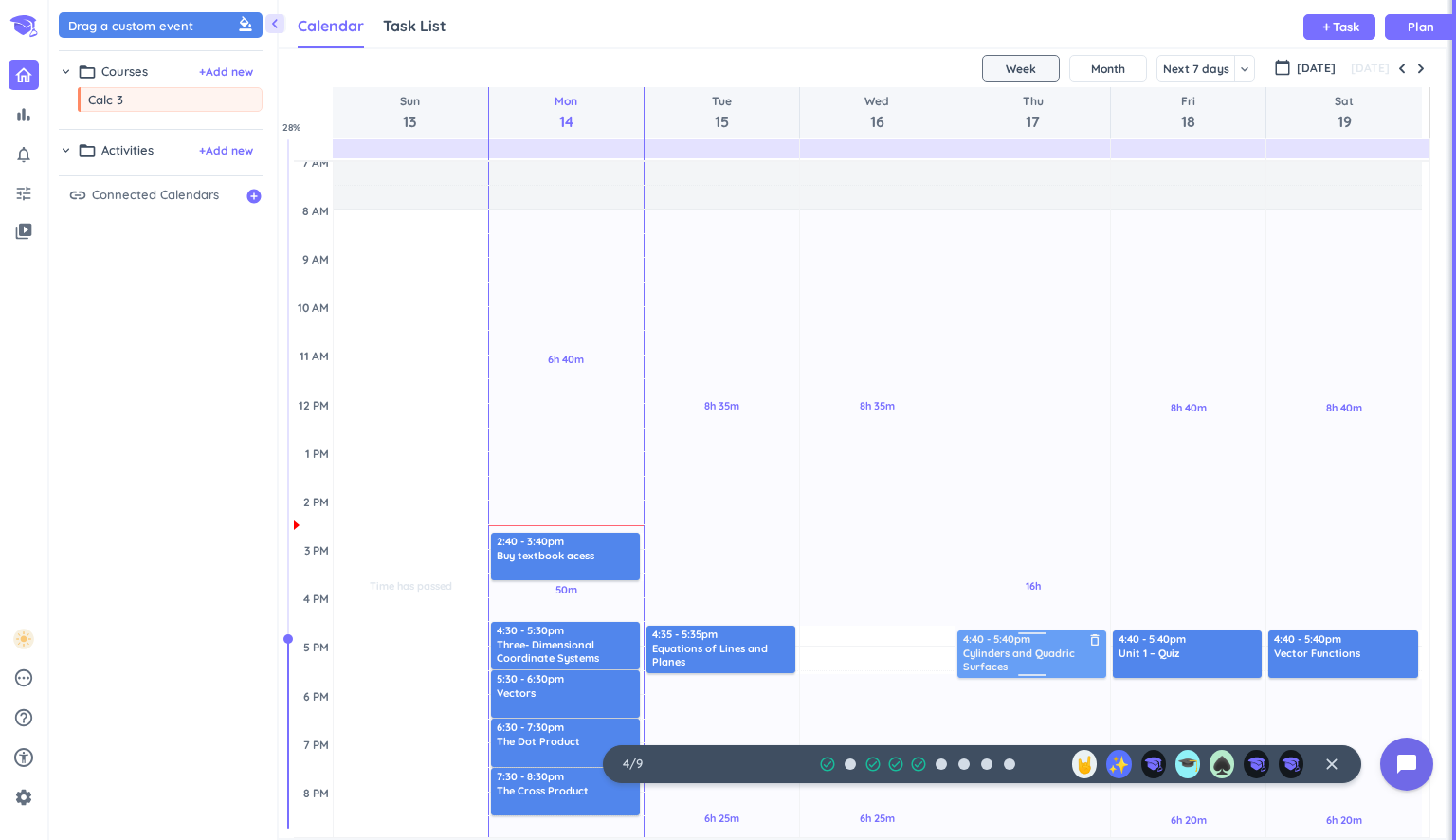 click on "Time has passed Past due Plan Adjust Awake Time Adjust Awake Time 6h 40m Past due Plan 50m Past due Plan 3h 30m Past due Plan Adjust Awake Time Adjust Awake Time 2:40 - 3:40pm Buy textbook acess delete_outline 4:30 - 5:30pm Three- Dimensional Coordinate Systems delete_outline 5:30 - 6:30pm Vectors delete_outline 6:30 - 7:30pm The Dot Product delete_outline 7:30 - 8:30pm The Cross Product delete_outline 8h 35m Past due Plan 6h 25m Past due Plan Adjust Awake Time Adjust Awake Time 4:35 - 5:35pm Equations of Lines and Planes delete_outline 8h 35m Past due Plan 6h 25m Past due Plan Adjust Awake Time Adjust Awake Time 4:35 - 5:35pm Cylinders and Quadric Surfaces delete_outline 16h  Past due Plan Adjust Awake Time Adjust Awake Time 4:40 - 5:40pm Cylinders and Quadric Surfaces delete_outline 8h 40m Past due Plan 6h 20m Past due Plan Adjust Awake Time Adjust Awake Time 4:40 - 5:40pm Unit 1 – Quiz delete_outline 8h 40m Past due Plan 6h 20m Past due Plan Adjust Awake Time Adjust Awake Time 4:40 - 5:40pm" at bounding box center (858, 597) 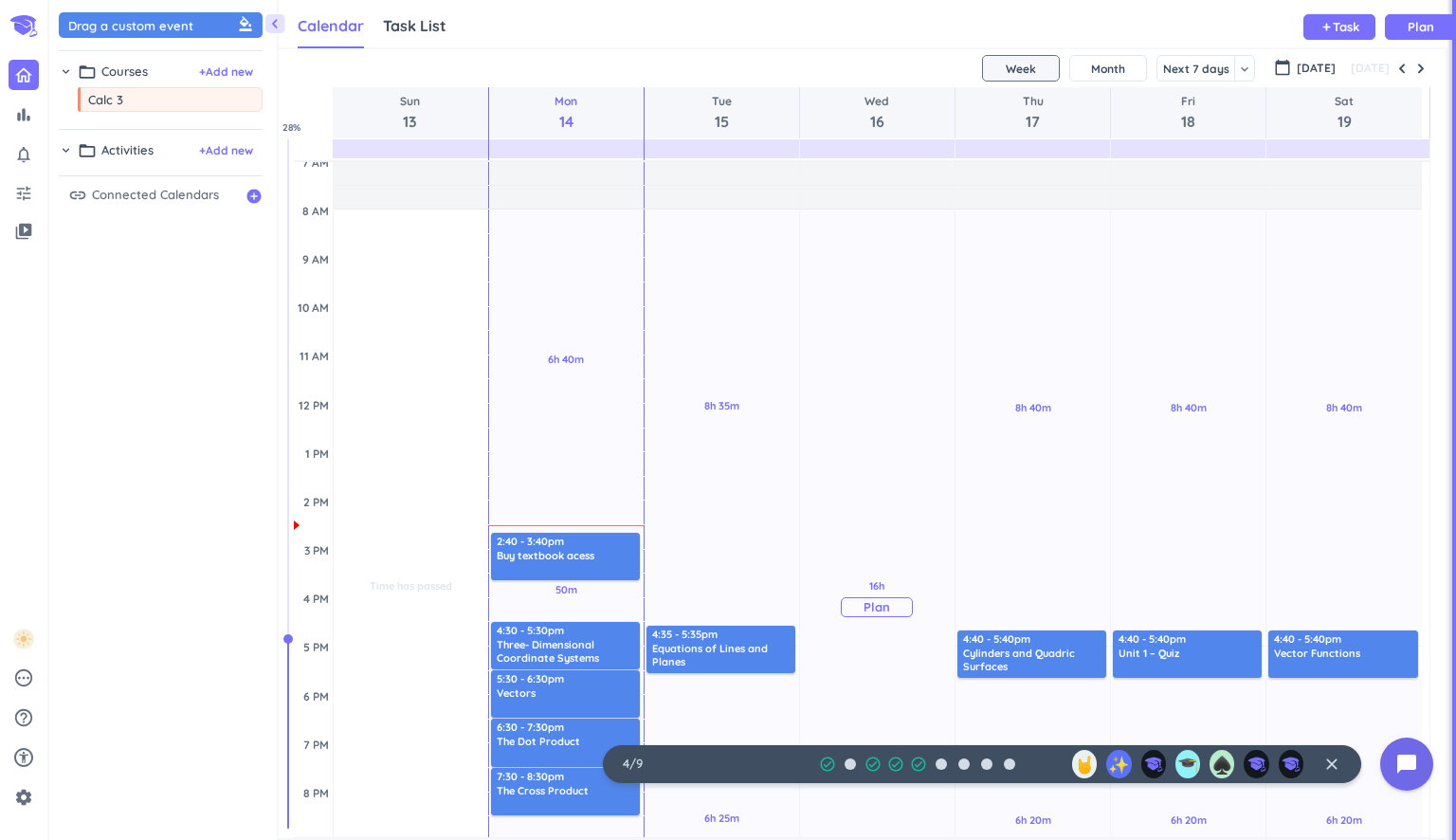 drag, startPoint x: 748, startPoint y: 640, endPoint x: 933, endPoint y: 659, distance: 185.97312 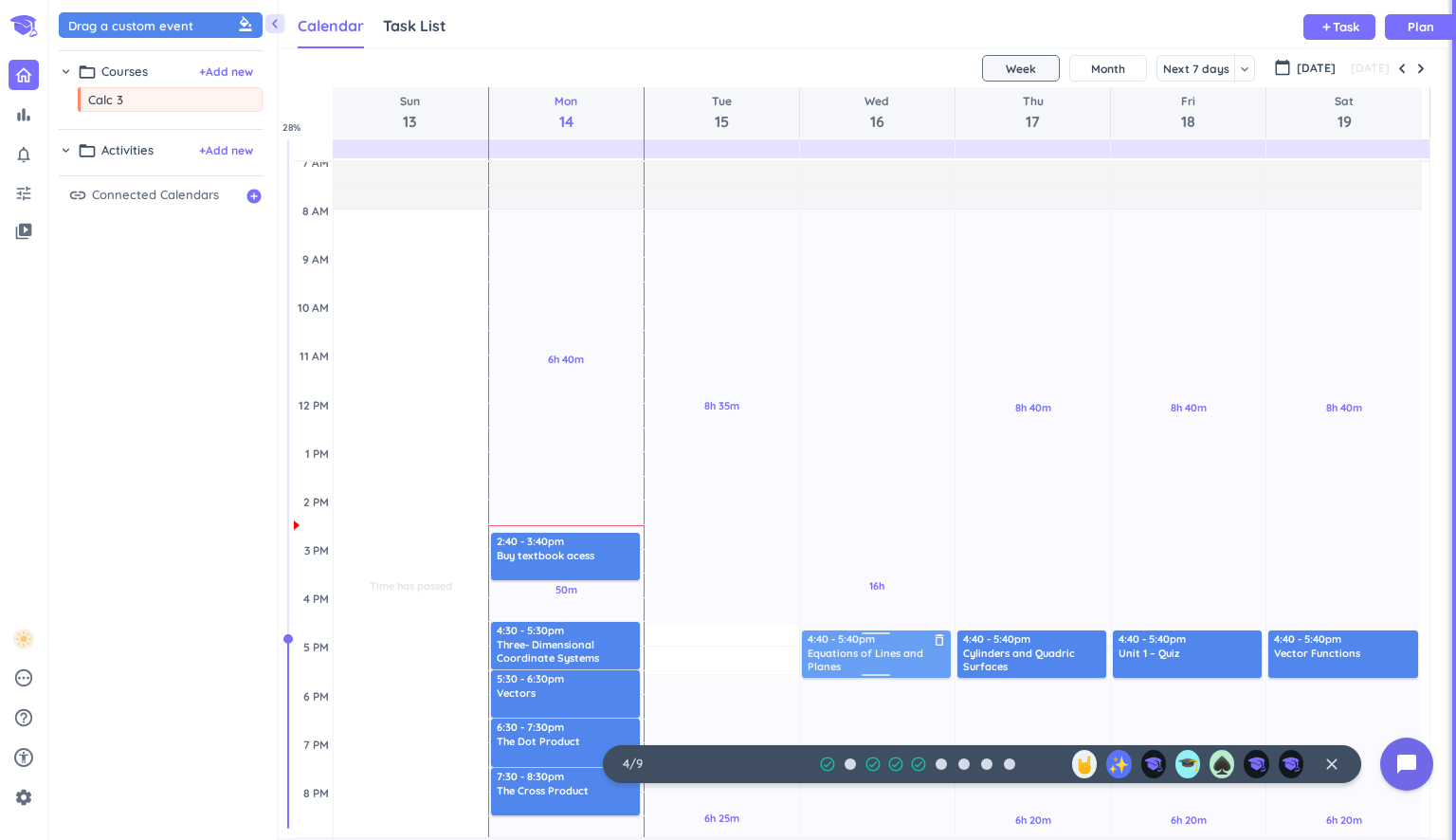 drag, startPoint x: 747, startPoint y: 657, endPoint x: 883, endPoint y: 658, distance: 136.00368 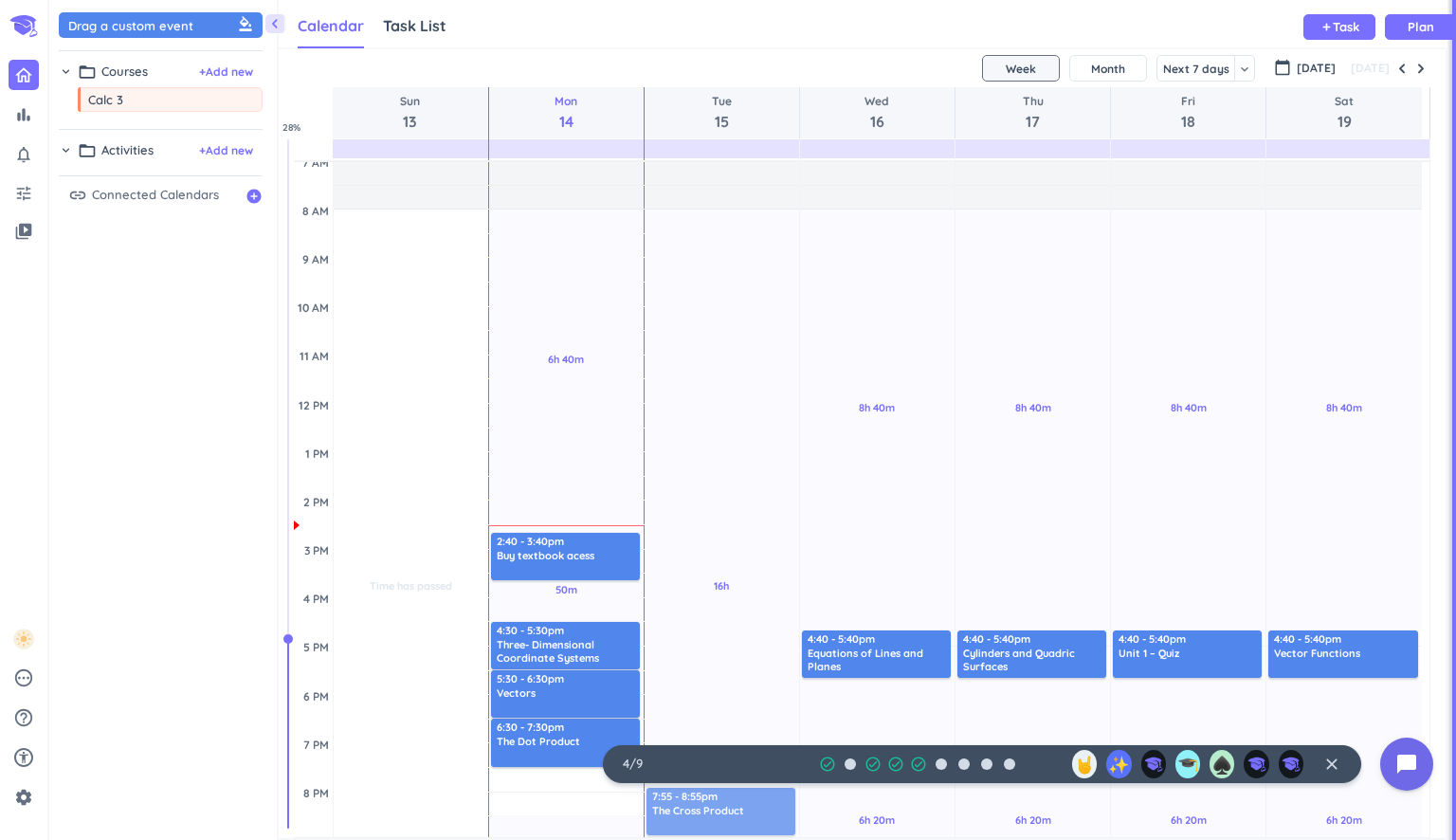 scroll, scrollTop: 183, scrollLeft: 0, axis: vertical 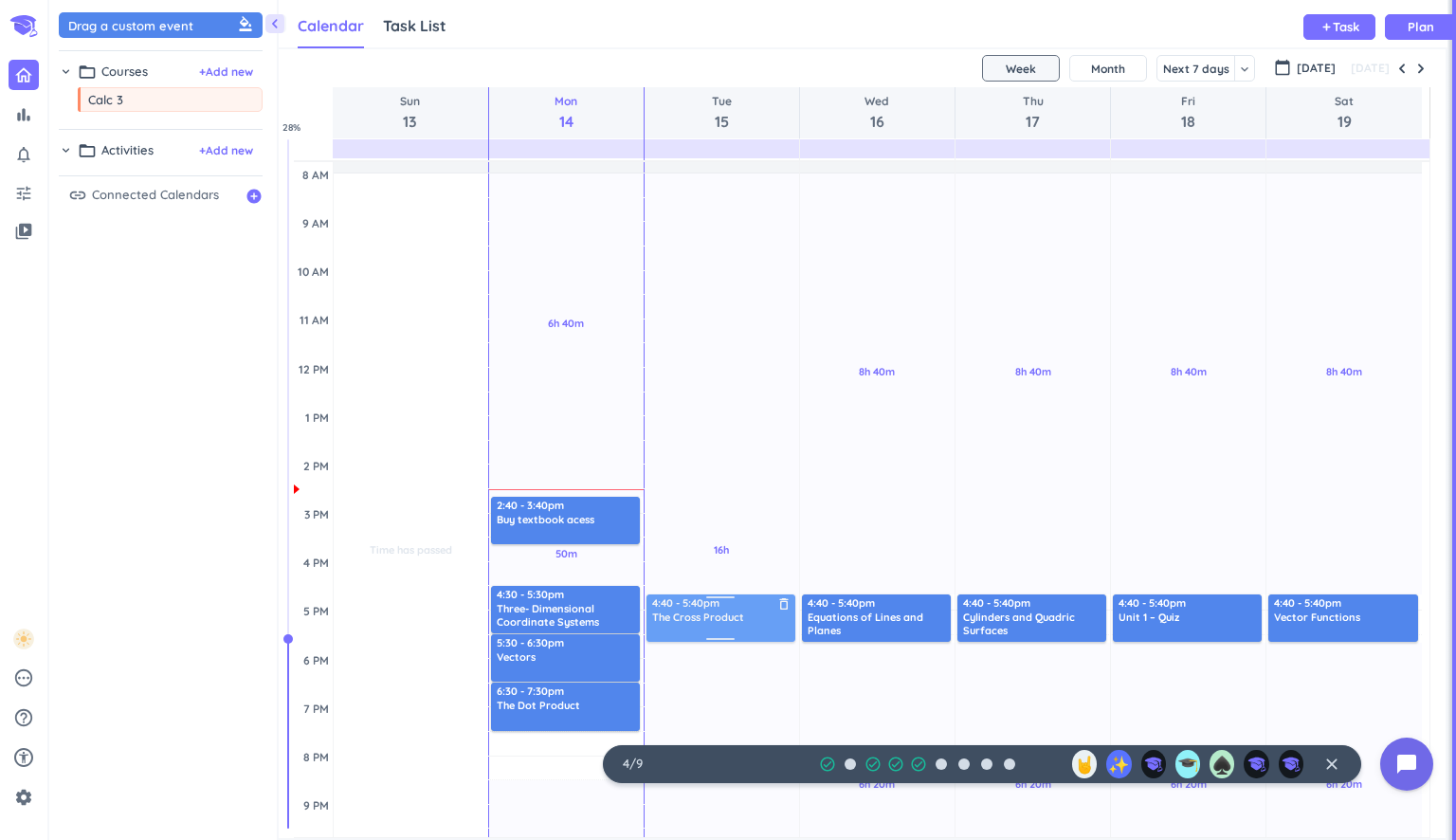 drag, startPoint x: 526, startPoint y: 800, endPoint x: 749, endPoint y: 626, distance: 282.85155 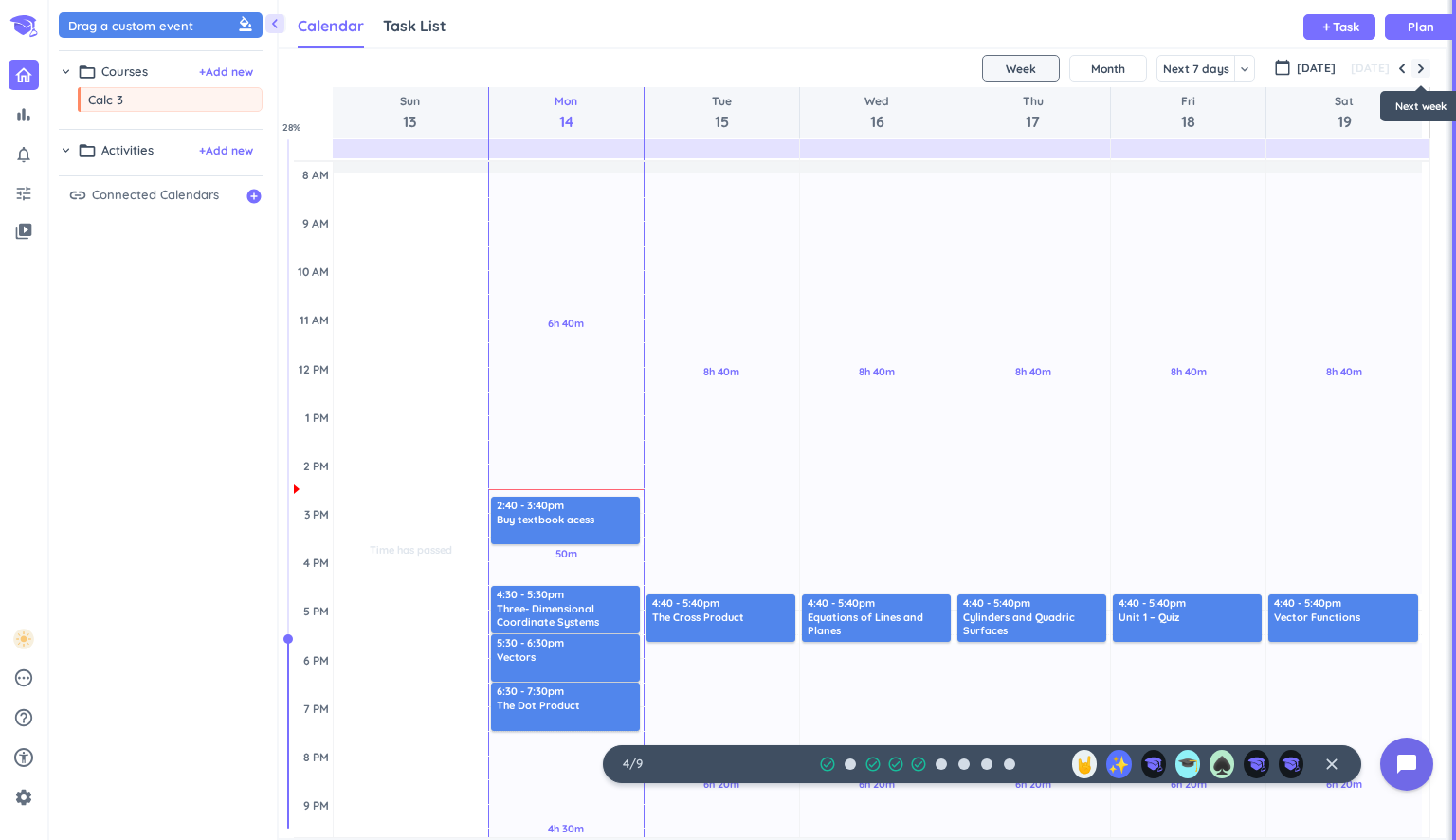 click at bounding box center (1421, 68) 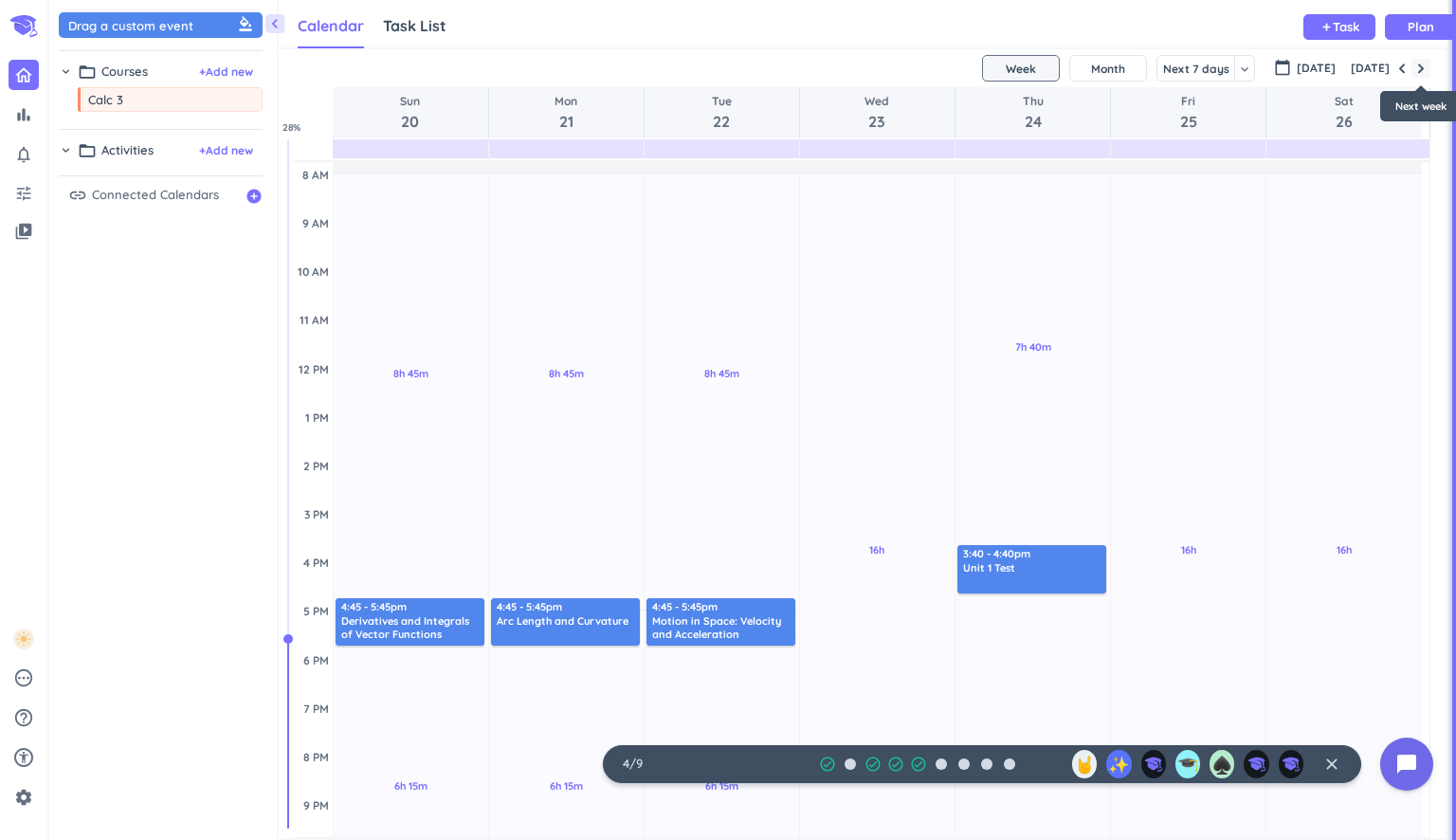 scroll, scrollTop: 147, scrollLeft: 0, axis: vertical 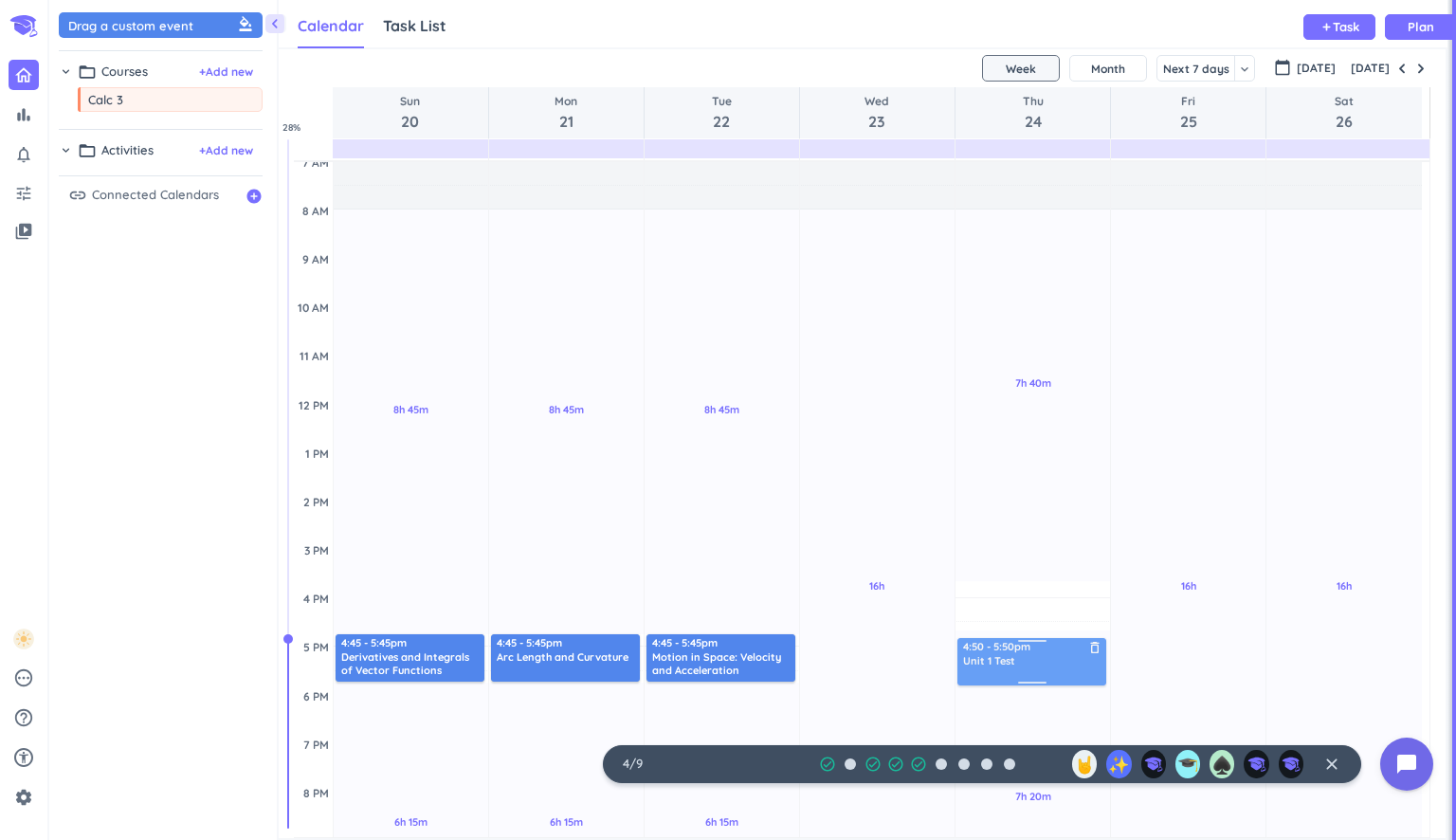 drag, startPoint x: 1010, startPoint y: 607, endPoint x: 1005, endPoint y: 660, distance: 53.23533 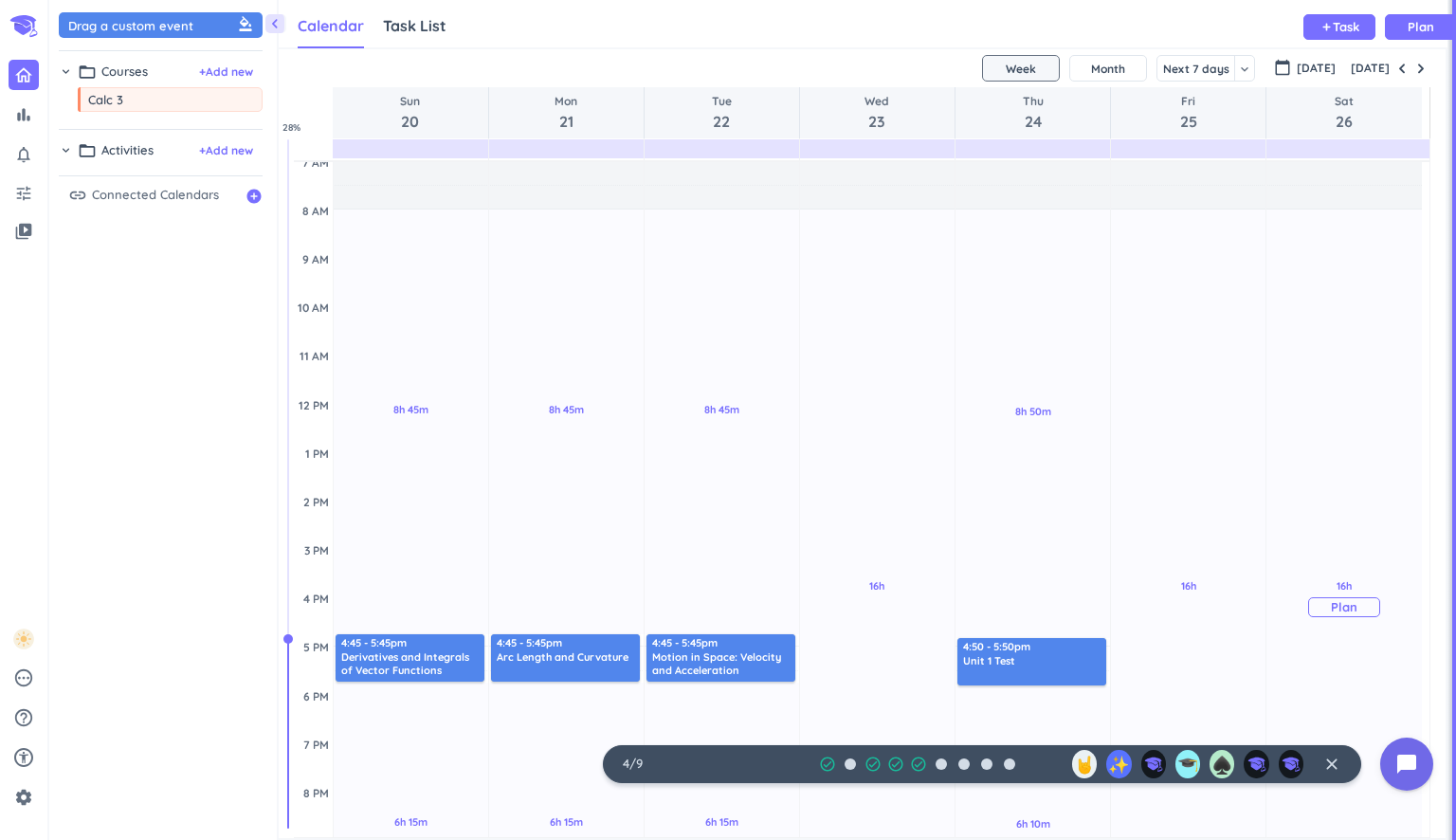 type 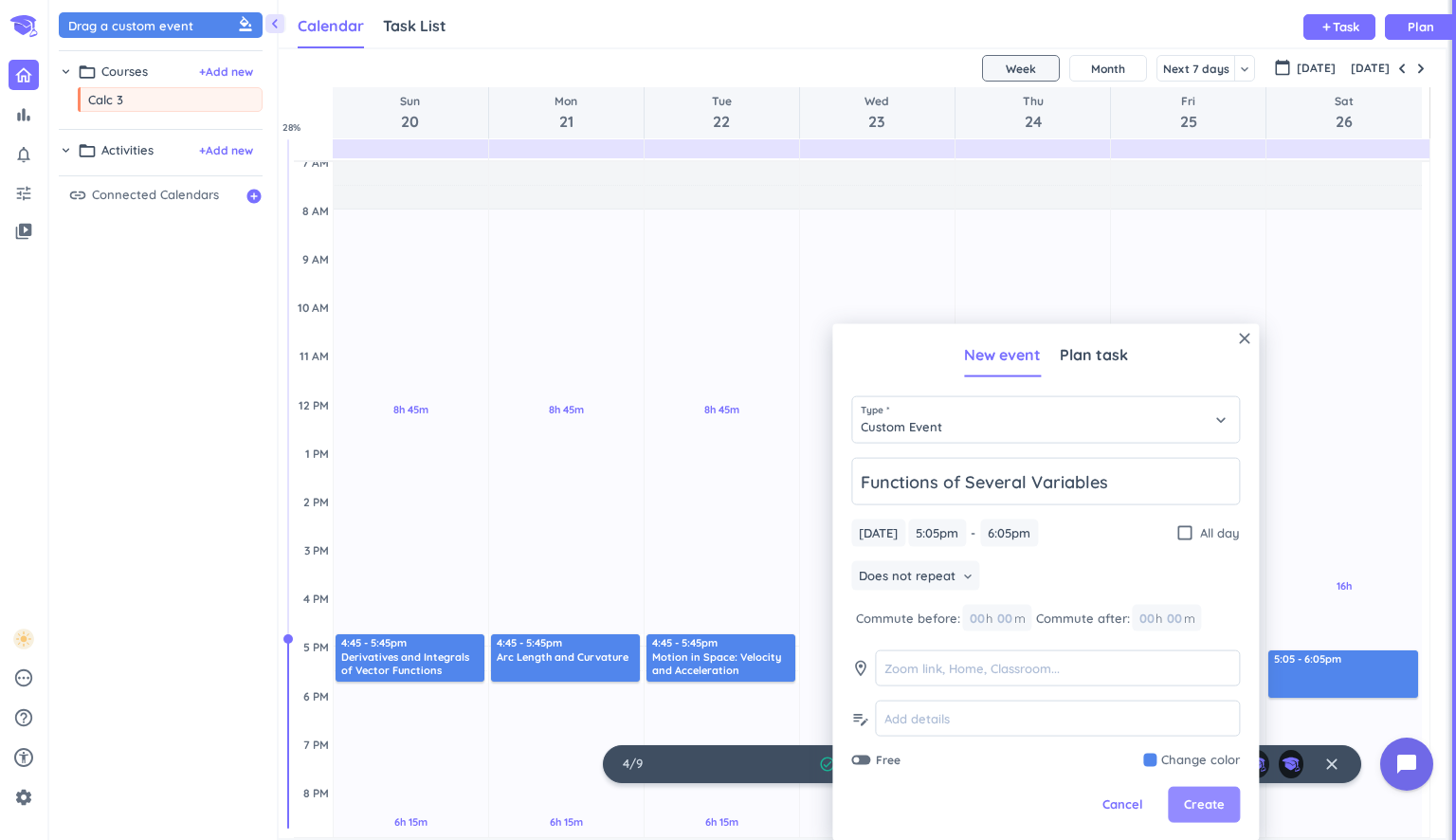 type on "Functions of Several Variables" 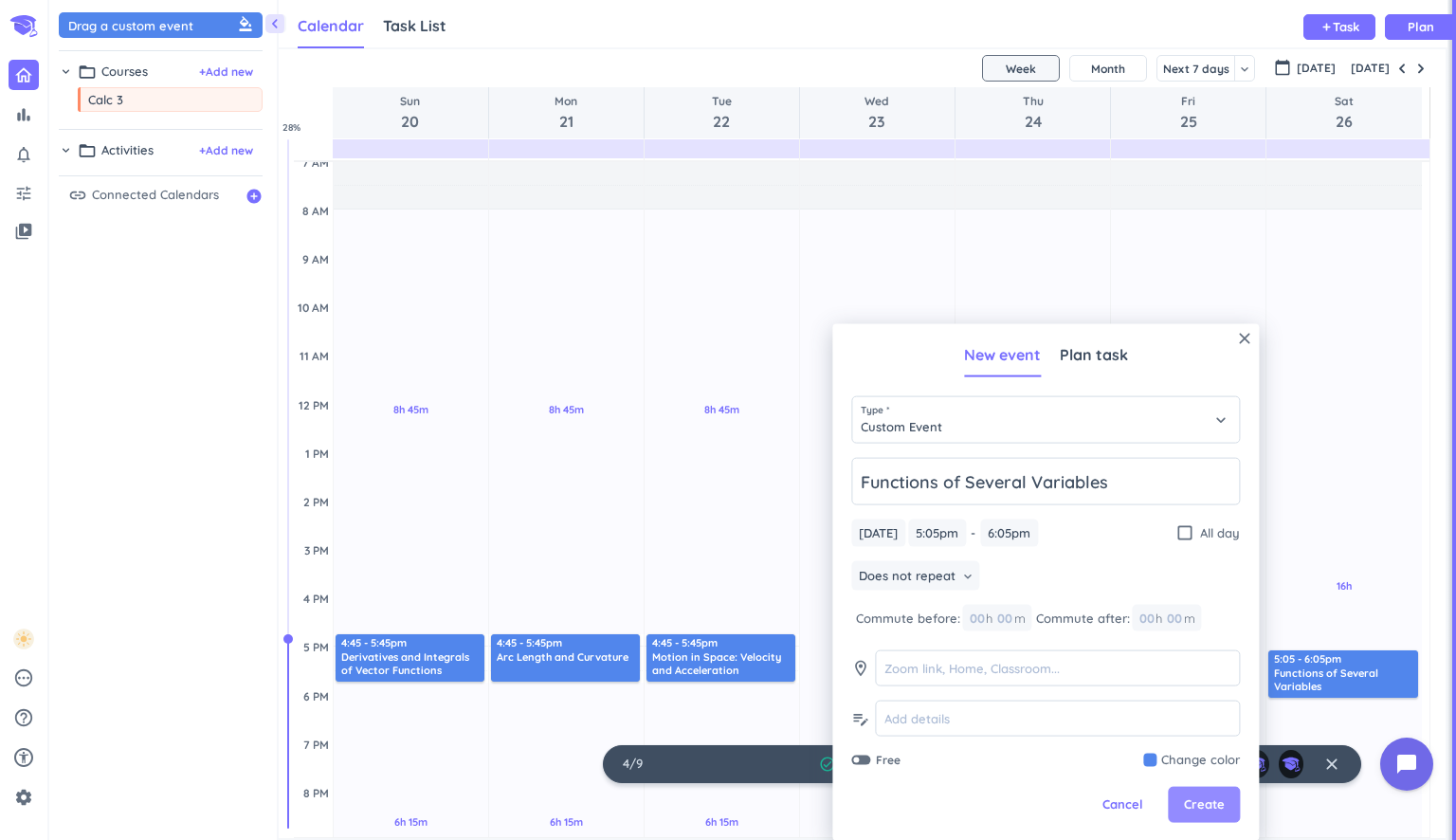 click on "Create" at bounding box center (1204, 805) 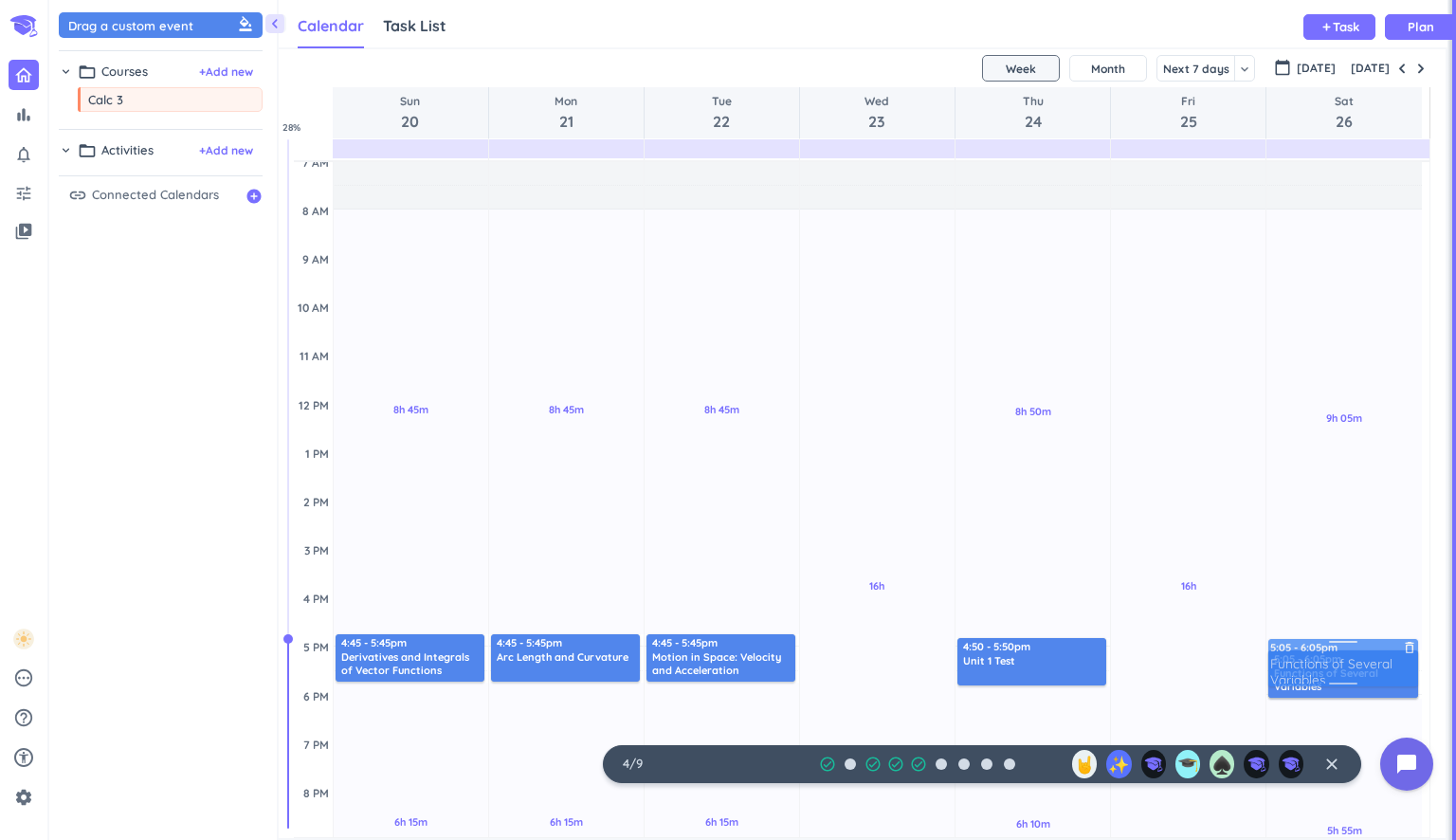 drag, startPoint x: 1323, startPoint y: 676, endPoint x: 1327, endPoint y: 658, distance: 18.439089 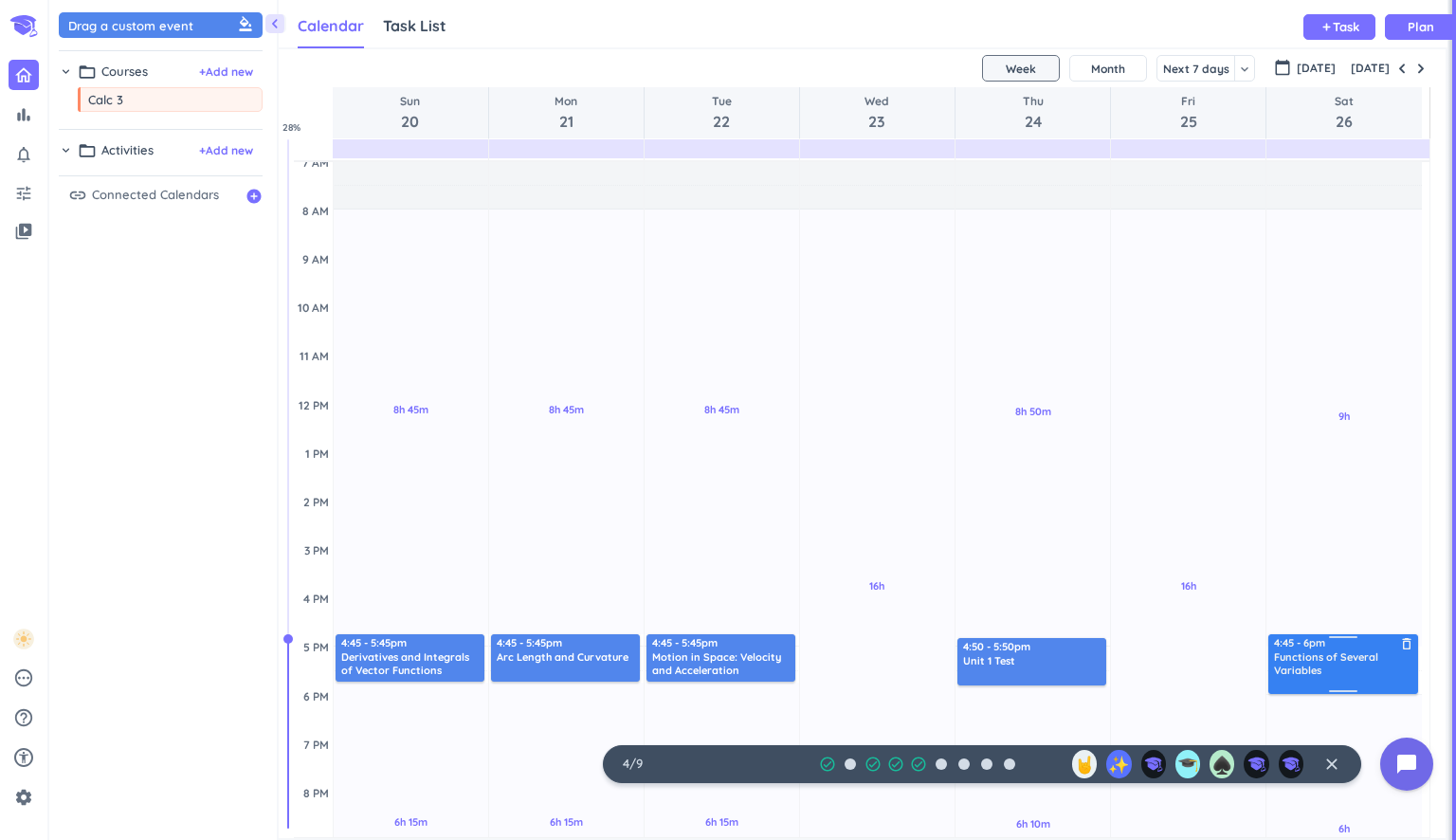 click on "9h  Past due Plan 6h  Past due Plan Adjust Awake Time Adjust Awake Time 5 - 6pm Functions of Several Variables delete_outline 4:45 - 6pm Functions of Several Variables delete_outline" at bounding box center [1344, 597] 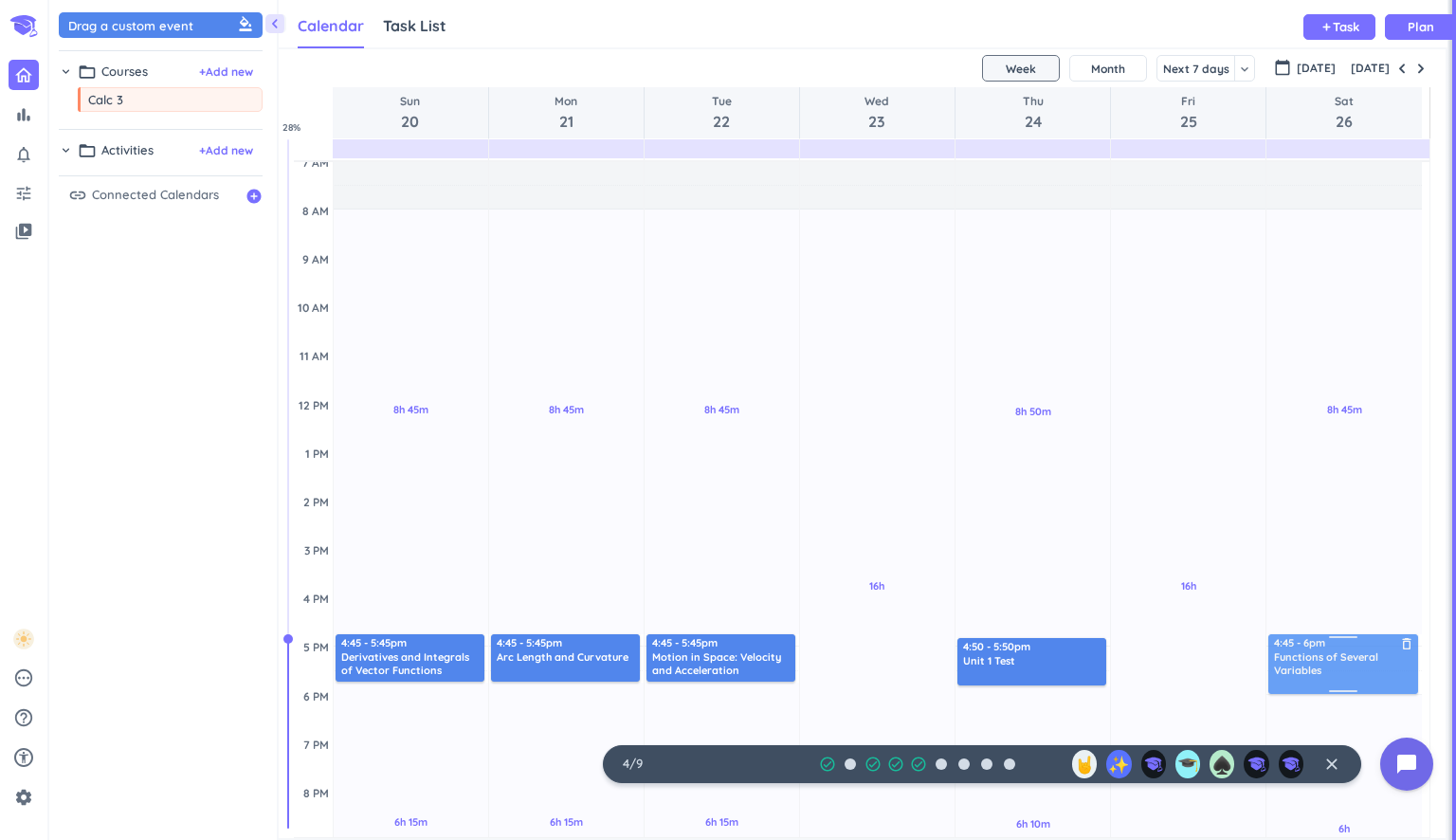 click on "8h 45m Past due Plan 6h  Past due Plan Adjust Awake Time Adjust Awake Time 4:45 - 6pm Functions of Several Variables delete_outline 4:45 - 6pm Functions of Several Variables delete_outline" at bounding box center (1344, 597) 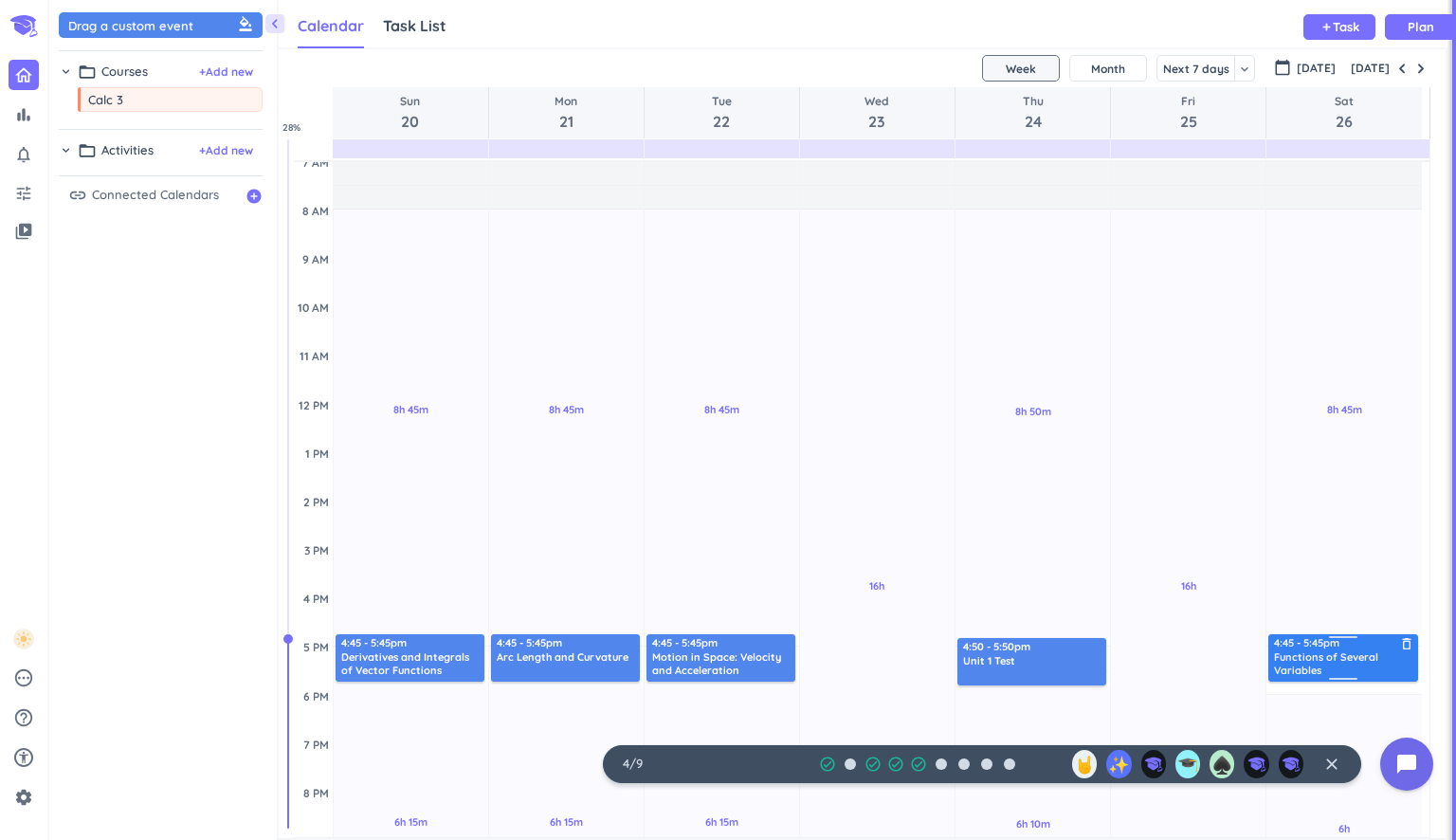 drag, startPoint x: 1341, startPoint y: 690, endPoint x: 1342, endPoint y: 676, distance: 14.035669 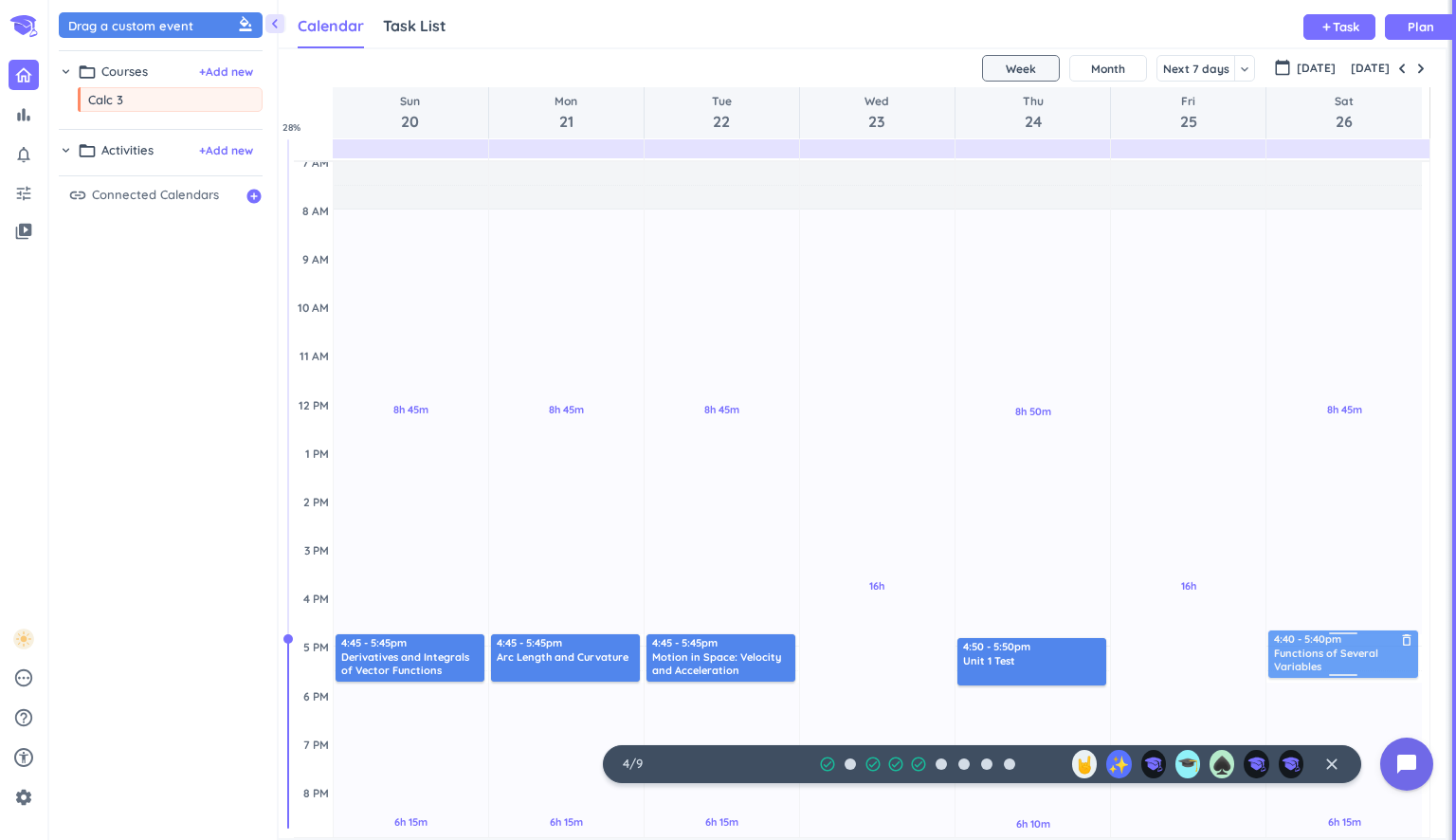 drag, startPoint x: 1274, startPoint y: 672, endPoint x: 1295, endPoint y: 642, distance: 36.619667 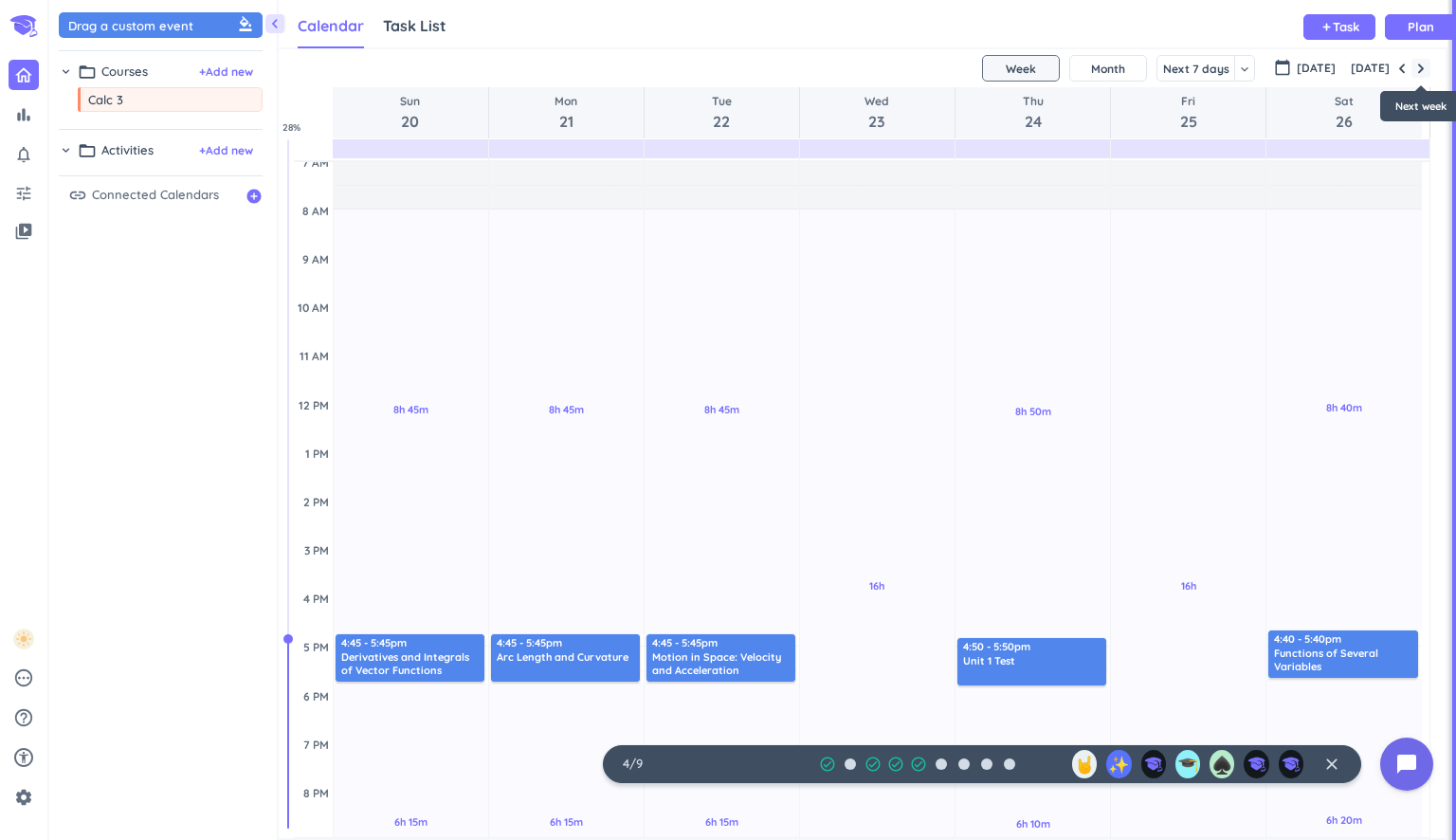 click at bounding box center [1421, 68] 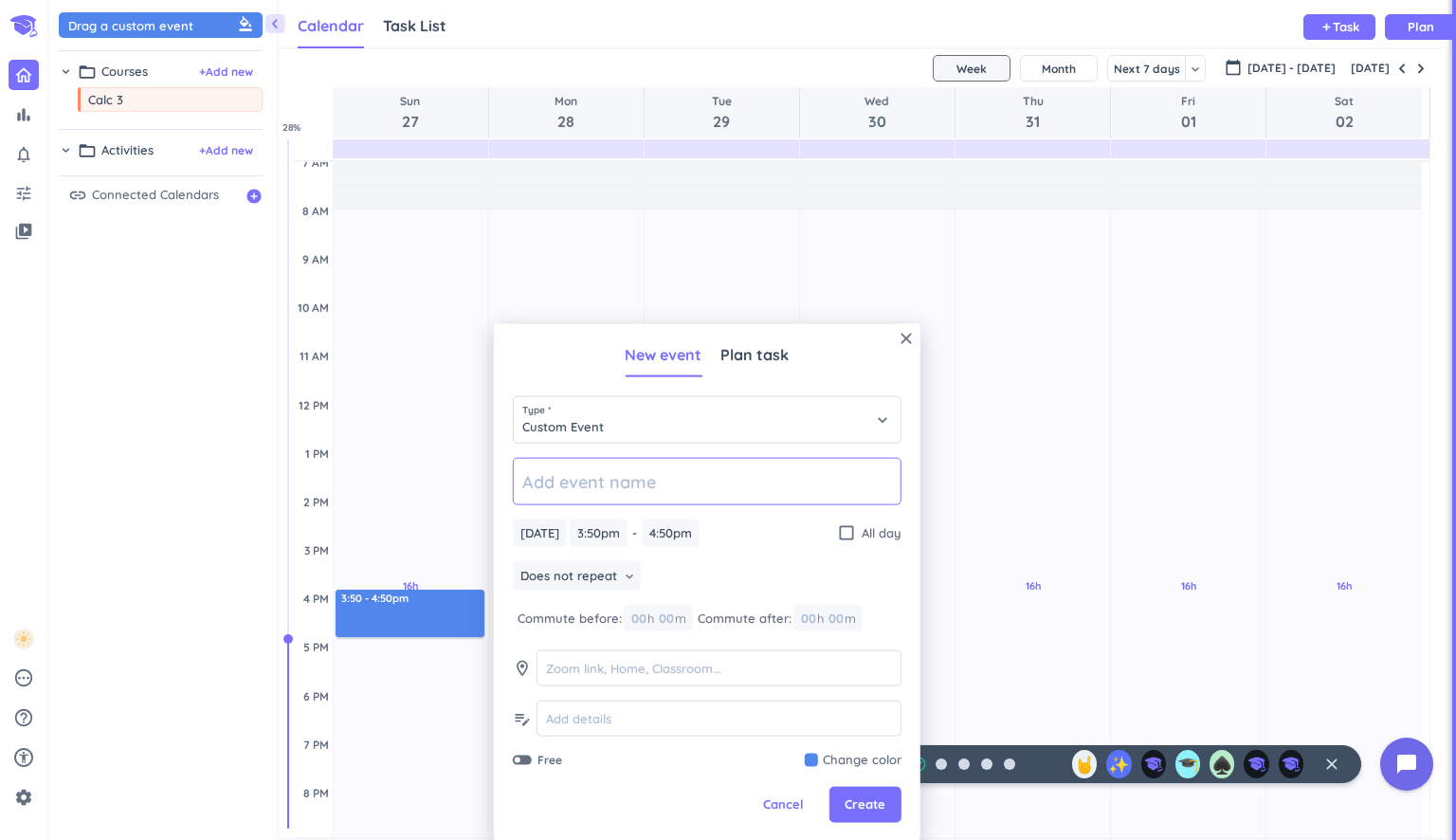paste on "Limits and Continuity" 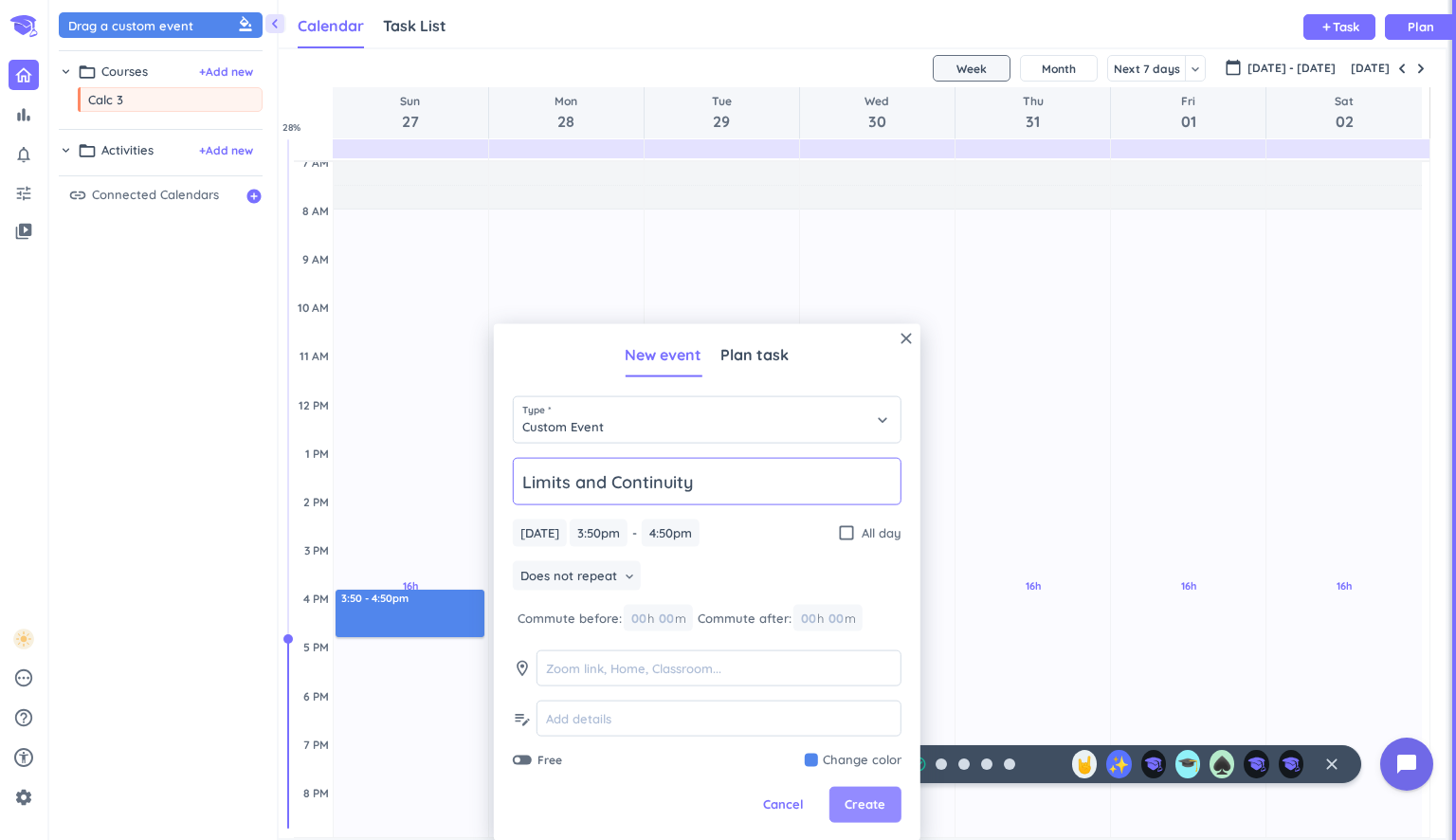 type on "Limits and Continuity" 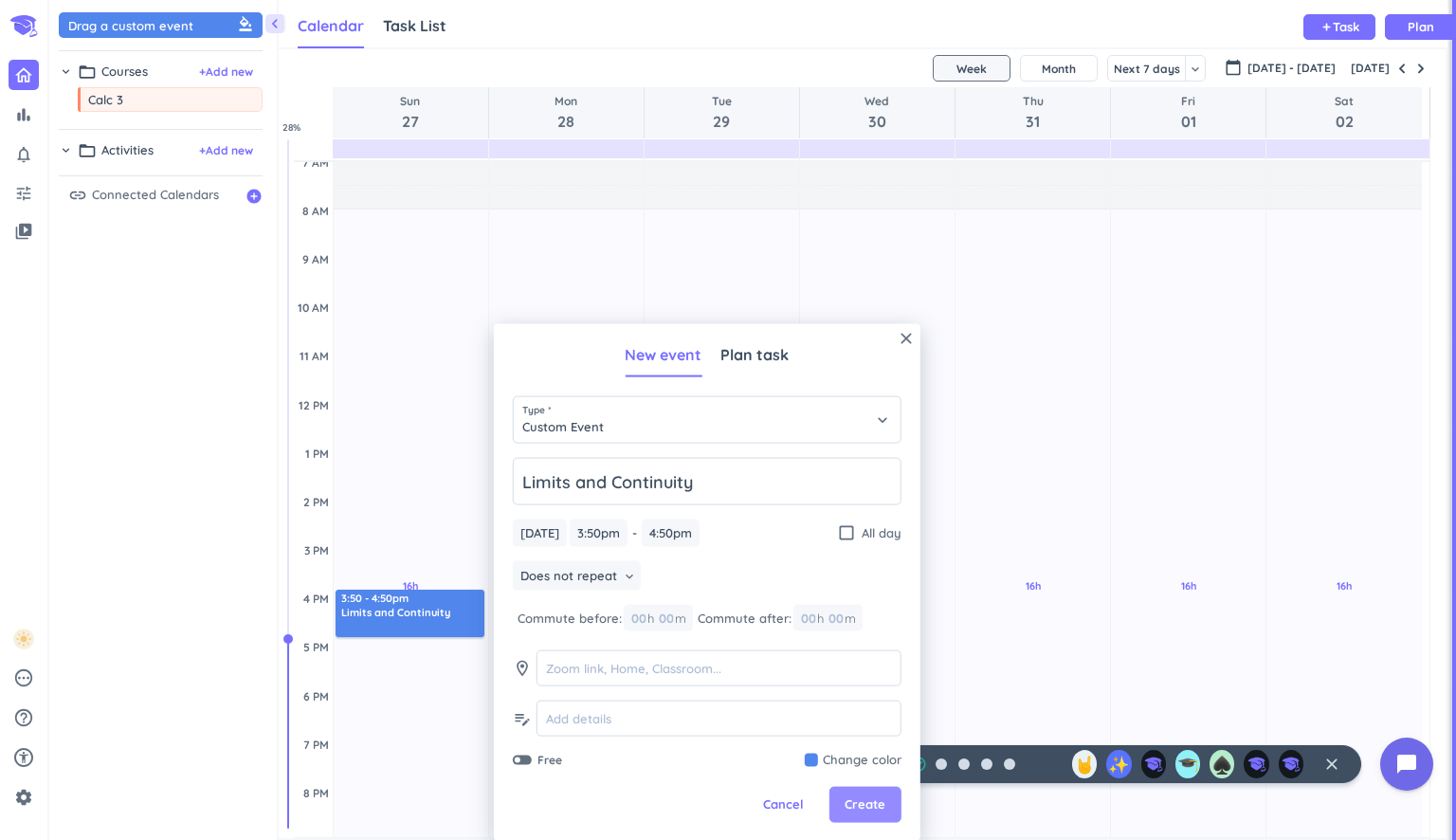 click on "Create" at bounding box center (865, 805) 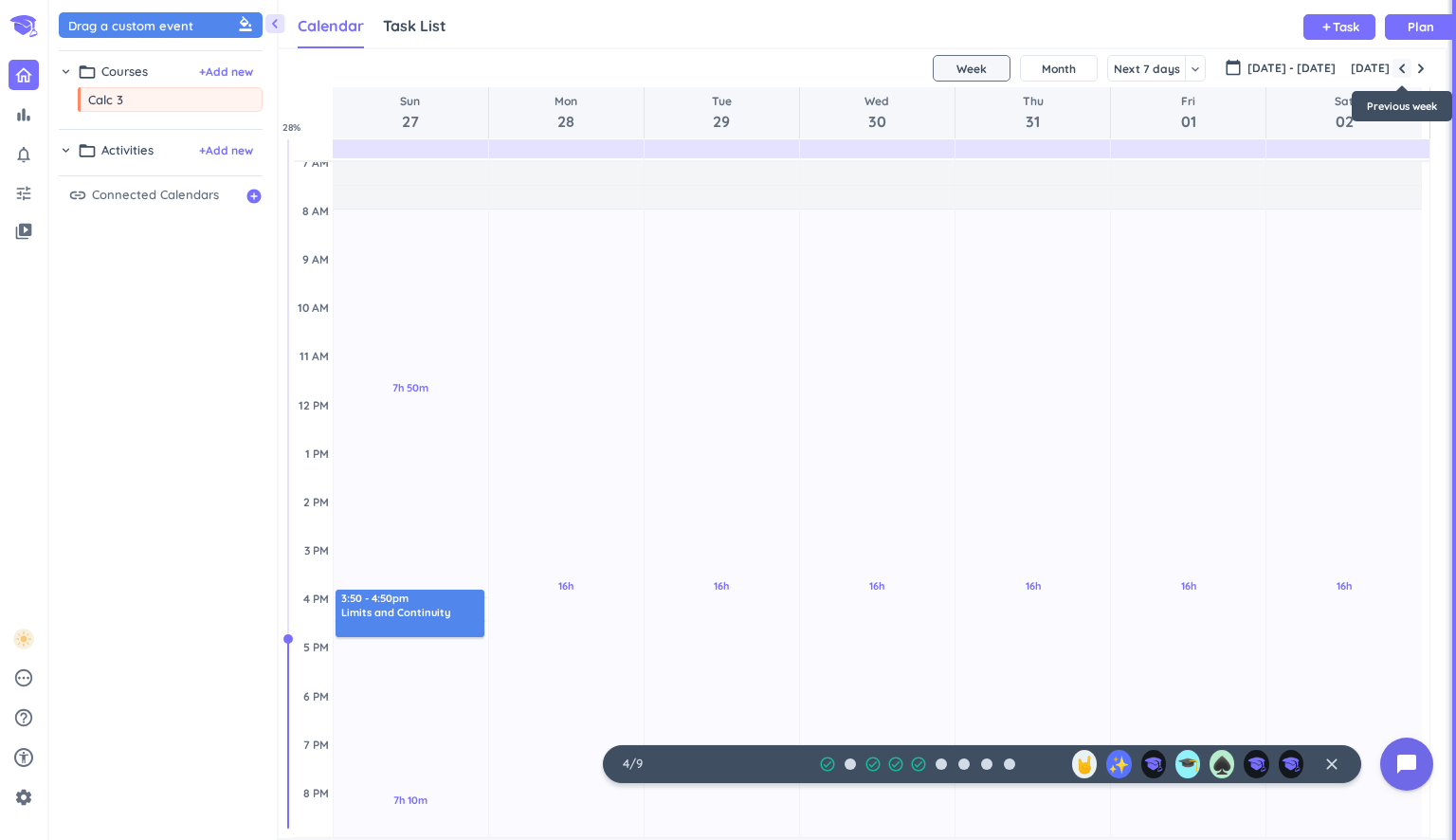 click at bounding box center [1402, 68] 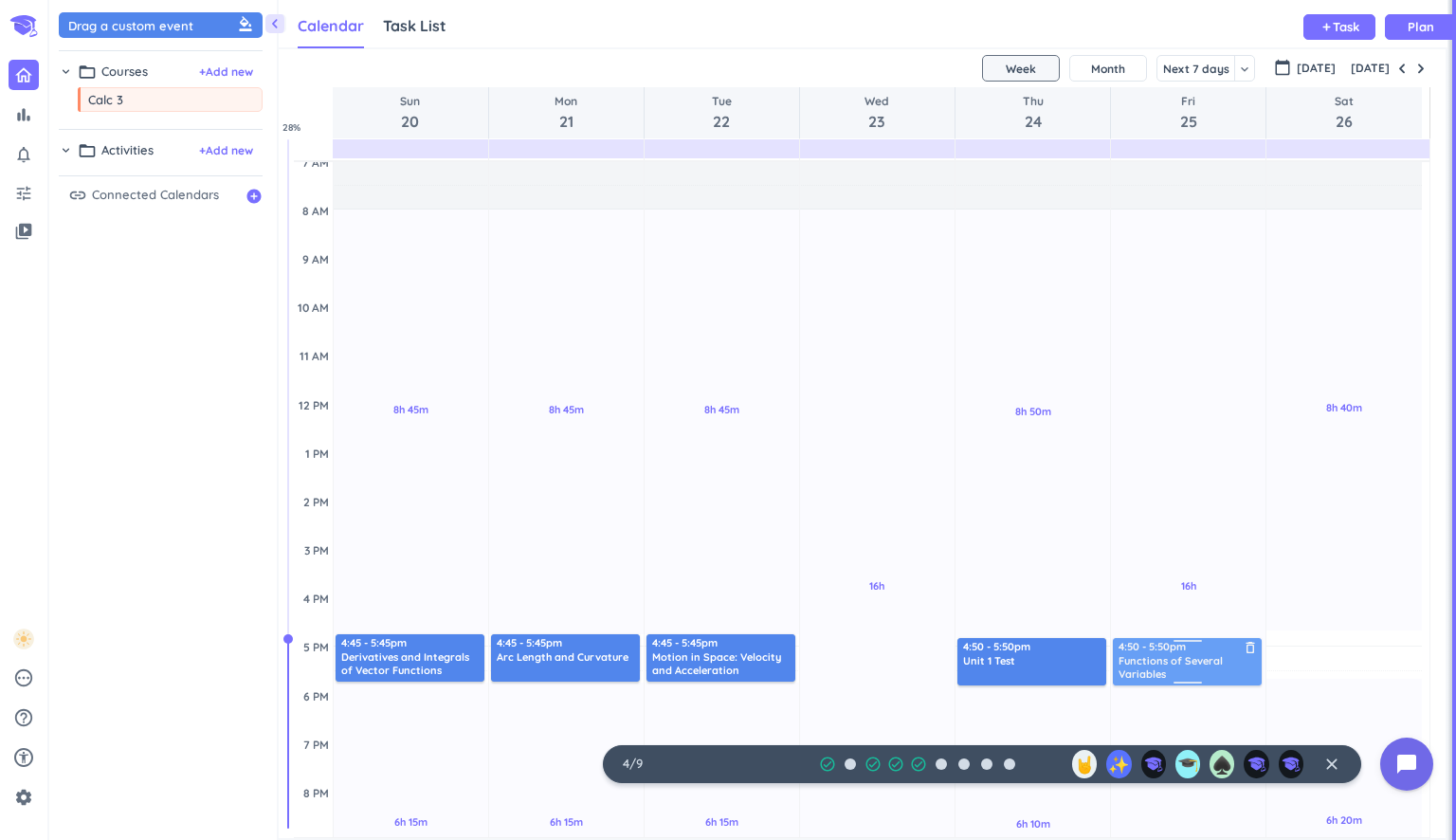 drag, startPoint x: 1293, startPoint y: 650, endPoint x: 1156, endPoint y: 652, distance: 137.0146 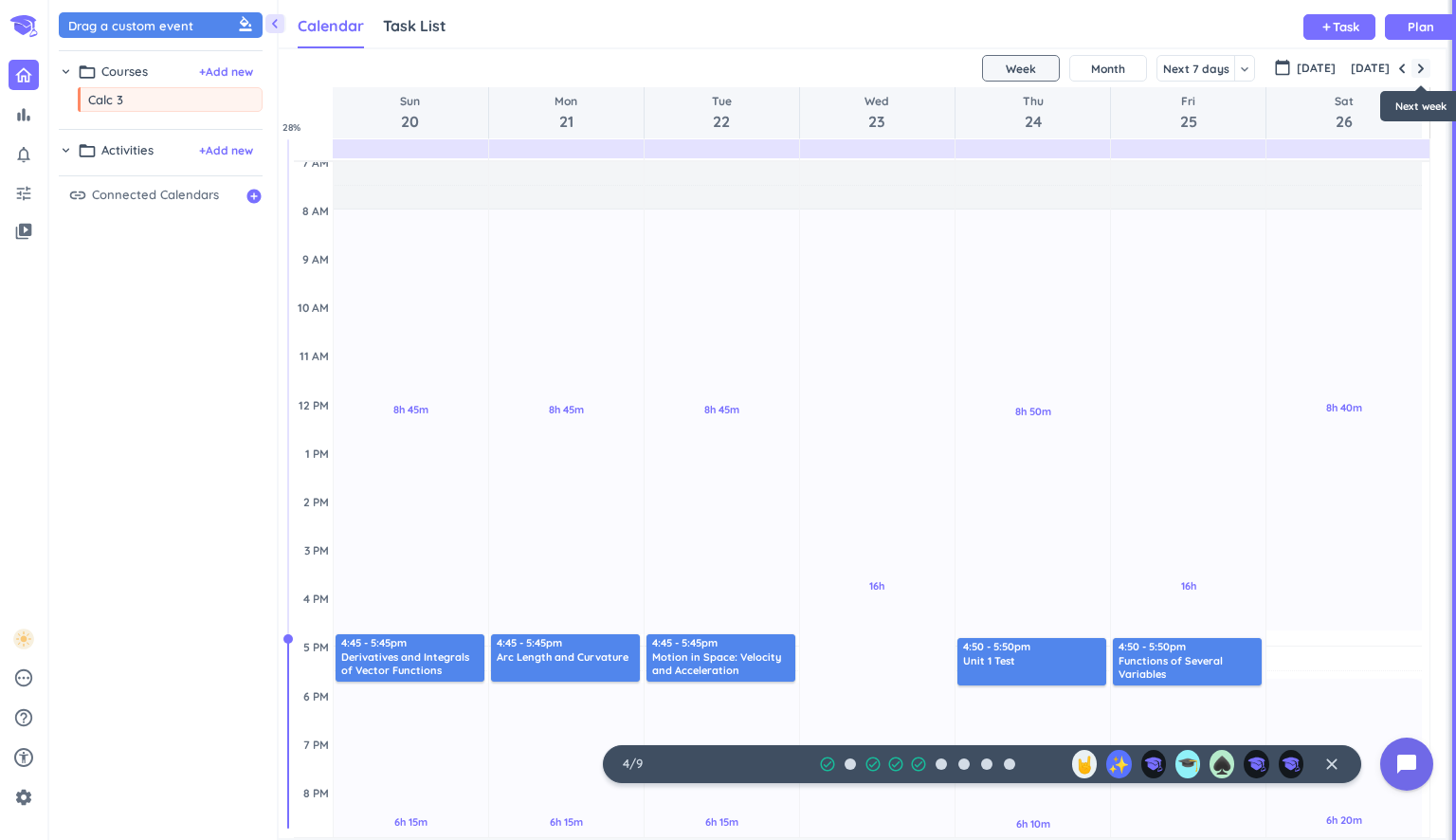 click at bounding box center (1421, 68) 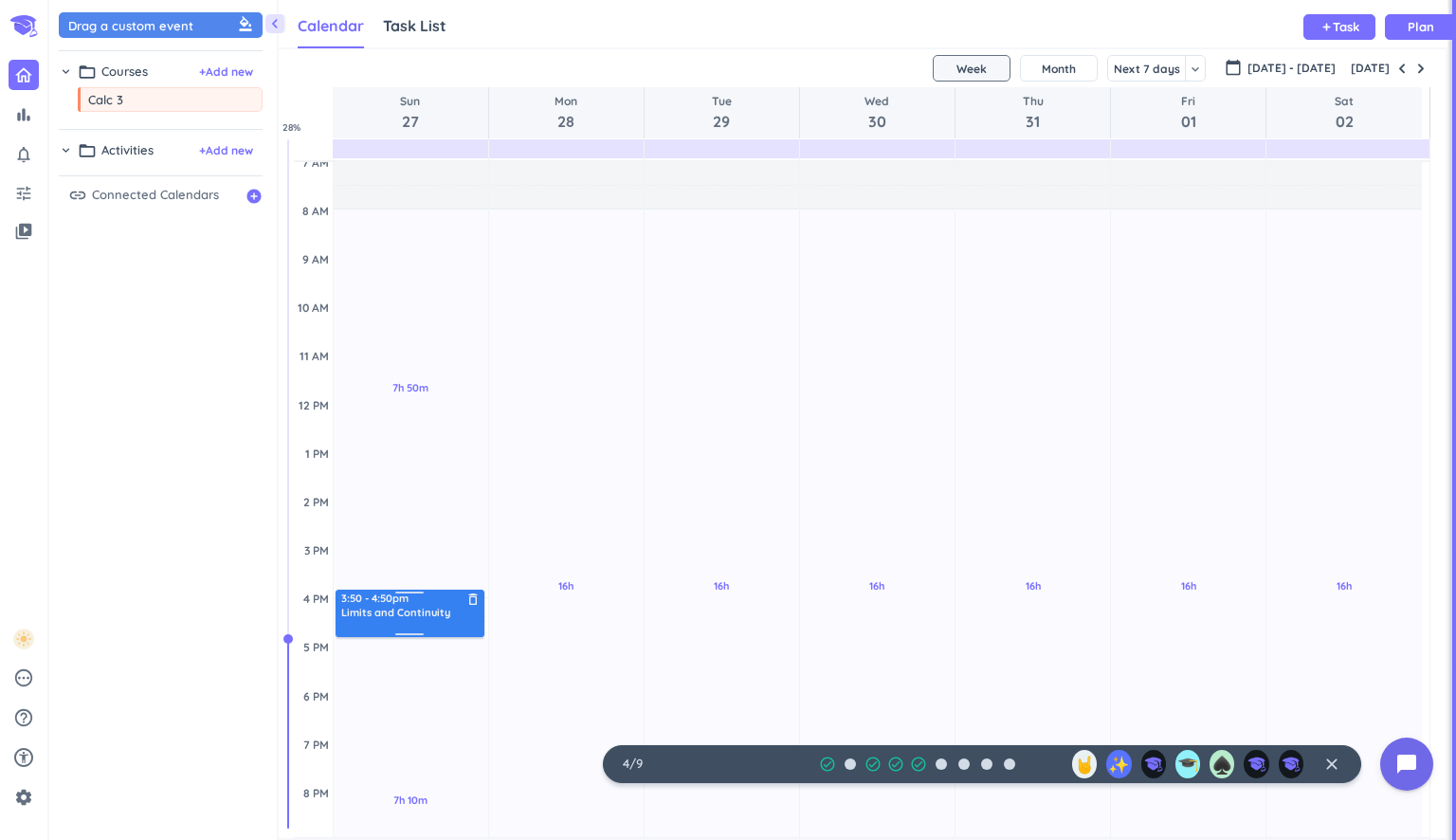 click at bounding box center [410, 627] 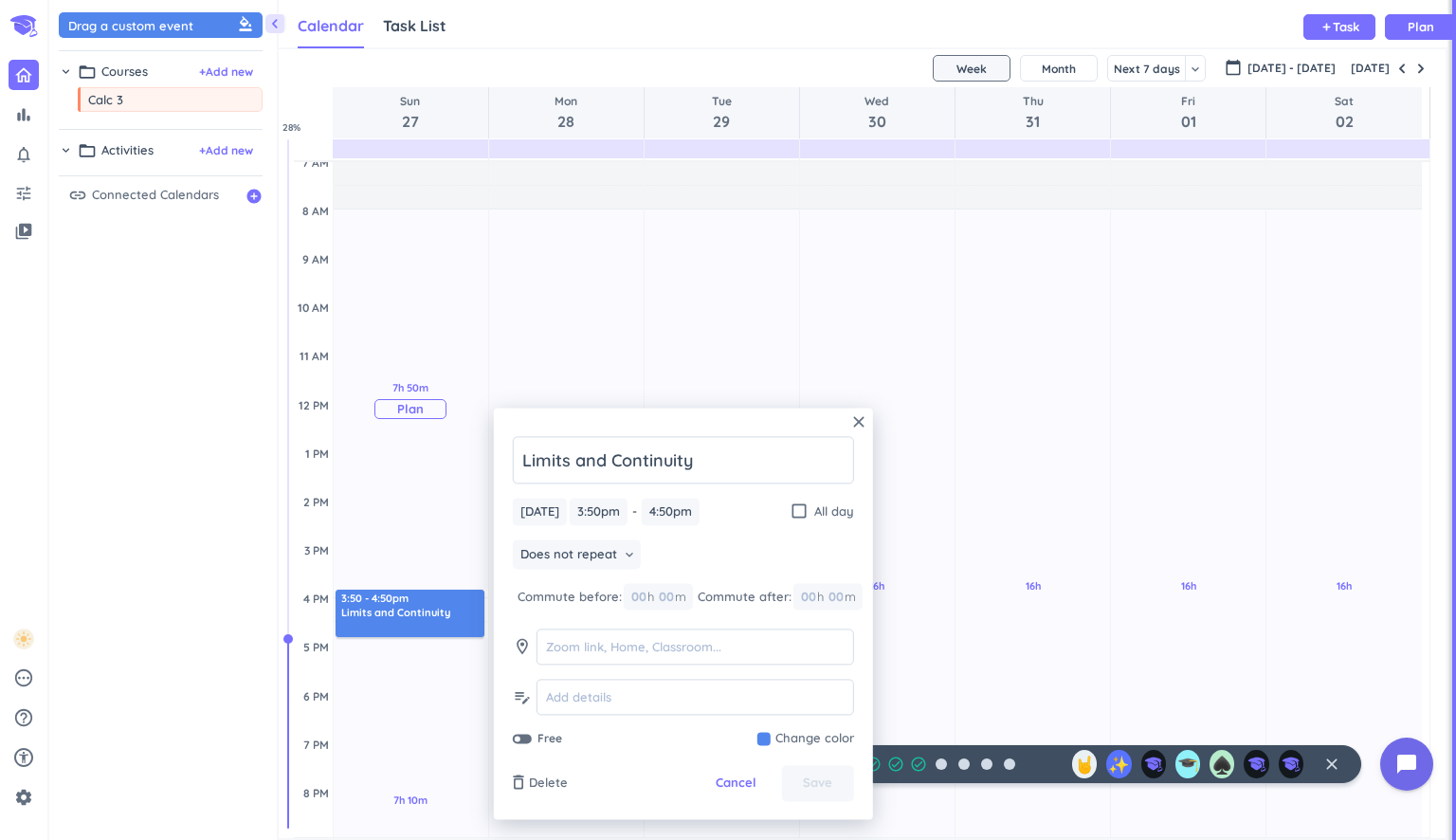 drag, startPoint x: 728, startPoint y: 465, endPoint x: 451, endPoint y: 419, distance: 280.7935 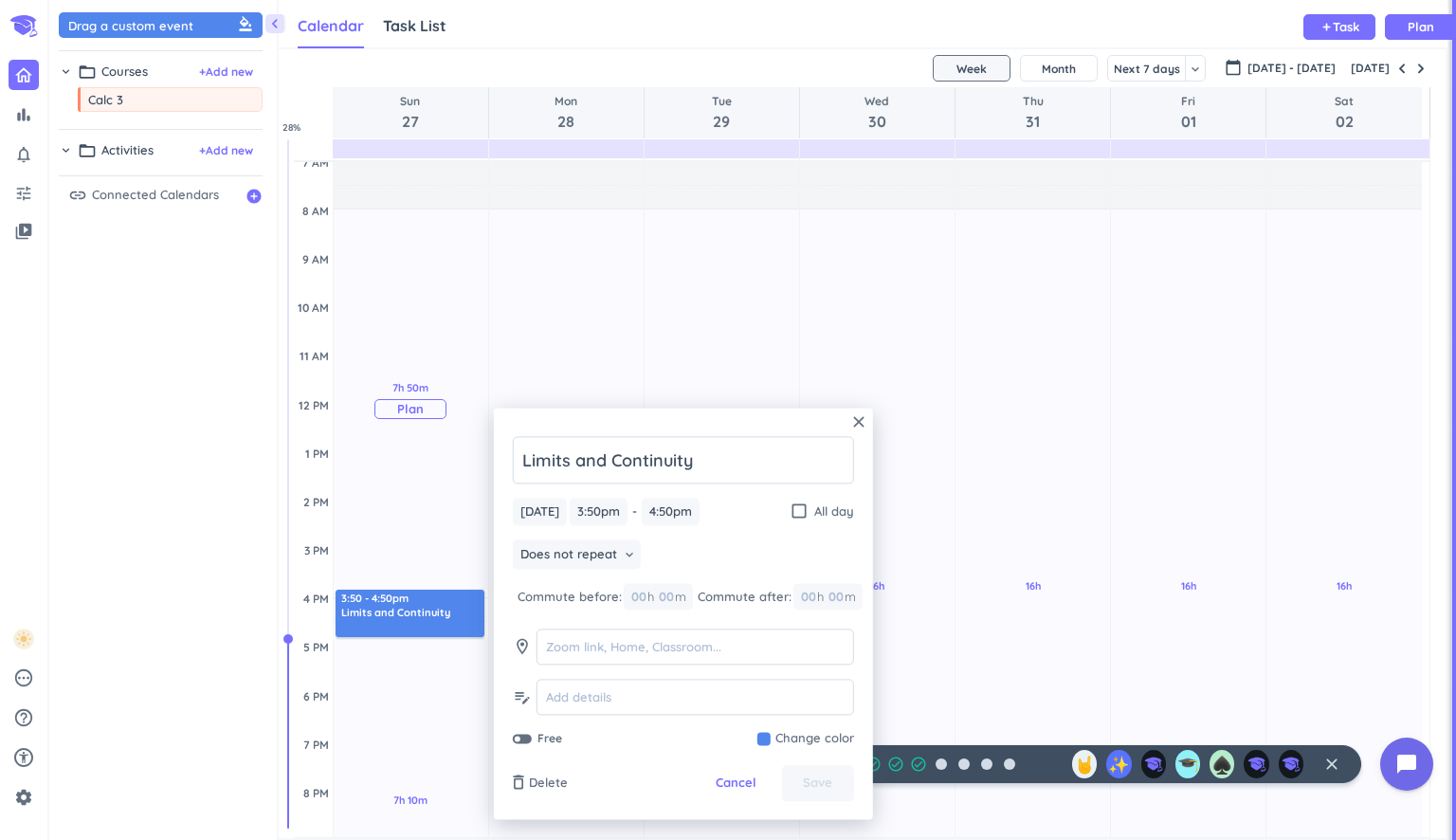 click on "bar_chart notifications_none tune video_library pending help_outline settings 4 / 9 check_circle_outline check_circle_outline check_circle_outline check_circle_outline 🤘 ✨ 🎓 ♠️ close 👋 chevron_left Drag a custom event format_color_fill chevron_right folder_open Courses   +  Add new drag_indicator Calc 3 more_horiz chevron_right folder_open Activities   +  Add new link Connected Calendars add_circle Calendar Task List Calendar keyboard_arrow_down add Task Plan SHOVEL [DATE] - [DATE] Week Month Next 7 days keyboard_arrow_down Week keyboard_arrow_down calendar_today [DATE] - [DATE] [DATE] Sun 27 Mon 28 Tue 29 Wed 30 Thu 31 Fri 01 Sat 02 4 AM 5 AM 6 AM 7 AM 8 AM 9 AM 10 AM 11 AM 12 PM 1 PM 2 PM 3 PM 4 PM 5 PM 6 PM 7 PM 8 PM 9 PM 10 PM 11 PM 12 AM 1 AM 2 AM 3 AM 7h 50m Past due Plan 7h 10m Past due Plan Adjust Awake Time Adjust Awake Time 3:50 - 4:50pm Limits and Continuity delete_outline 16h  Past due Plan Adjust Awake Time Adjust Awake Time 16h  Past due Plan Adjust Awake Time Adjust Awake Time" at bounding box center [728, 420] 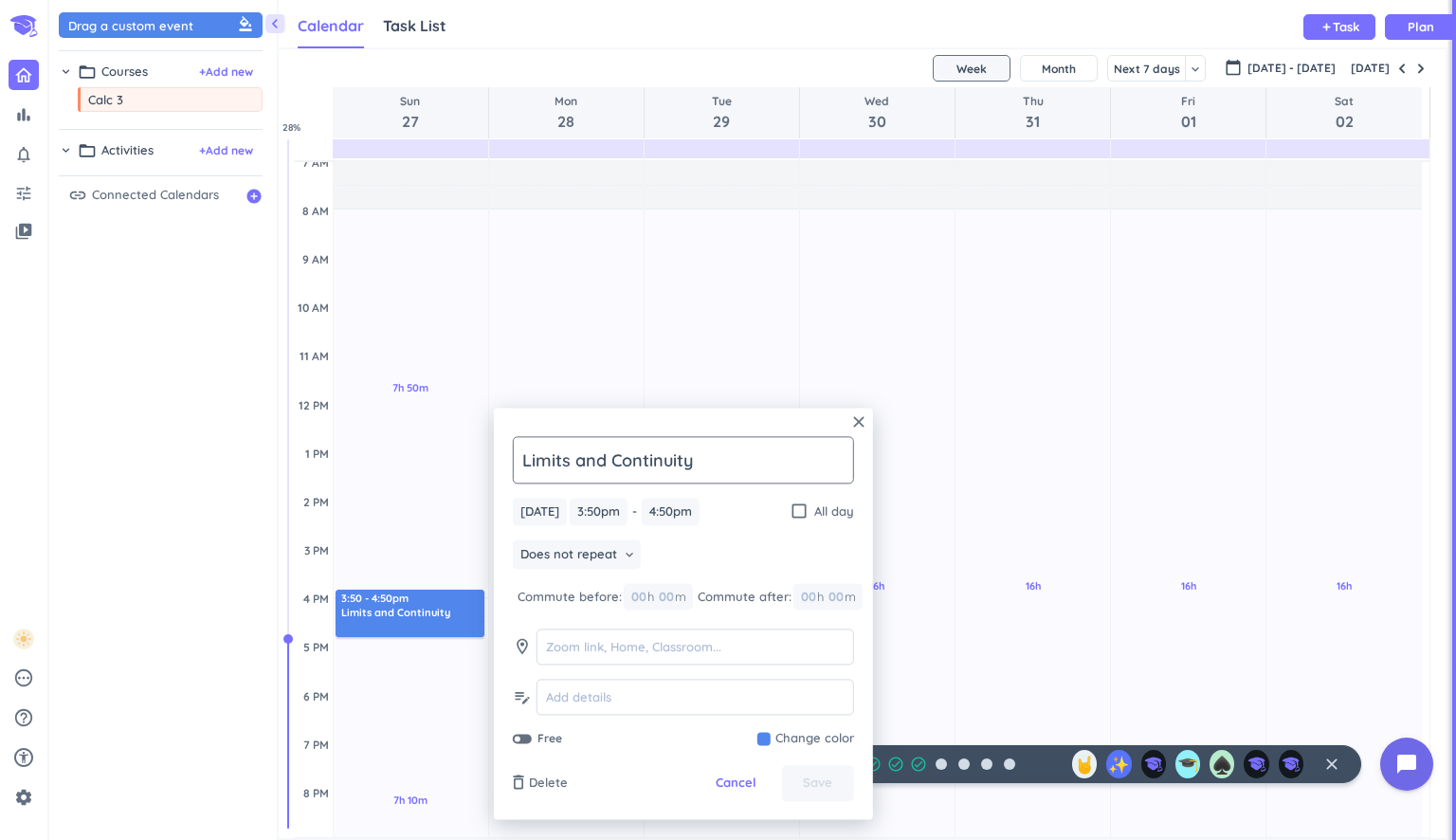 drag, startPoint x: 723, startPoint y: 465, endPoint x: 523, endPoint y: 459, distance: 200.09 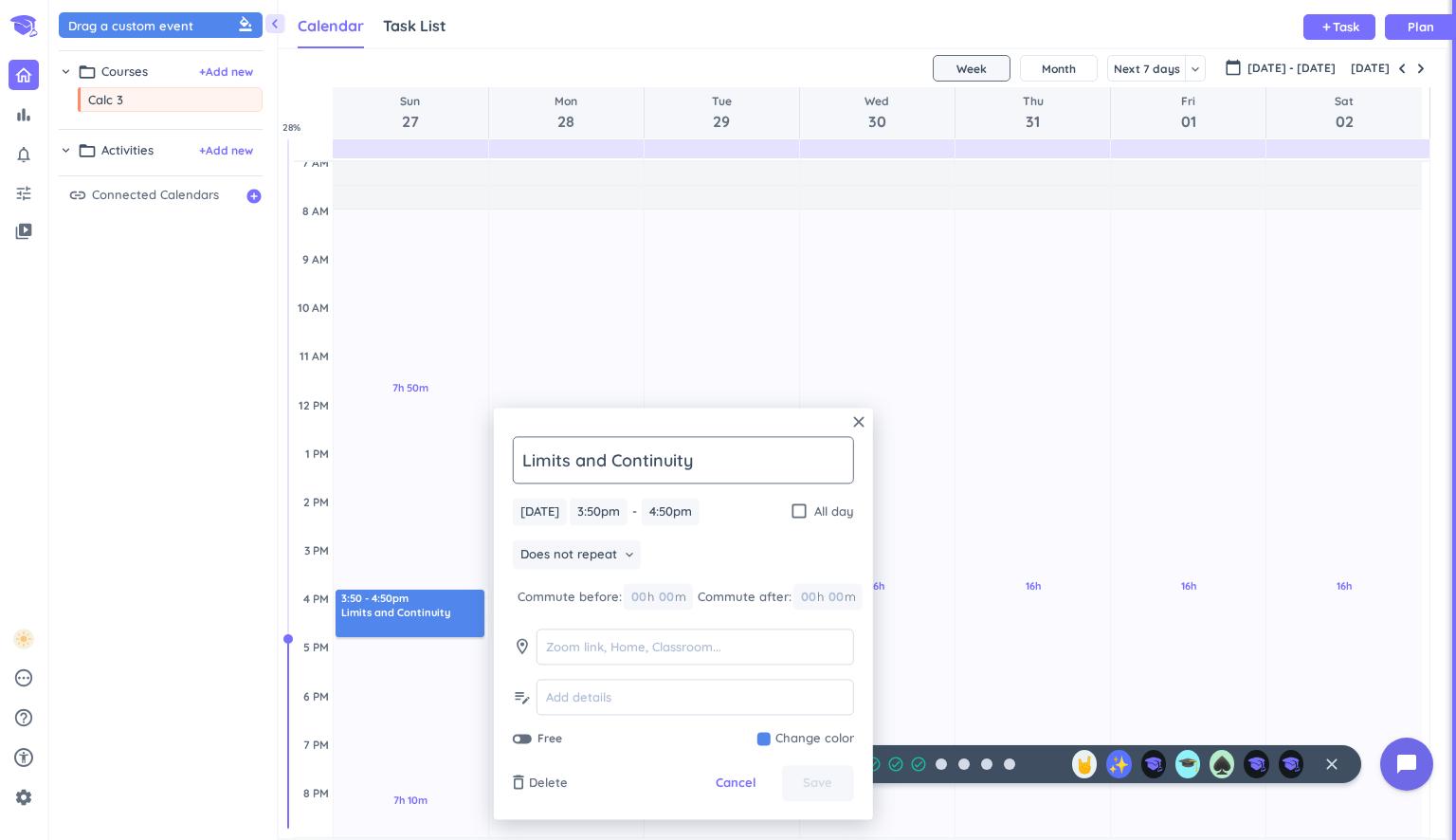 click on "Limits and Continuity" 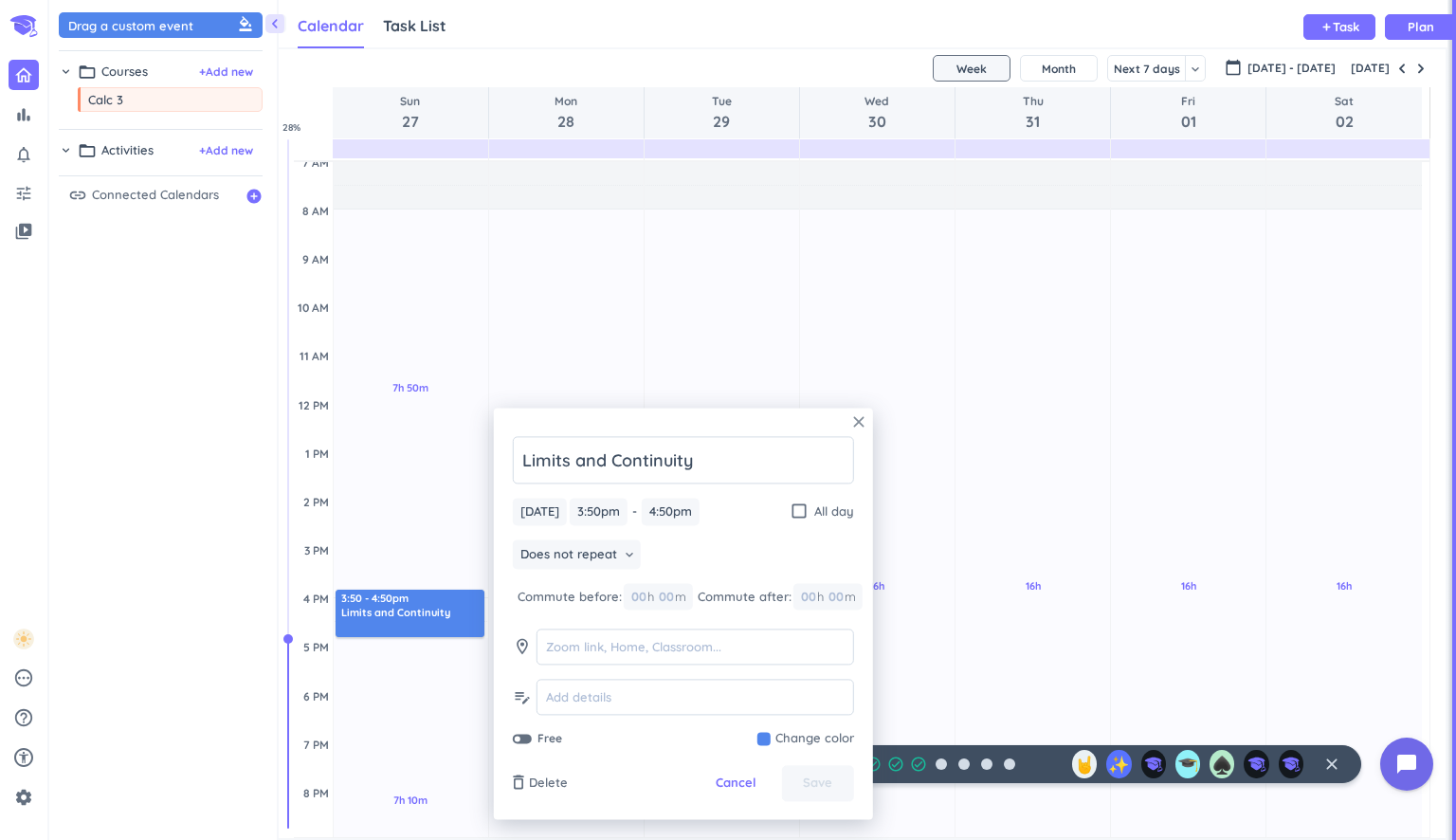 click on "close" at bounding box center [859, 422] 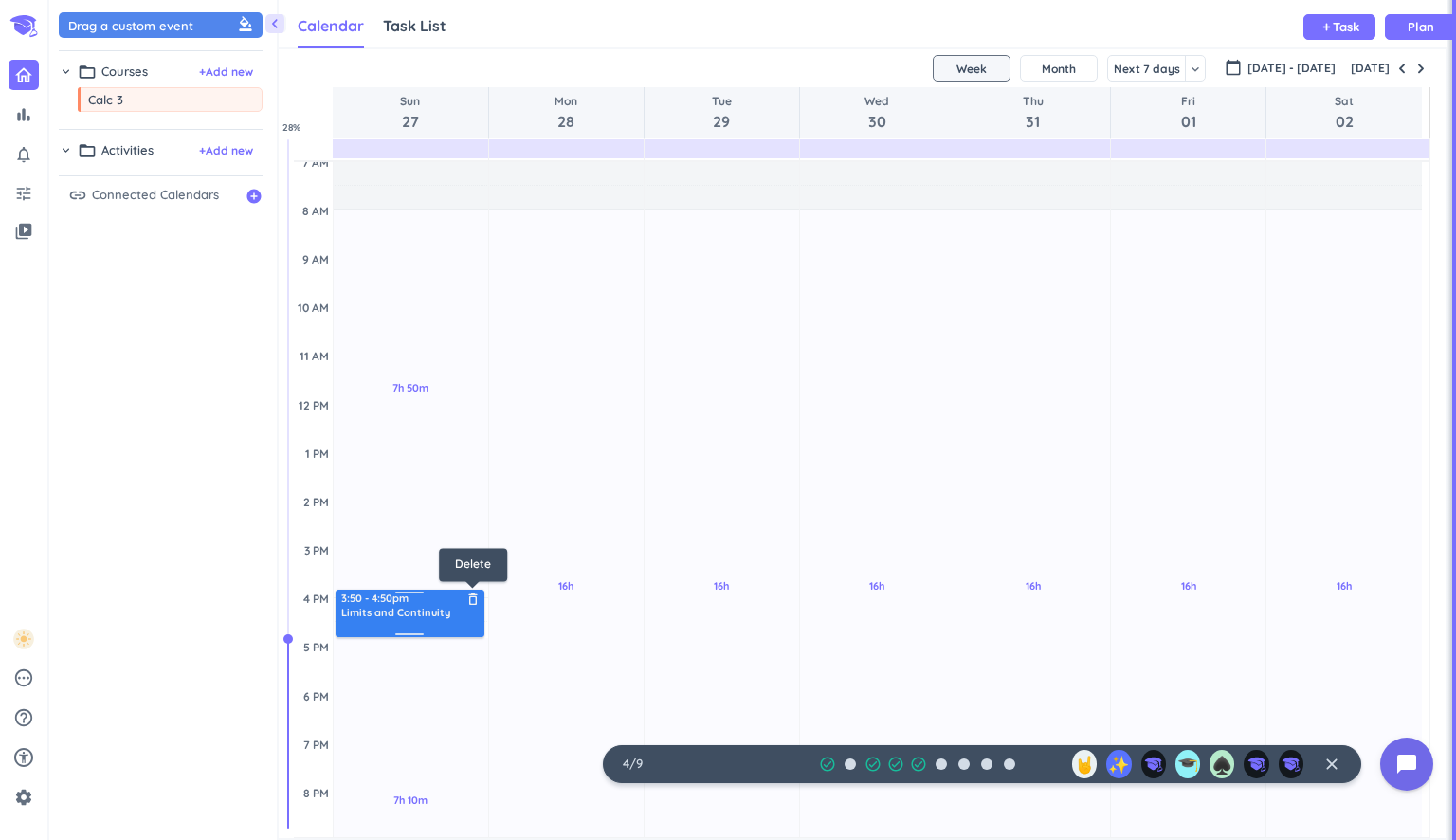 click on "delete_outline" at bounding box center (473, 599) 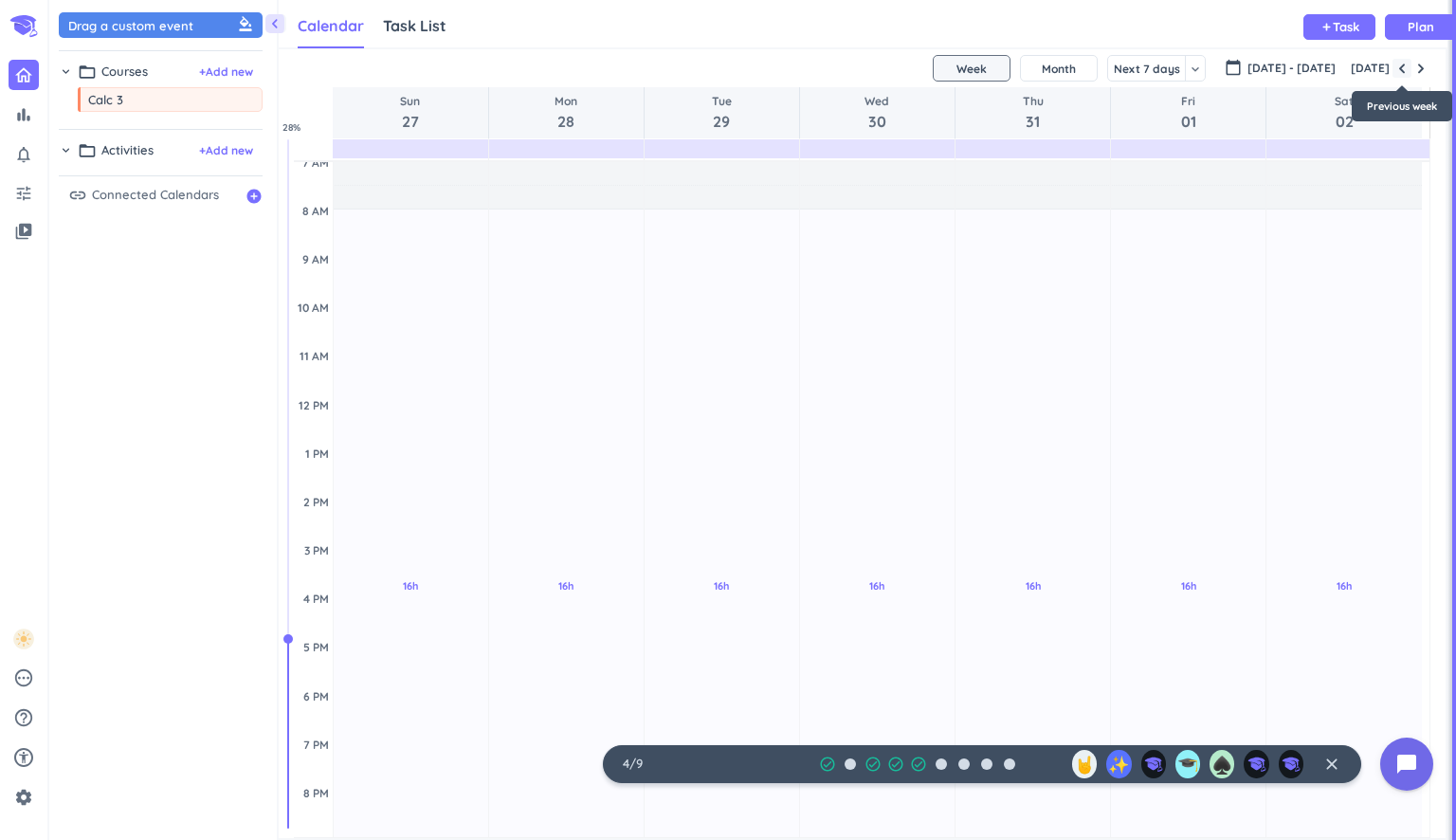 click at bounding box center [1402, 68] 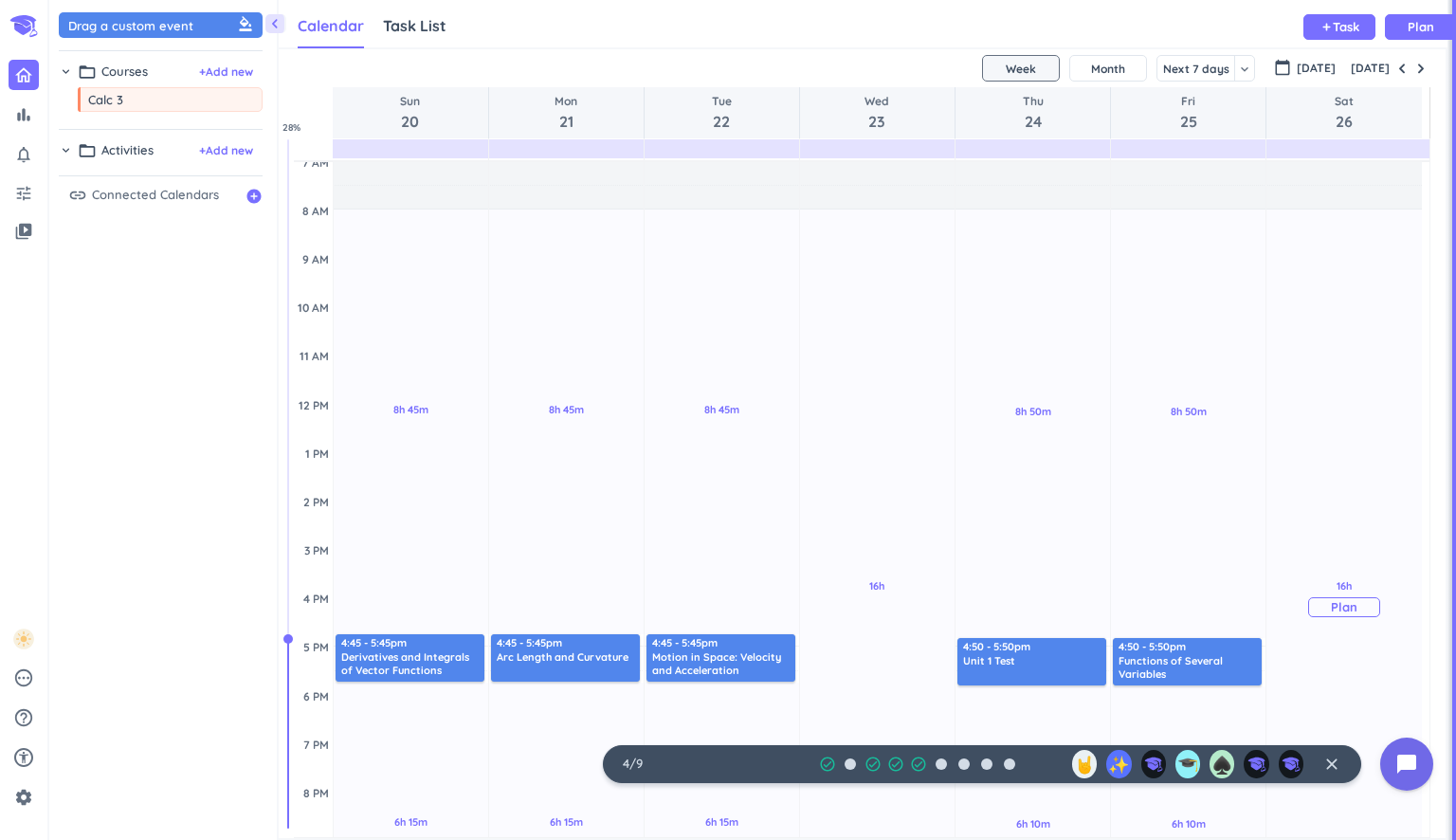 type 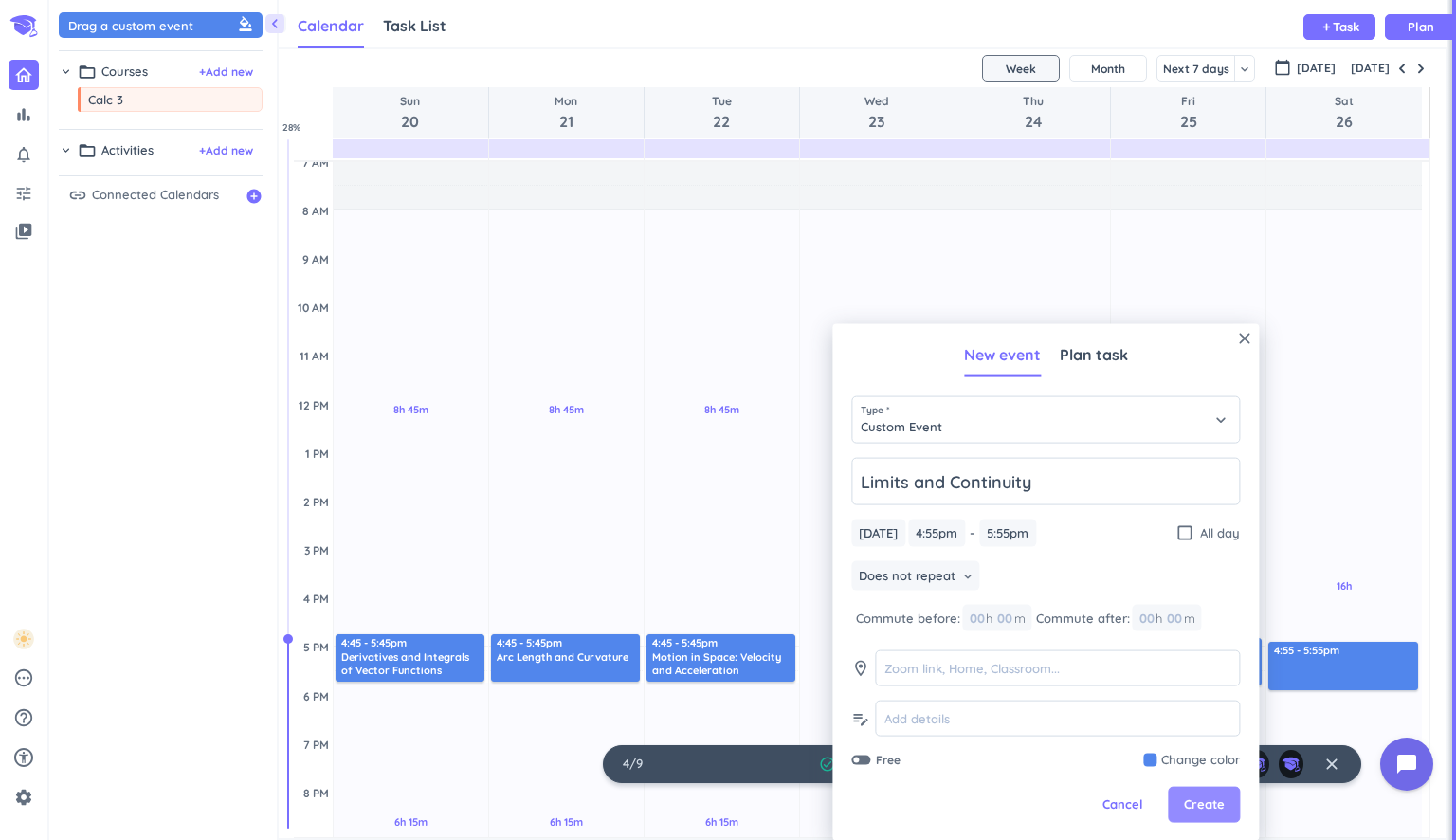 type on "Limits and Continuity" 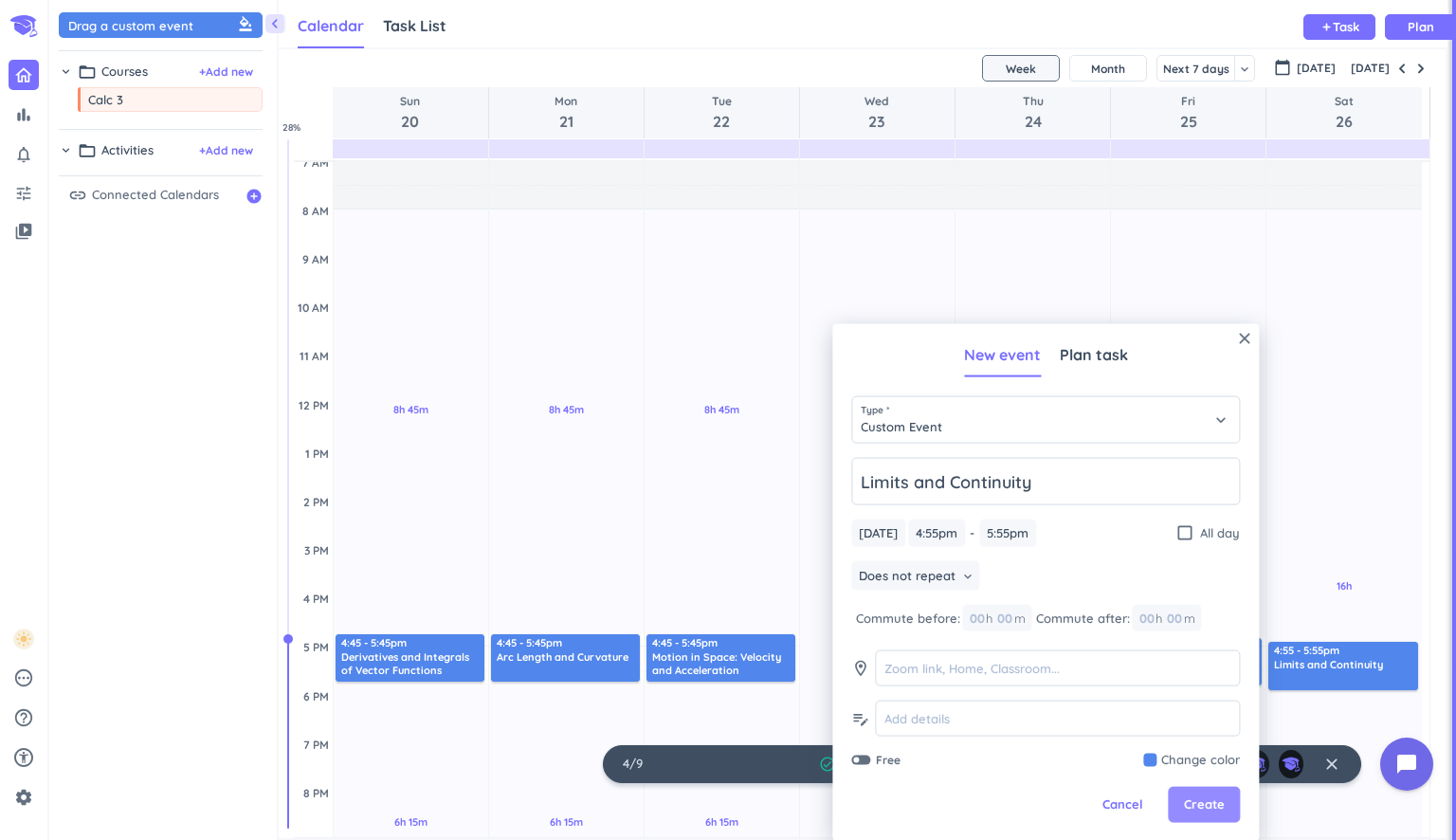 click on "Create" at bounding box center [1204, 805] 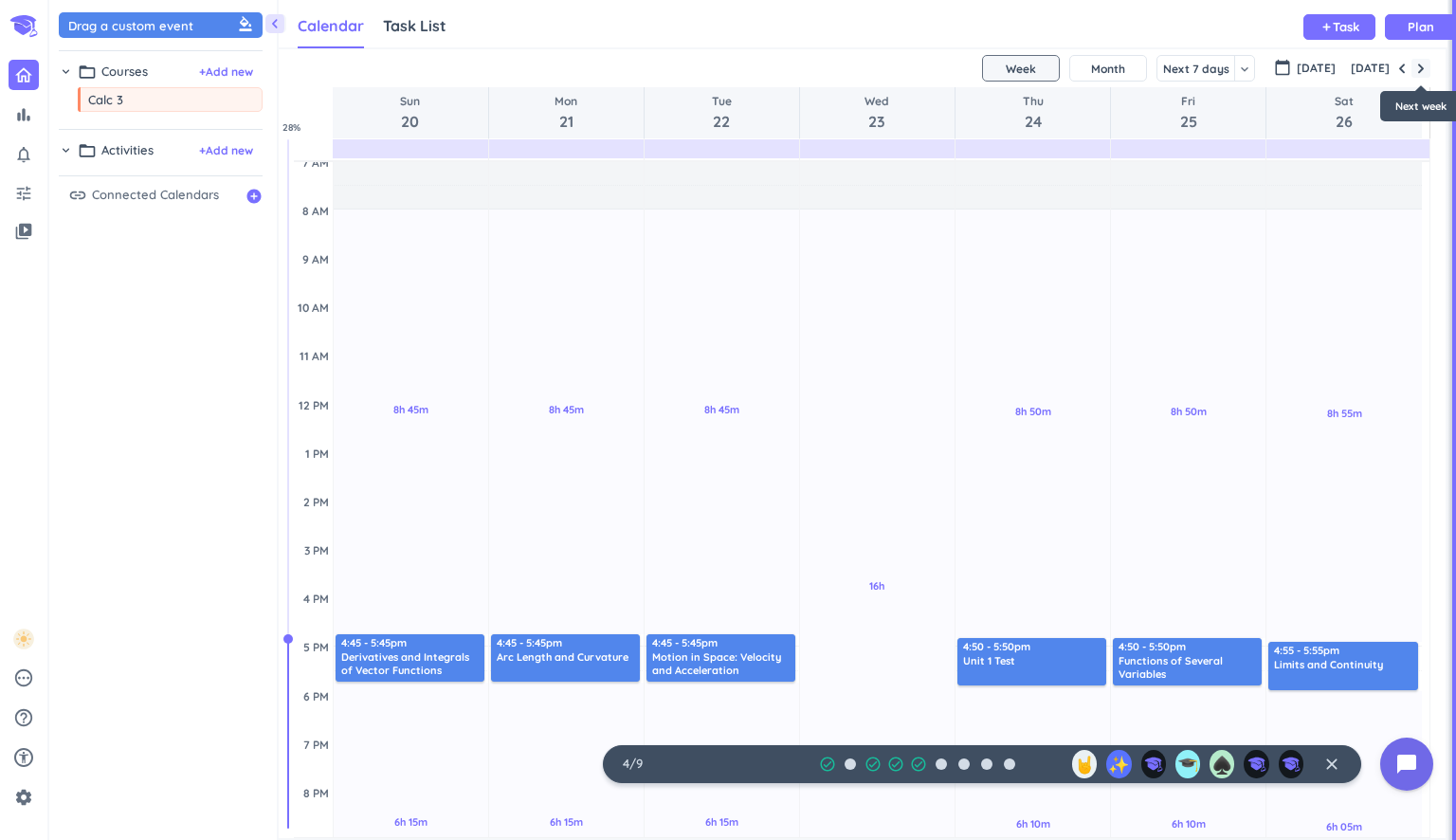 click at bounding box center [1421, 68] 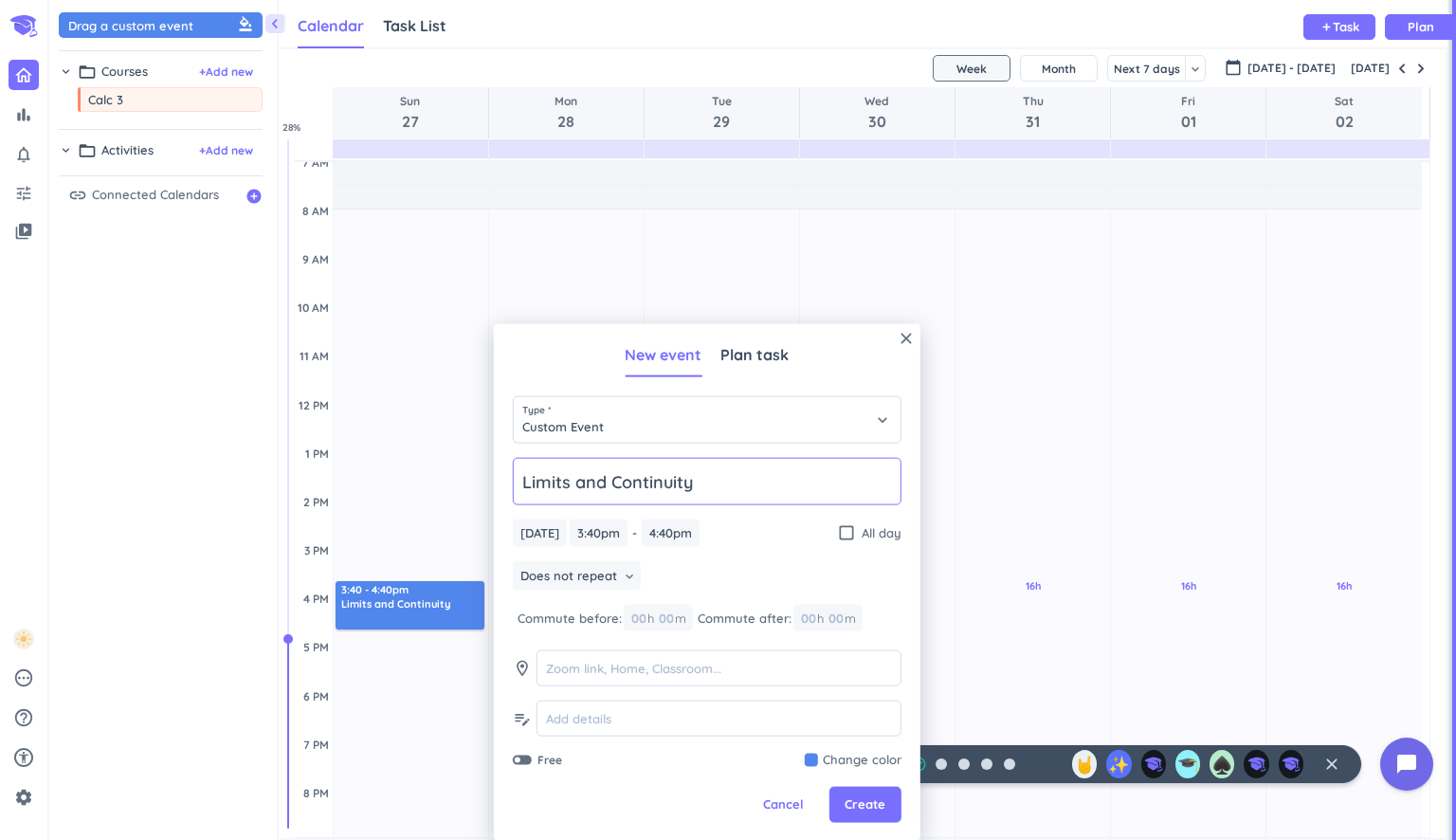 drag, startPoint x: 761, startPoint y: 480, endPoint x: 271, endPoint y: 411, distance: 494.83432 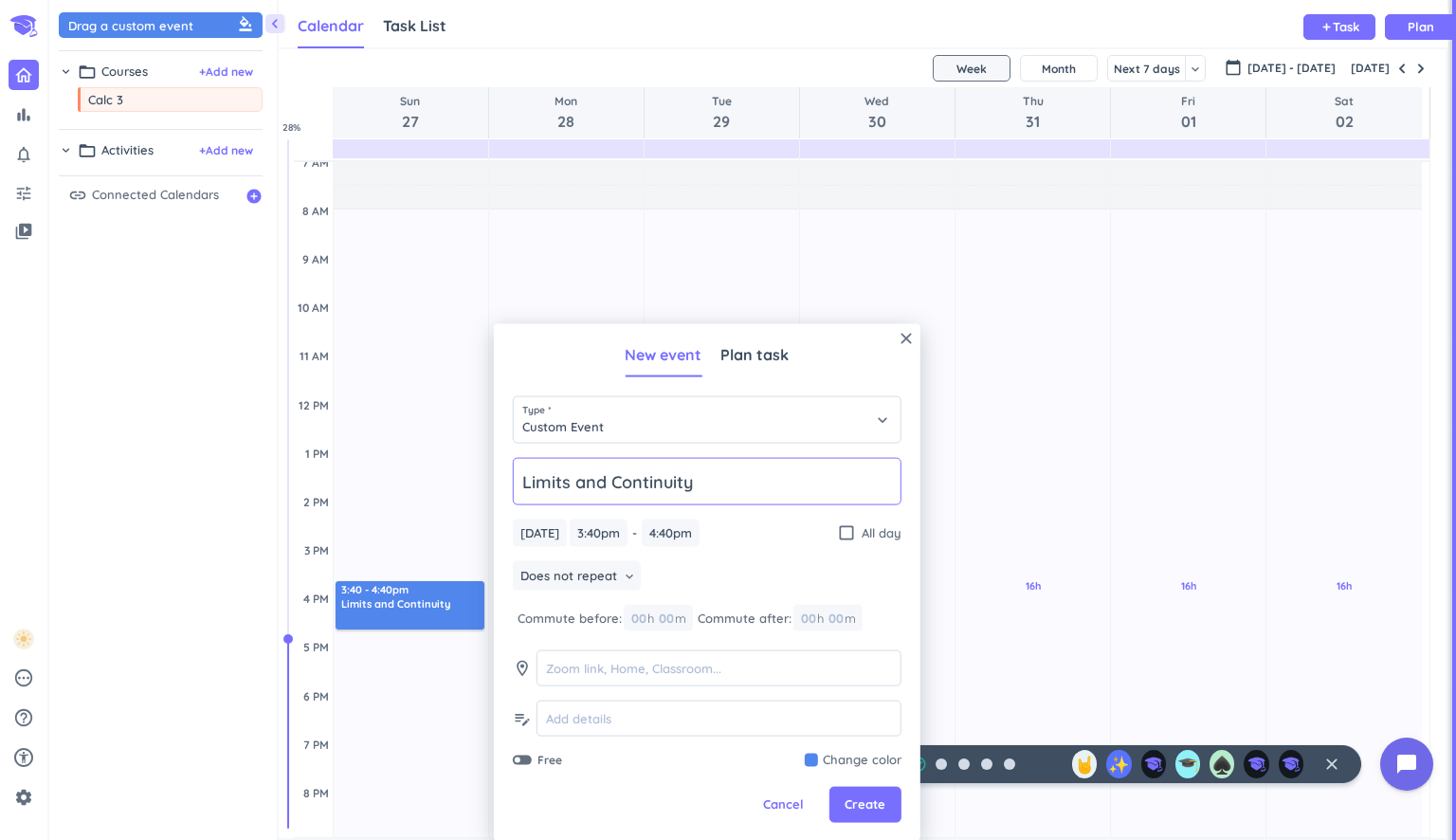 click on "bar_chart notifications_none tune video_library pending help_outline settings 4 / 9 check_circle_outline check_circle_outline check_circle_outline check_circle_outline 🤘 ✨ 🎓 ♠️ close 👋 chevron_left Drag a custom event format_color_fill chevron_right folder_open Courses   +  Add new drag_indicator Calc 3 more_horiz chevron_right folder_open Activities   +  Add new link Connected Calendars add_circle Calendar Task List Calendar keyboard_arrow_down add Task Plan SHOVEL [DATE] - [DATE] Week Month Next 7 days keyboard_arrow_down Week keyboard_arrow_down calendar_today [DATE] - [DATE] [DATE] Sun 27 Mon 28 Tue 29 Wed 30 Thu 31 Fri 01 Sat 02 4 AM 5 AM 6 AM 7 AM 8 AM 9 AM 10 AM 11 AM 12 PM 1 PM 2 PM 3 PM 4 PM 5 PM 6 PM 7 PM 8 PM 9 PM 10 PM 11 PM 12 AM 1 AM 2 AM 3 AM 16h  Past due Plan Adjust Awake Time Adjust Awake Time 3:40 - 4:40pm Limits and Continuity 16h  Past due Plan Adjust Awake Time Adjust Awake Time 16h  Past due Plan Adjust Awake Time Adjust Awake Time 16h  Past due Plan Adjust Awake Time %" at bounding box center (728, 420) 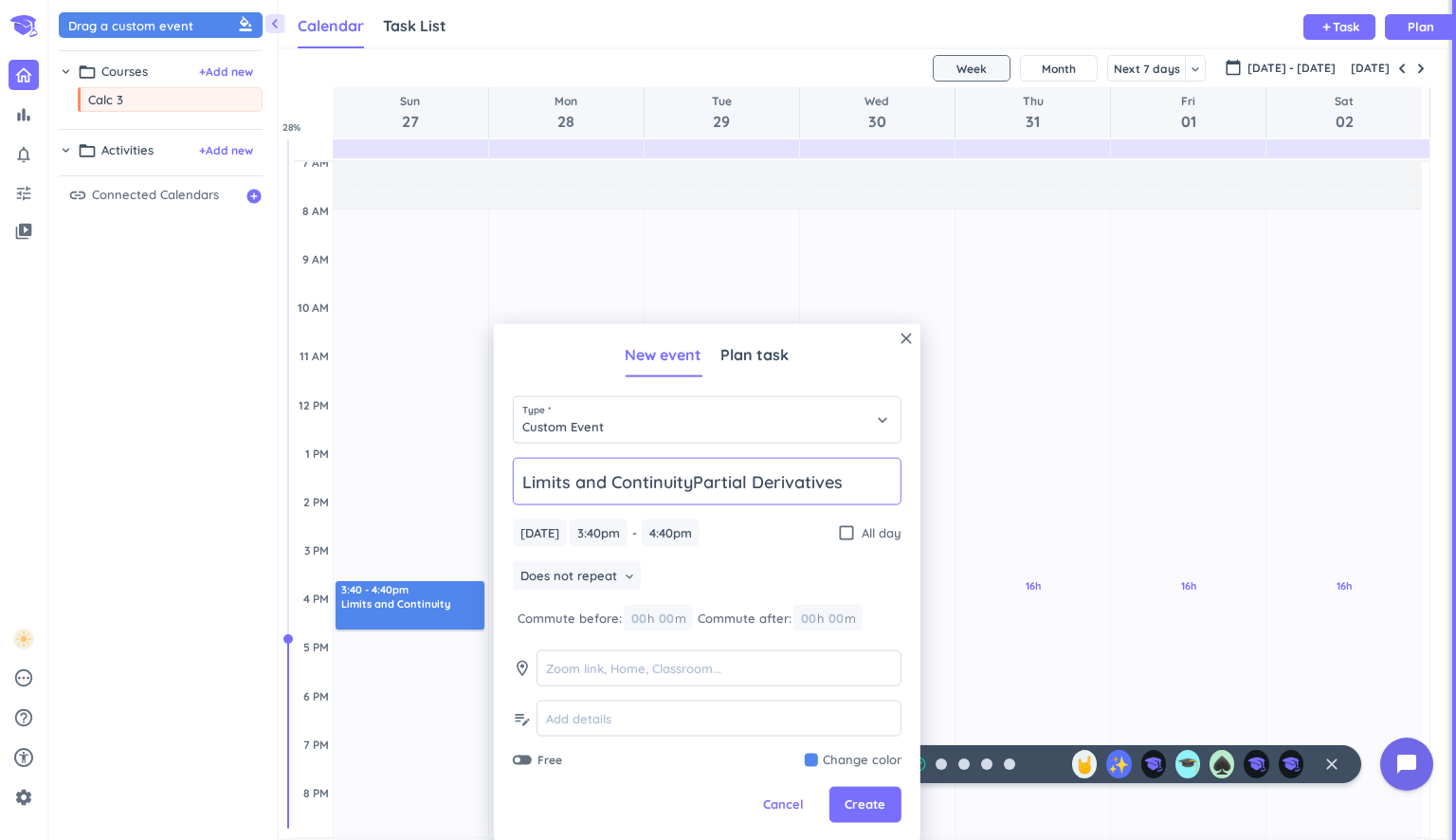 drag, startPoint x: 843, startPoint y: 481, endPoint x: 495, endPoint y: 465, distance: 348.36762 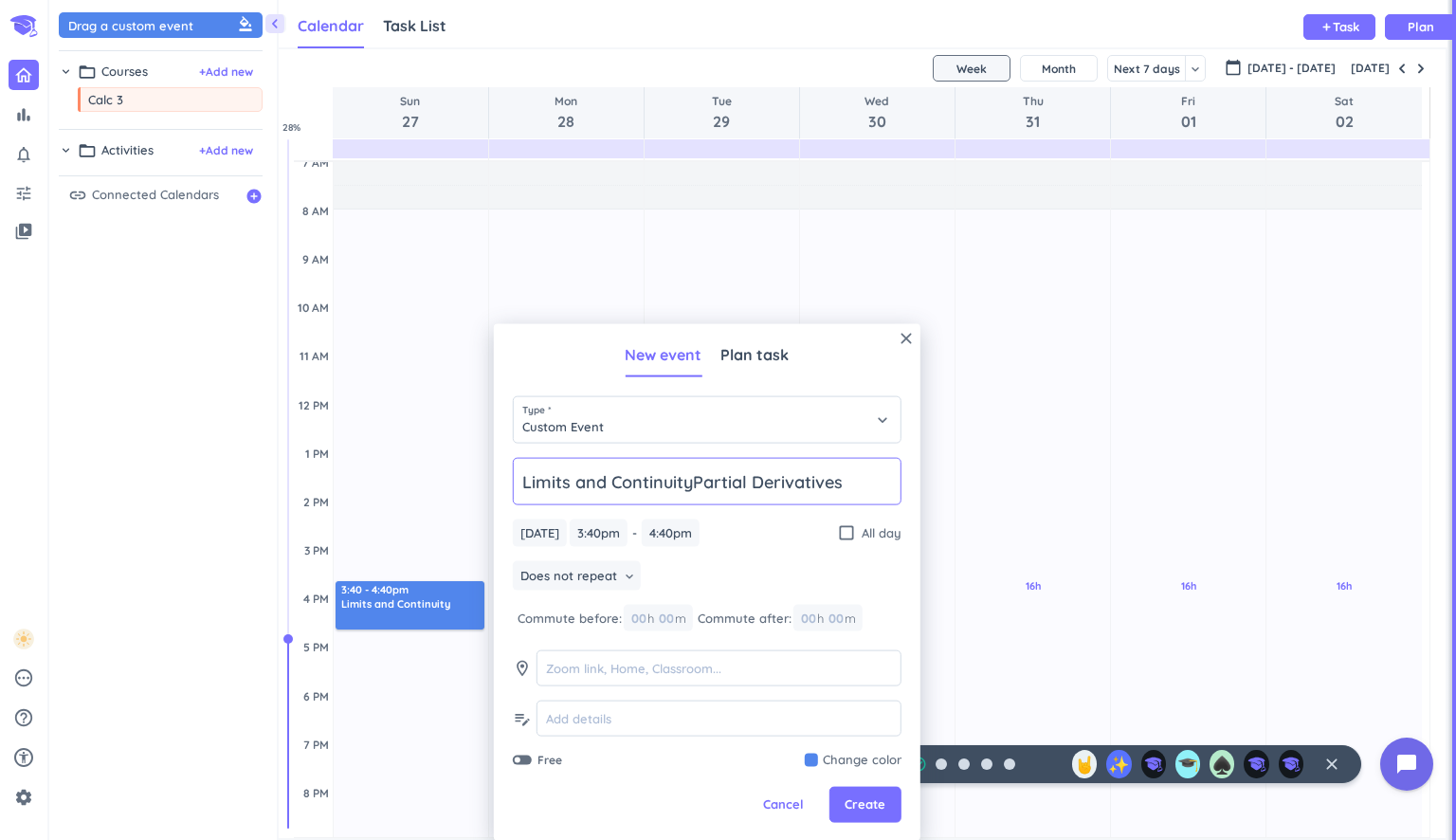 click on "close New event Plan task Type * Custom Event keyboard_arrow_down Limits and ContinuityPartial Derivatives [DATE] [DATE]   3:40pm 3:40pm - 4:40pm 4:40pm check_box_outline_blank All day Does not repeat keyboard_arrow_down Commute before: 00 h 00 m Commute after: 00 h 00 m room edit_note Free Change color Cancel Create" at bounding box center (707, 582) 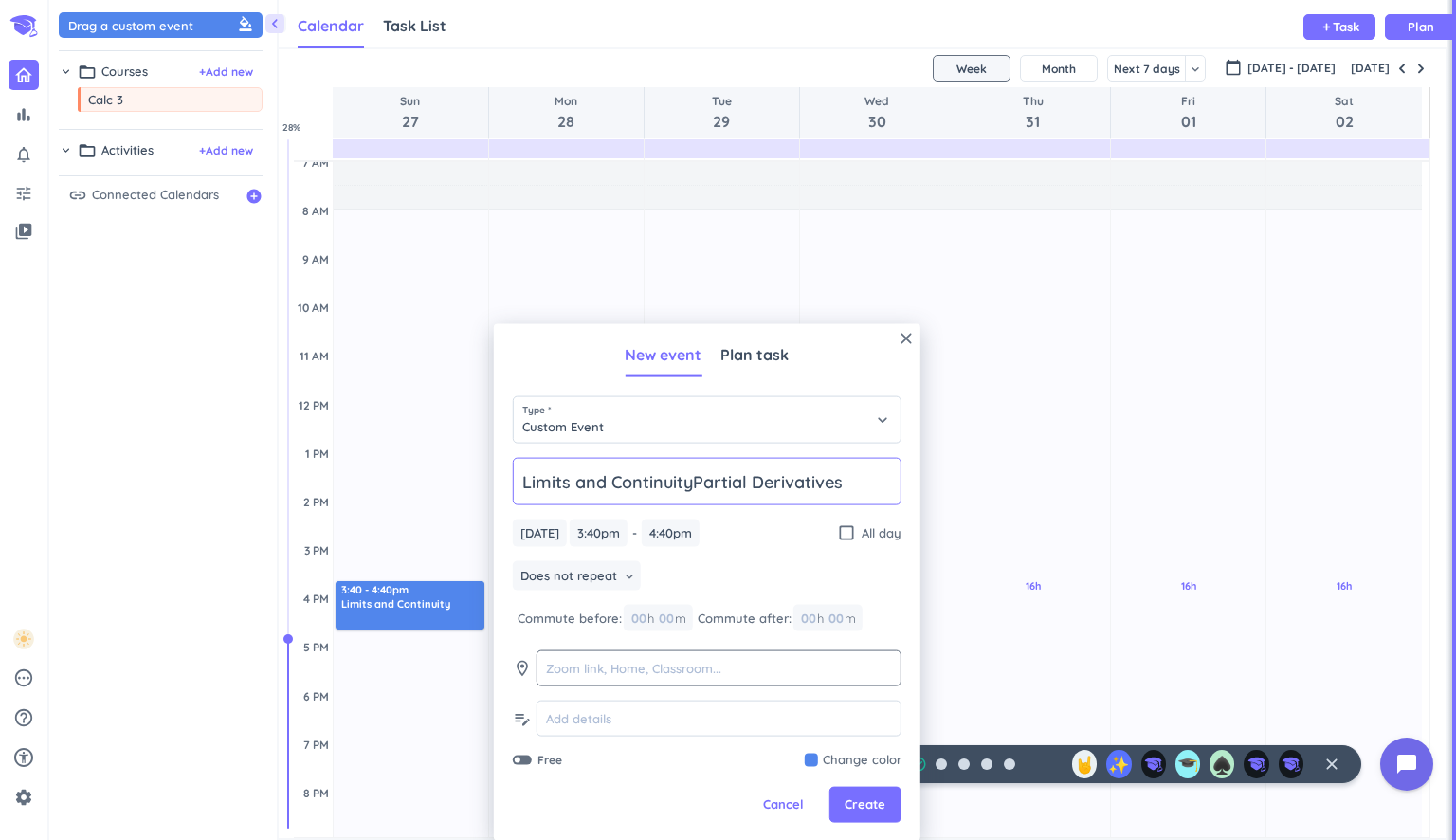 paste 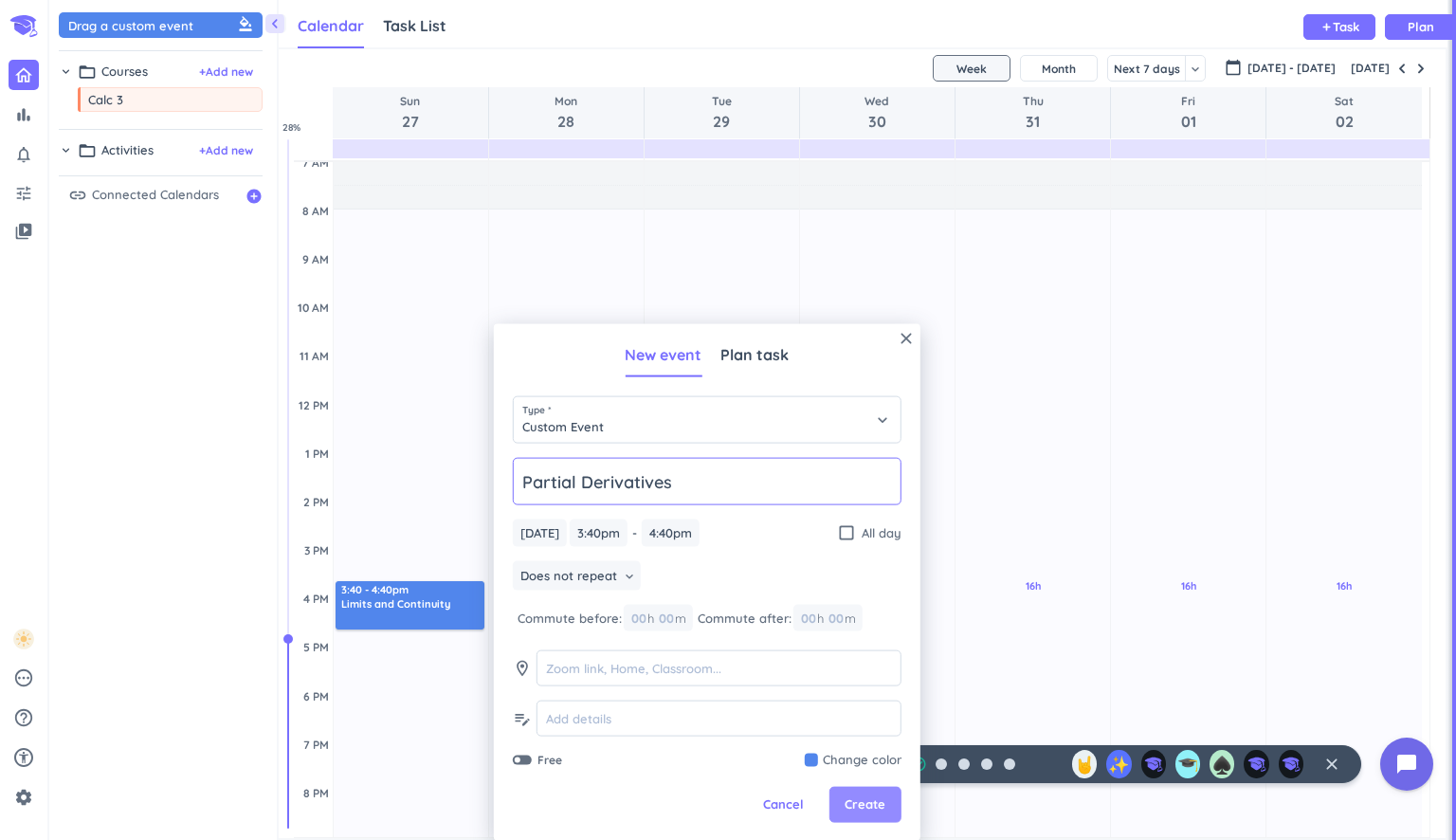 type on "Partial Derivatives" 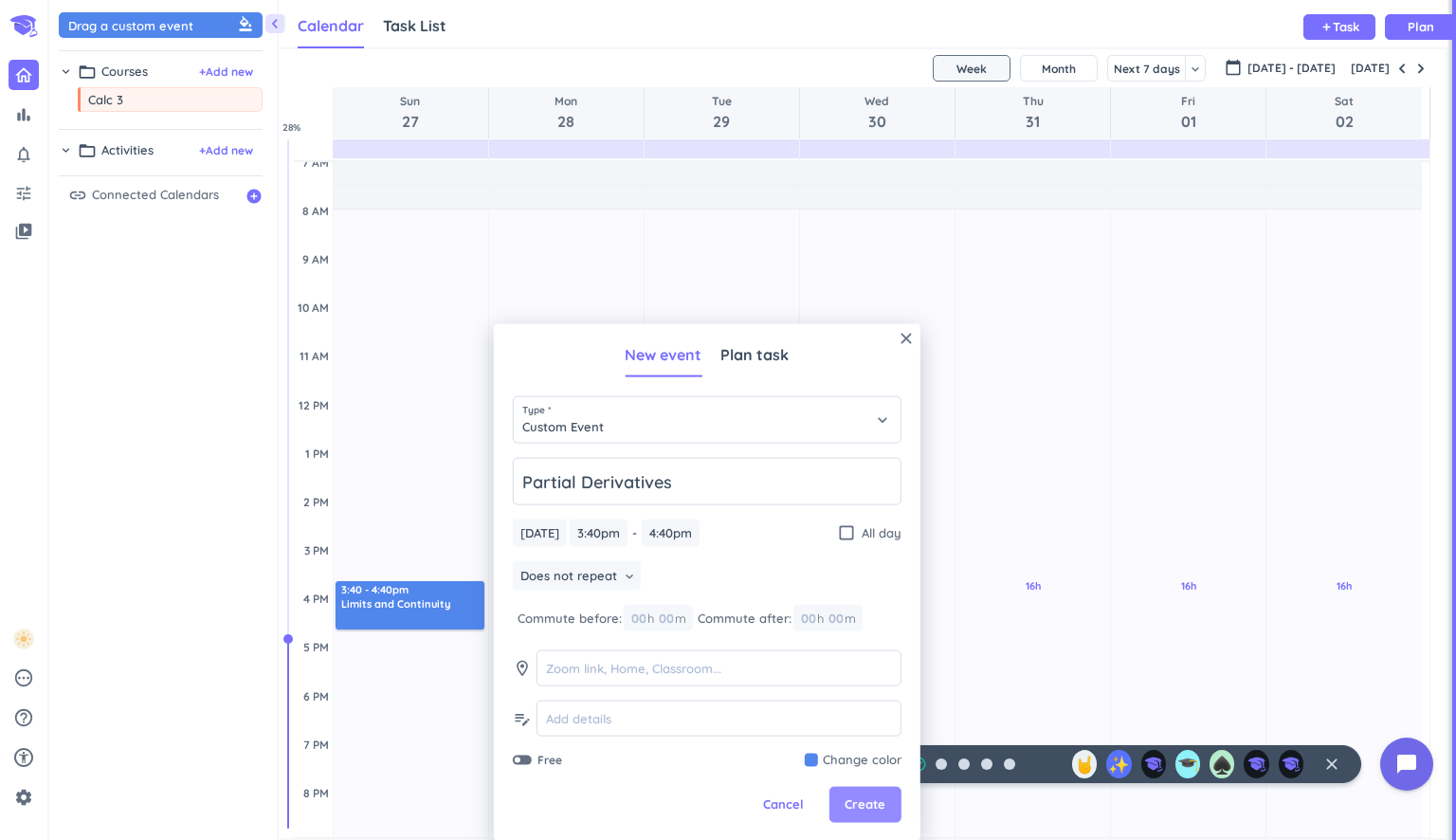 click on "Create" at bounding box center [864, 805] 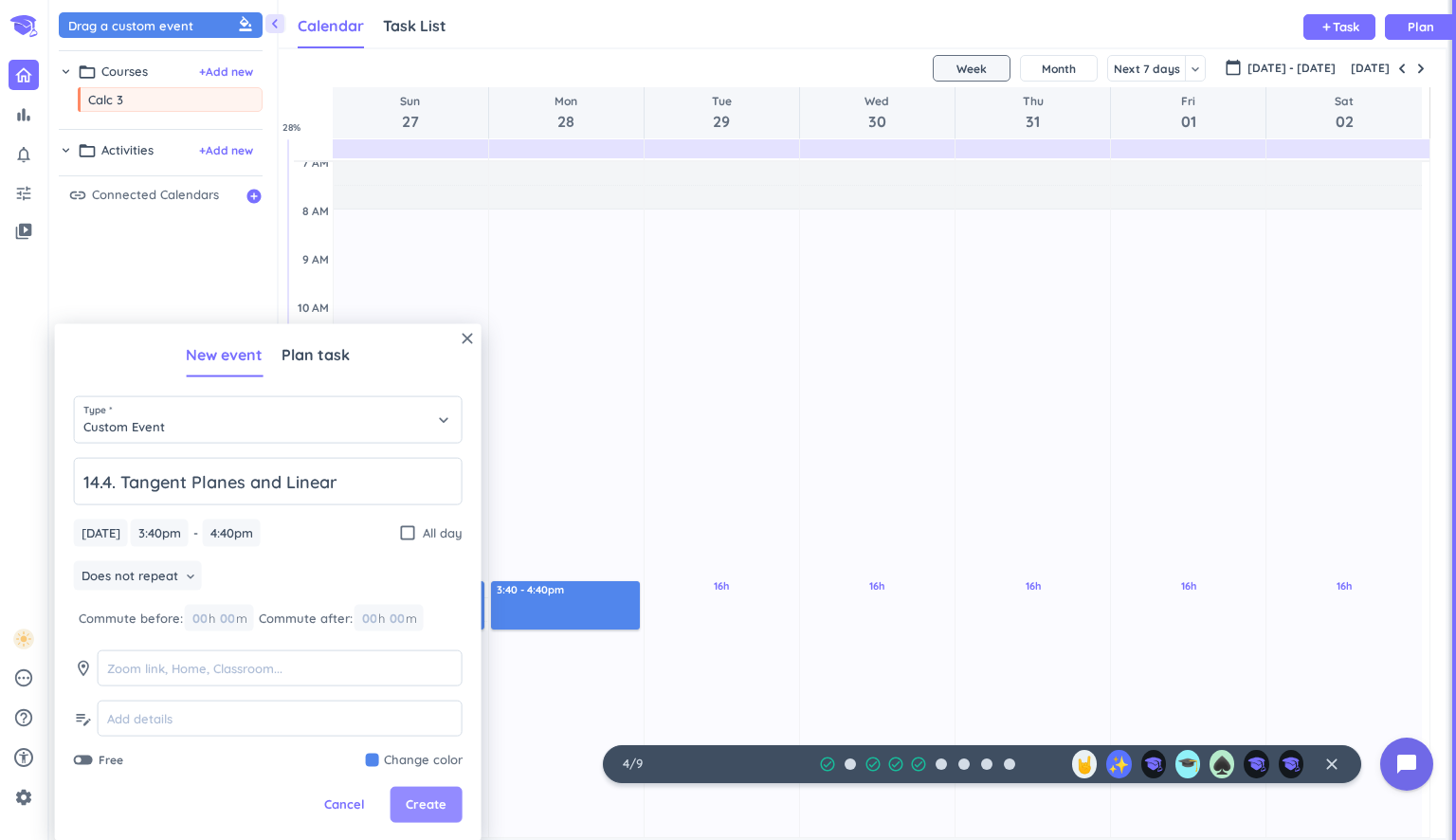 type on "14.4. Tangent Planes and Linear" 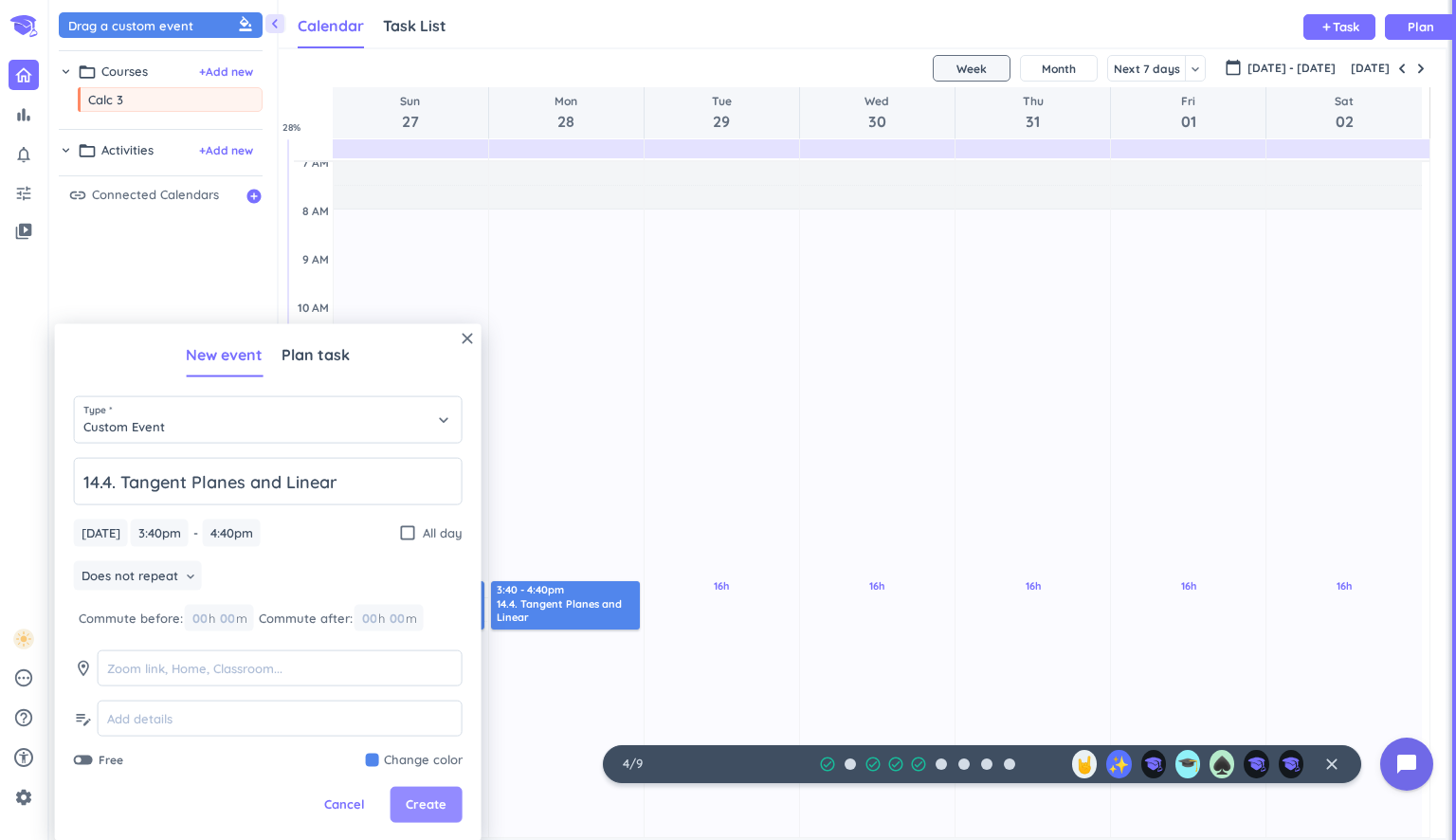 click on "Create" at bounding box center (426, 805) 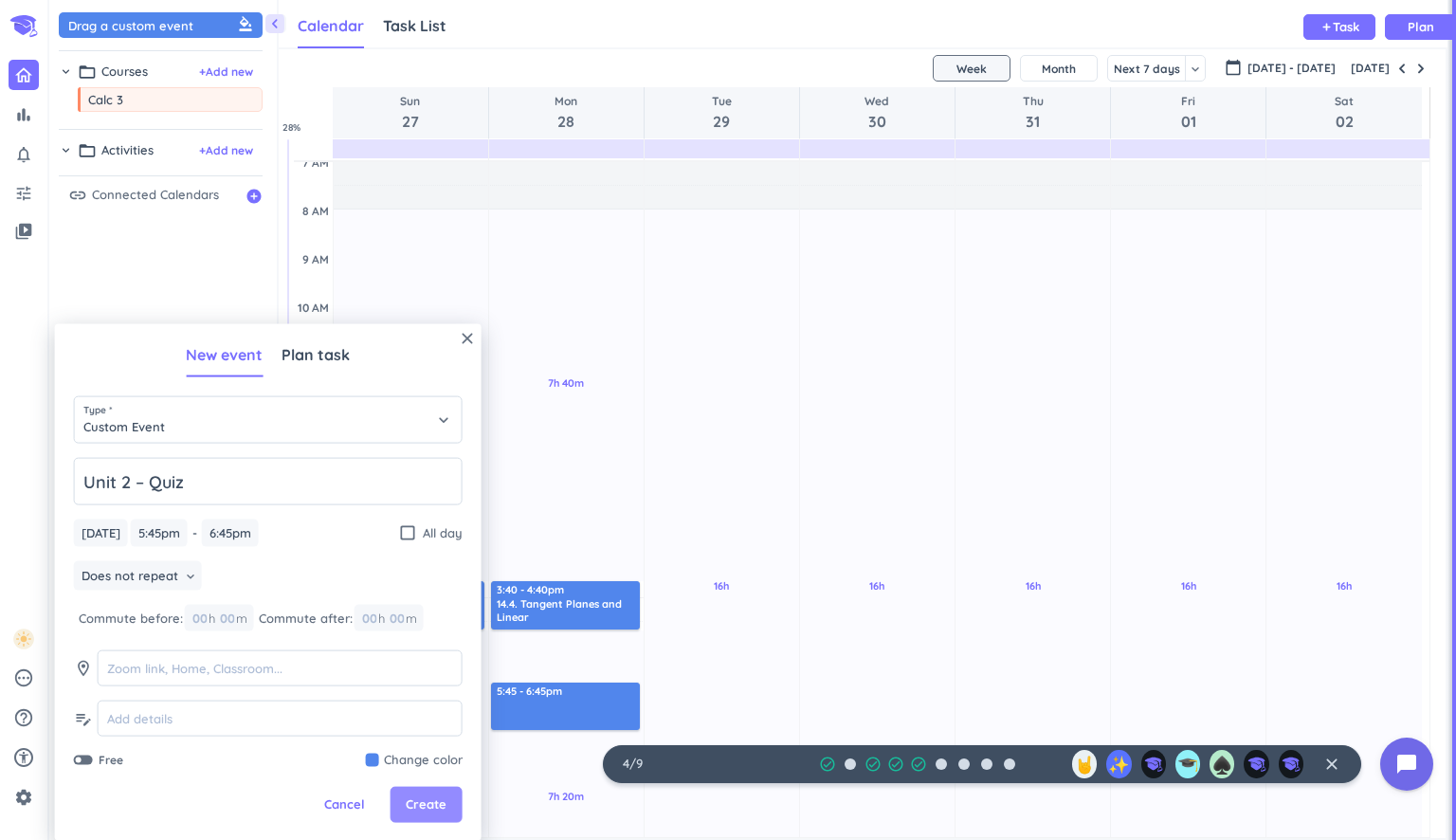 type on "Unit 2 – Quiz" 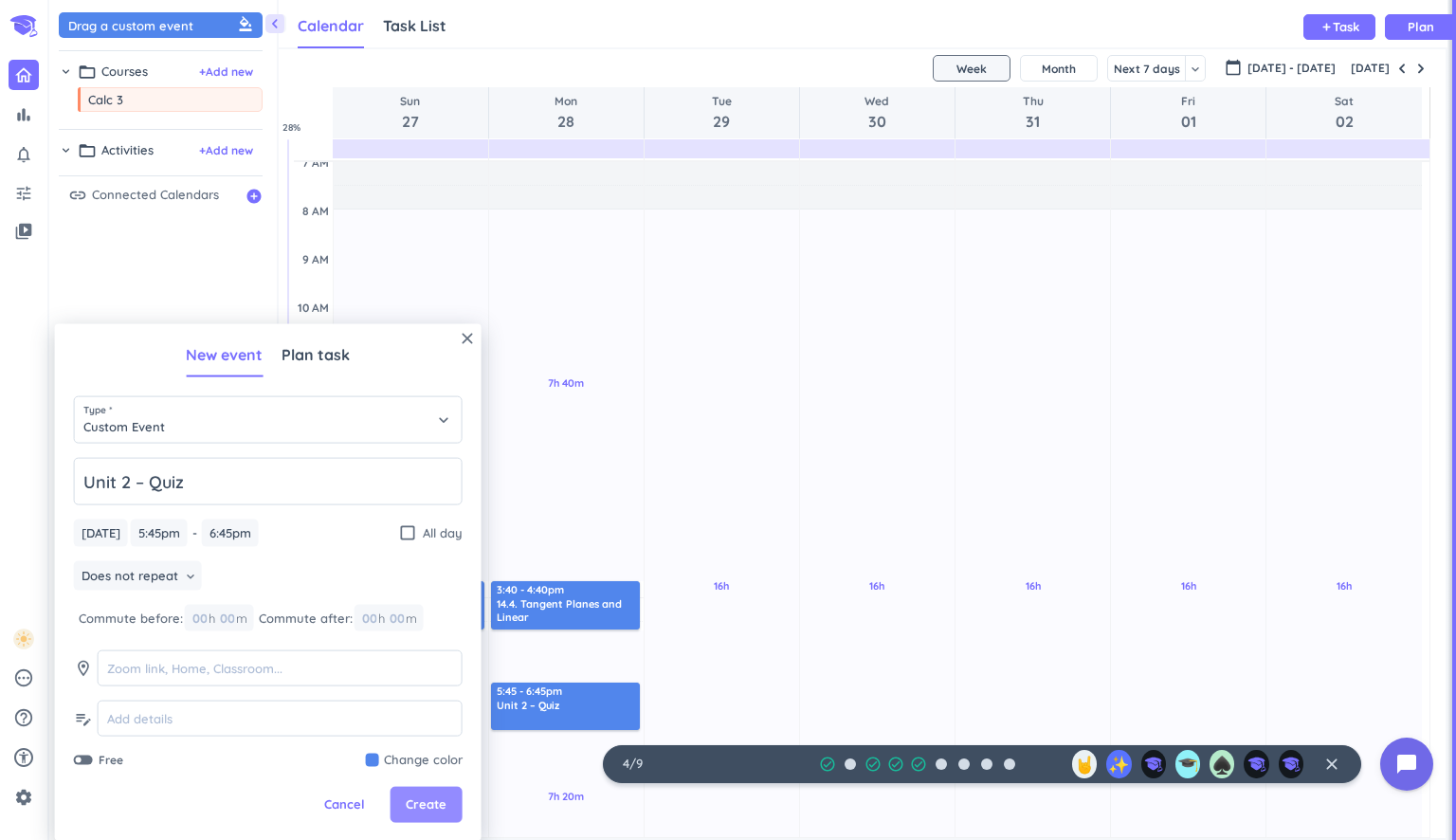 click on "Create" at bounding box center (426, 805) 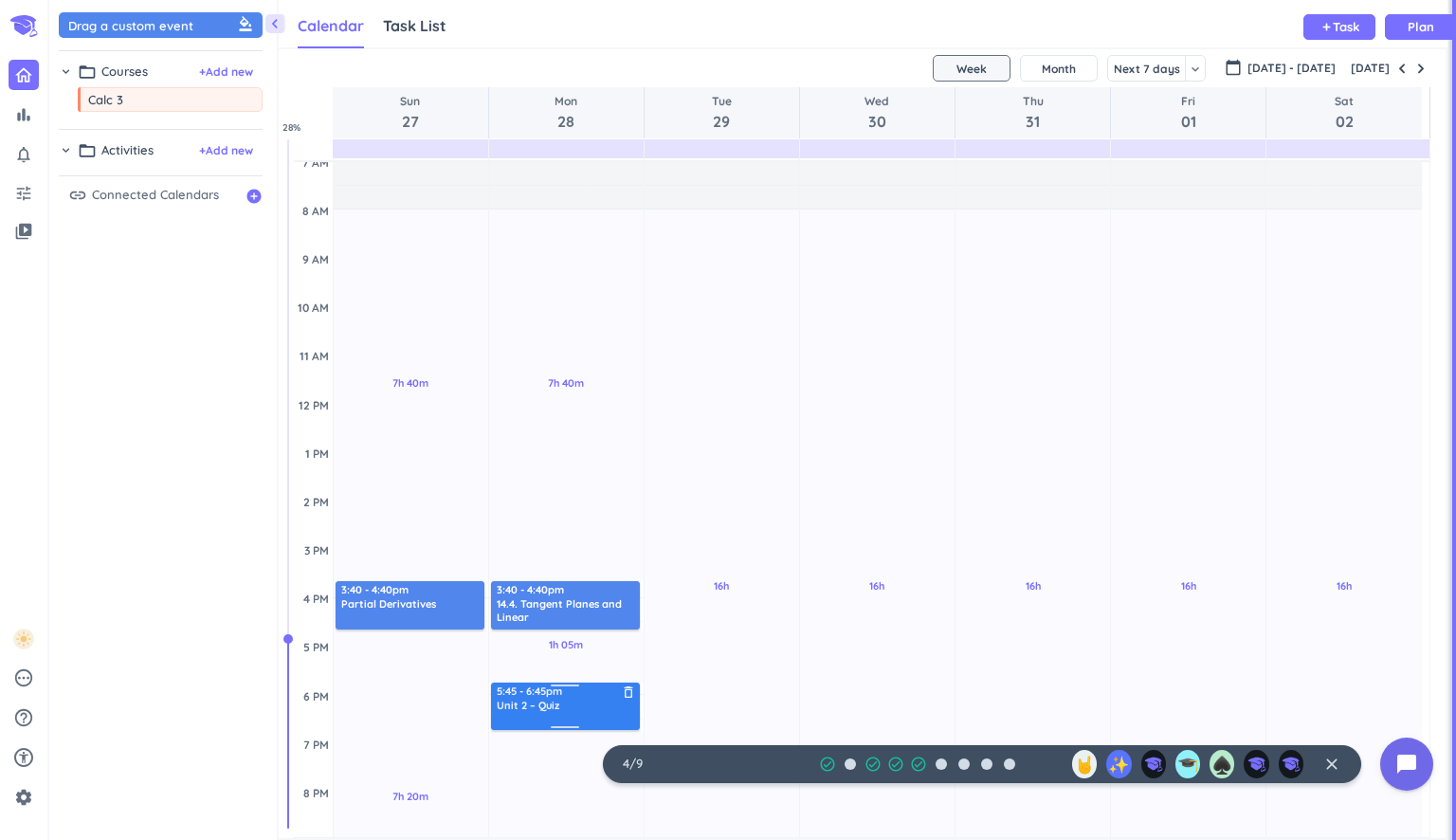 click on "Unit 2 – Quiz" at bounding box center (566, 705) 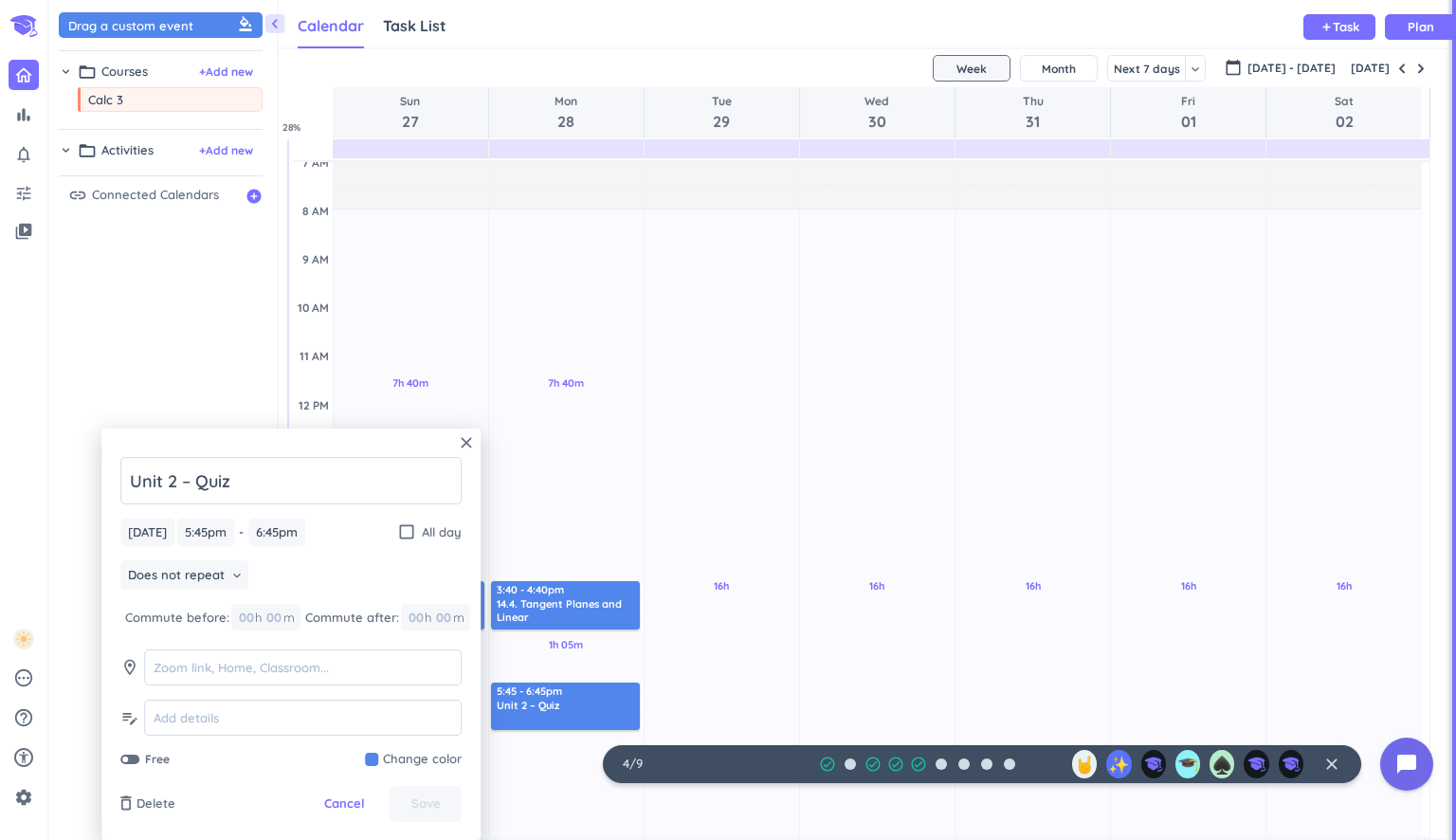 click at bounding box center [413, 759] 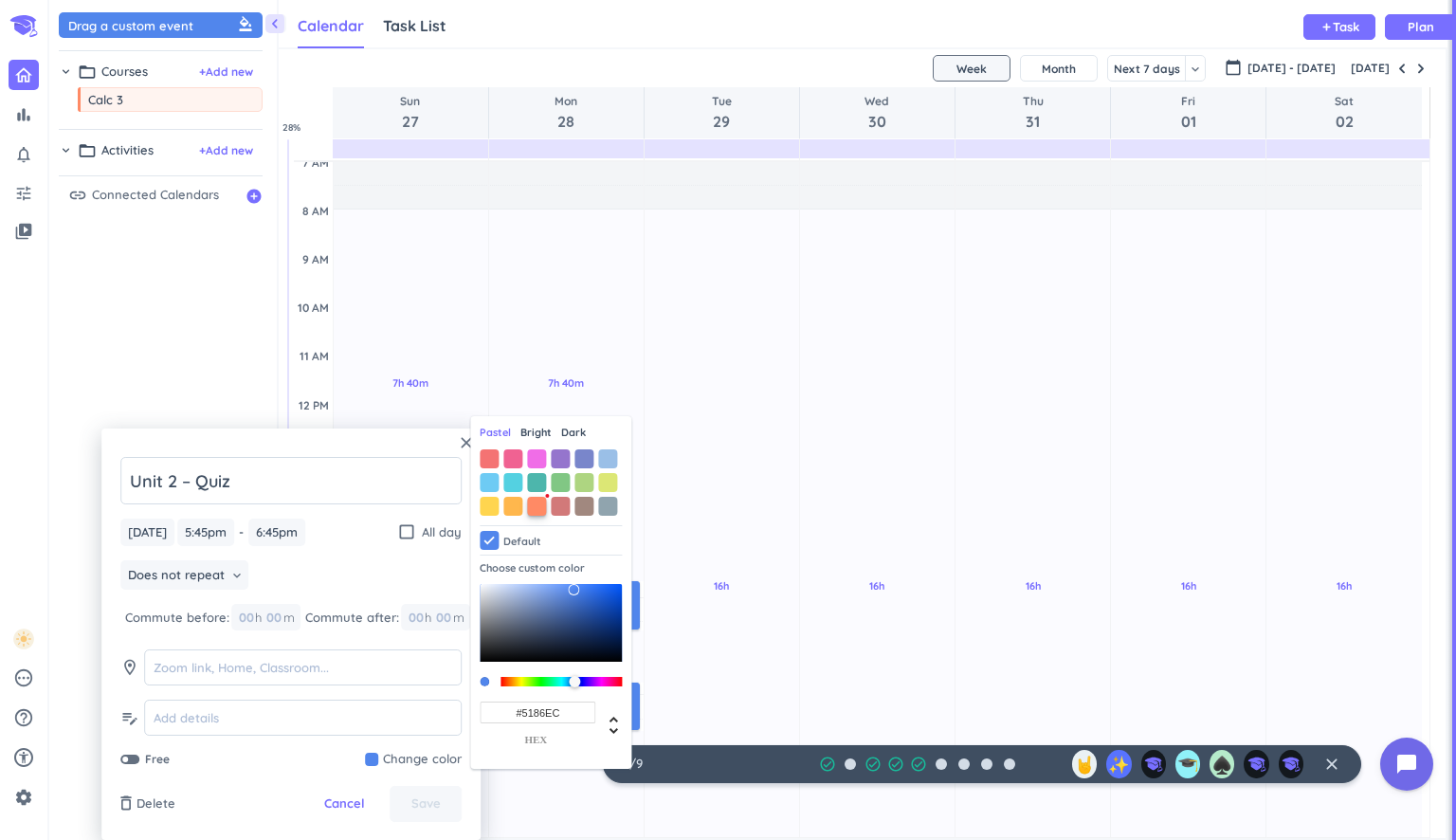 click at bounding box center [537, 506] 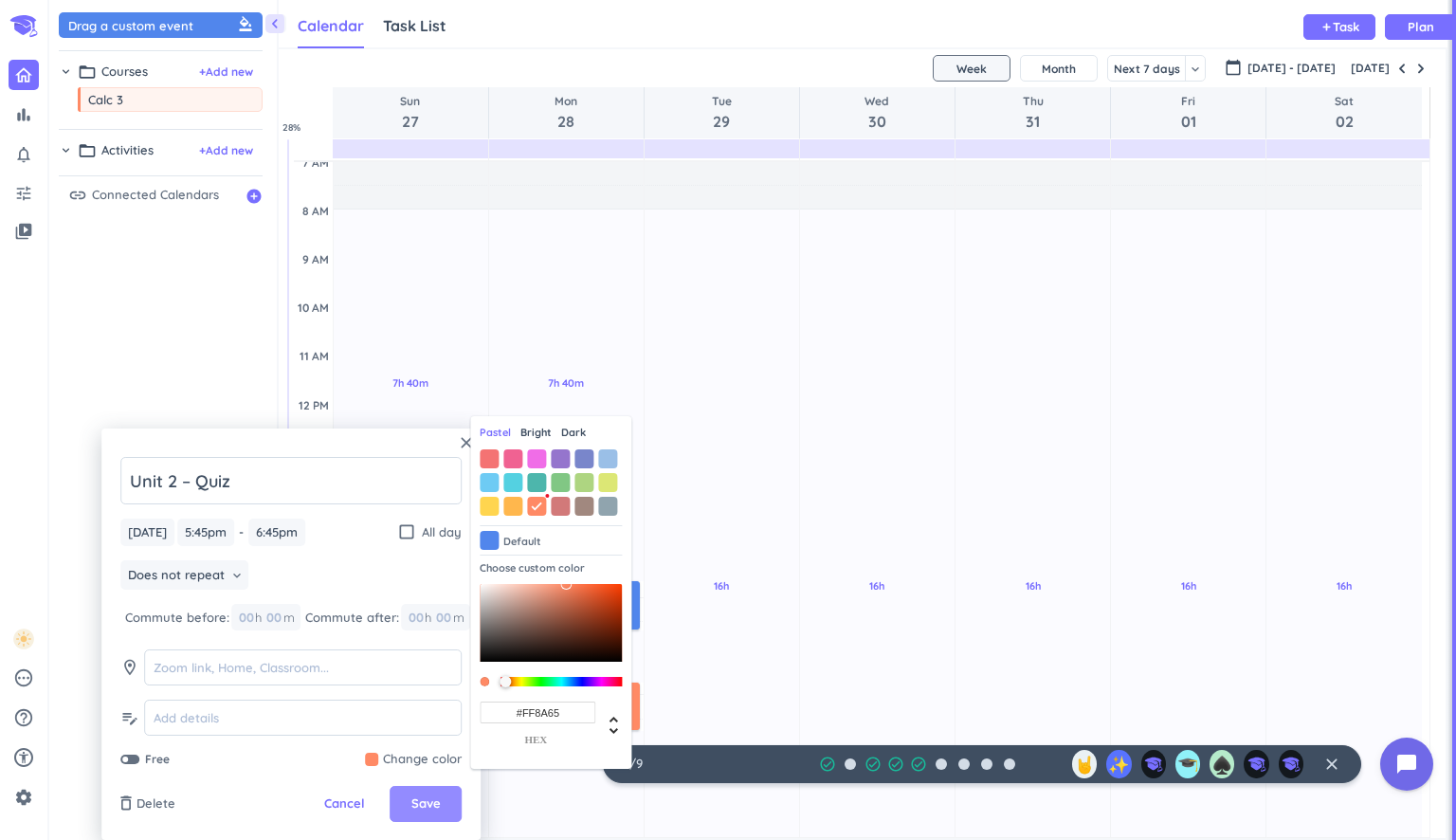 click on "Save" at bounding box center [426, 804] 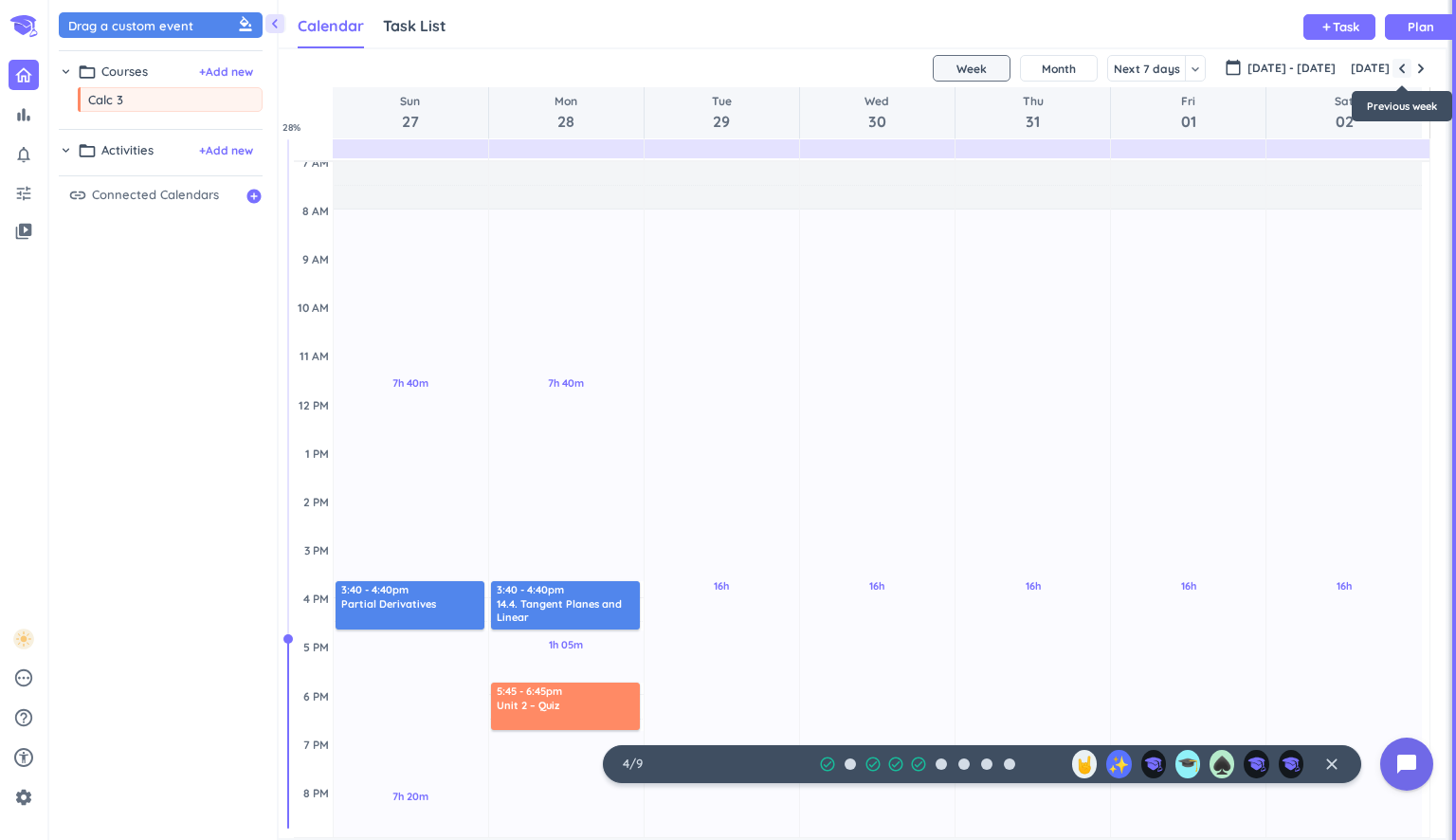click at bounding box center [1402, 68] 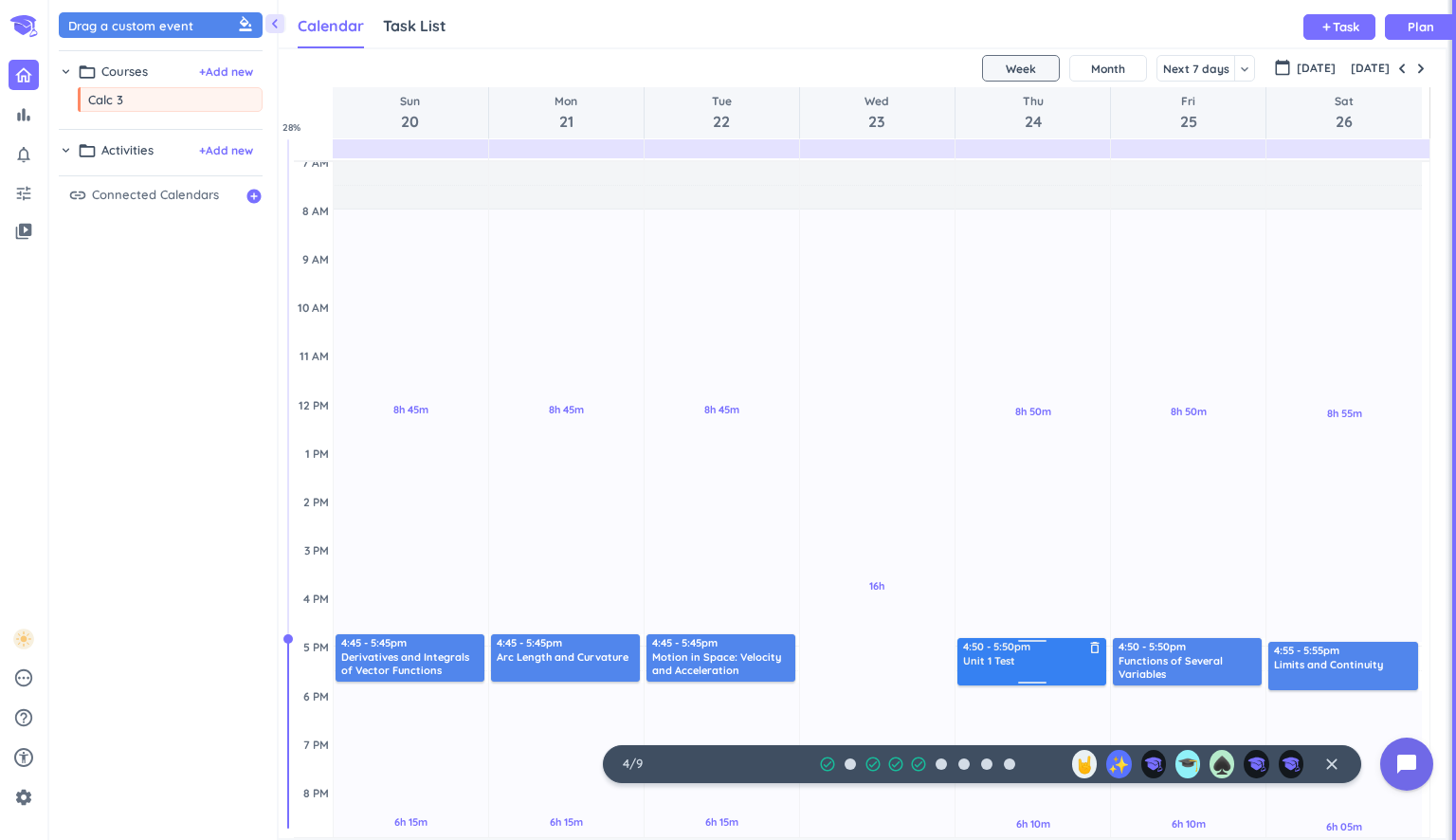 click on "Unit 1 Test" at bounding box center (1032, 661) 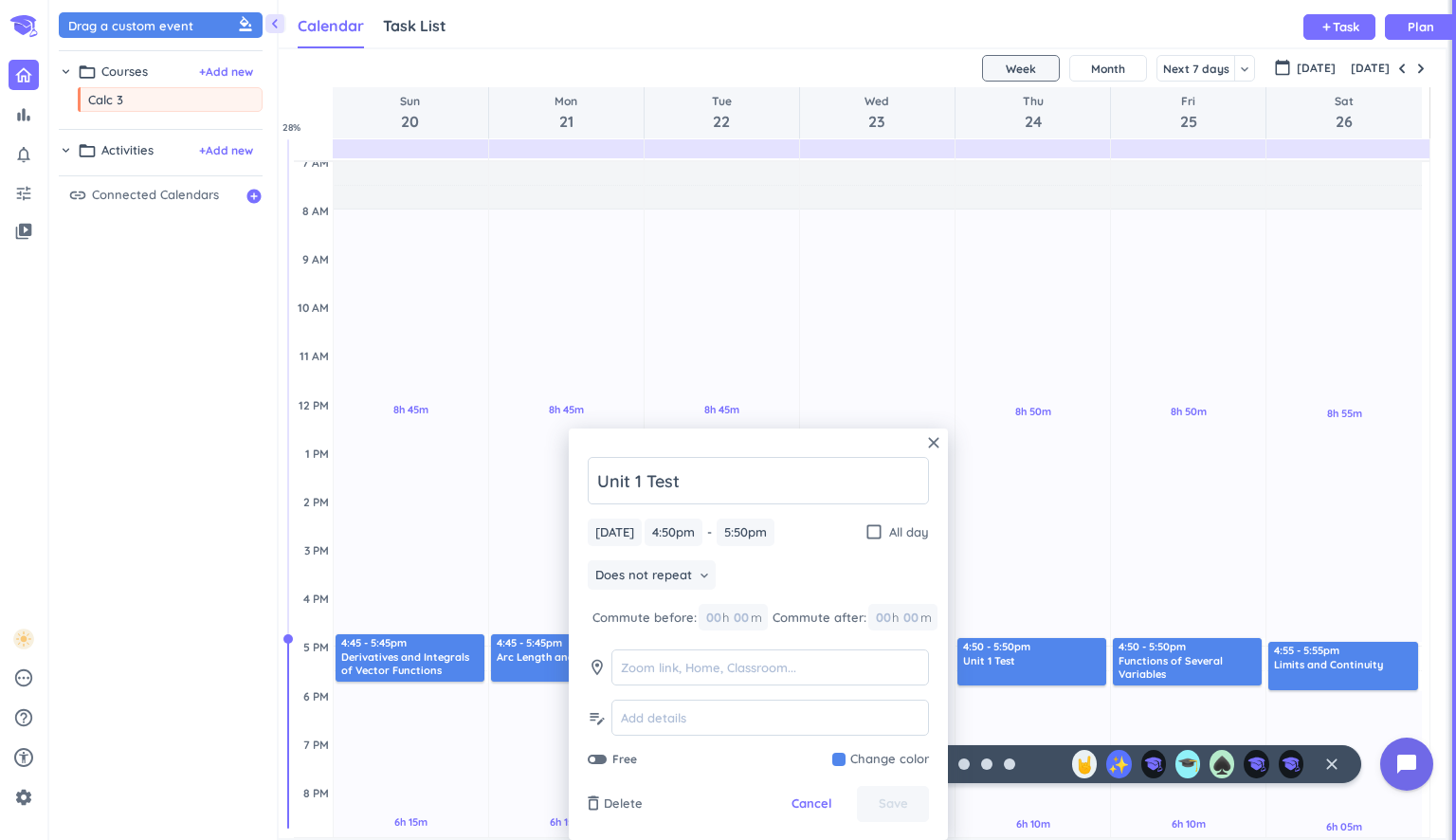 click at bounding box center (881, 759) 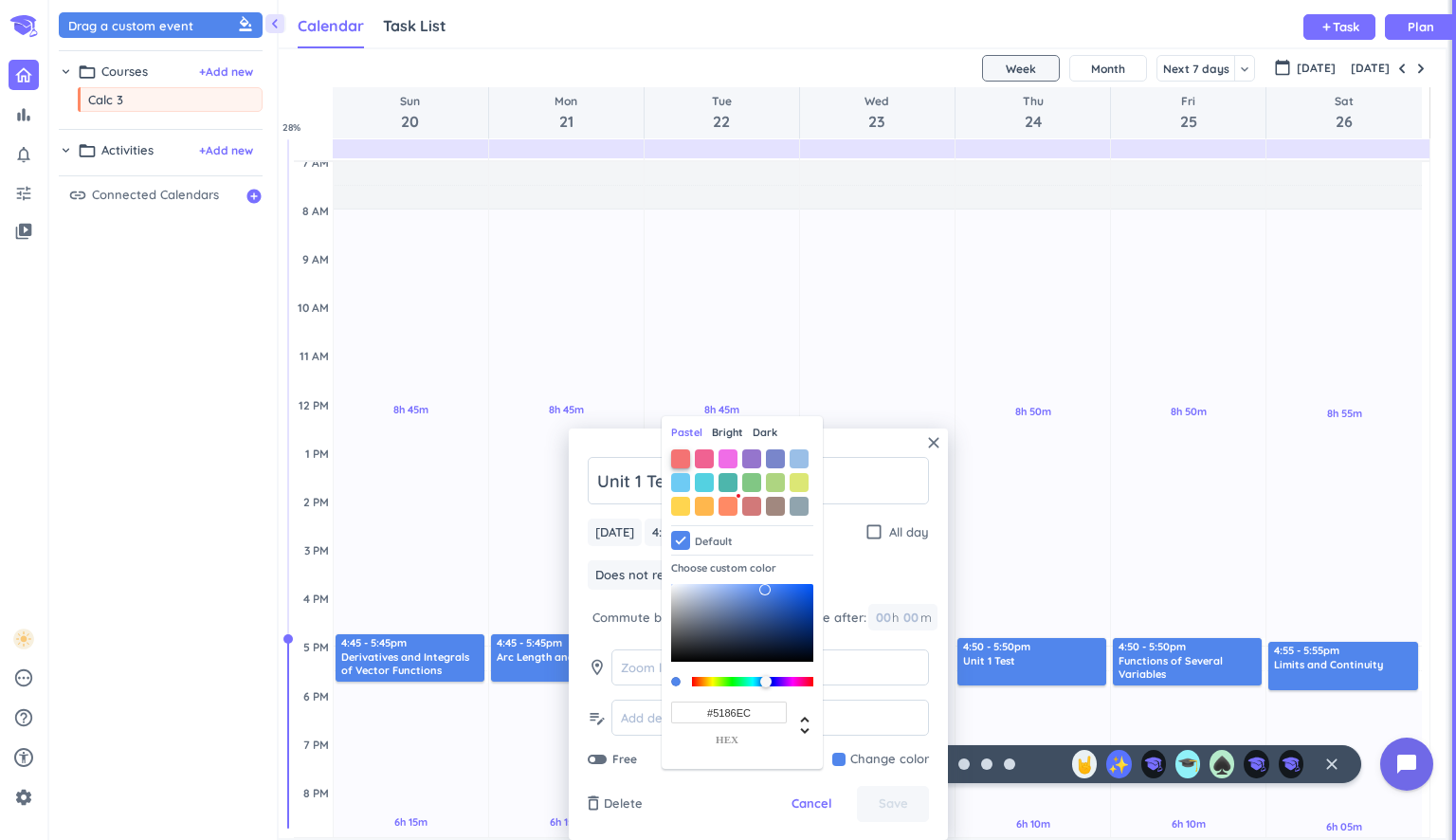click at bounding box center [681, 459] 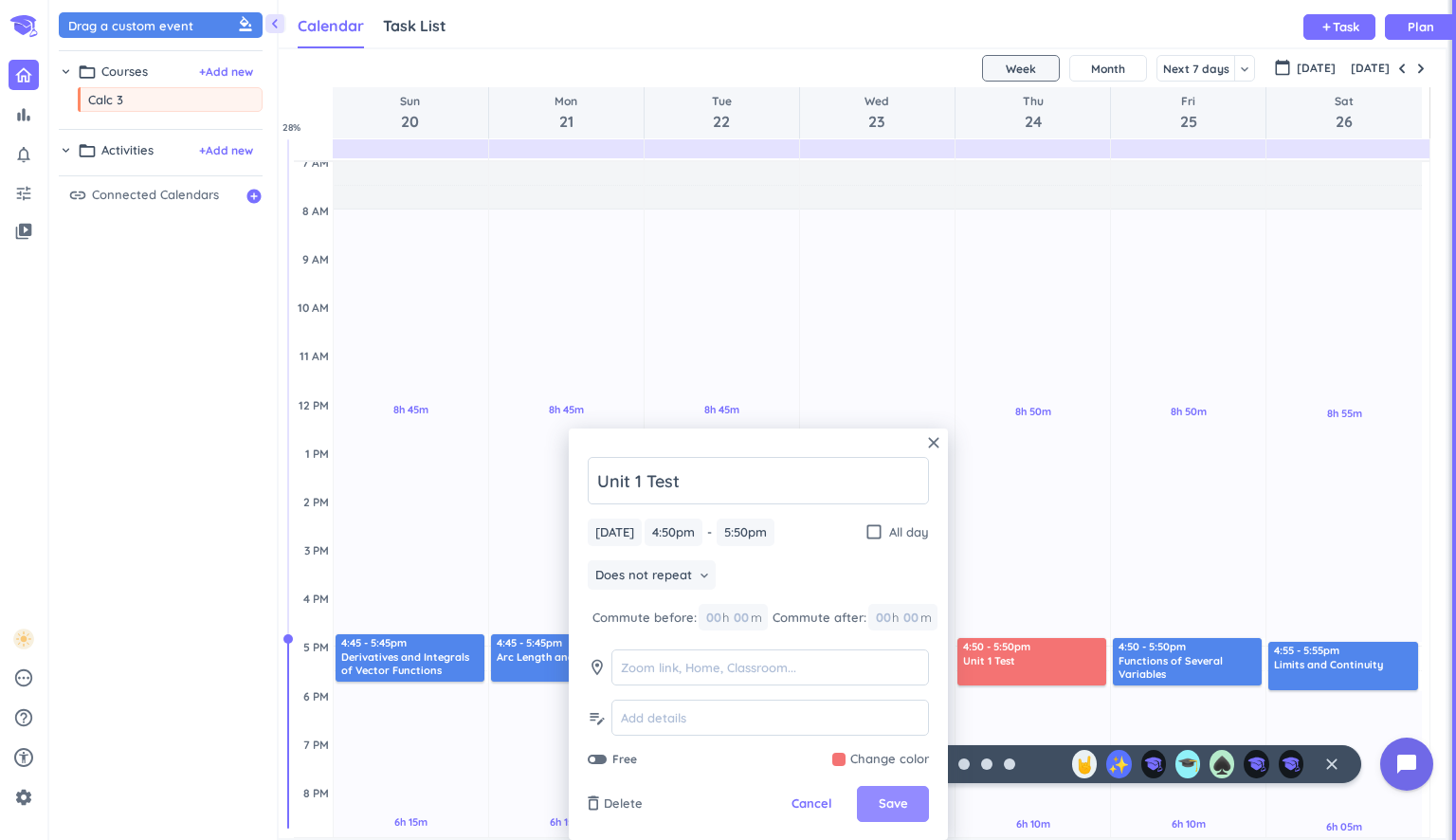 click on "Save" at bounding box center [893, 804] 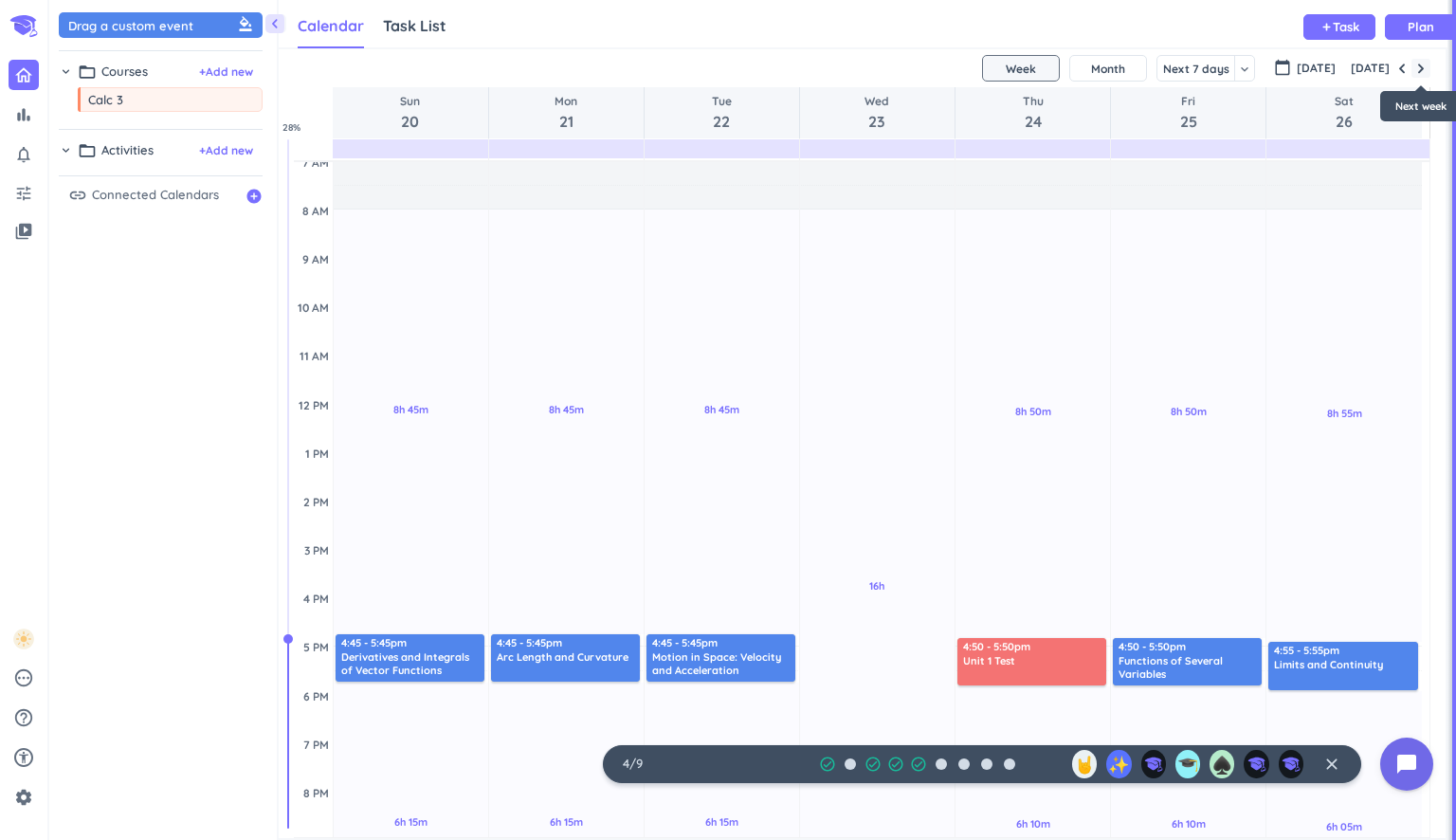 click at bounding box center (1421, 68) 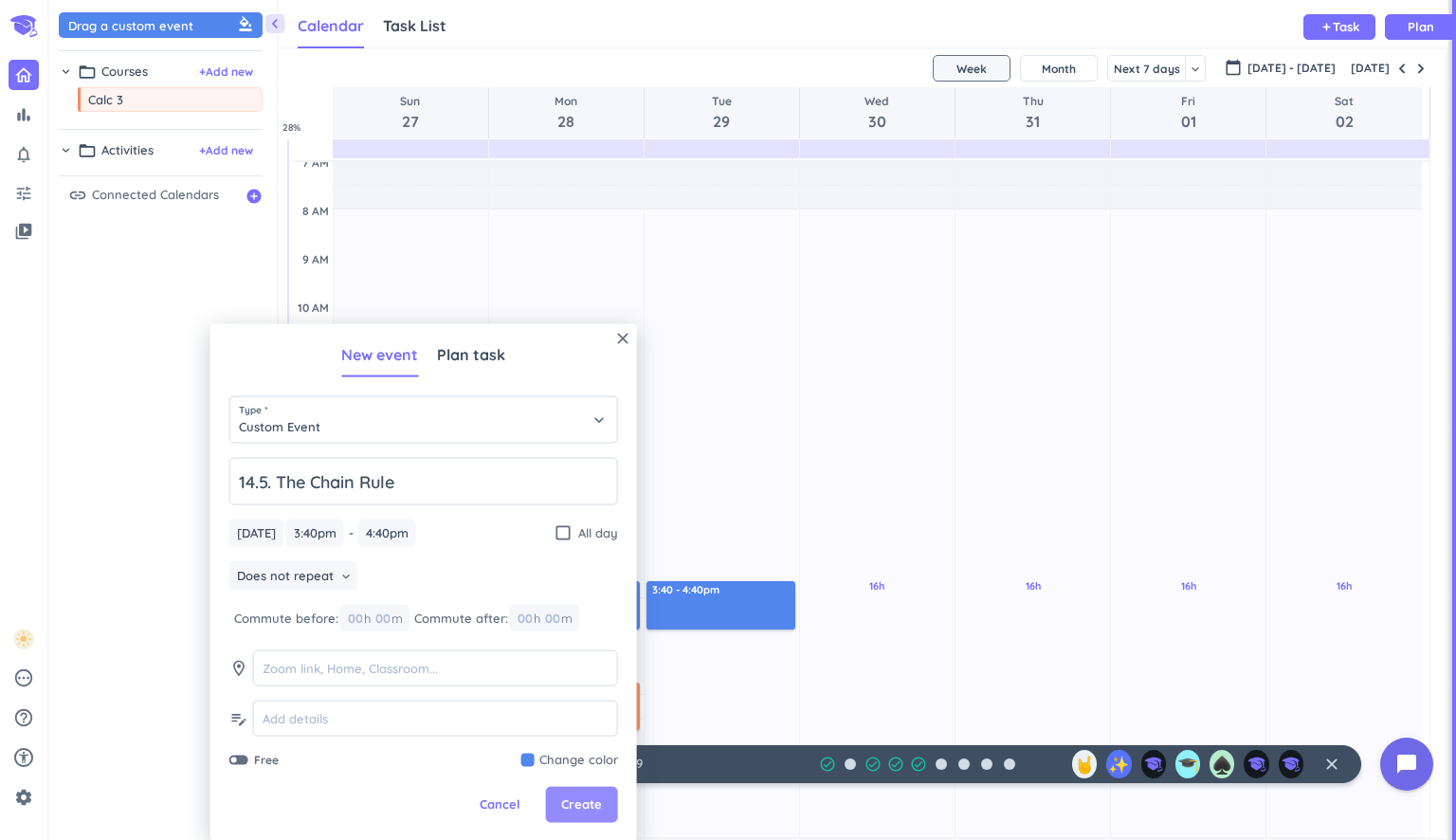 type on "14.5. The Chain Rule" 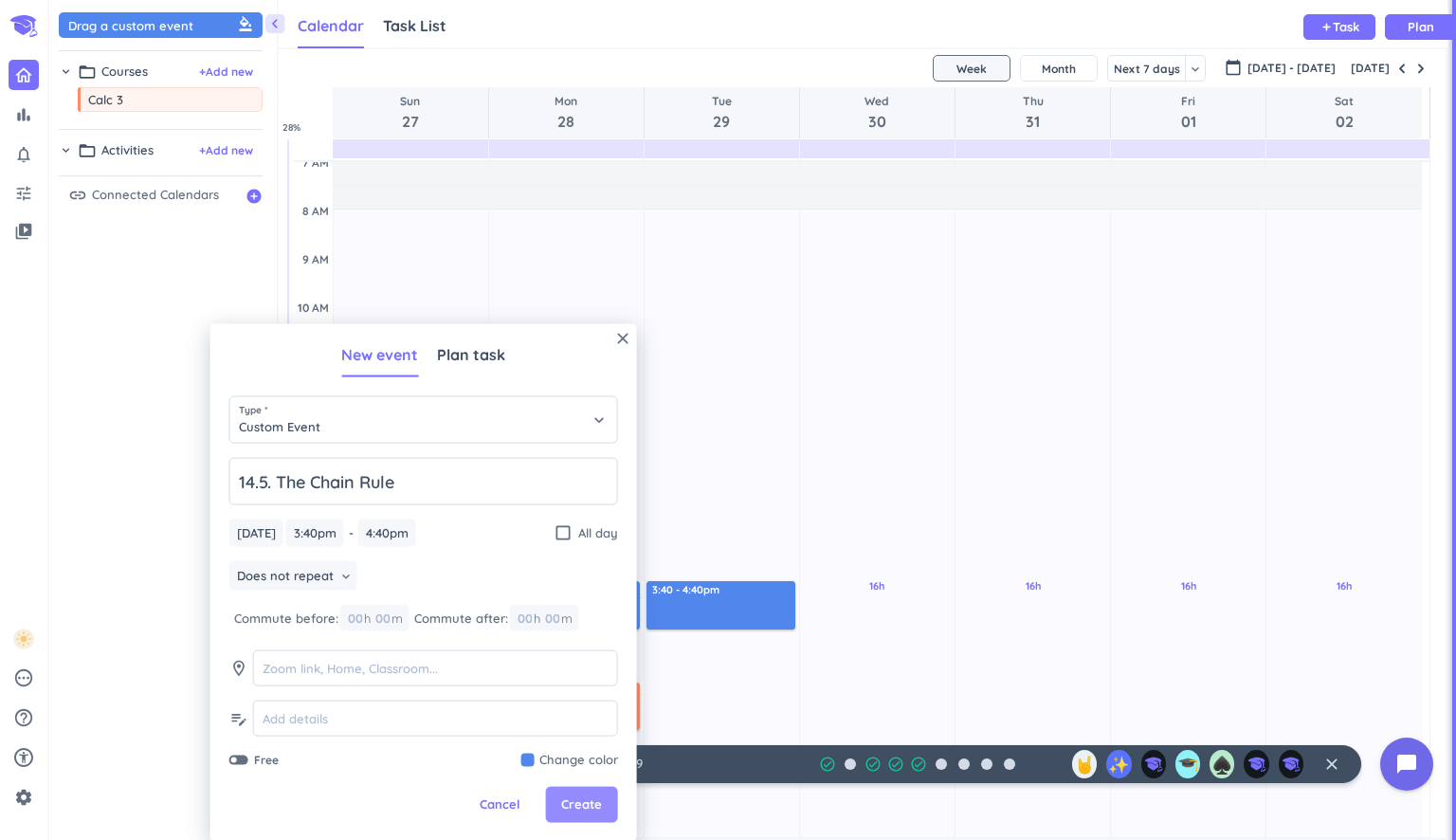 click on "Create" at bounding box center (582, 805) 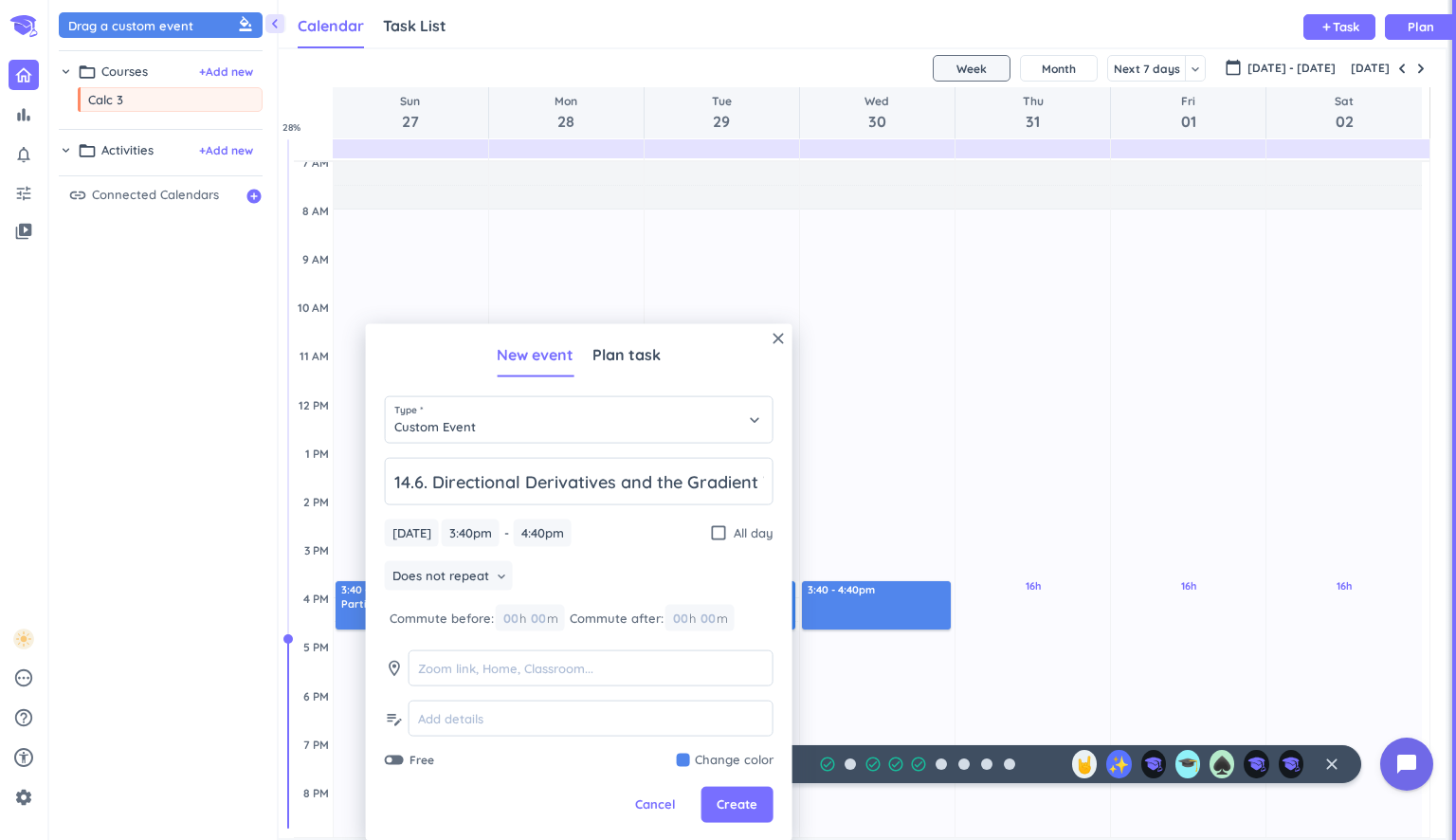 scroll, scrollTop: 0, scrollLeft: 53, axis: horizontal 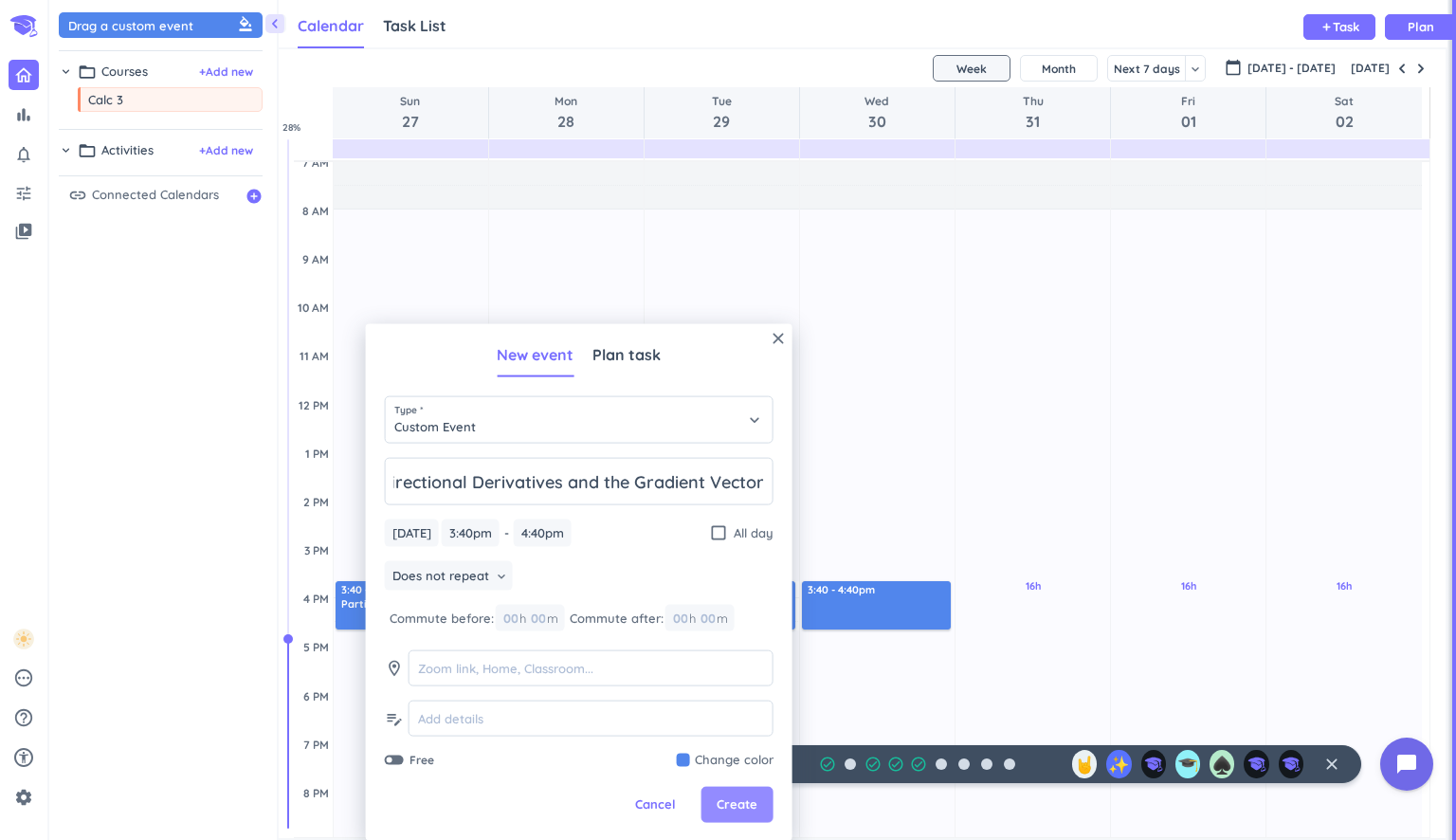type on "14.6. Directional Derivatives and the Gradient Vector" 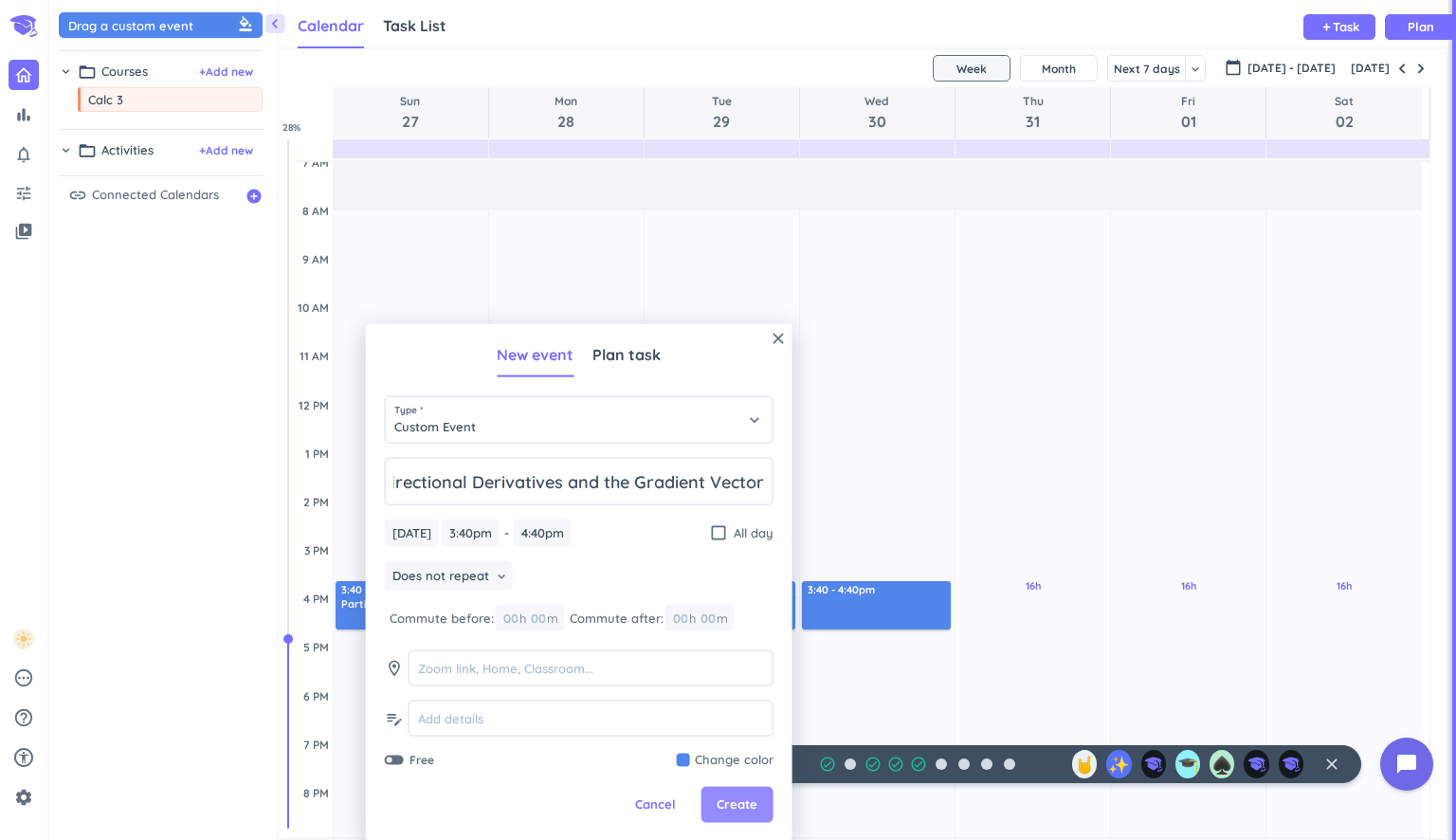 click on "Create" at bounding box center [737, 805] 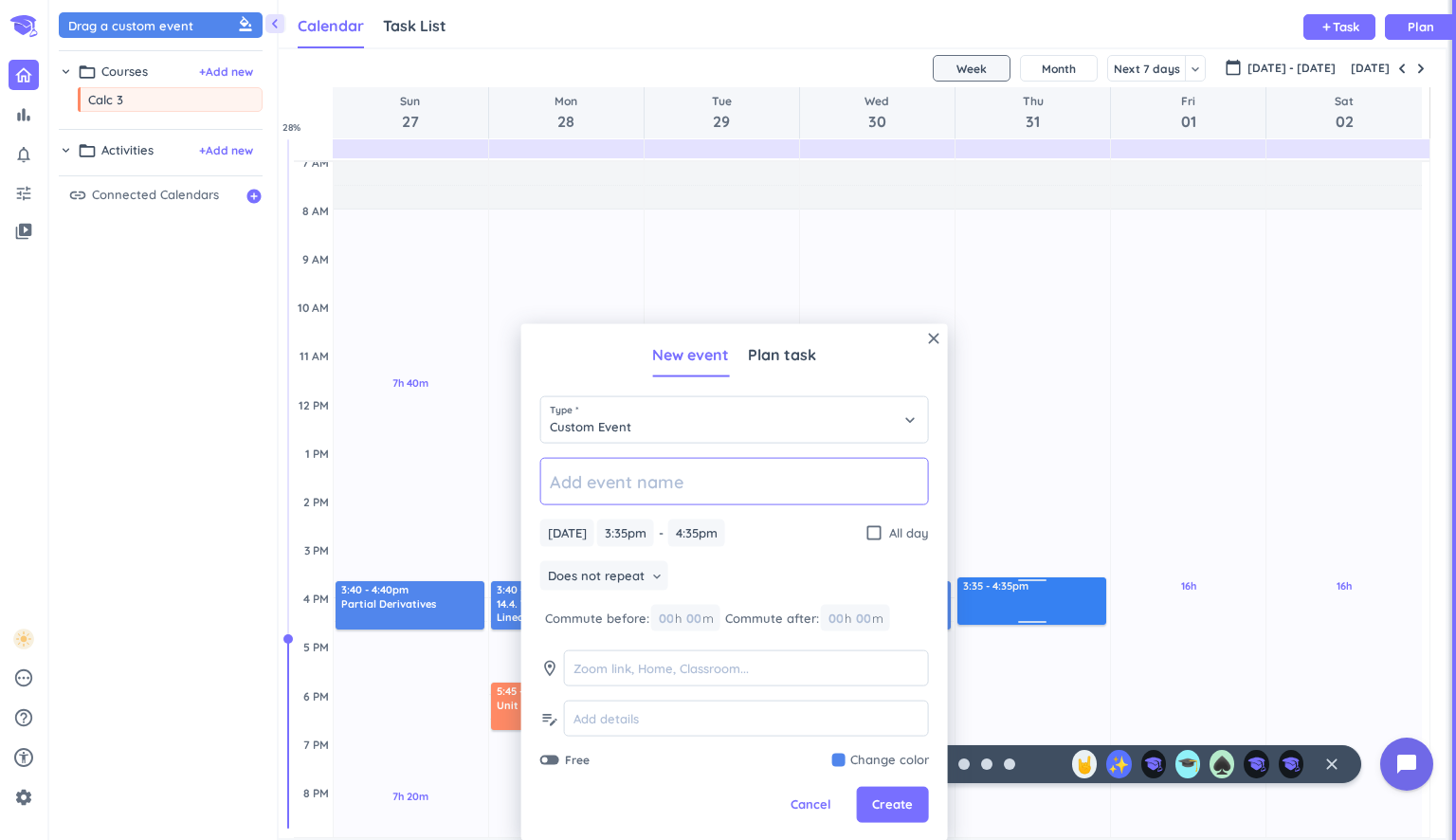 paste on "14.7. Maximum and Minimum Values" 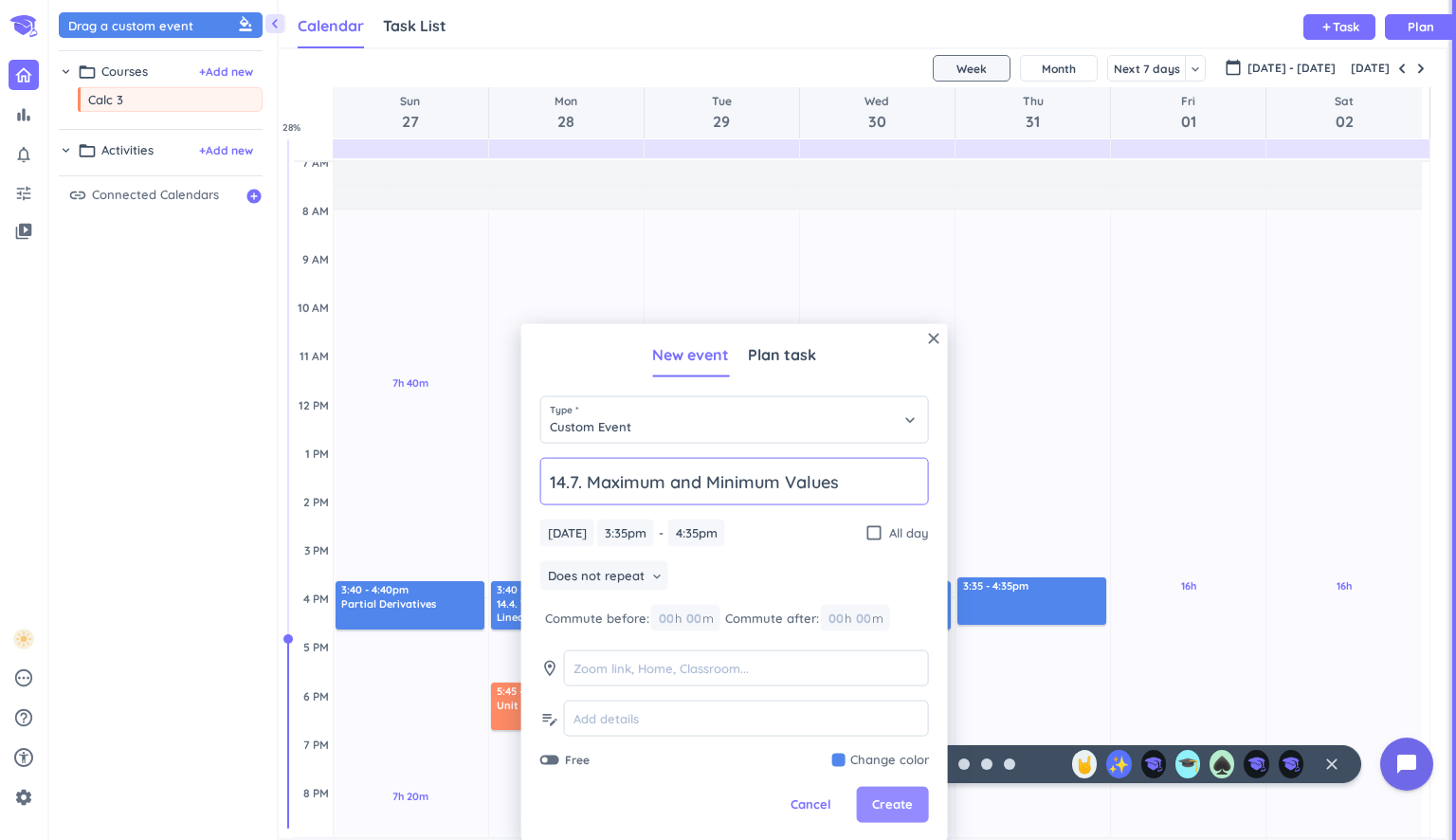 type on "14.7. Maximum and Minimum Values" 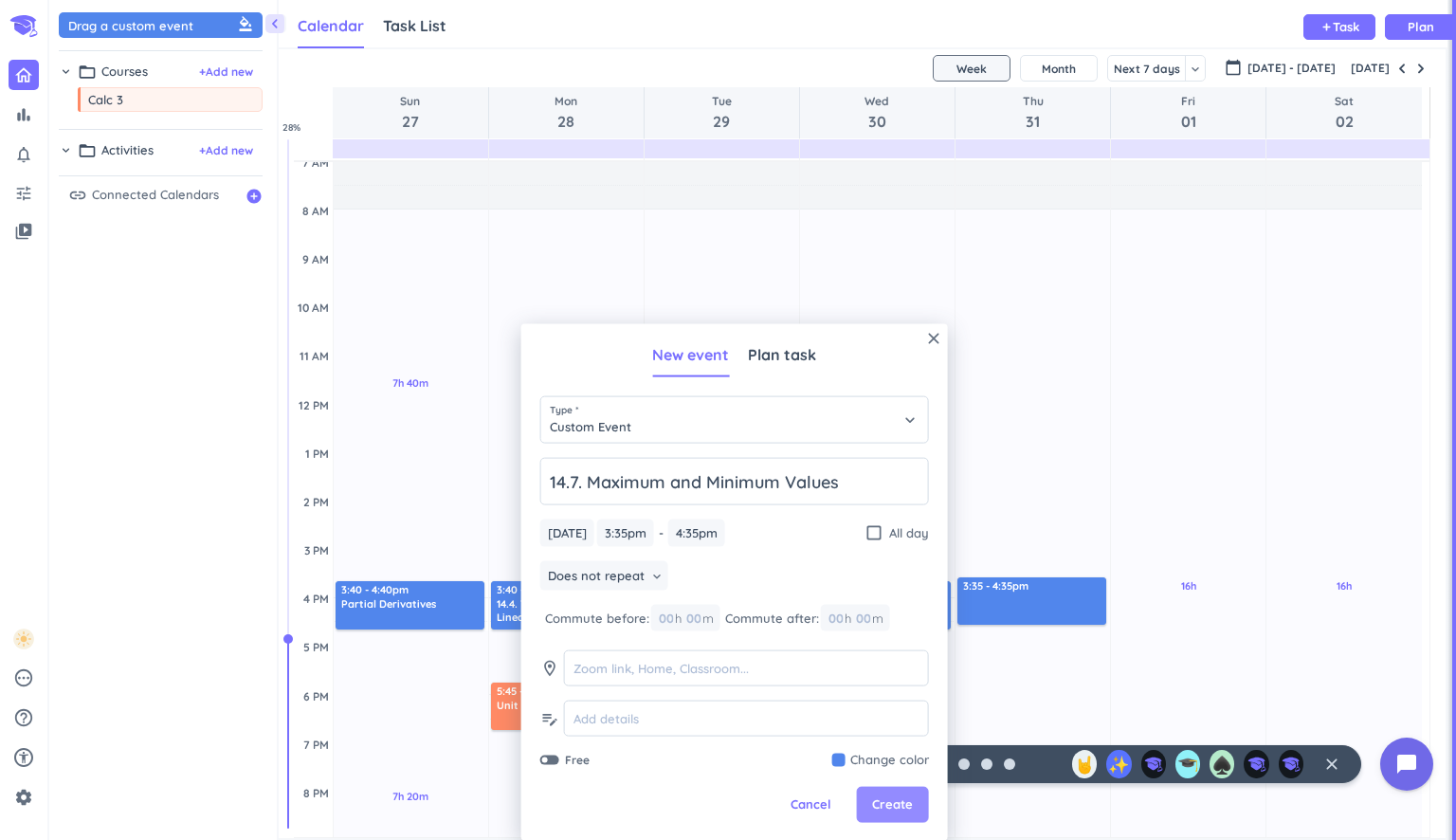 click on "Create" at bounding box center (893, 805) 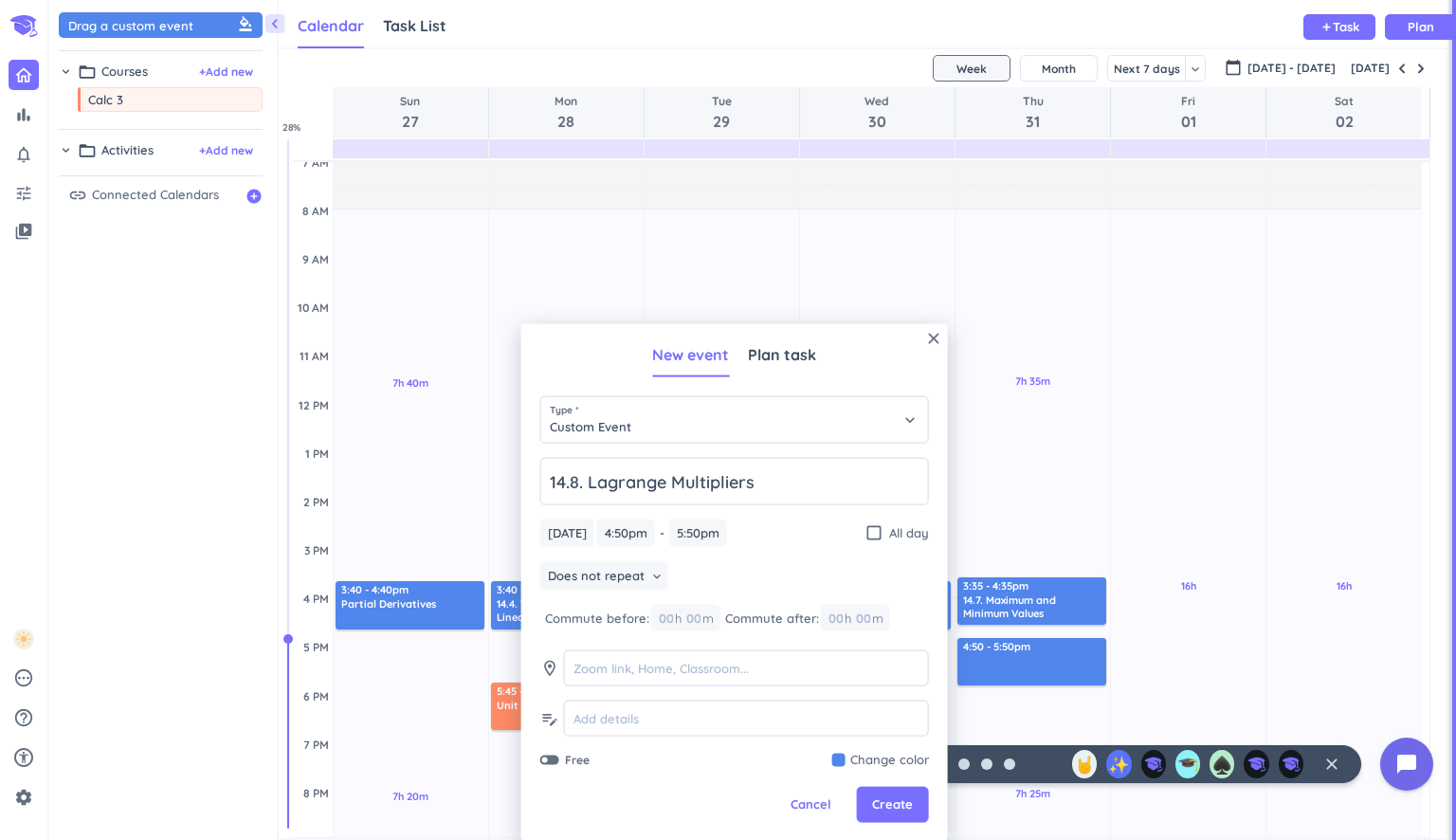 type on "14.8. Lagrange Multipliers" 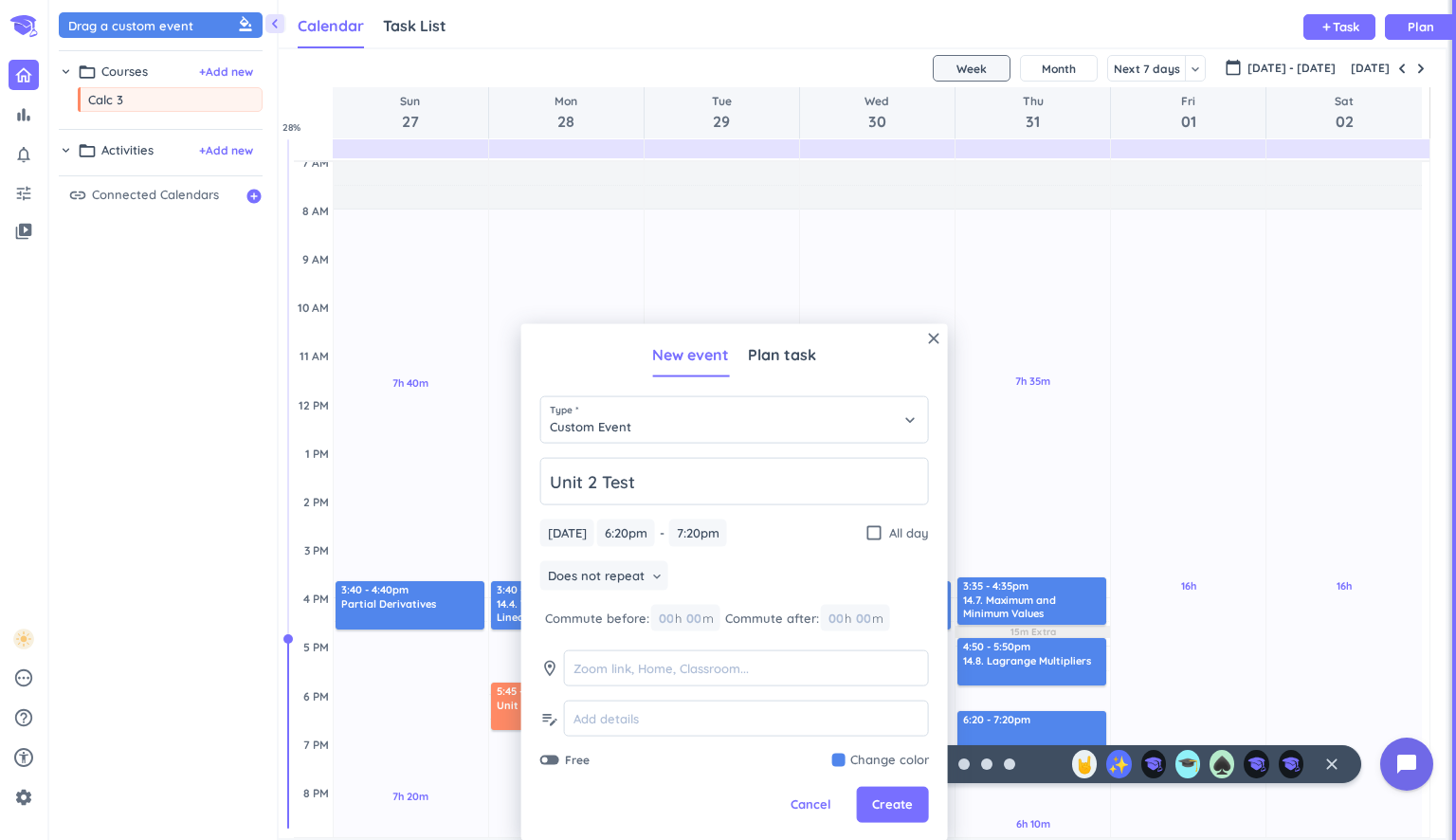type on "Unit 2 Test" 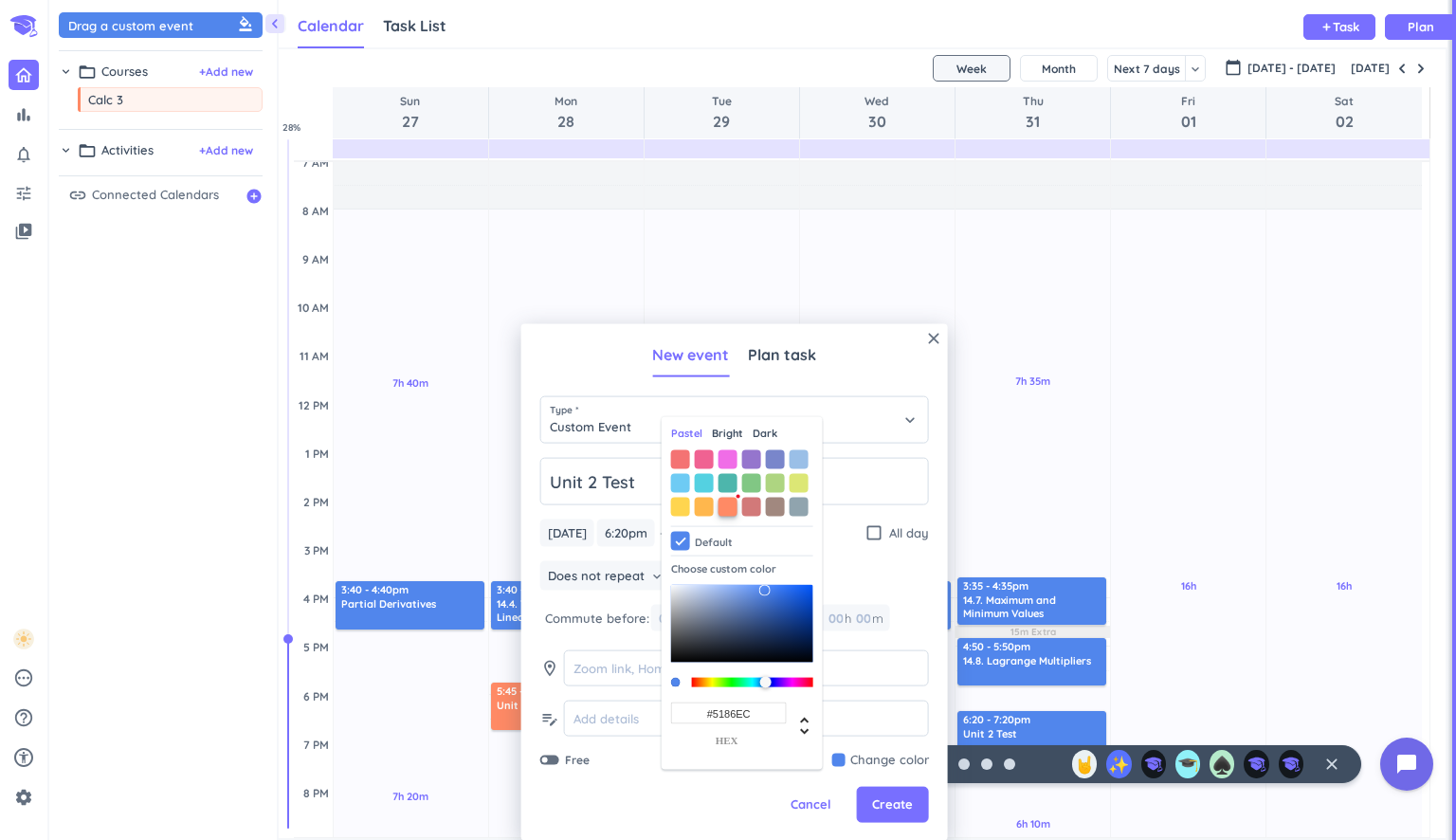 click at bounding box center (728, 506) 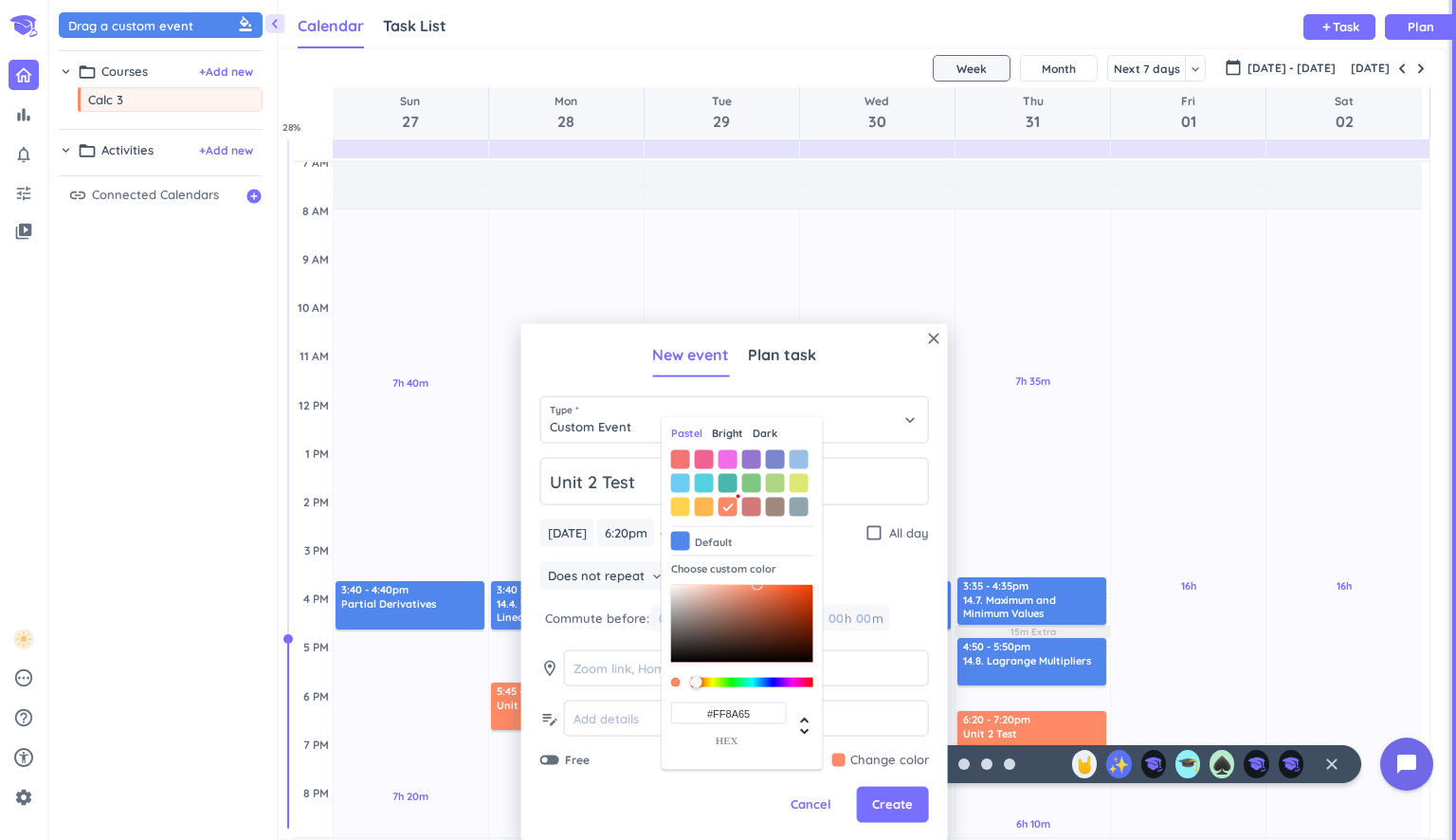 click on "close" at bounding box center (934, 338) 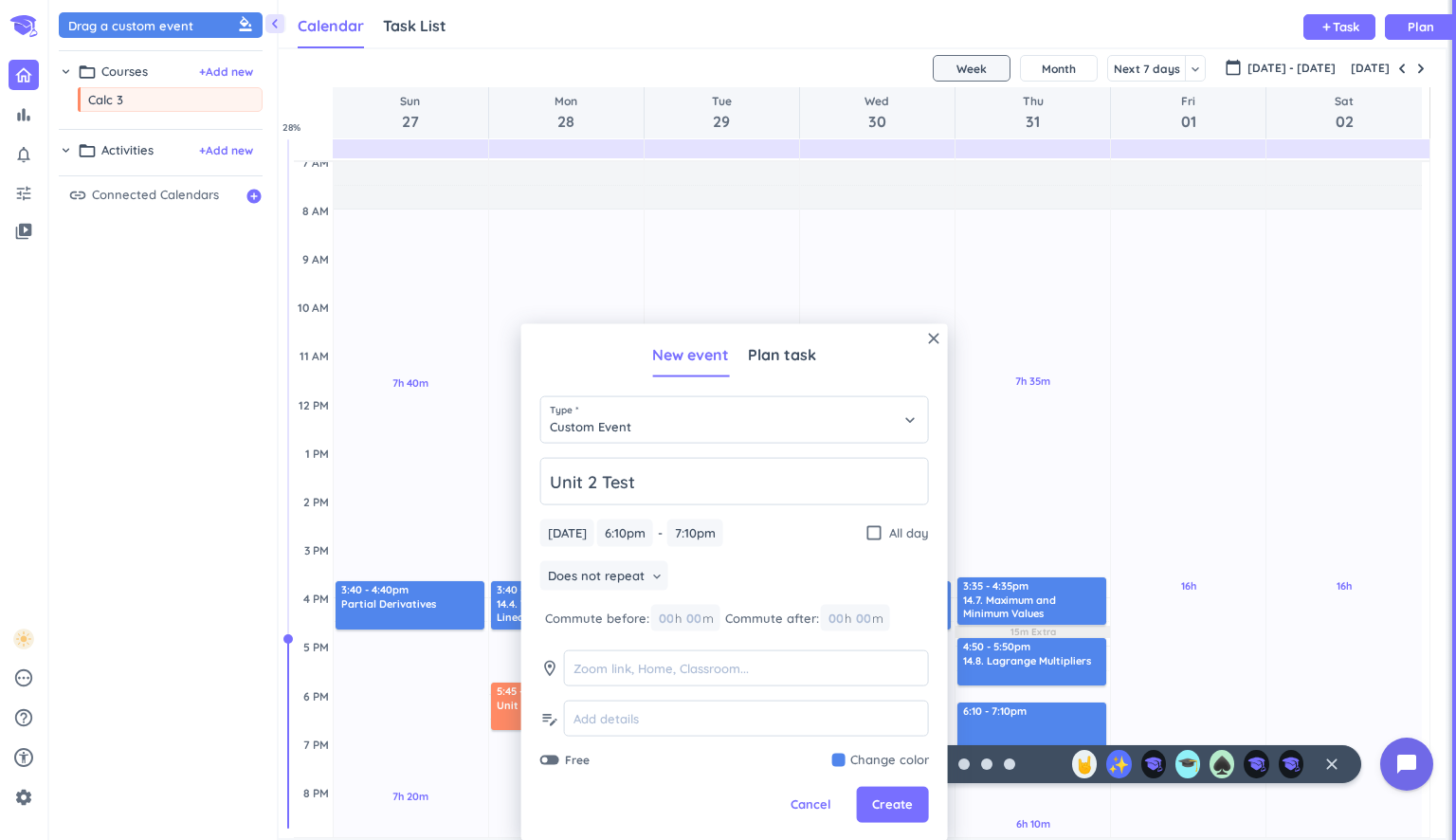 type on "Unit 2 Test" 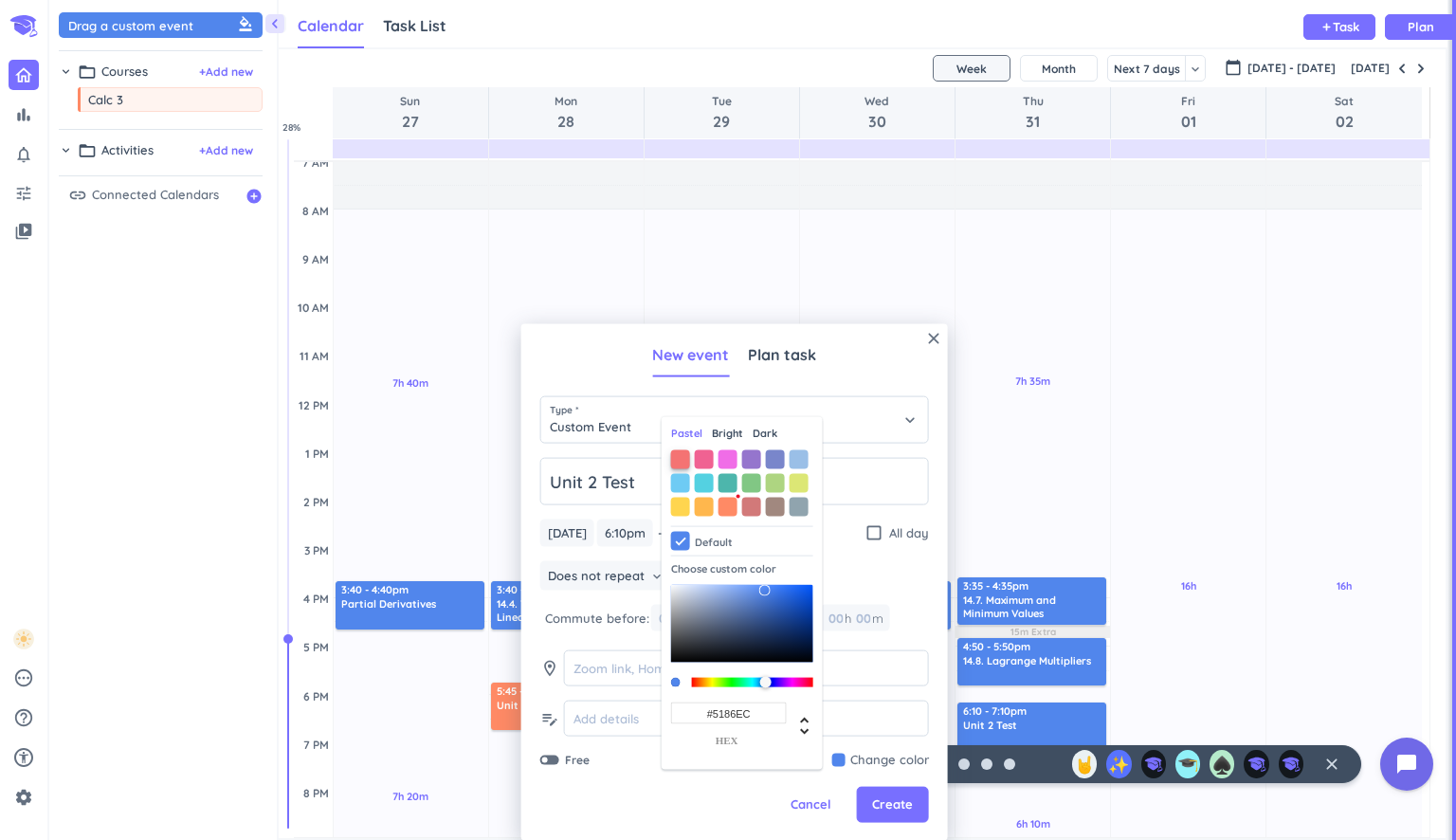 click at bounding box center (681, 459) 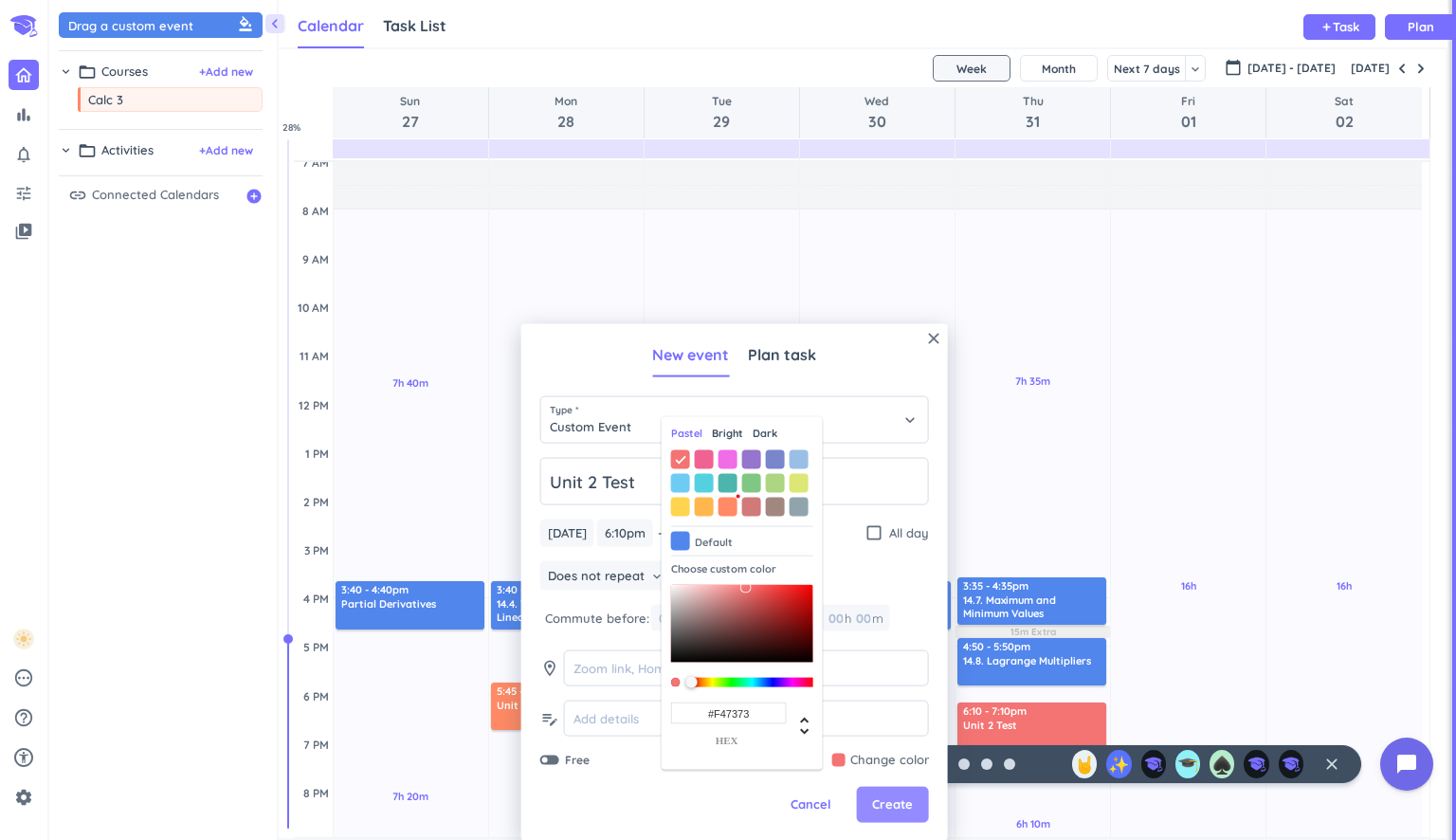 click on "Create" at bounding box center (892, 805) 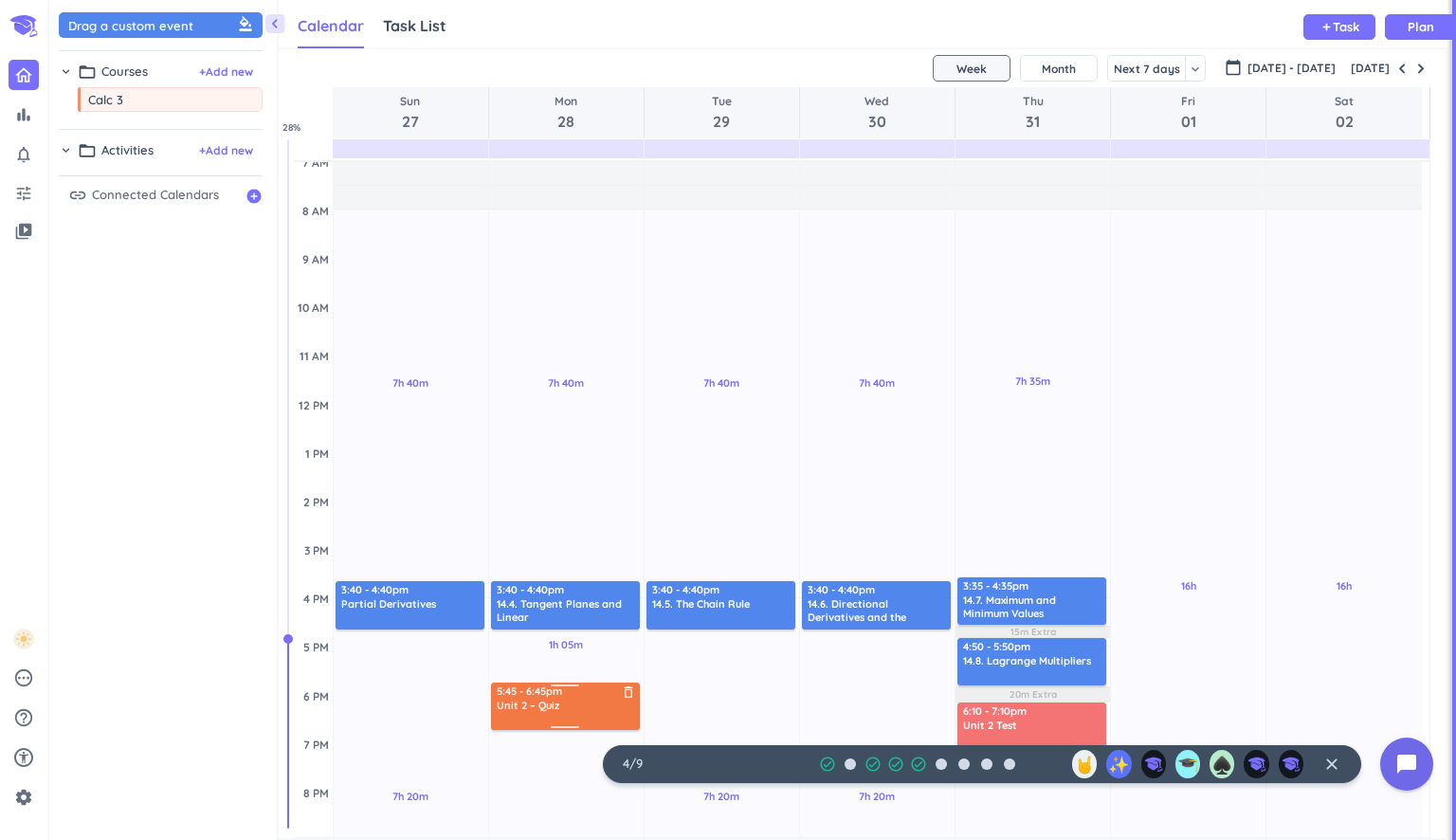 scroll, scrollTop: 242, scrollLeft: 0, axis: vertical 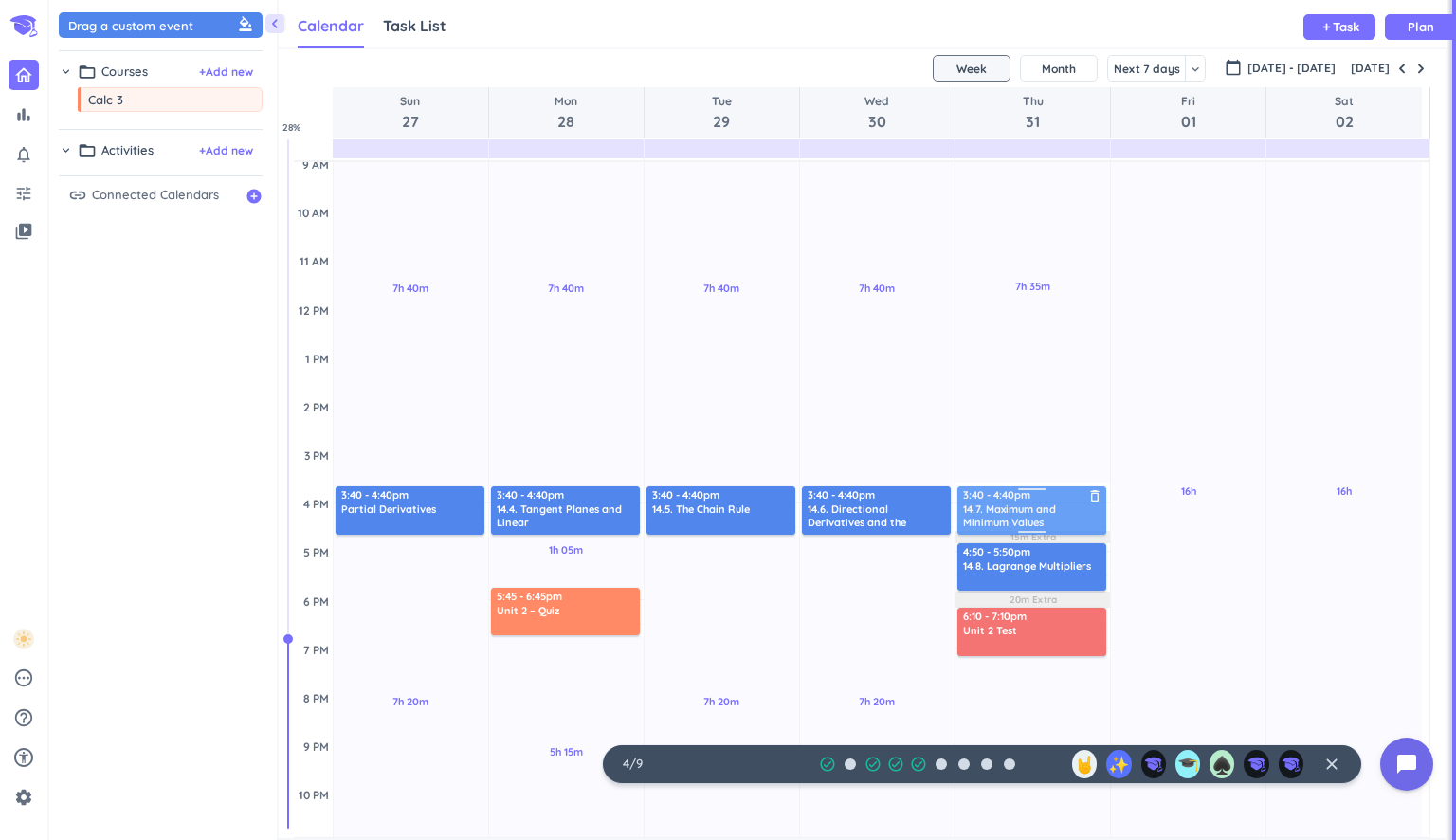 click on "7h 35m Past due Plan 4h 50m Past due Plan 15m Extra 20m Extra Adjust Awake Time Adjust Awake Time 3:35 - 4:35pm 14.7. Maximum and Minimum Values delete_outline 4:50 - 5:50pm 14.8. Lagrange Multipliers delete_outline 6:10 - 7:10pm Unit 2 Test delete_outline 3:40 - 4:40pm 14.7. Maximum and Minimum Values delete_outline" at bounding box center (1032, 502) 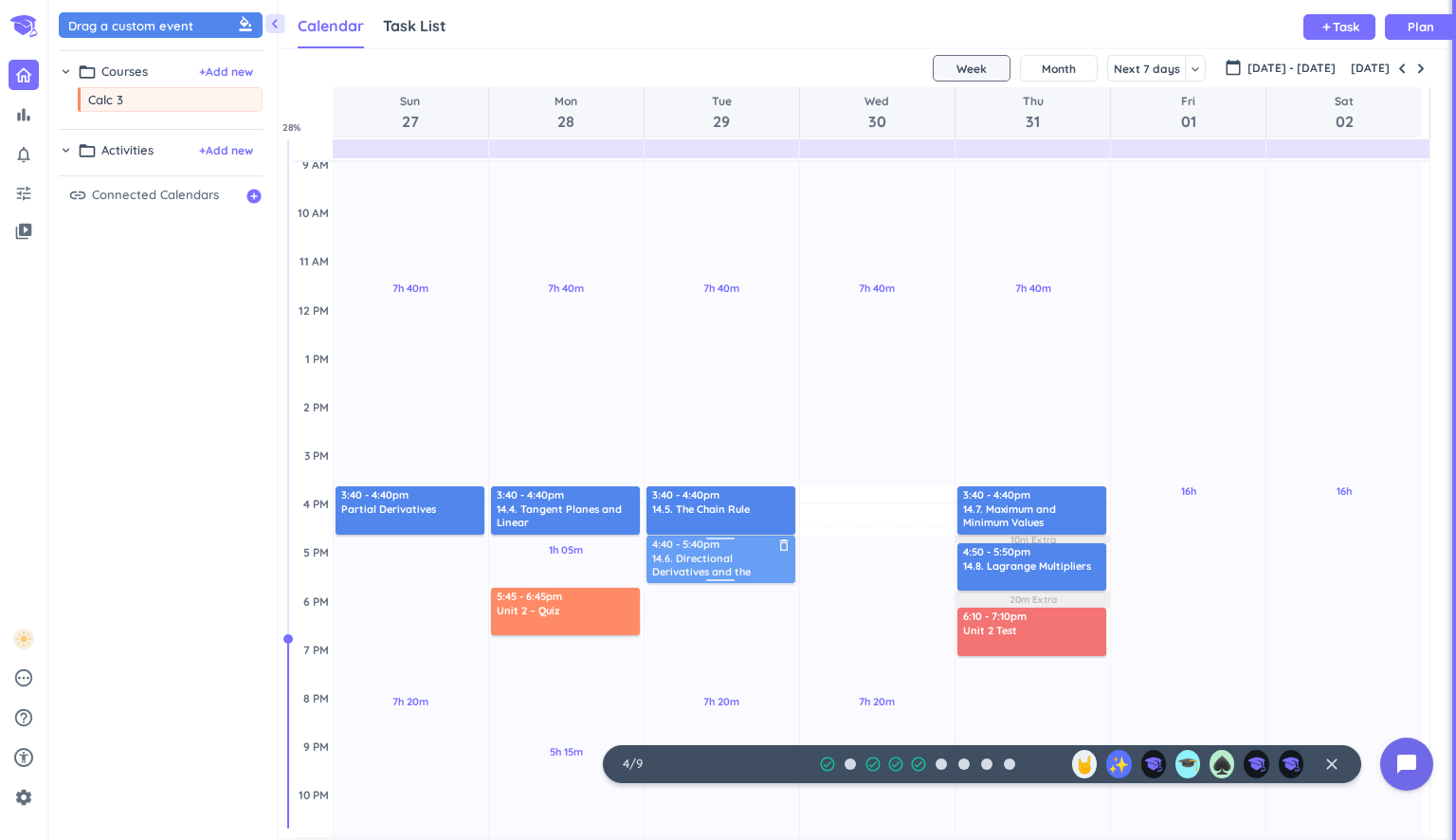 drag, startPoint x: 861, startPoint y: 514, endPoint x: 703, endPoint y: 558, distance: 164.01219 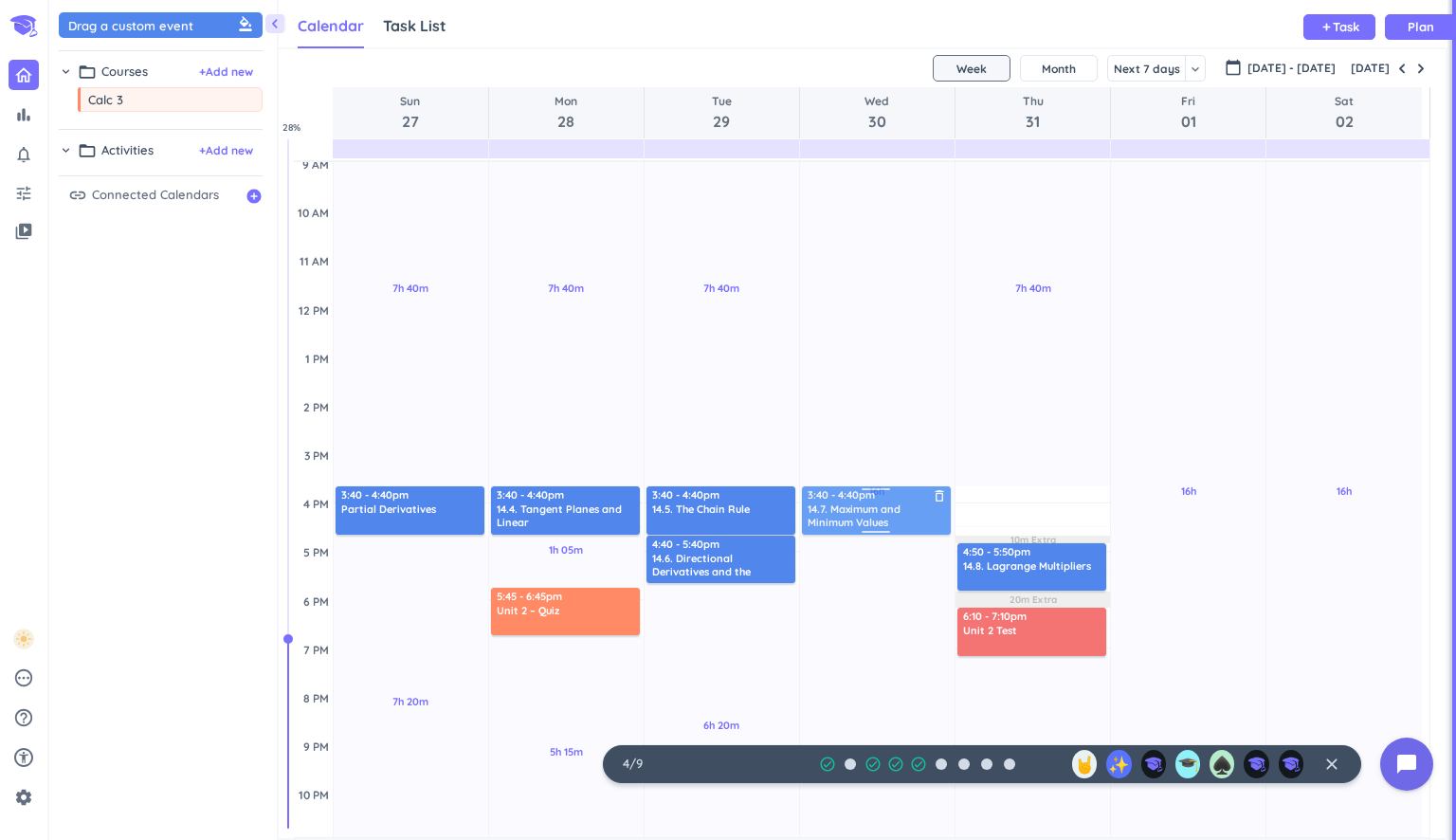 click on "7h 40m Past due Plan 7h 20m Past due Plan Adjust Awake Time Adjust Awake Time 3:40 - 4:40pm Partial Derivatives delete_outline 7h 40m Past due Plan 1h 05m Past due Plan 5h 15m Past due Plan Adjust Awake Time Adjust Awake Time 3:40 - 4:40pm 14.4. Tangent Planes and Linear delete_outline 5:45 - 6:45pm Unit 2 – Quiz delete_outline 7h 40m Past due Plan 6h 20m Past due Plan Adjust Awake Time Adjust Awake Time 3:40 - 4:40pm 14.5. The Chain Rule delete_outline 4:40 - 5:40pm 14.6. Directional Derivatives and the Gradient Vector delete_outline 16h  Past due Plan Adjust Awake Time Adjust Awake Time 3:40 - 4:40pm 14.7. Maximum and Minimum Values delete_outline 7h 40m Past due Plan 4h 50m Past due Plan 10m Extra 20m Extra Adjust Awake Time Adjust Awake Time 3:40 - 4:40pm 14.7. Maximum and Minimum Values delete_outline 4:50 - 5:50pm 14.8. Lagrange Multipliers delete_outline 6:10 - 7:10pm Unit 2 Test delete_outline 16h  Past due Plan Adjust Awake Time Adjust Awake Time 16h  Past due Plan Adjust Awake Time" at bounding box center [858, 502] 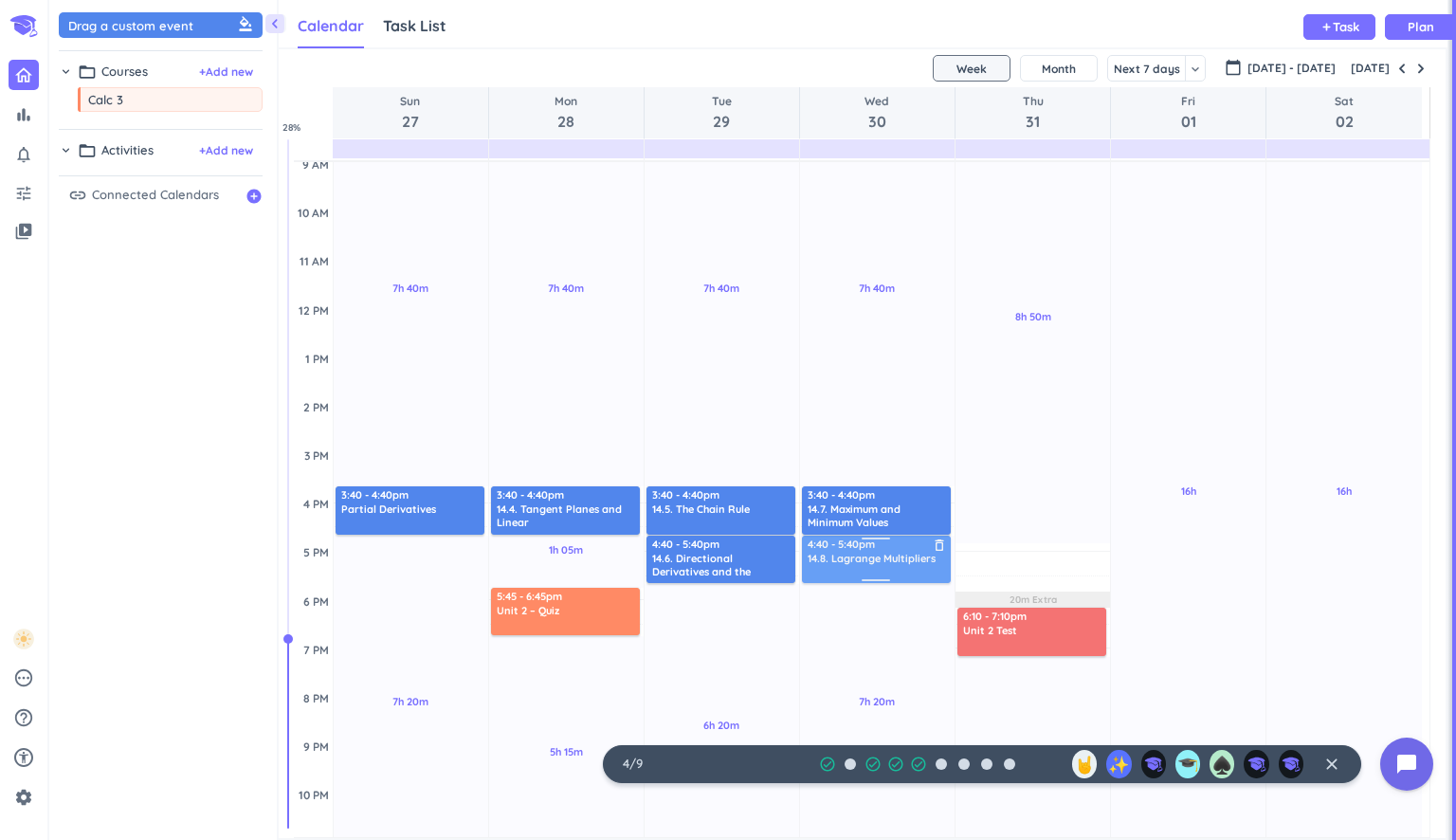 drag, startPoint x: 990, startPoint y: 571, endPoint x: 883, endPoint y: 575, distance: 107.07474 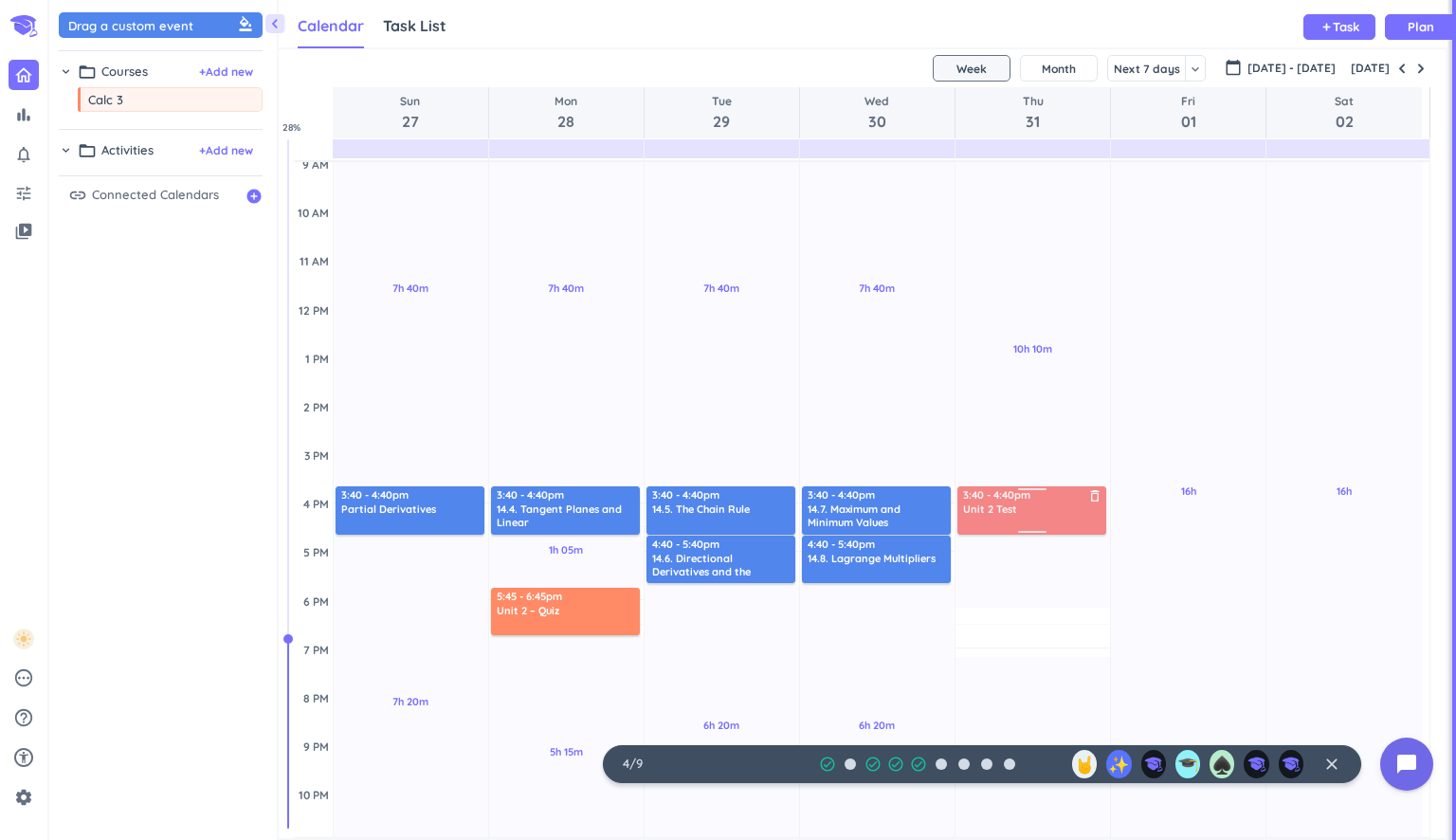 drag, startPoint x: 1023, startPoint y: 644, endPoint x: 1030, endPoint y: 520, distance: 124.19742 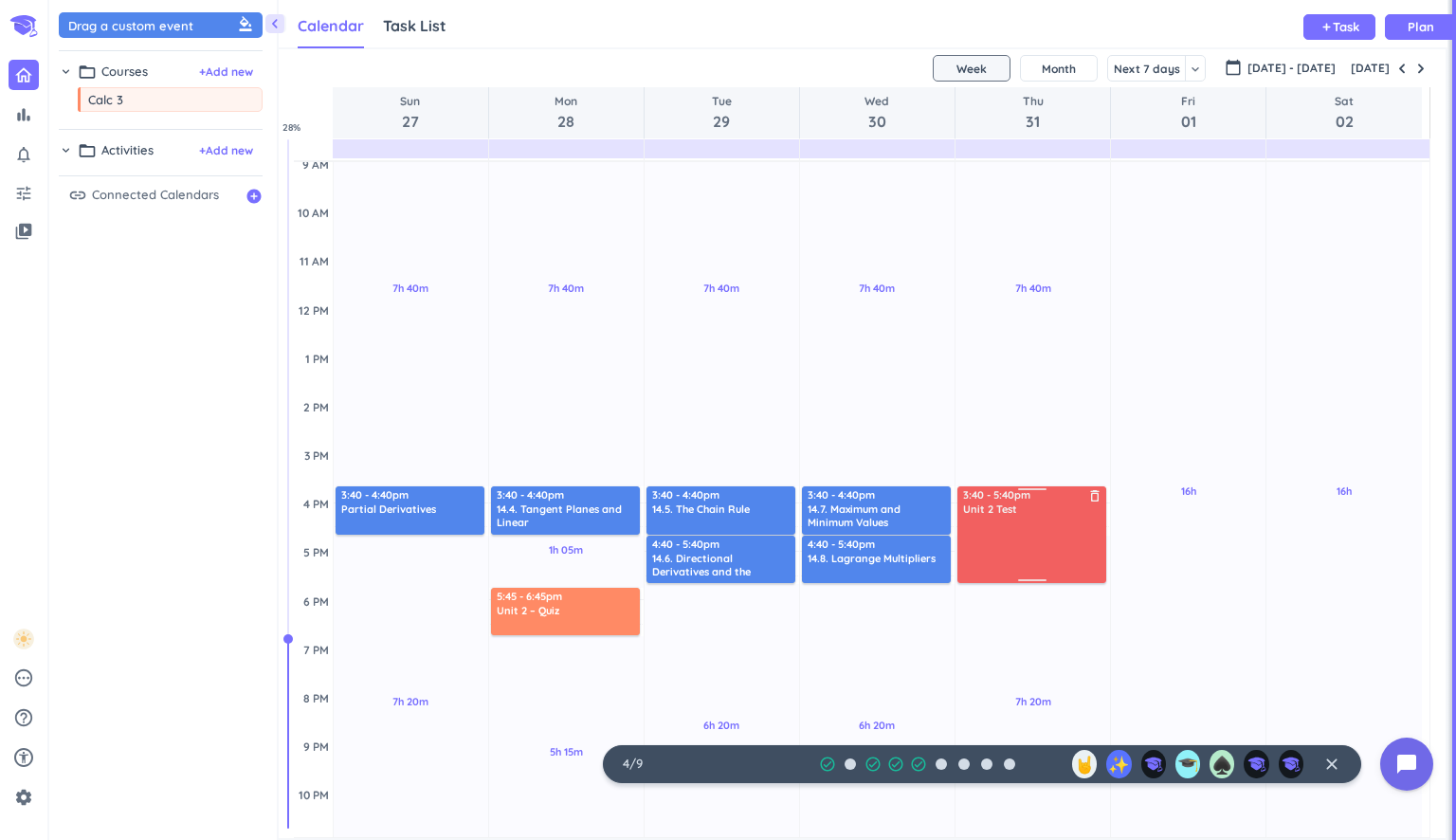drag, startPoint x: 1031, startPoint y: 532, endPoint x: 1028, endPoint y: 582, distance: 50.08992 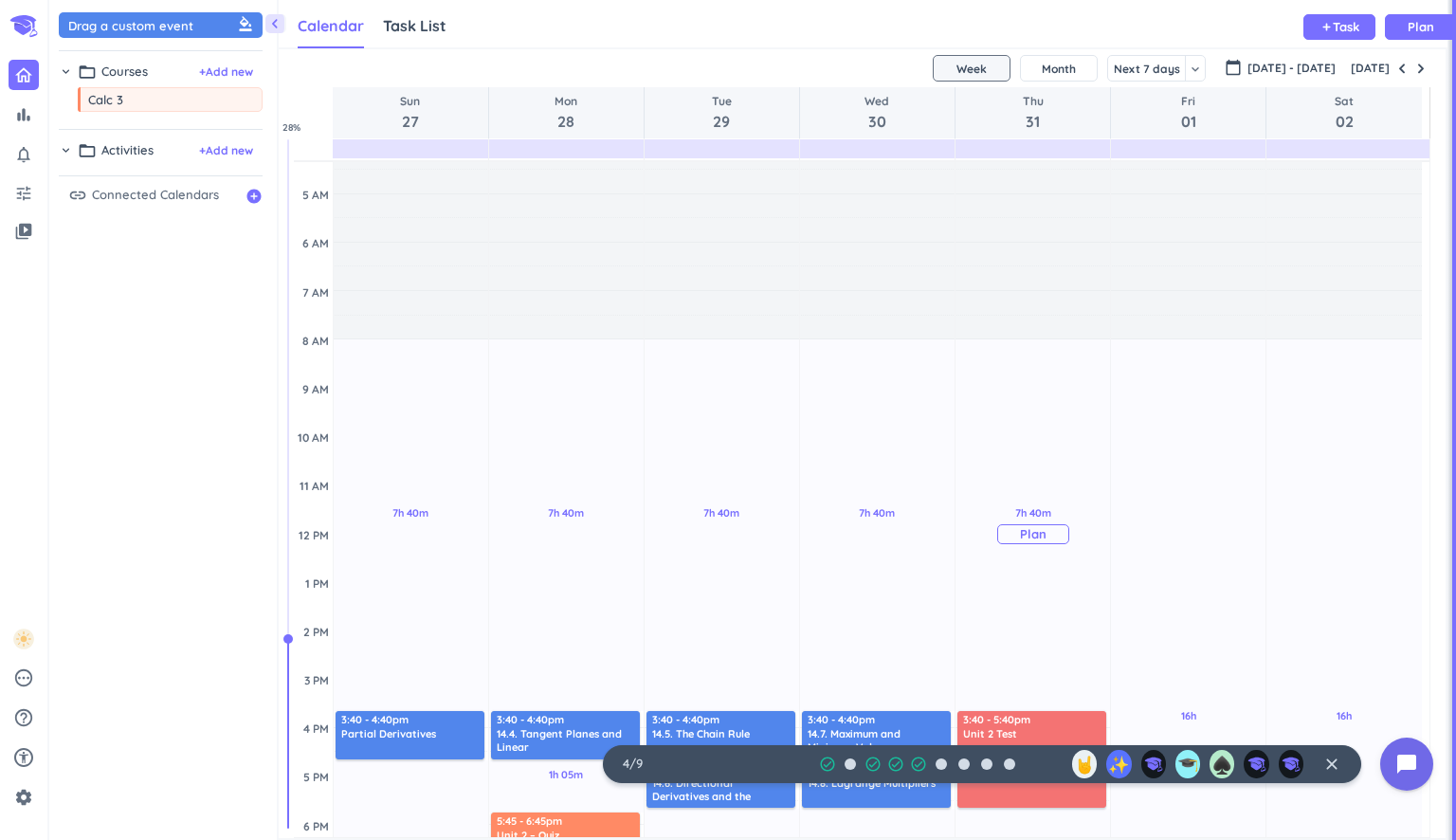scroll, scrollTop: 0, scrollLeft: 0, axis: both 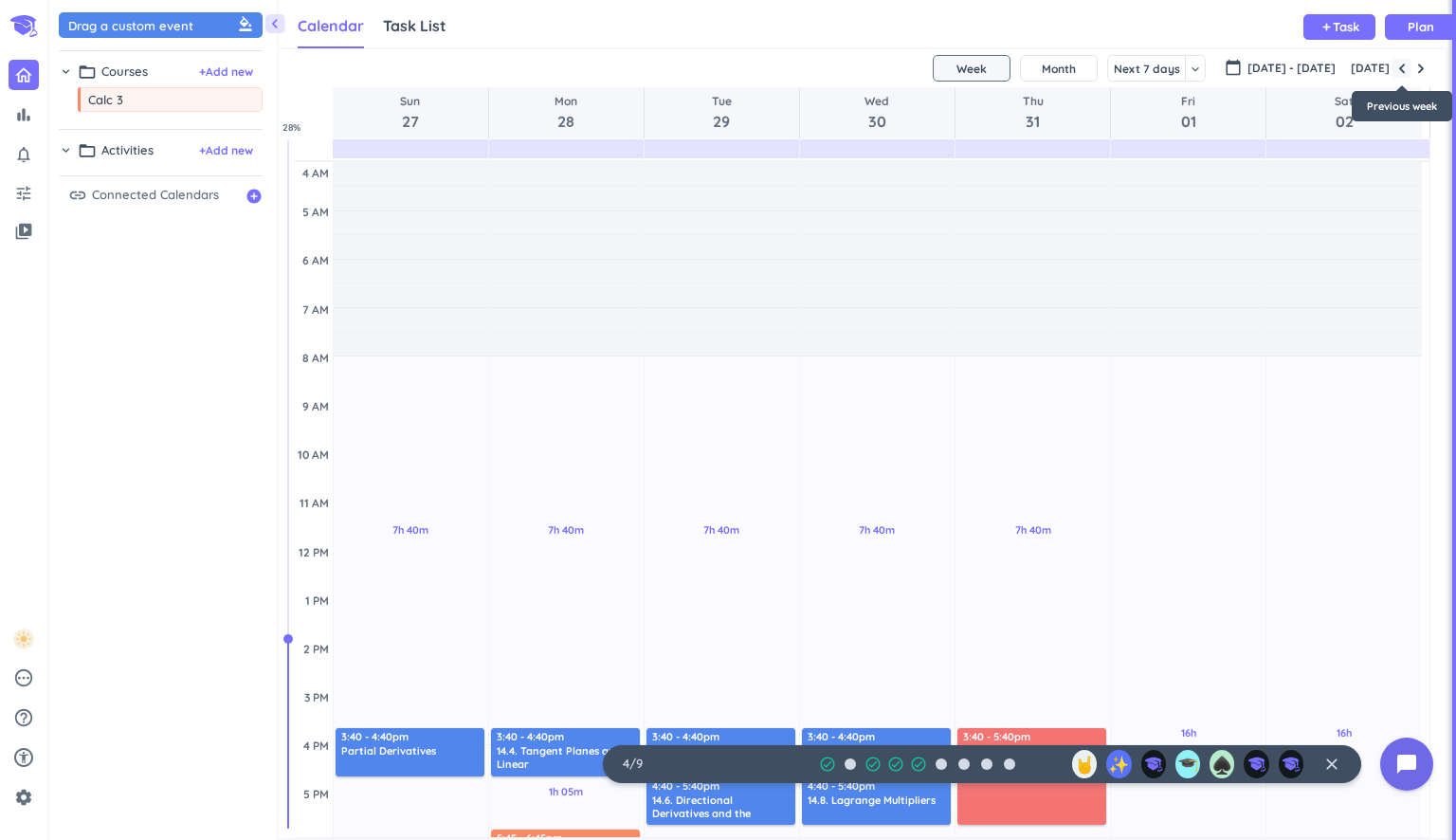 click at bounding box center (1402, 68) 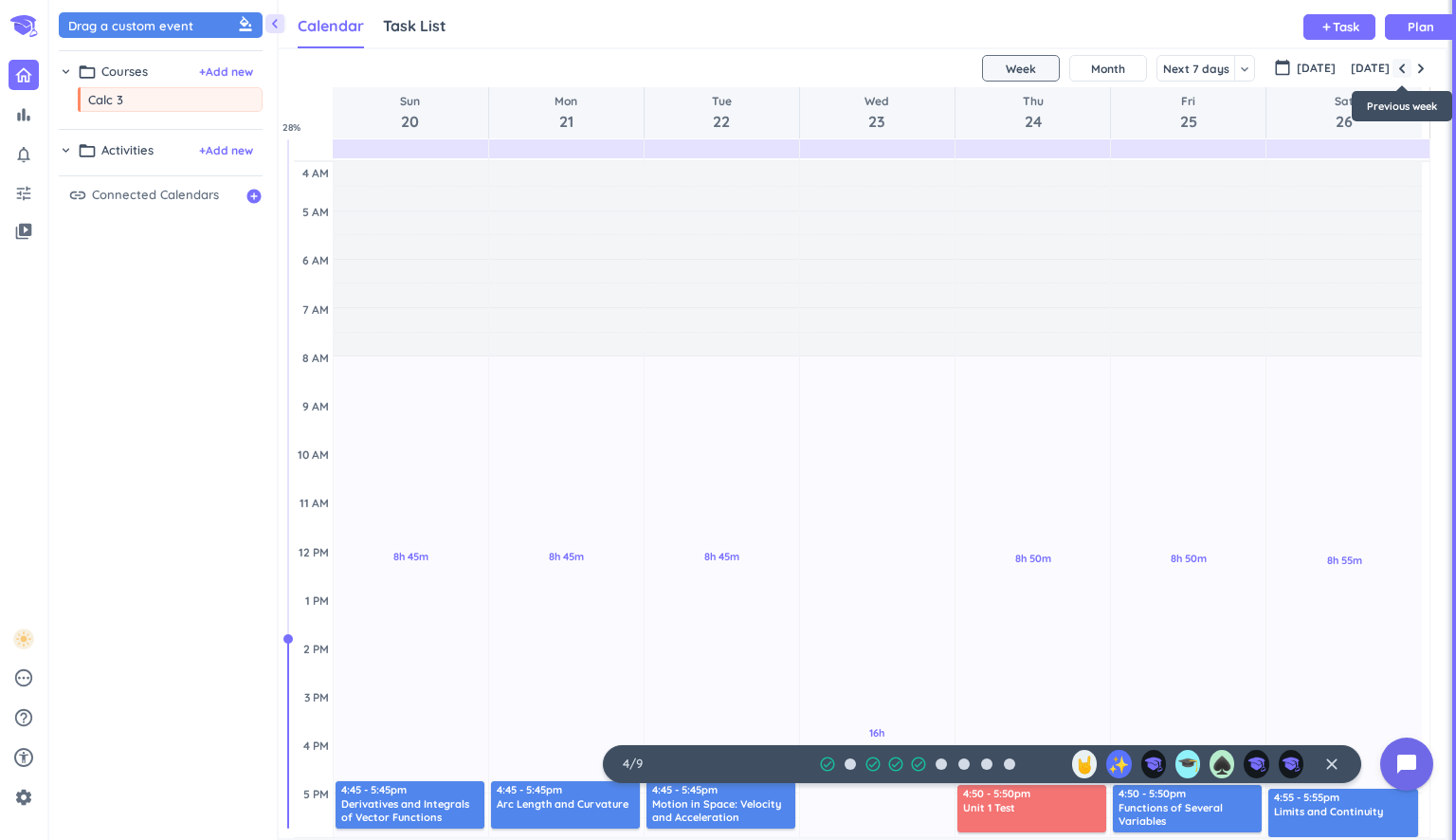 scroll, scrollTop: 147, scrollLeft: 0, axis: vertical 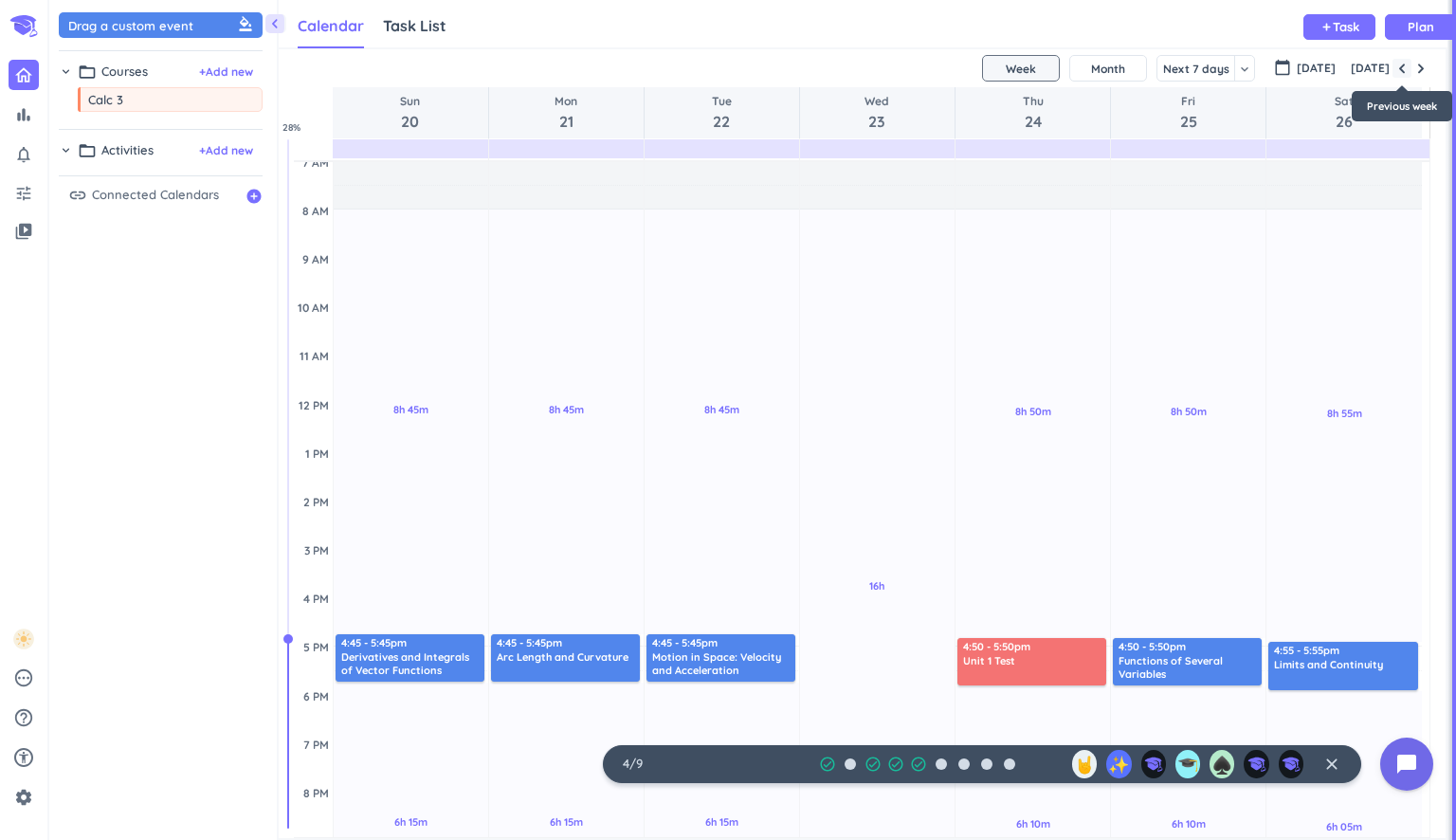 click at bounding box center (1402, 68) 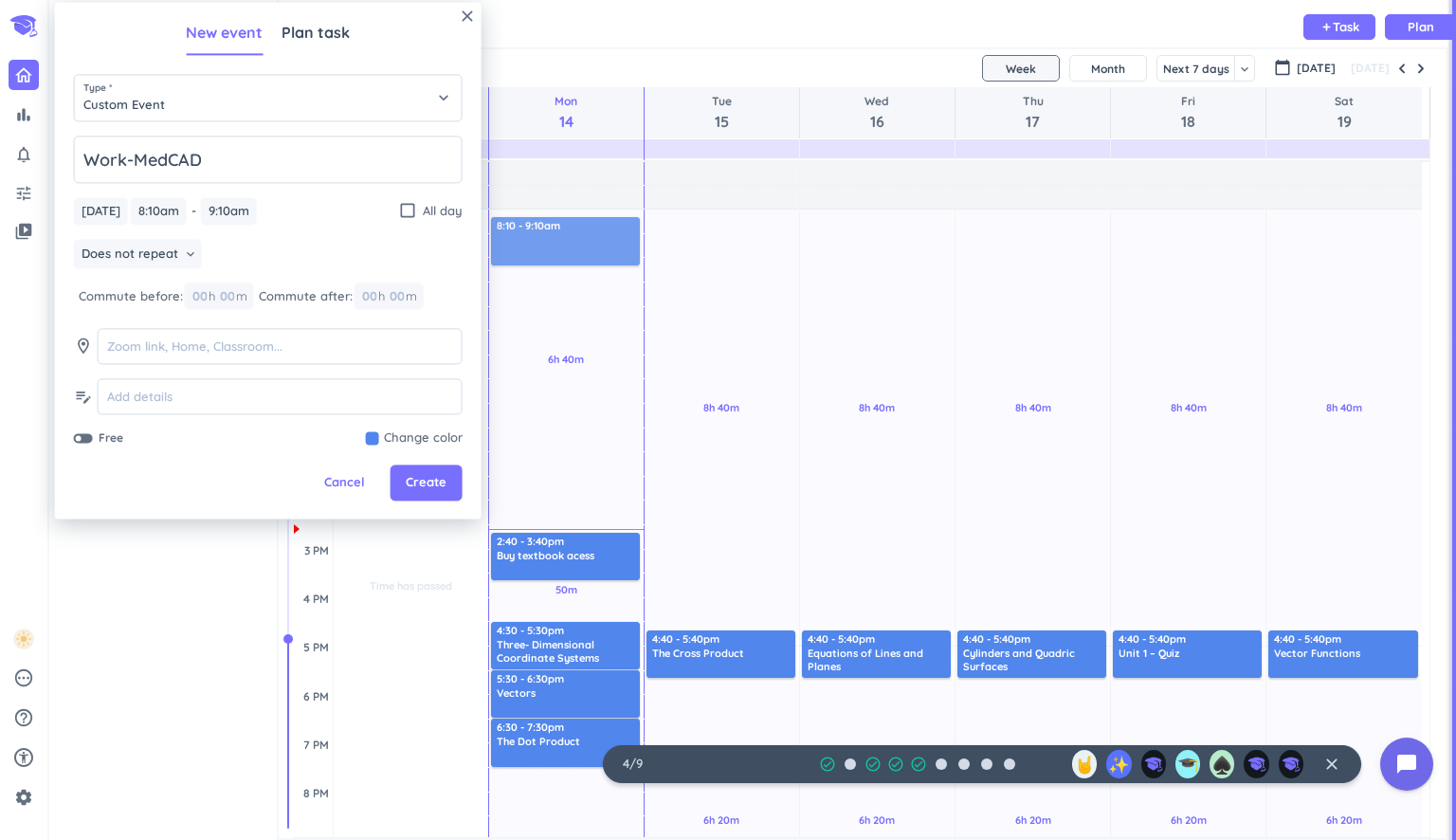 type on "Work-MedCAD" 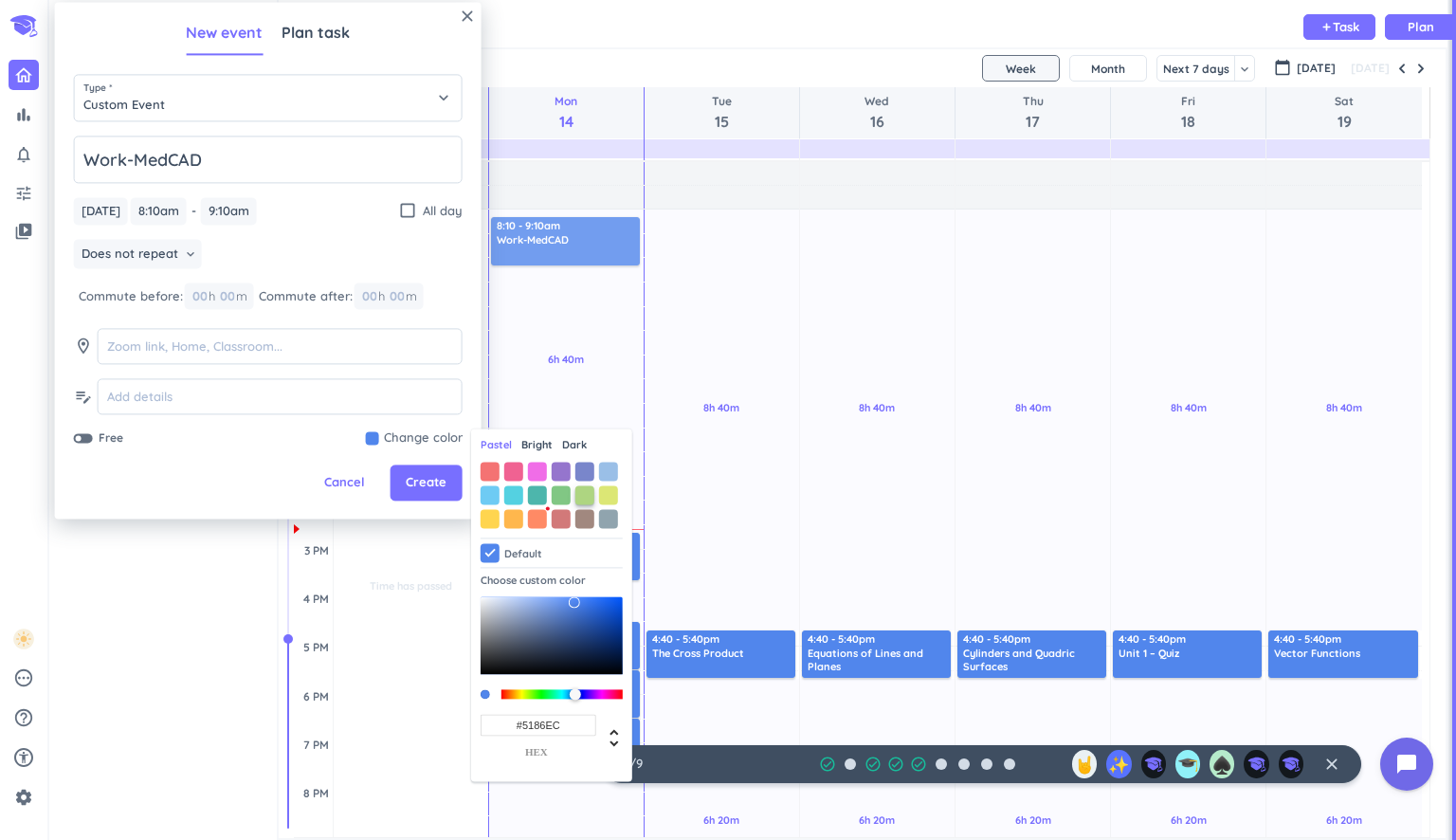 click at bounding box center [585, 495] 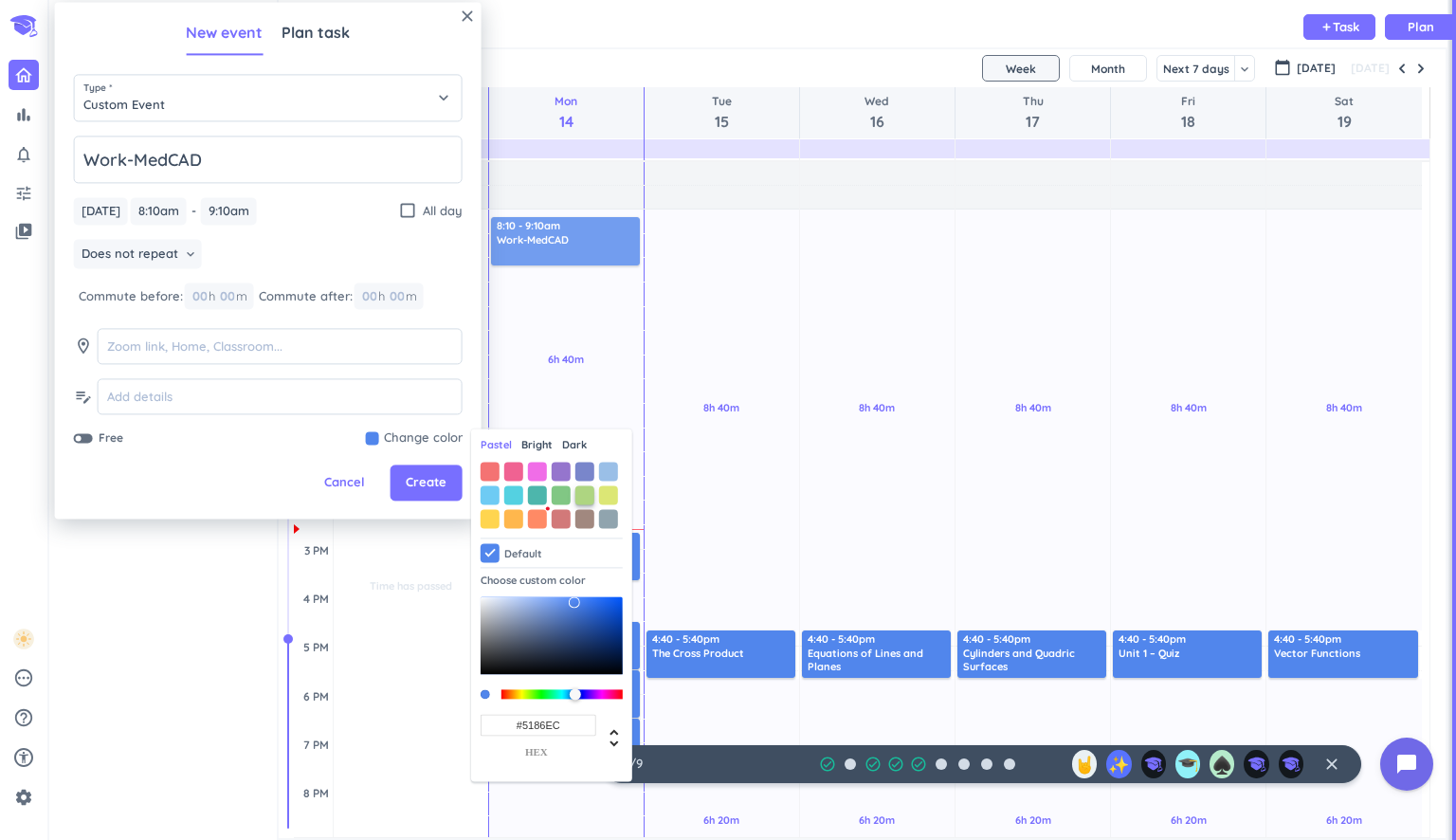 type on "#AED581" 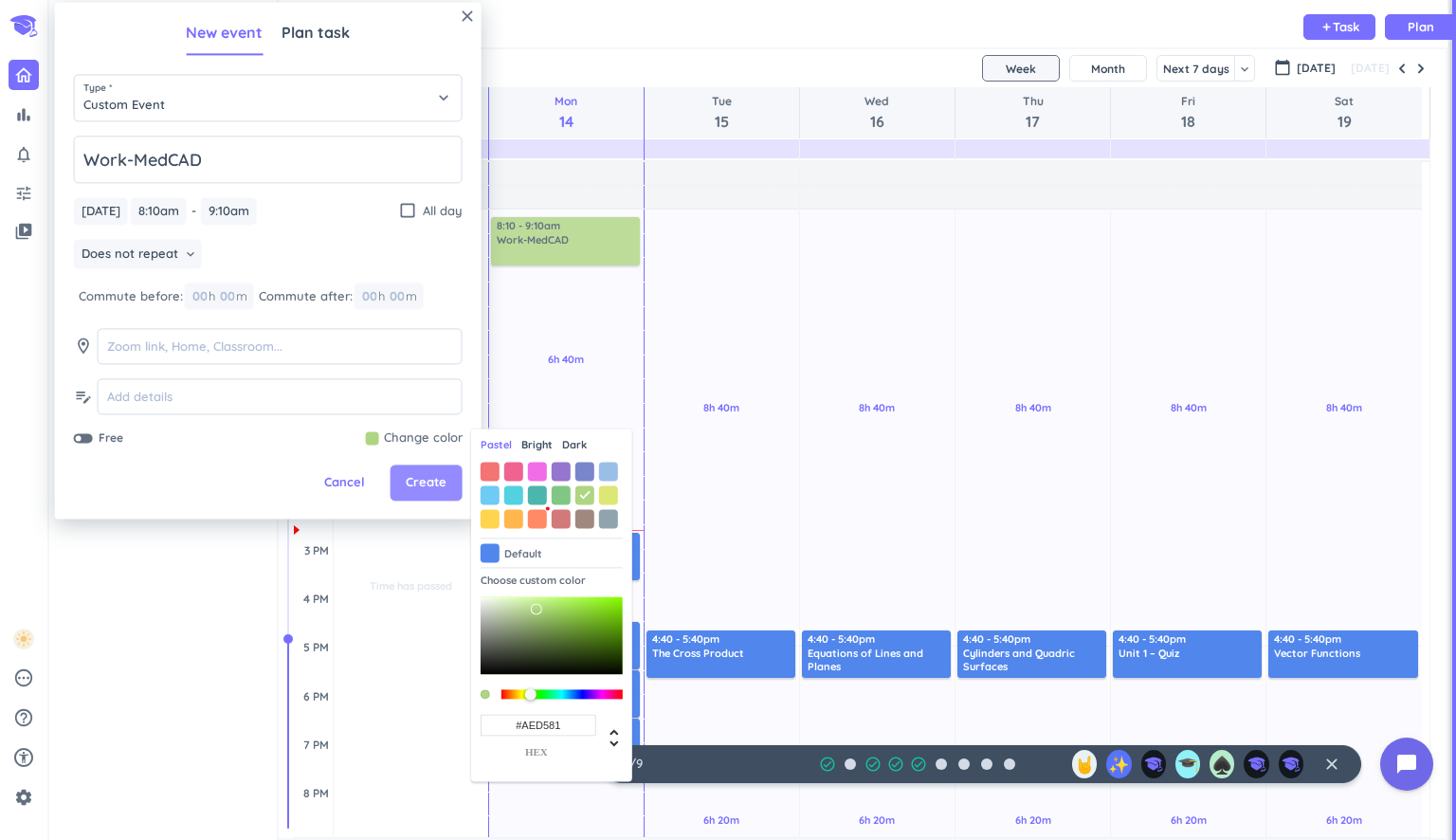 click on "Create" at bounding box center [426, 484] 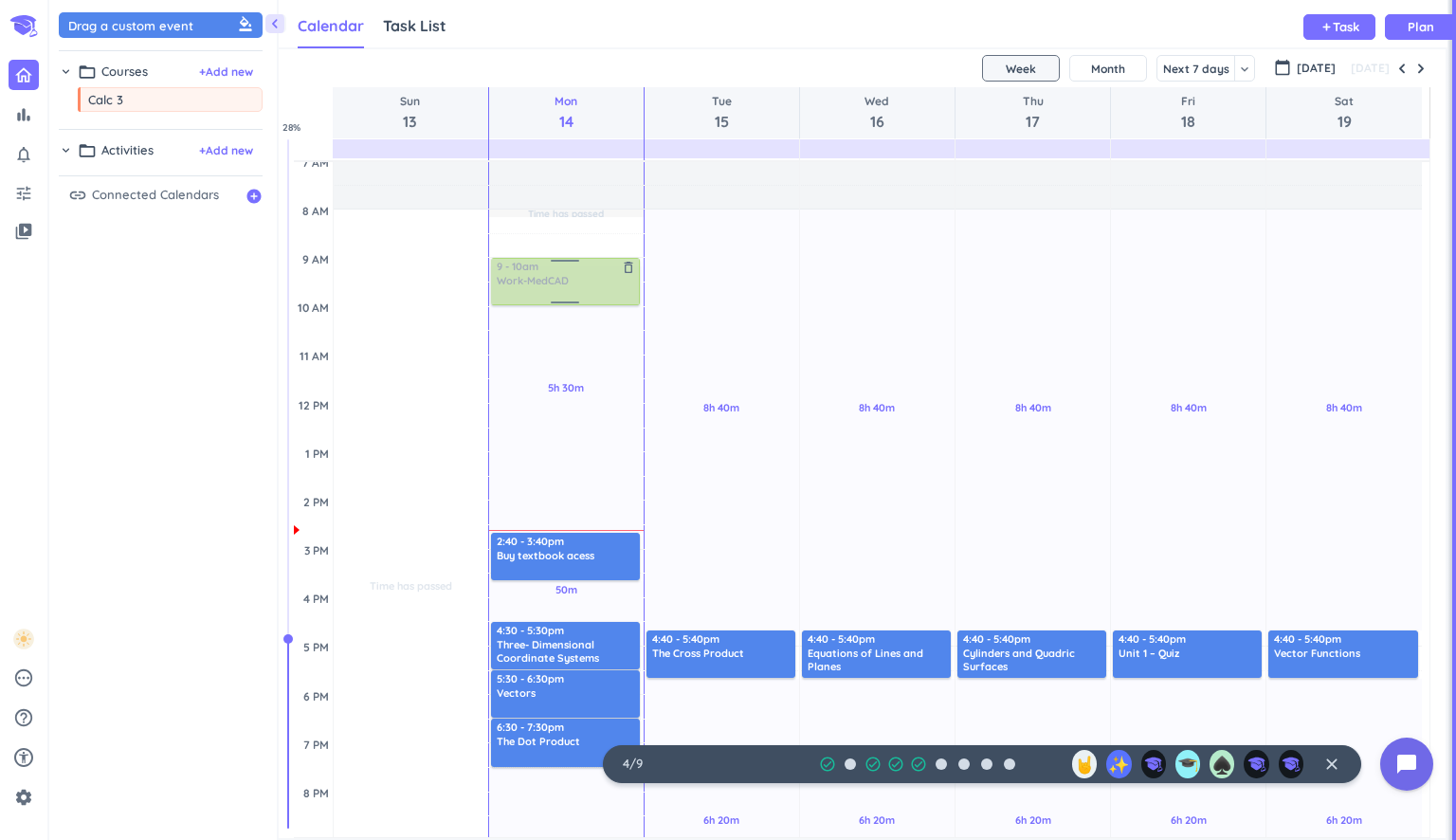 drag, startPoint x: 549, startPoint y: 243, endPoint x: 550, endPoint y: 283, distance: 40.0125 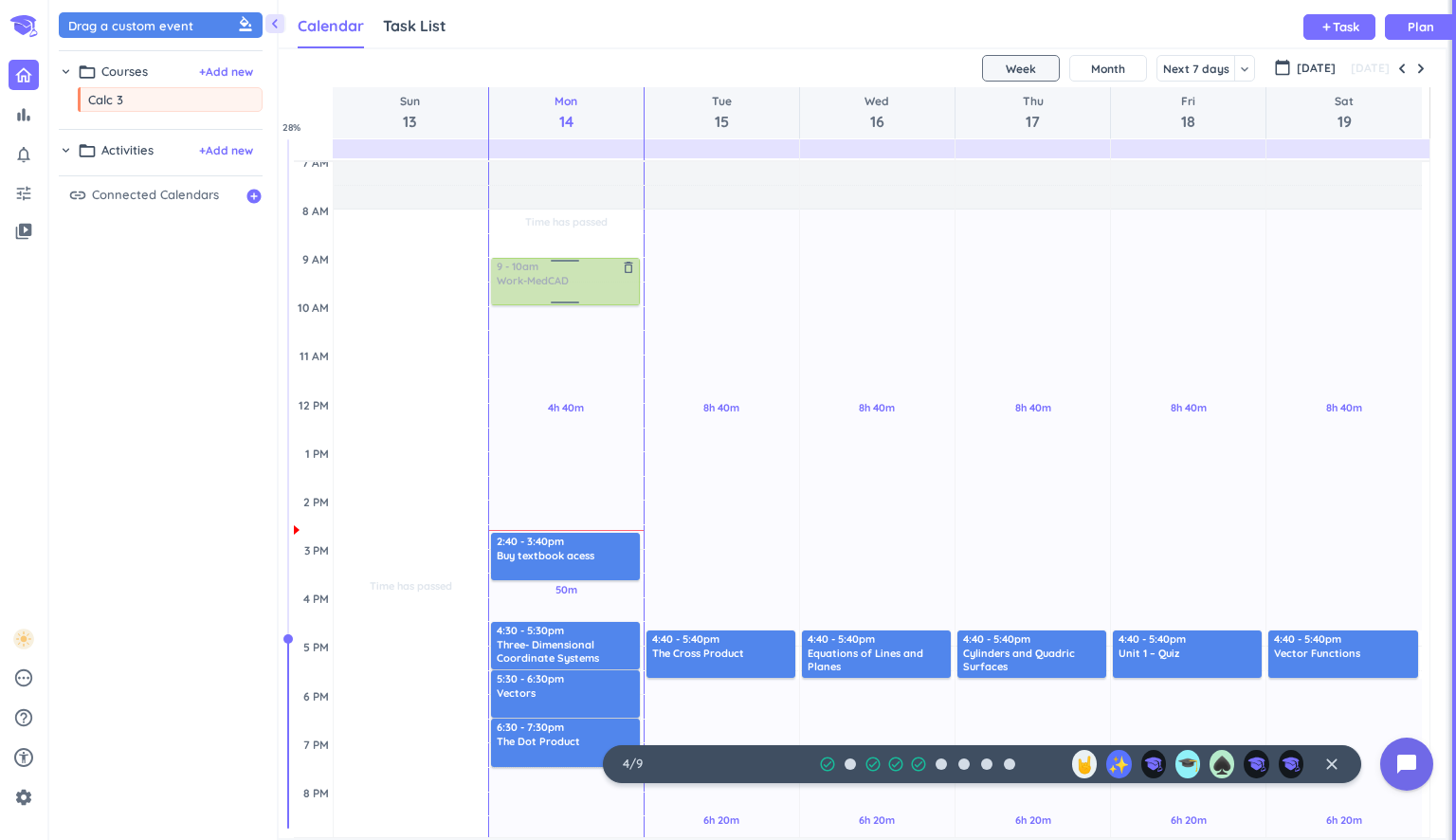 click at bounding box center (564, 282) 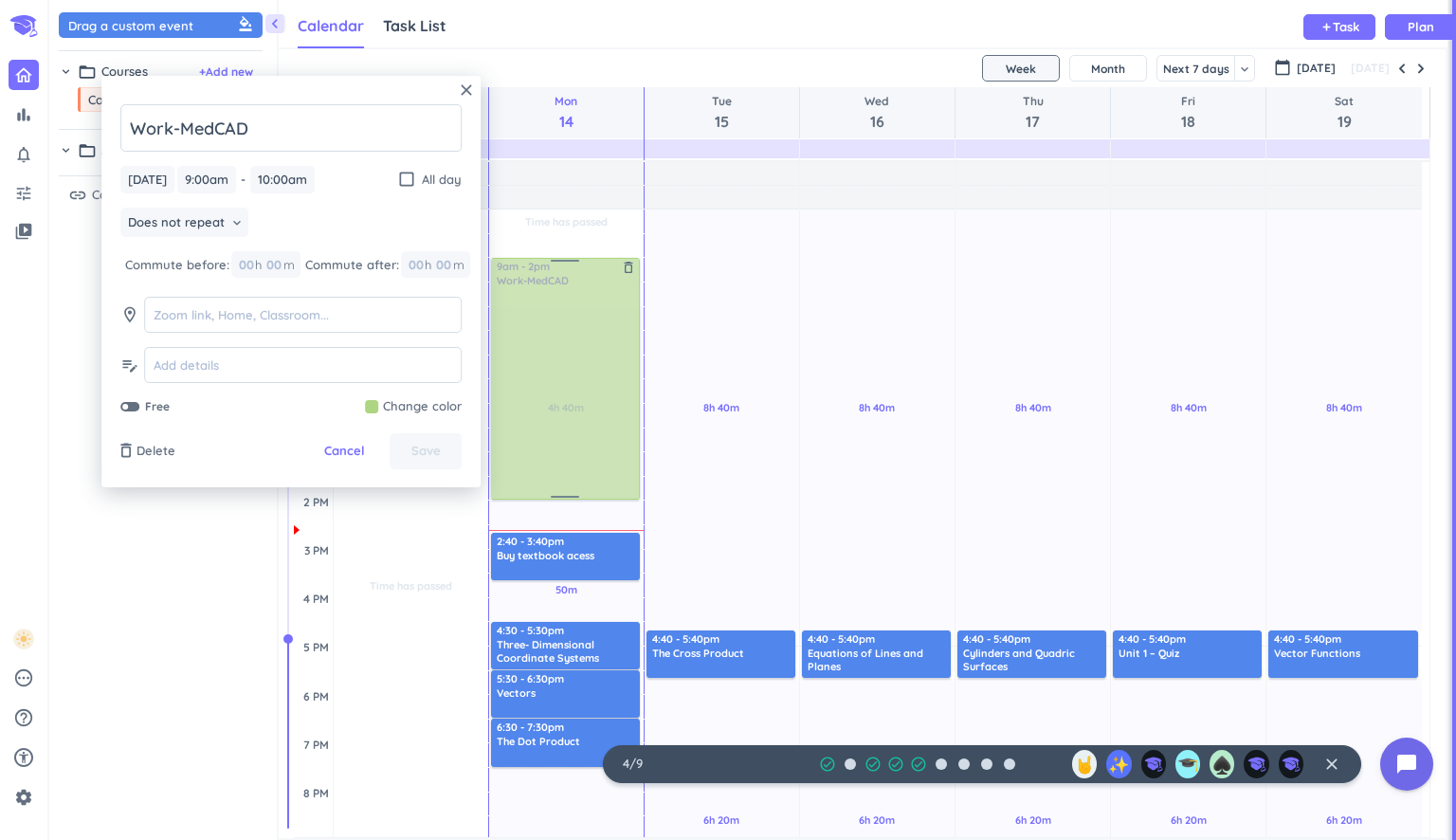 drag, startPoint x: 571, startPoint y: 302, endPoint x: 558, endPoint y: 499, distance: 197.4285 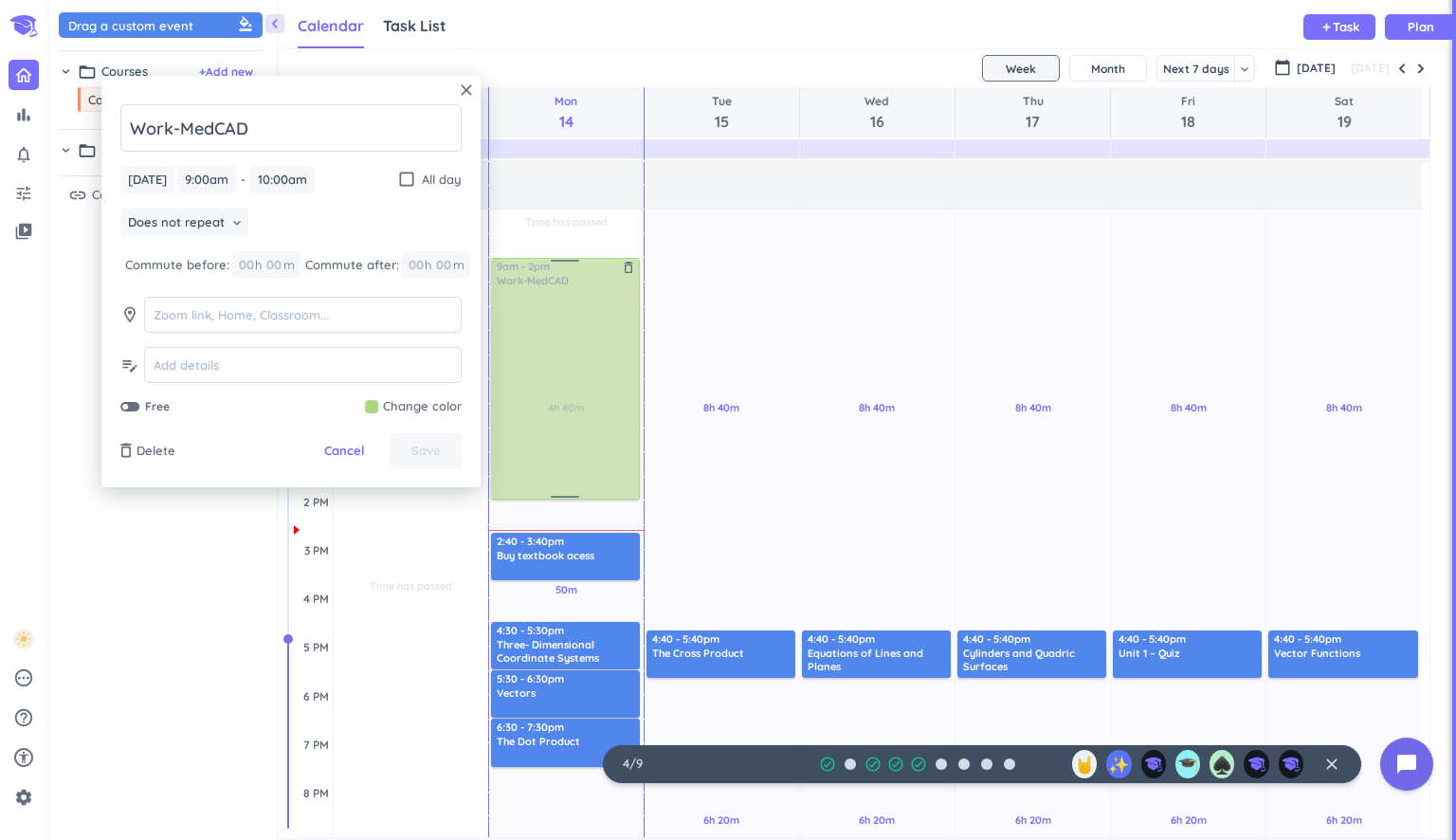 click on "Time has passed Past due Plan 4h 40m Past due Plan 50m Past due Plan 4h 30m Past due Plan Adjust Awake Time Adjust Awake Time 9 - 10am Work-MedCAD delete_outline 2:40 - 3:40pm Buy textbook acess delete_outline 4:30 - 5:30pm Three- Dimensional Coordinate Systems delete_outline 5:30 - 6:30pm Vectors delete_outline 6:30 - 7:30pm The Dot Product delete_outline 9am - 2pm Work-MedCAD delete_outline" at bounding box center [566, 597] 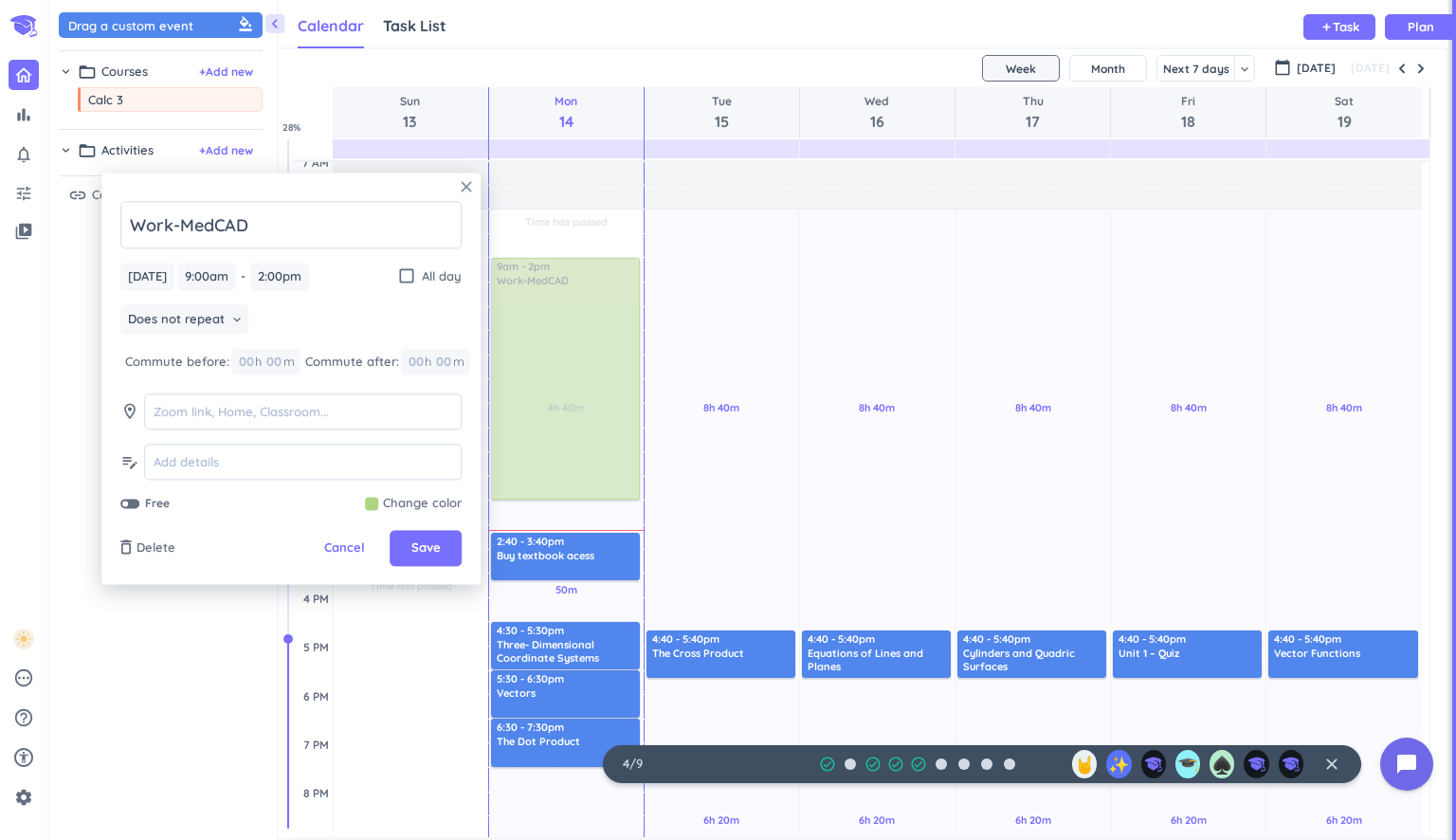 click on "close" at bounding box center [466, 187] 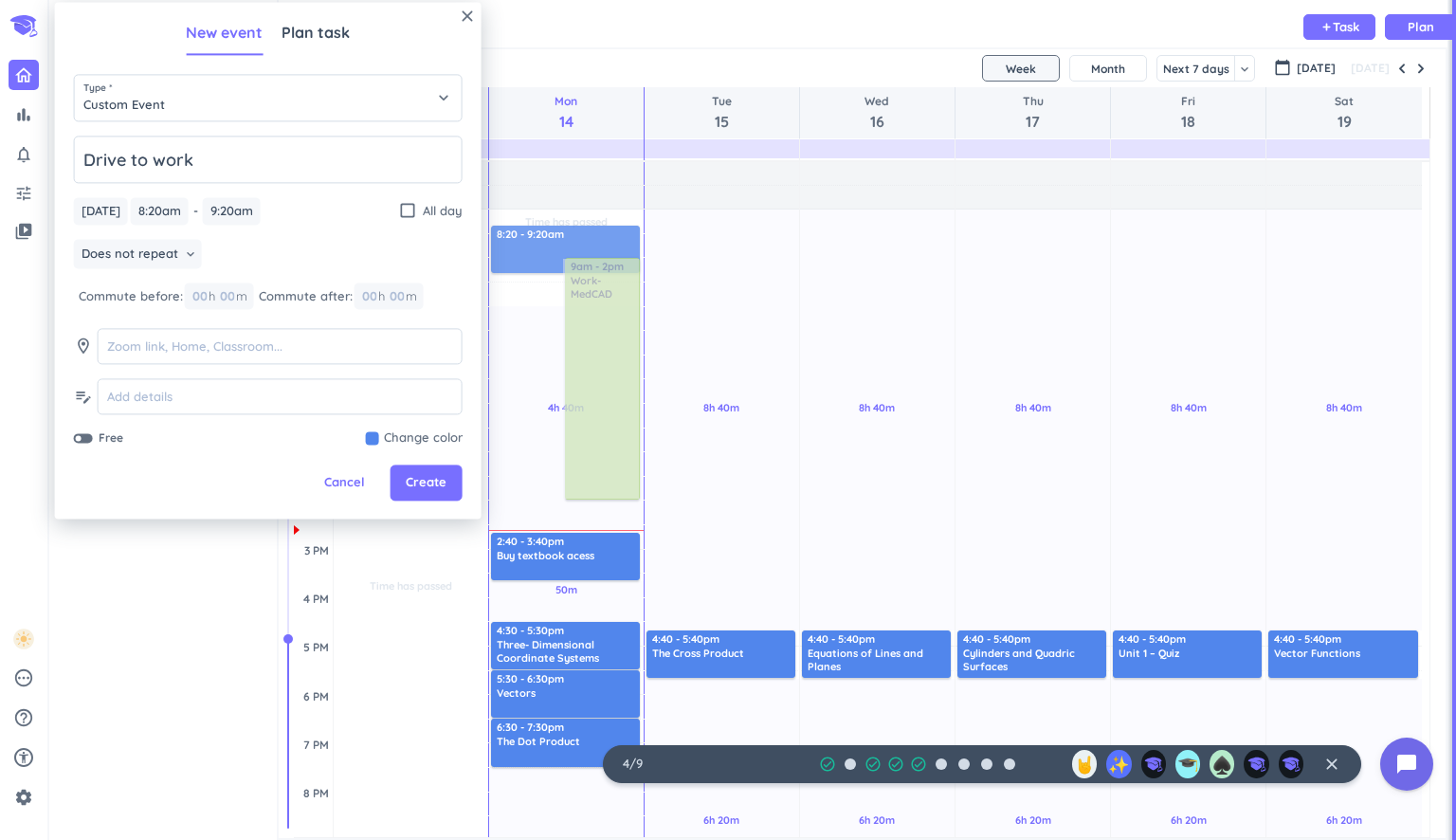 type on "Drive to work" 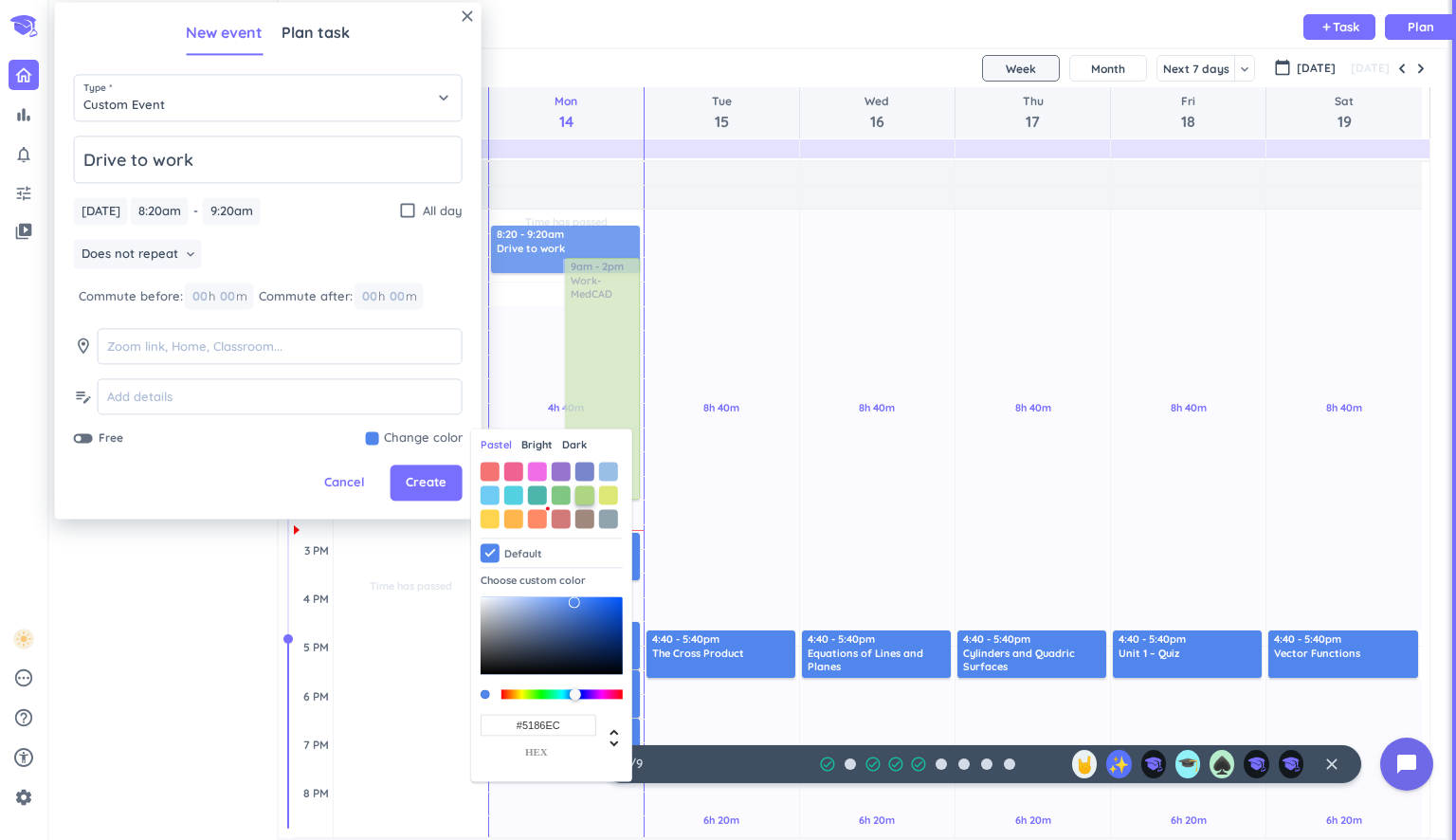 click at bounding box center [585, 495] 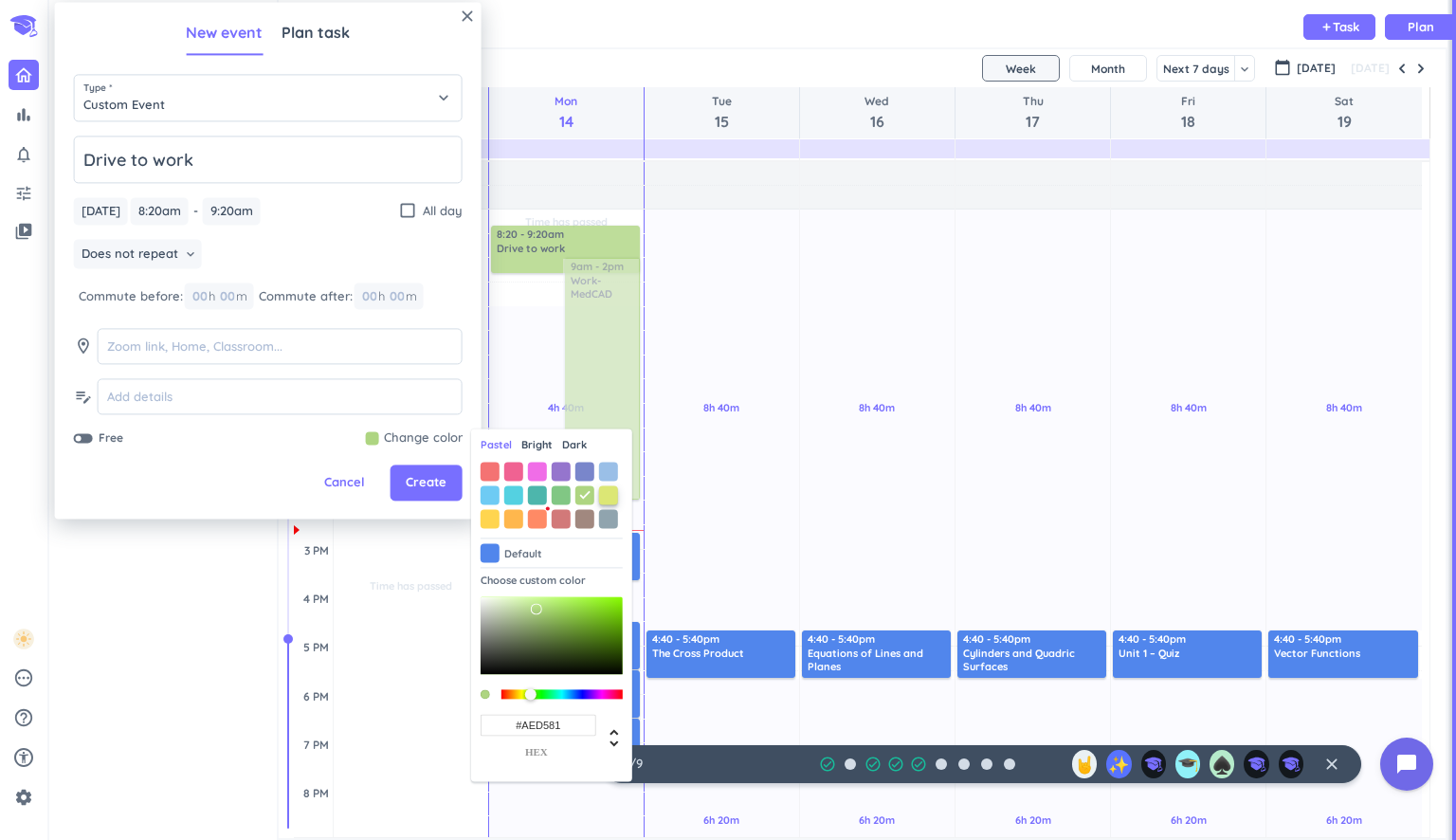 click at bounding box center (609, 495) 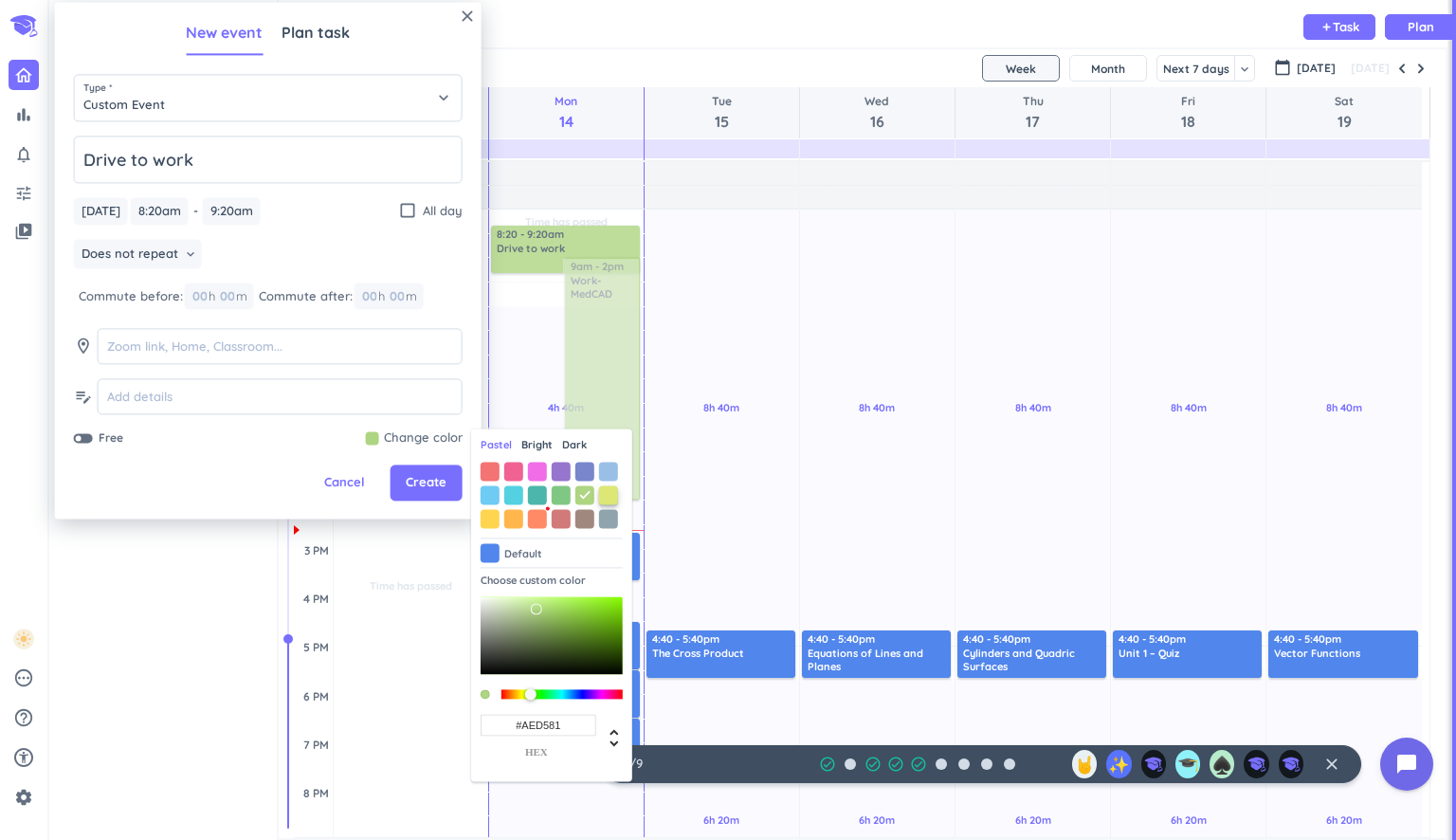 type on "#DCE775" 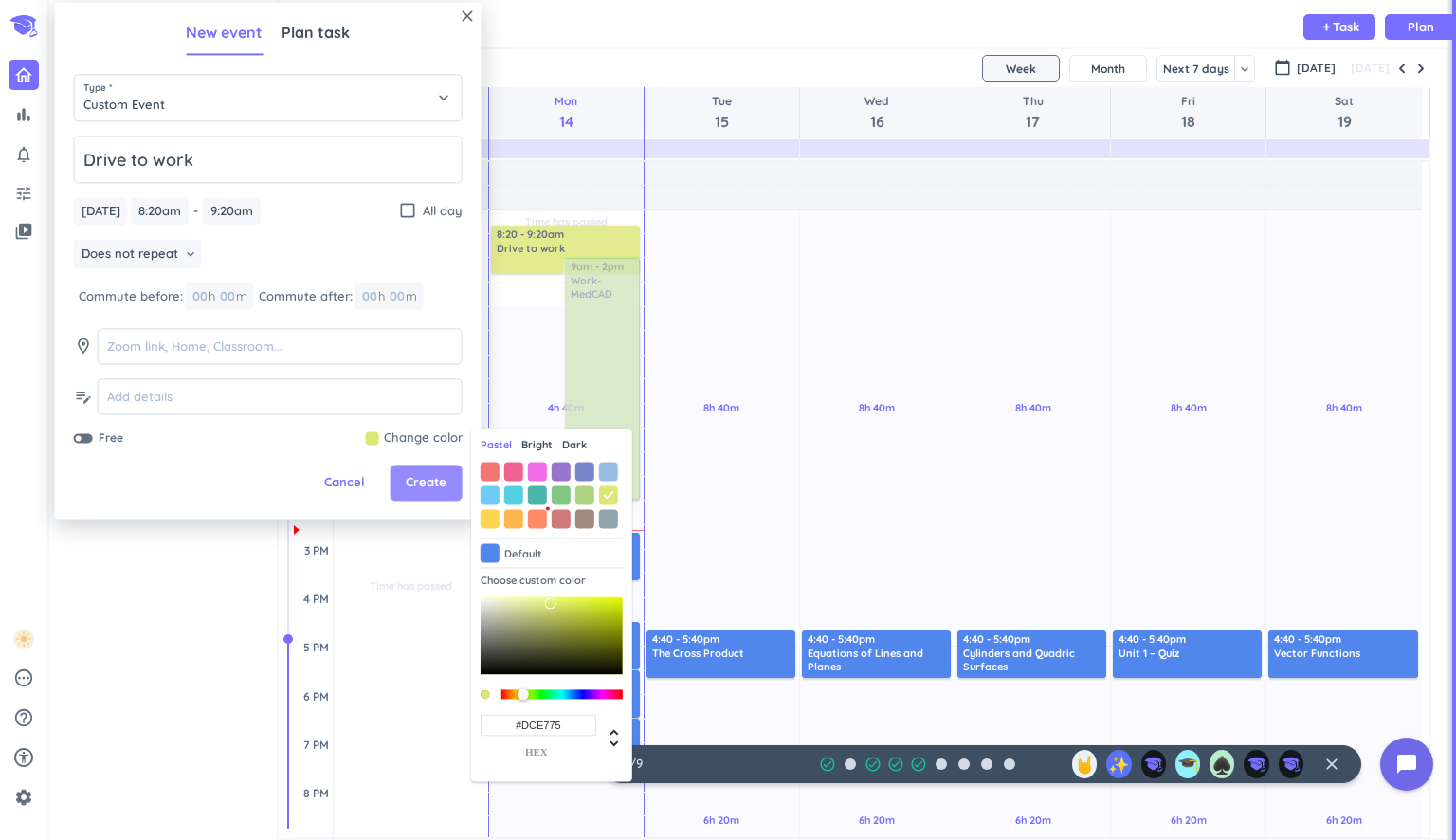click on "Create" at bounding box center [426, 484] 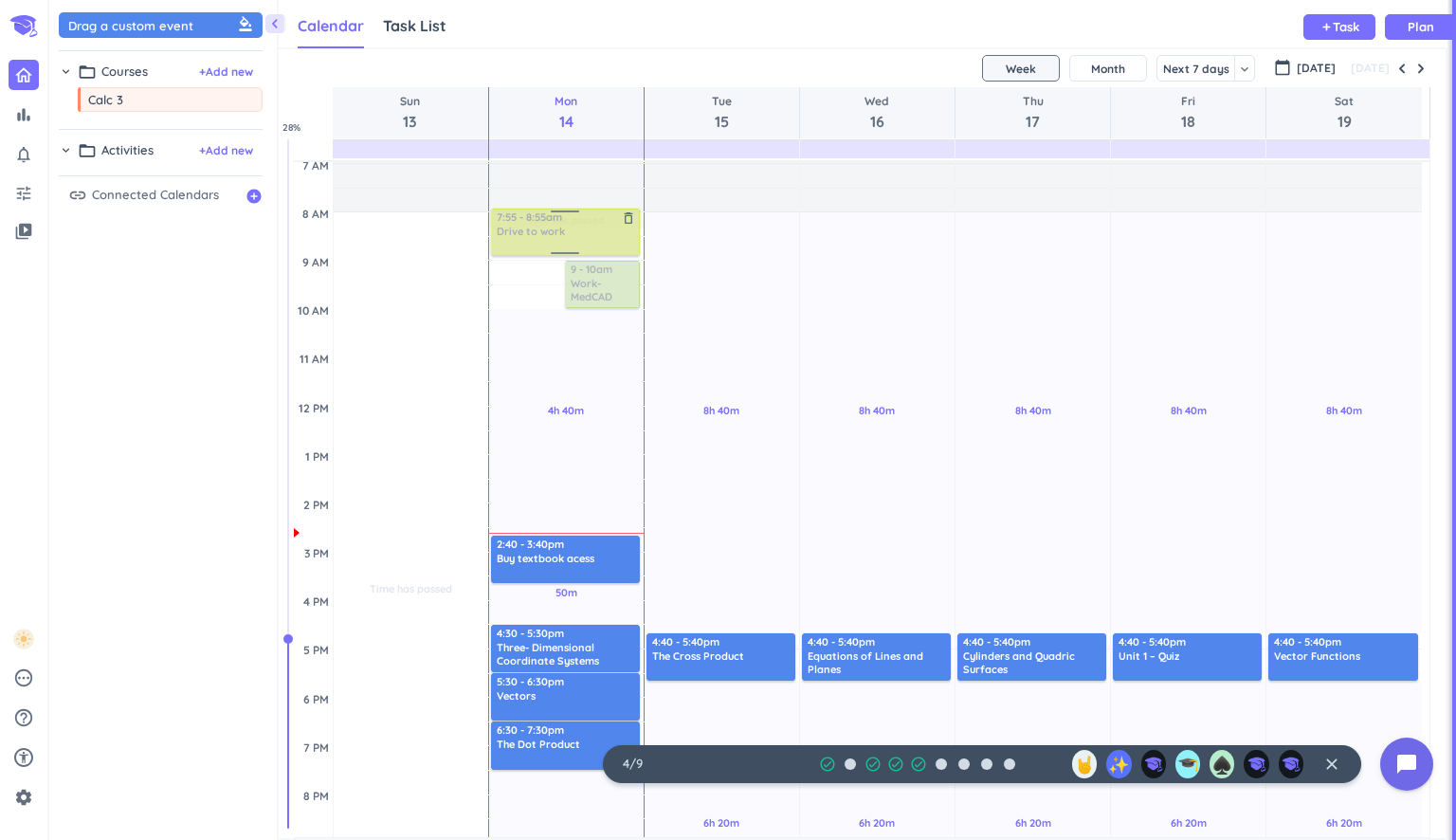 scroll, scrollTop: 144, scrollLeft: 0, axis: vertical 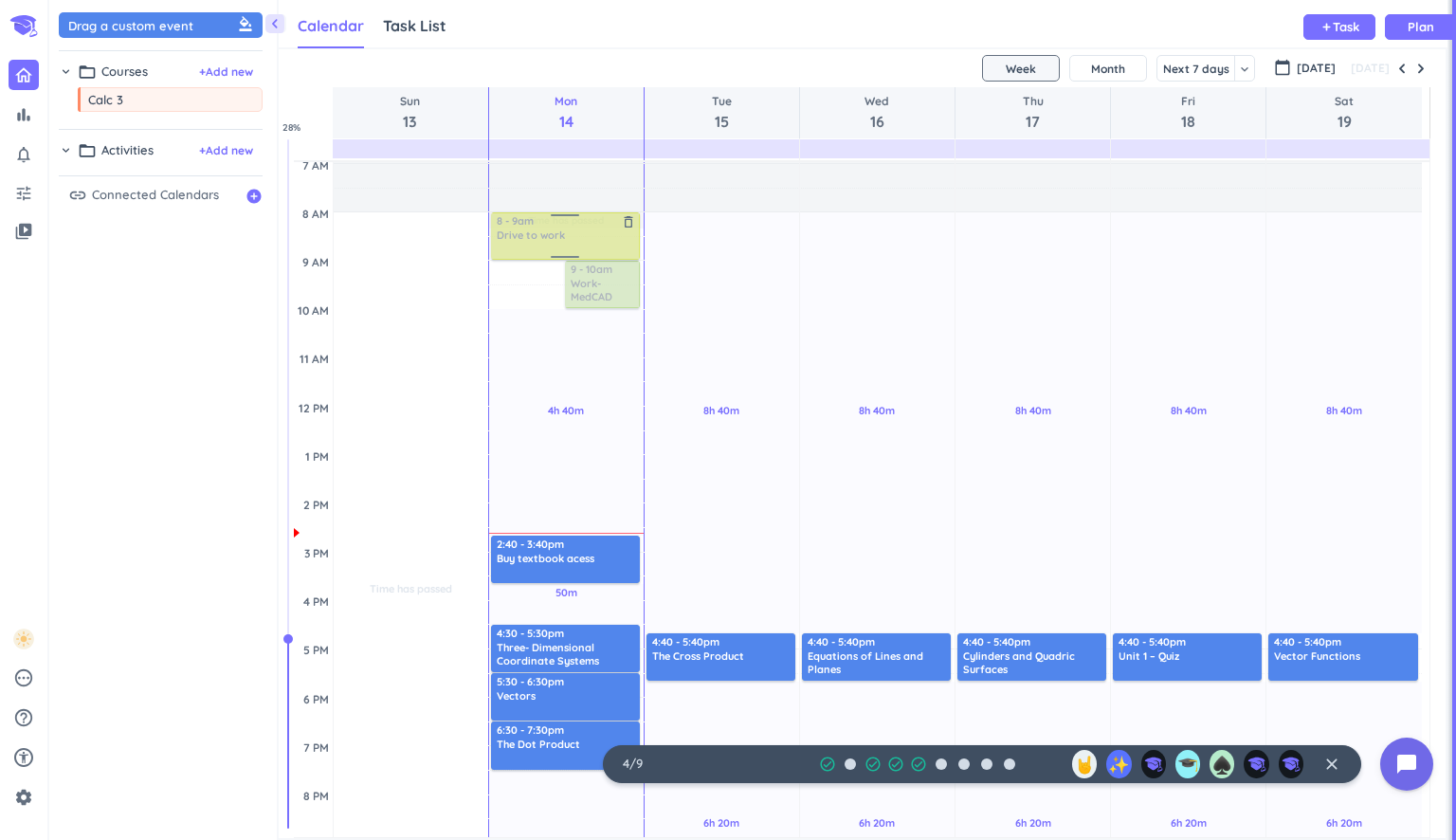 drag, startPoint x: 508, startPoint y: 248, endPoint x: 516, endPoint y: 237, distance: 13.601471 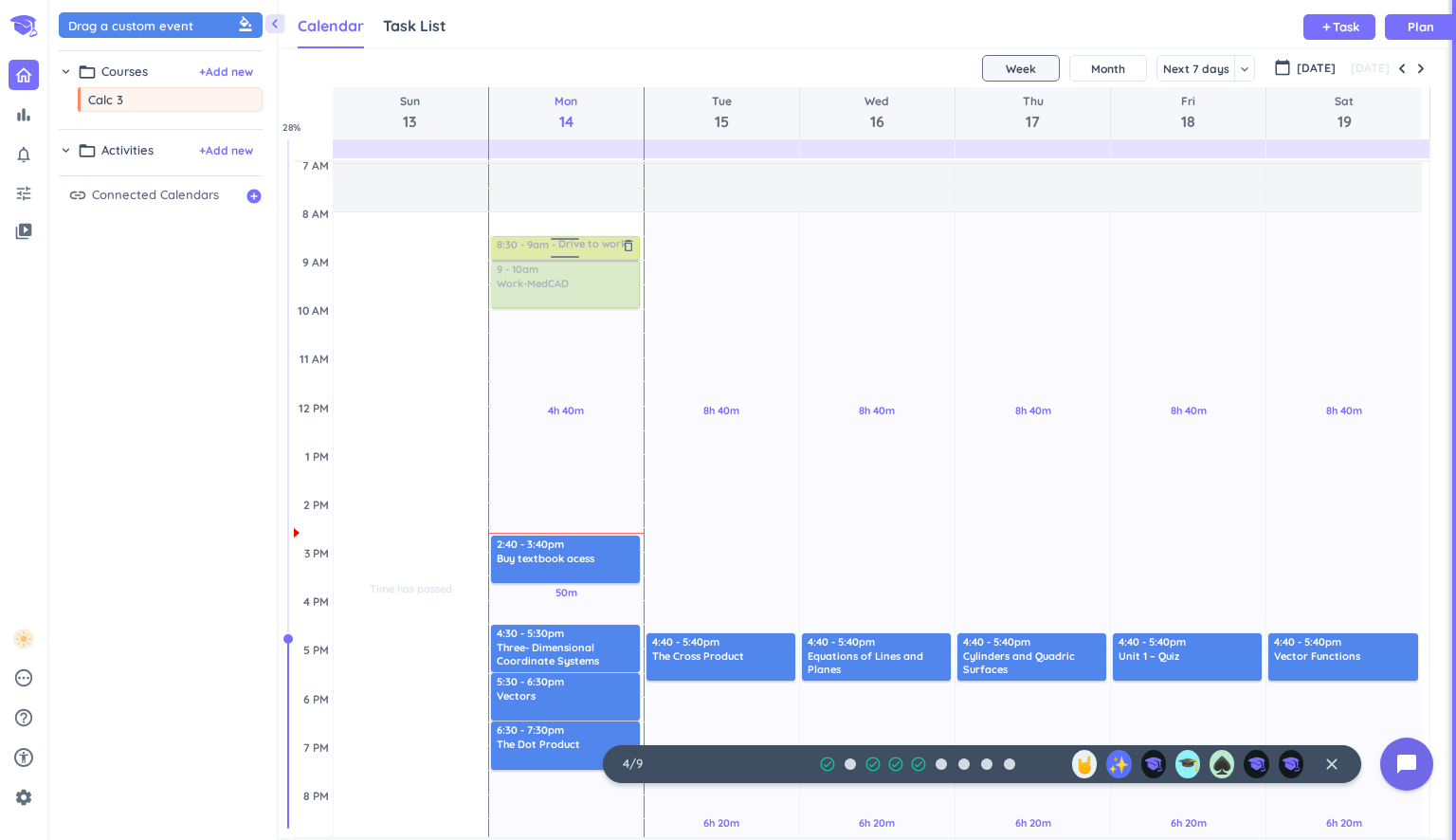 drag, startPoint x: 563, startPoint y: 216, endPoint x: 561, endPoint y: 241, distance: 25.079872 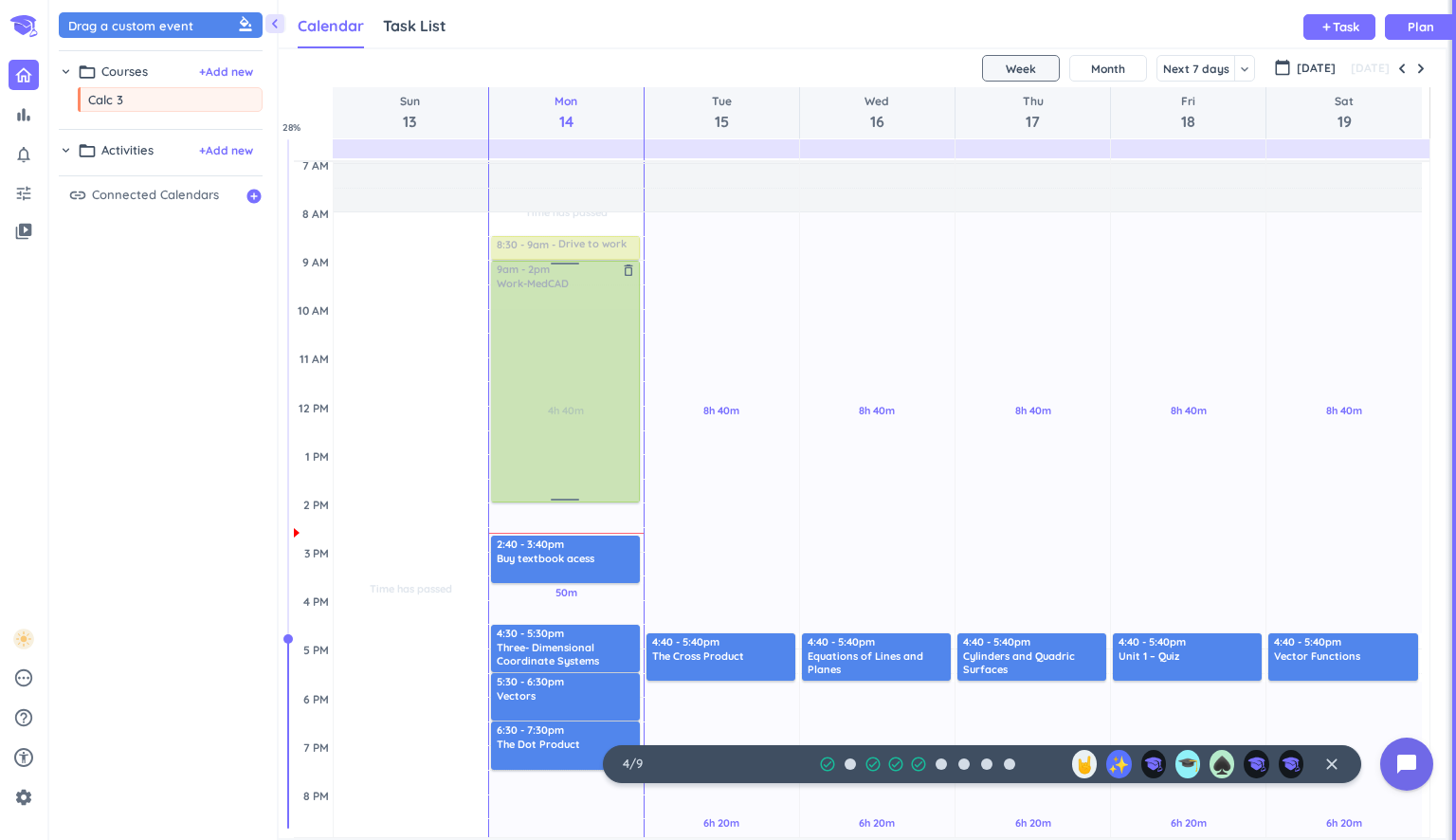 drag, startPoint x: 568, startPoint y: 305, endPoint x: 570, endPoint y: 502, distance: 197.01015 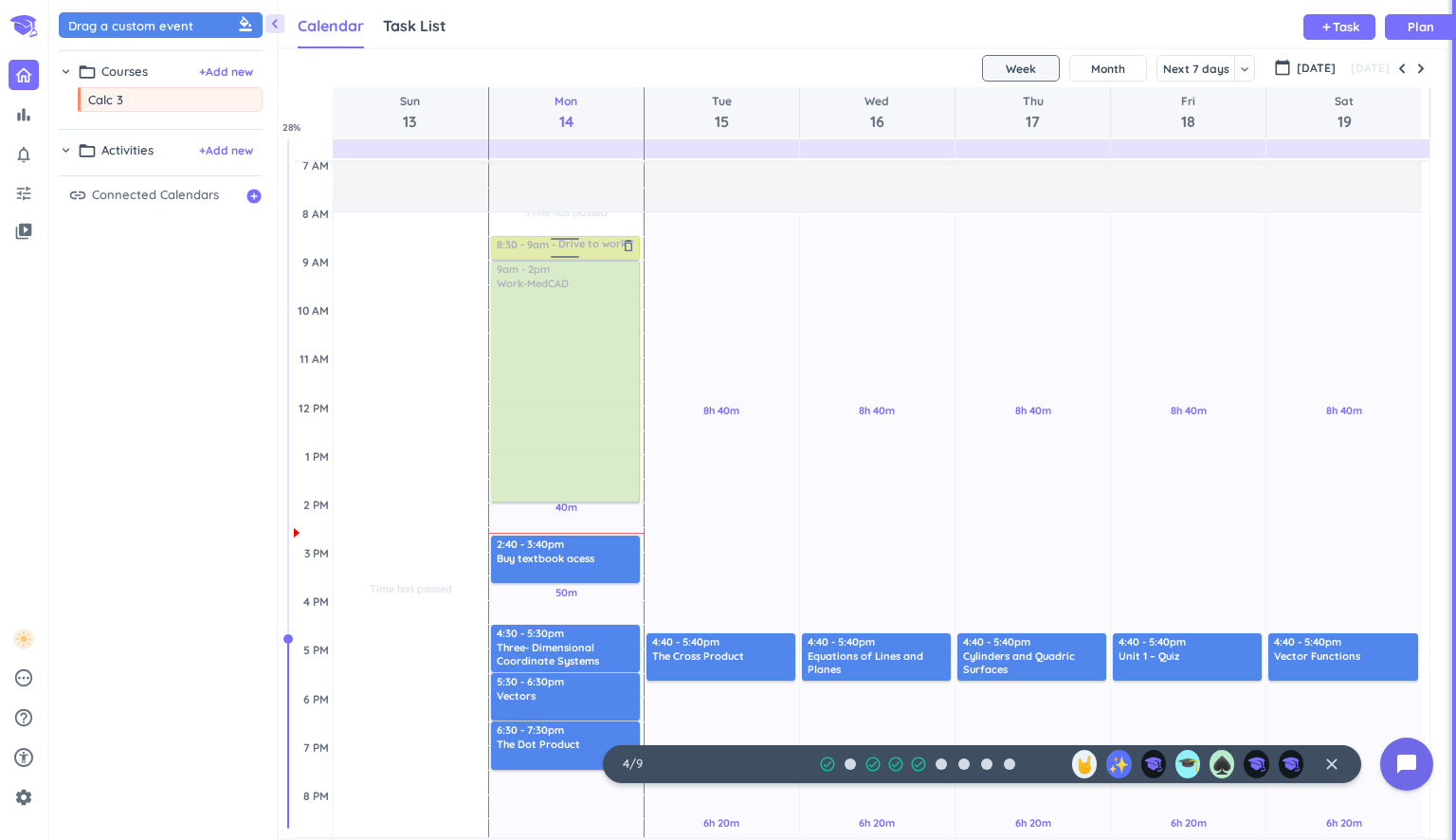 click at bounding box center (564, 247) 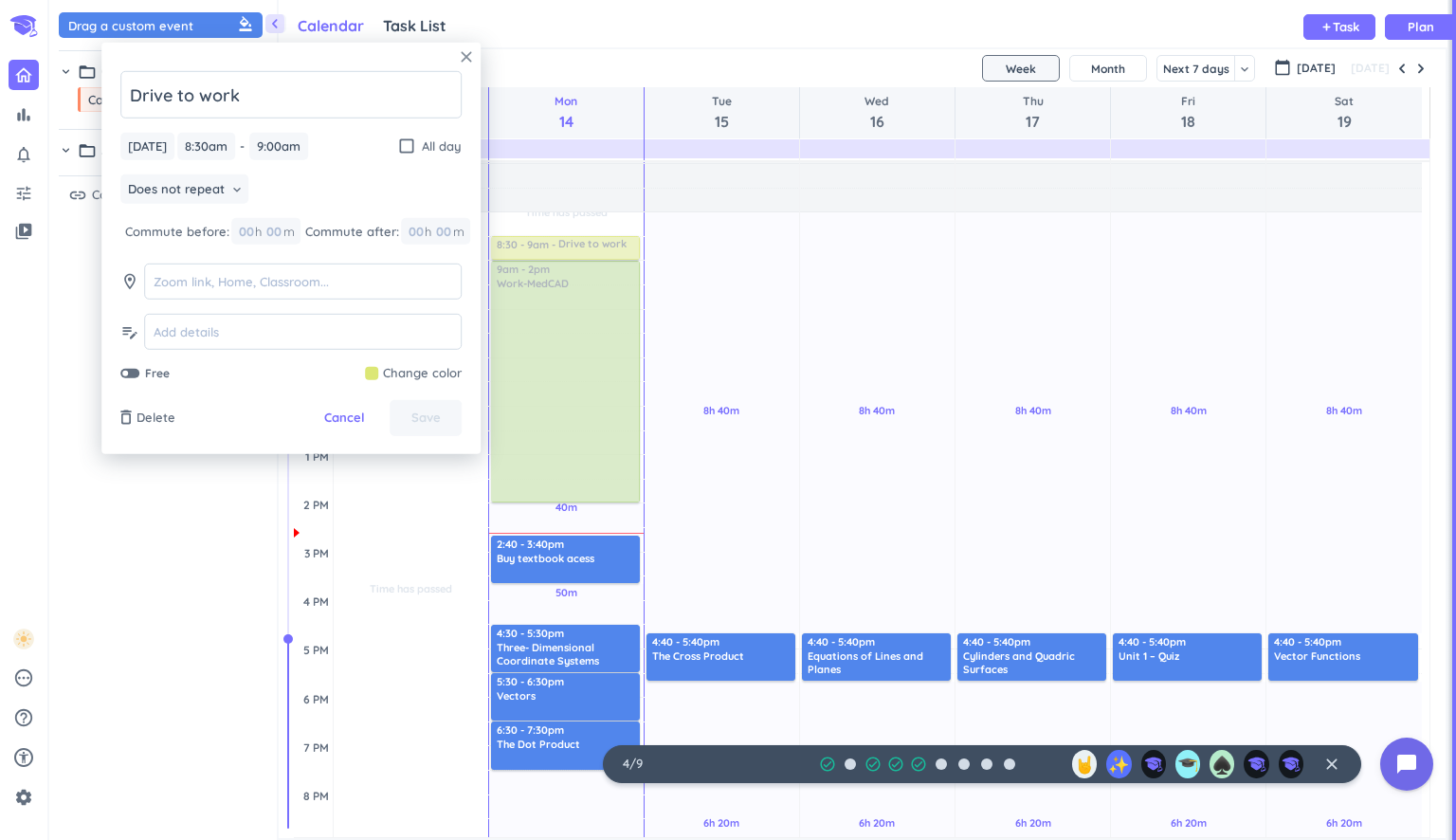 click on "close" at bounding box center (466, 57) 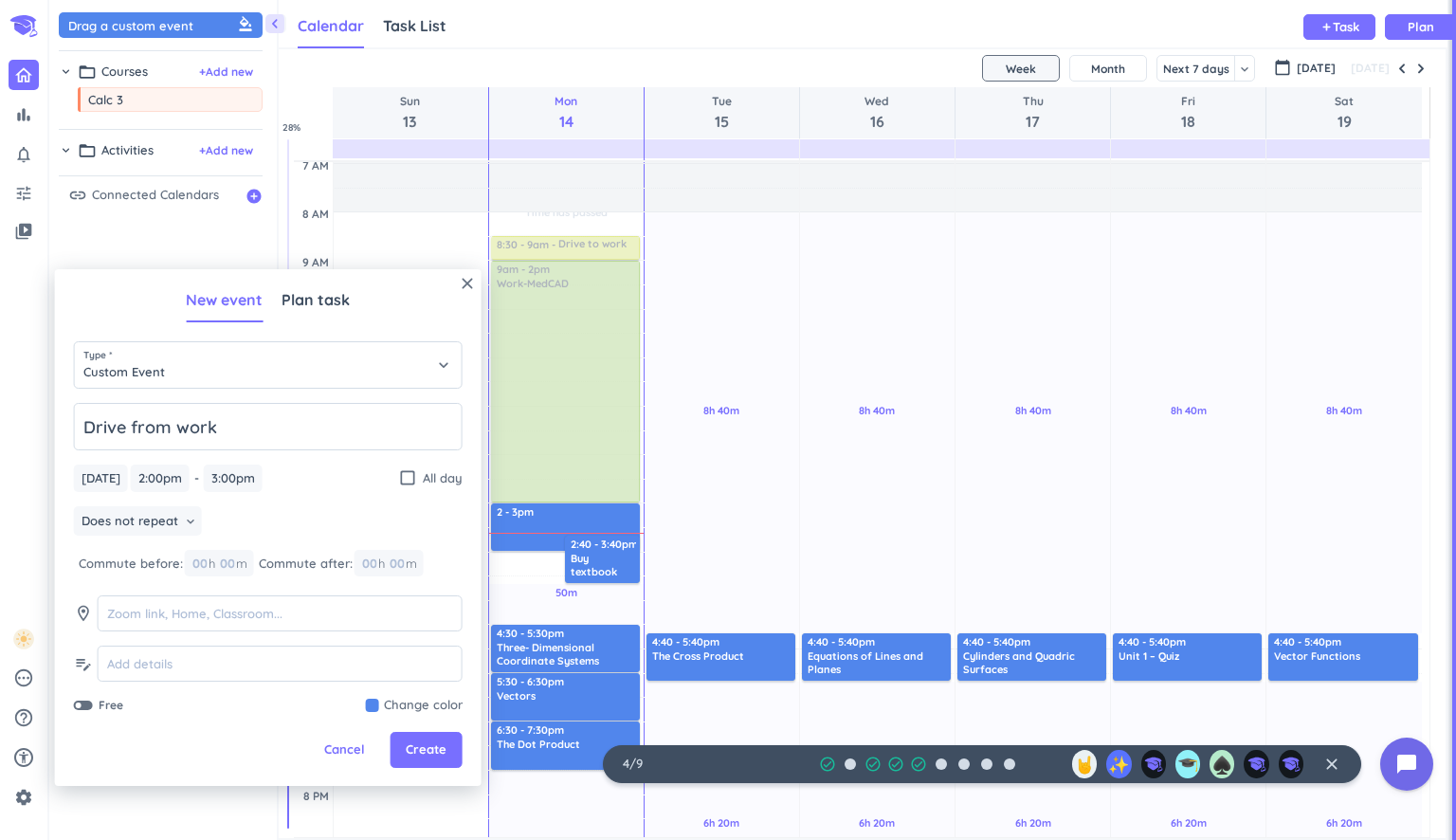 type on "Drive from work" 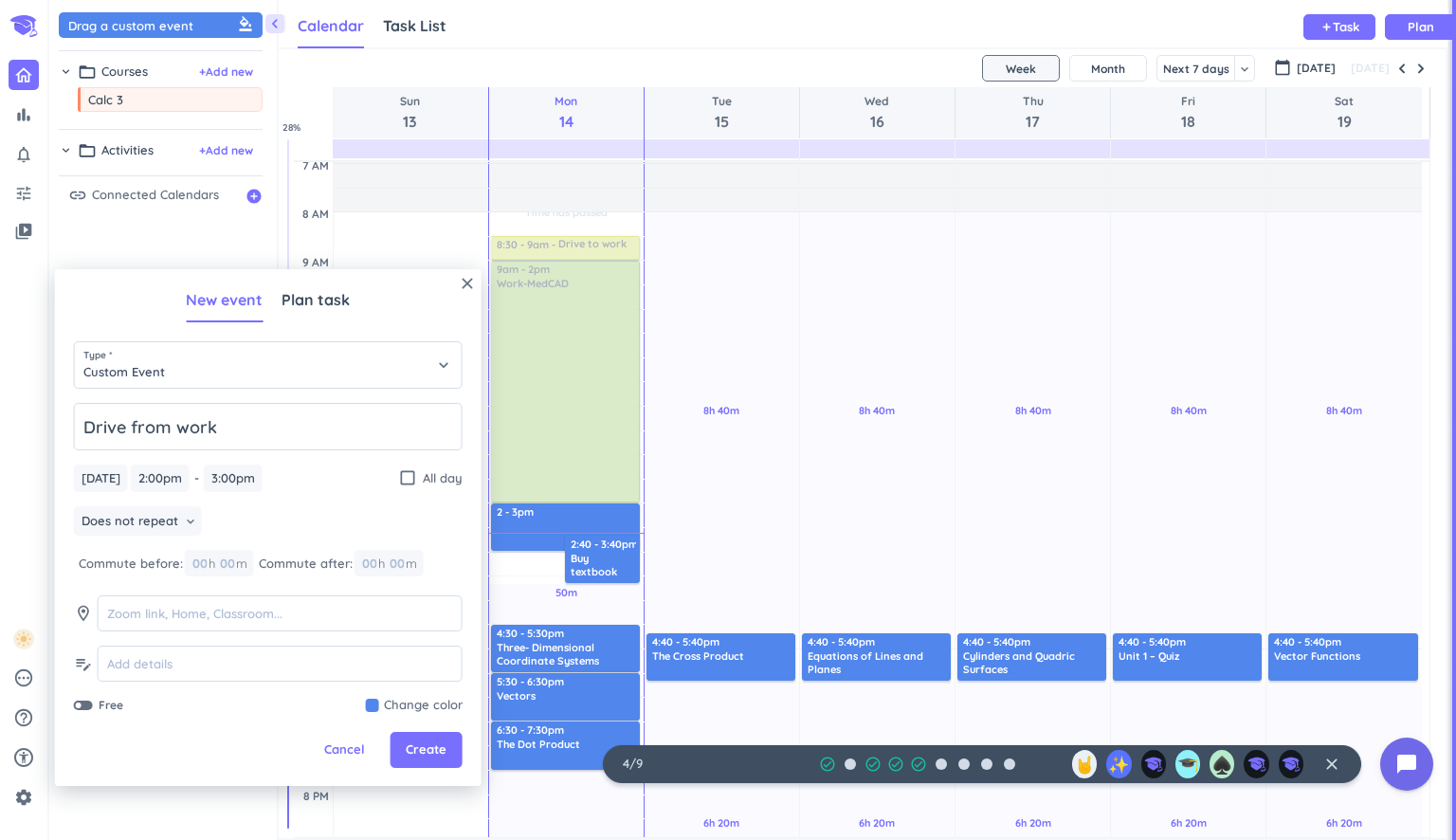 click at bounding box center (414, 705) 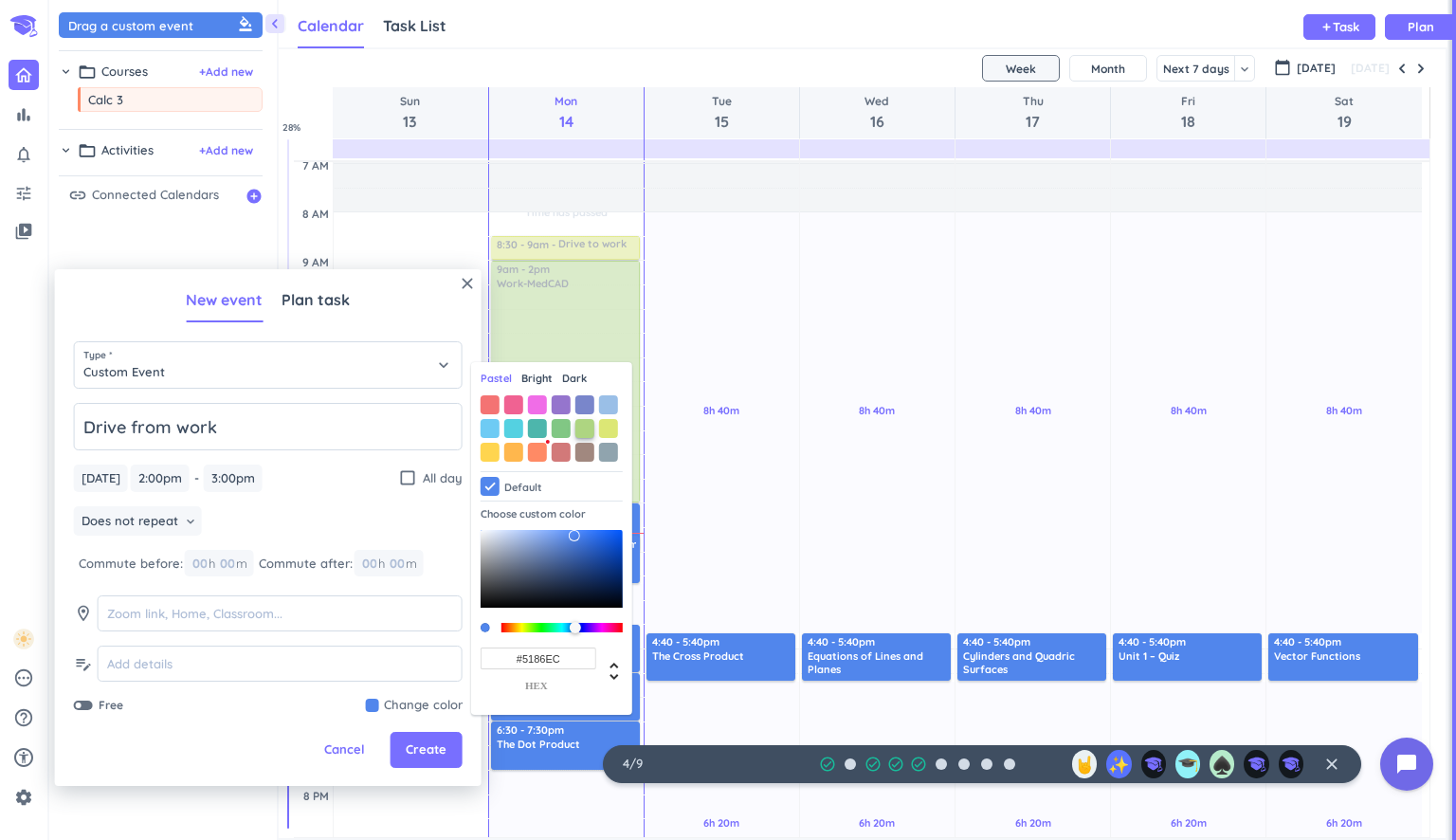 click at bounding box center [585, 429] 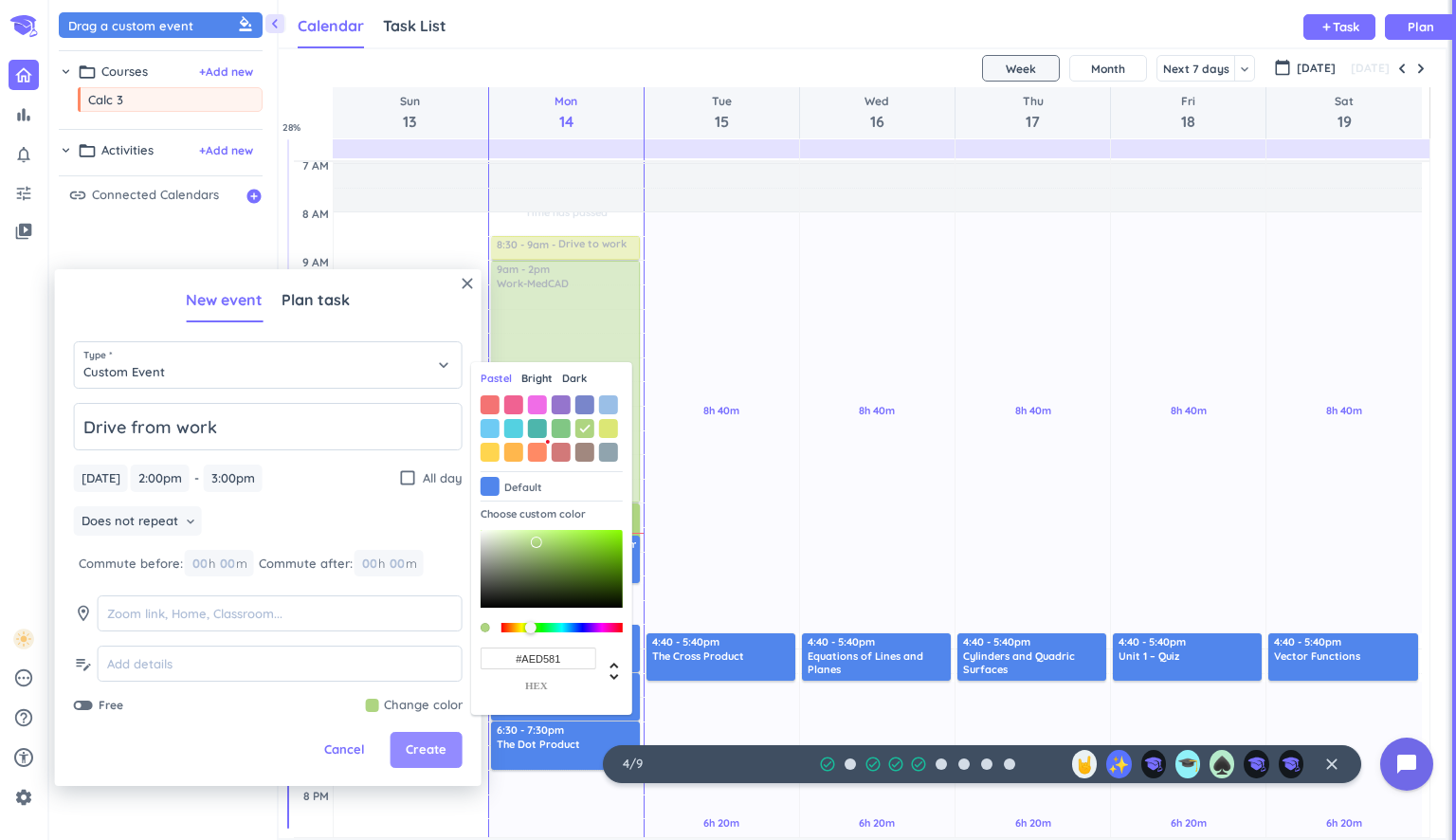 click on "Create" at bounding box center [427, 750] 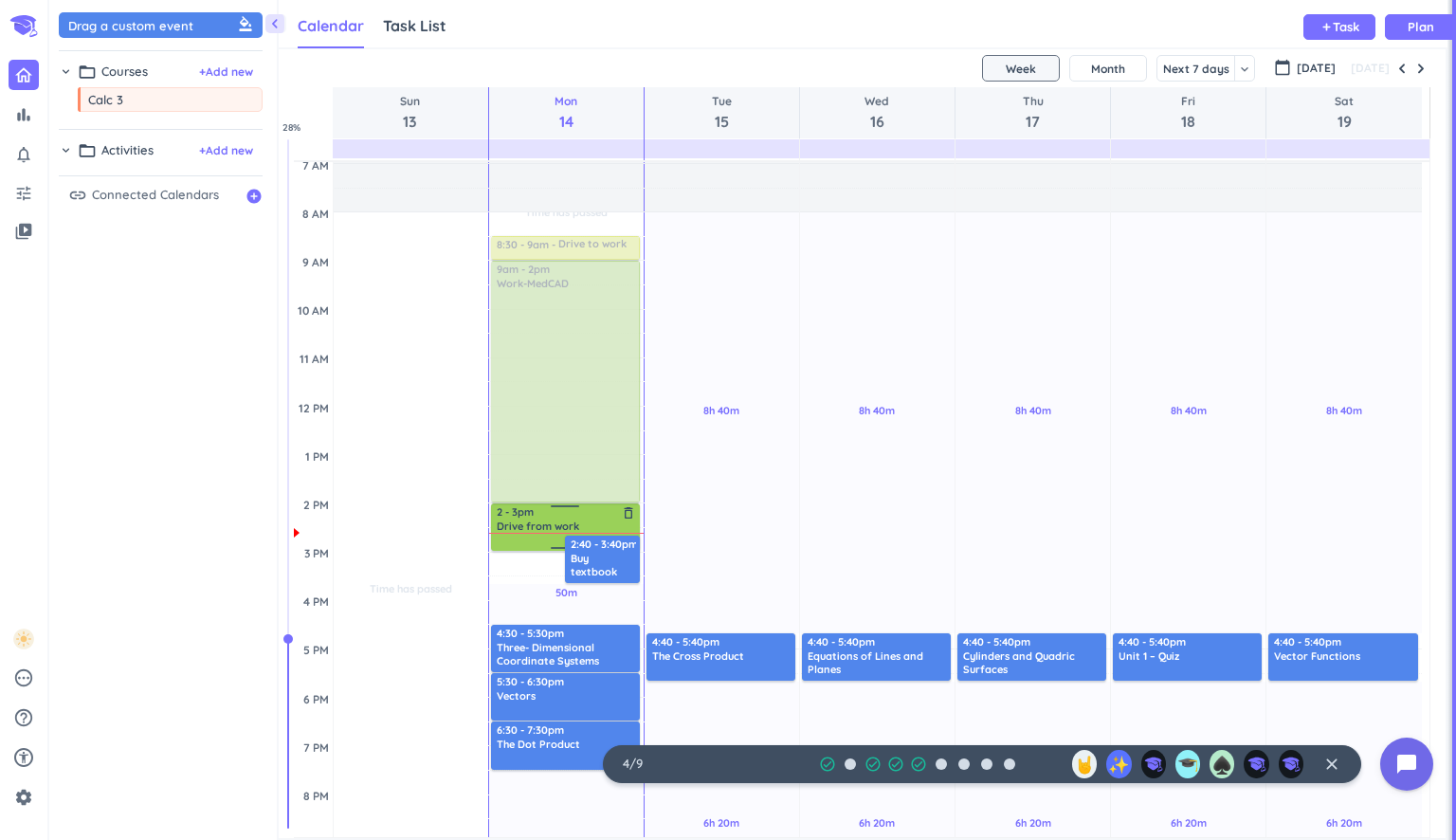 click at bounding box center [566, 540] 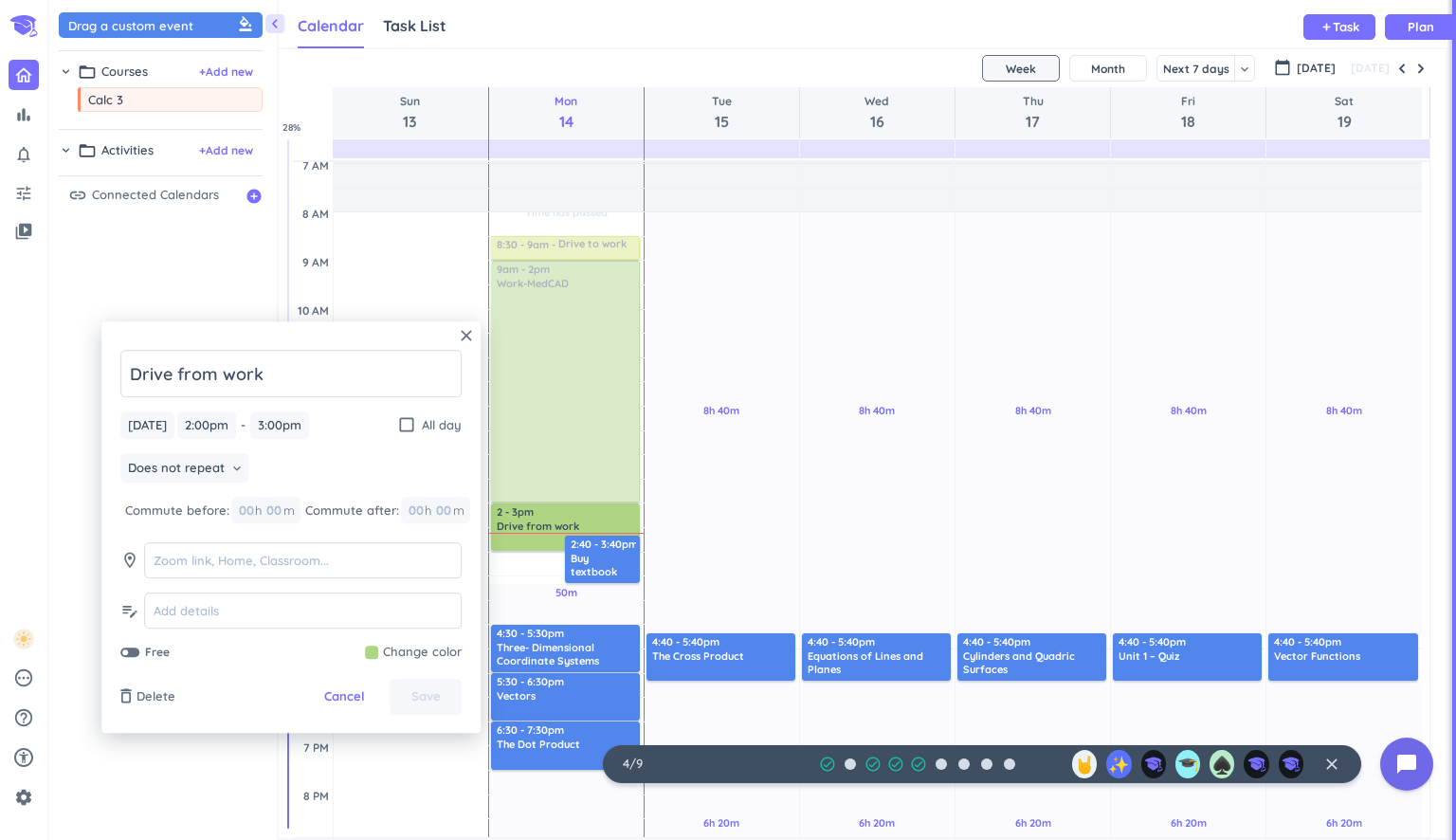 click at bounding box center (413, 653) 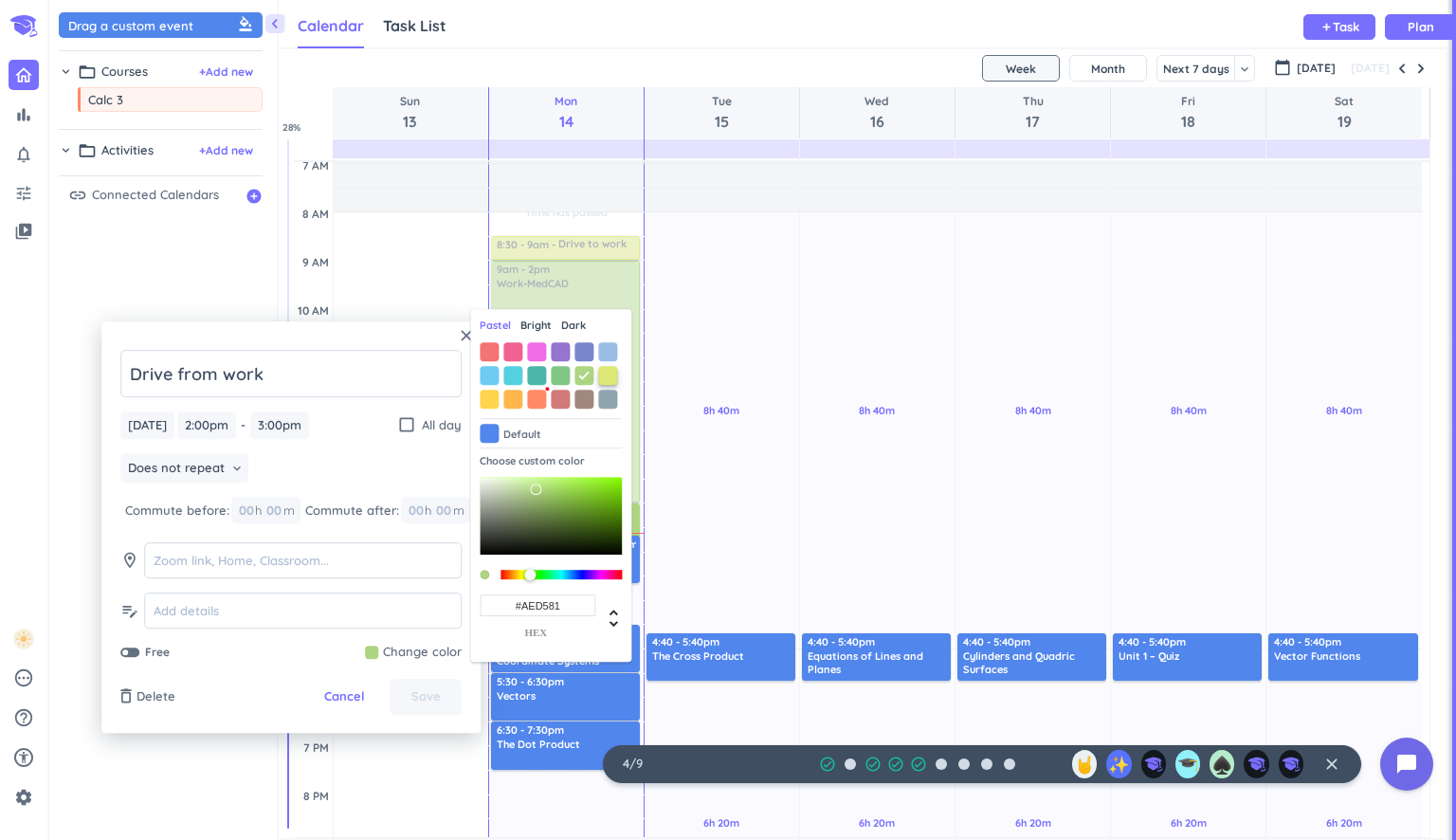 click at bounding box center (608, 375) 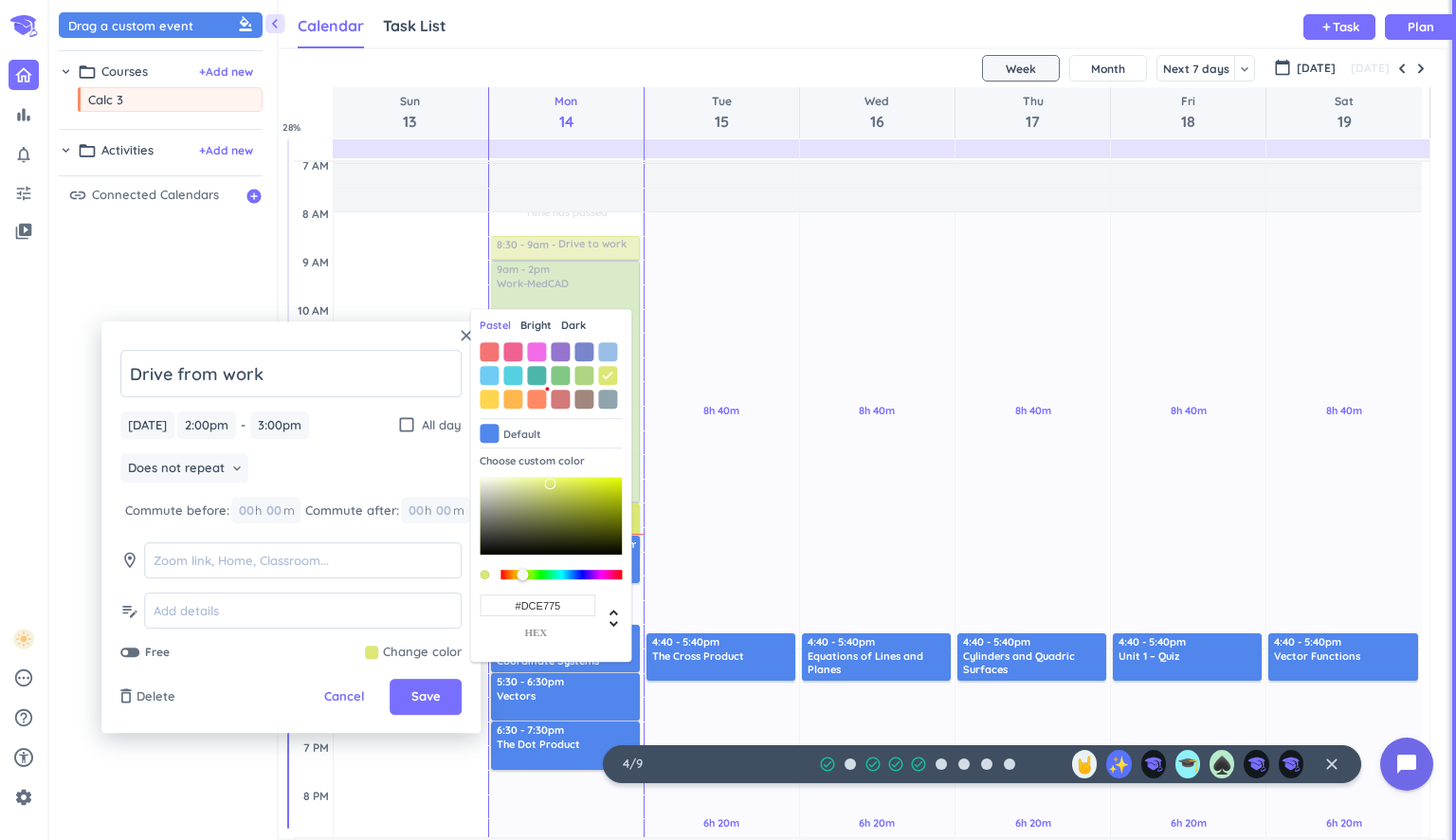 drag, startPoint x: 415, startPoint y: 717, endPoint x: 417, endPoint y: 704, distance: 13.152946 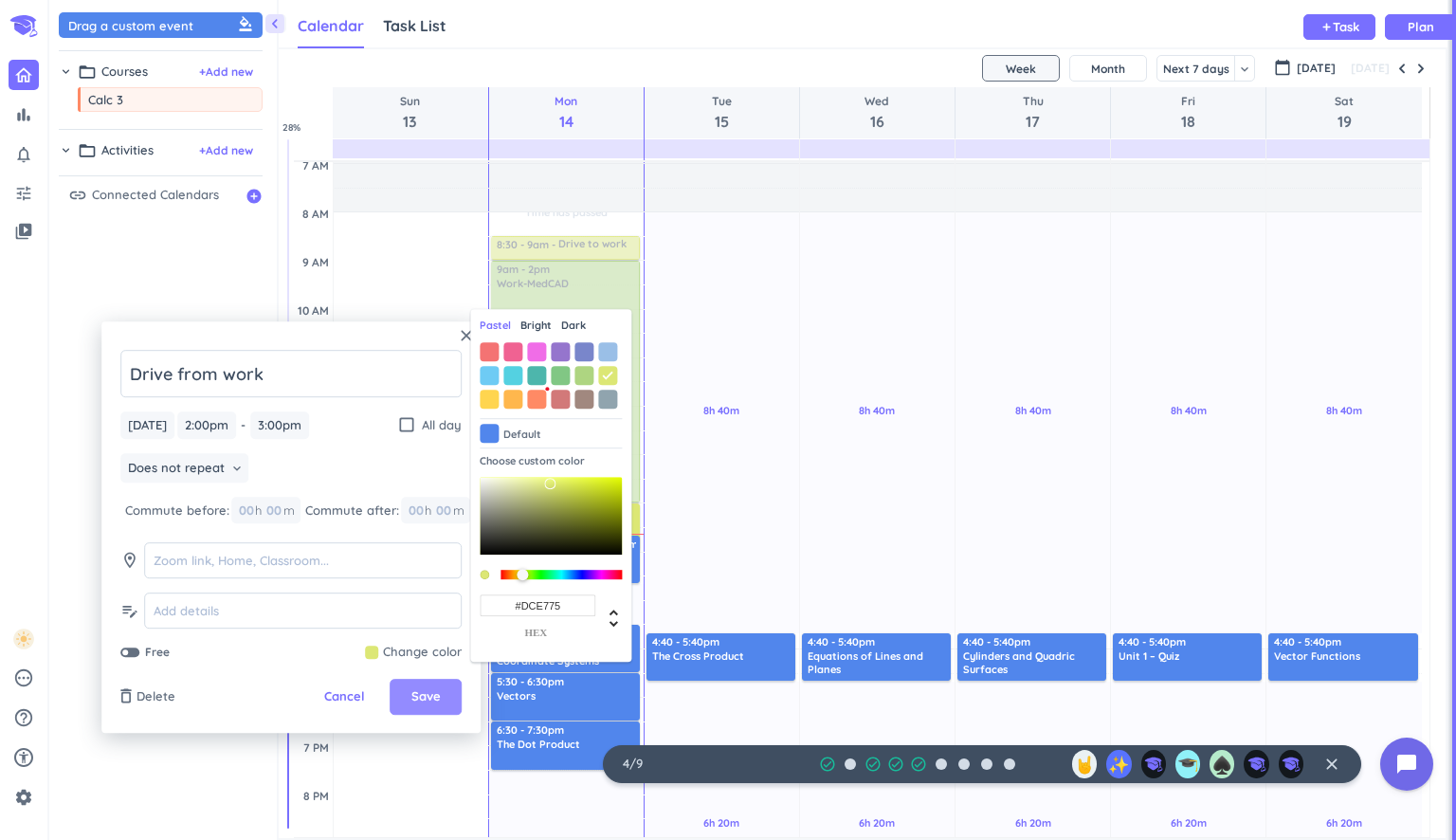 click on "close Drive from work [DATE] [DATE]   2:00pm 2:00pm - 3:00pm 3:00pm check_box_outline_blank All day Does not repeat keyboard_arrow_down Commute before: 00 h 00 m Commute after: 00 h 00 m room edit_note Free Change color Pastel Bright Dark Default Choose custom color #DCE775 hex delete_outline Delete Cancel Save" at bounding box center (291, 527) 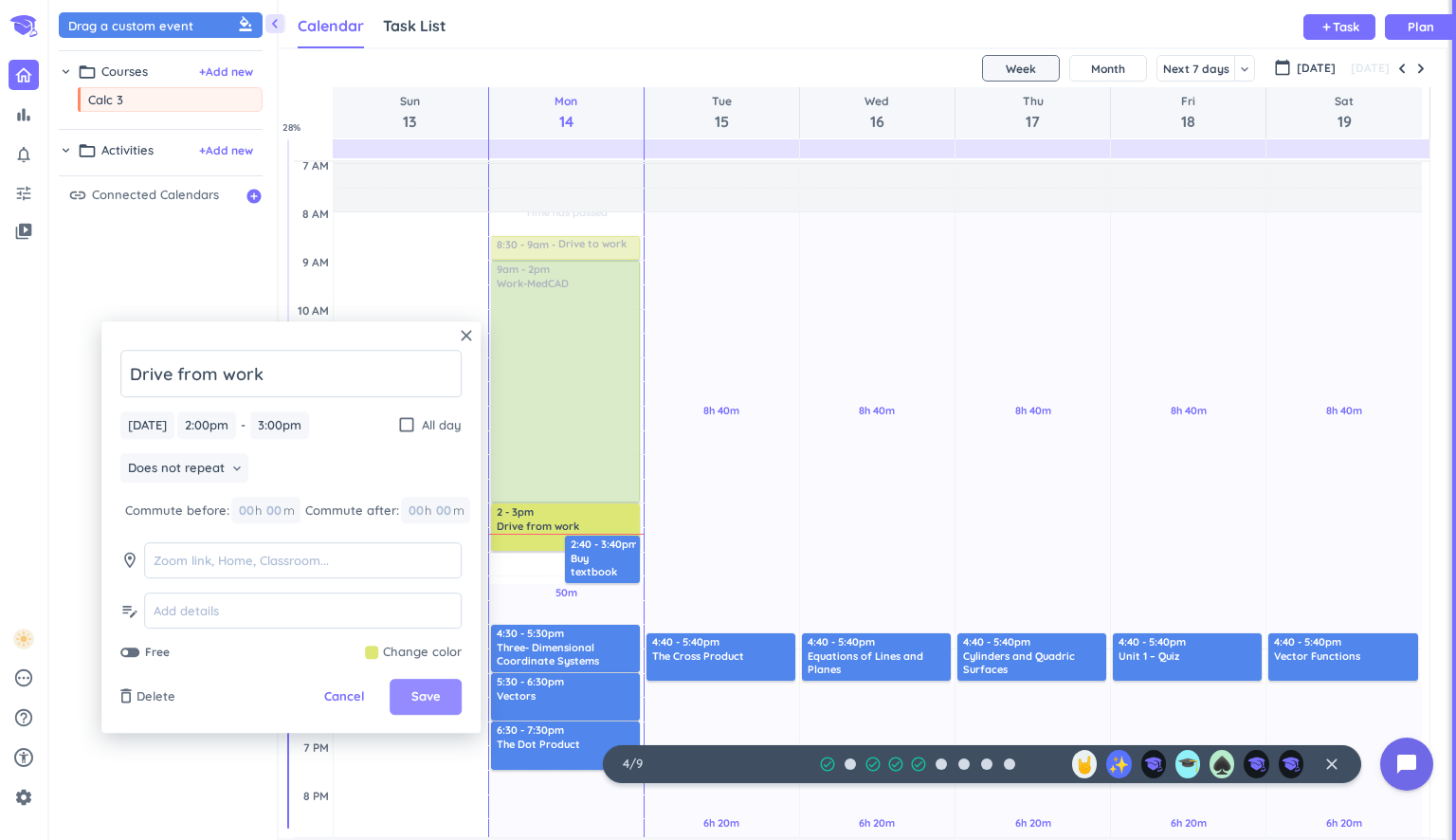 click on "Save" at bounding box center (426, 698) 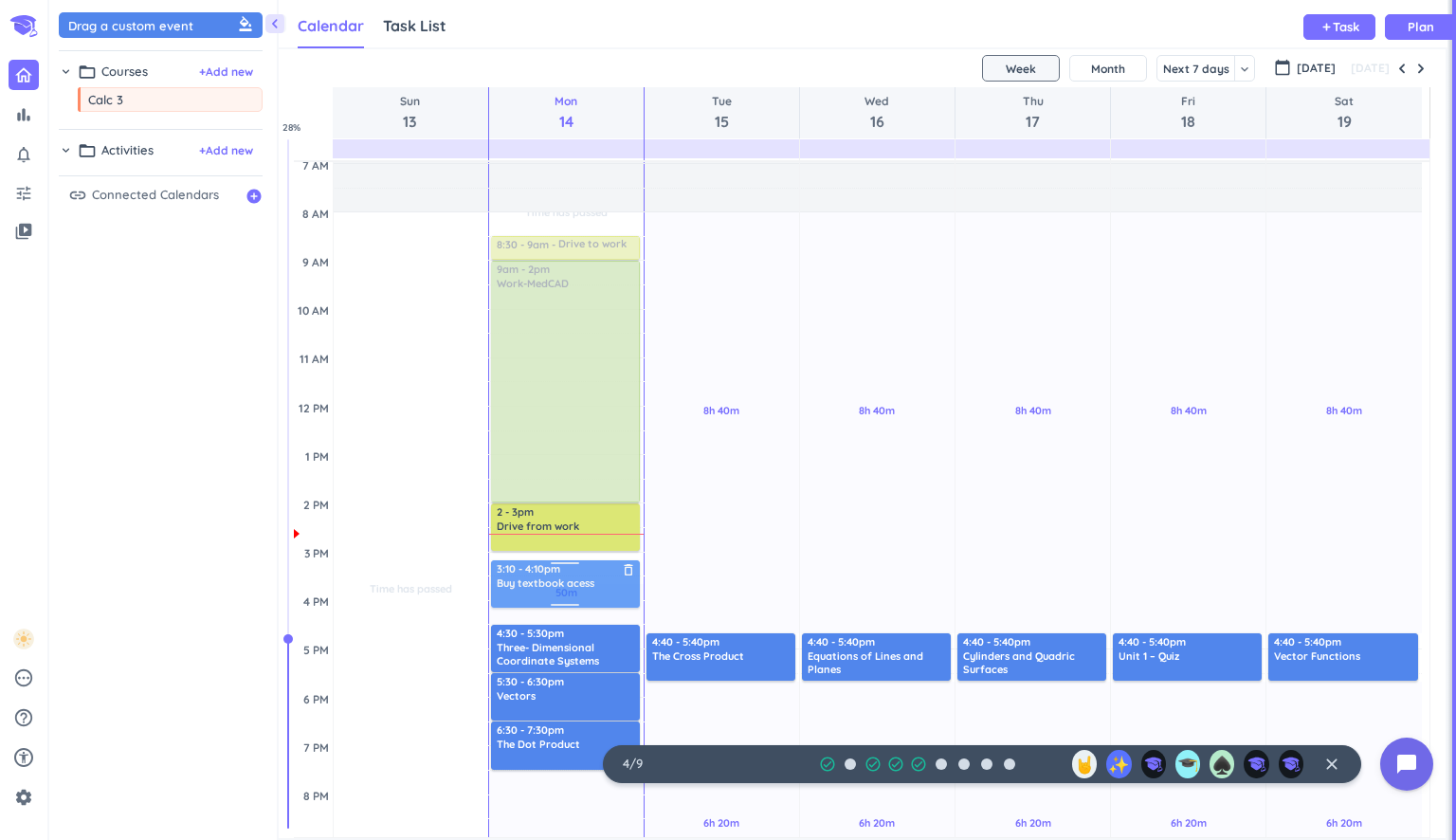 drag, startPoint x: 614, startPoint y: 558, endPoint x: 614, endPoint y: 577, distance: 19 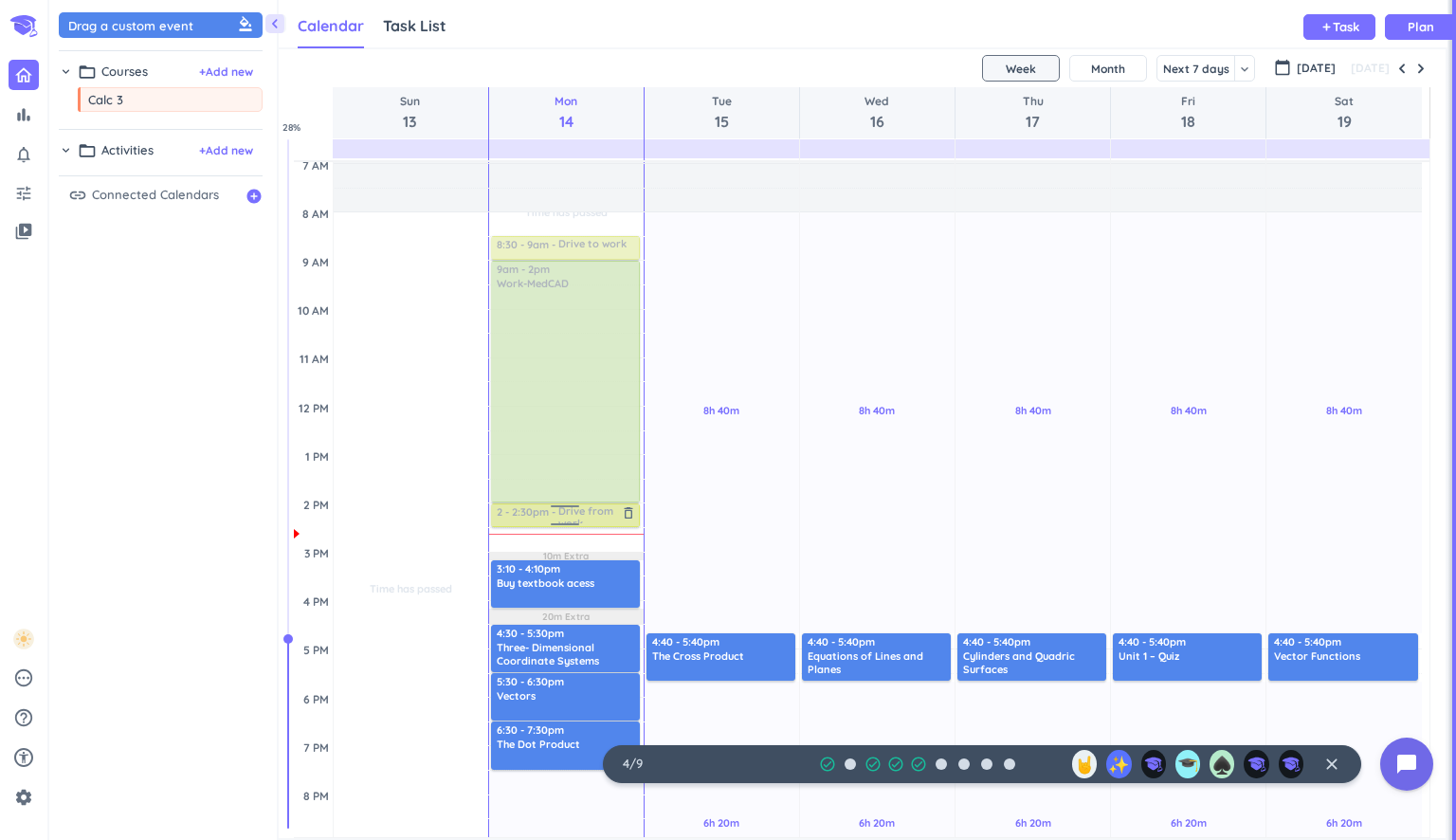 drag, startPoint x: 564, startPoint y: 551, endPoint x: 567, endPoint y: 524, distance: 27.166155 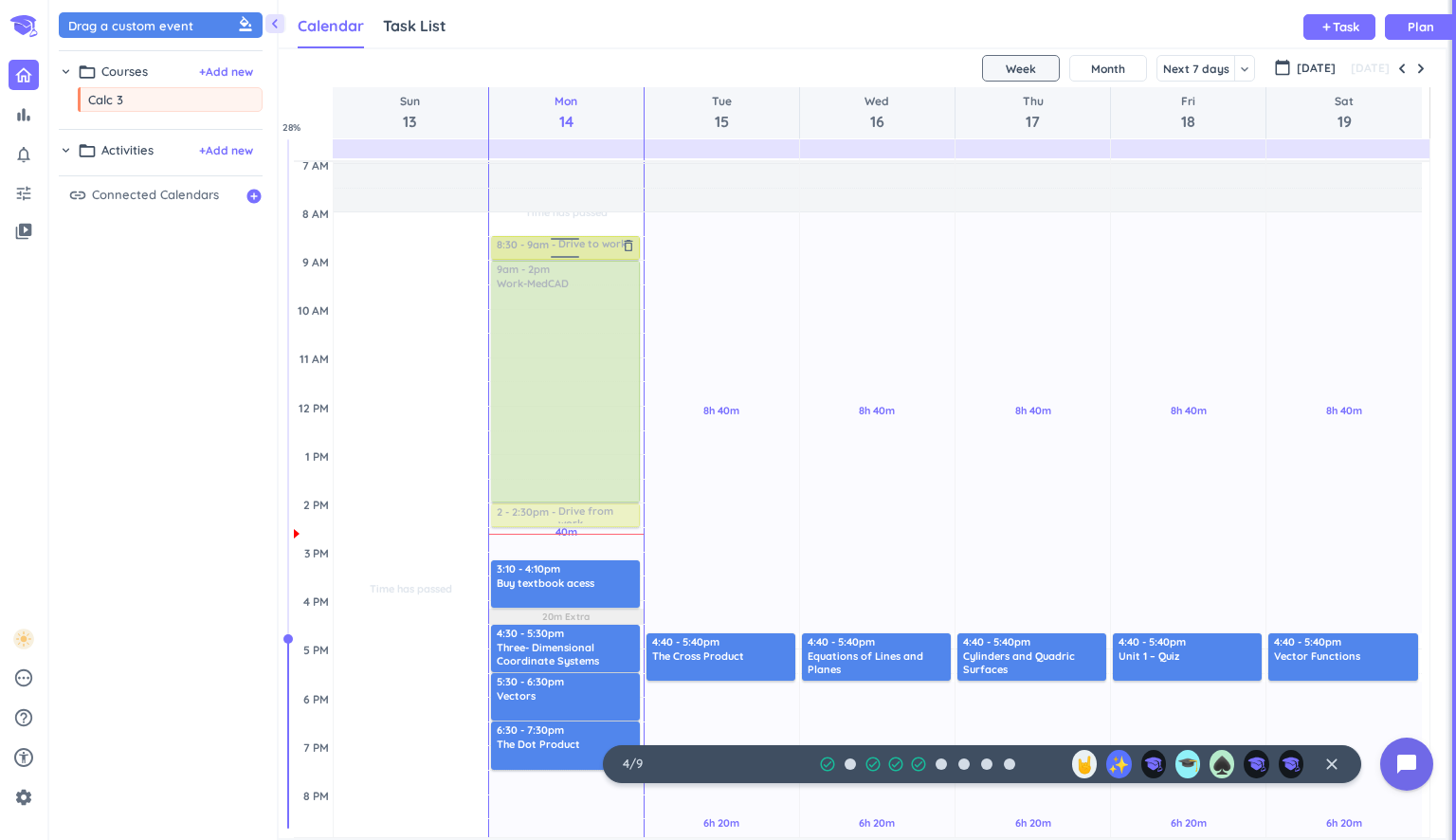 click at bounding box center (564, 247) 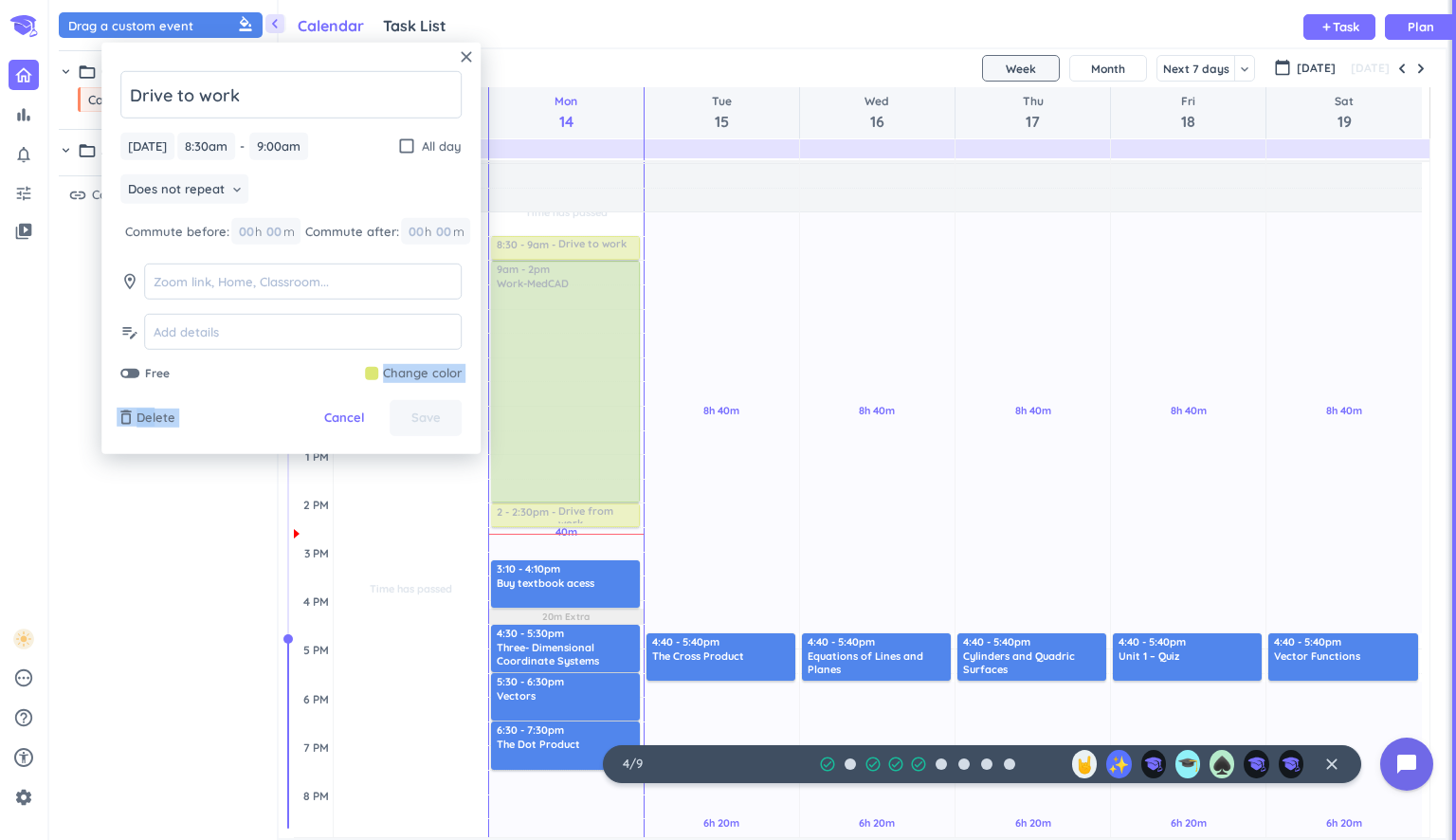 drag, startPoint x: 550, startPoint y: 248, endPoint x: 284, endPoint y: 399, distance: 305.87089 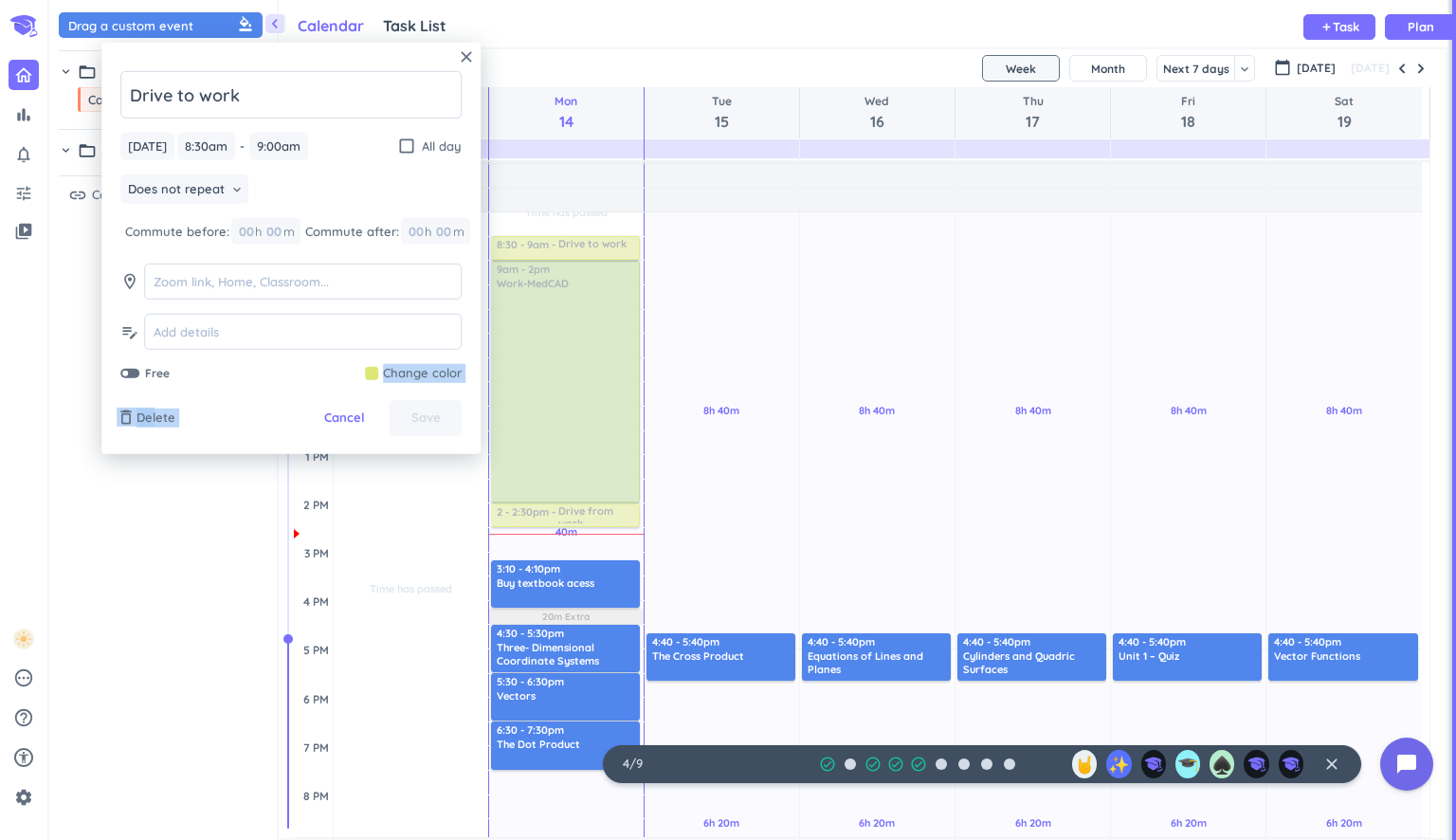 click on "close Drive to work [DATE] [DATE]   8:30am 8:30am - 9:00am 9:00am check_box_outline_blank All day Does not repeat keyboard_arrow_down Commute before: 00 h 00 m Commute after: 00 h 00 m room edit_note Free Change color delete_outline Delete Cancel Save" at bounding box center (291, 248) 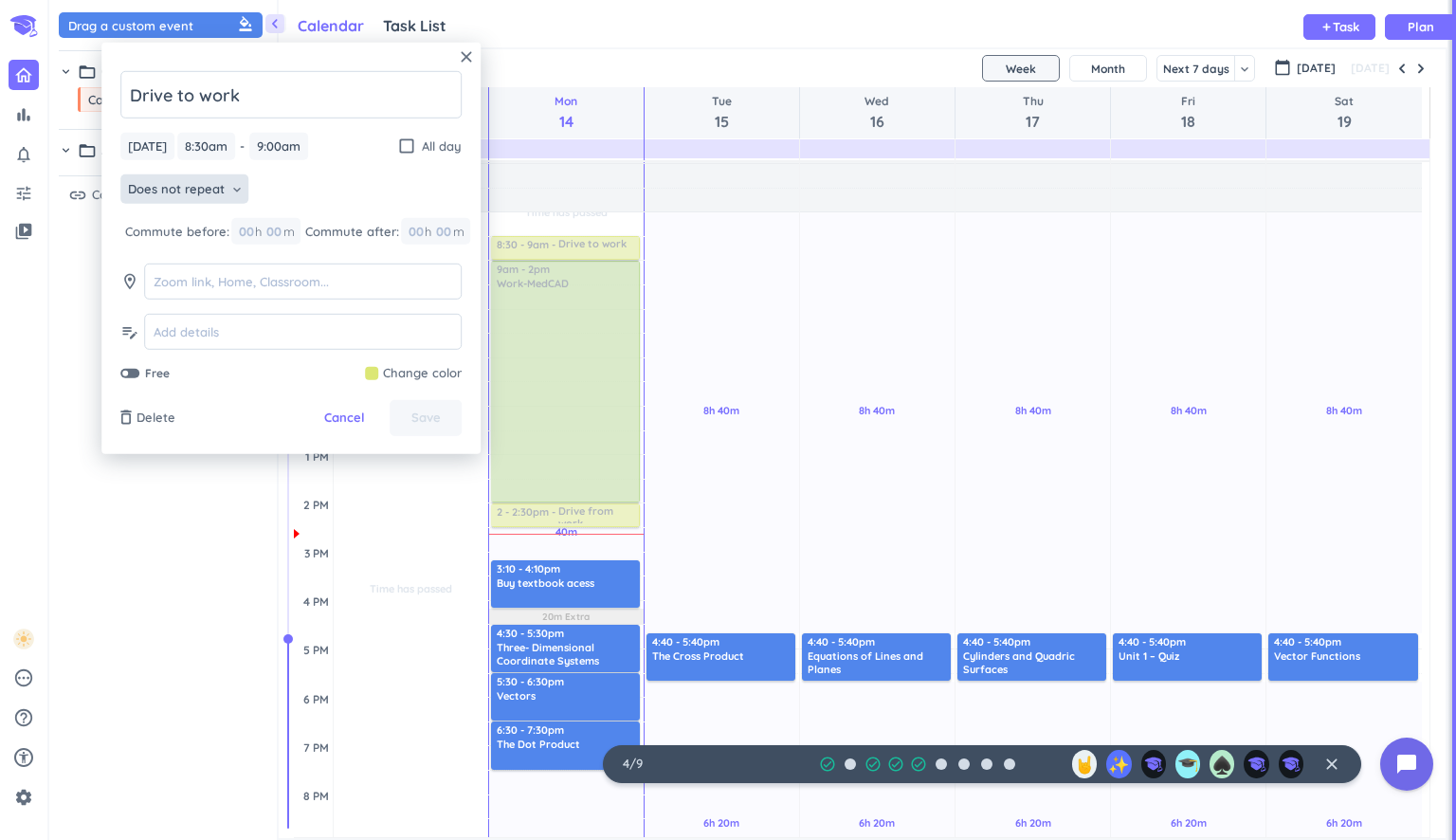 click on "keyboard_arrow_down" at bounding box center (237, 189) 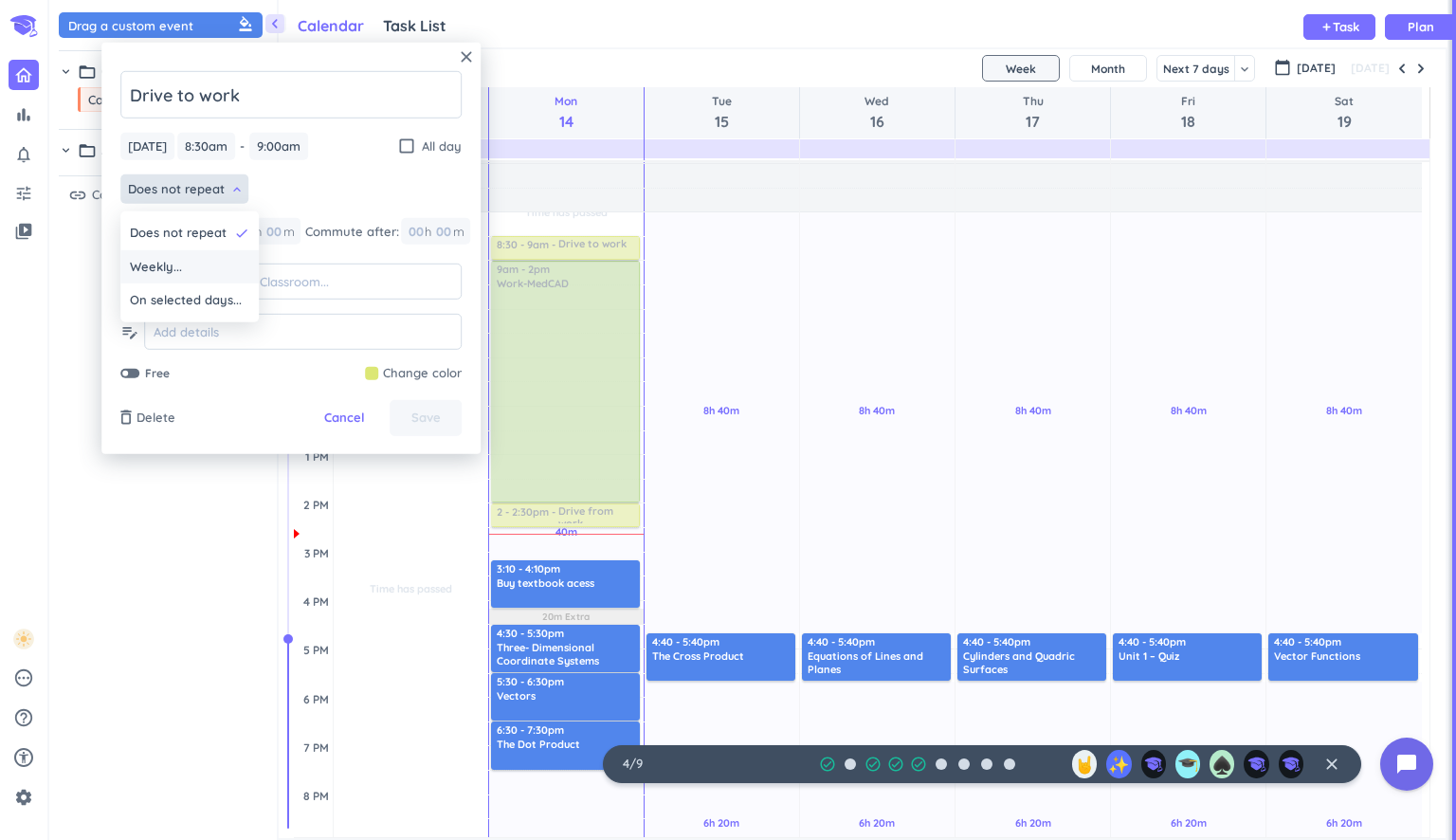 click on "Weekly..." at bounding box center [190, 266] 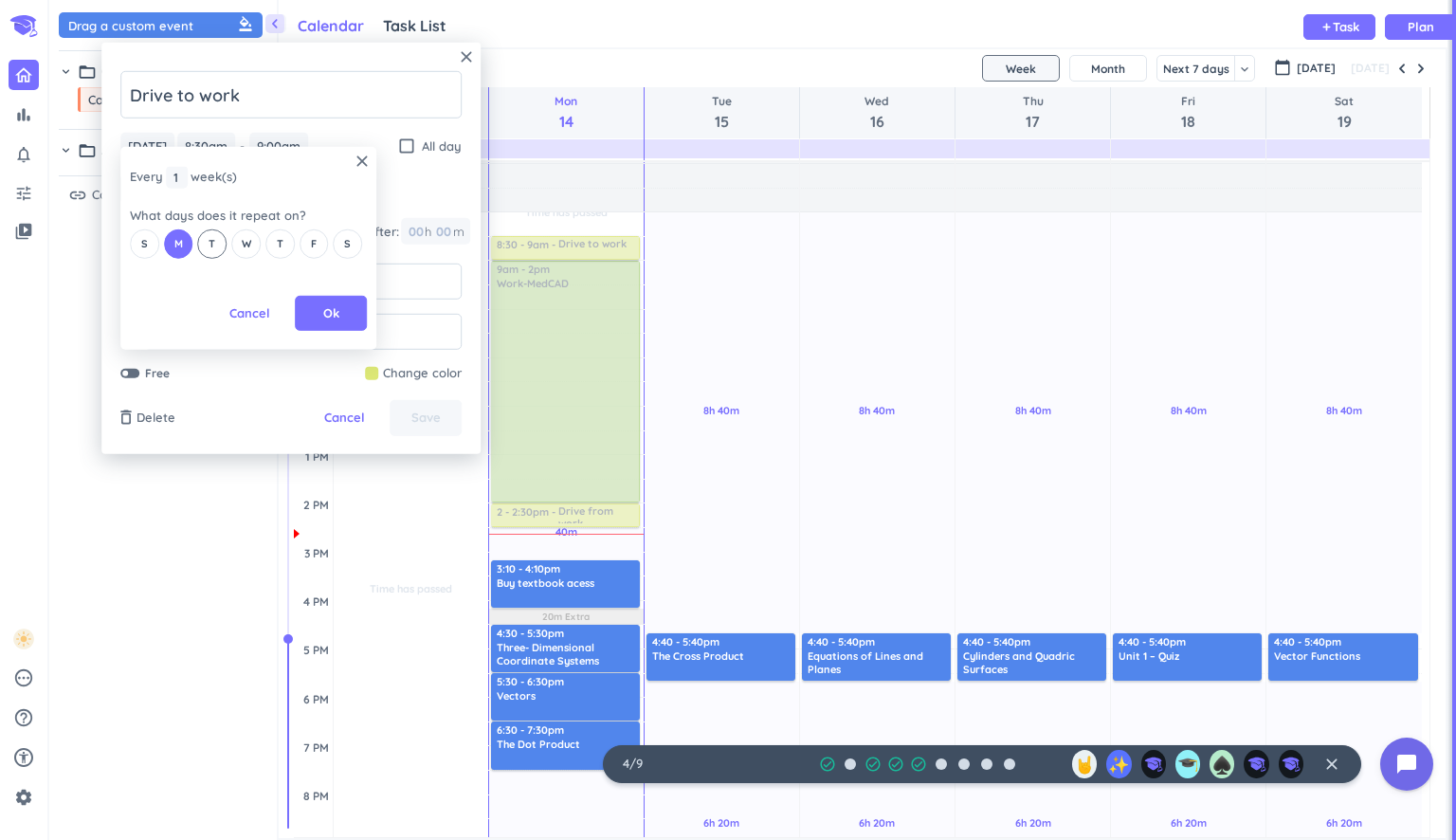click on "T" at bounding box center [212, 244] 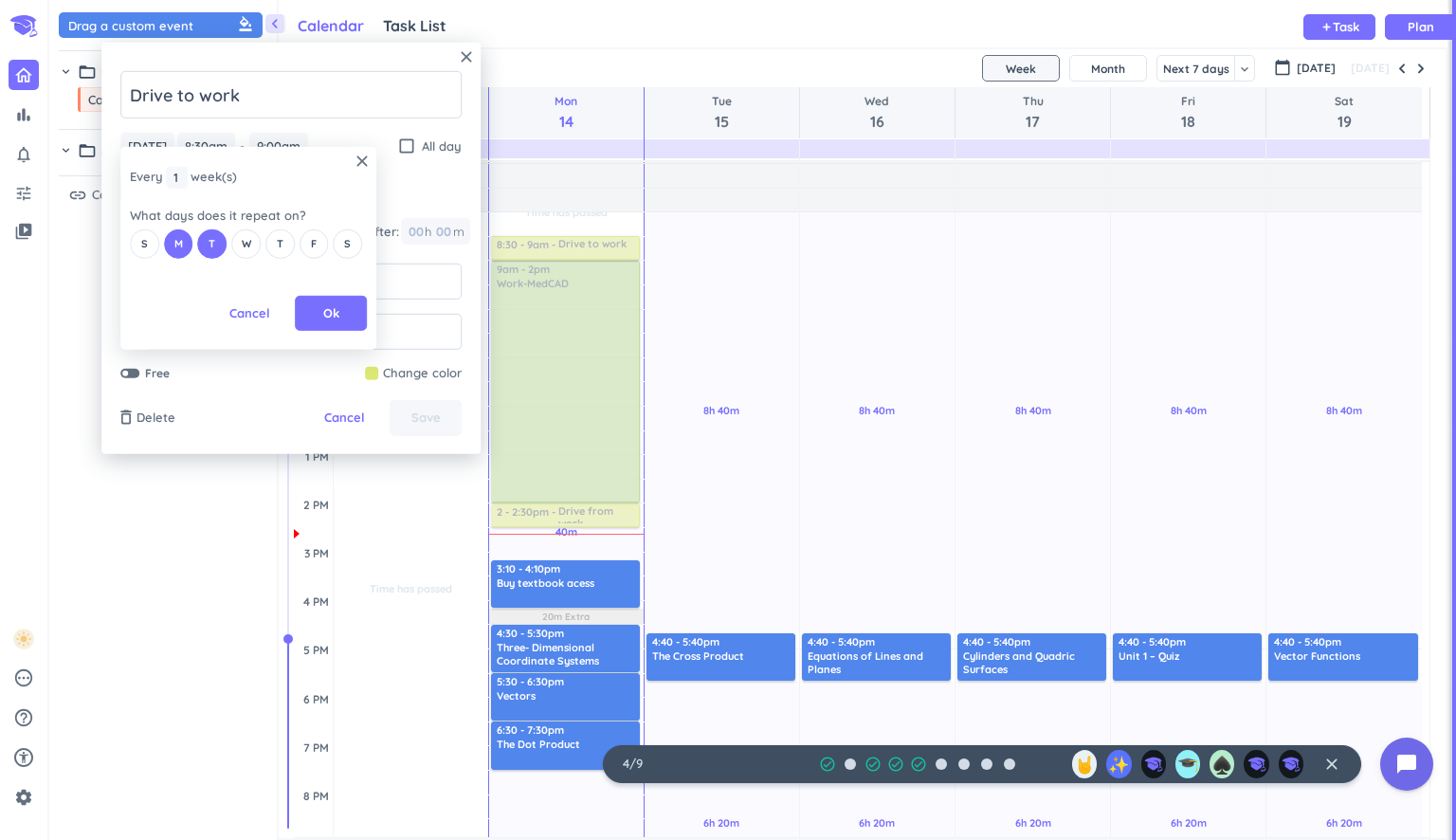 click on "S M T W T F S" at bounding box center (248, 244) 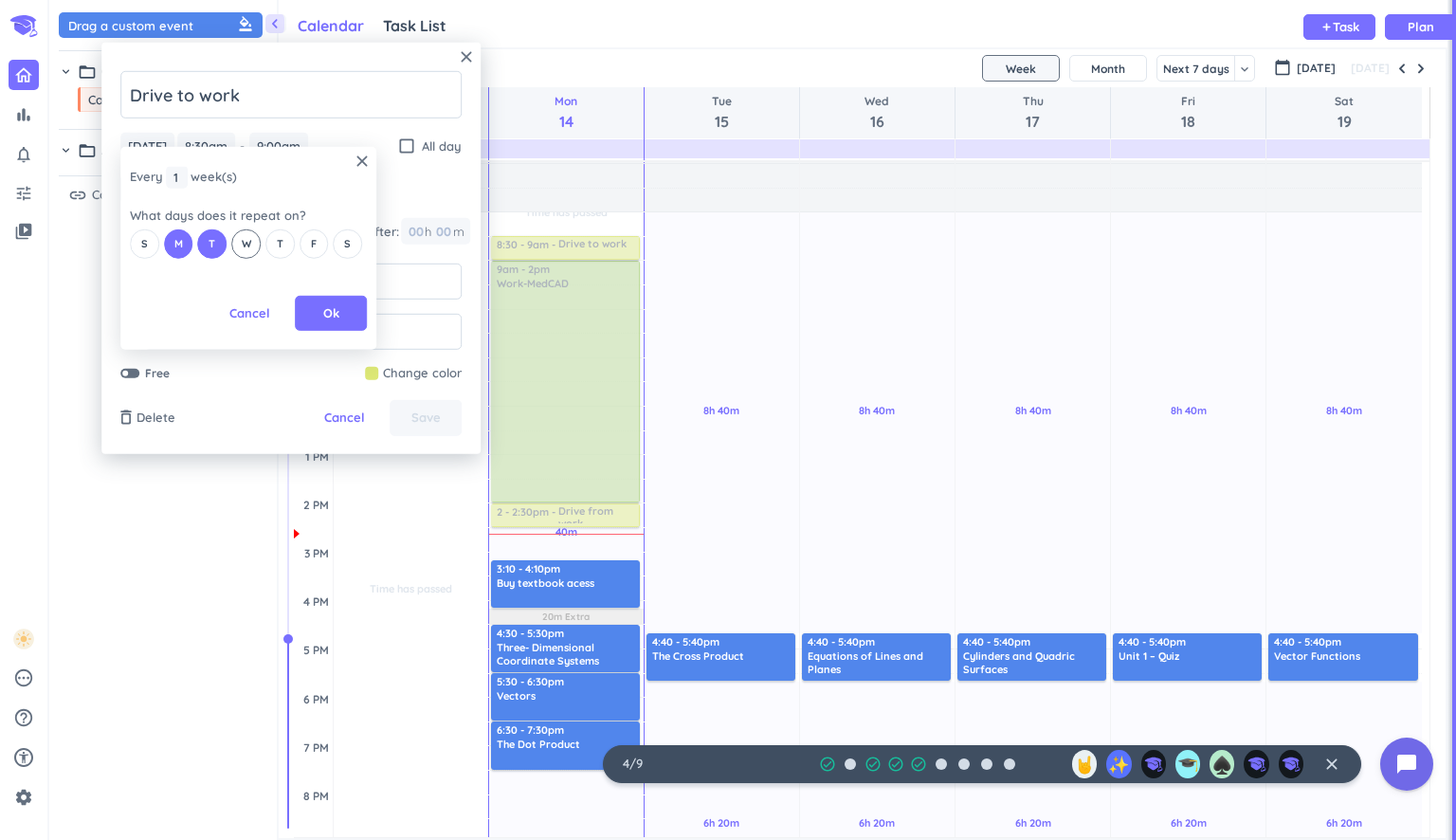 click on "S M T W T F S" at bounding box center (248, 244) 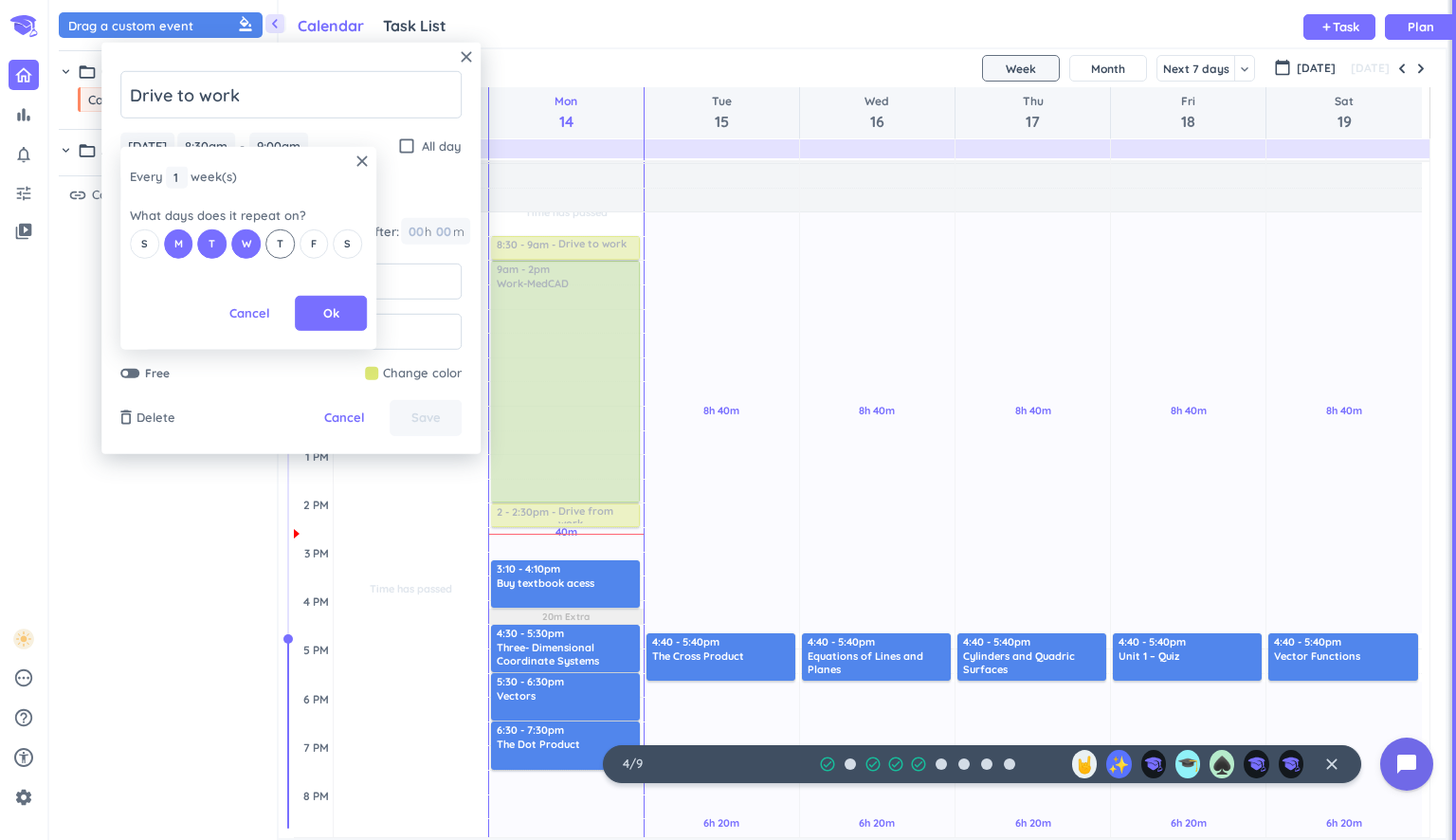 click on "T" at bounding box center (280, 244) 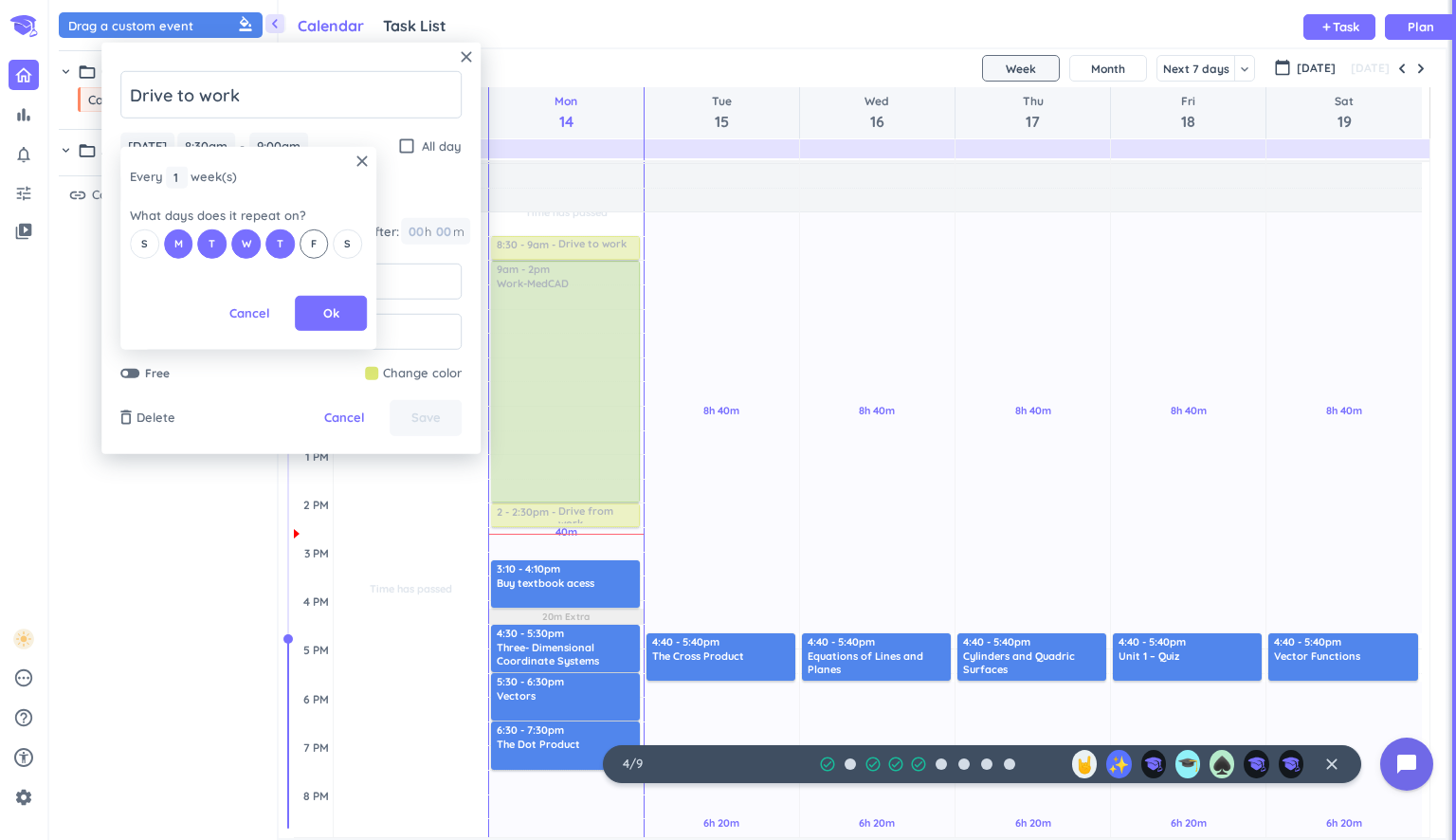 click on "F" at bounding box center [314, 244] 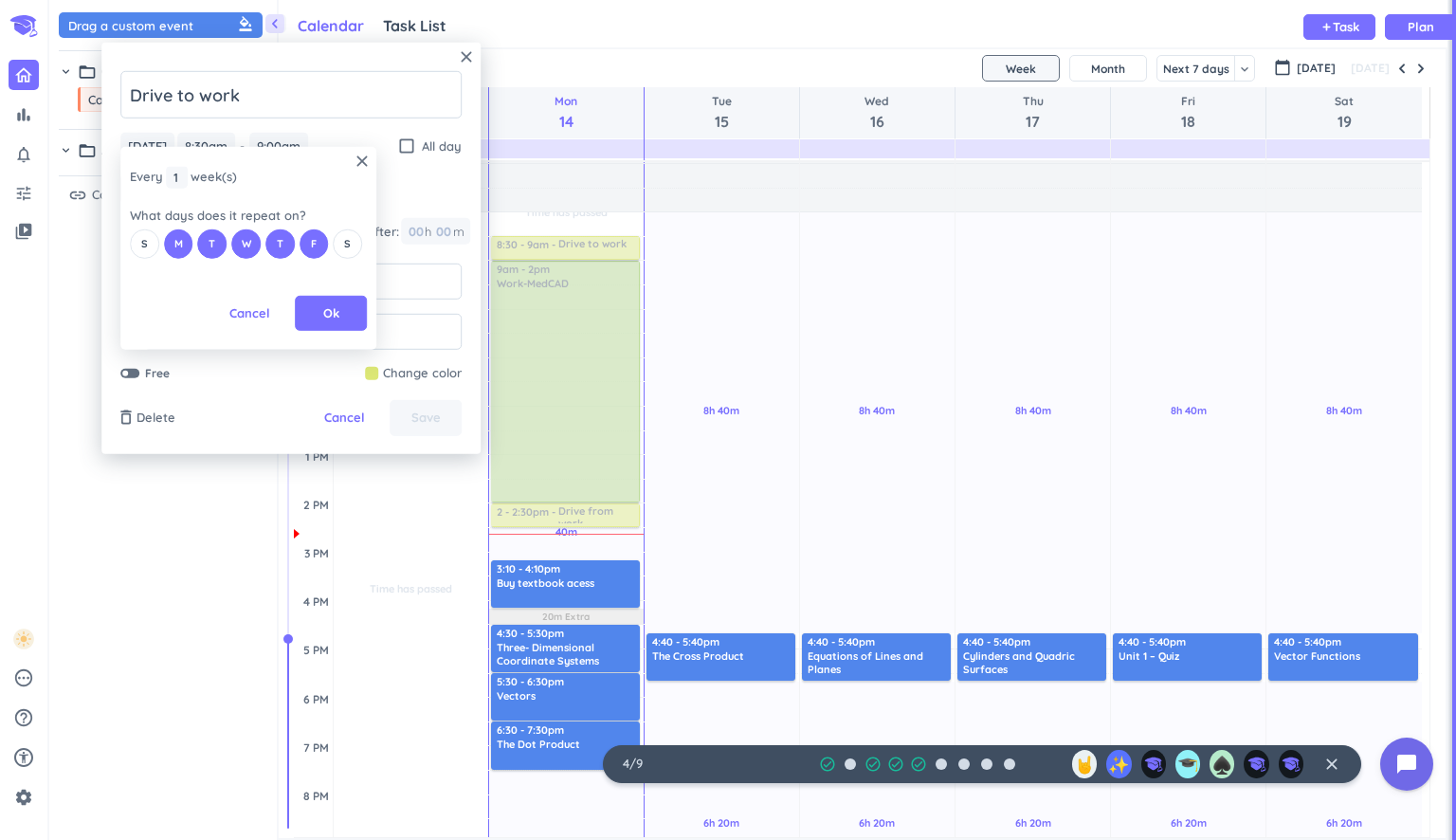click on "close Every 1 1 1 week (s) What days does it repeat on? S M T W T F S Cancel Ok" at bounding box center [248, 247] 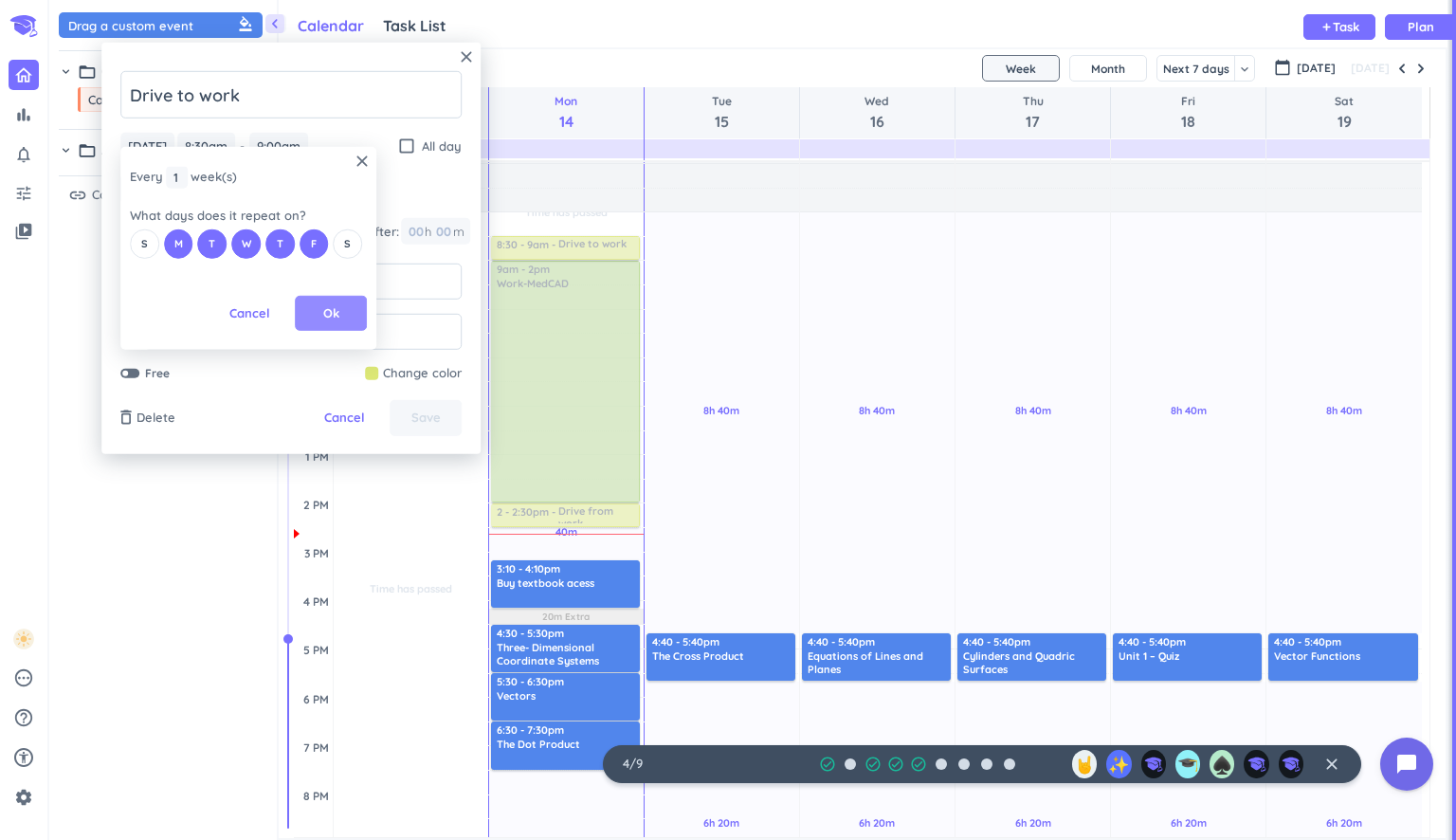 click on "Ok" at bounding box center (331, 313) 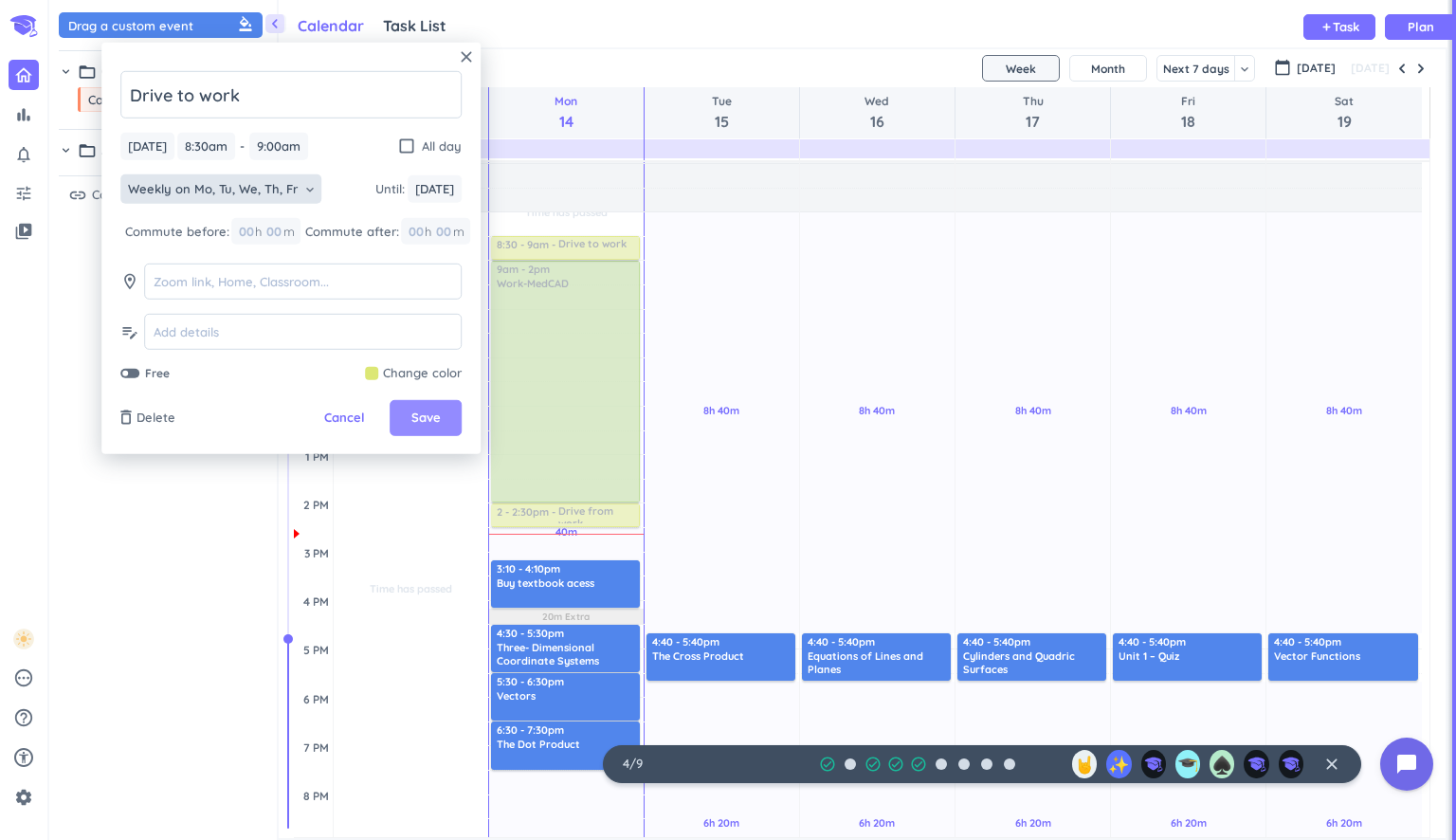 click on "Save" at bounding box center [426, 418] 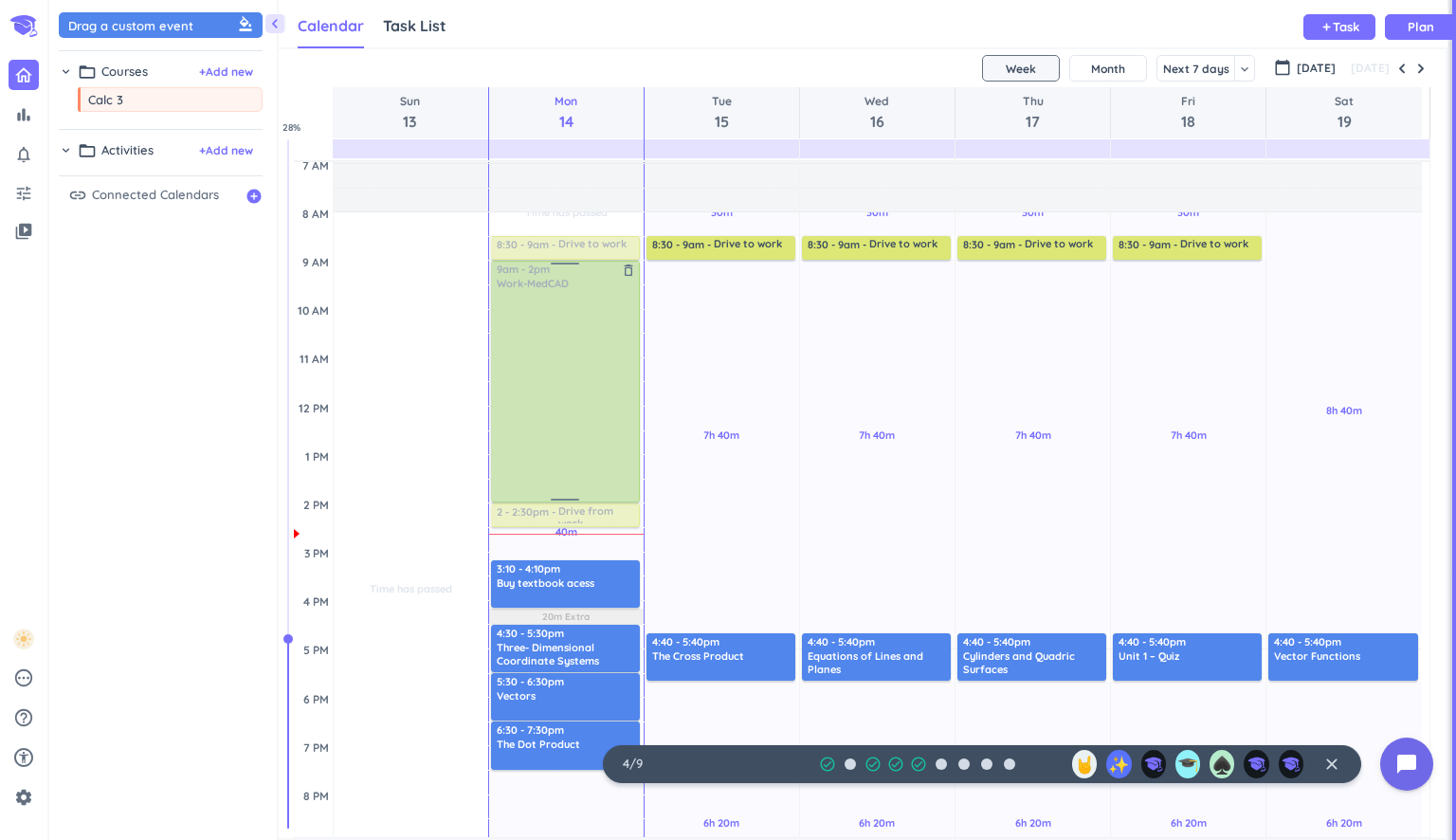 click at bounding box center (564, 381) 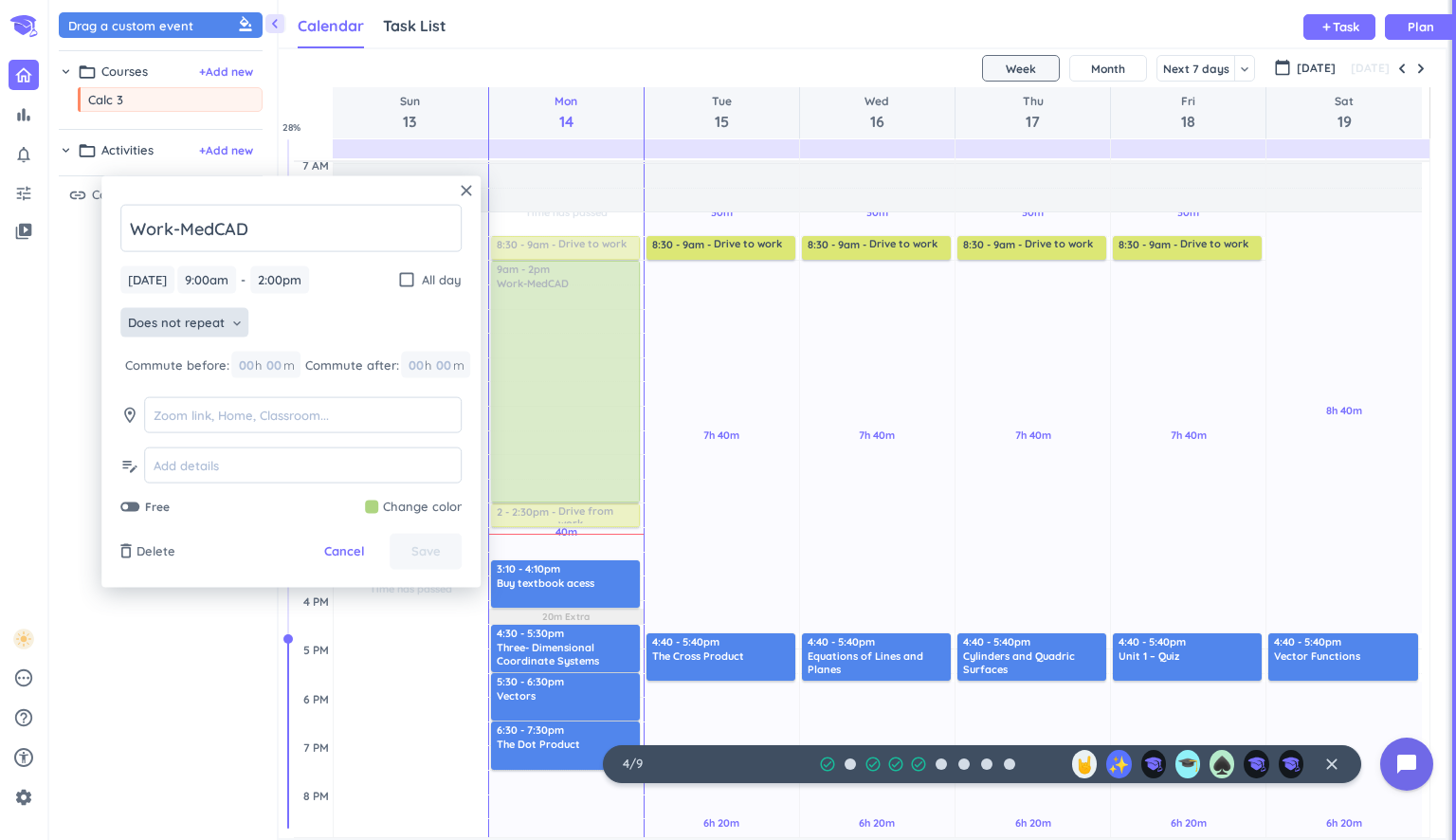 click on "Does not repeat keyboard_arrow_down" at bounding box center (184, 322) 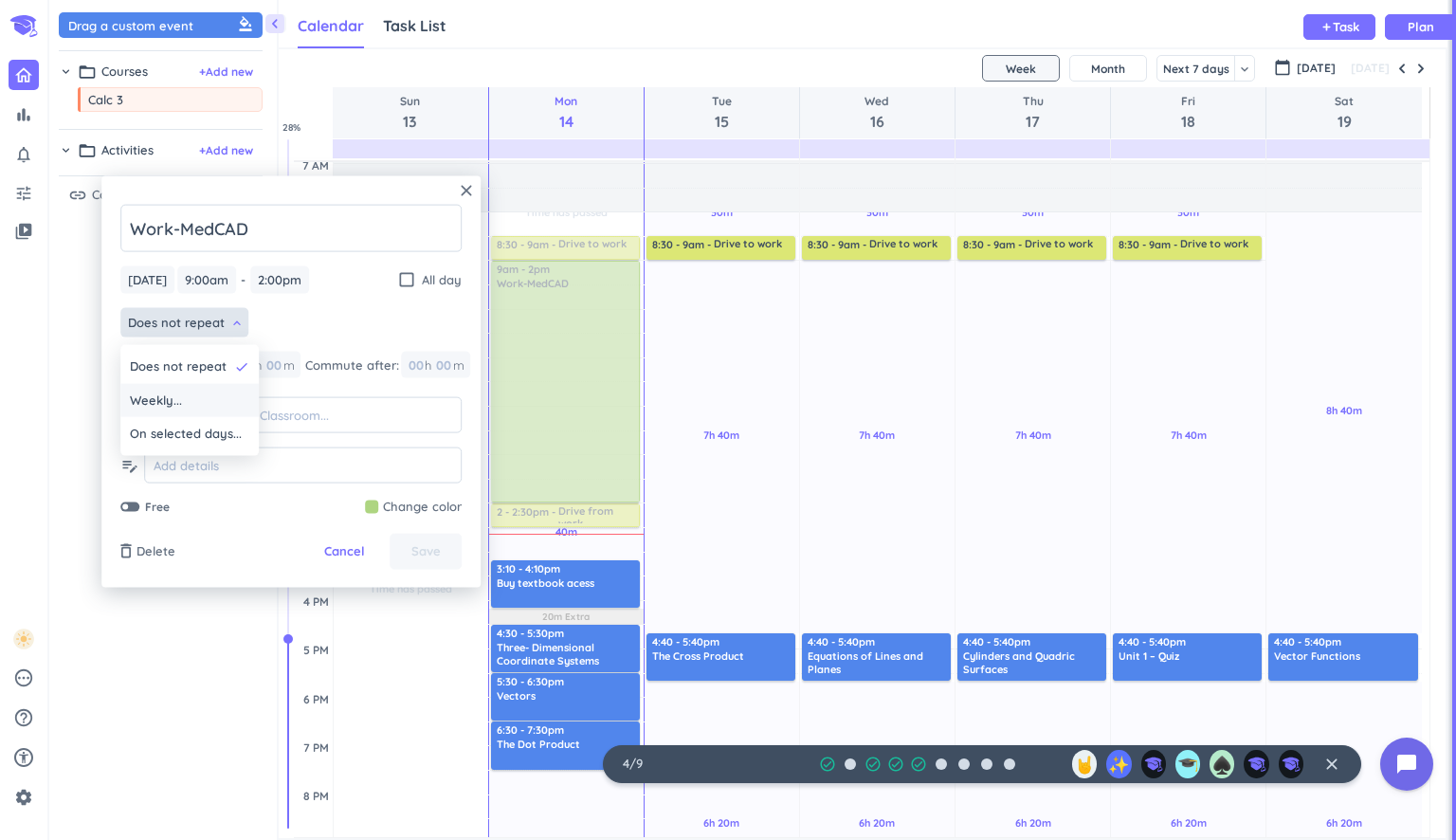 click on "Weekly..." at bounding box center (190, 400) 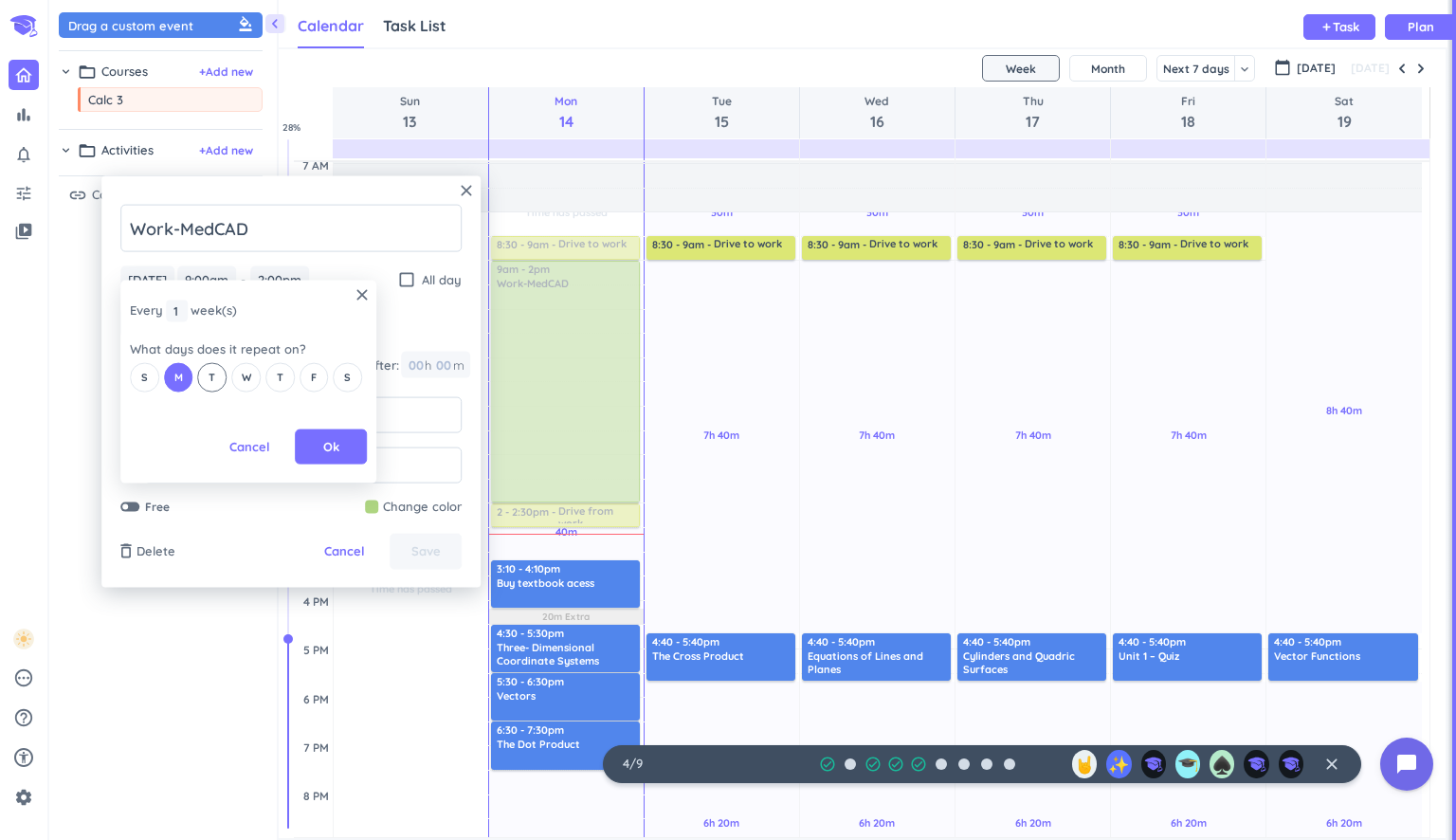 click on "T" at bounding box center (212, 377) 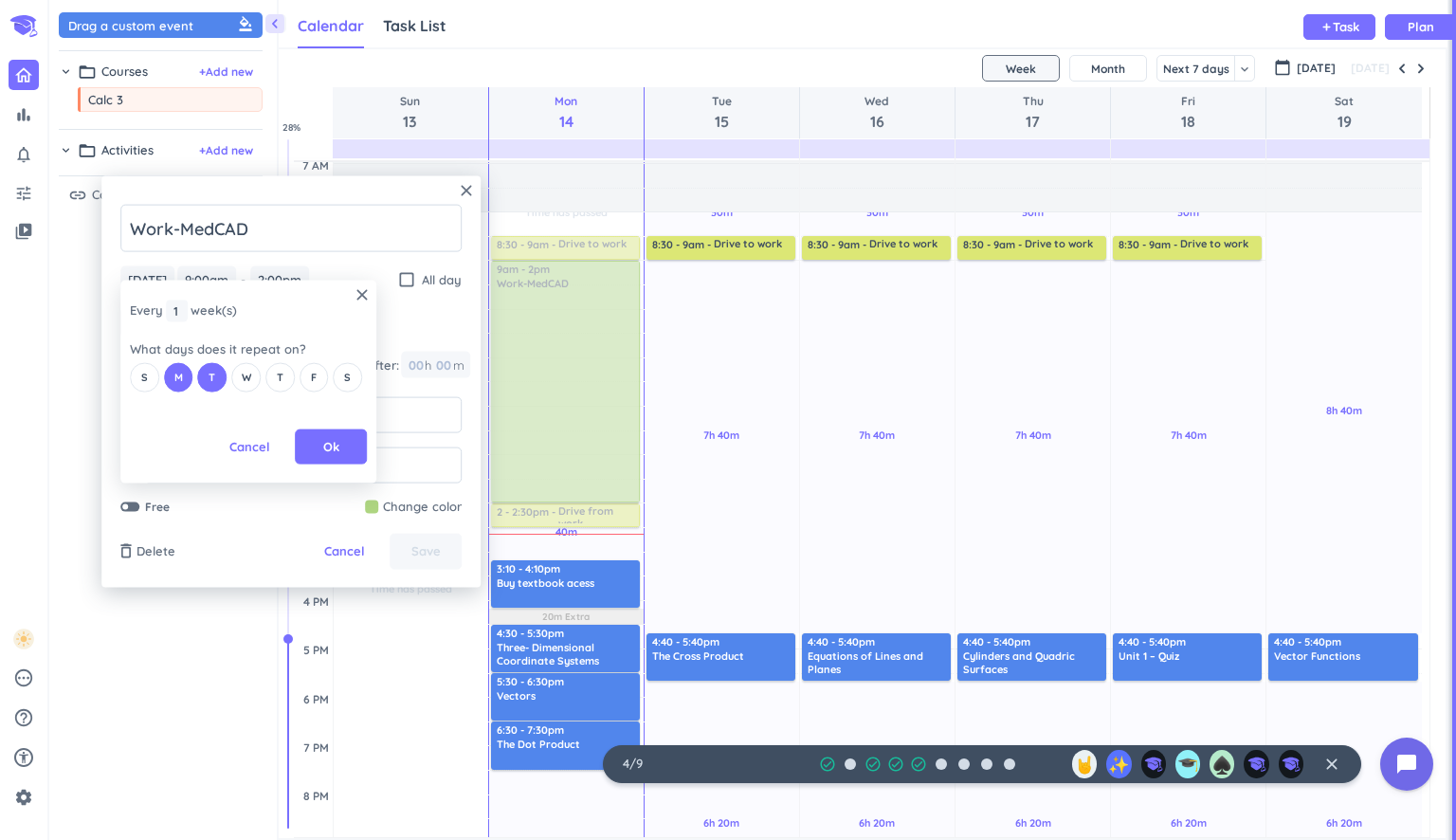 click on "S M T W T F S" at bounding box center (248, 377) 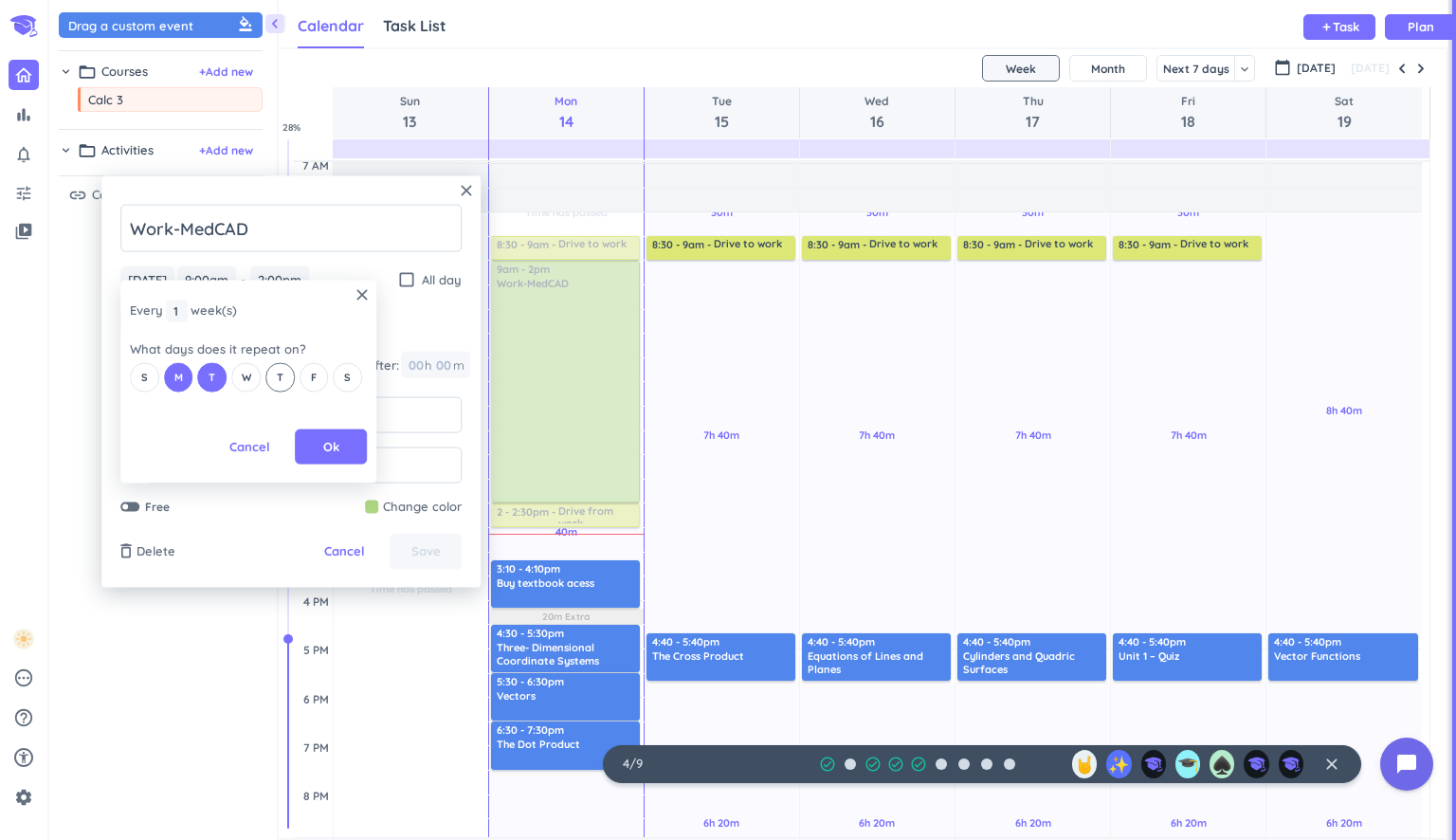 click on "T" at bounding box center (280, 377) 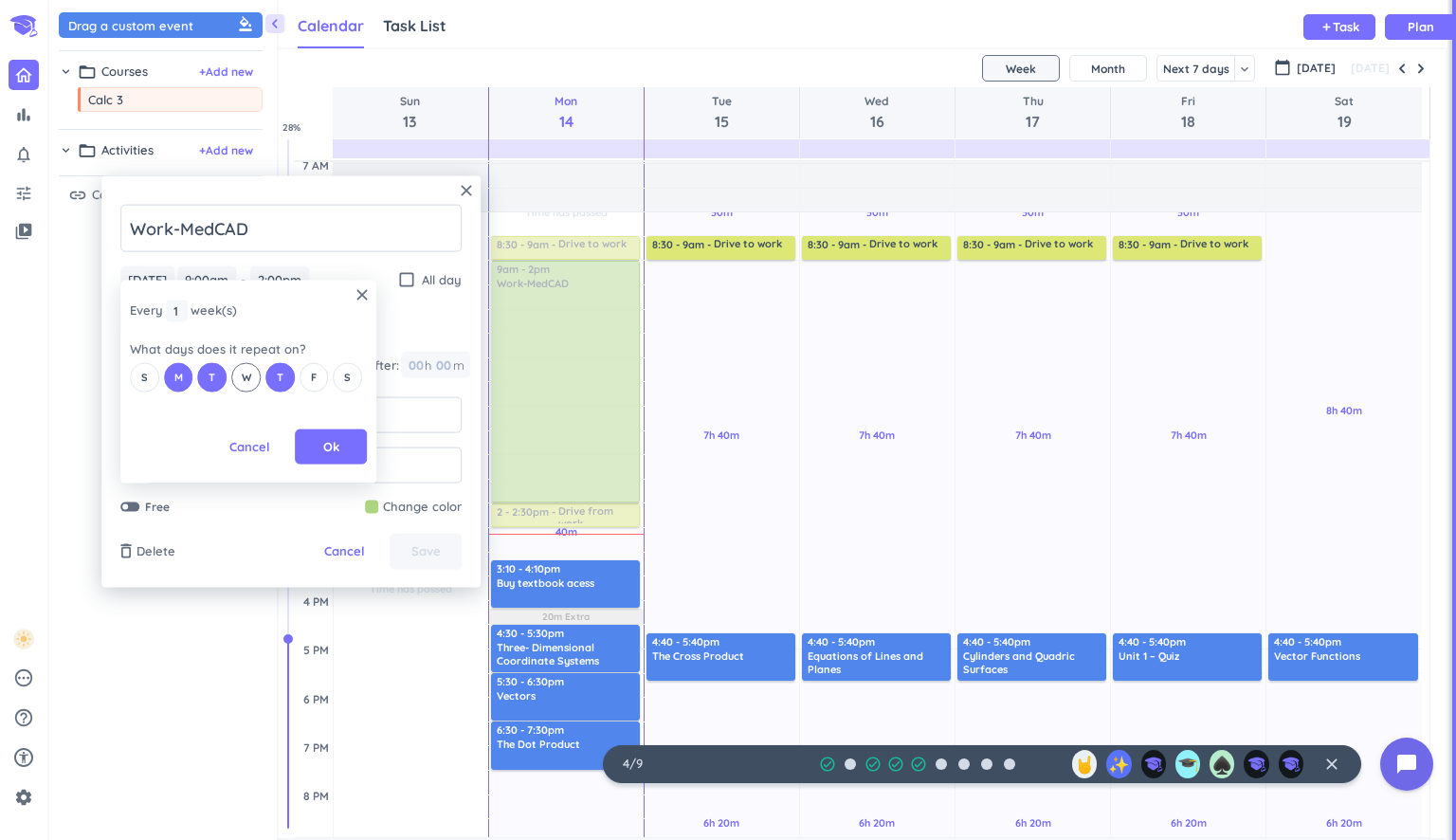 click on "W" at bounding box center (246, 377) 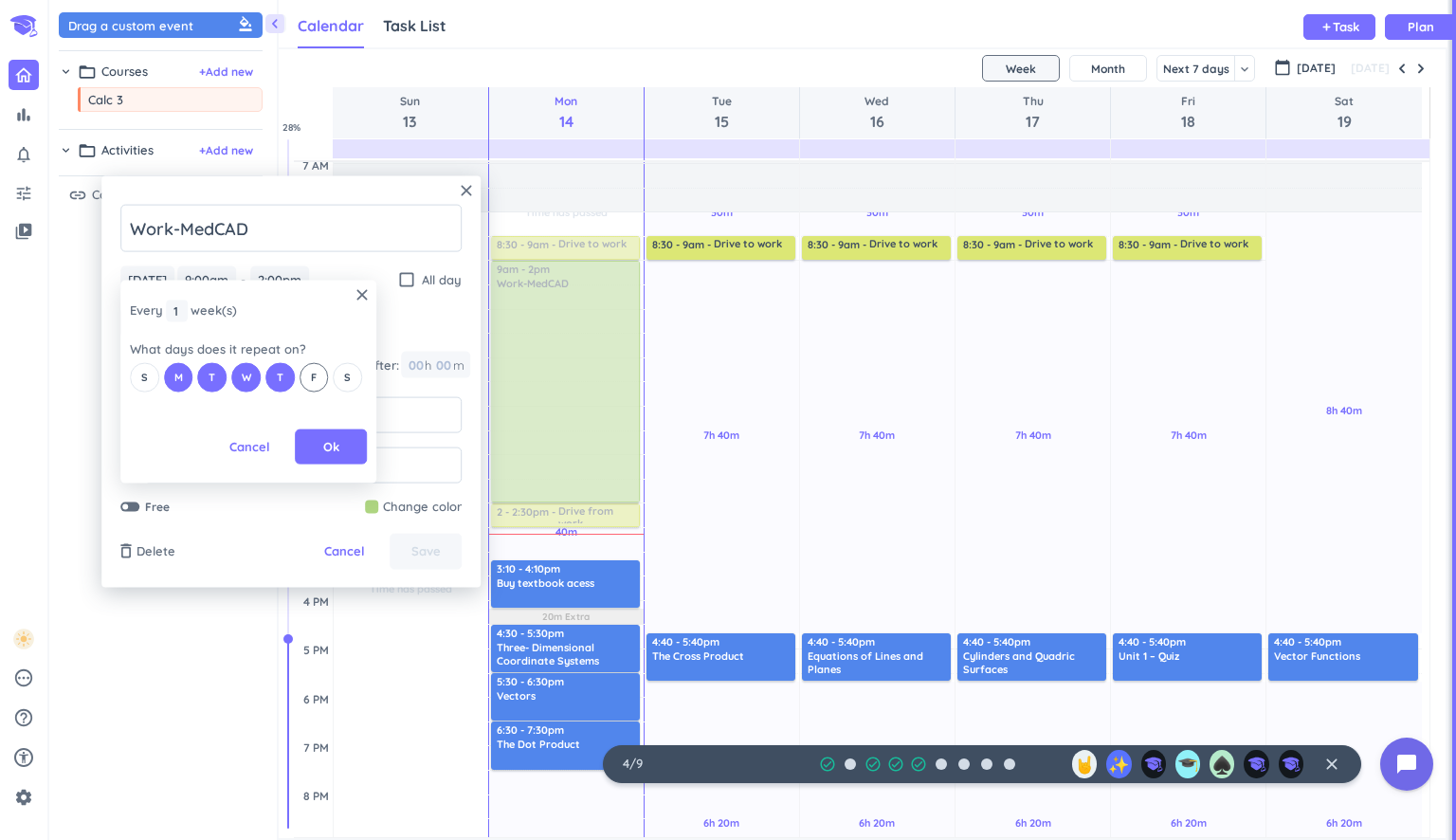 click on "F" at bounding box center [314, 377] 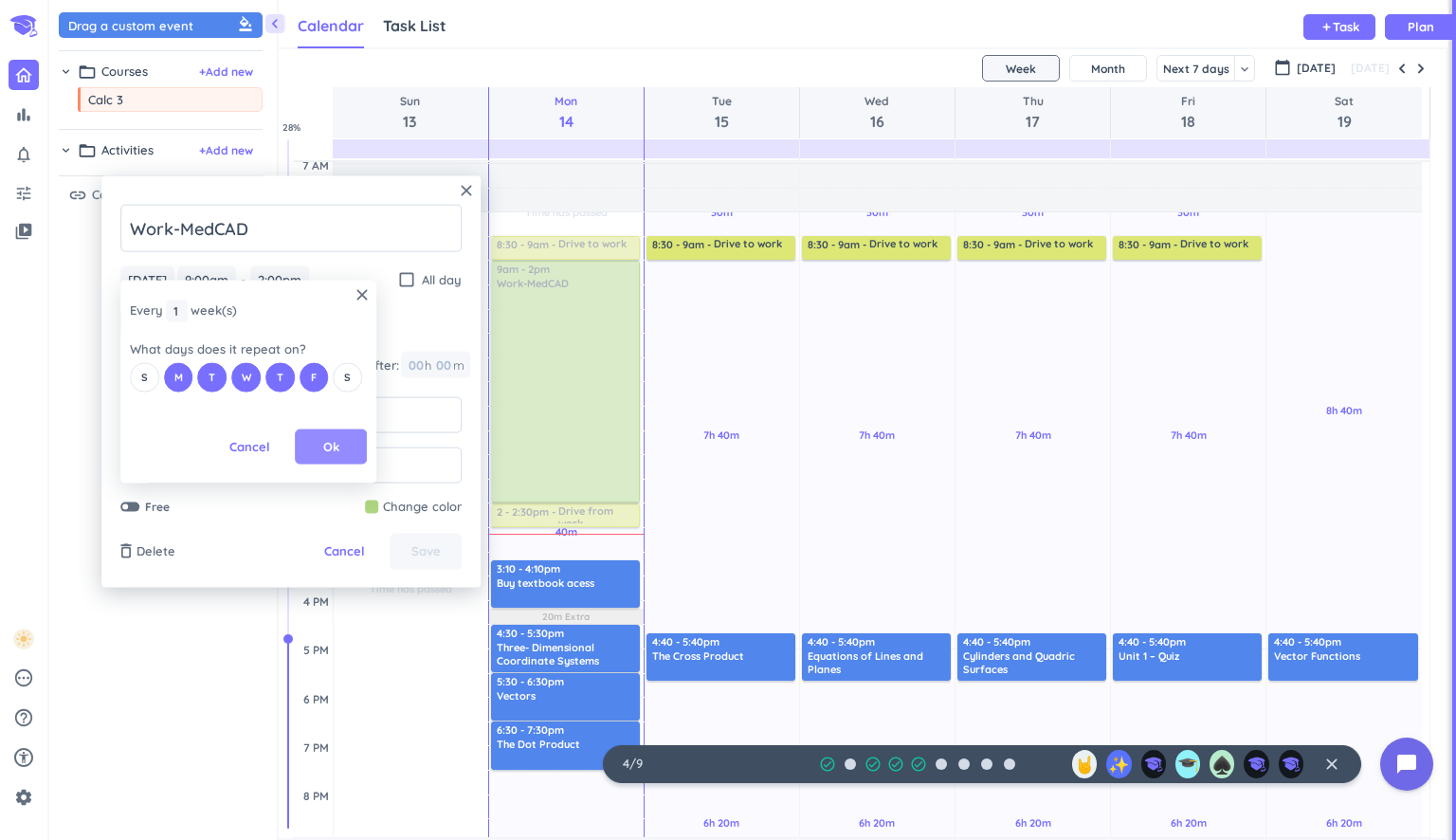 click on "Ok" at bounding box center (331, 447) 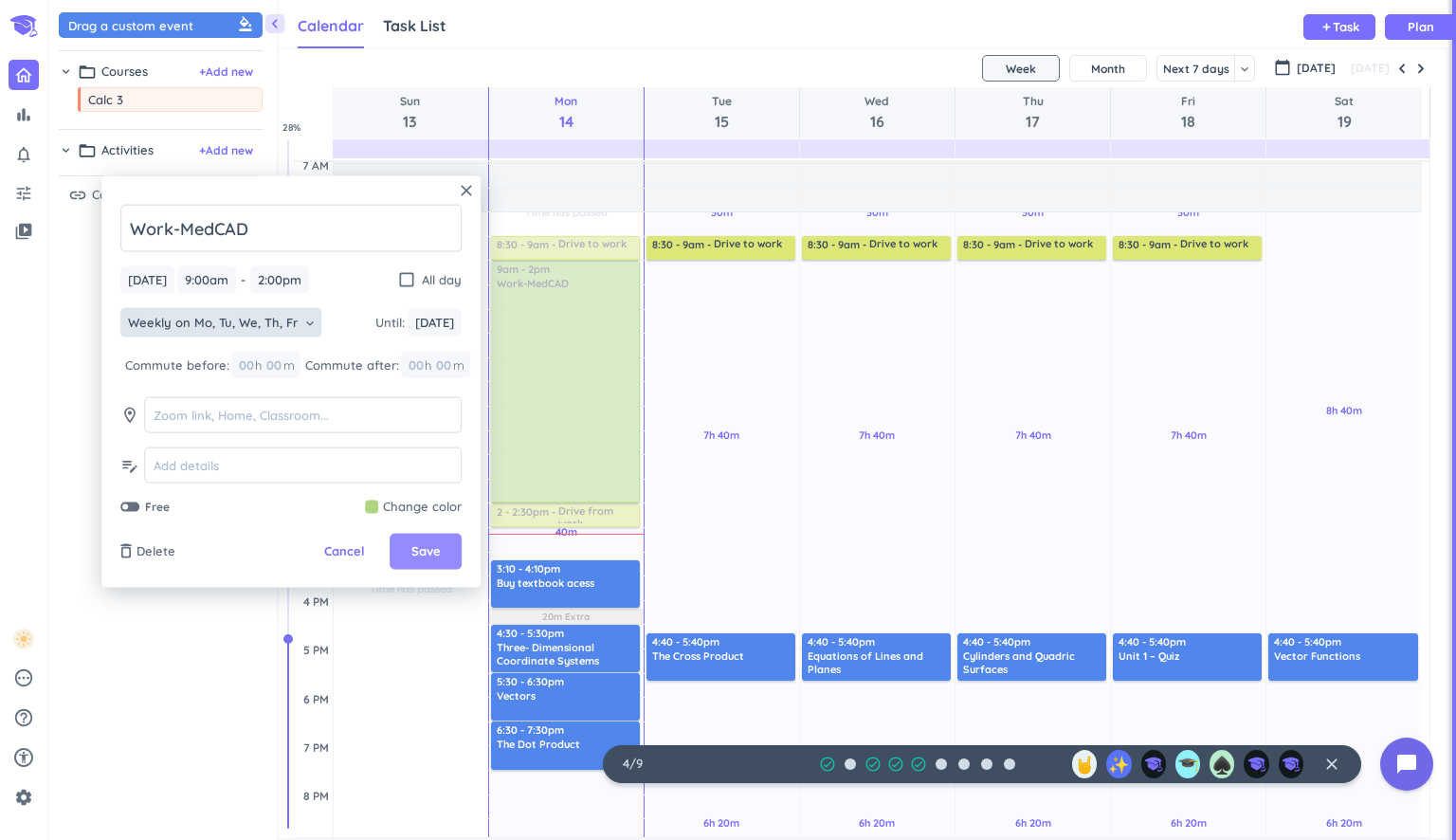 click on "Save" at bounding box center (426, 552) 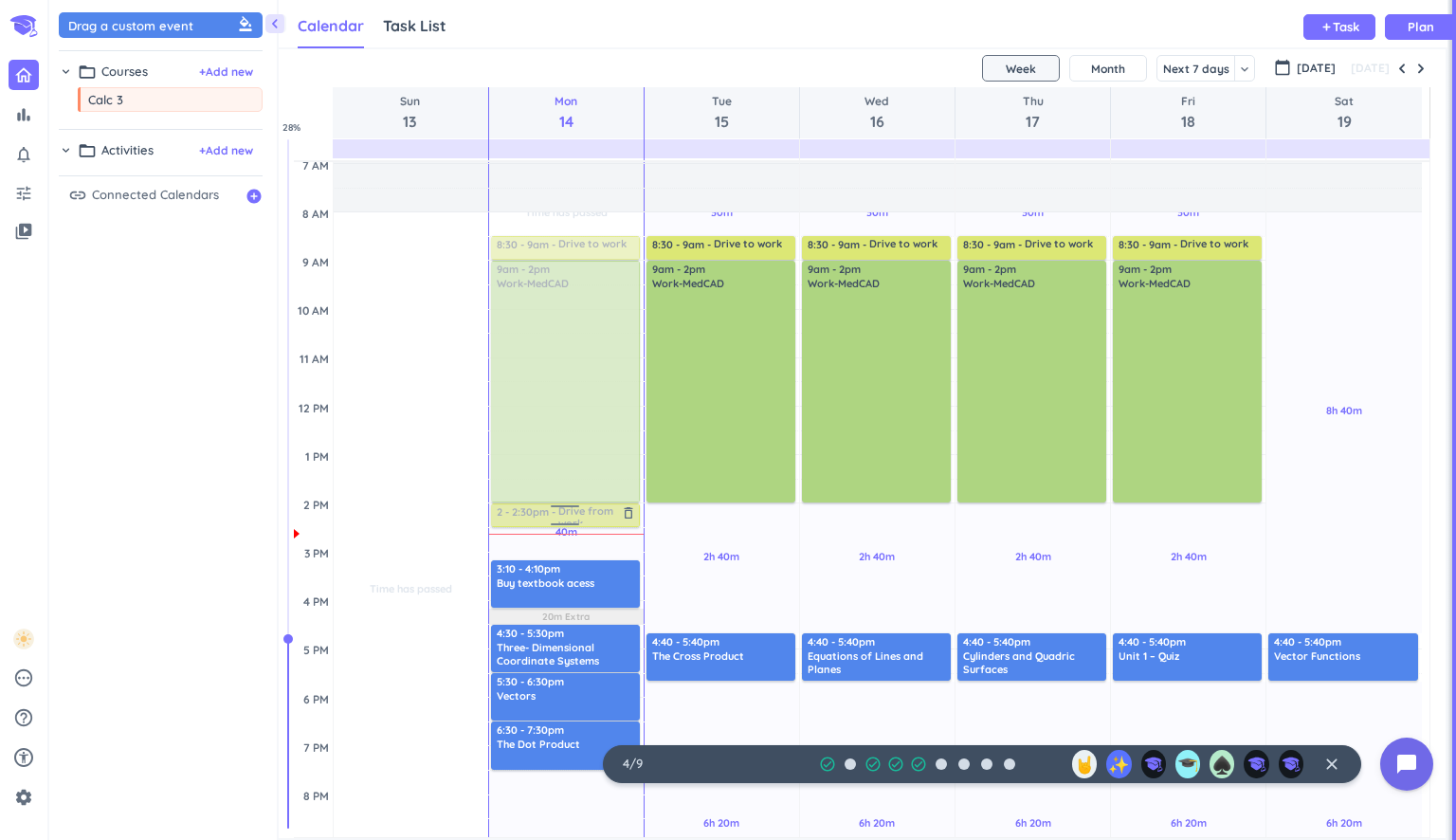 click at bounding box center [564, 515] 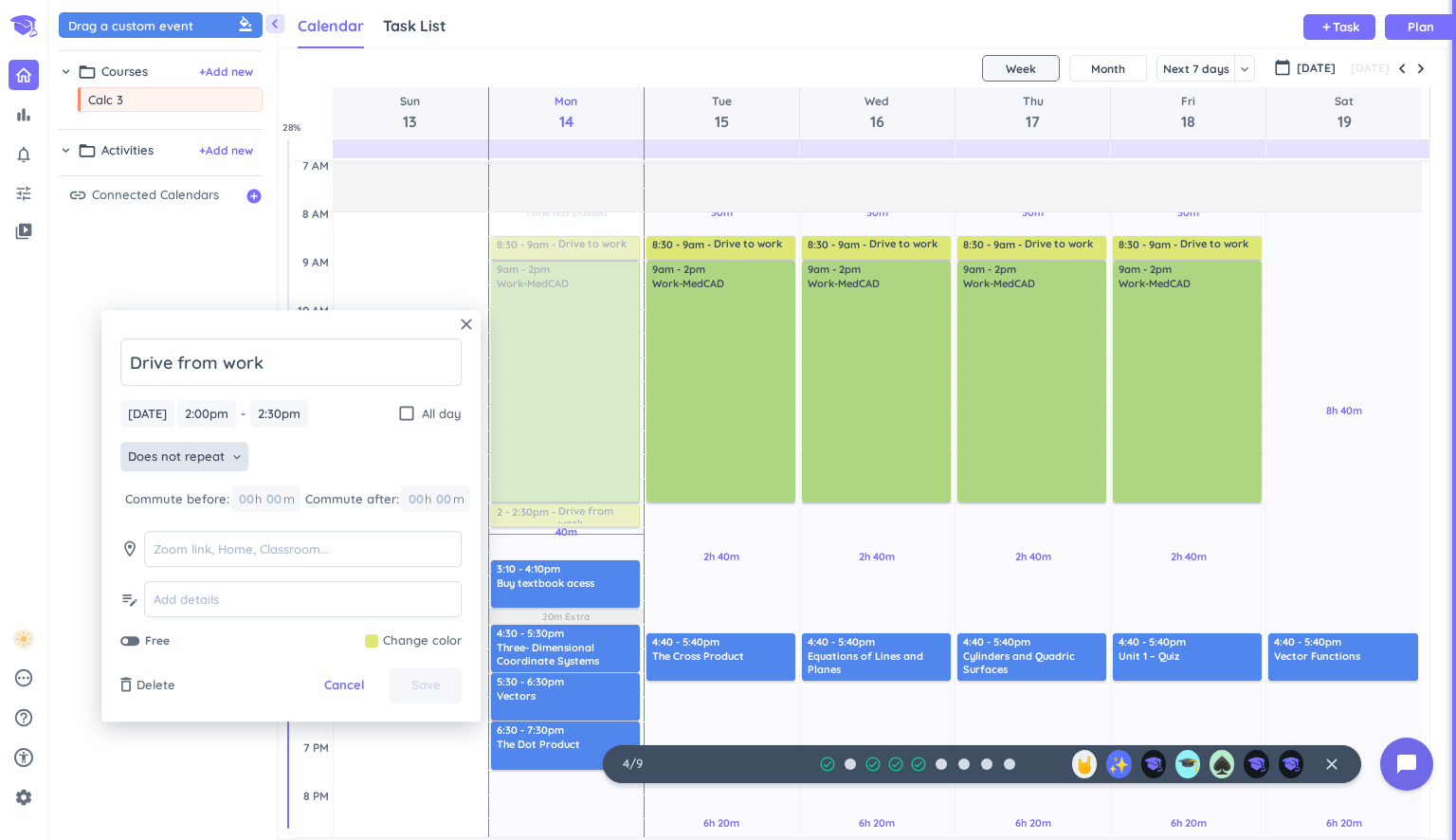 click on "Does not repeat keyboard_arrow_down" at bounding box center [184, 457] 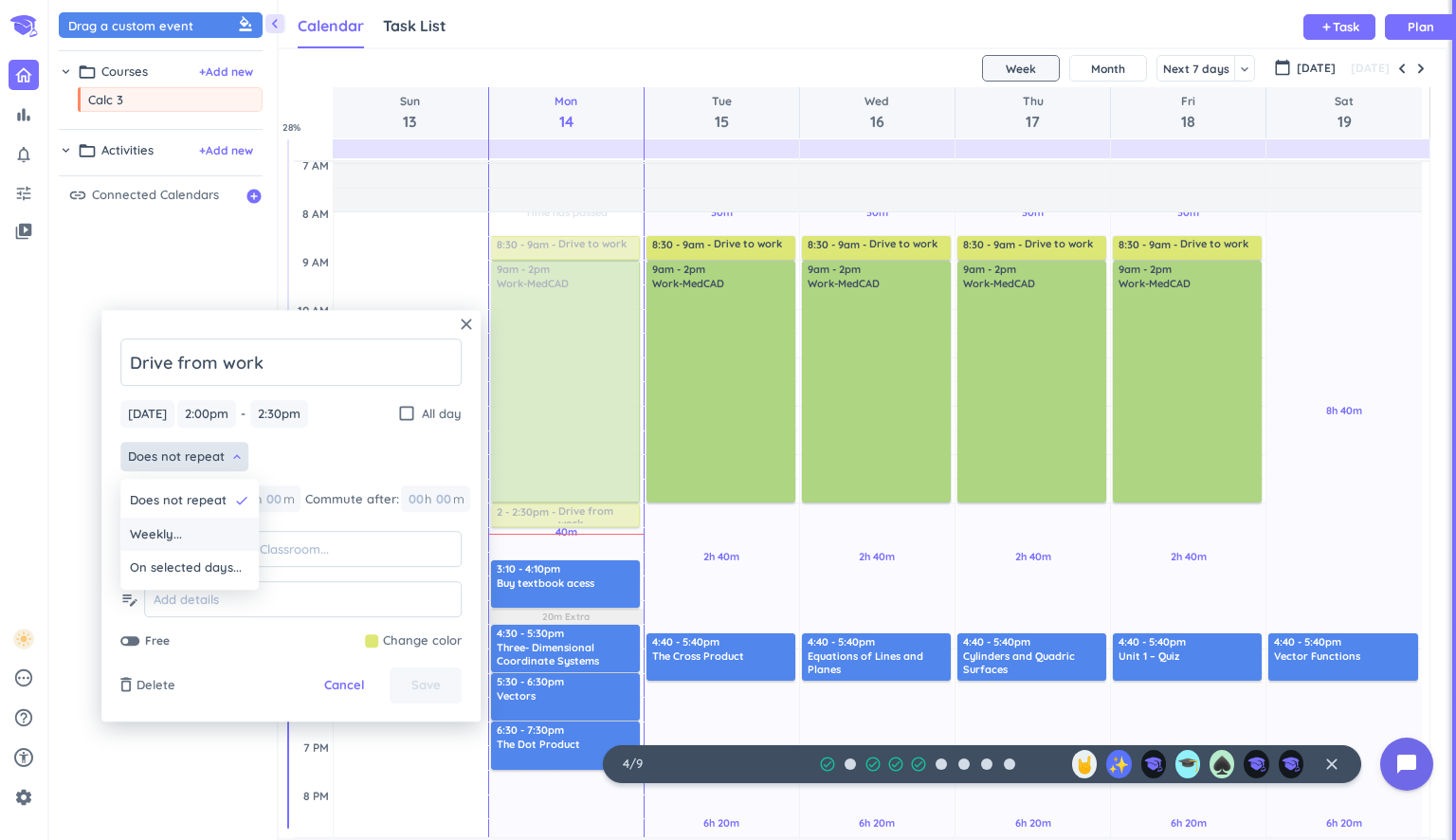 click on "Weekly..." at bounding box center (190, 535) 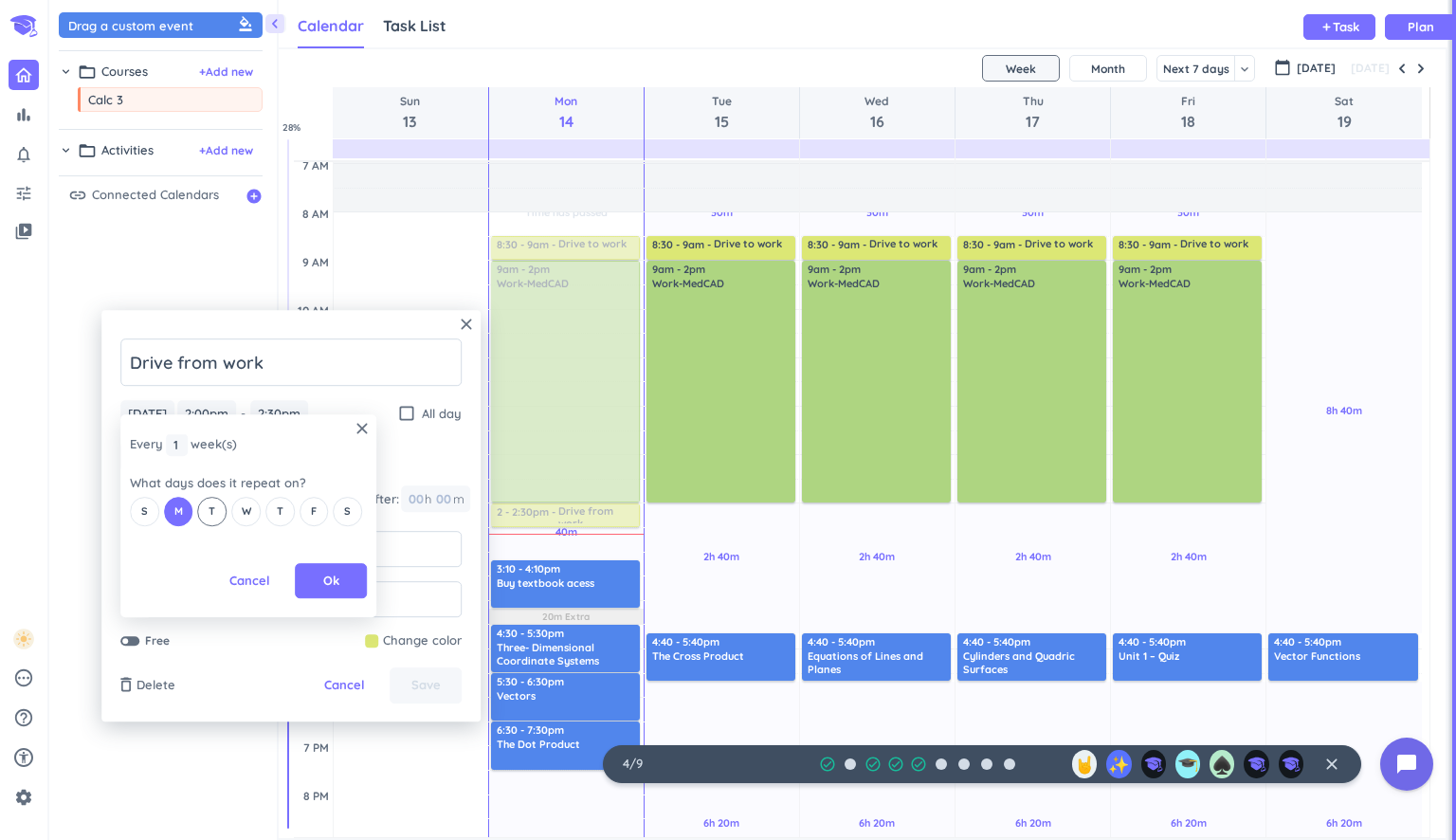 click on "T" at bounding box center [212, 511] 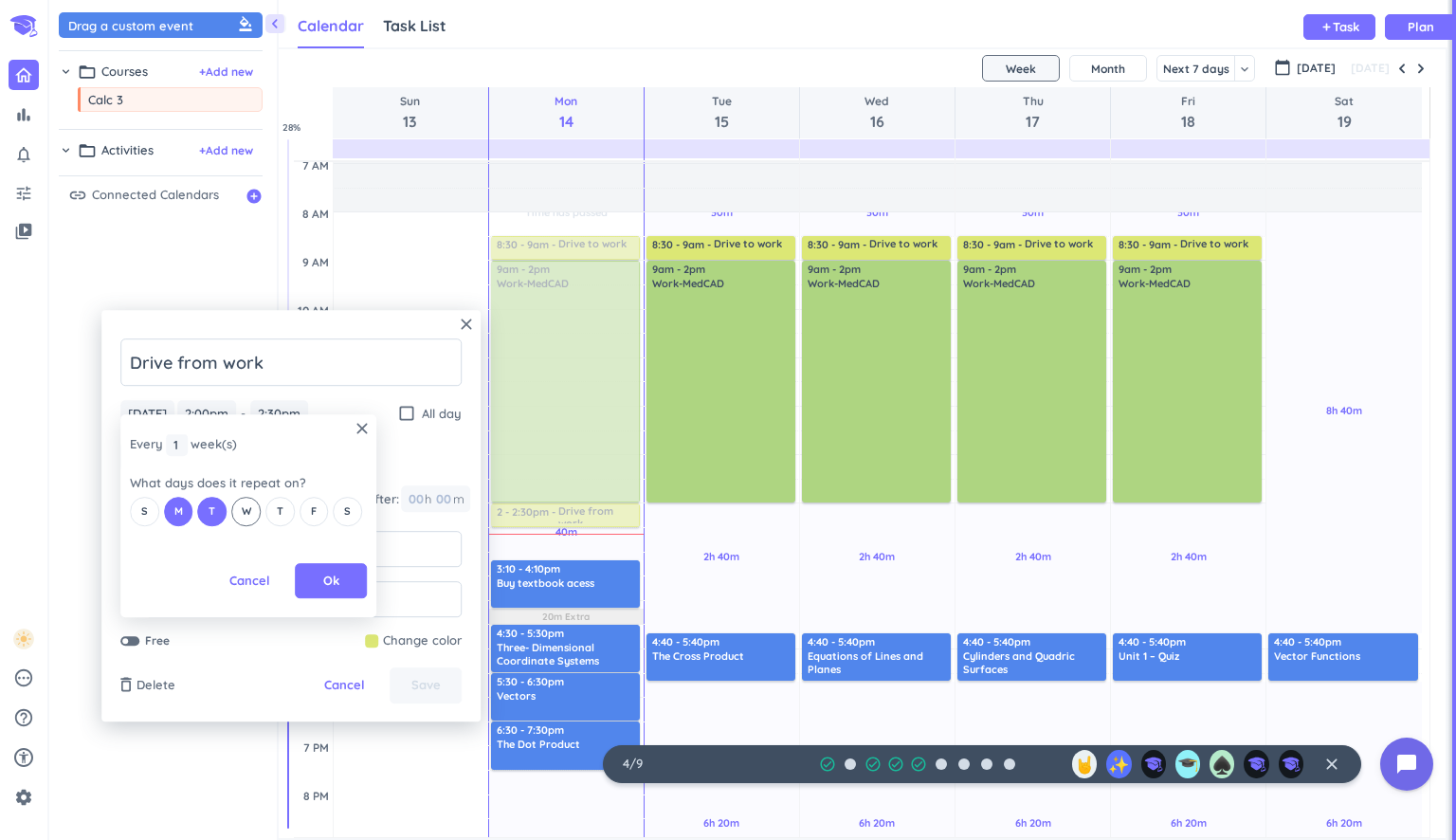 click on "W" at bounding box center [246, 512] 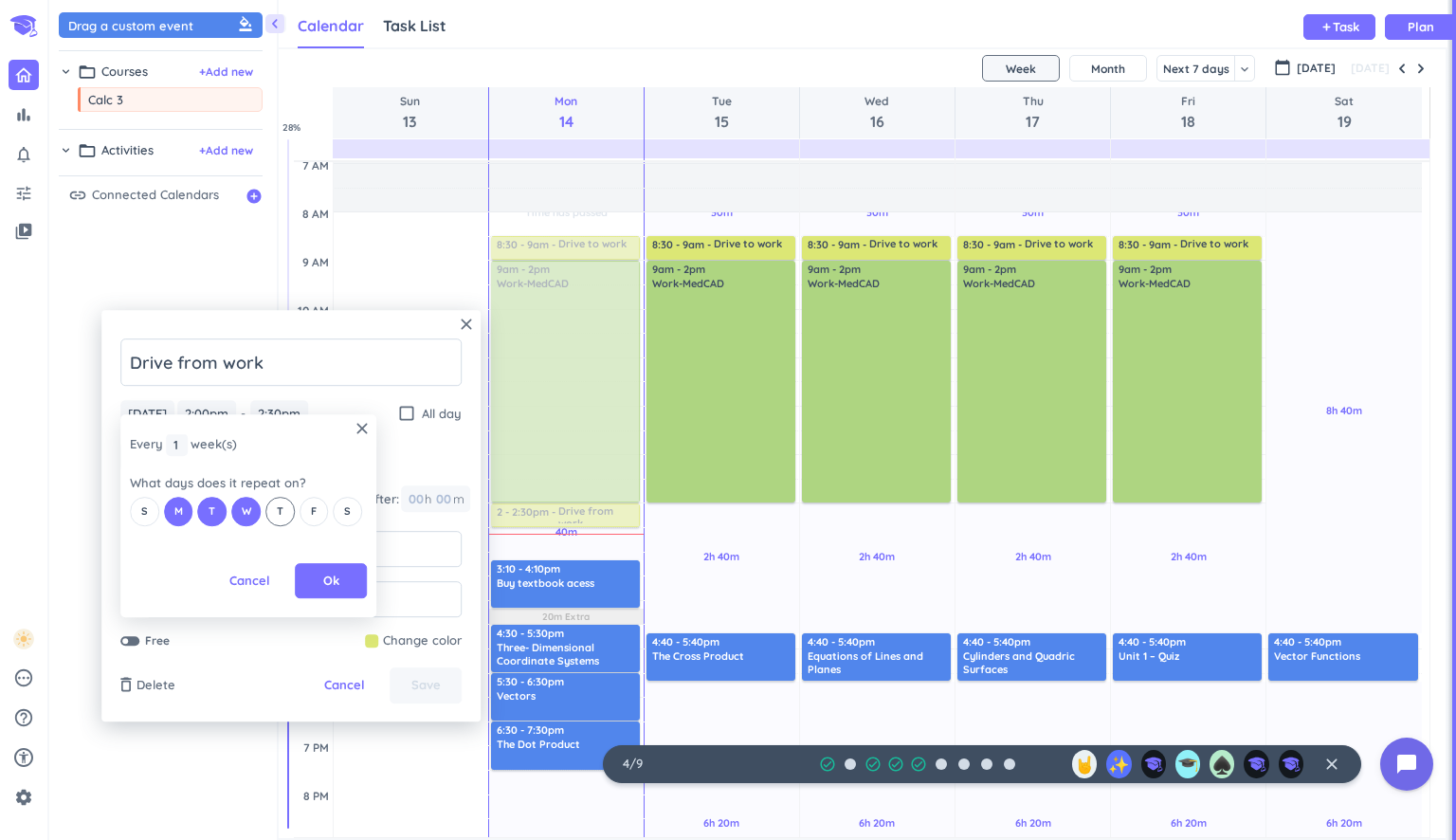 click on "T" at bounding box center [280, 511] 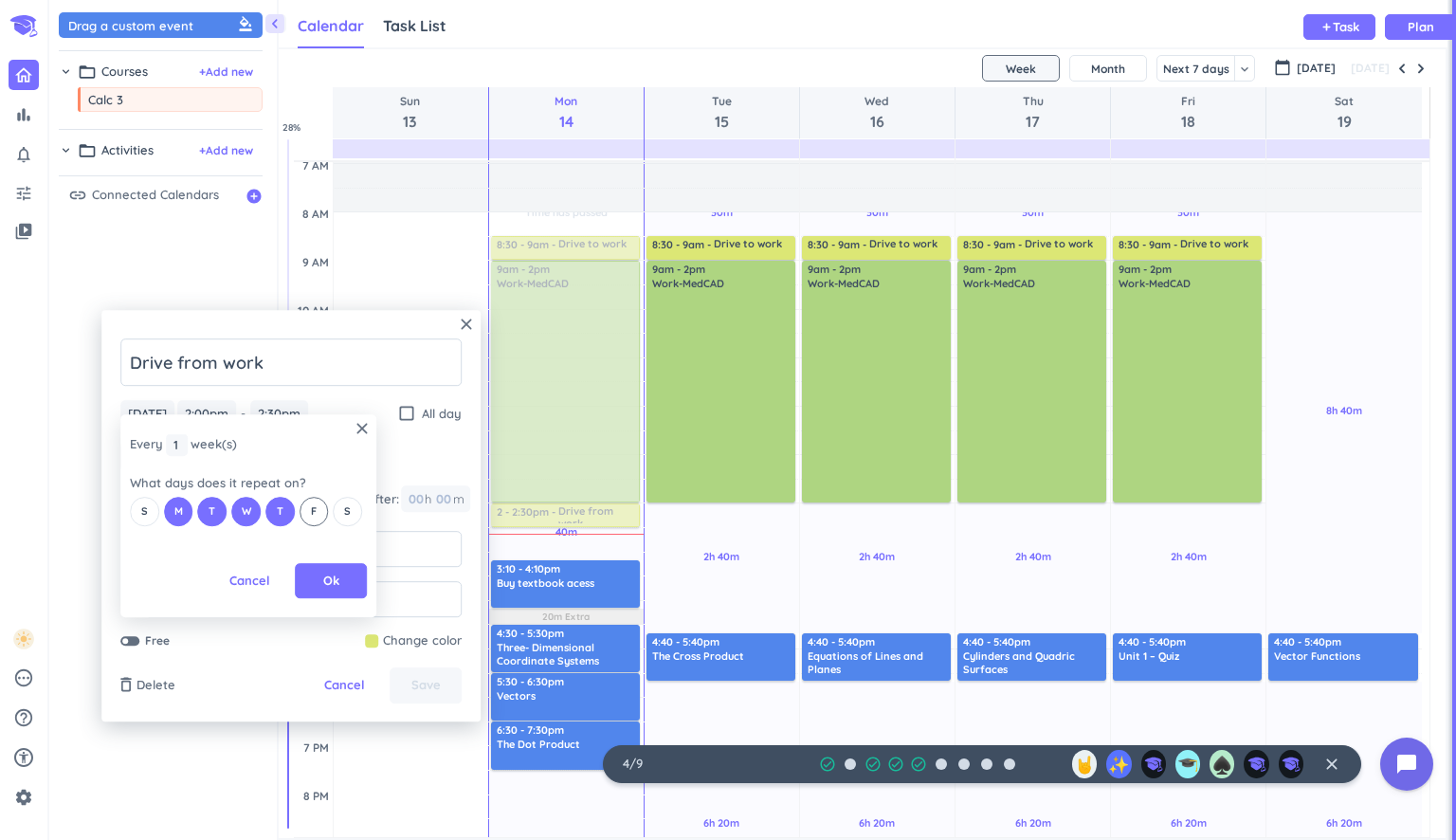 click on "F" at bounding box center [314, 511] 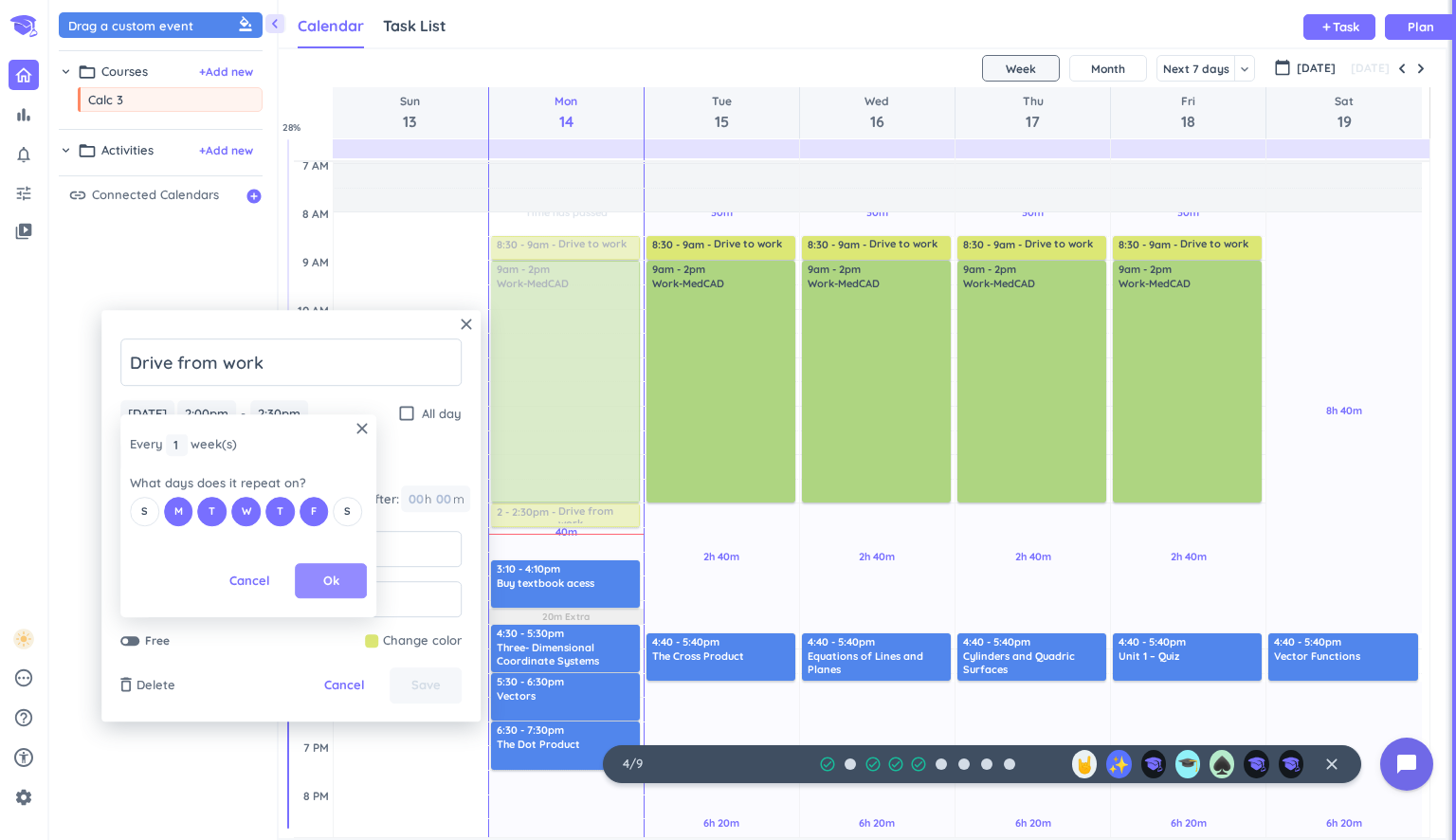 click on "Ok" at bounding box center [331, 581] 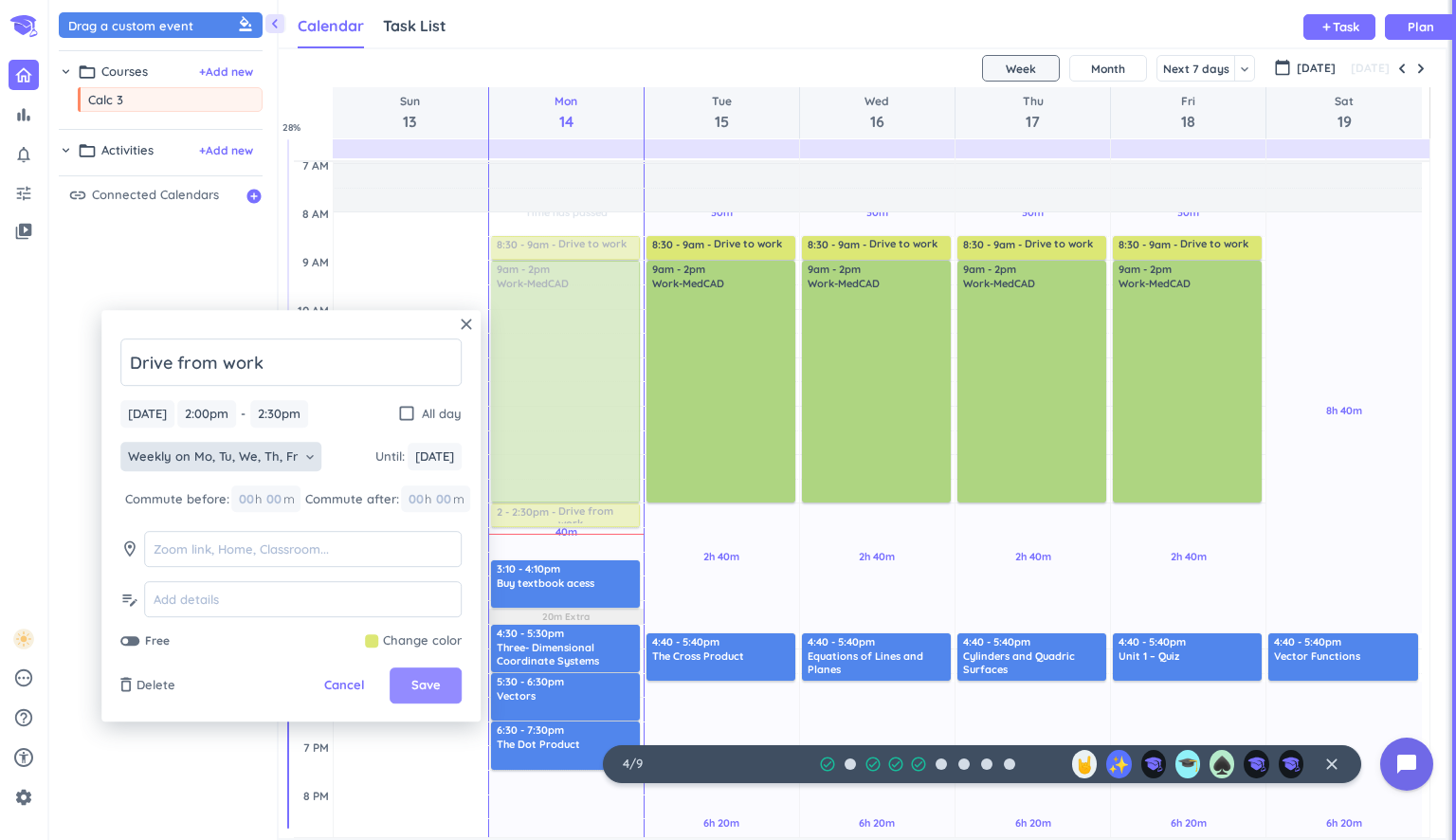 click on "Save" at bounding box center (426, 686) 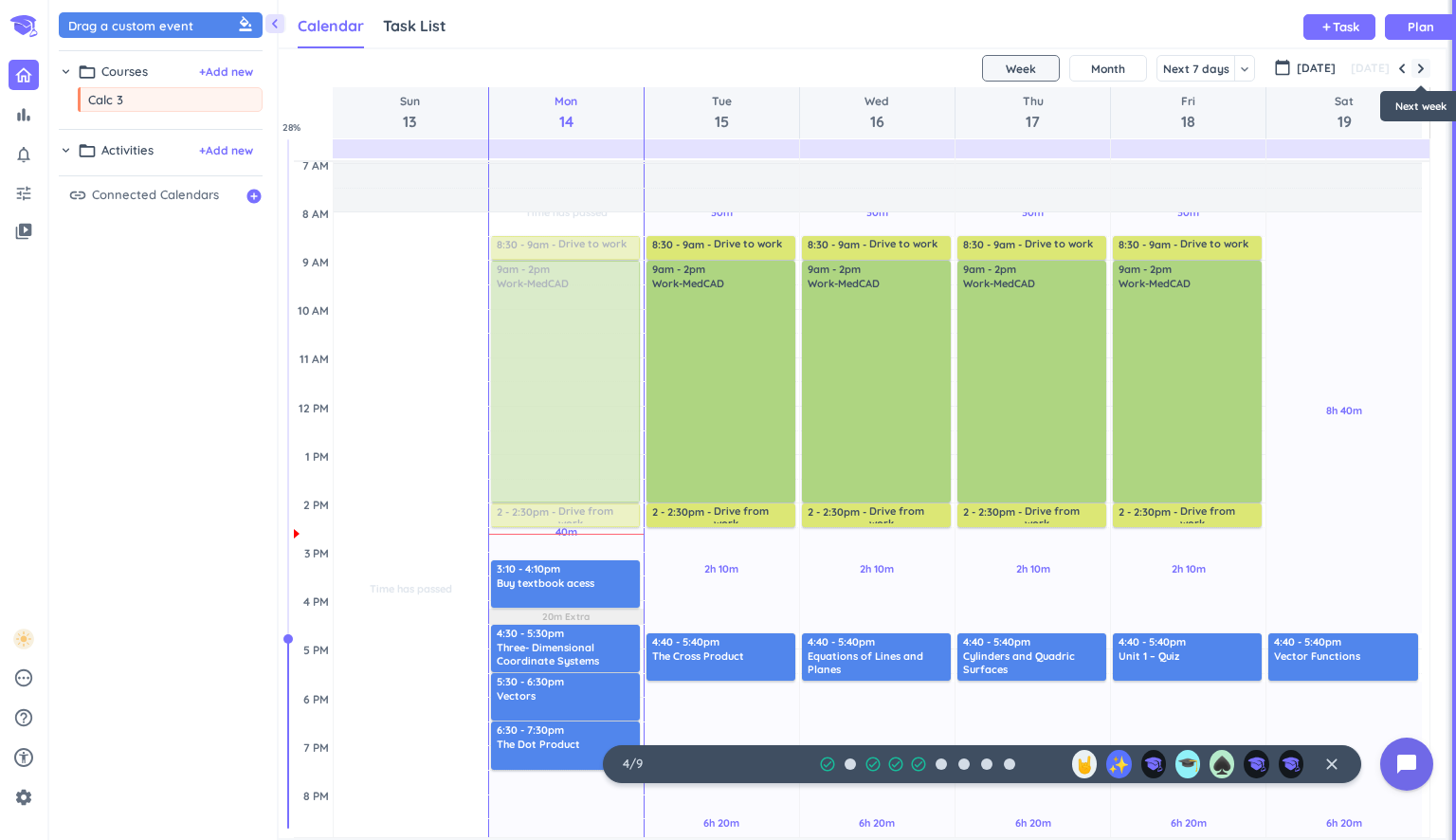 click at bounding box center [1421, 68] 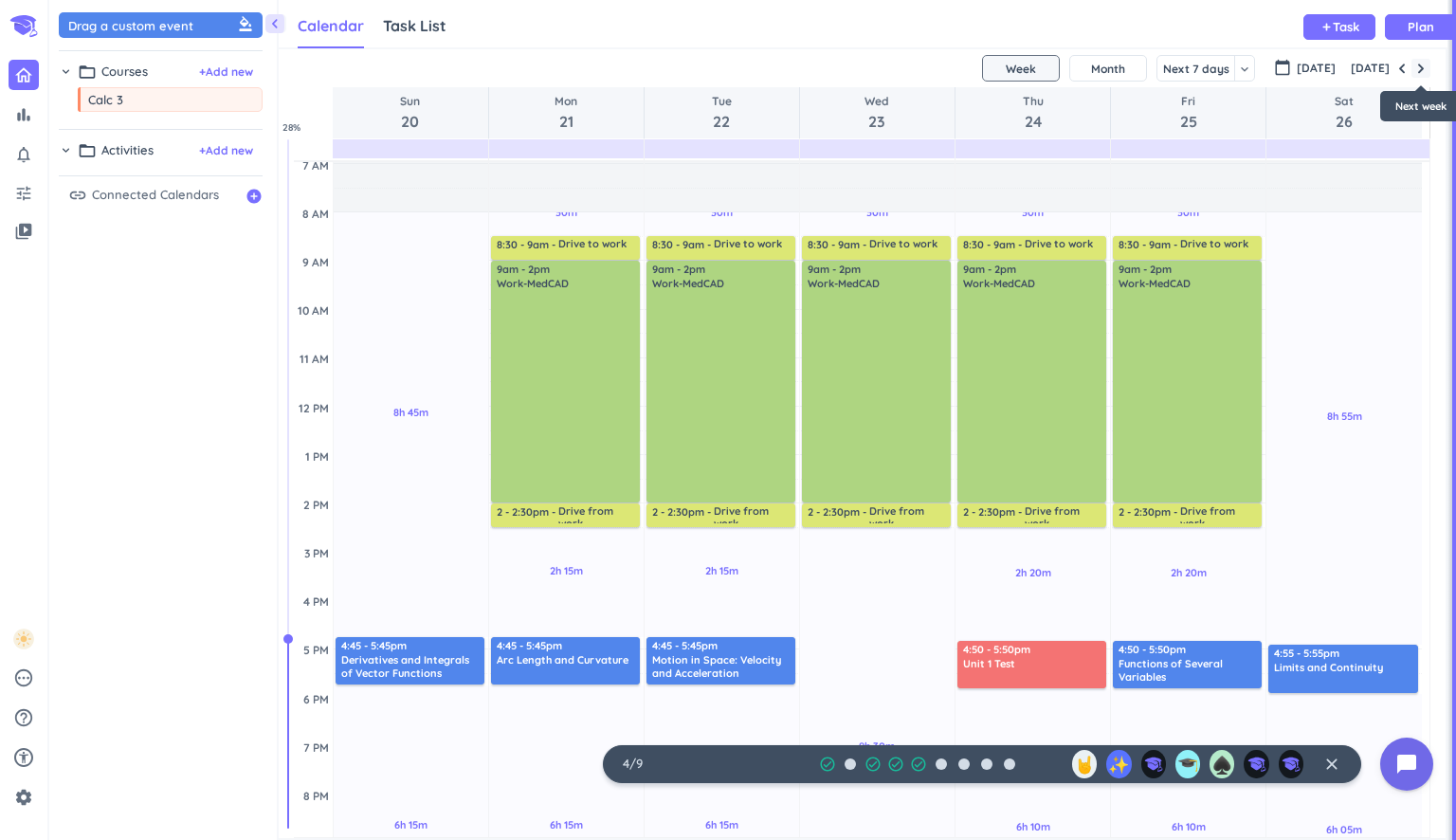 scroll, scrollTop: 147, scrollLeft: 0, axis: vertical 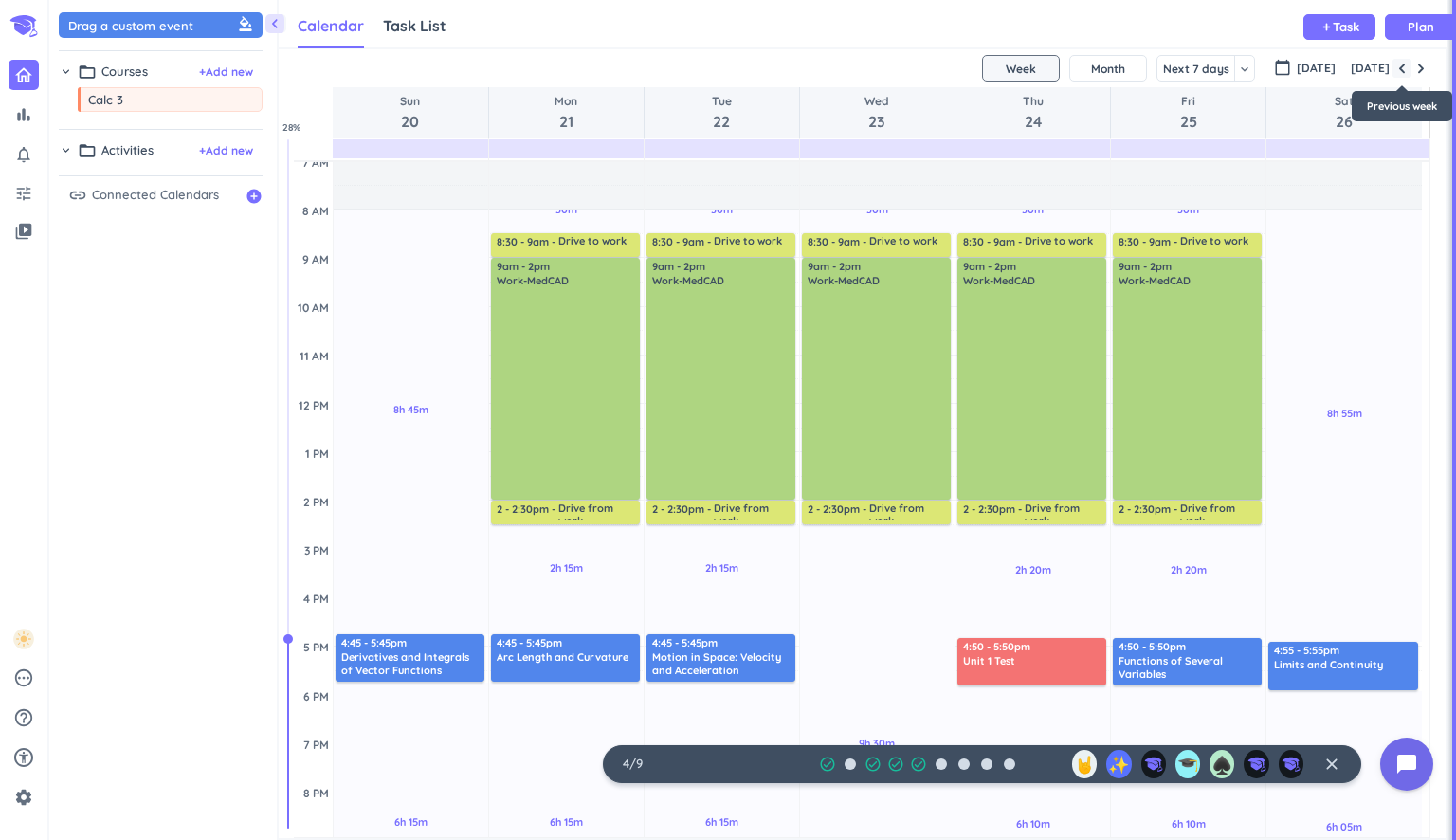 click at bounding box center (1402, 68) 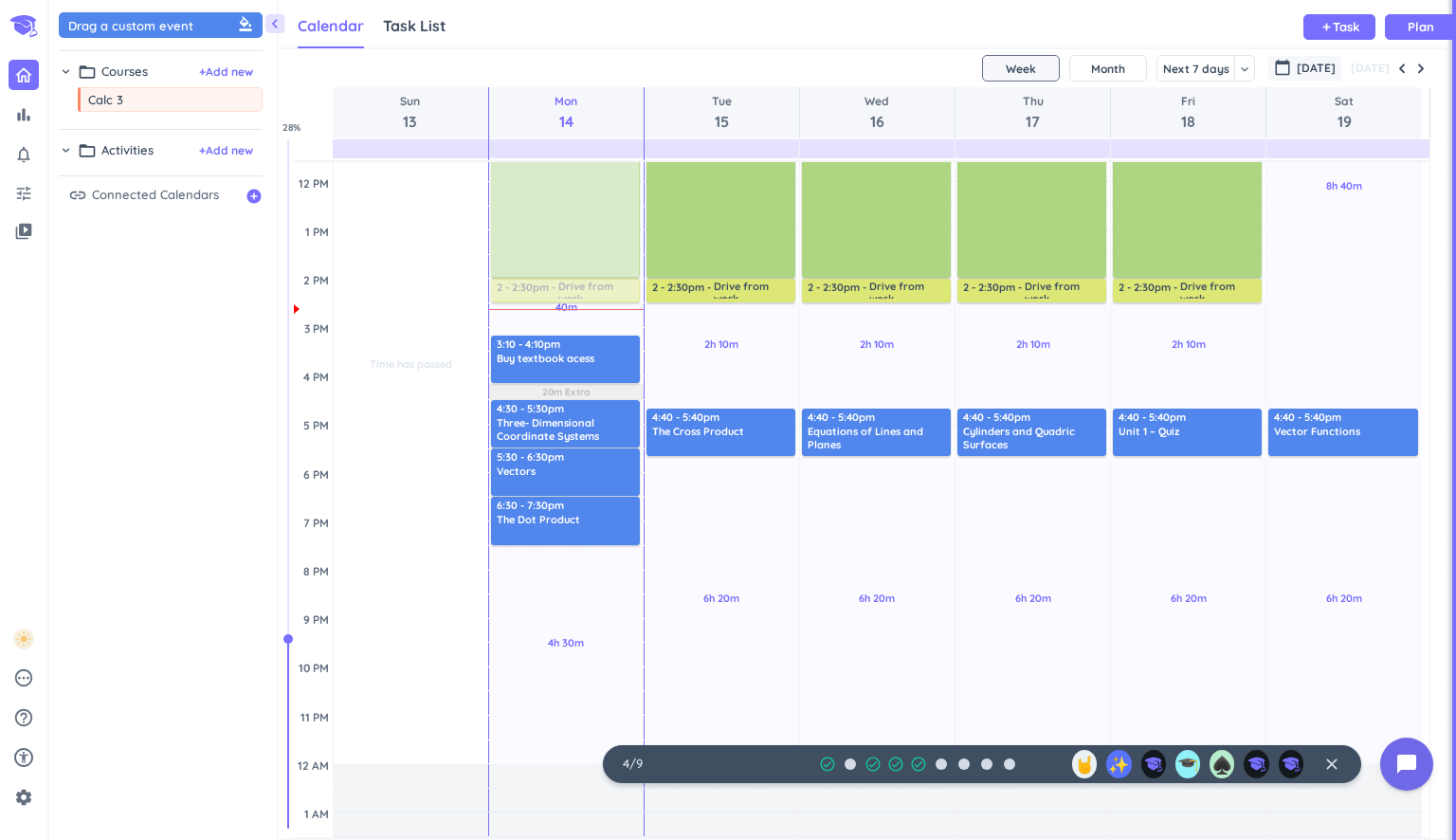 scroll, scrollTop: 337, scrollLeft: 0, axis: vertical 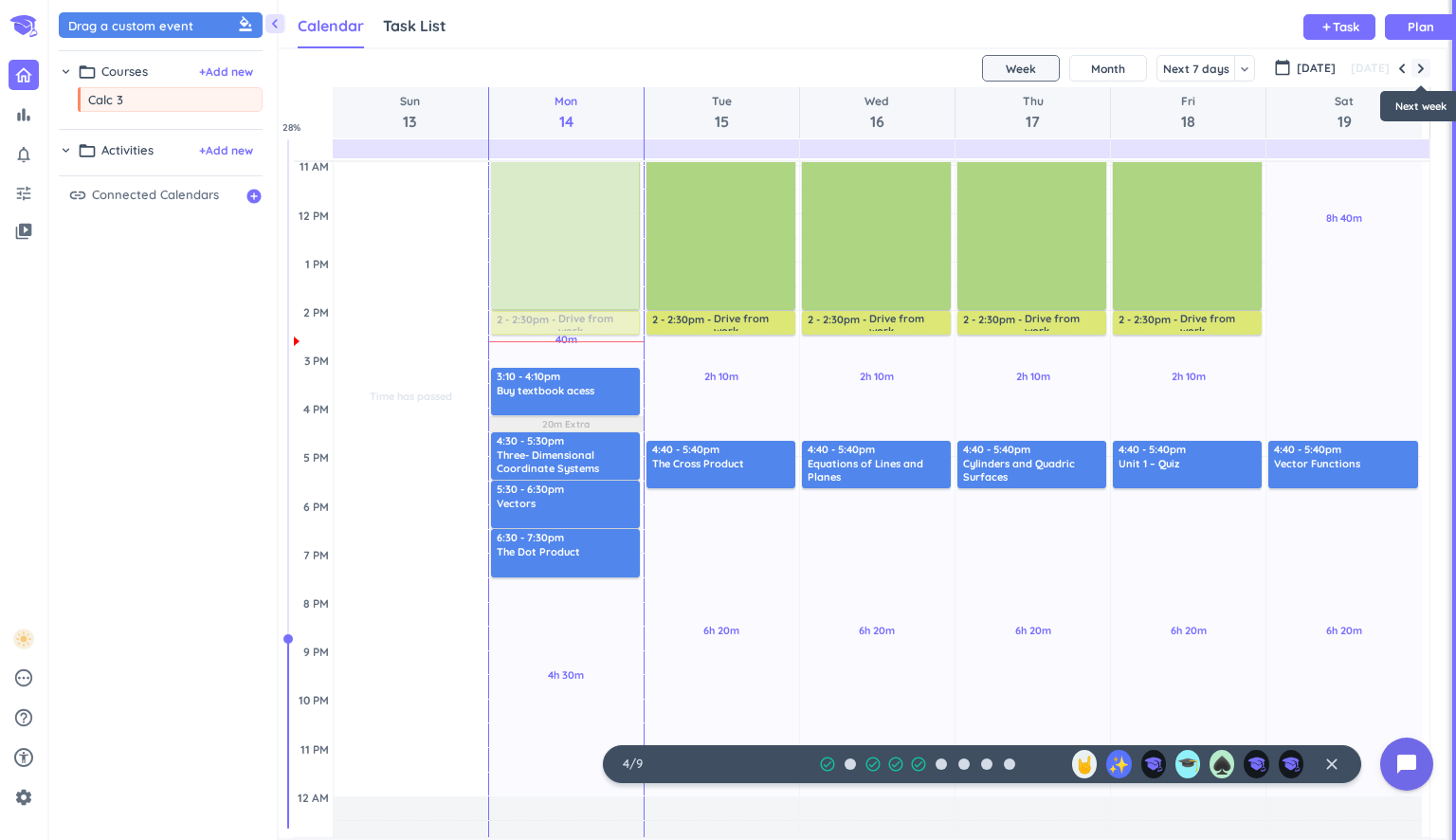 click at bounding box center (1421, 68) 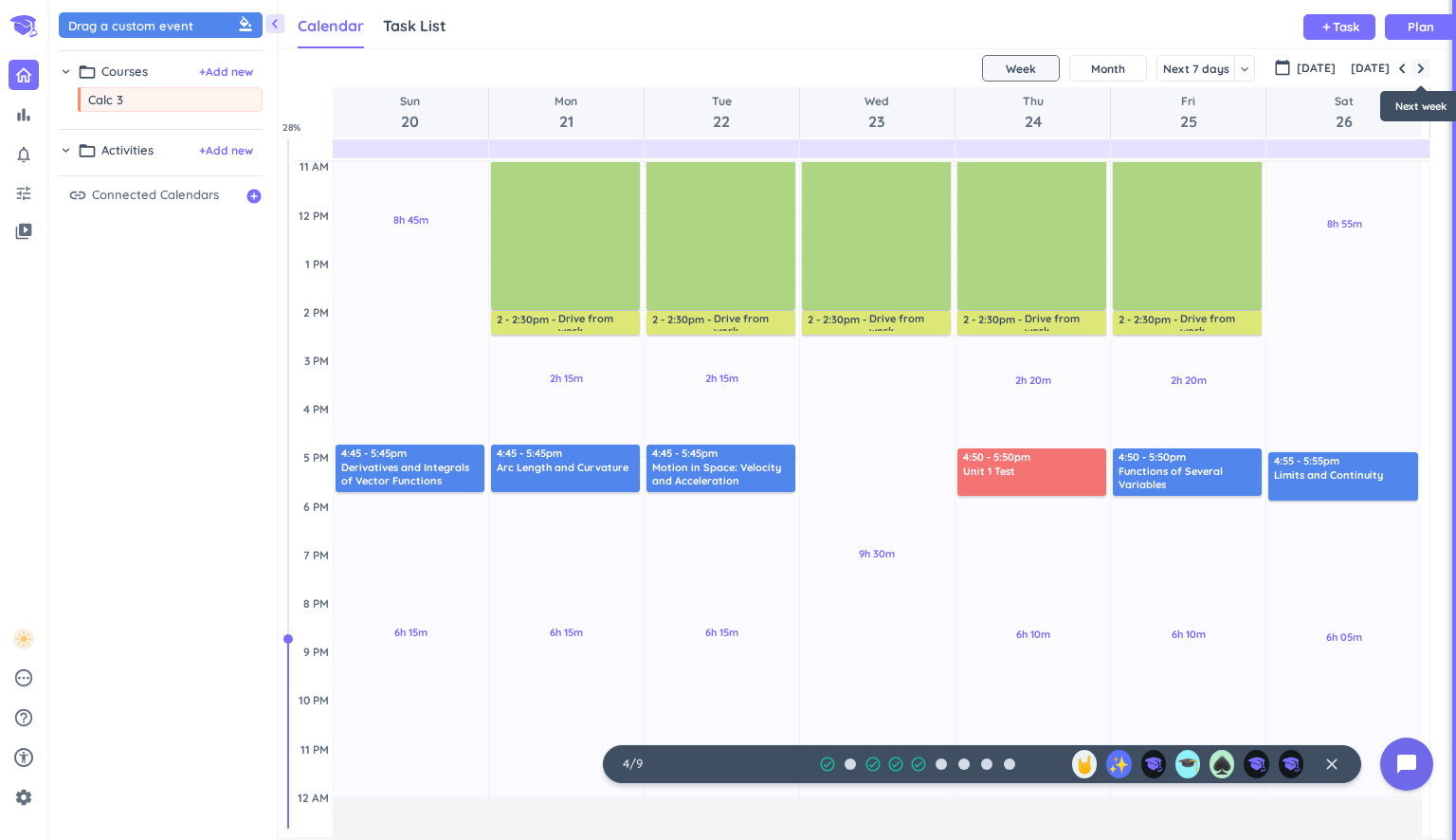 scroll, scrollTop: 147, scrollLeft: 0, axis: vertical 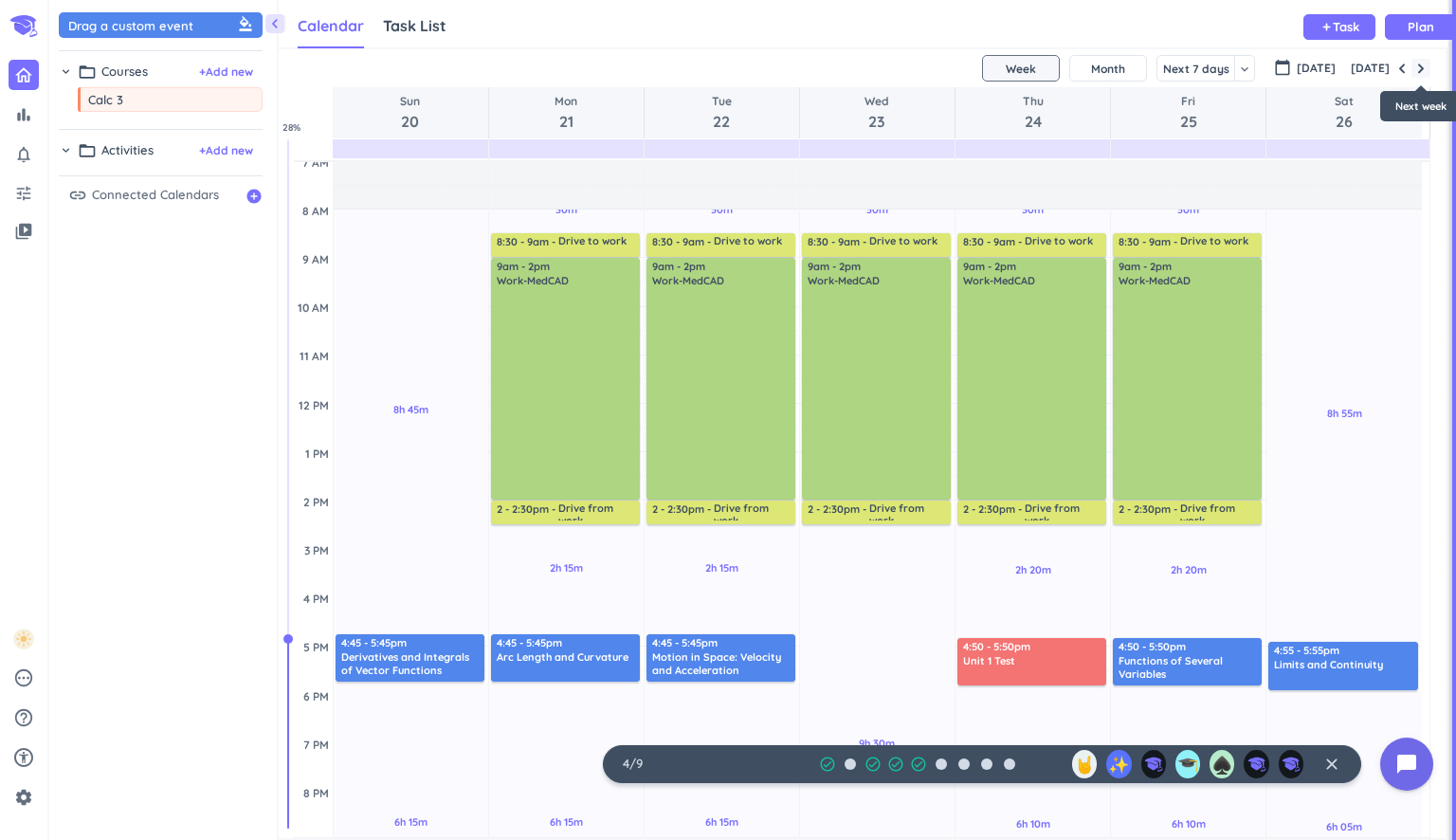 click at bounding box center [1421, 68] 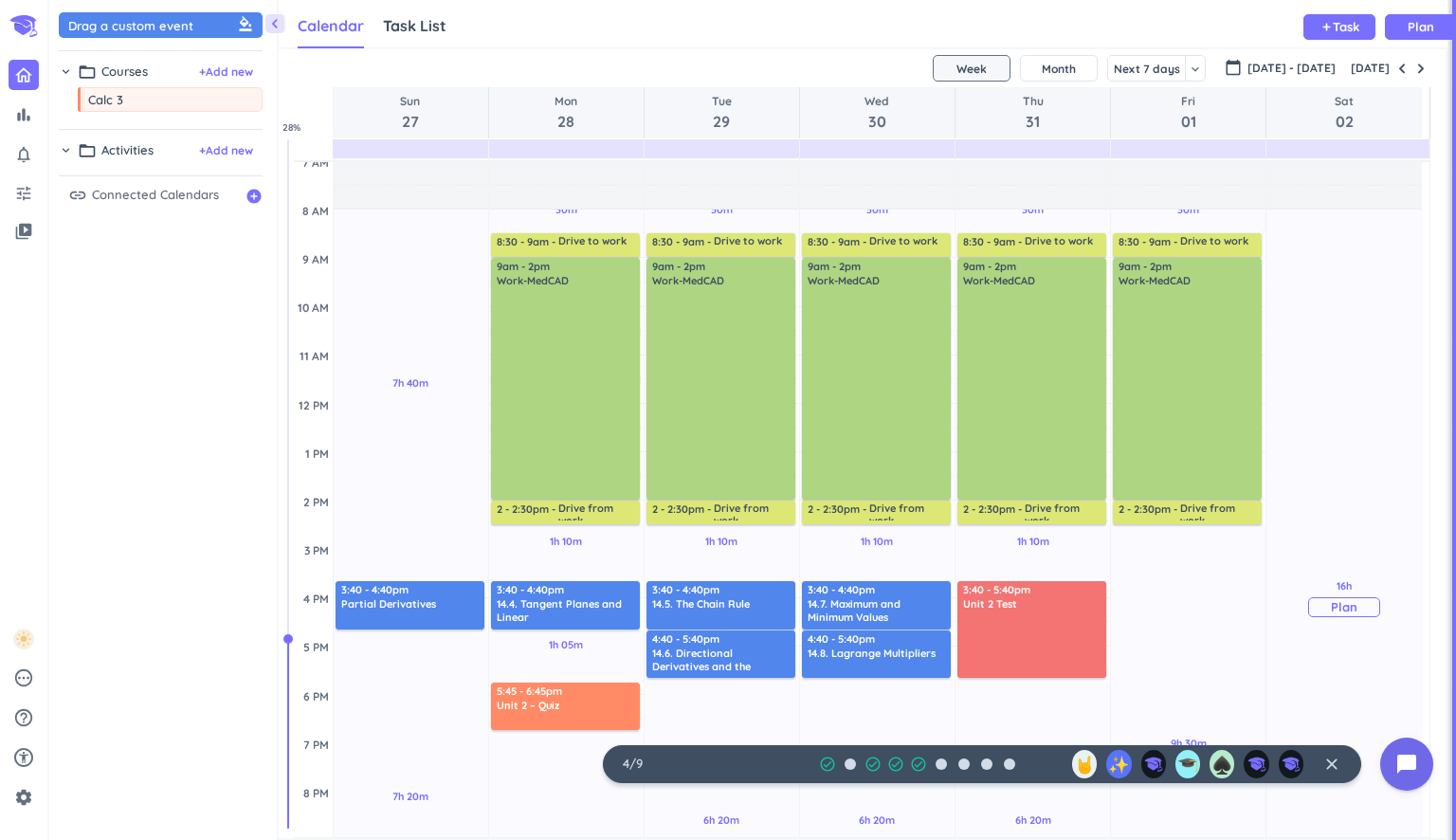 scroll, scrollTop: 52, scrollLeft: 0, axis: vertical 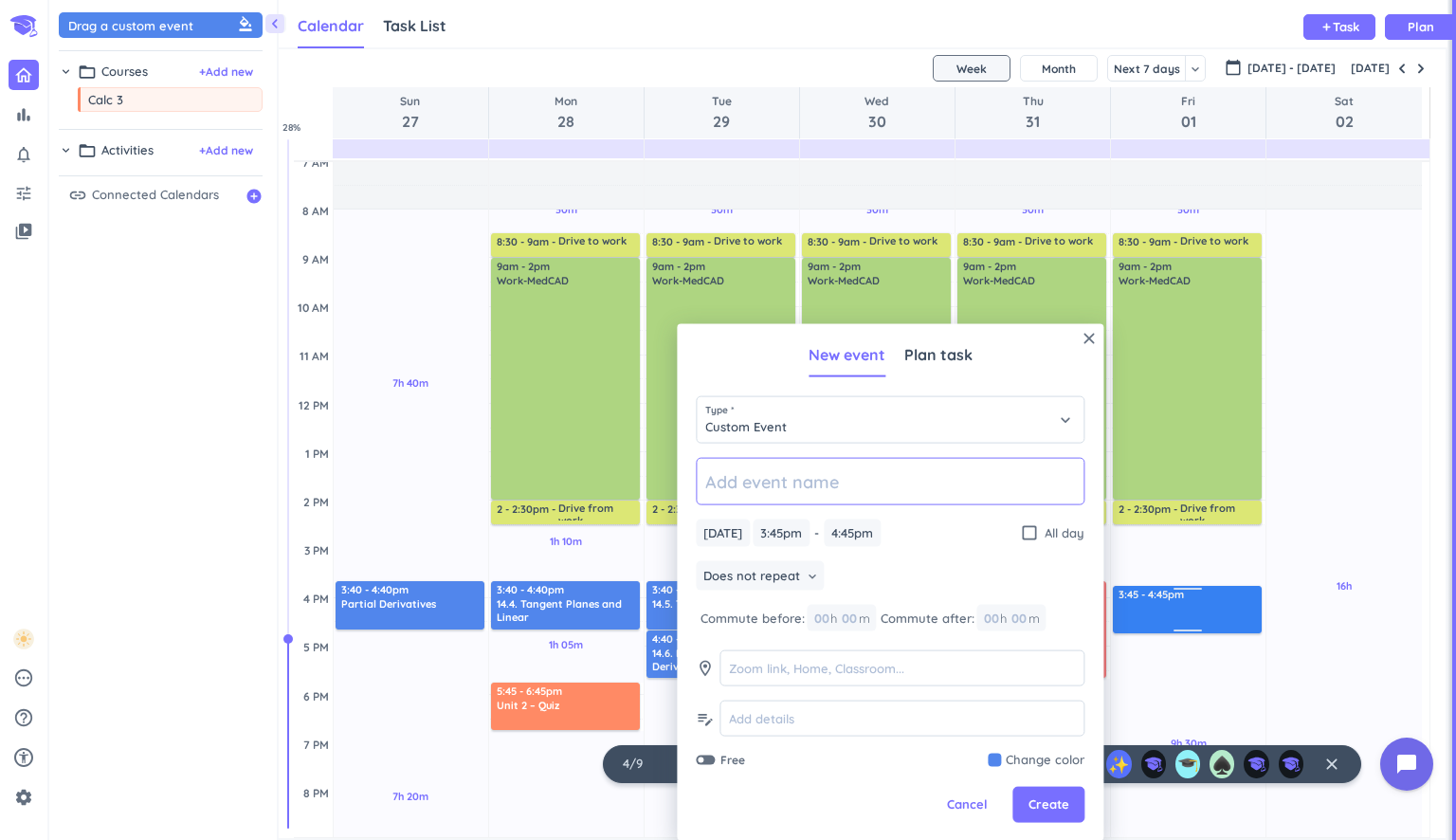 paste on "Double Integrals over Rectangles" 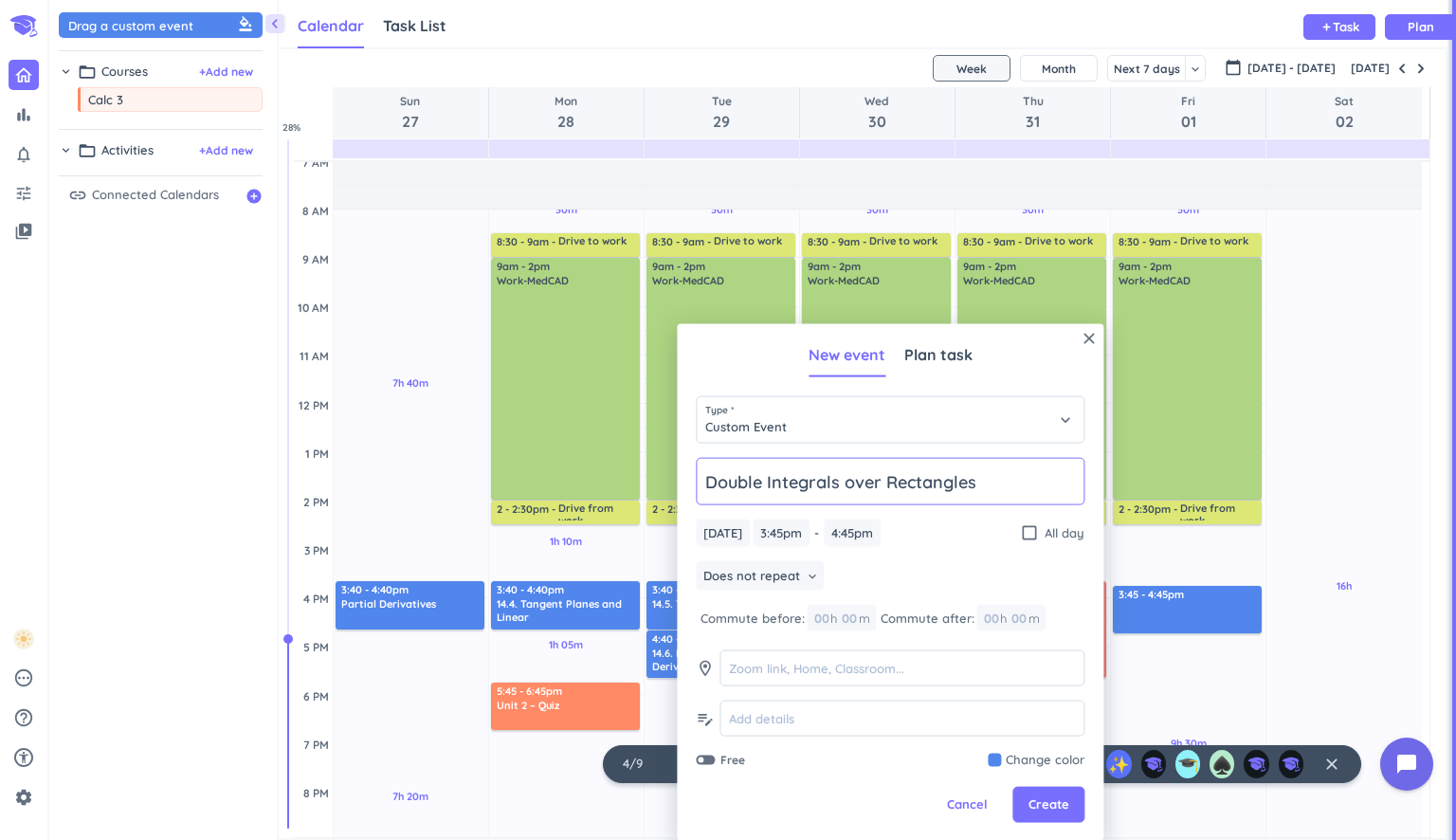 type on "Double Integrals over Rectangles" 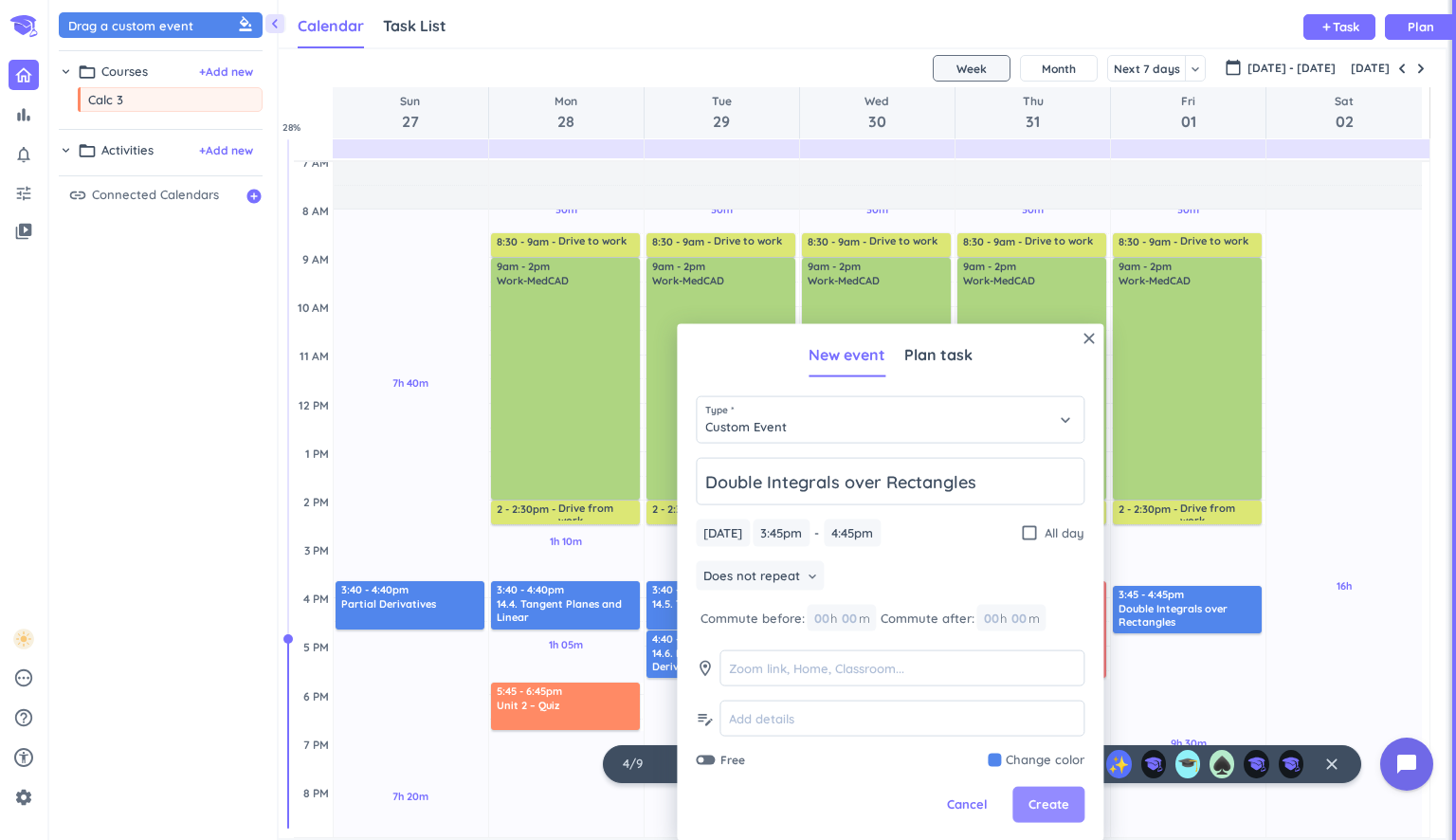 click on "Create" at bounding box center (1048, 805) 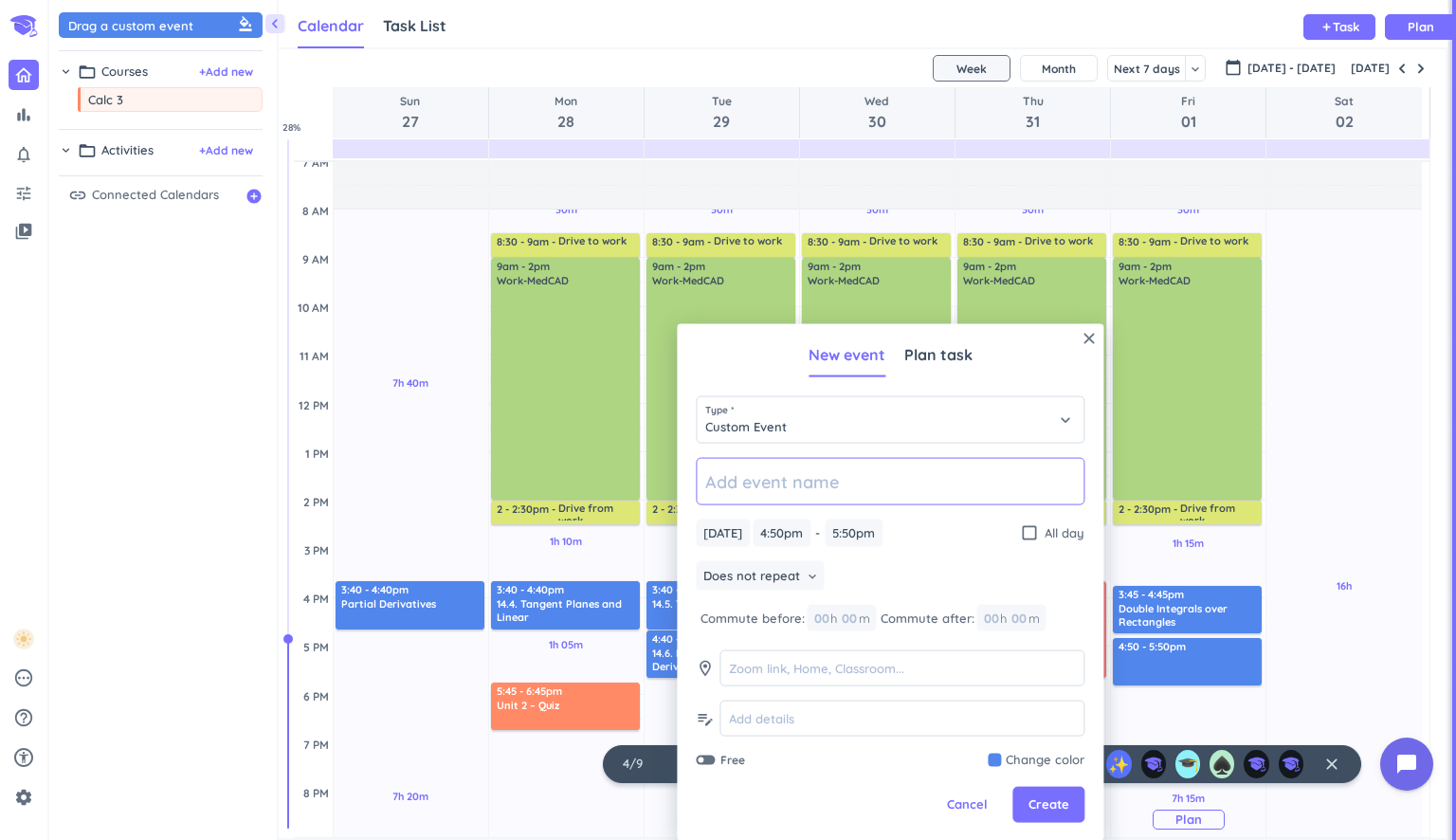 paste on "15.1. Double Integrals over Rectangles" 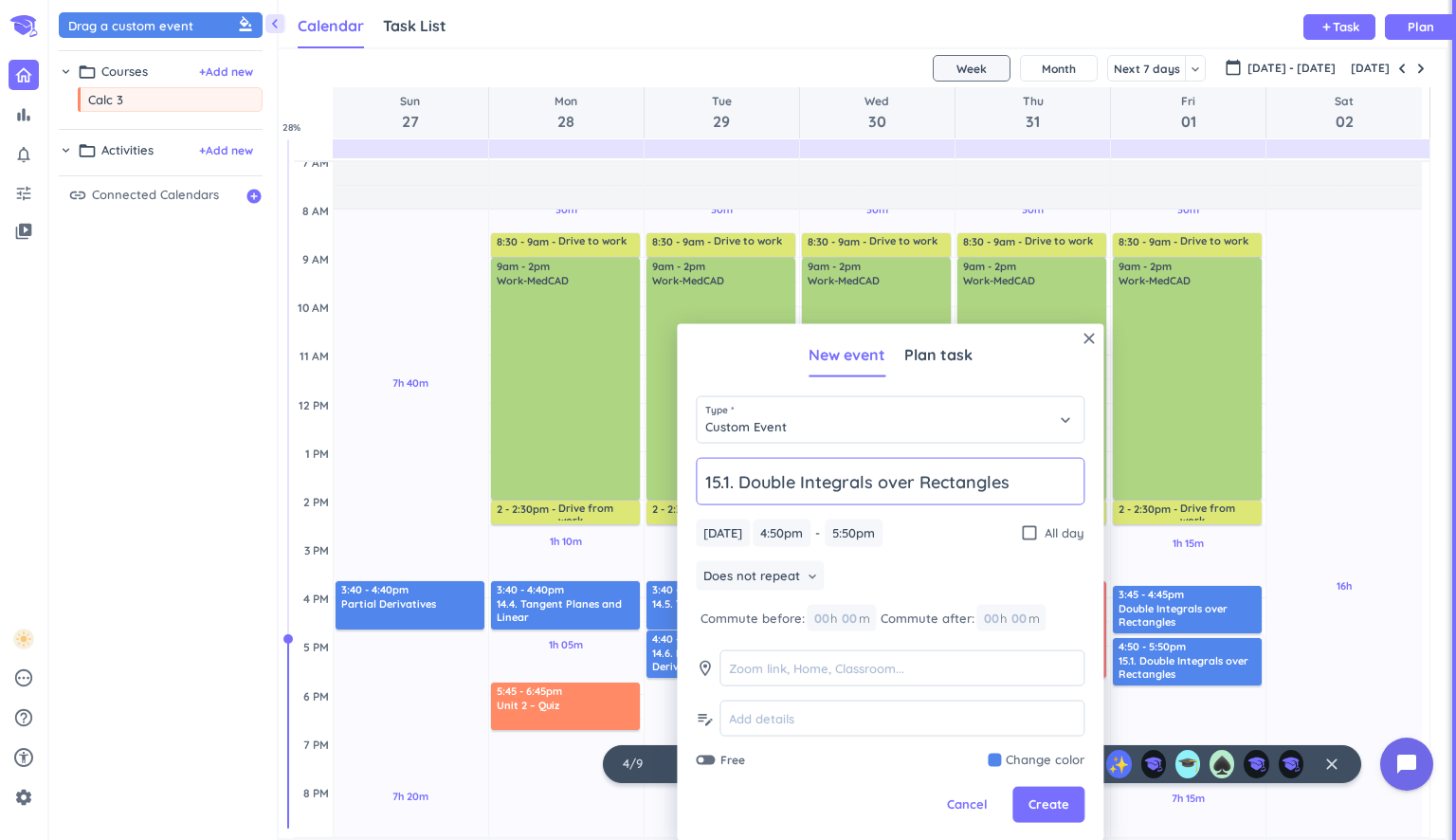 drag, startPoint x: 974, startPoint y: 478, endPoint x: 271, endPoint y: 356, distance: 713.50753 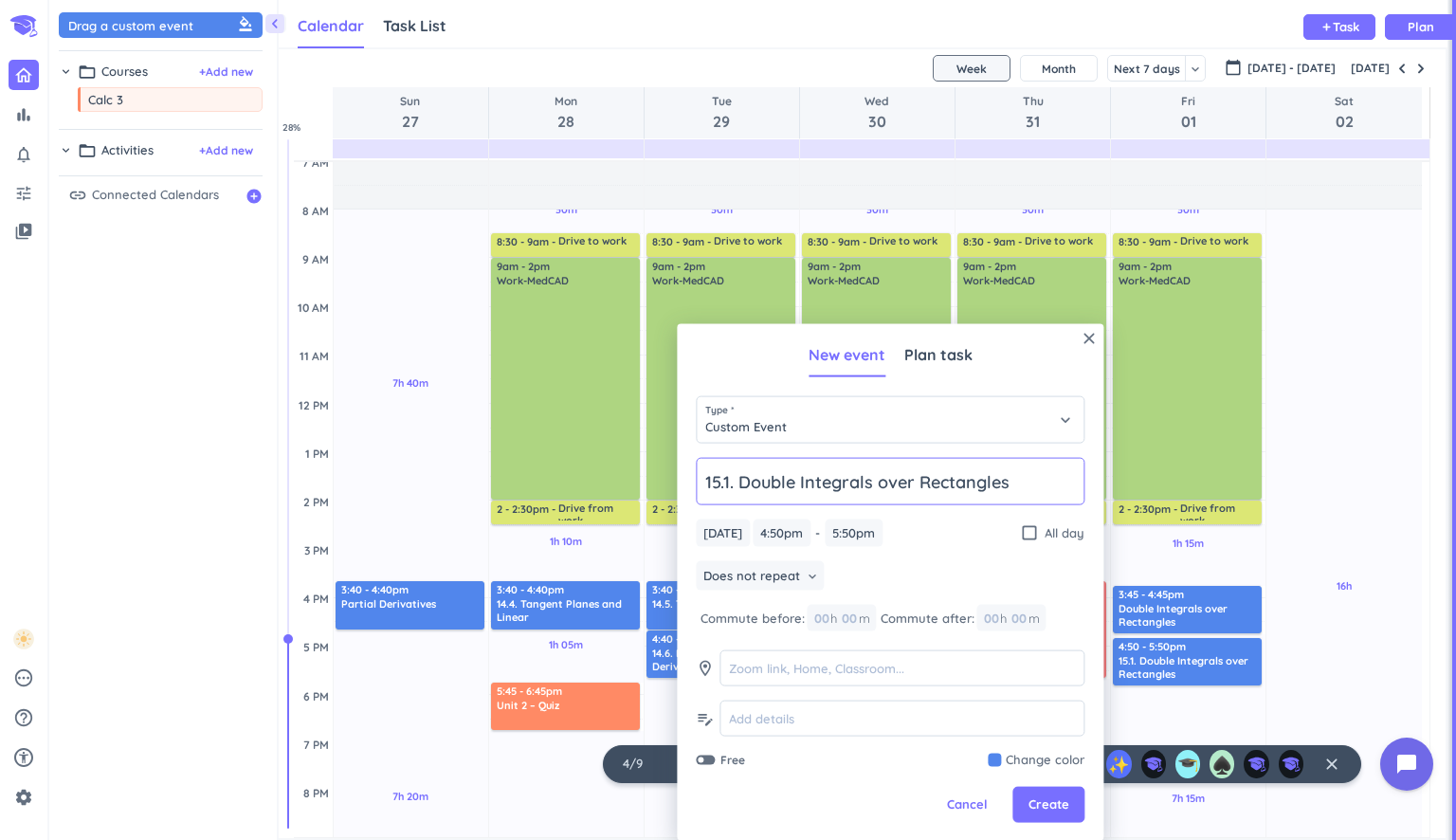 drag, startPoint x: 1039, startPoint y: 477, endPoint x: 701, endPoint y: 450, distance: 339.07669 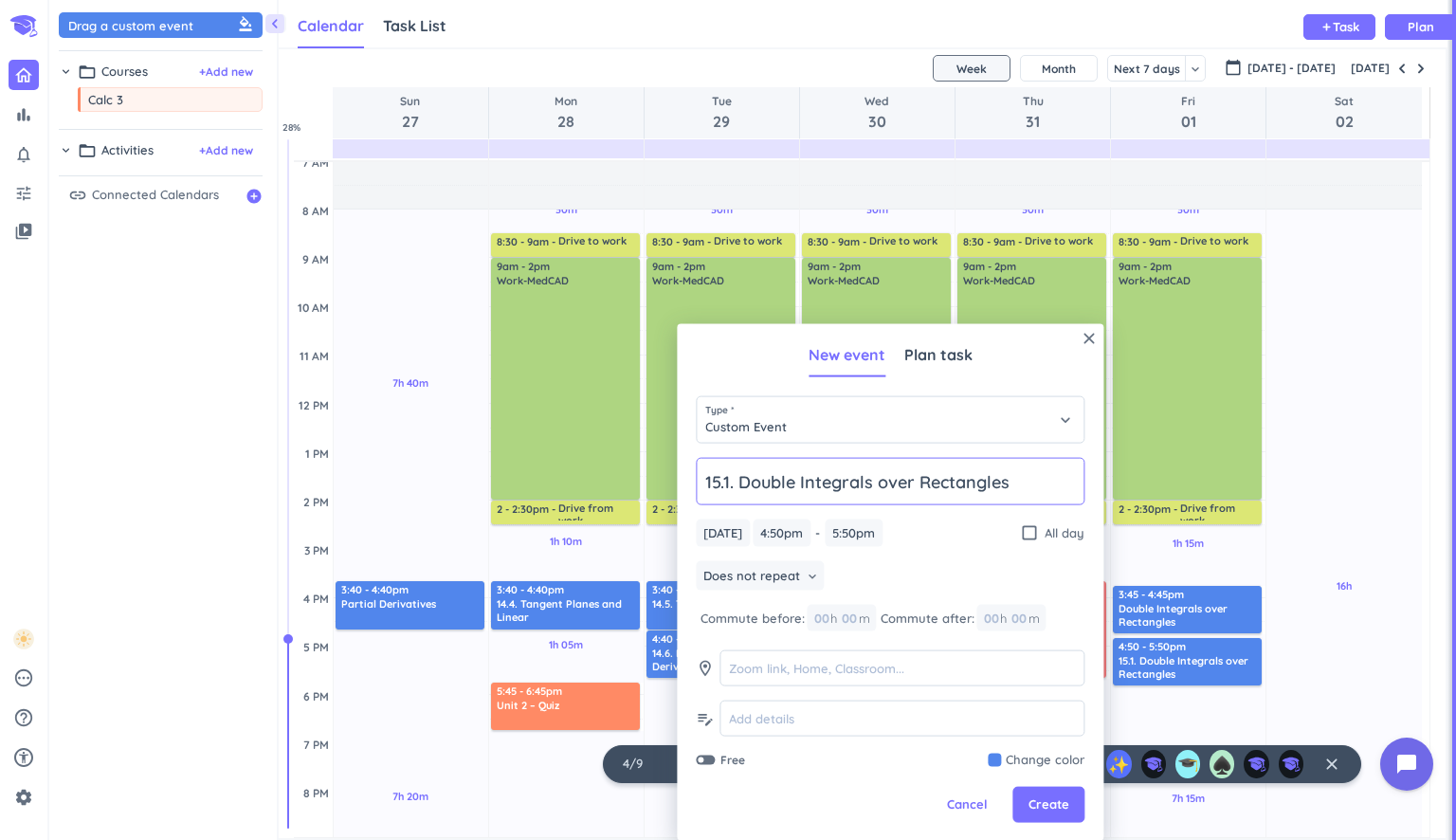 click on "close New event Plan task Type * Custom Event keyboard_arrow_down 15.1. Double Integrals over Rectangles [DATE] [DATE]   4:50pm 4:50pm - 5:50pm 5:50pm check_box_outline_blank All day Does not repeat keyboard_arrow_down Commute before: 00 h 00 m Commute after: 00 h 00 m room edit_note Free Change color Cancel Create" at bounding box center [890, 582] 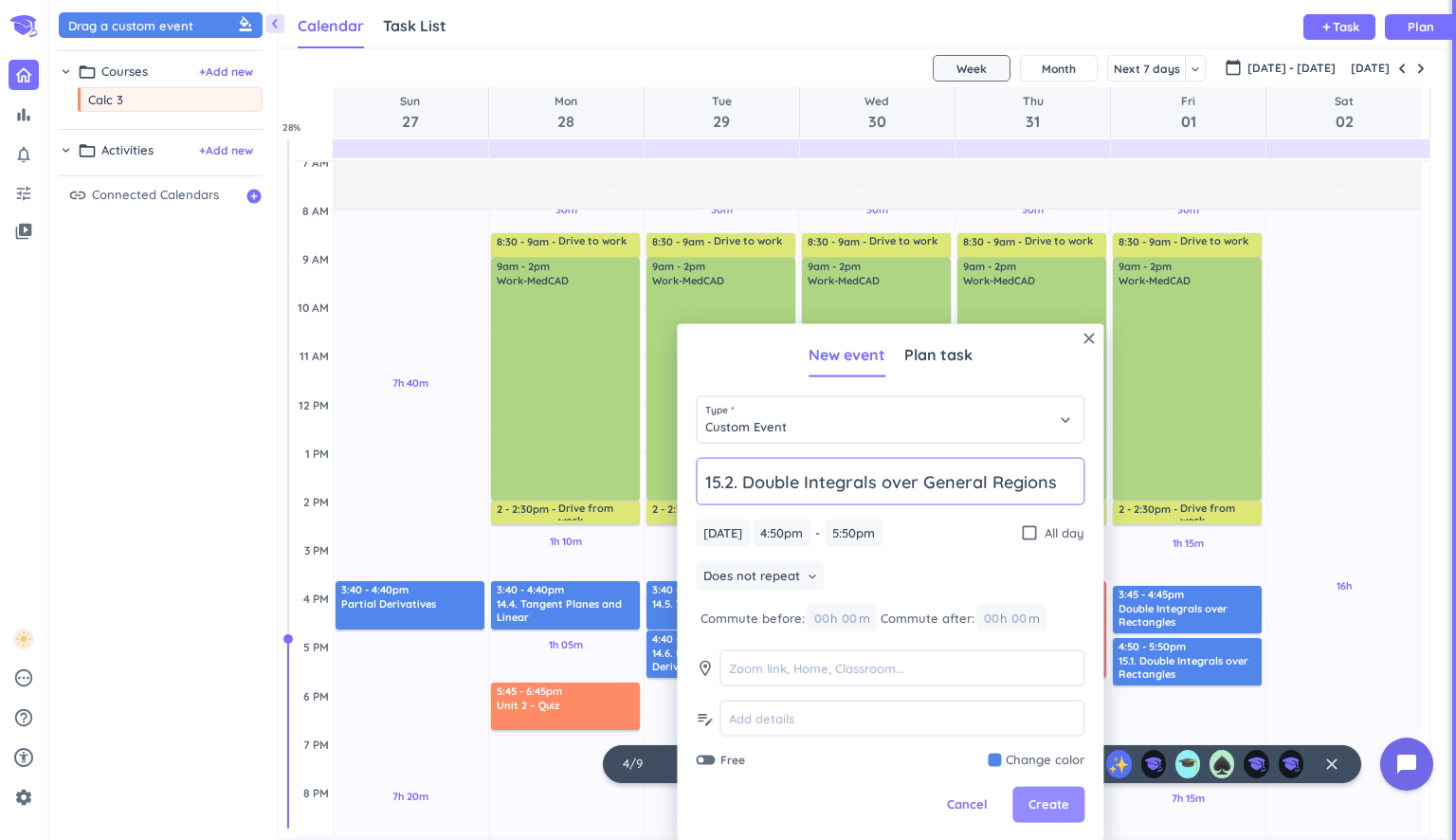 type on "15.2. Double Integrals over General Regions" 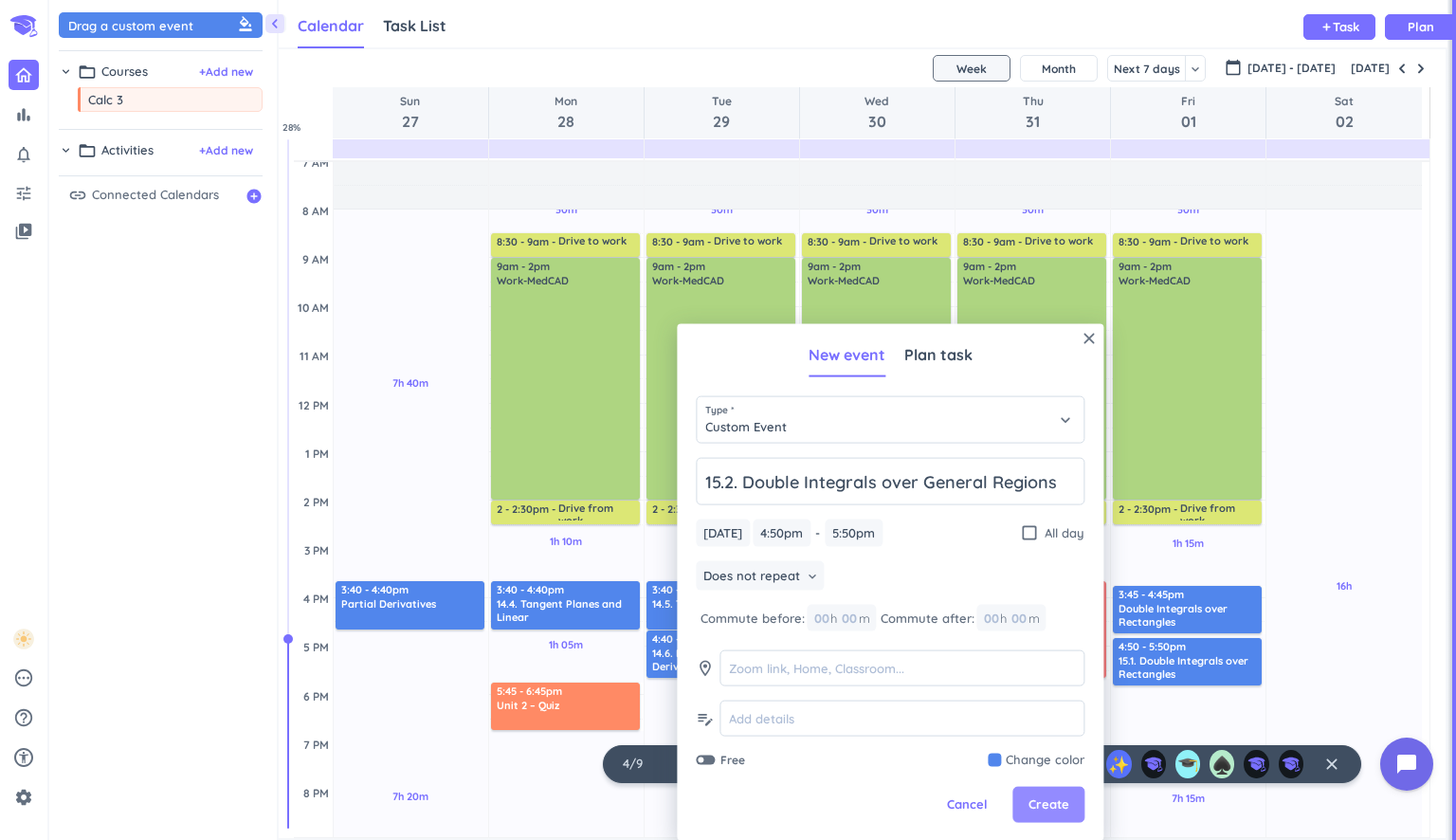 click on "Create" at bounding box center (1048, 805) 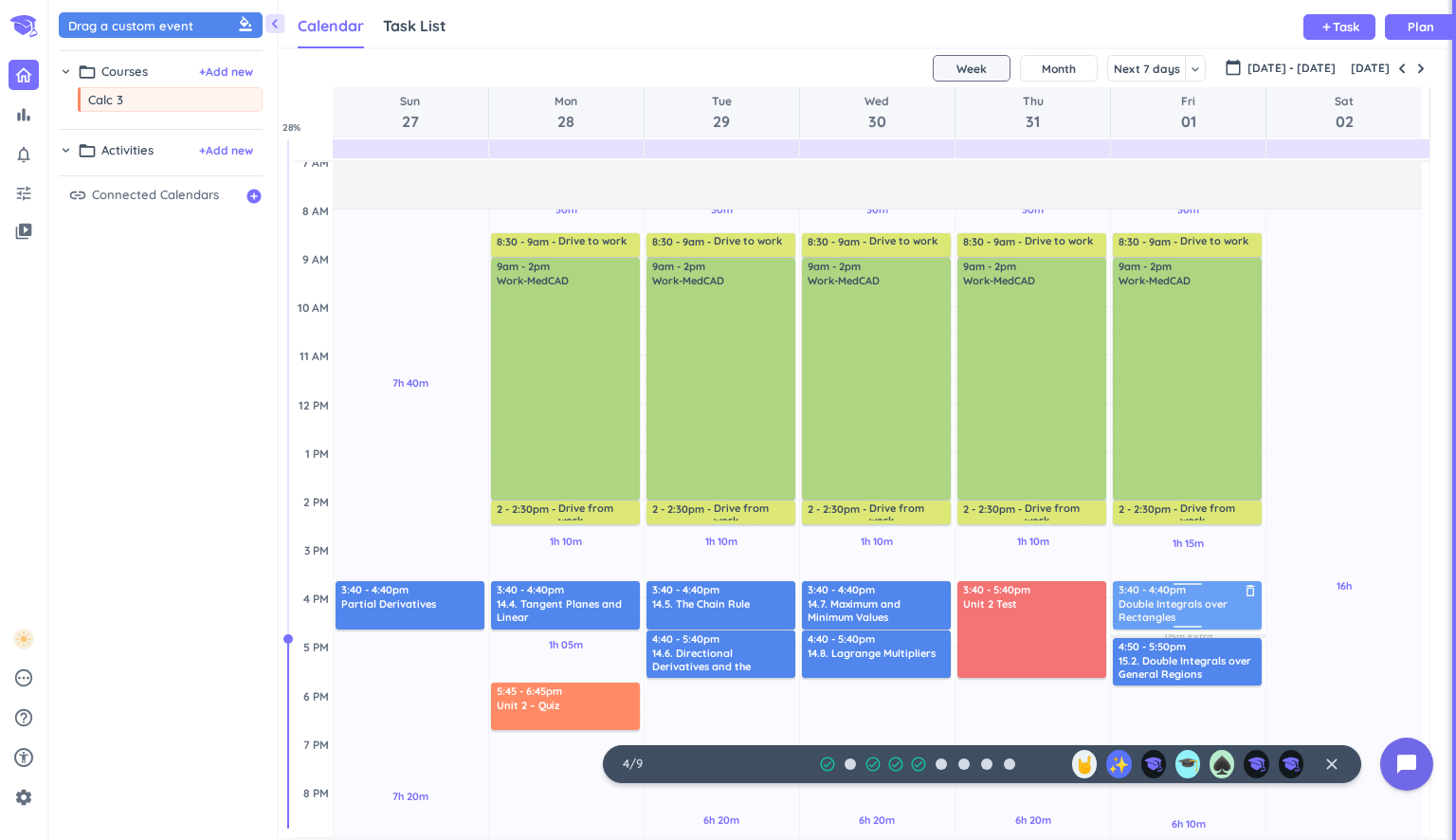 click on "30m Past due Plan 1h 15m Past due Plan 6h 10m Past due Plan 05m Extra Adjust Awake Time Adjust Awake Time 8:30 - 9am Drive to work delete_outline 9am - 2pm Work-MedCAD delete_outline 2 - 2:30pm Drive from work delete_outline 3:45 - 4:45pm Double Integrals over Rectangles delete_outline 4:50 - 5:50pm 15.2. Double Integrals over General Regions delete_outline 3:40 - 4:40pm Double Integrals over Rectangles delete_outline" at bounding box center [1188, 597] 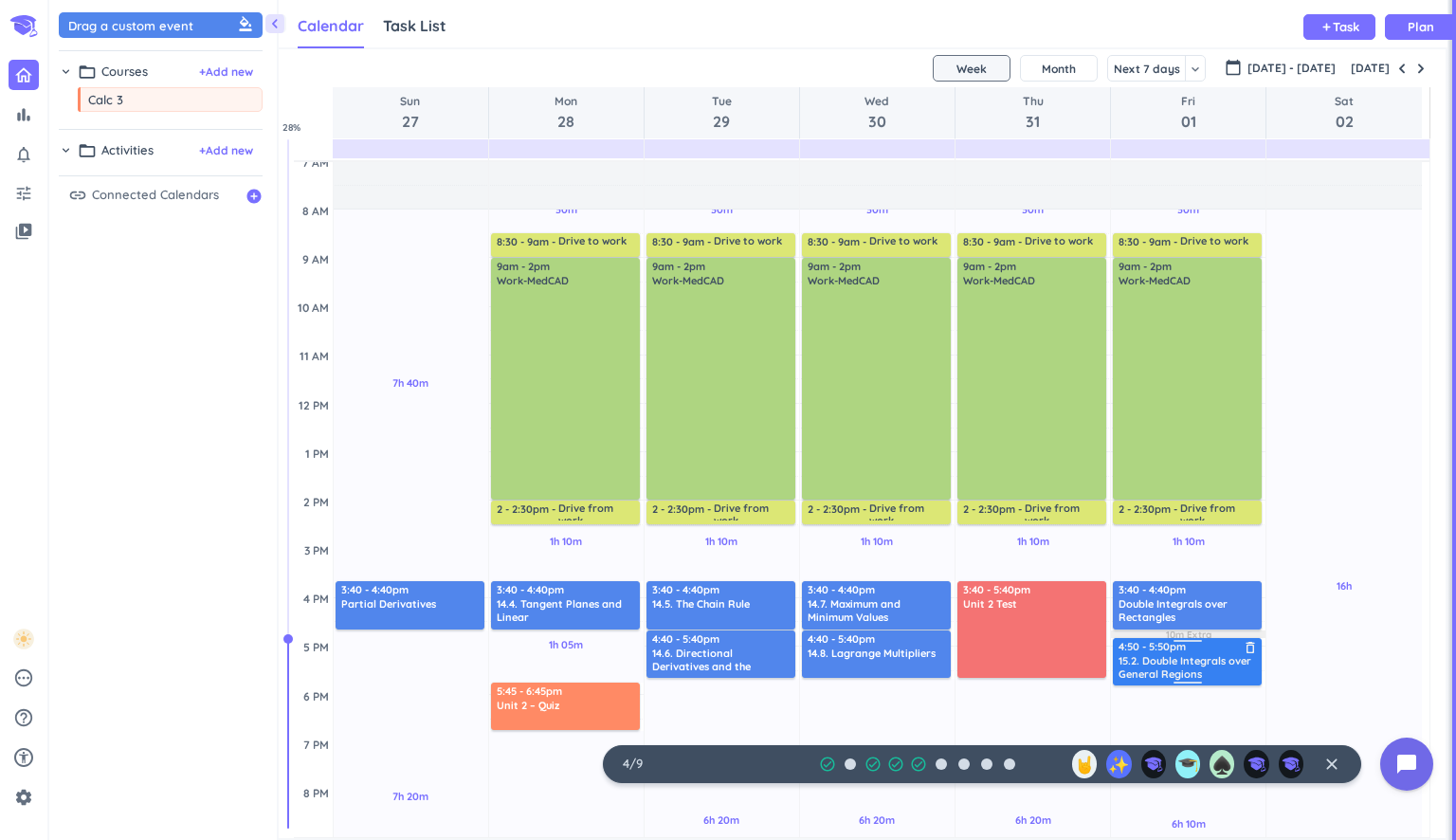 drag, startPoint x: 1165, startPoint y: 654, endPoint x: 1168, endPoint y: 643, distance: 11.401754 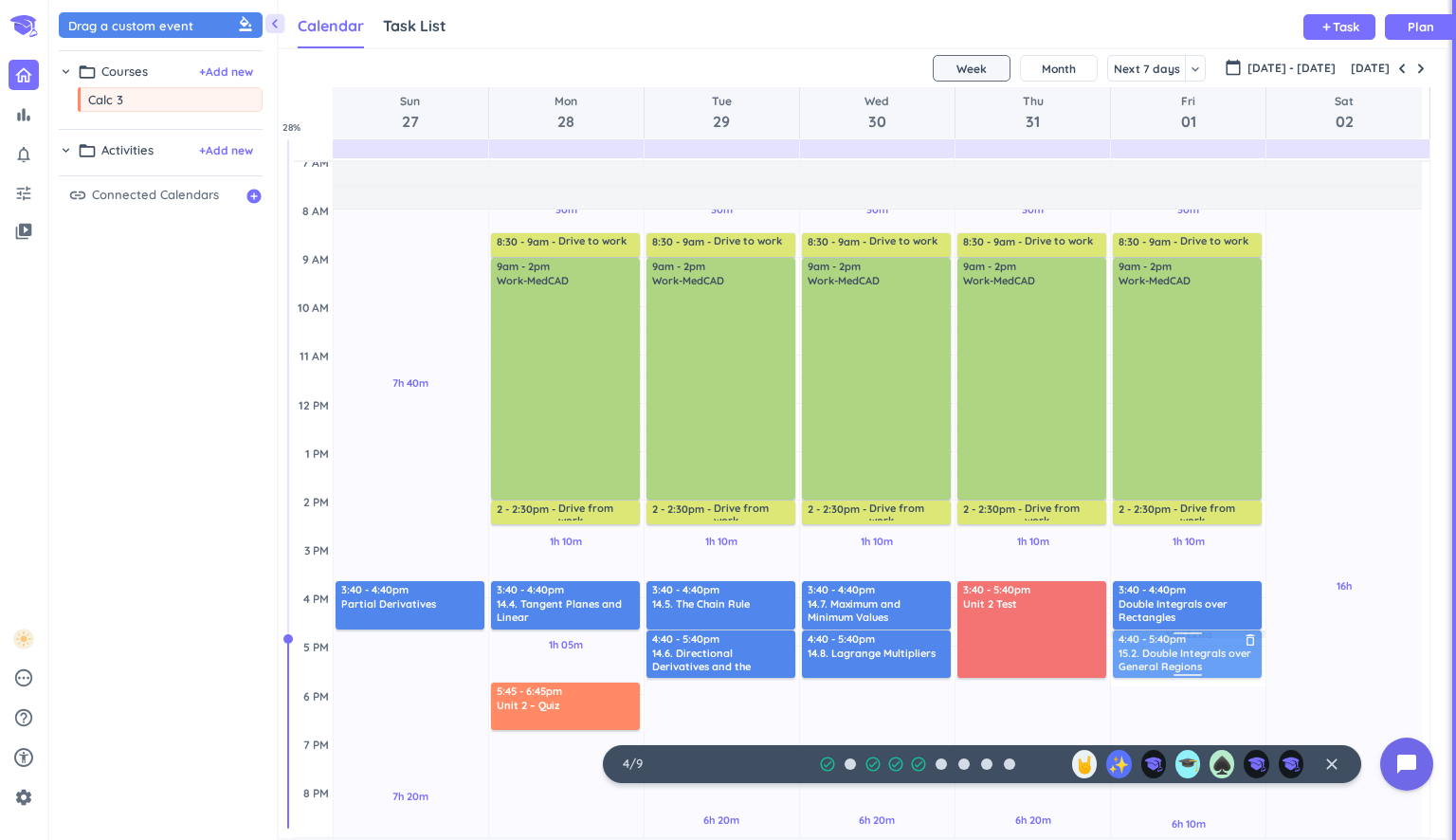 drag, startPoint x: 1141, startPoint y: 656, endPoint x: 1143, endPoint y: 647, distance: 9.219544 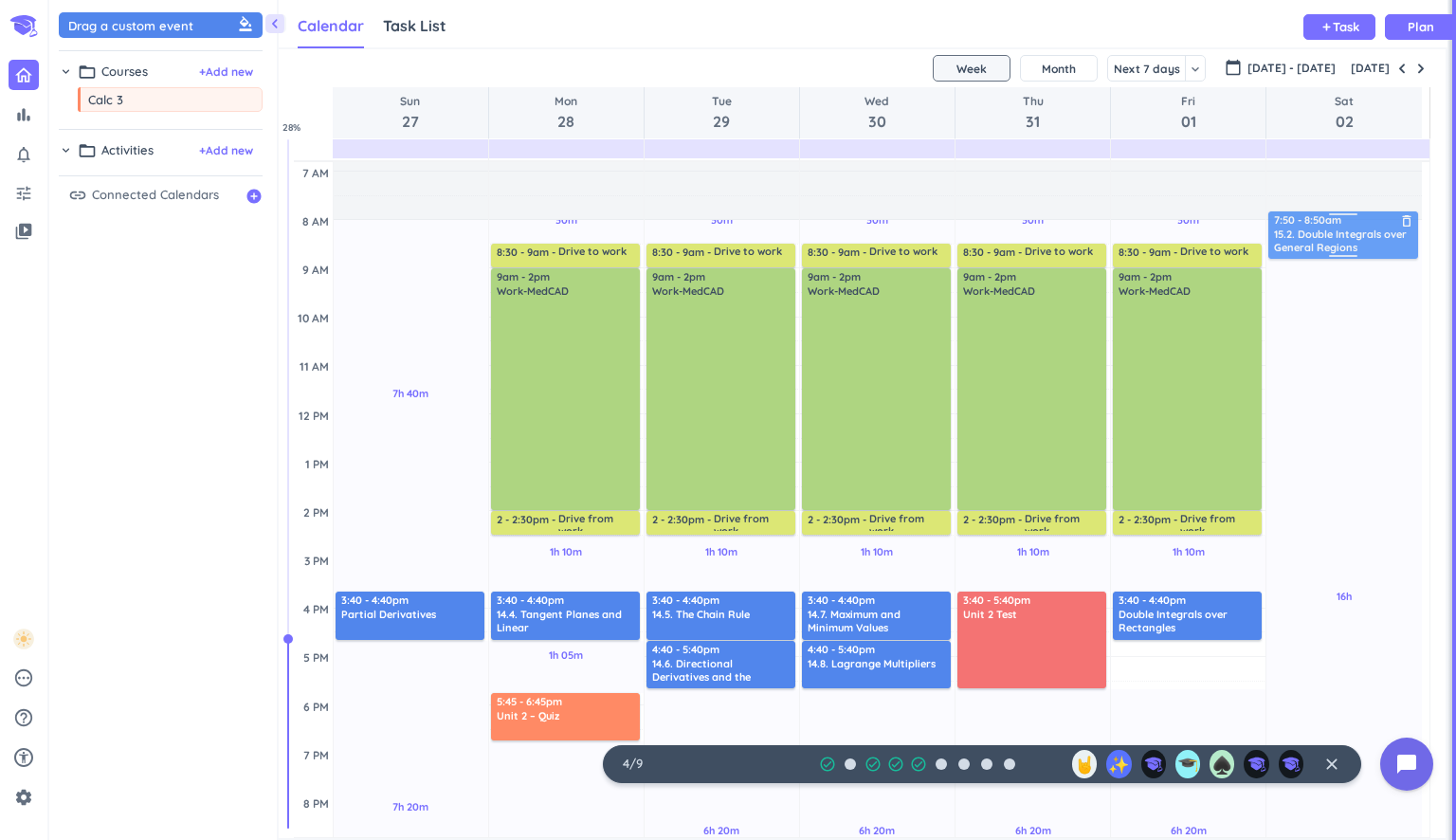 scroll, scrollTop: 133, scrollLeft: 0, axis: vertical 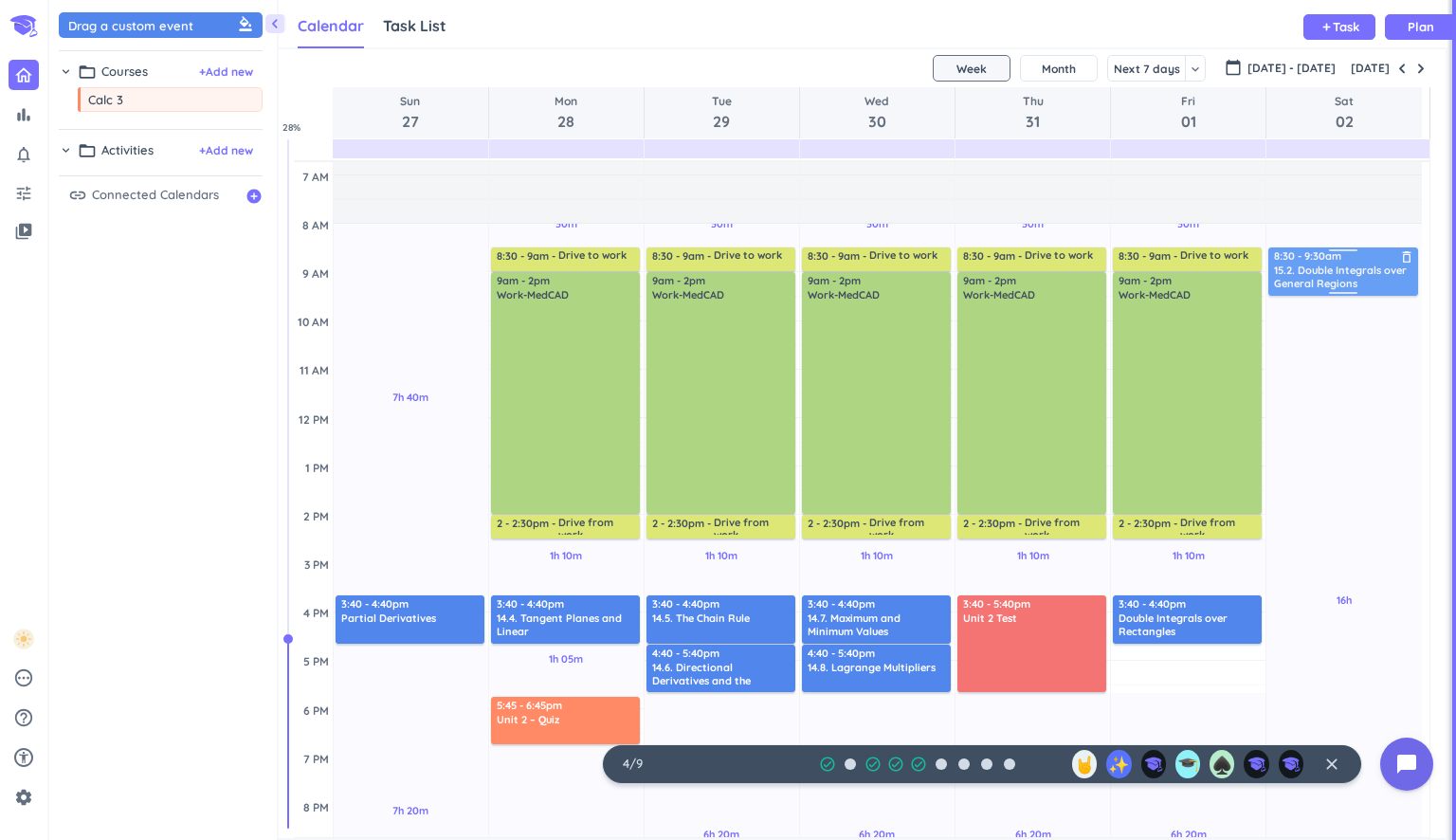 drag, startPoint x: 1187, startPoint y: 650, endPoint x: 1321, endPoint y: 263, distance: 409.5424 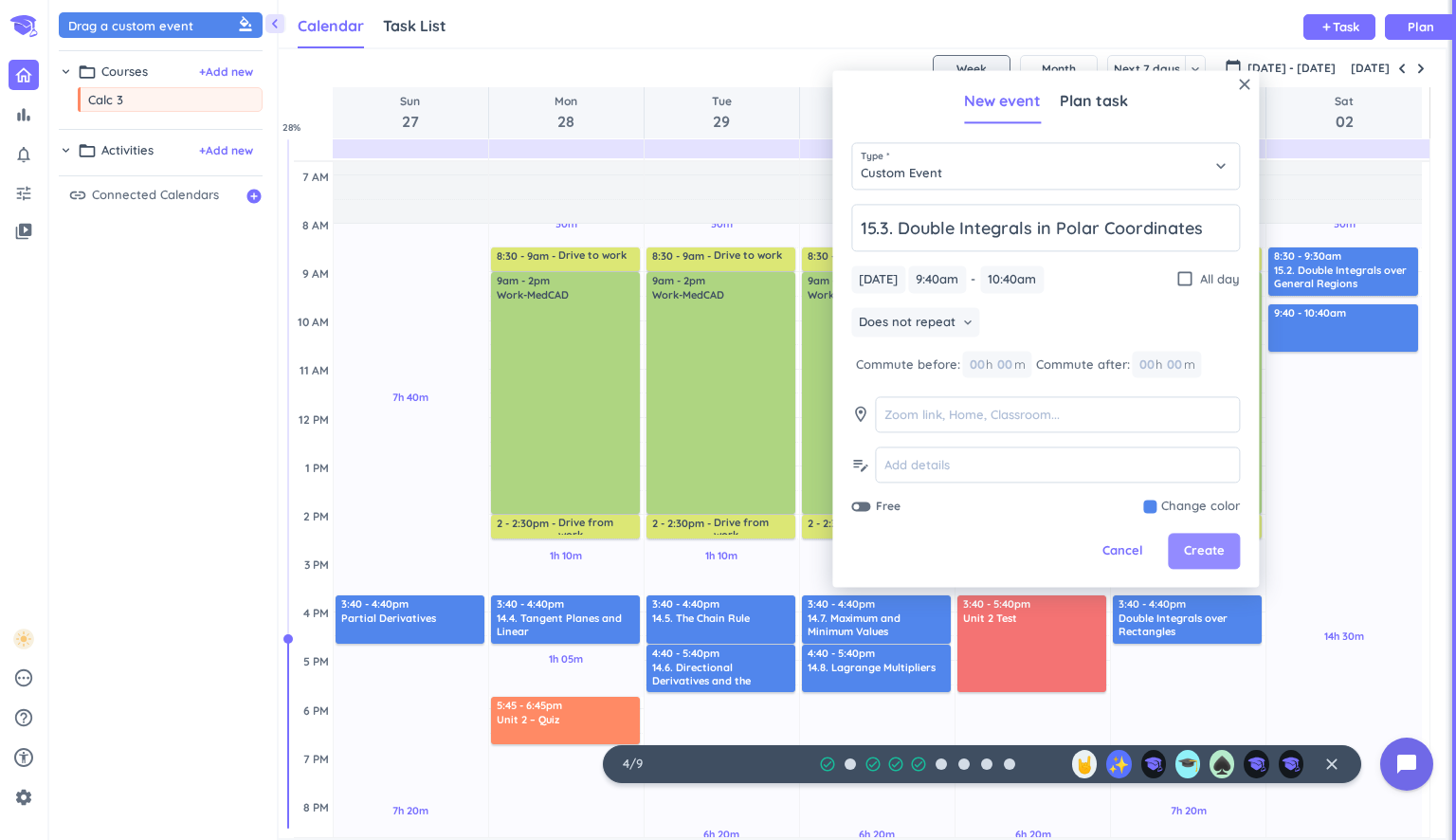 type on "15.3. Double Integrals in Polar Coordinates" 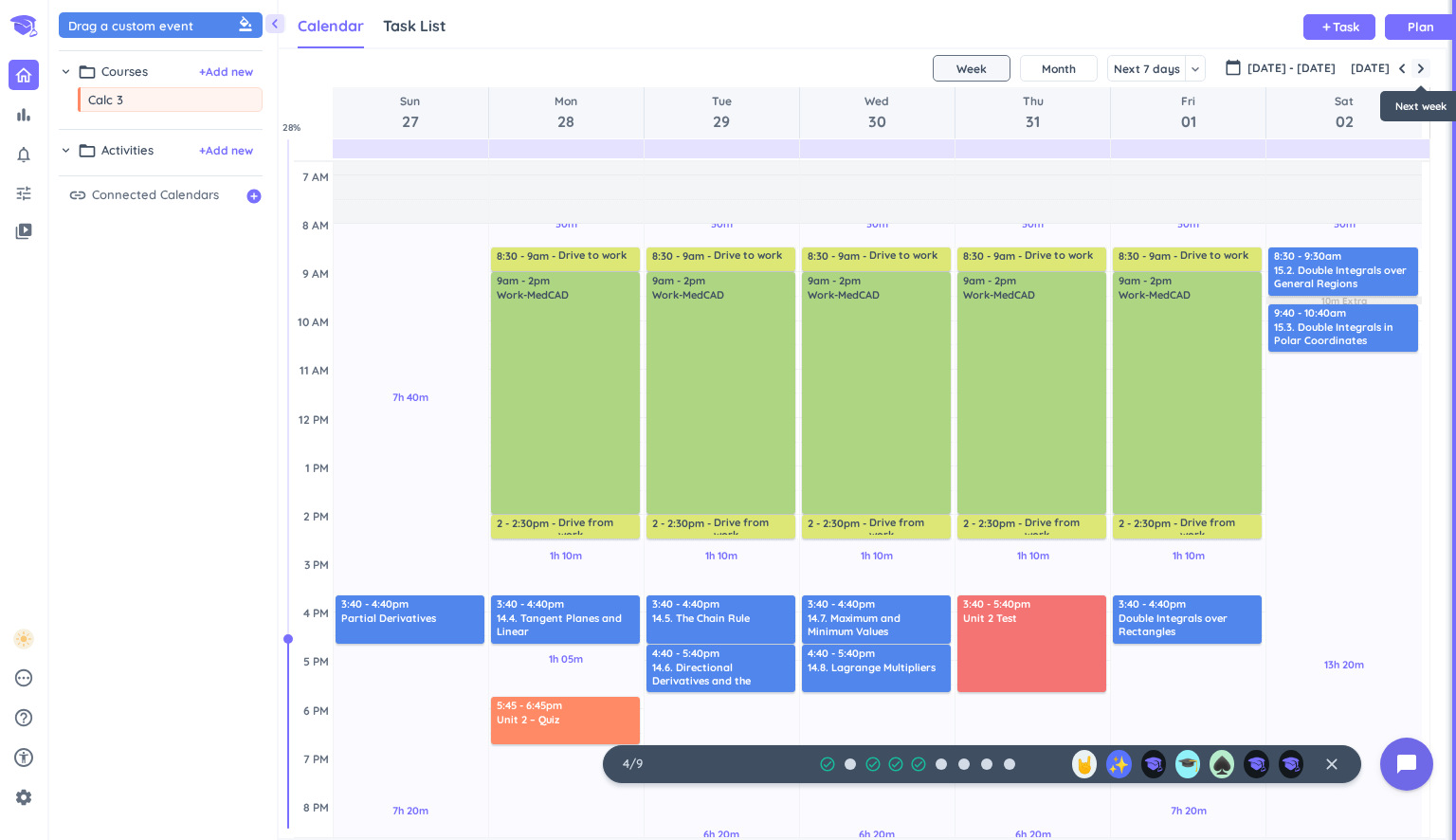 click at bounding box center (1421, 68) 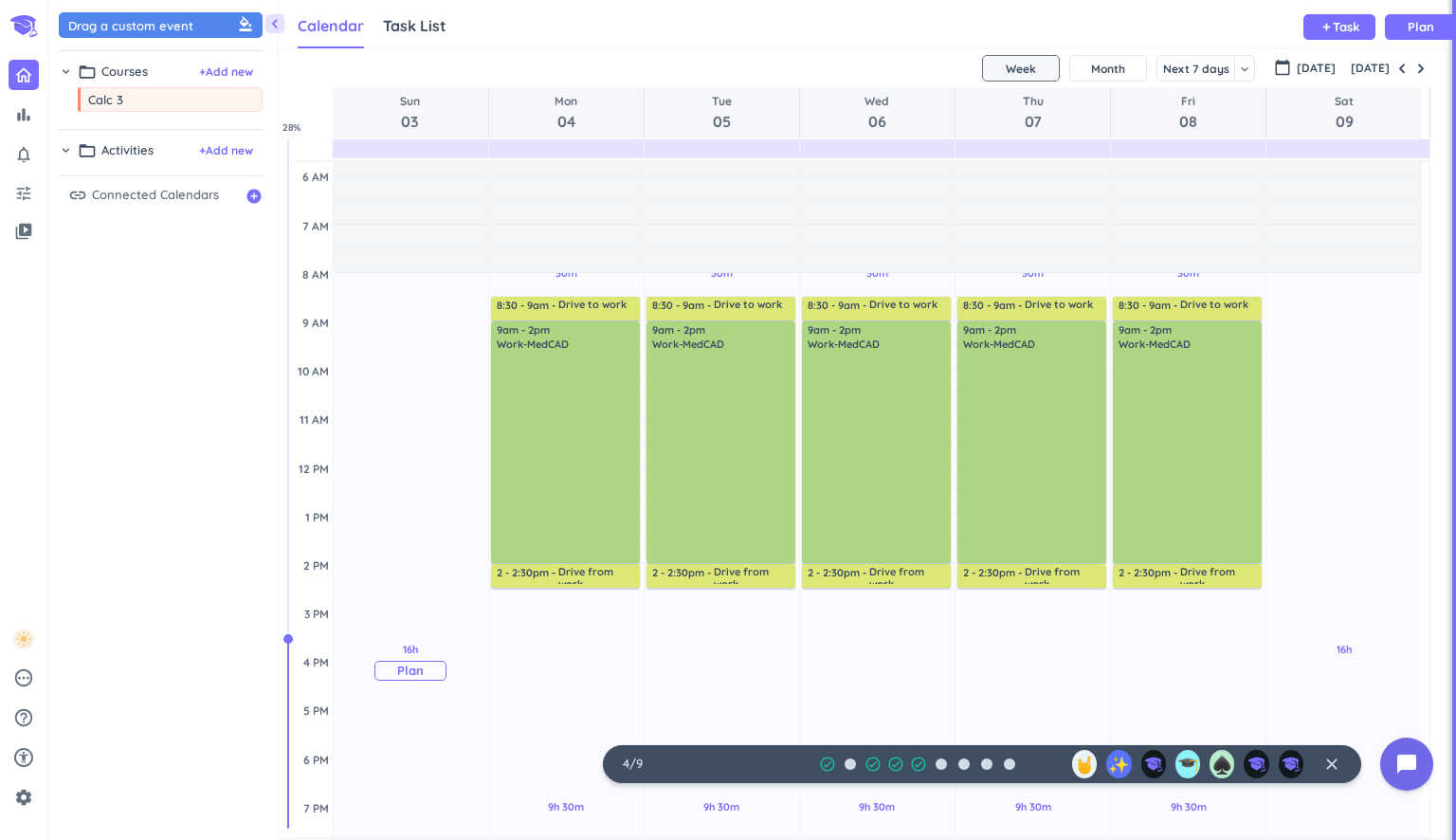 scroll, scrollTop: 52, scrollLeft: 0, axis: vertical 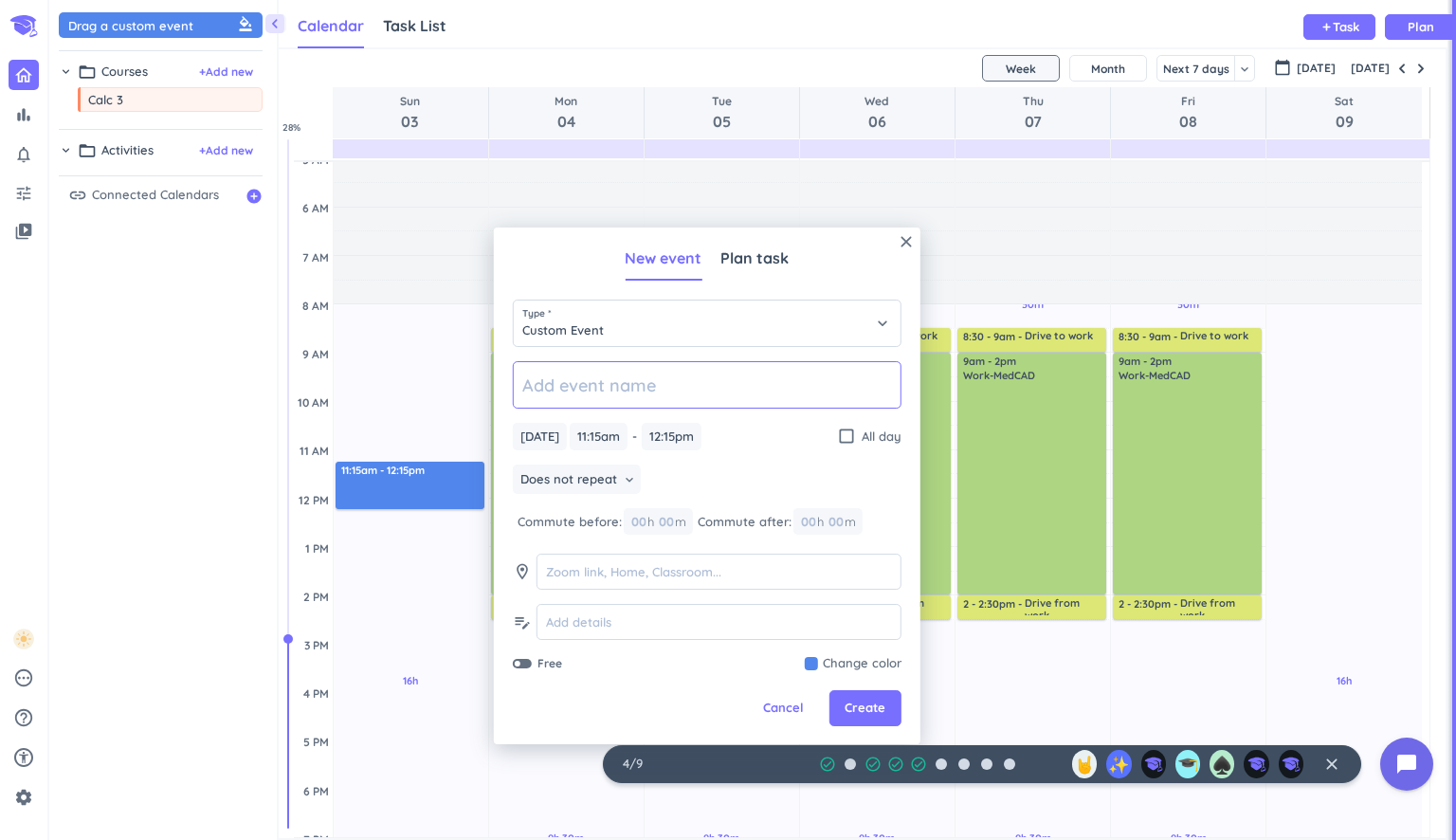 paste on "Unit 3 – Quiz" 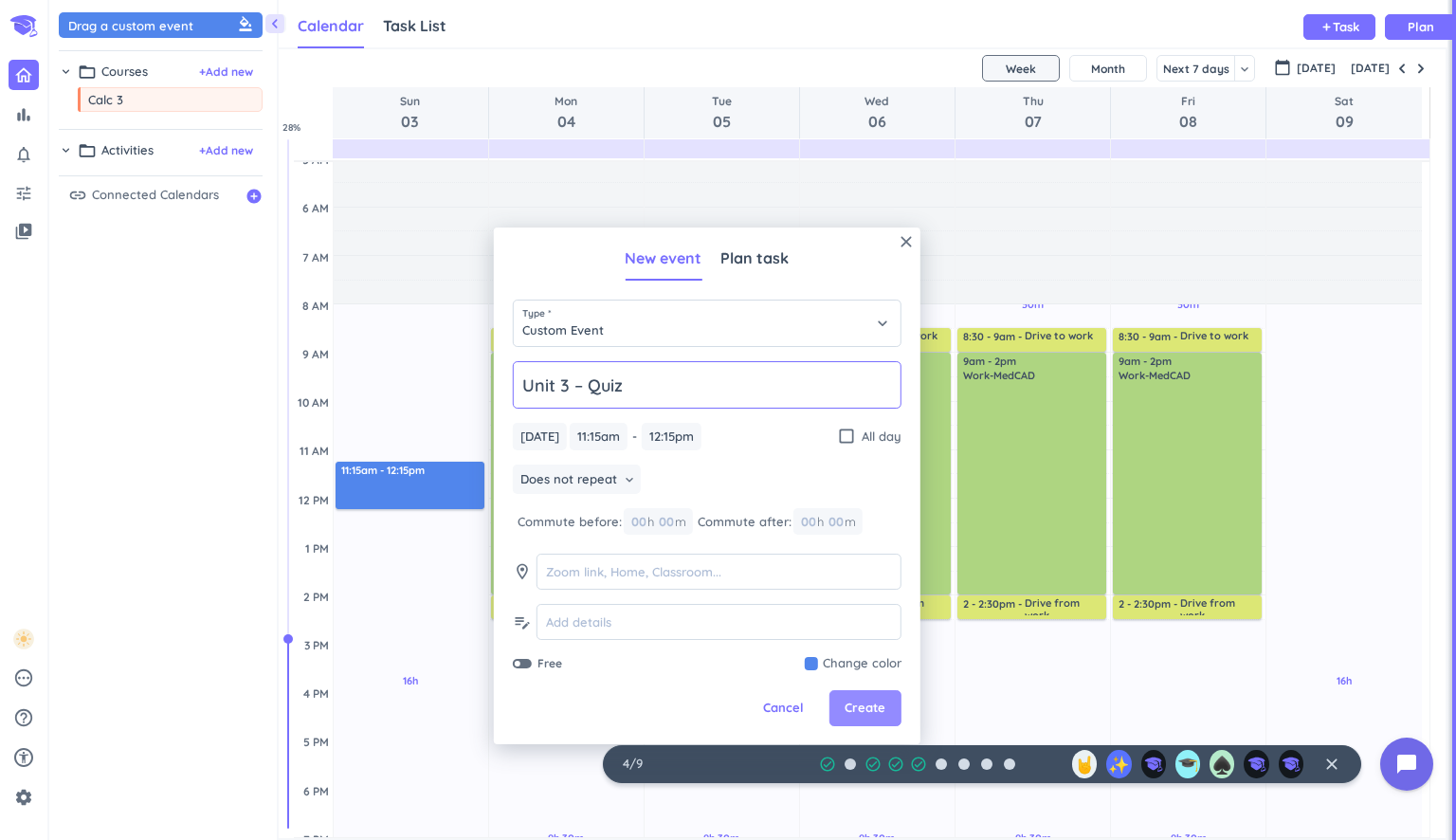 type on "Unit 3 – Quiz" 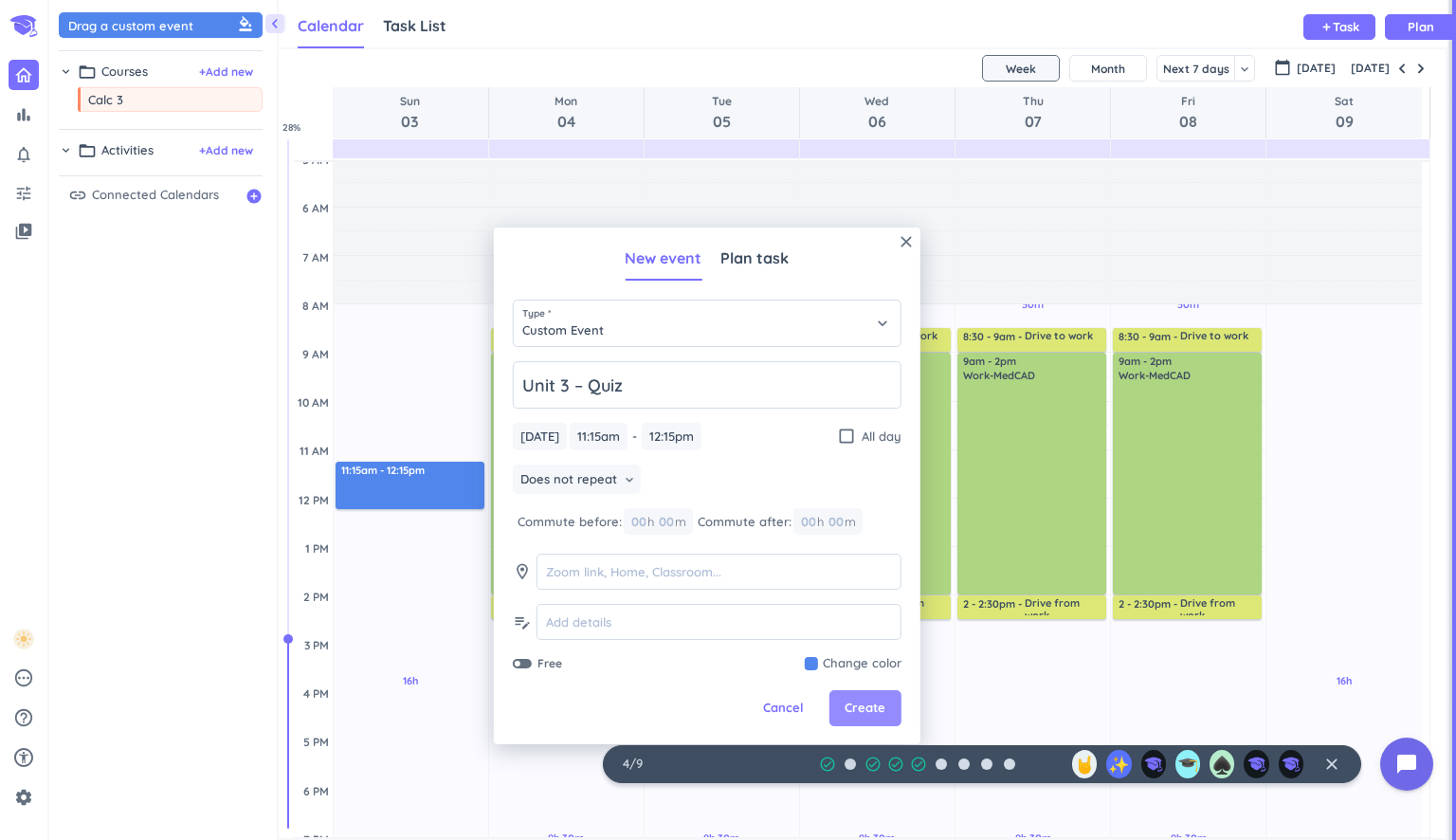 click on "Create" at bounding box center (864, 708) 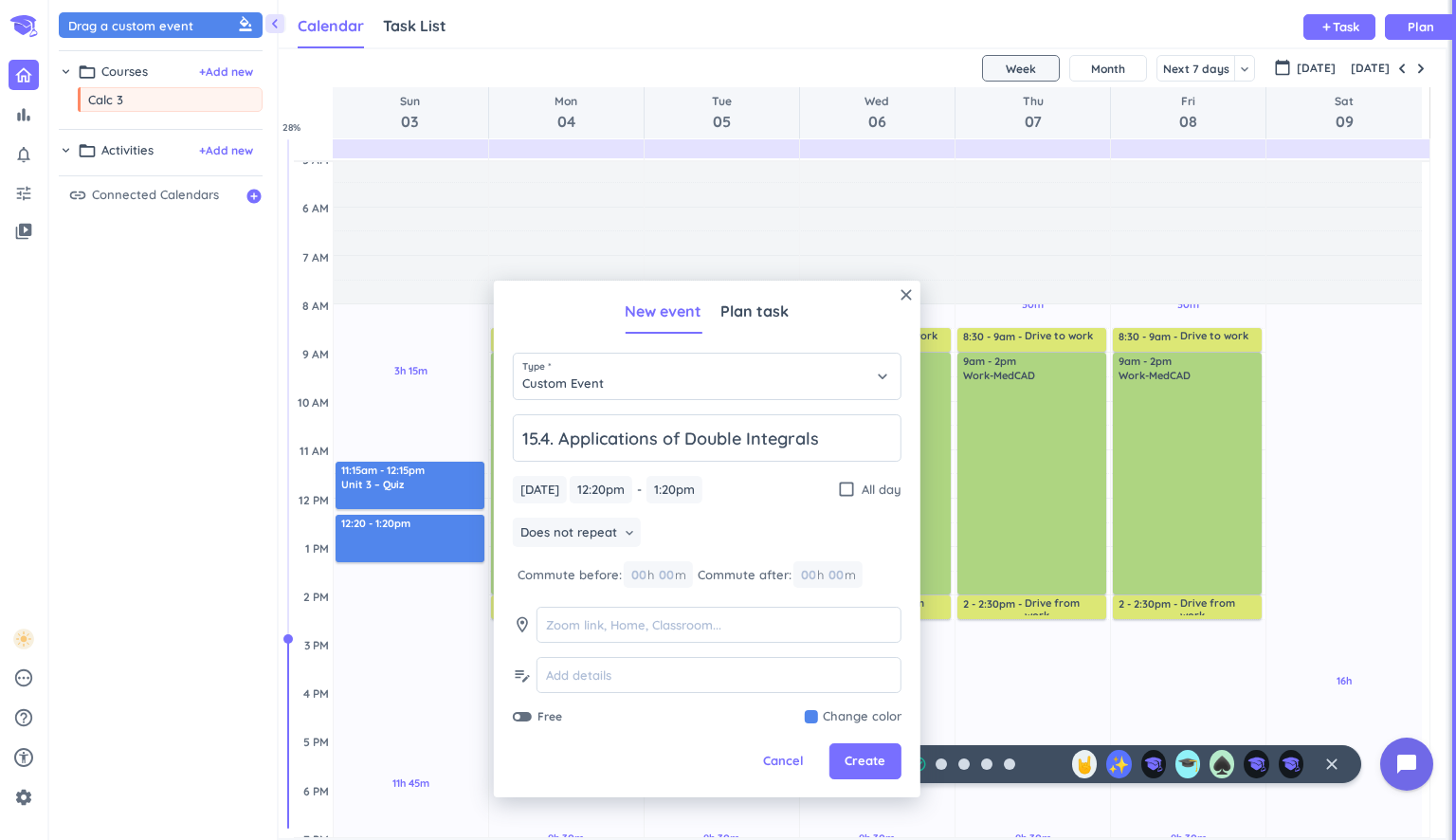 type on "15.4. Applications of Double Integrals" 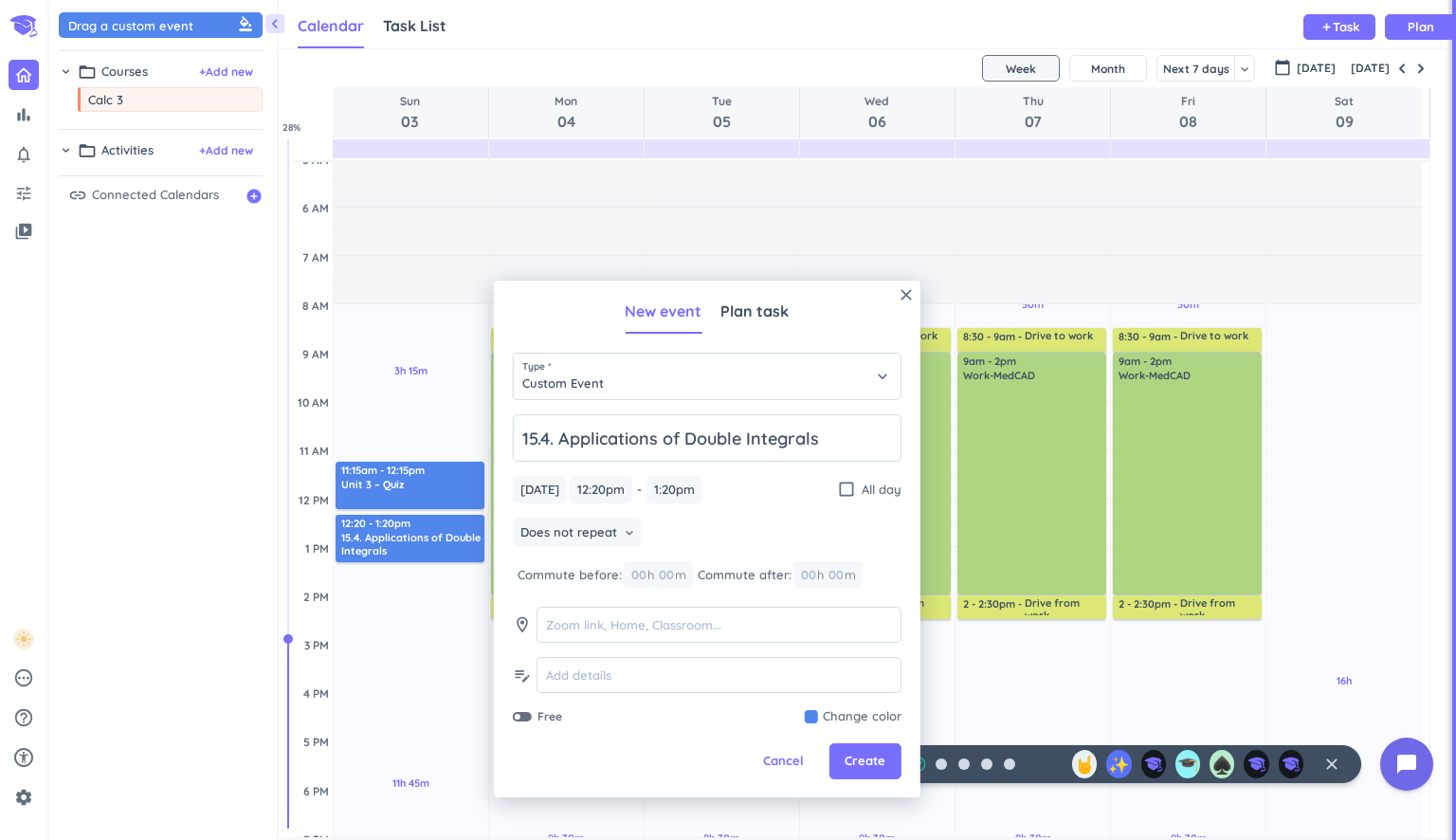 click on "close New event Plan task Type * Custom Event keyboard_arrow_down 15.4. Applications of Double Integrals [DATE] [DATE]   12:20pm 12:20pm - 1:20pm 1:20pm check_box_outline_blank All day Does not repeat keyboard_arrow_down Commute before: 00 h 00 m Commute after: 00 h 00 m room edit_note Free Change color Cancel Create" at bounding box center (707, 539) 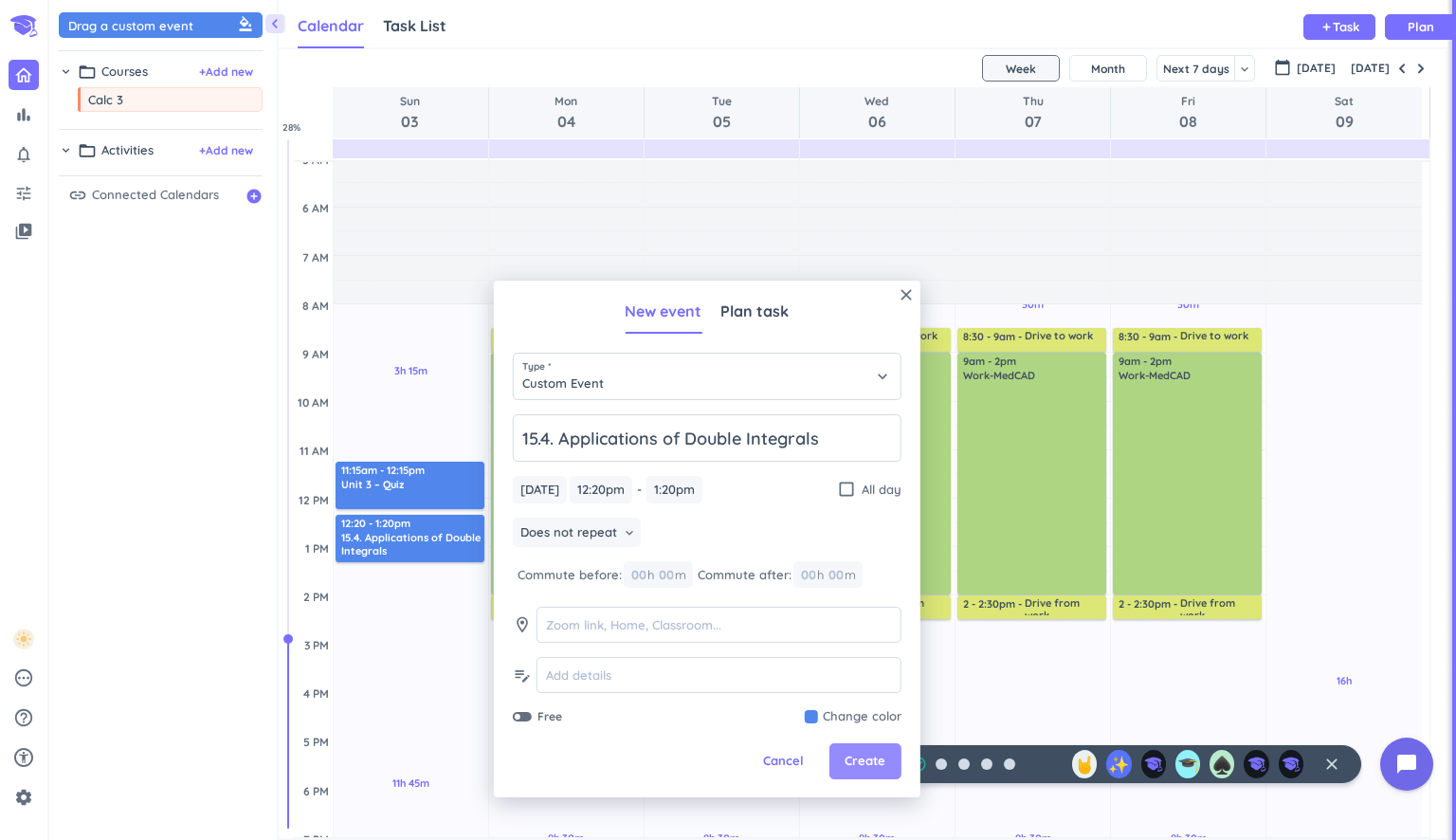 click on "Create" at bounding box center (864, 761) 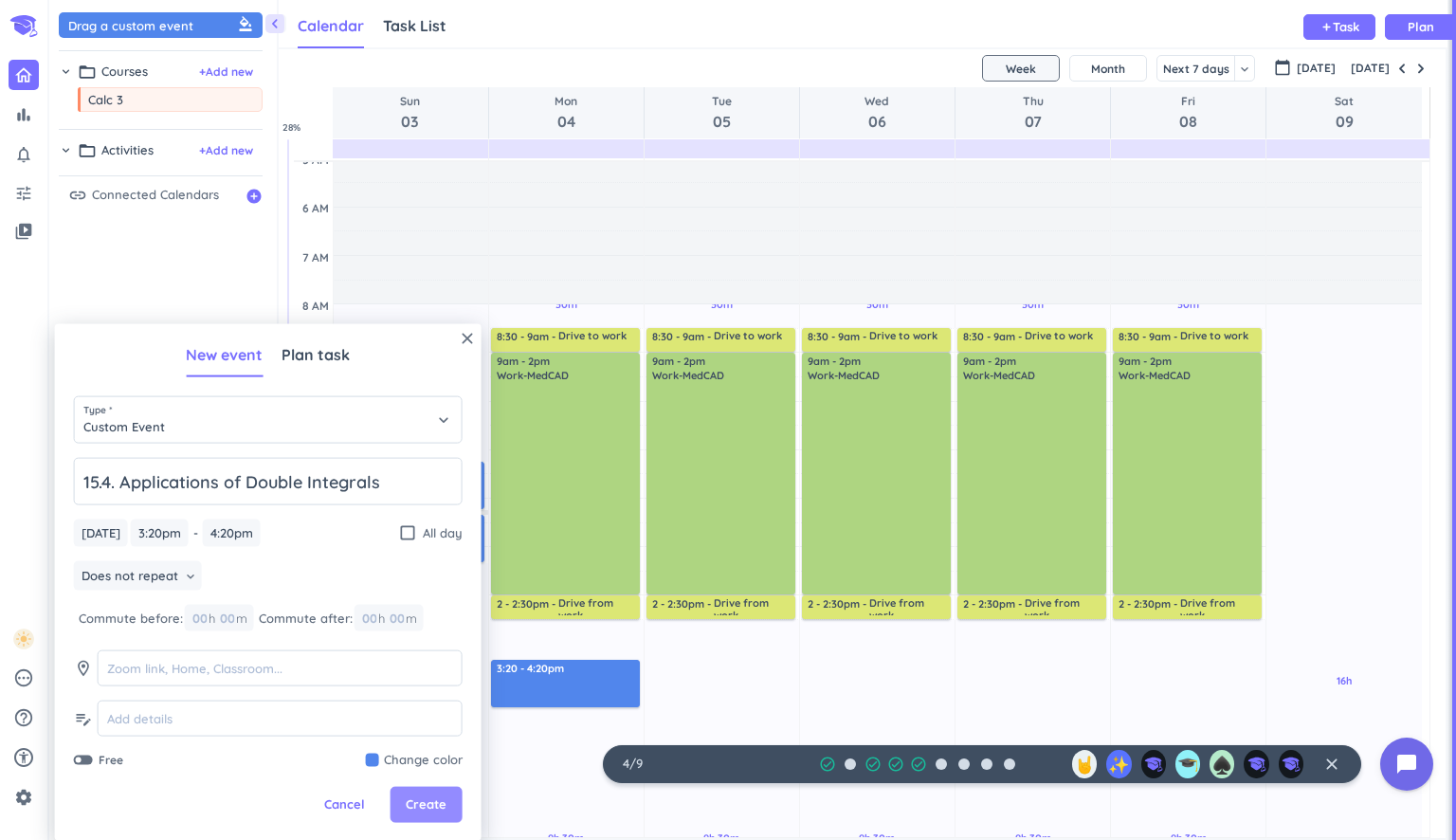 type on "15.4. Applications of Double Integrals" 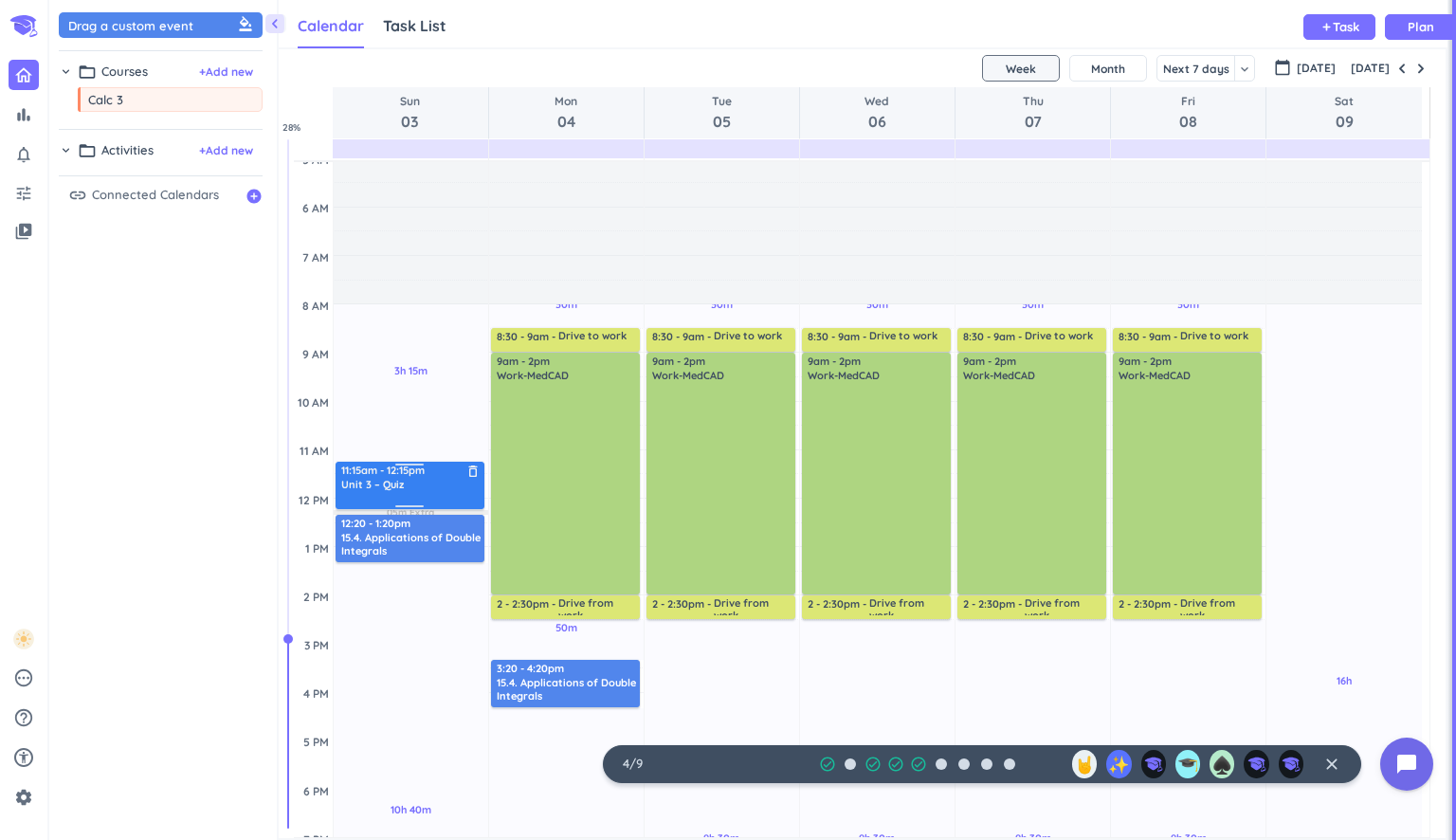 click on "Unit 3 – Quiz" at bounding box center (373, 484) 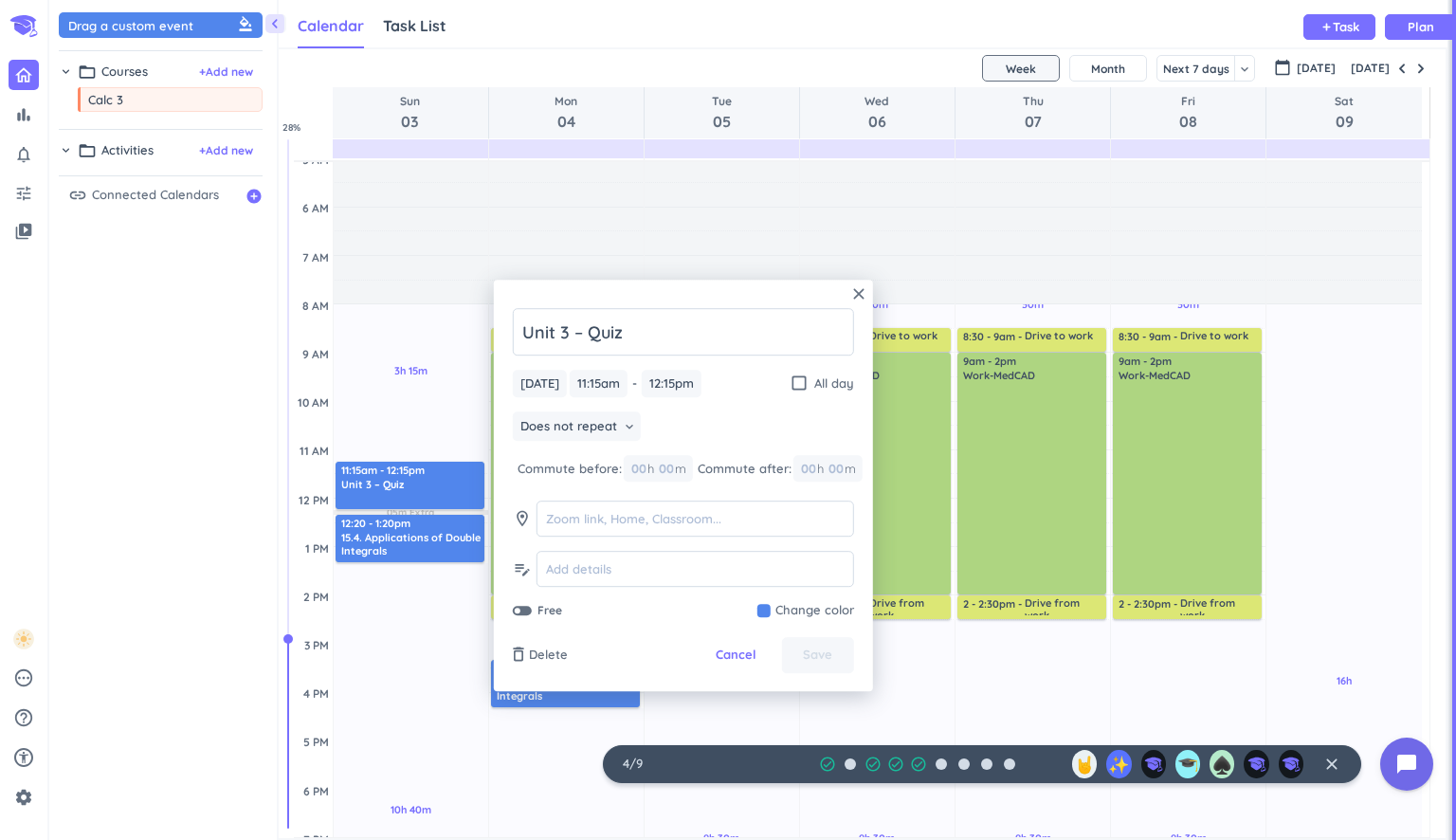 click at bounding box center (806, 612) 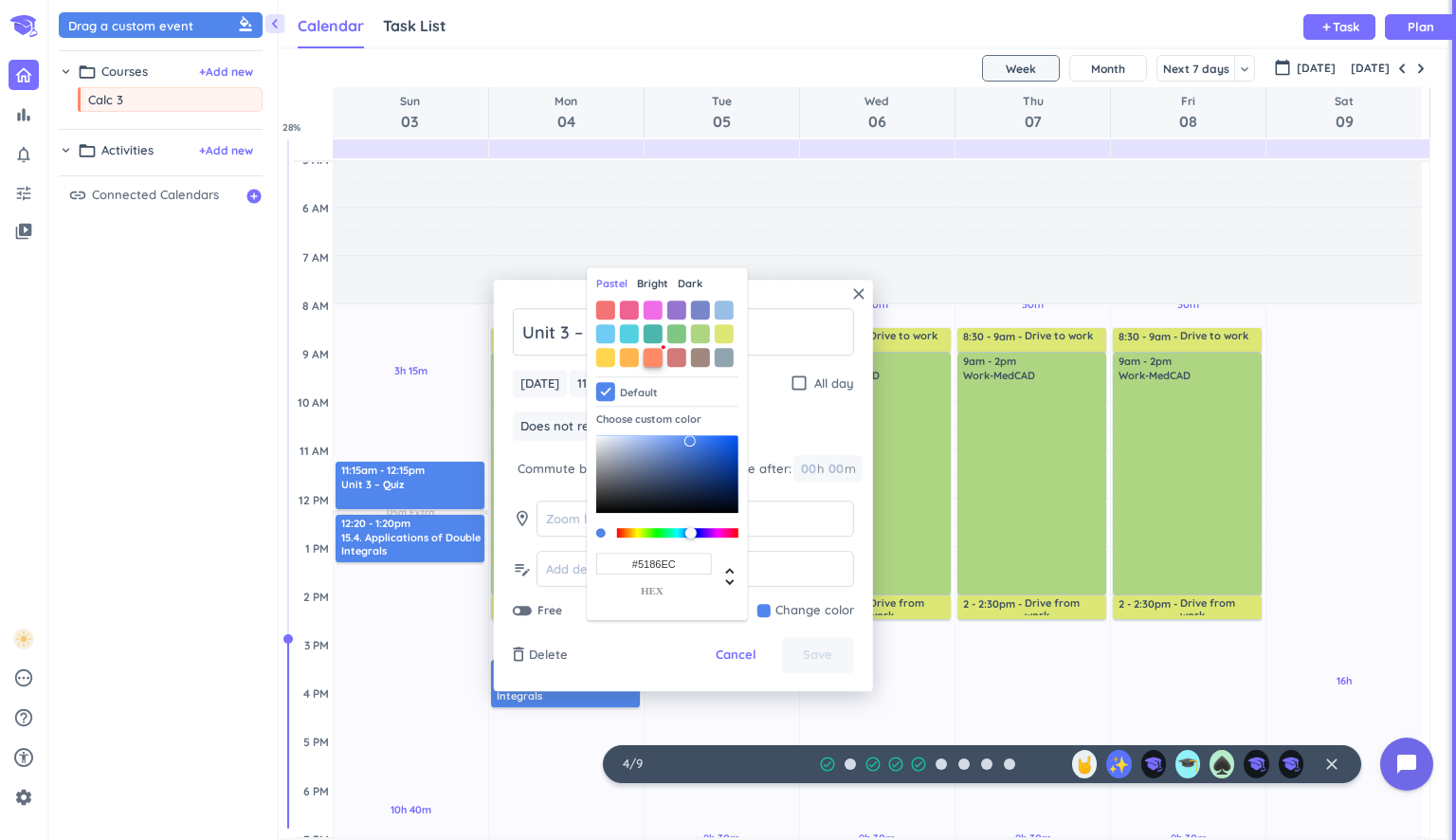 click at bounding box center (653, 357) 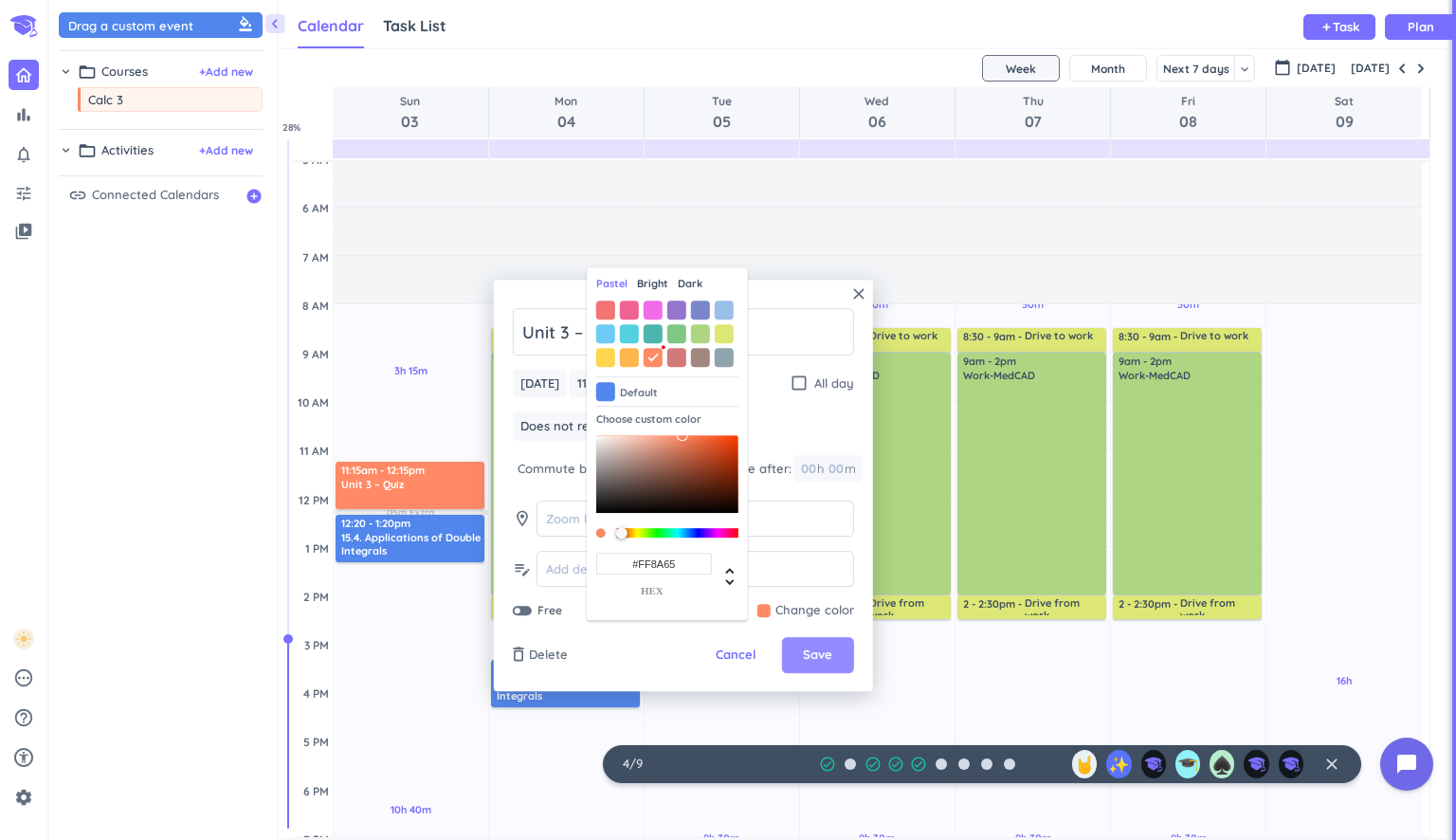 click on "Save" at bounding box center (817, 656) 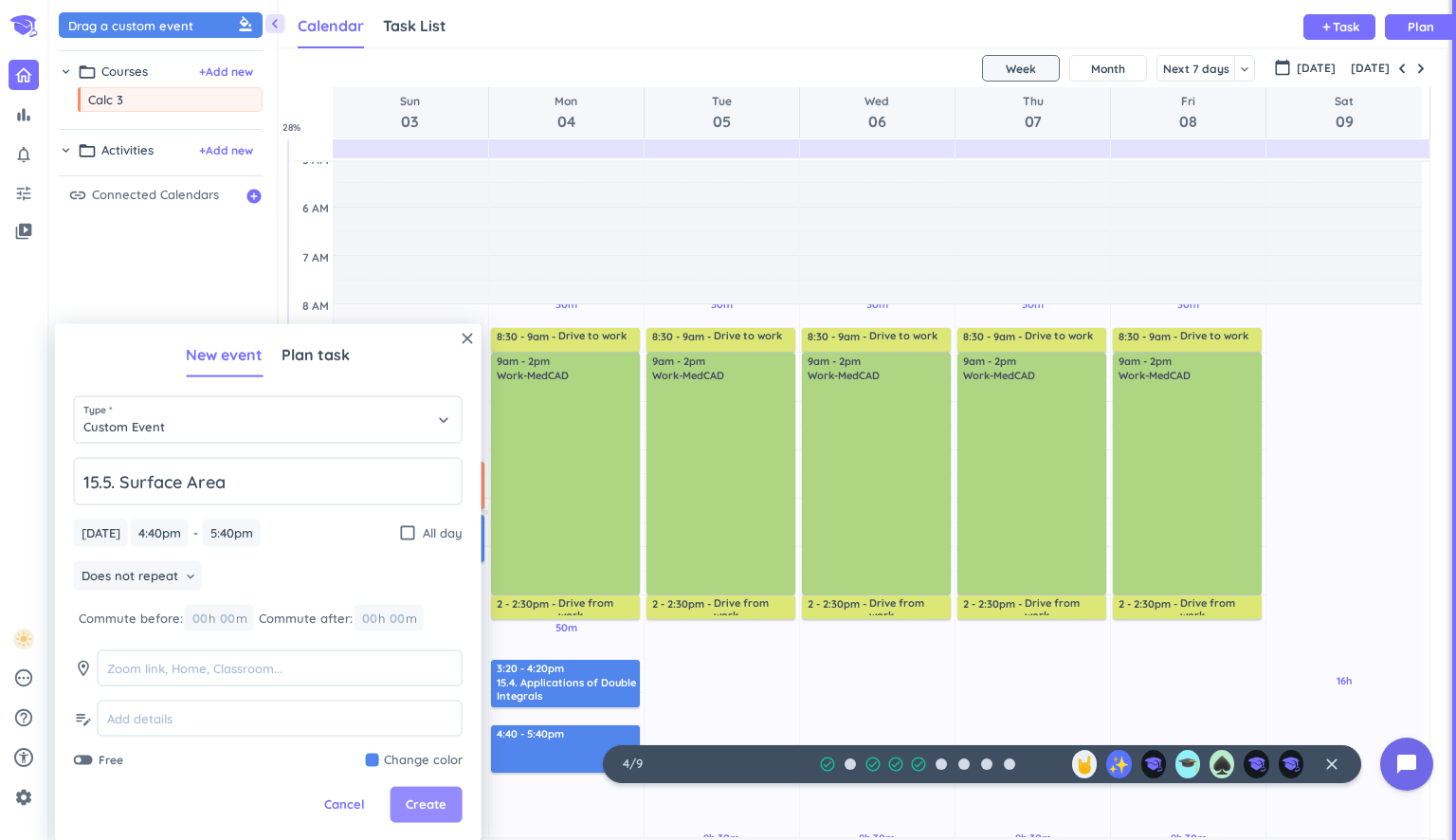 type on "15.5. Surface Area" 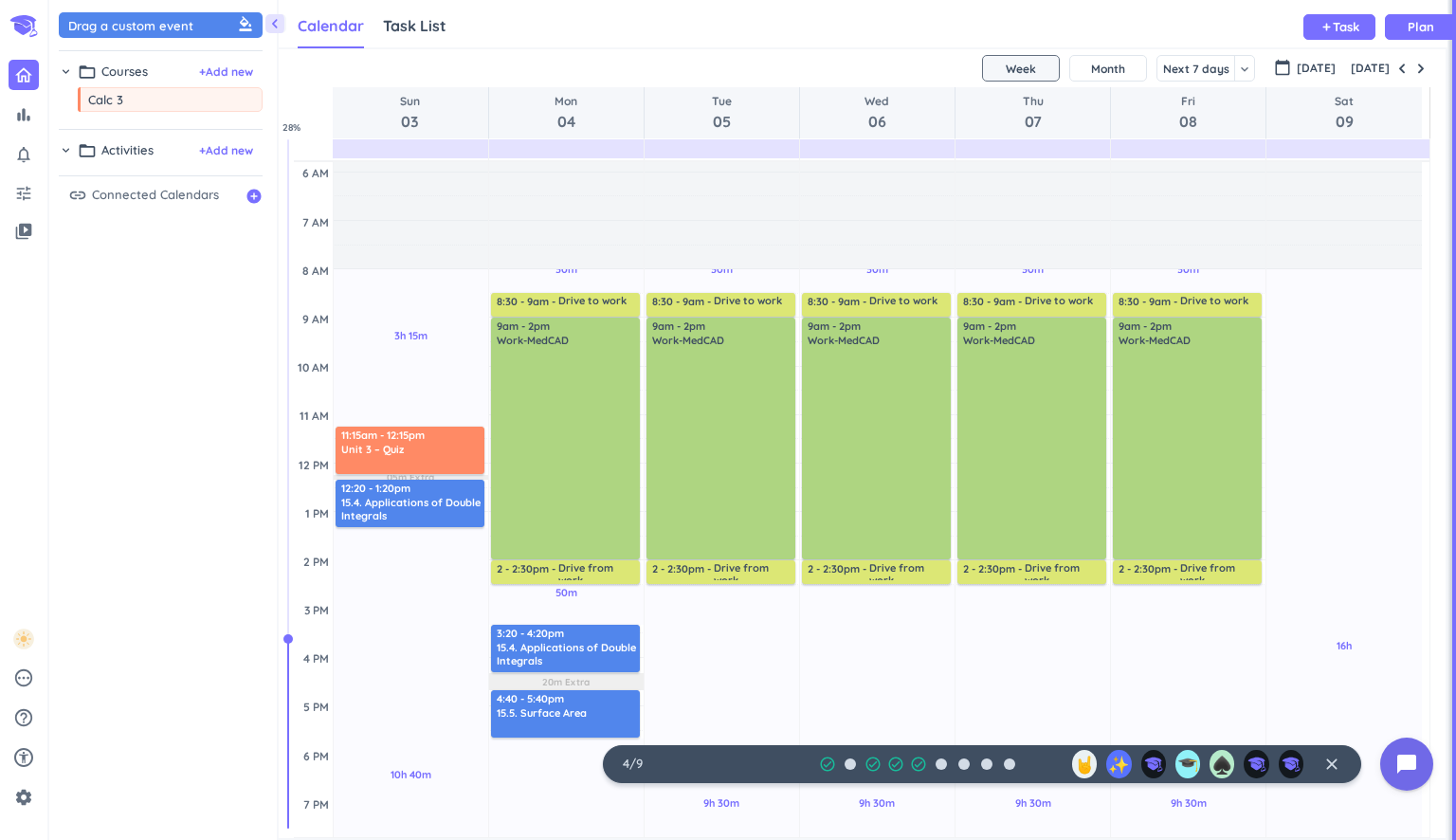 scroll, scrollTop: 147, scrollLeft: 0, axis: vertical 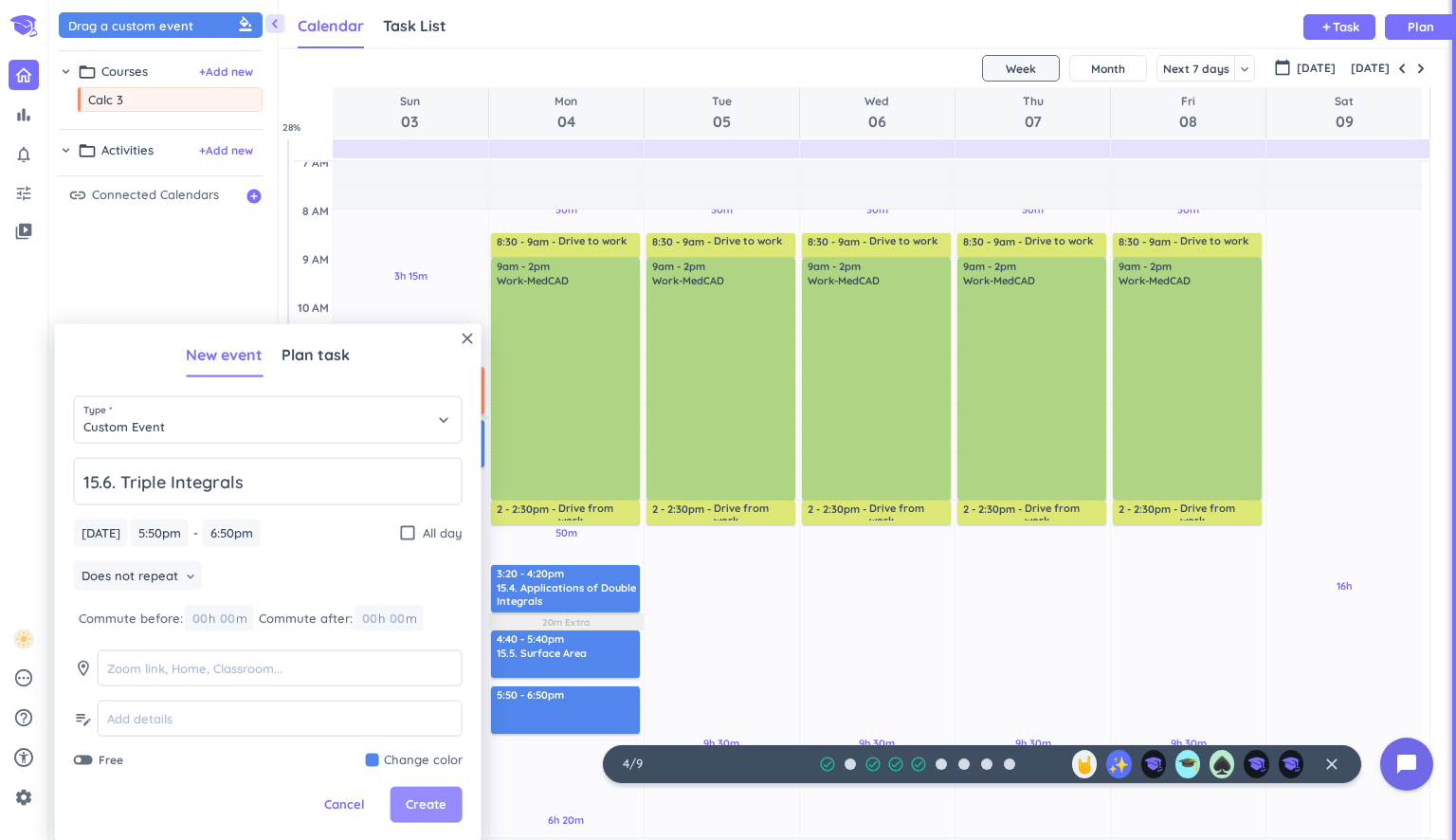 type on "15.6. Triple Integrals" 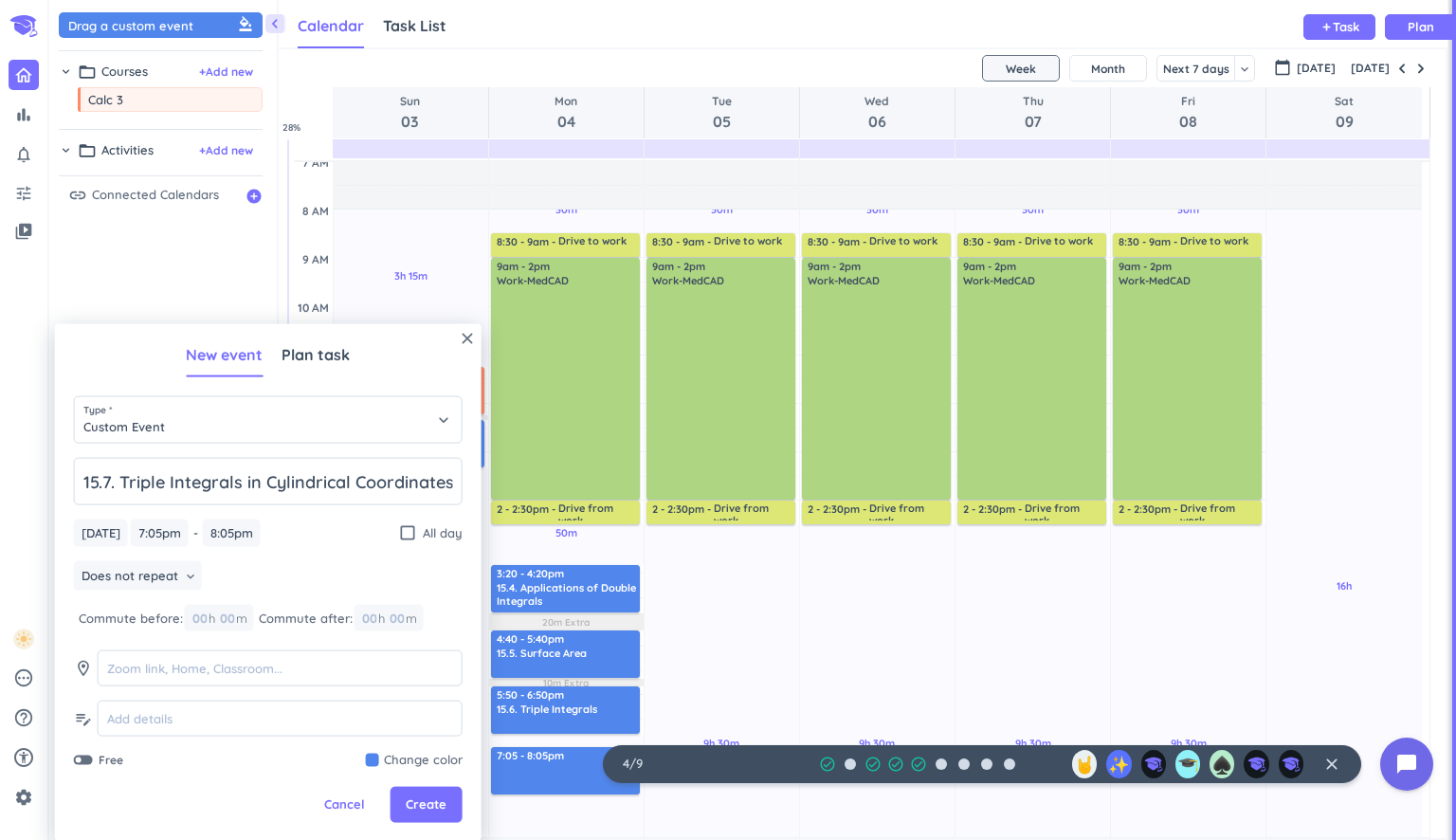 type on "15.7. Triple Integrals in Cylindrical Coordinates" 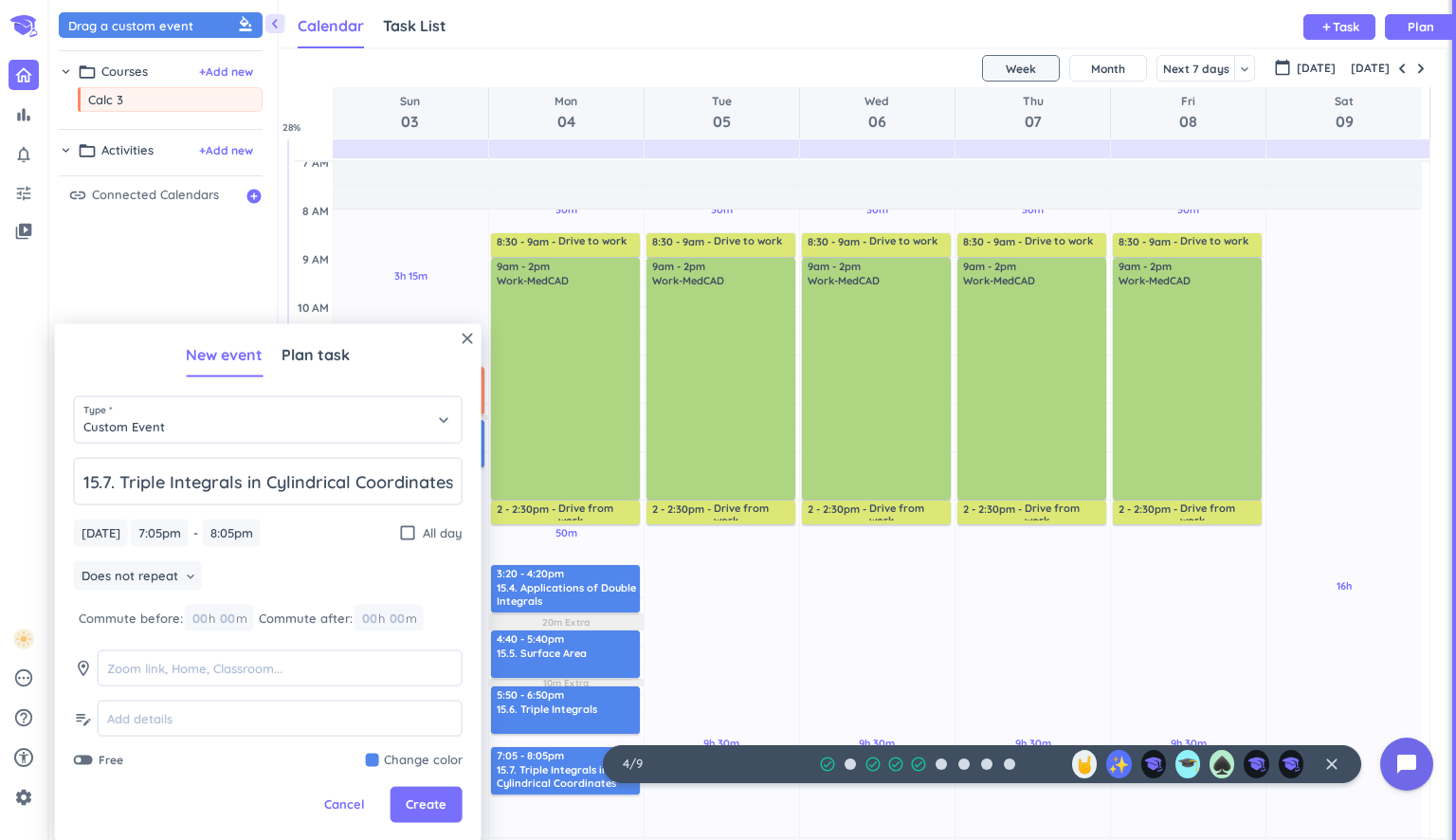 click on "close New event Plan task Type * Custom Event keyboard_arrow_down 15.7. Triple Integrals in Cylindrical Coordinates [DATE] [DATE]   7:05pm 7:05pm - 8:05pm 8:05pm check_box_outline_blank All day Does not repeat keyboard_arrow_down Commute before: 00 h 00 m Commute after: 00 h 00 m room edit_note Free Change color Cancel Create" at bounding box center [268, 582] 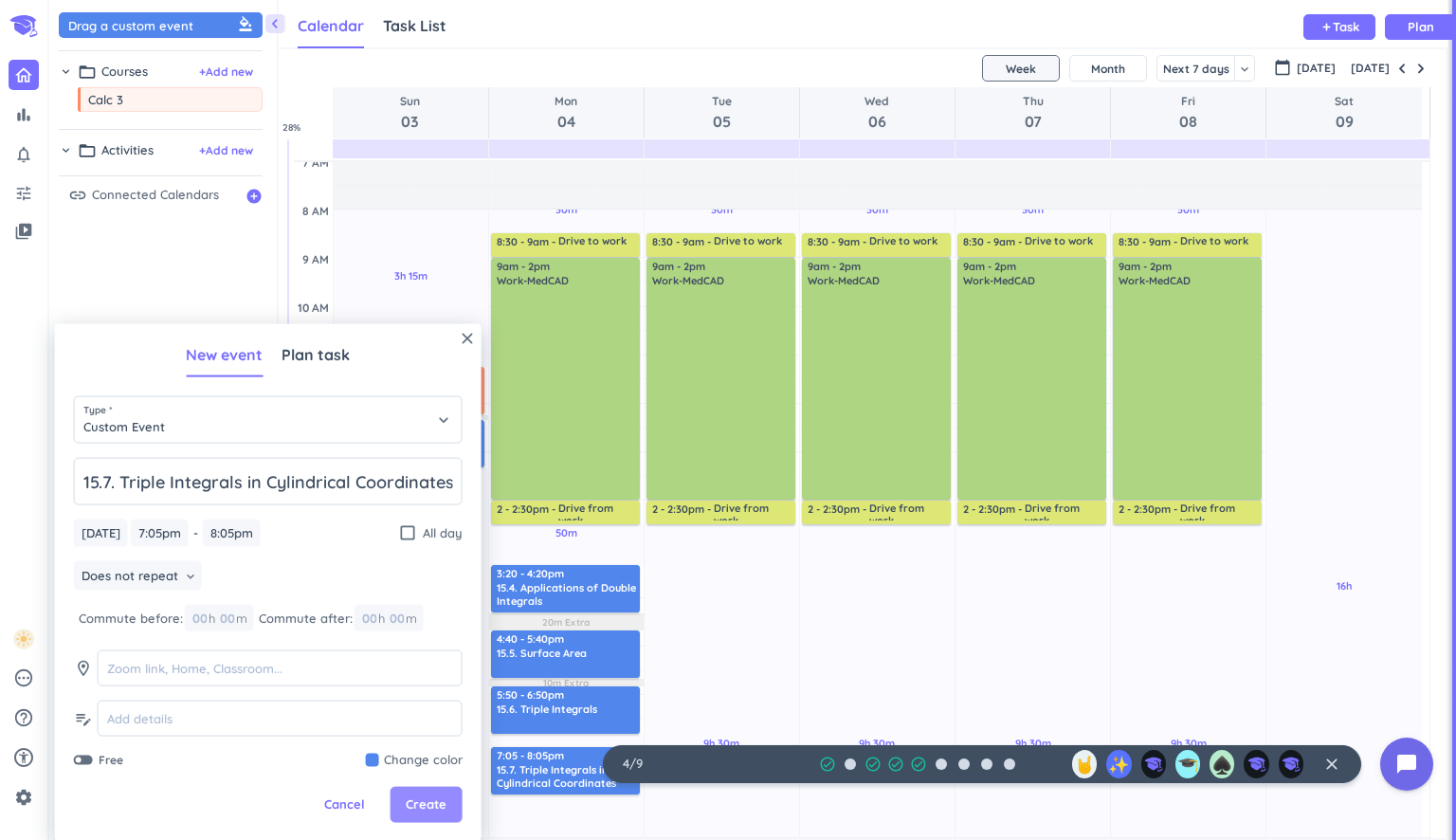 click on "Create" at bounding box center [427, 805] 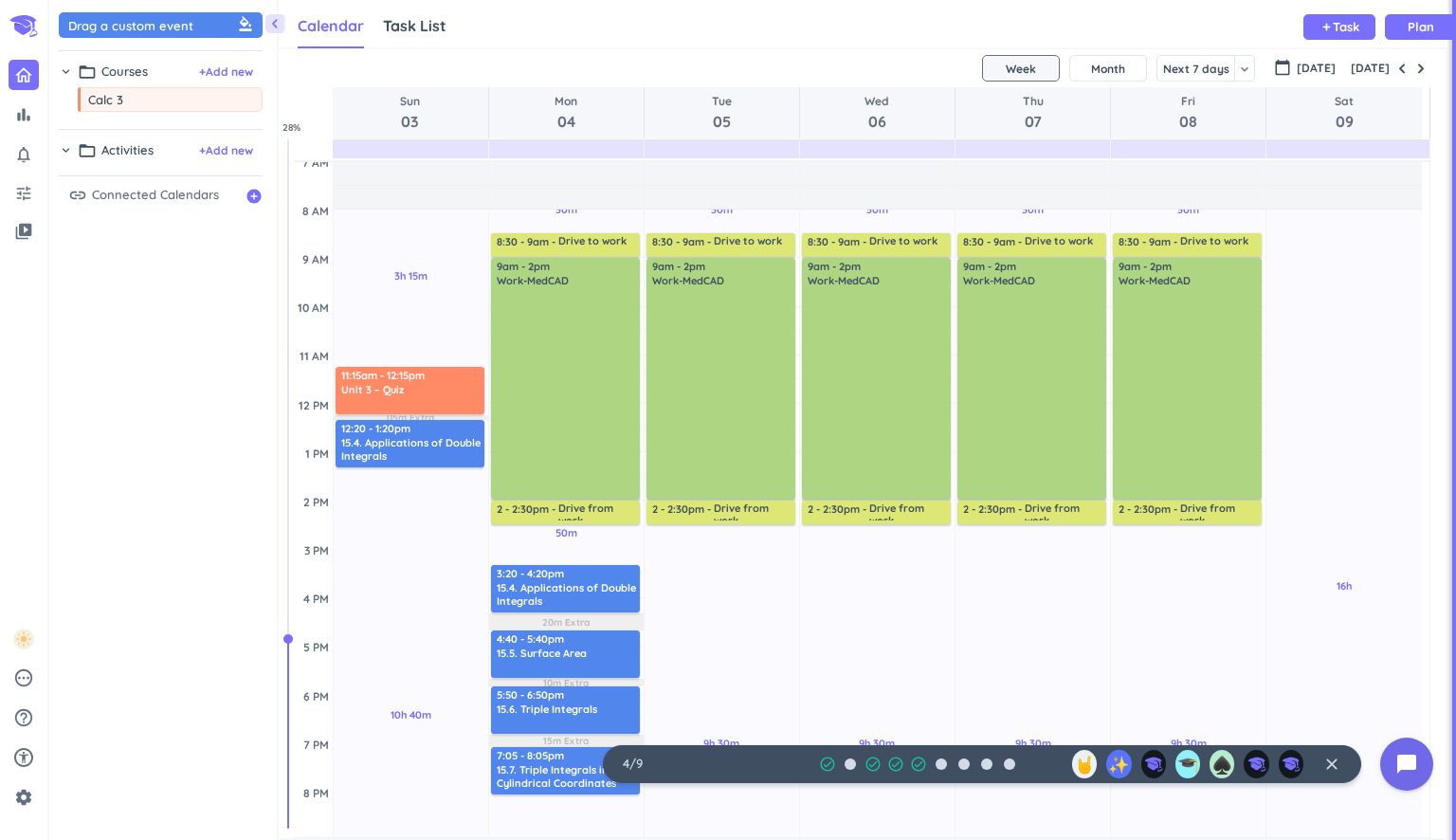 scroll, scrollTop: 242, scrollLeft: 0, axis: vertical 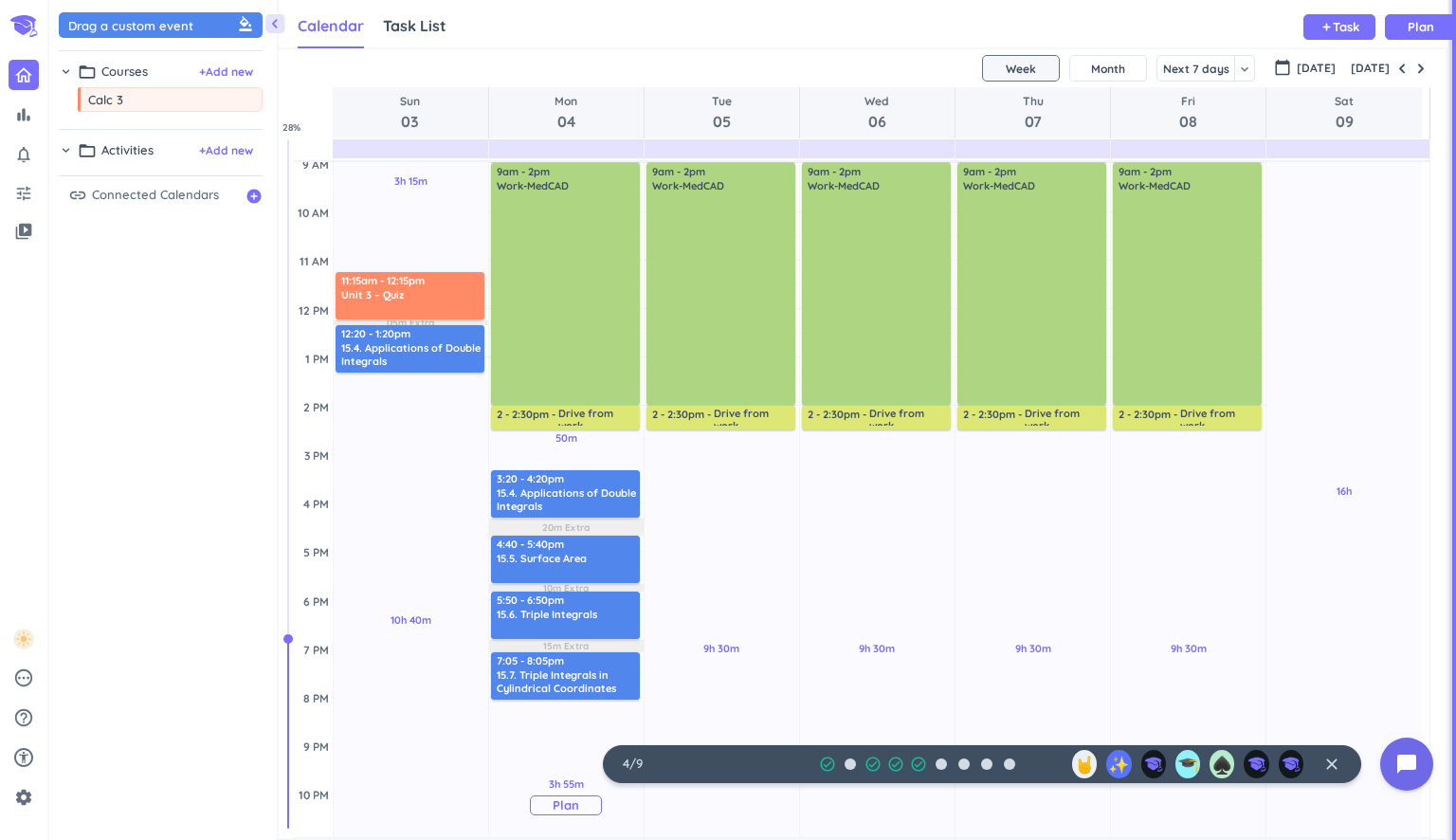 click on "3h 55m Past due Plan" at bounding box center [566, 795] 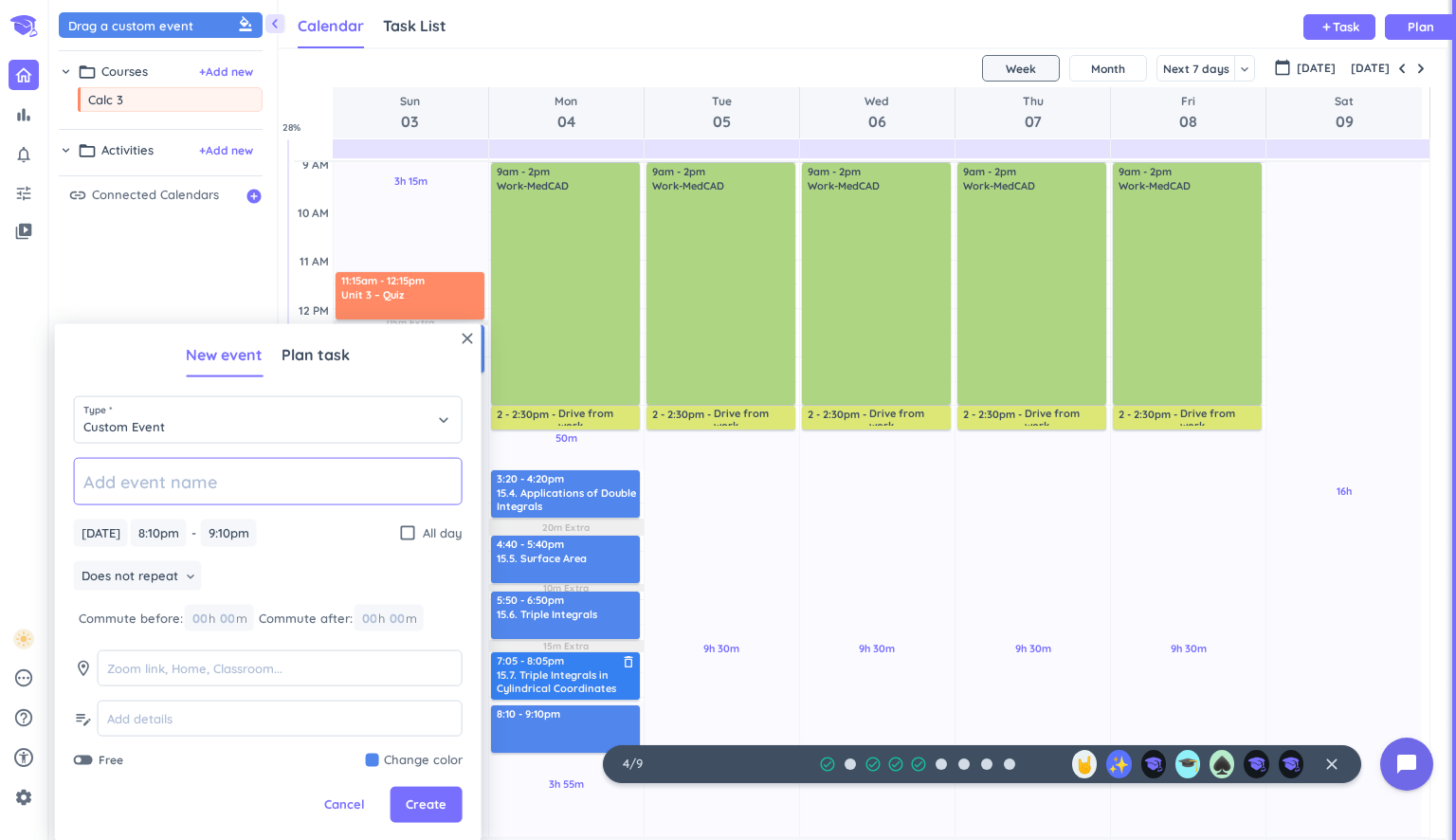 paste on "15.8. Triple Integrals in Spherical Coordinates" 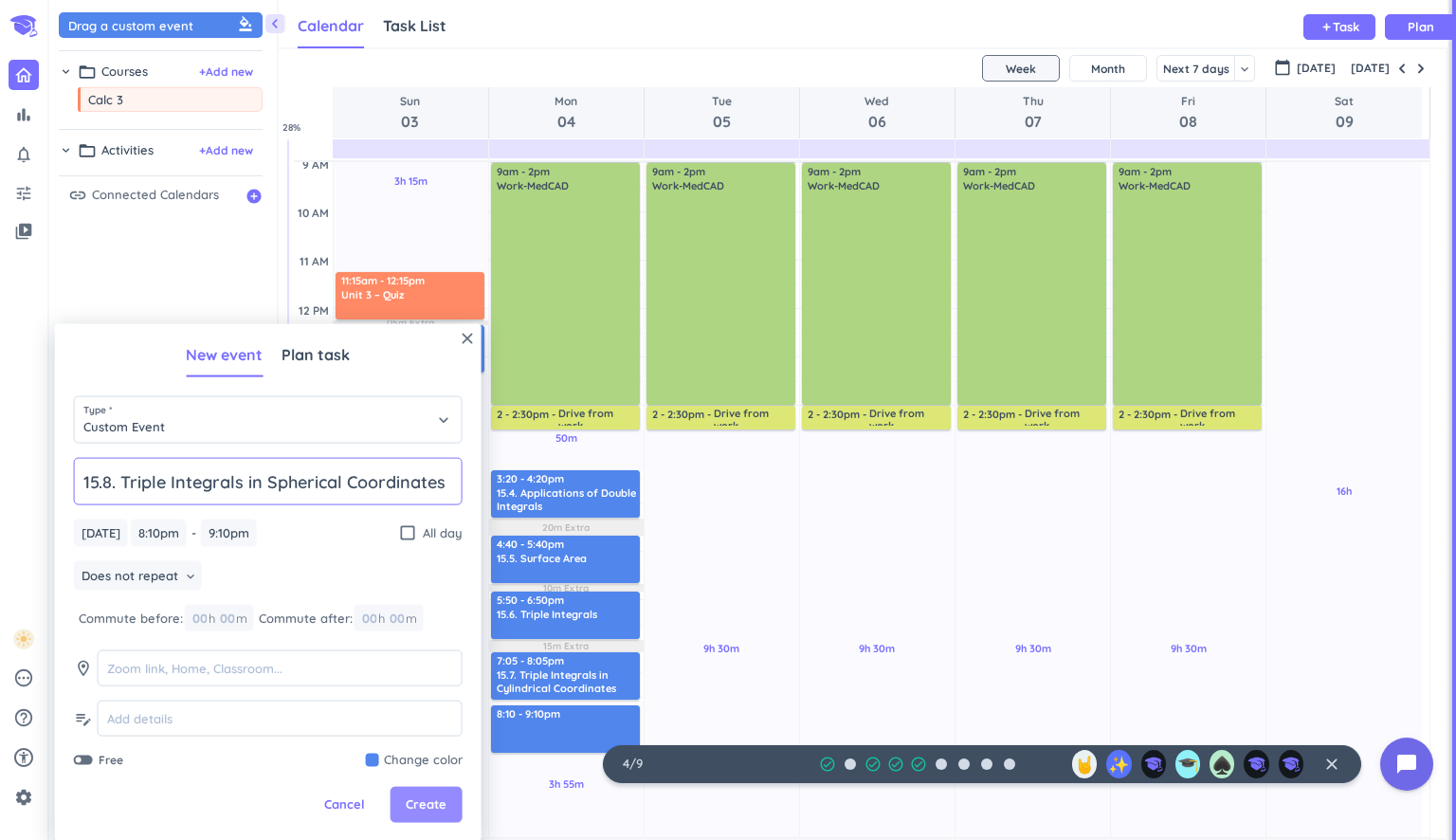 type on "15.8. Triple Integrals in Spherical Coordinates" 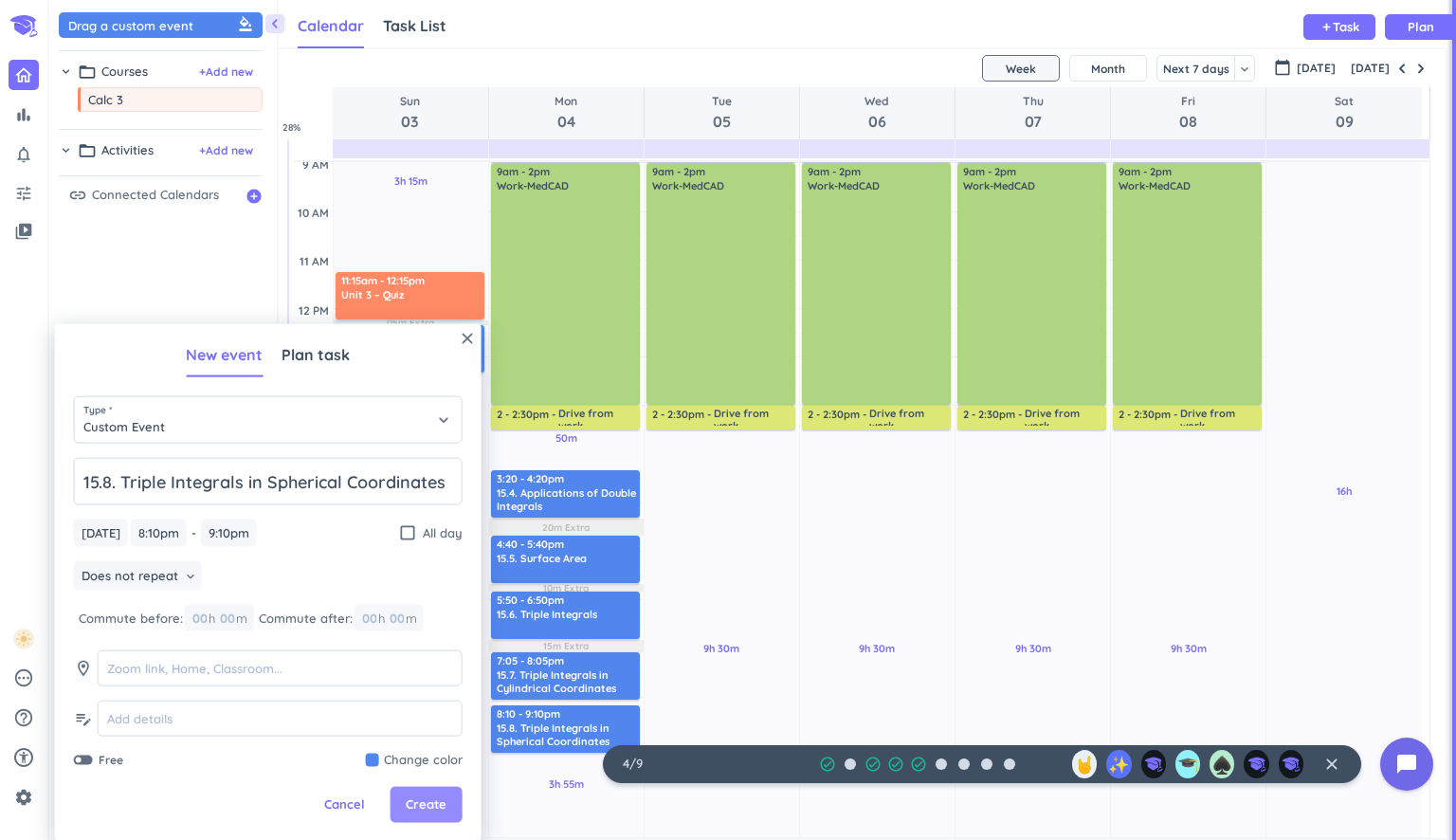 click on "Create" at bounding box center (426, 805) 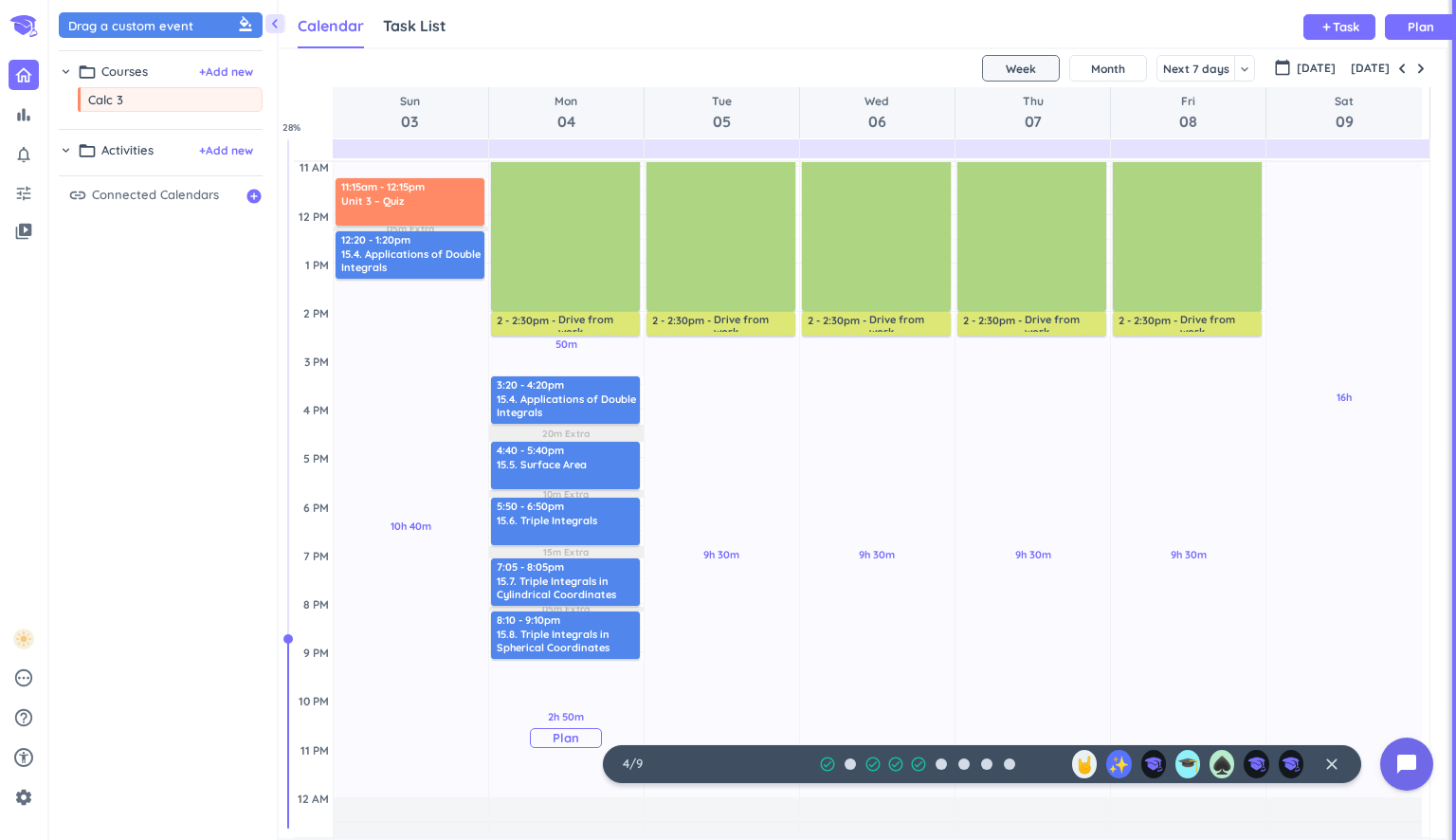 scroll, scrollTop: 337, scrollLeft: 0, axis: vertical 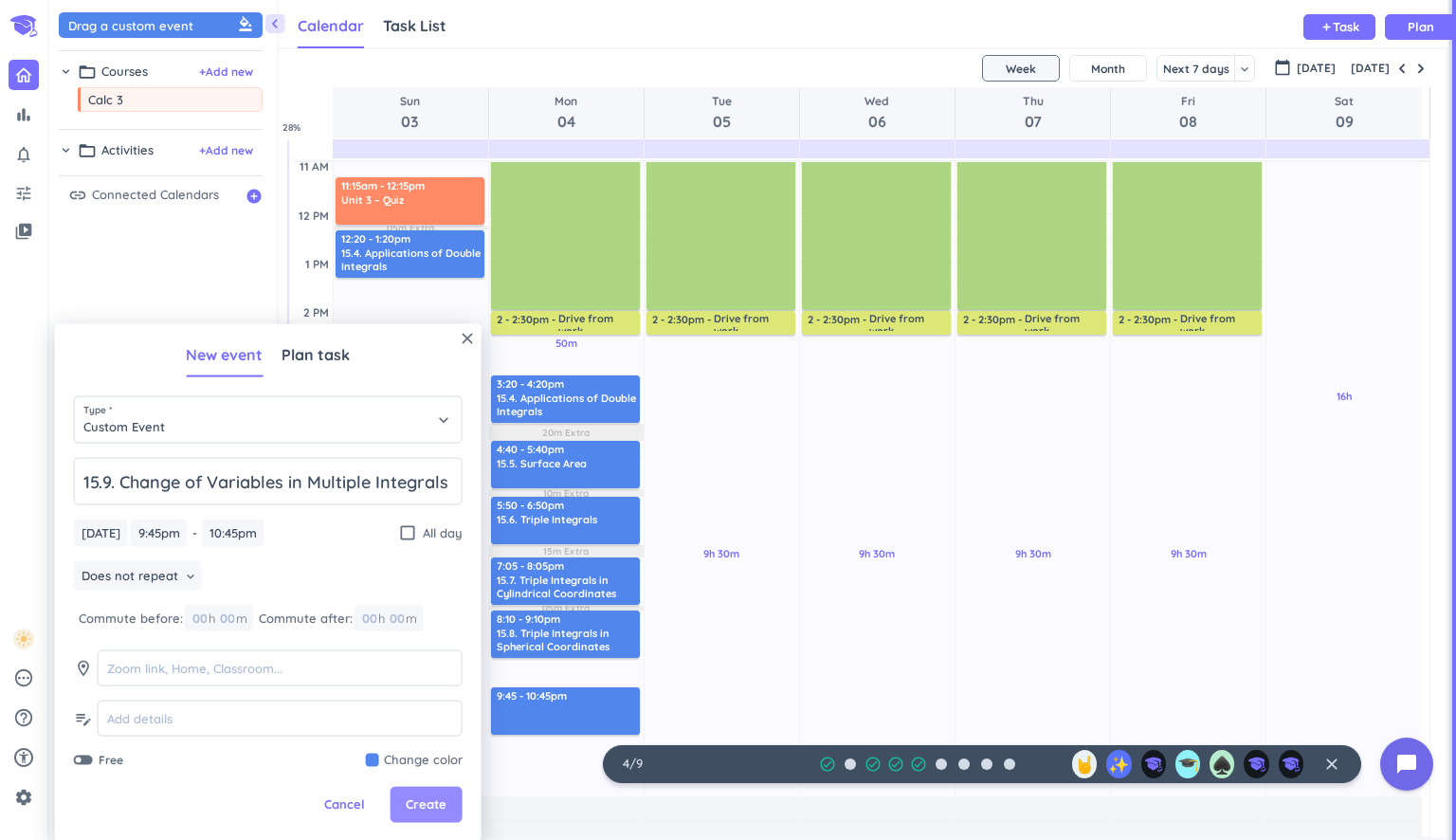 type on "15.9. Change of Variables in Multiple Integrals" 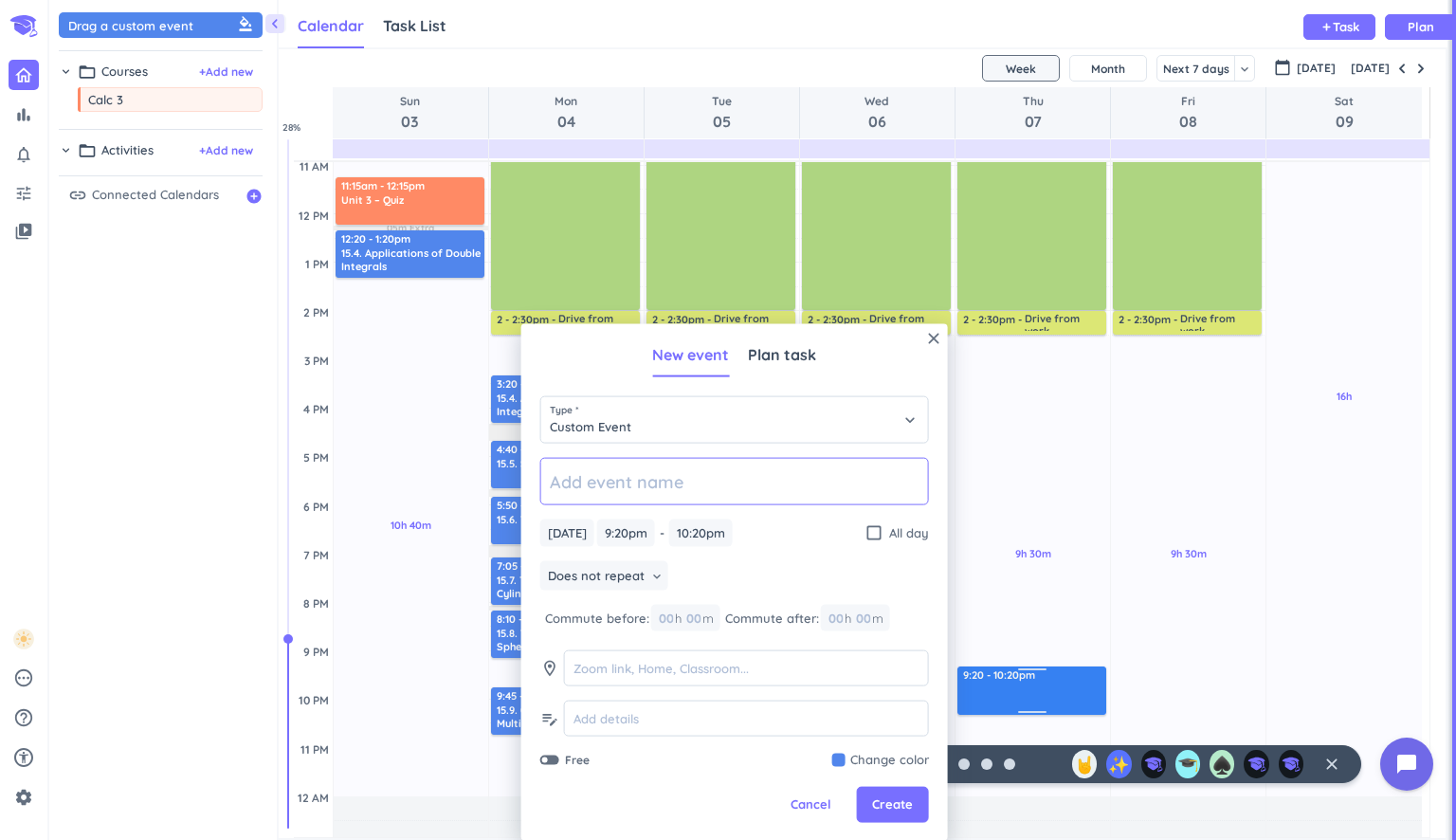 paste on "Unit 3 Test" 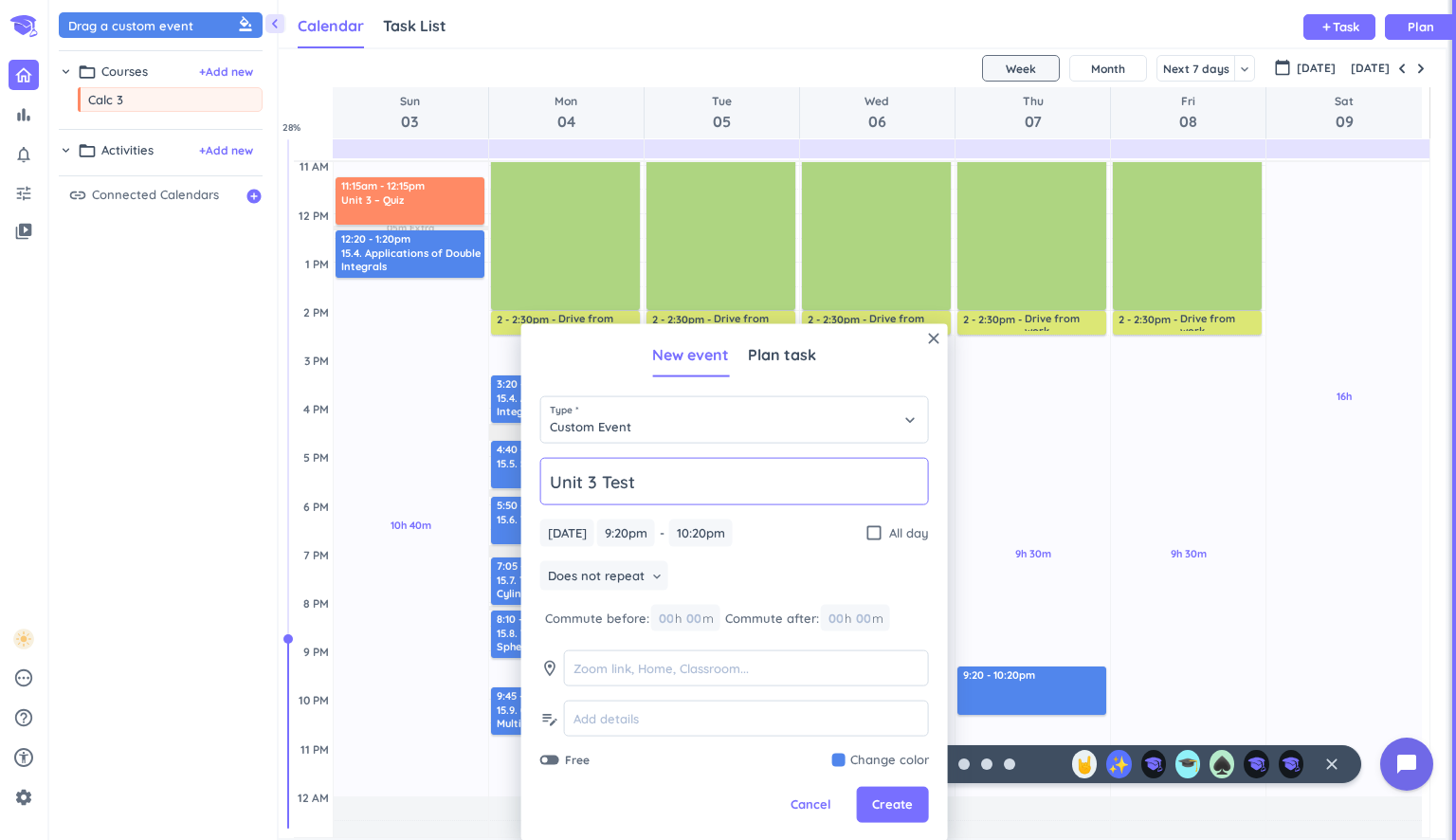 type on "Unit 3 Test" 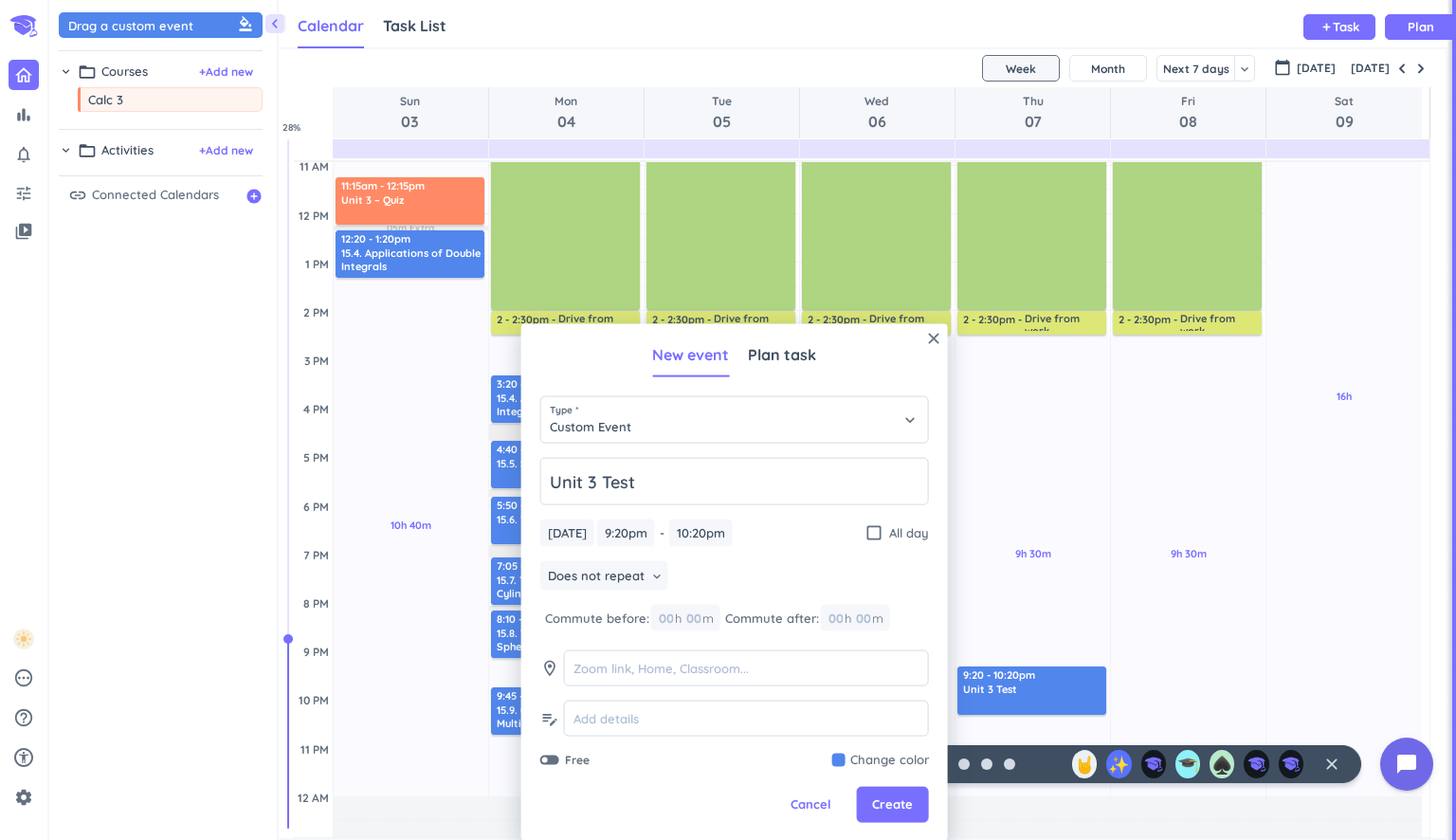 click at bounding box center (881, 760) 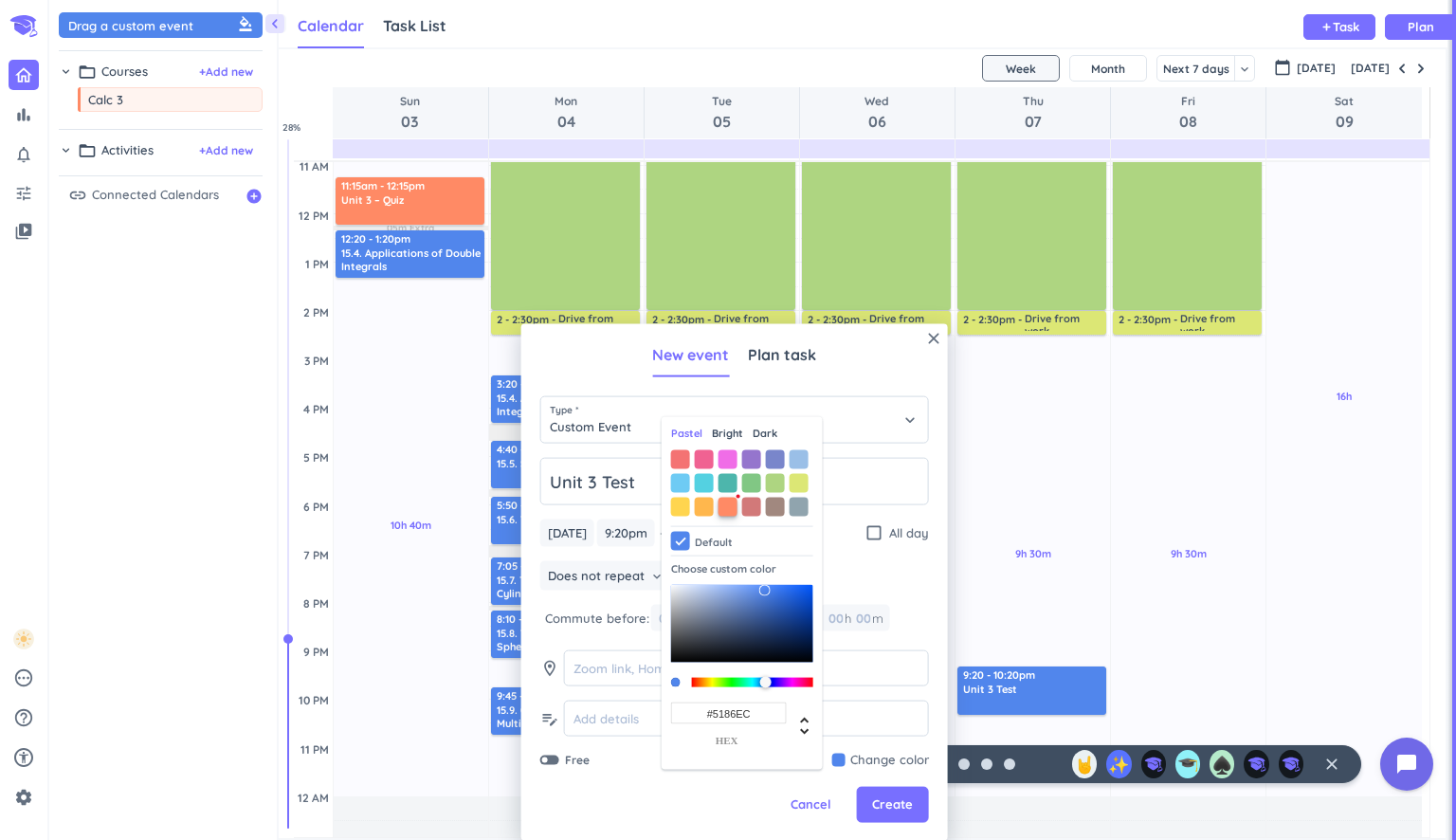 click at bounding box center (728, 506) 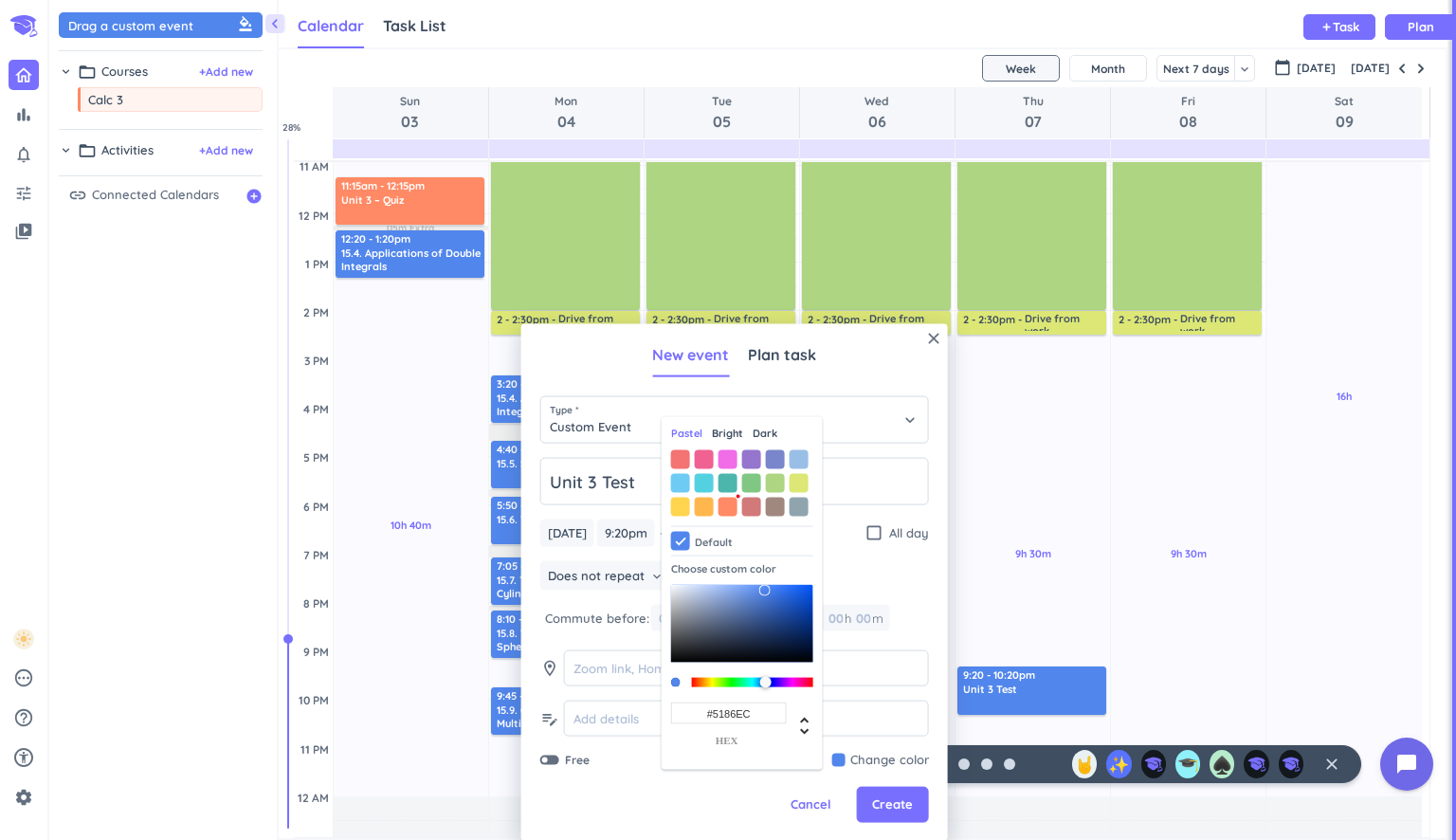 type on "#FF8A65" 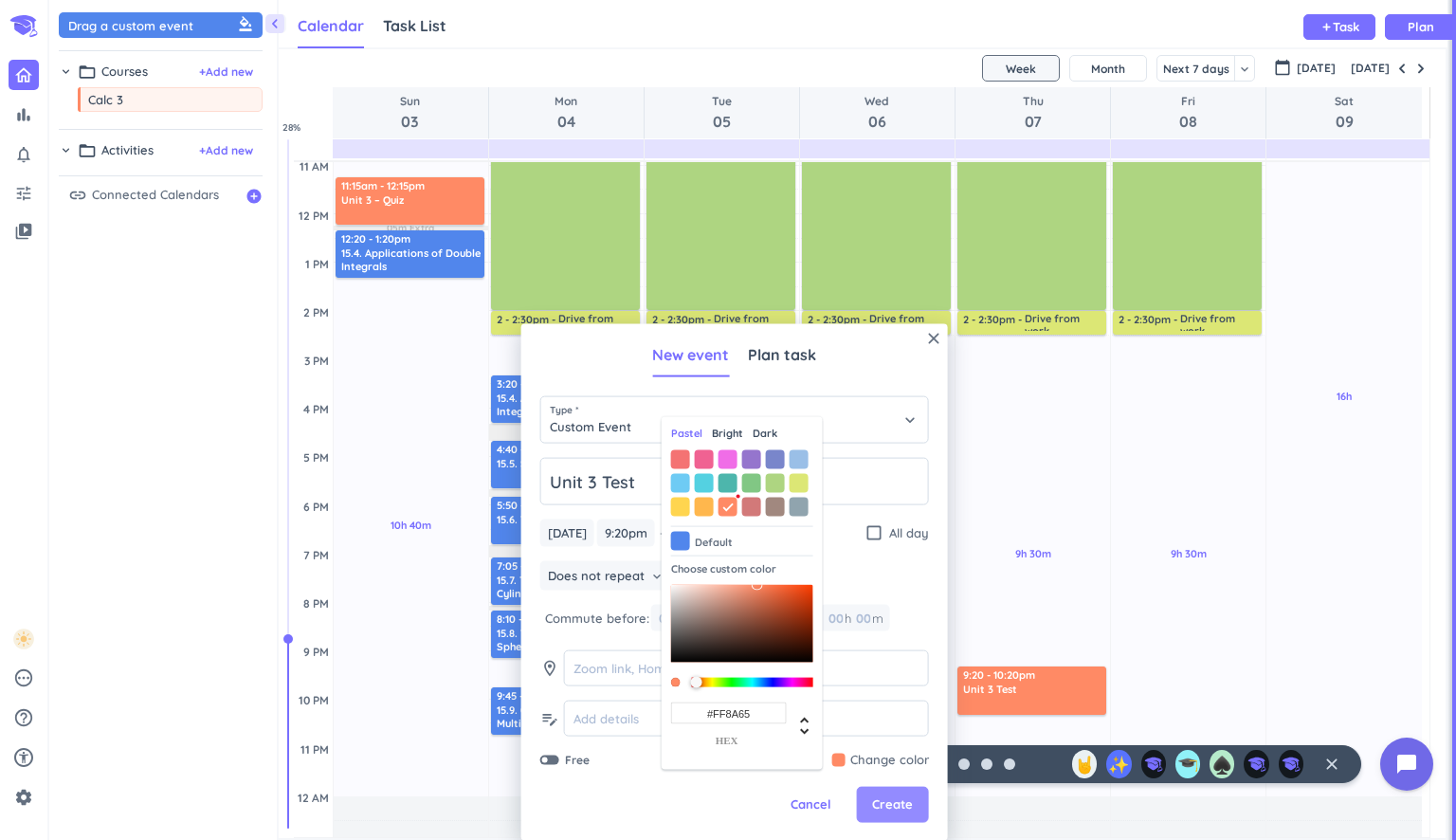 click on "Create" at bounding box center (892, 805) 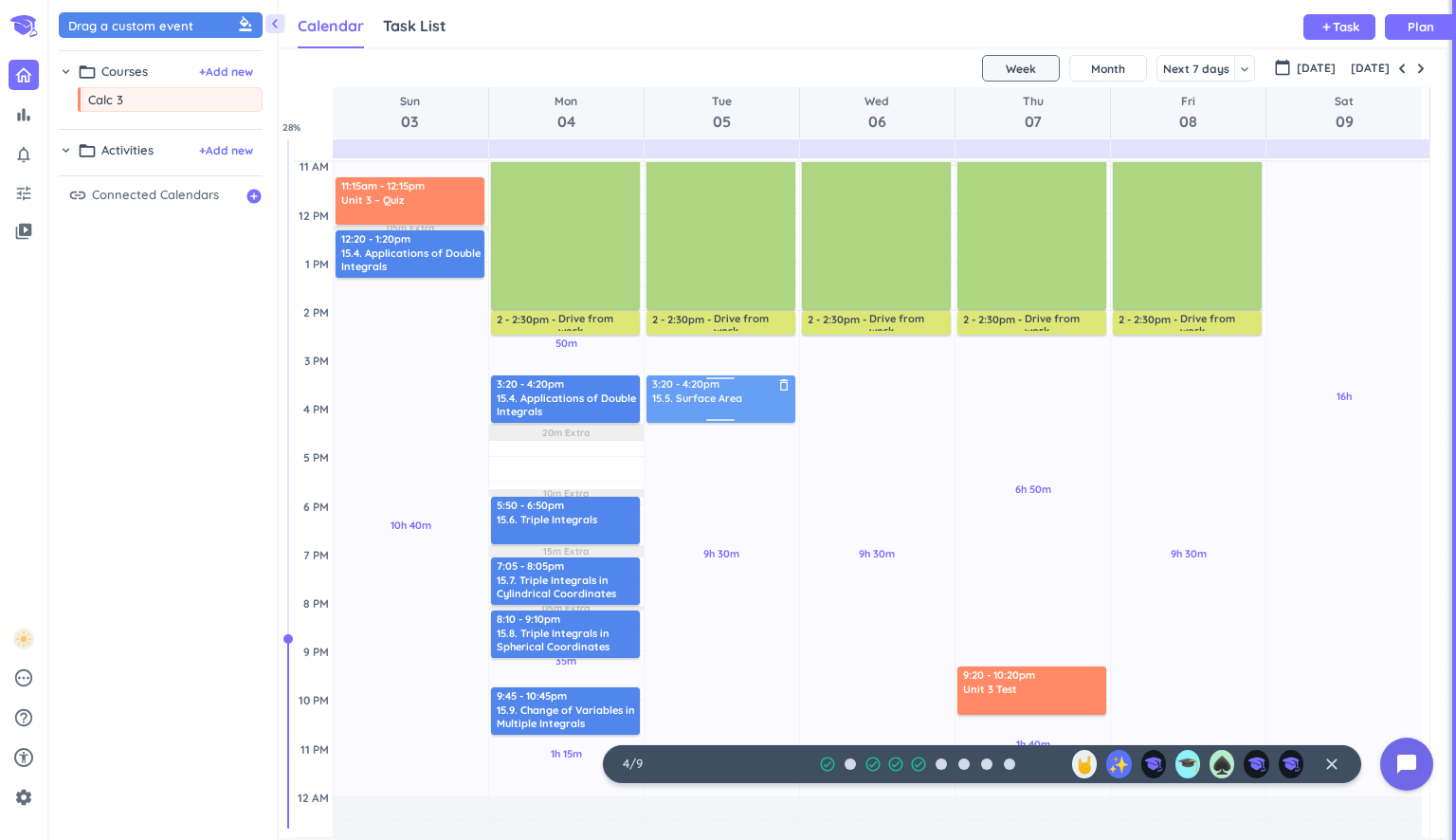 drag, startPoint x: 573, startPoint y: 456, endPoint x: 726, endPoint y: 398, distance: 163.62457 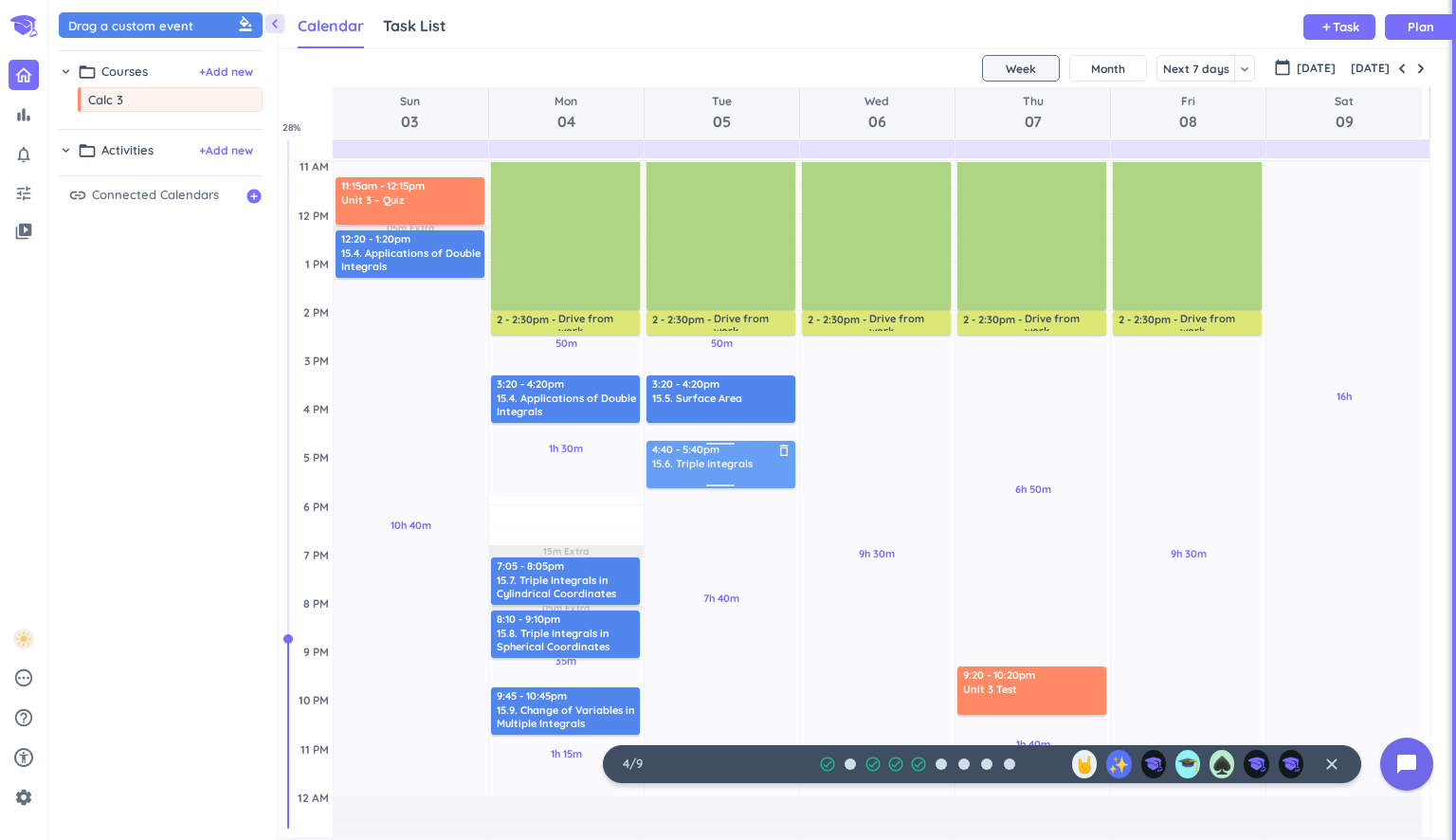 click on "3h 15m Past due Plan 10h 40m Past due Plan 05m Extra Adjust Awake Time Adjust Awake Time 11:15am - 12:15pm Unit 3 – Quiz delete_outline 12:20 - 1:20pm 15.4. Applications of Double Integrals delete_outline 30m Past due Plan 50m Past due Plan 1h 30m Past due Plan 35m Past due Plan 1h 15m Past due Plan 15m Extra 05m Extra Adjust Awake Time Adjust Awake Time 8:30 - 9am Drive to work delete_outline 9am - 2pm Work-MedCAD delete_outline 2 - 2:30pm Drive from work delete_outline 3:20 - 4:20pm 15.4. Applications of Double Integrals delete_outline 5:50 - 6:50pm 15.6. Triple Integrals delete_outline 7:05 - 8:05pm 15.7. Triple Integrals in Cylindrical Coordinates delete_outline 8:10 - 9:10pm 15.8. Triple Integrals in Spherical Coordinates delete_outline 9:45 - 10:45pm 15.9. Change of Variables in Multiple Integrals delete_outline 30m Past due Plan 50m Past due Plan 7h 40m Past due Plan Adjust Awake Time Adjust Awake Time 8:30 - 9am Drive to work delete_outline 9am - 2pm Work-MedCAD delete_outline 2 - 2:30pm 30m Plan" at bounding box center [858, 408] 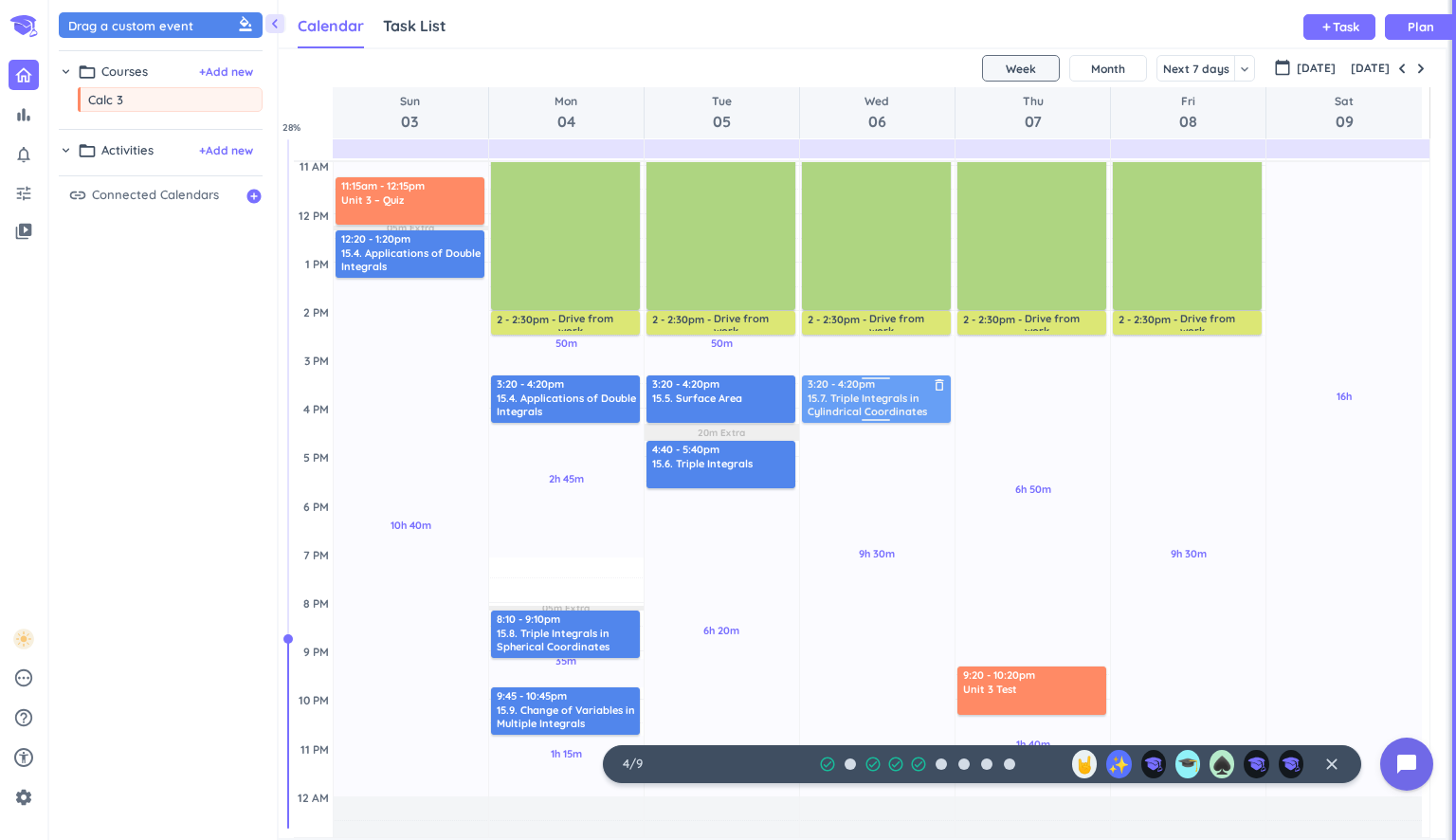 click on "3h 15m Past due Plan 10h 40m Past due Plan 05m Extra Adjust Awake Time Adjust Awake Time 11:15am - 12:15pm Unit 3 – Quiz delete_outline 12:20 - 1:20pm 15.4. Applications of Double Integrals delete_outline 30m Past due Plan 50m Past due Plan 2h 45m Past due Plan 35m Past due Plan 1h 15m Past due Plan 05m Extra Adjust Awake Time Adjust Awake Time 8:30 - 9am Drive to work delete_outline 9am - 2pm Work-MedCAD delete_outline 2 - 2:30pm Drive from work delete_outline 3:20 - 4:20pm 15.4. Applications of Double Integrals delete_outline 7:05 - 8:05pm 15.7. Triple Integrals in Cylindrical Coordinates delete_outline 8:10 - 9:10pm 15.8. Triple Integrals in Spherical Coordinates delete_outline 9:45 - 10:45pm 15.9. Change of Variables in Multiple Integrals delete_outline 30m Past due Plan 50m Past due Plan 6h 20m Past due Plan 20m Extra Adjust Awake Time Adjust Awake Time 8:30 - 9am Drive to work delete_outline 9am - 2pm Work-MedCAD delete_outline 2 - 2:30pm Drive from work delete_outline 3:20 - 4:20pm 15.5. Surface Area" at bounding box center (858, 408) 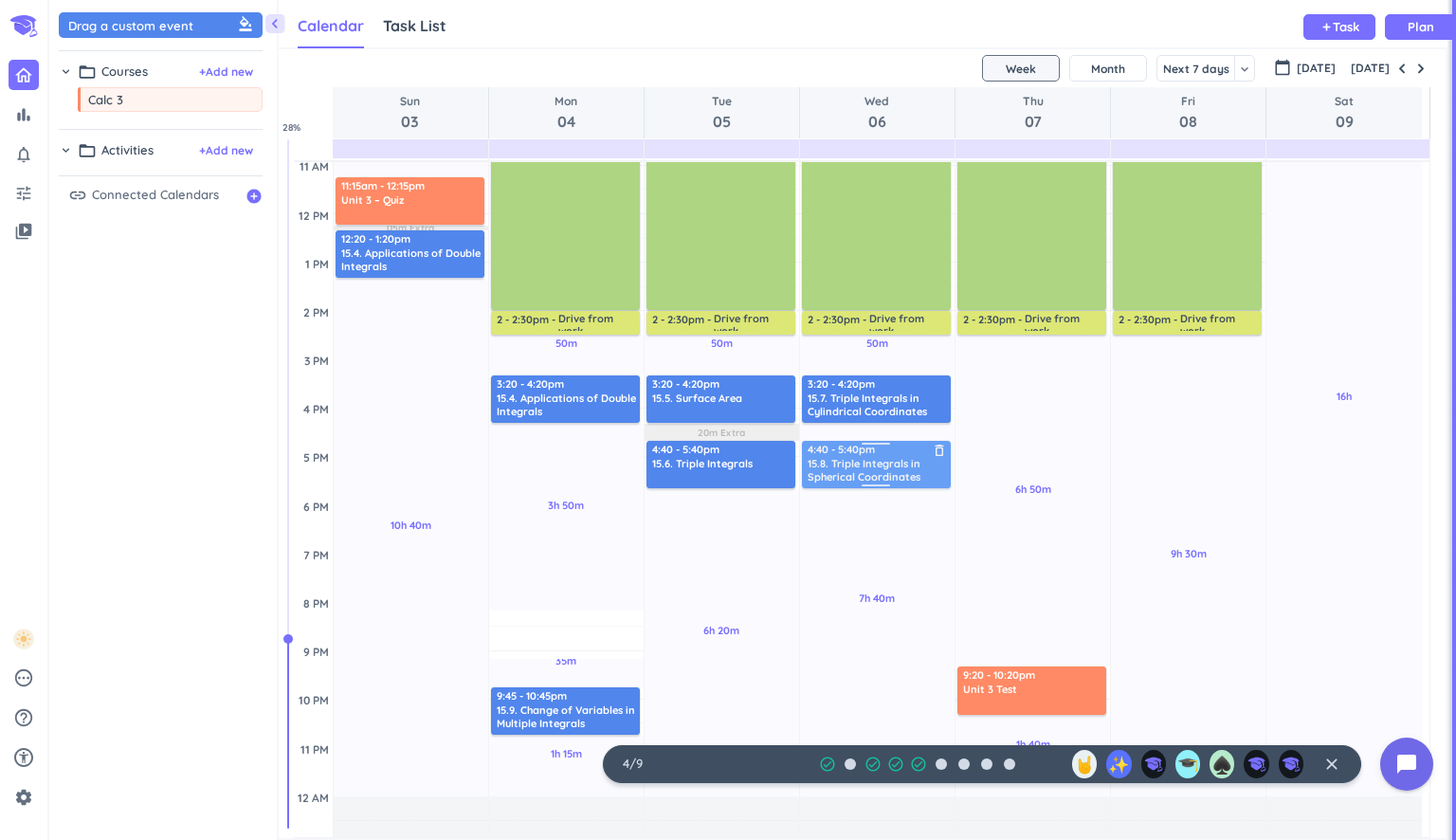 click on "3h 15m Past due Plan 10h 40m Past due Plan 05m Extra Adjust Awake Time Adjust Awake Time 11:15am - 12:15pm Unit 3 – Quiz delete_outline 12:20 - 1:20pm 15.4. Applications of Double Integrals delete_outline 30m Past due Plan 50m Past due Plan 3h 50m Past due Plan 35m Past due Plan 1h 15m Past due Plan Adjust Awake Time Adjust Awake Time 8:30 - 9am Drive to work delete_outline 9am - 2pm Work-MedCAD delete_outline 2 - 2:30pm Drive from work delete_outline 3:20 - 4:20pm 15.4. Applications of Double Integrals delete_outline 8:10 - 9:10pm 15.8. Triple Integrals in Spherical Coordinates delete_outline 9:45 - 10:45pm 15.9. Change of Variables in Multiple Integrals delete_outline 30m Past due Plan 50m Past due Plan 6h 20m Past due Plan 20m Extra Adjust Awake Time Adjust Awake Time 8:30 - 9am Drive to work delete_outline 9am - 2pm Work-MedCAD delete_outline 2 - 2:30pm Drive from work delete_outline 3:20 - 4:20pm 15.5. Surface Area delete_outline 4:40 - 5:40pm 15.6. Triple Integrals delete_outline 30m Past due Plan 50m" at bounding box center [858, 408] 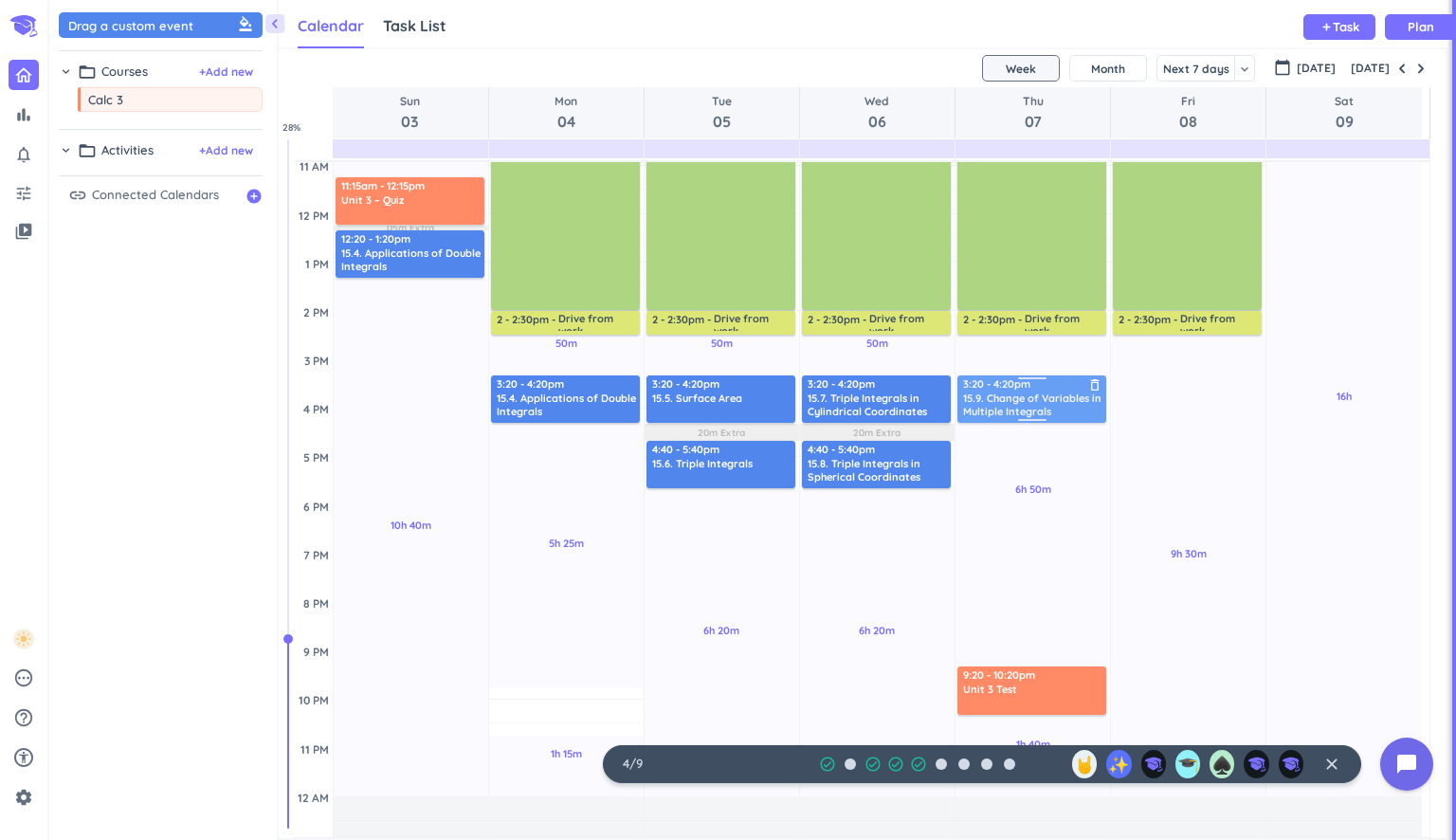 click on "3h 15m Past due Plan 10h 40m Past due Plan 05m Extra Adjust Awake Time Adjust Awake Time 11:15am - 12:15pm Unit 3 – Quiz delete_outline 12:20 - 1:20pm 15.4. Applications of Double Integrals delete_outline 30m Past due Plan 50m Past due Plan 5h 25m Past due Plan 1h 15m Past due Plan Adjust Awake Time Adjust Awake Time 8:30 - 9am Drive to work delete_outline 9am - 2pm Work-MedCAD delete_outline 2 - 2:30pm Drive from work delete_outline 3:20 - 4:20pm 15.4. Applications of Double Integrals delete_outline 9:45 - 10:45pm 15.9. Change of Variables in Multiple Integrals delete_outline 30m Past due Plan 50m Past due Plan 6h 20m Past due Plan 20m Extra Adjust Awake Time Adjust Awake Time 8:30 - 9am Drive to work delete_outline 9am - 2pm Work-MedCAD delete_outline 2 - 2:30pm Drive from work delete_outline 3:20 - 4:20pm 15.5. Surface Area delete_outline 4:40 - 5:40pm 15.6. Triple Integrals delete_outline 30m Past due Plan 50m Past due Plan 6h 20m Past due Plan 20m Extra Adjust Awake Time Adjust Awake Time 8:30 - 9am" at bounding box center (858, 408) 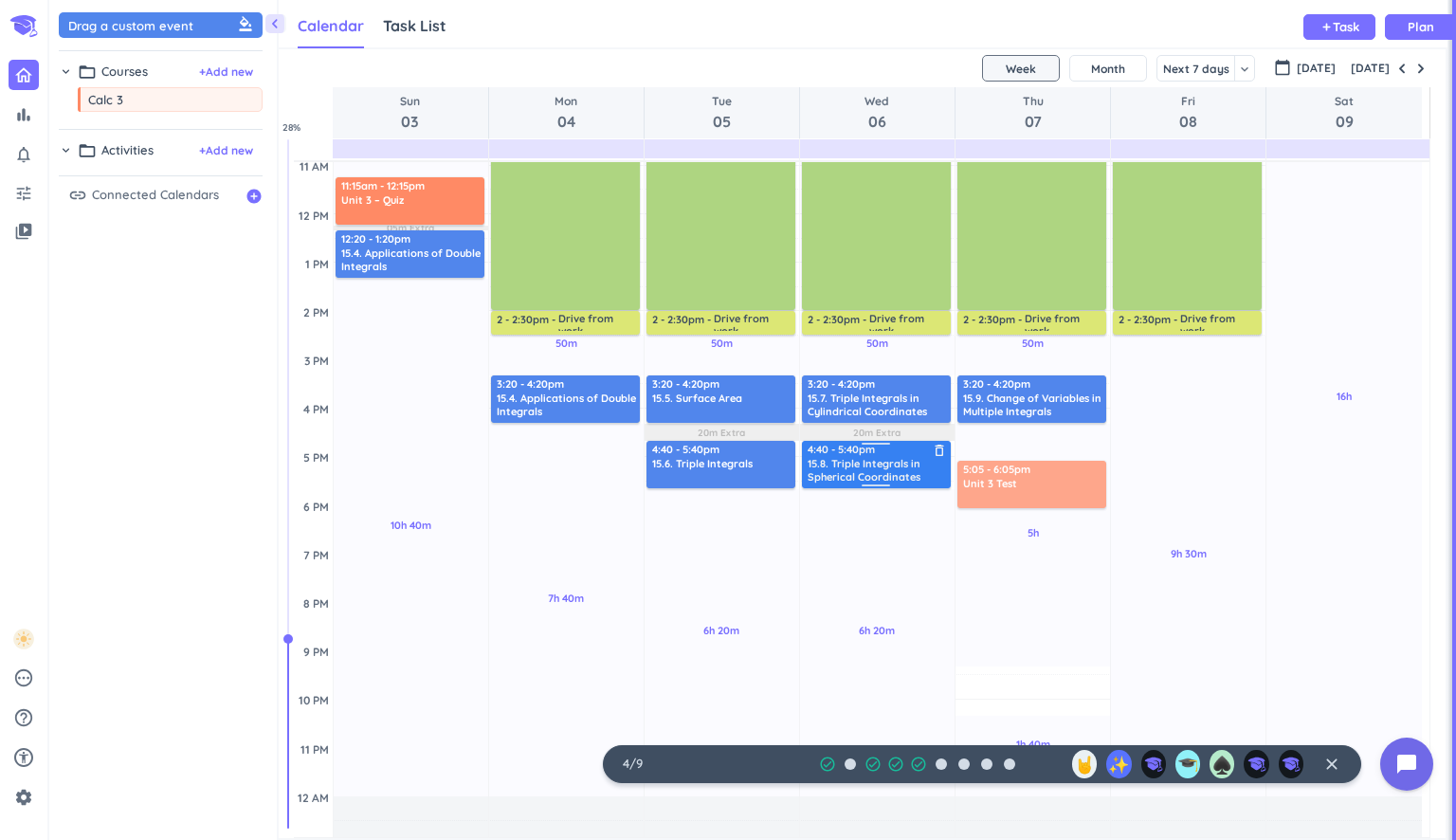 drag, startPoint x: 991, startPoint y: 684, endPoint x: 915, endPoint y: 455, distance: 241.28199 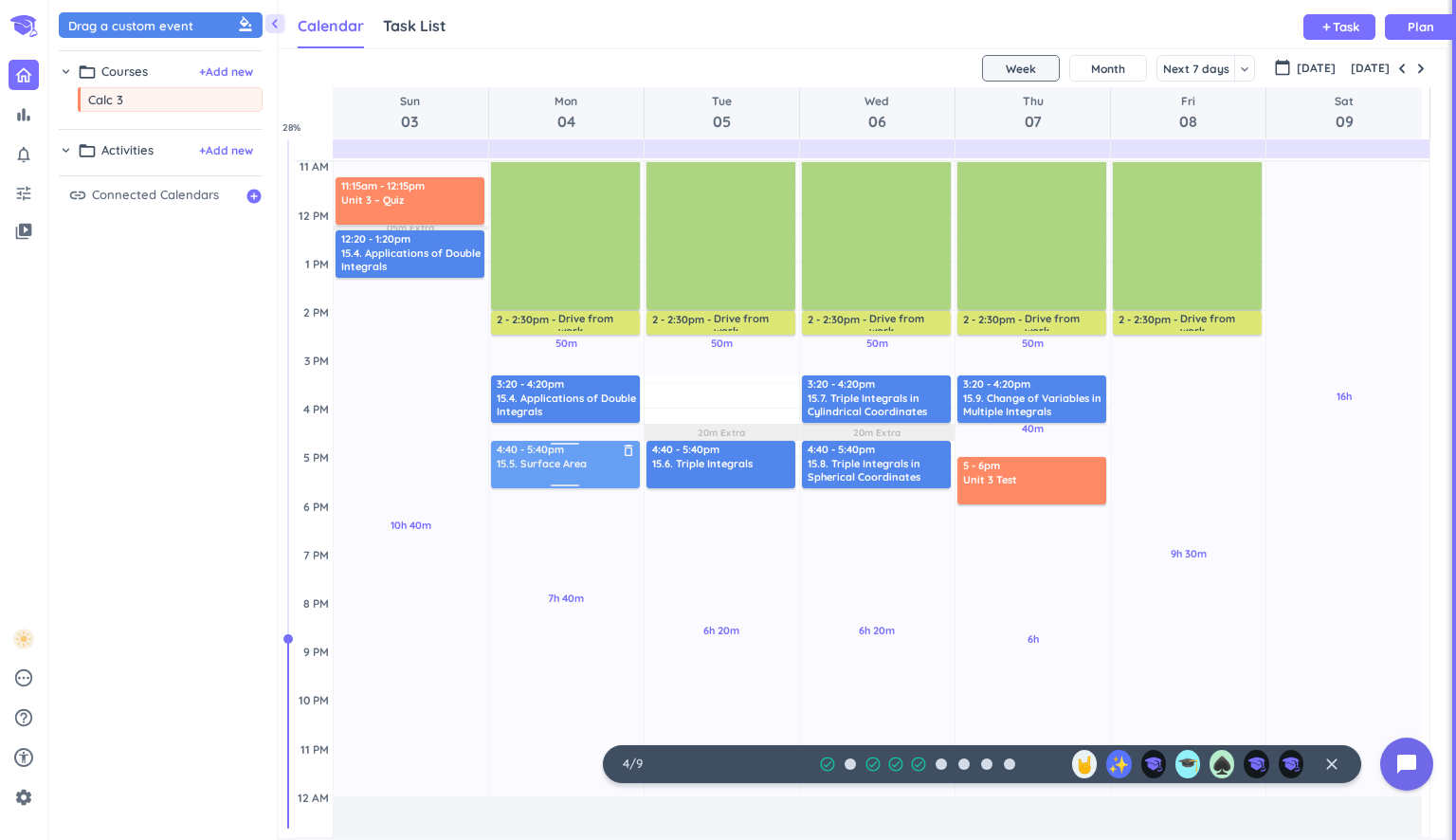 click on "3h 15m Past due Plan 10h 40m Past due Plan 05m Extra Adjust Awake Time Adjust Awake Time 11:15am - 12:15pm Unit 3 – Quiz delete_outline 12:20 - 1:20pm 15.4. Applications of Double Integrals delete_outline 30m Past due Plan 50m Past due Plan 7h 40m Past due Plan Adjust Awake Time Adjust Awake Time 8:30 - 9am Drive to work delete_outline 9am - 2pm Work-MedCAD delete_outline 2 - 2:30pm Drive from work delete_outline 3:20 - 4:20pm 15.4. Applications of Double Integrals delete_outline 4:40 - 5:40pm 15.5. Surface Area delete_outline 30m Past due Plan 50m Past due Plan 6h 20m Past due Plan 20m Extra Adjust Awake Time Adjust Awake Time 8:30 - 9am Drive to work delete_outline 9am - 2pm Work-MedCAD delete_outline 2 - 2:30pm Drive from work delete_outline 3:20 - 4:20pm 15.5. Surface Area delete_outline 4:40 - 5:40pm 15.6. Triple Integrals delete_outline 30m Past due Plan 50m Past due Plan 6h 20m Past due Plan 20m Extra Adjust Awake Time Adjust Awake Time 8:30 - 9am Drive to work delete_outline 9am - 2pm Work-MedCAD" at bounding box center [858, 408] 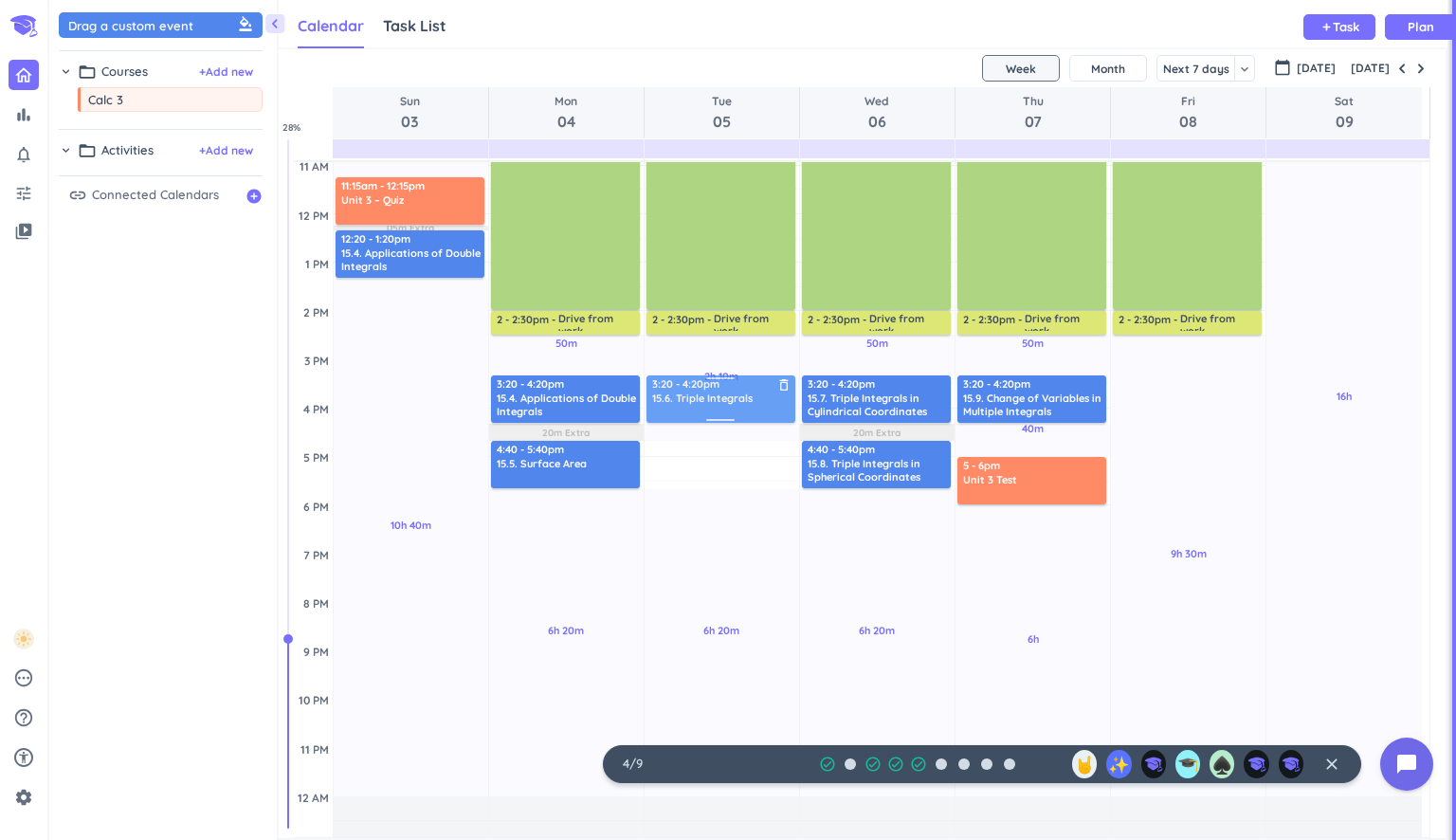 click on "30m Past due Plan 2h 10m Past due Plan 6h 20m Past due Plan Adjust Awake Time Adjust Awake Time 8:30 - 9am Drive to work delete_outline 9am - 2pm Work-MedCAD delete_outline 2 - 2:30pm Drive from work delete_outline 4:40 - 5:40pm 15.6. Triple Integrals delete_outline 3:20 - 4:20pm 15.6. Triple Integrals delete_outline" at bounding box center (721, 408) 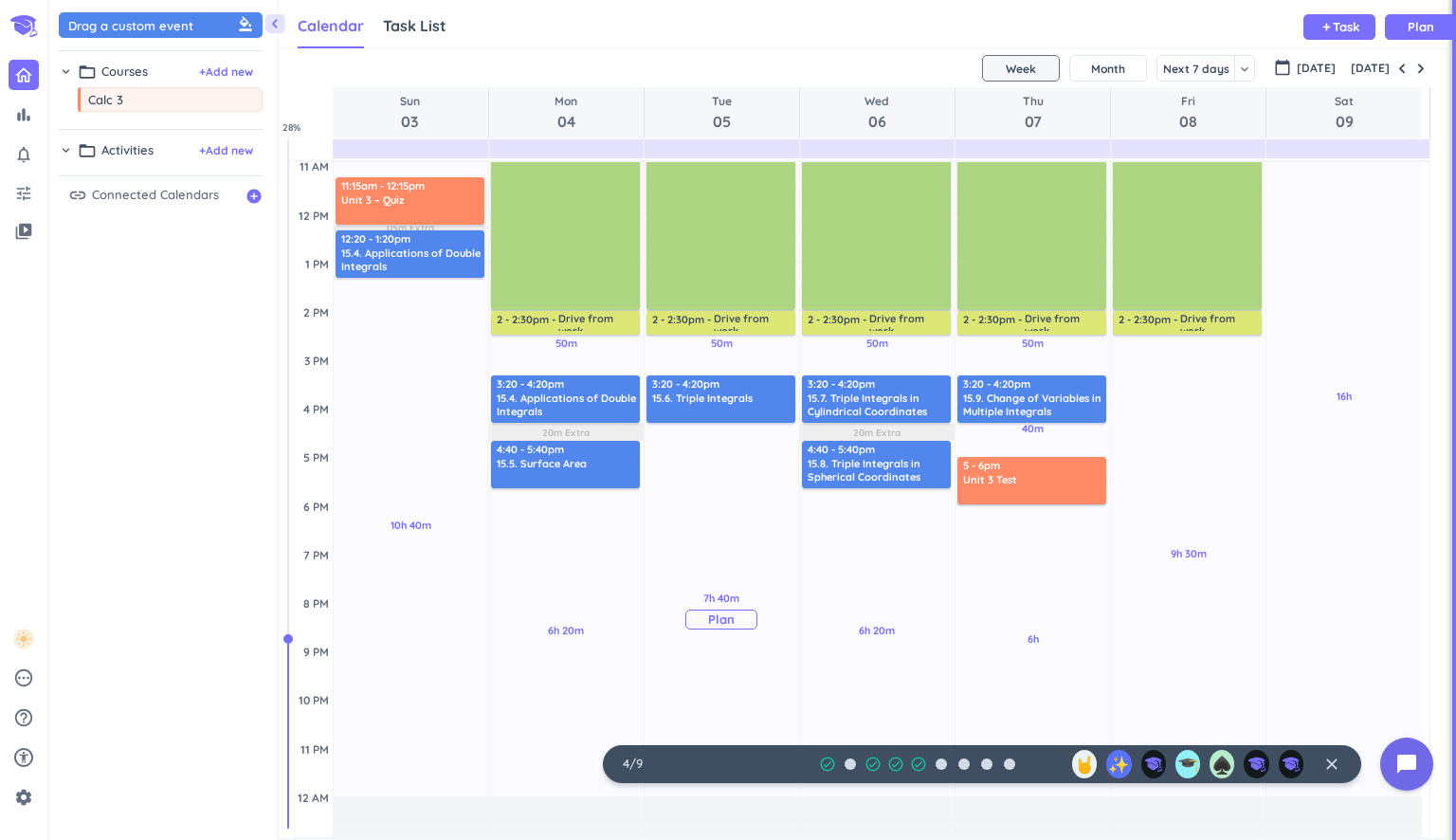 drag, startPoint x: 875, startPoint y: 401, endPoint x: 728, endPoint y: 468, distance: 161.54875 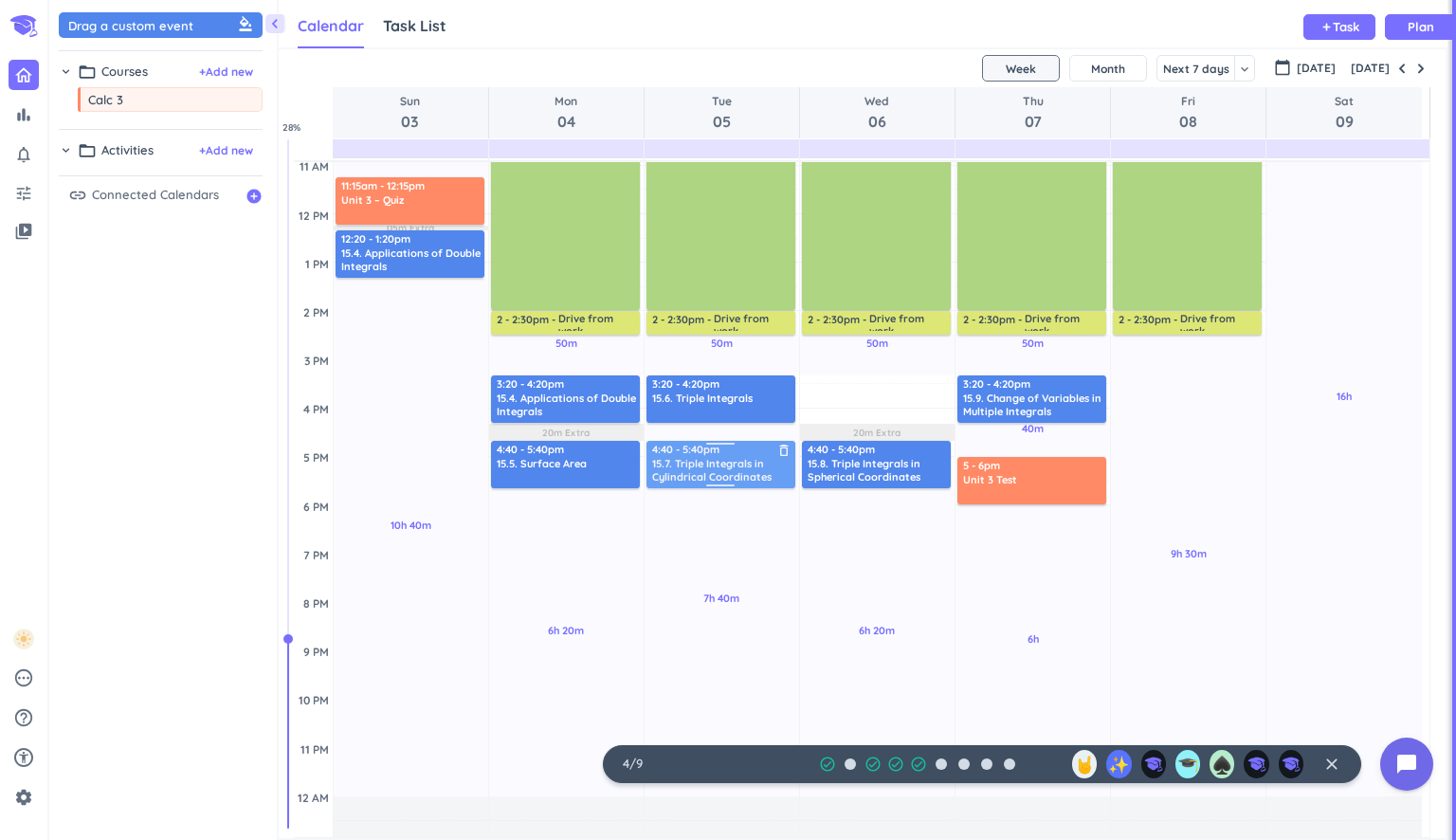 drag, startPoint x: 856, startPoint y: 399, endPoint x: 711, endPoint y: 465, distance: 159.3142 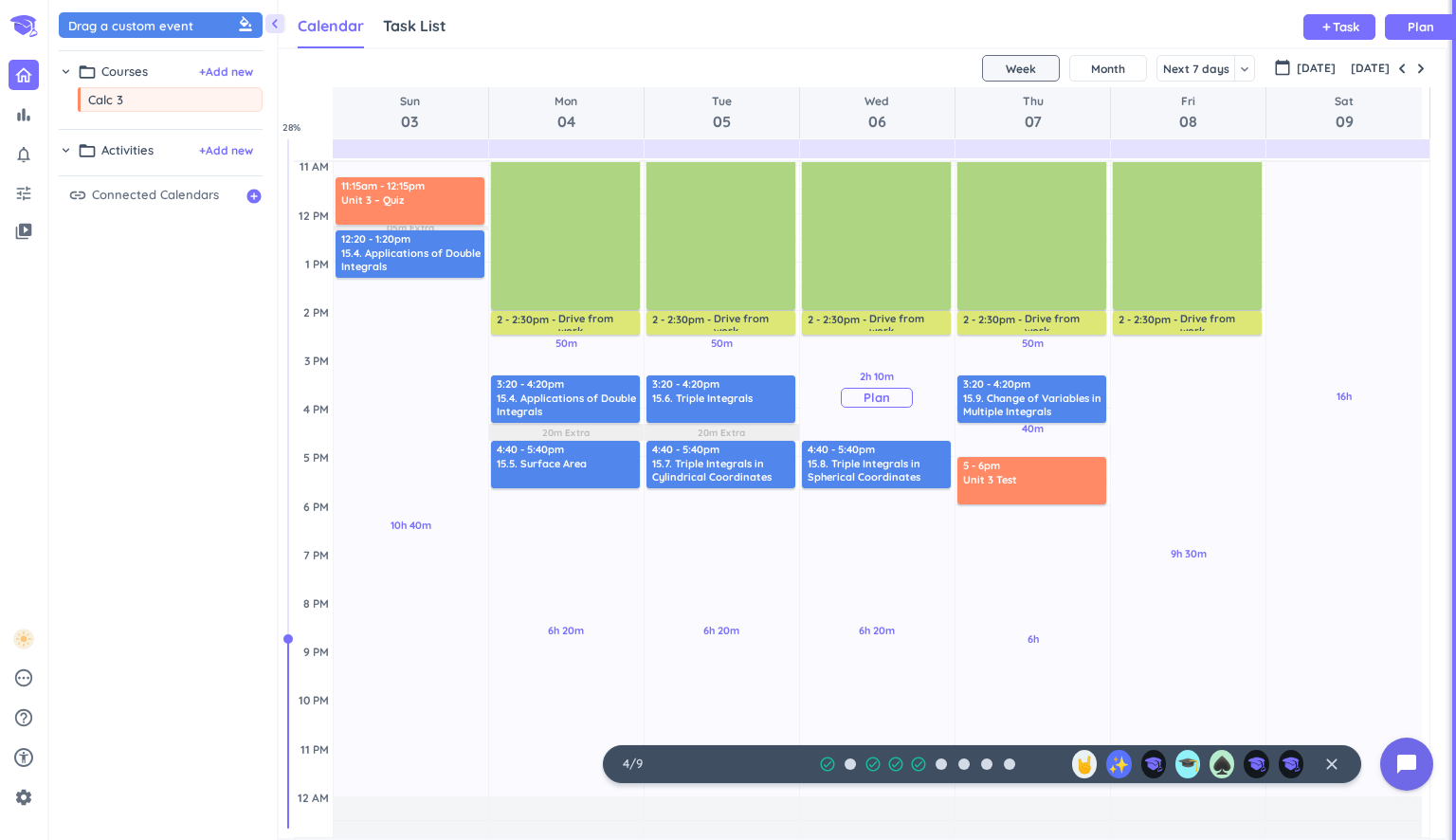 drag, startPoint x: 867, startPoint y: 462, endPoint x: 883, endPoint y: 398, distance: 65.96969 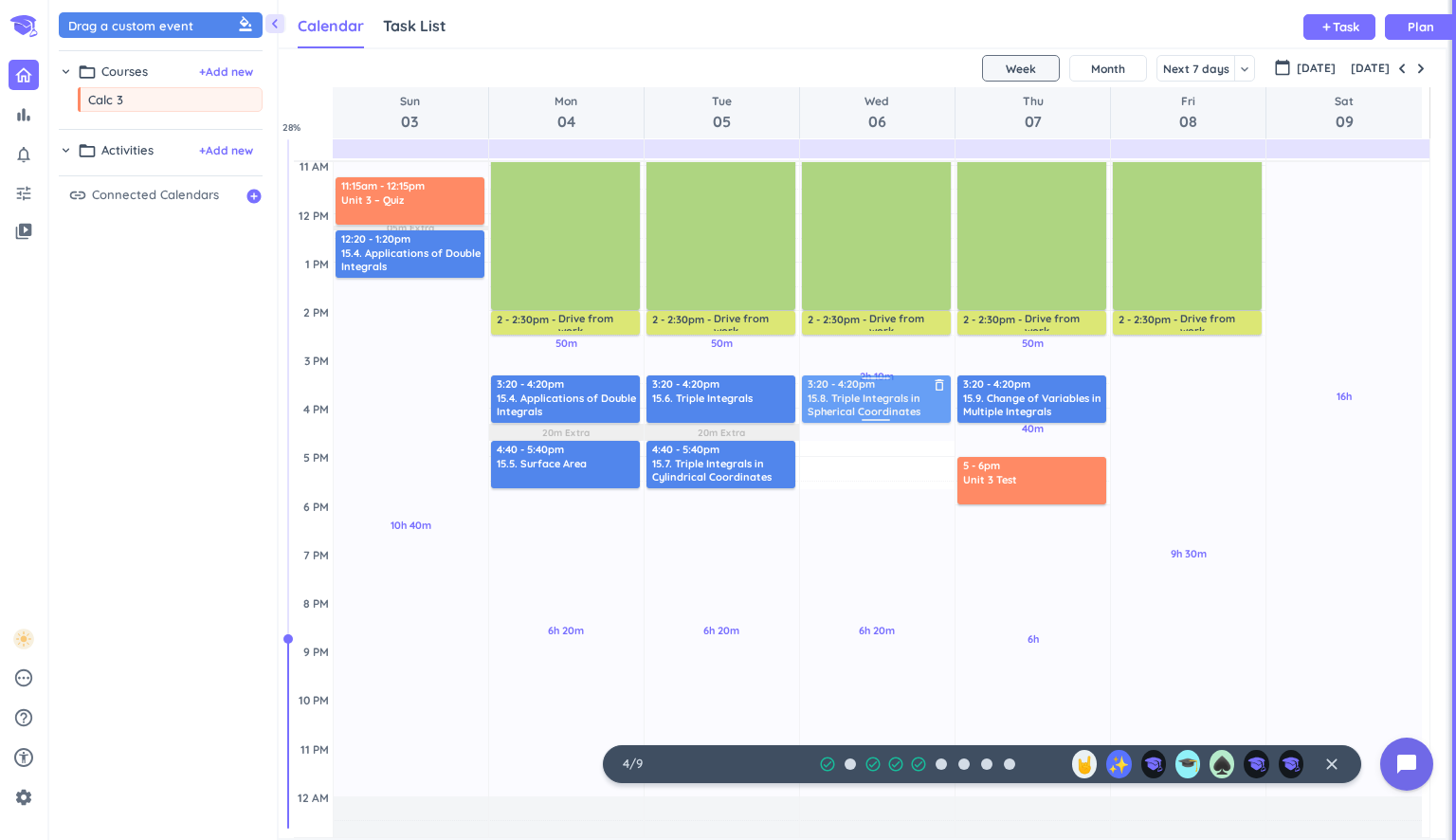 drag, startPoint x: 847, startPoint y: 466, endPoint x: 854, endPoint y: 399, distance: 67.36468 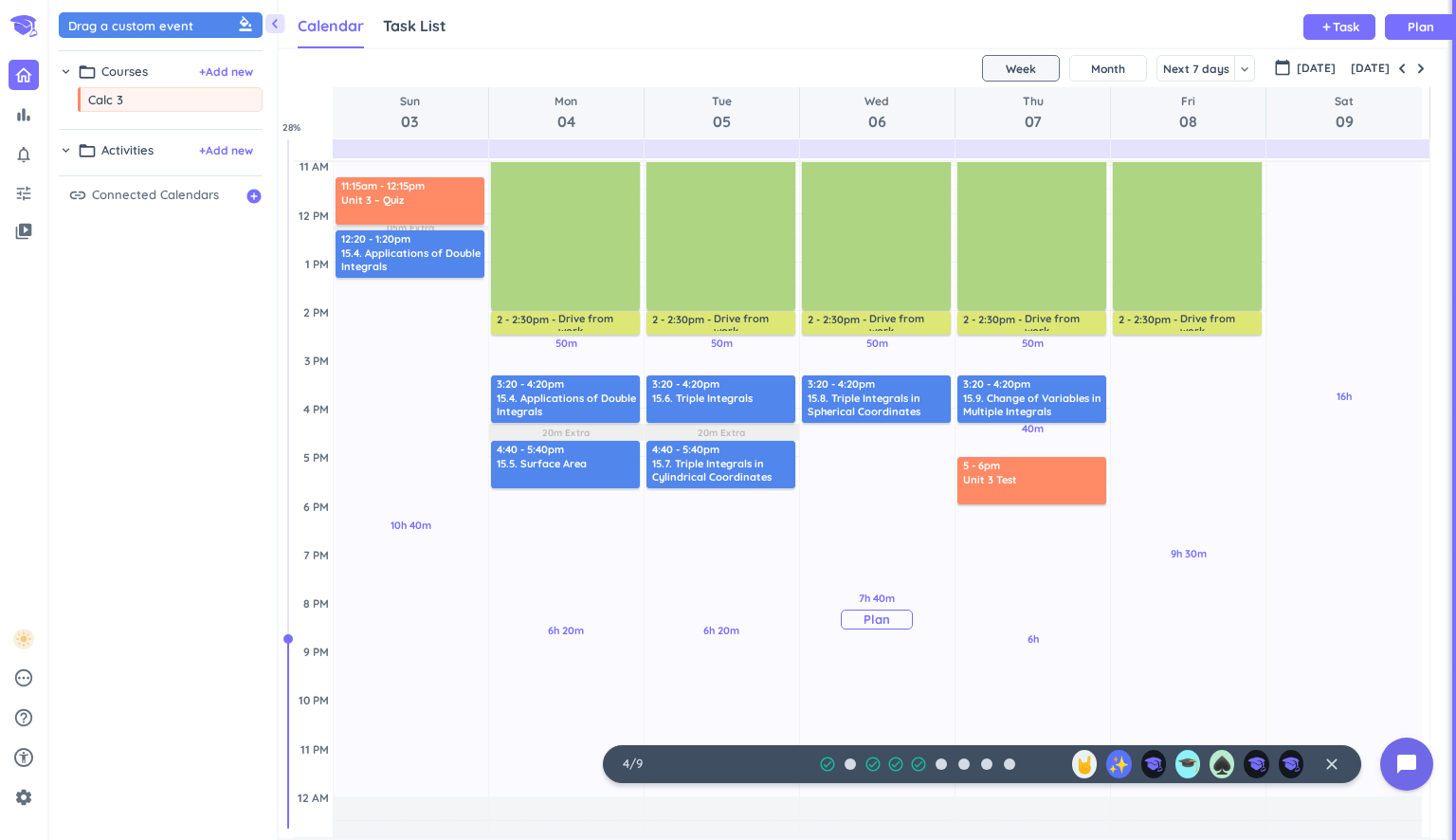 drag, startPoint x: 1004, startPoint y: 404, endPoint x: 867, endPoint y: 468, distance: 151.21177 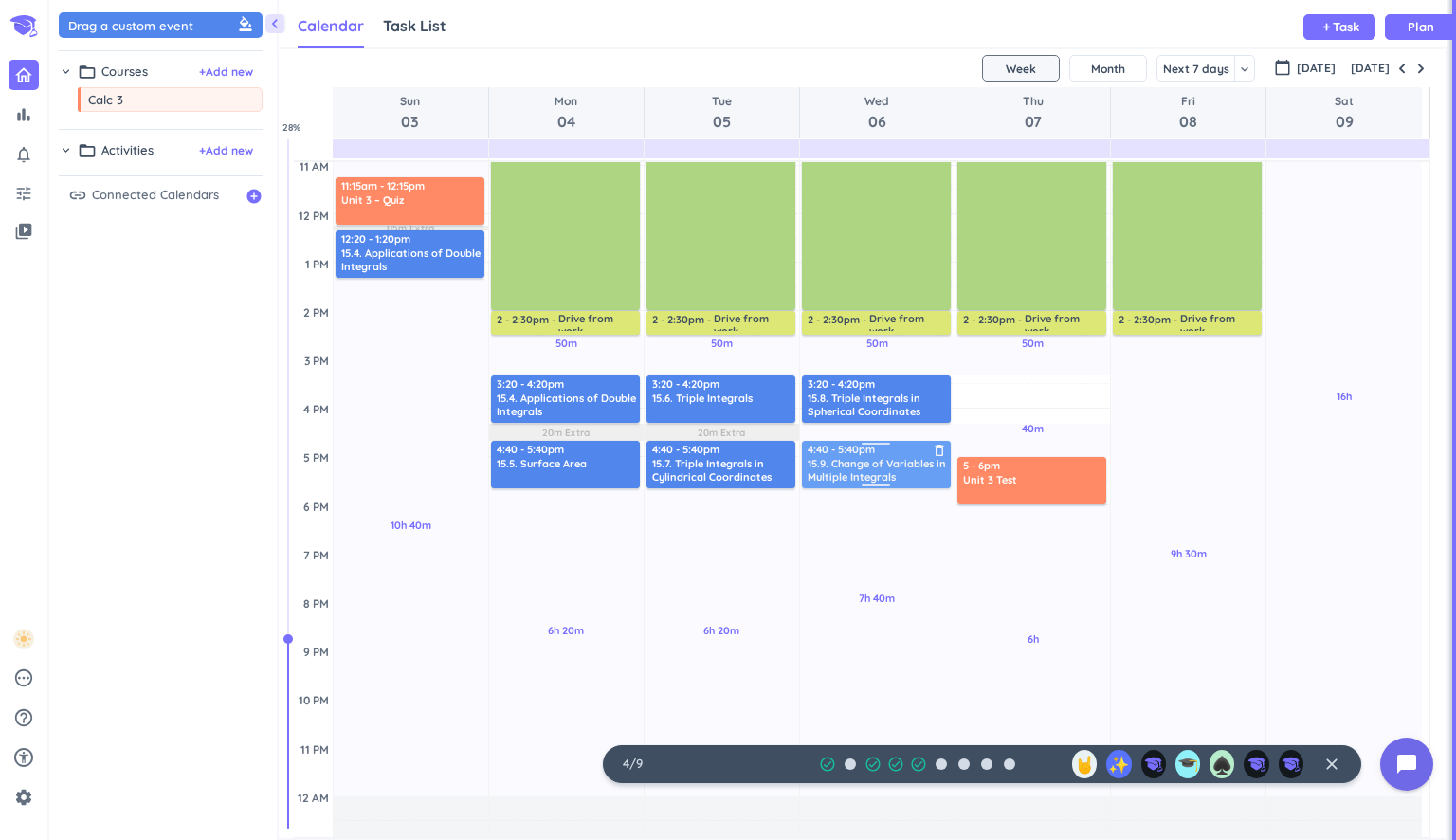 drag, startPoint x: 1028, startPoint y: 392, endPoint x: 857, endPoint y: 455, distance: 182.2361 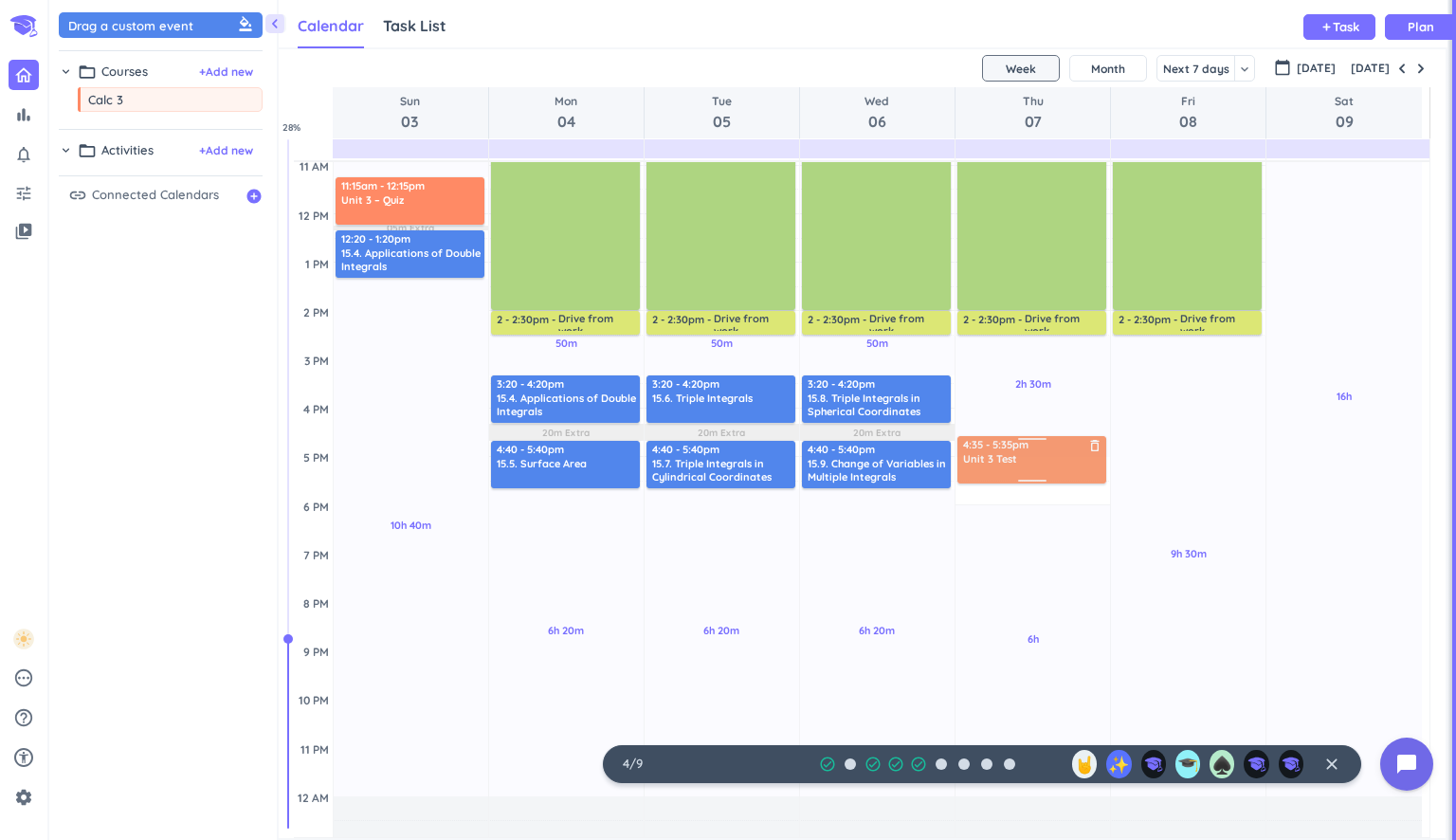 click on "30m Past due Plan 2h 30m Past due Plan 6h  Past due Plan Adjust Awake Time Adjust Awake Time 8:30 - 9am Drive to work delete_outline 9am - 2pm Work-MedCAD delete_outline 2 - 2:30pm Drive from work delete_outline 5 - 6pm Unit 3 Test delete_outline 4:35 - 5:35pm Unit 3 Test delete_outline" at bounding box center [1032, 408] 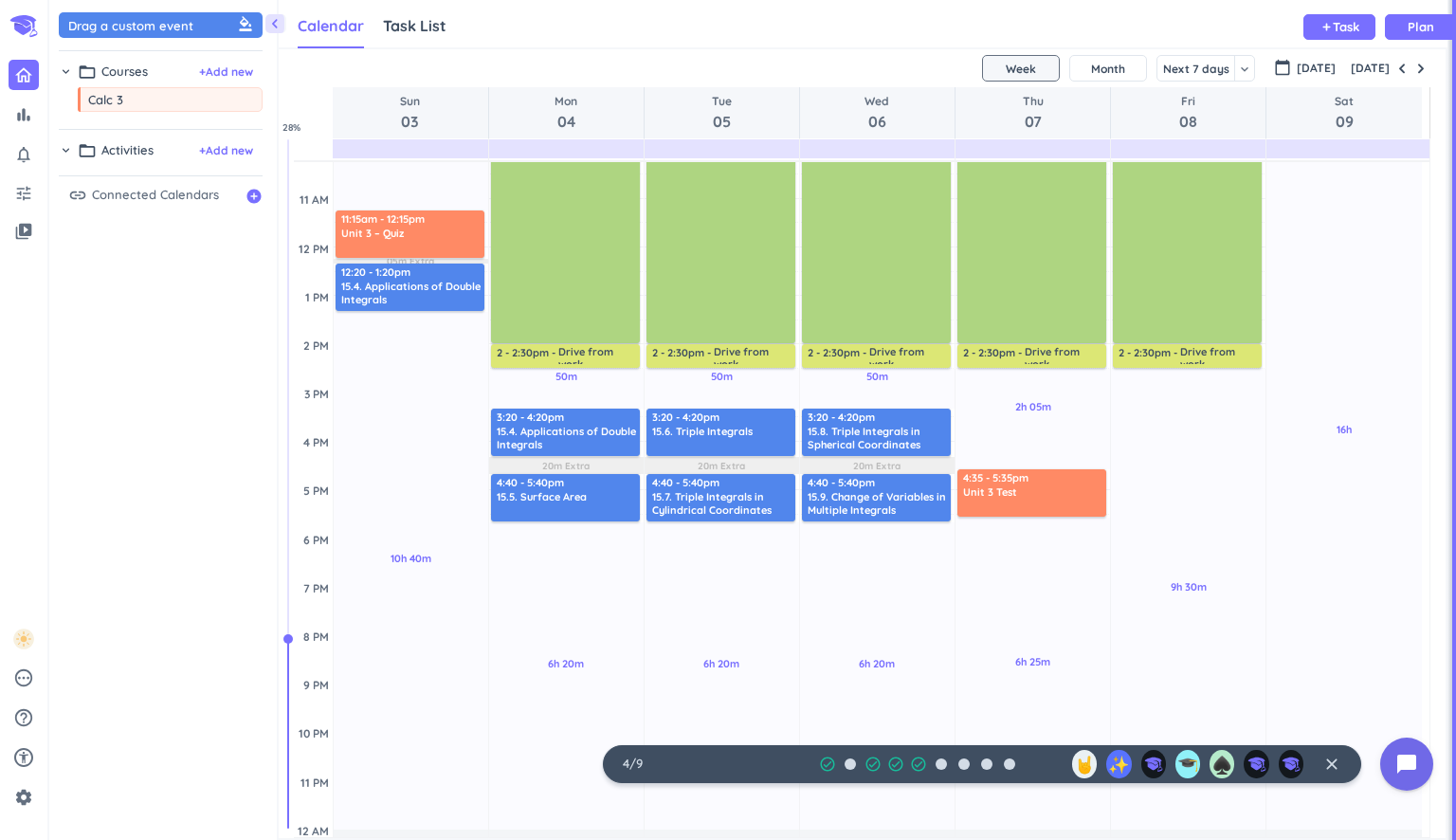 scroll, scrollTop: 284, scrollLeft: 0, axis: vertical 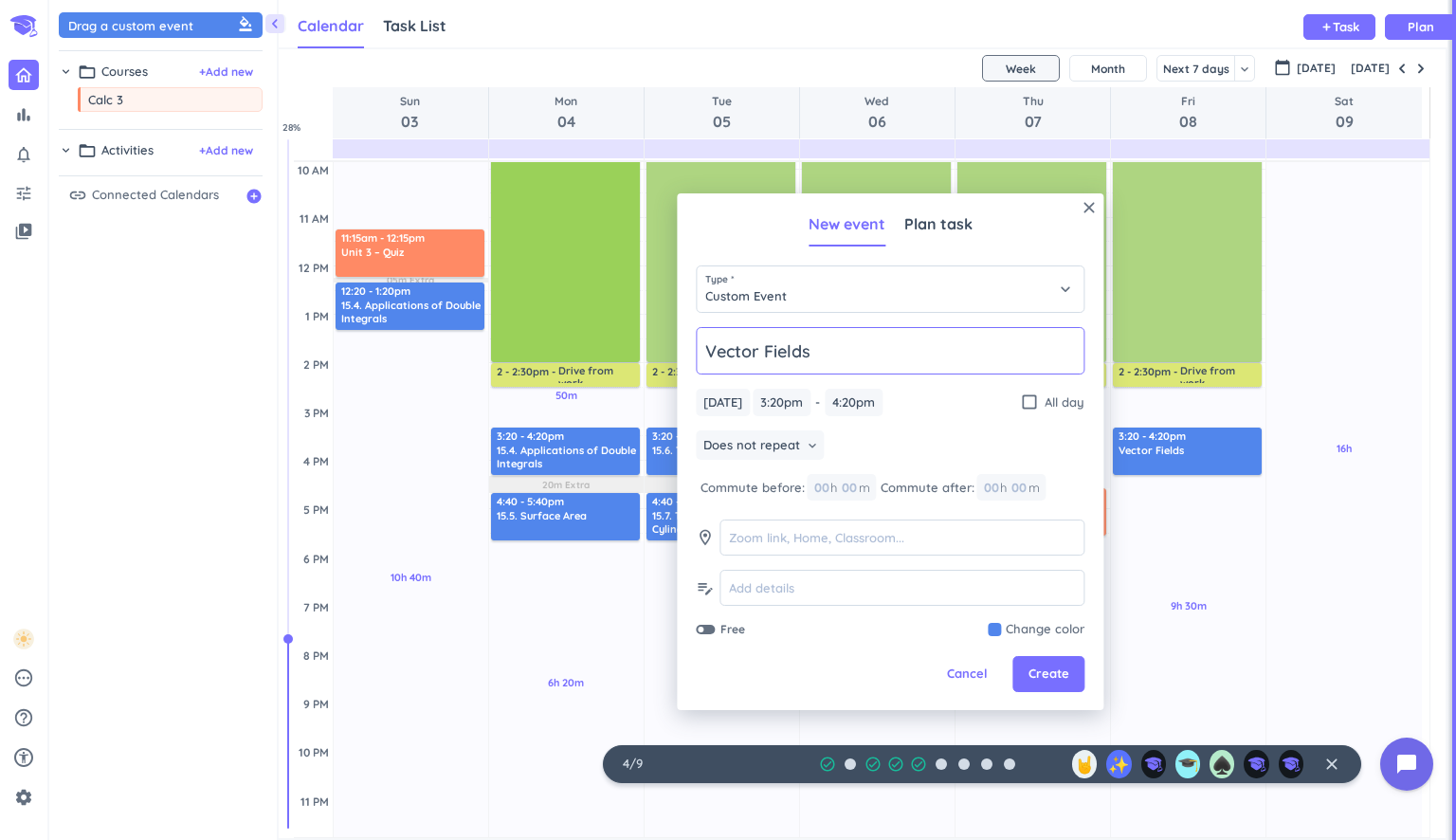drag, startPoint x: 895, startPoint y: 343, endPoint x: 493, endPoint y: 256, distance: 411.30646 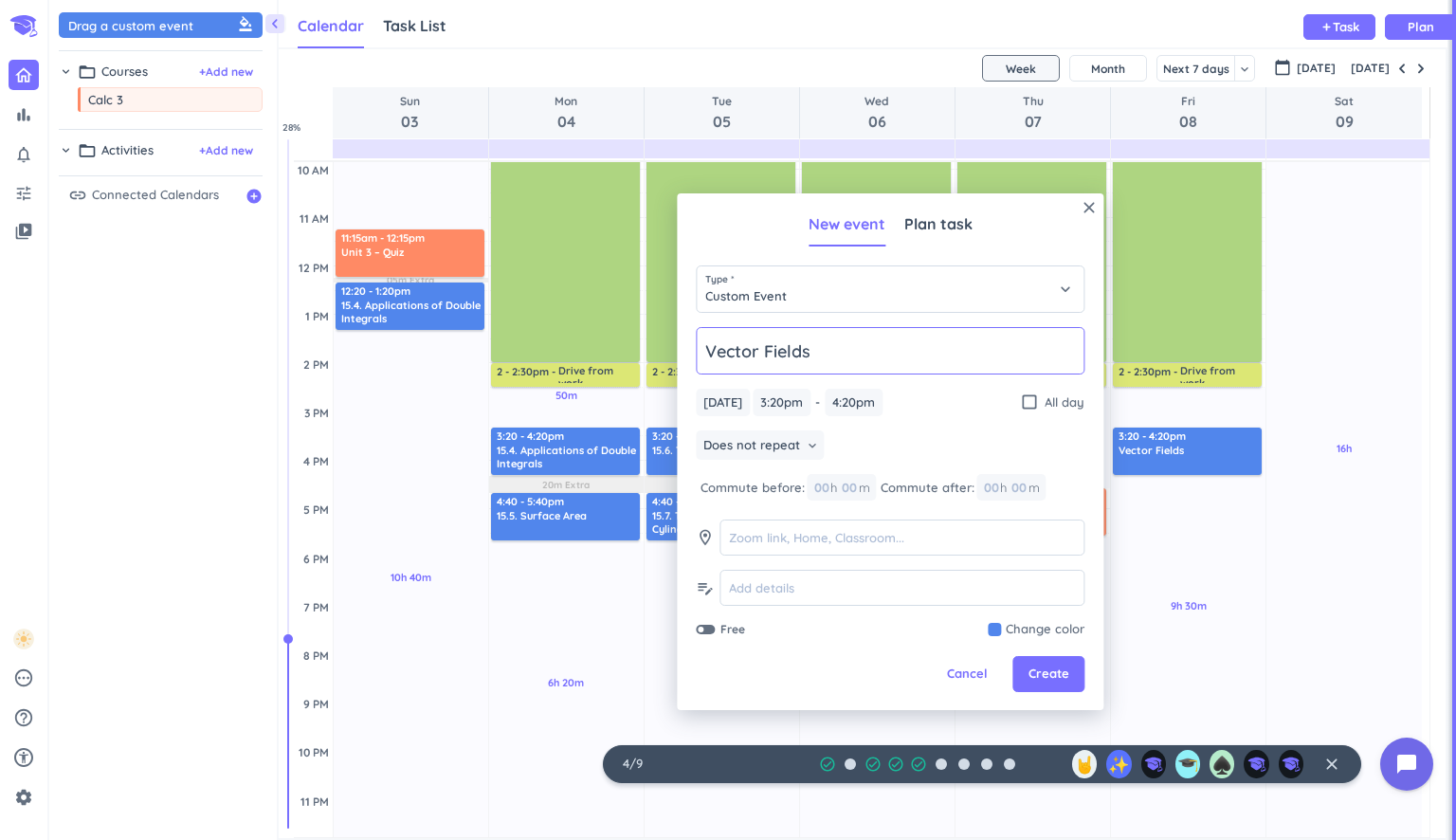 drag, startPoint x: 844, startPoint y: 356, endPoint x: 684, endPoint y: 303, distance: 168.5497 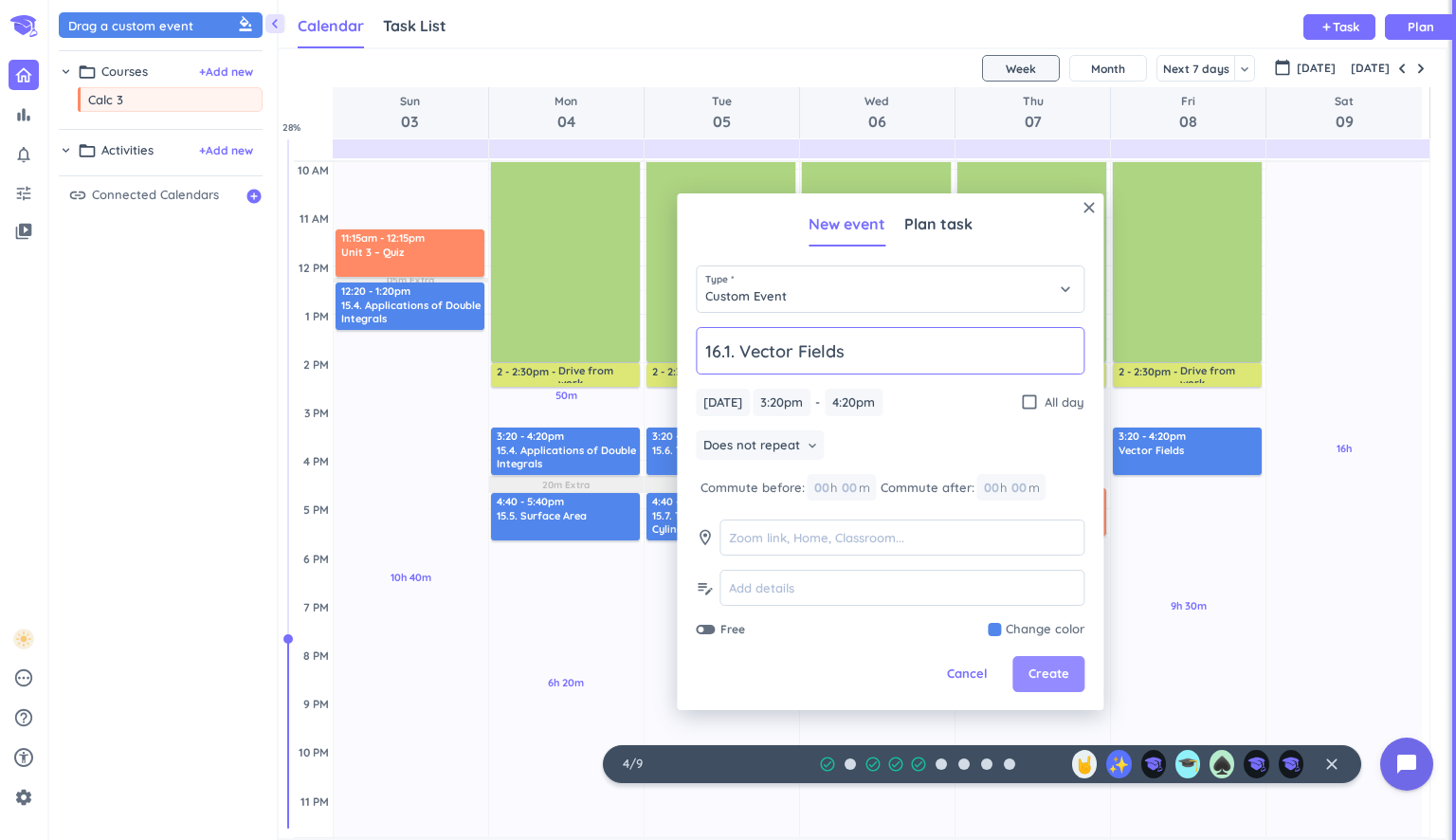 type on "16.1. Vector Fields" 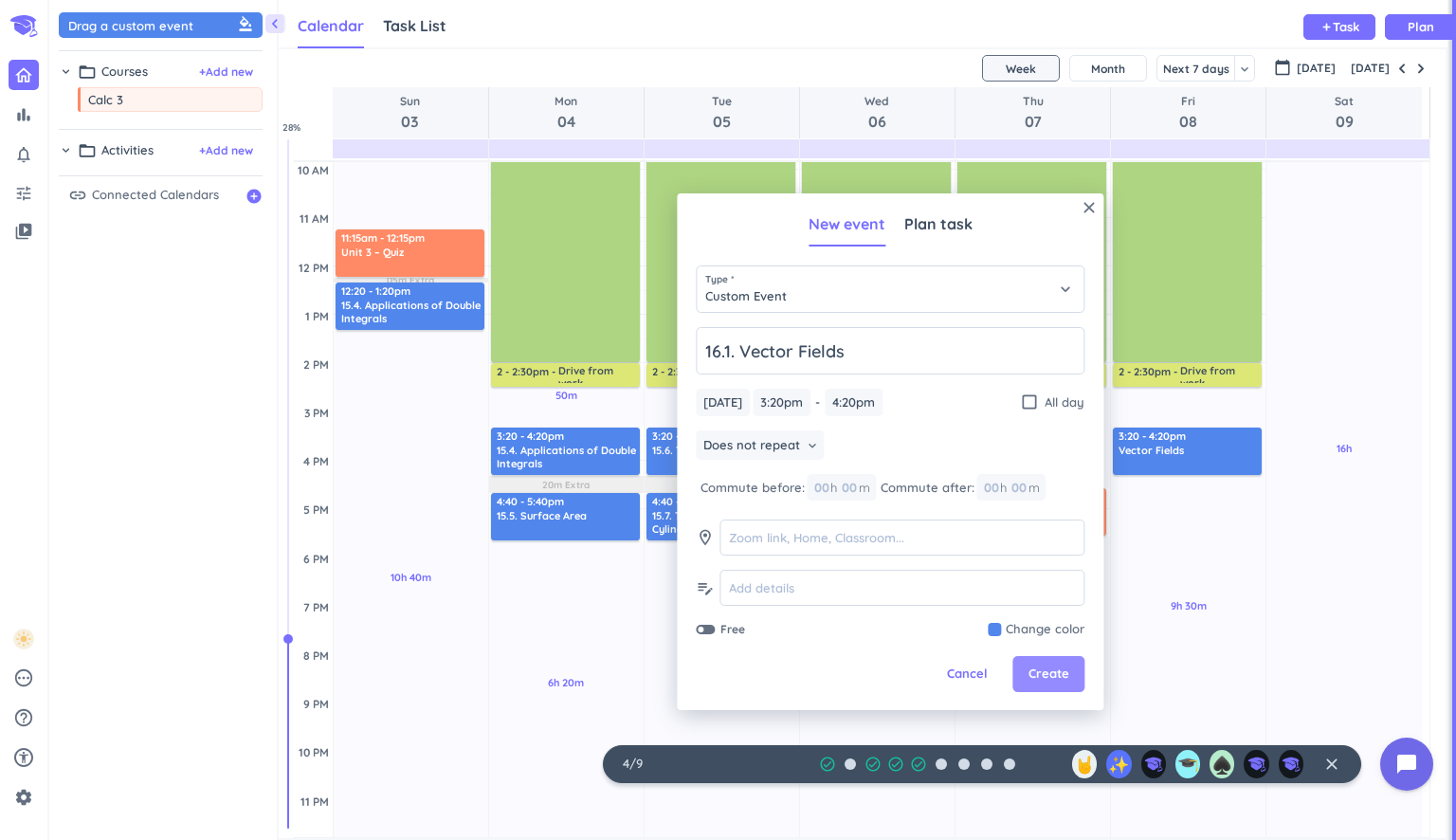 click on "Create" at bounding box center [1048, 674] 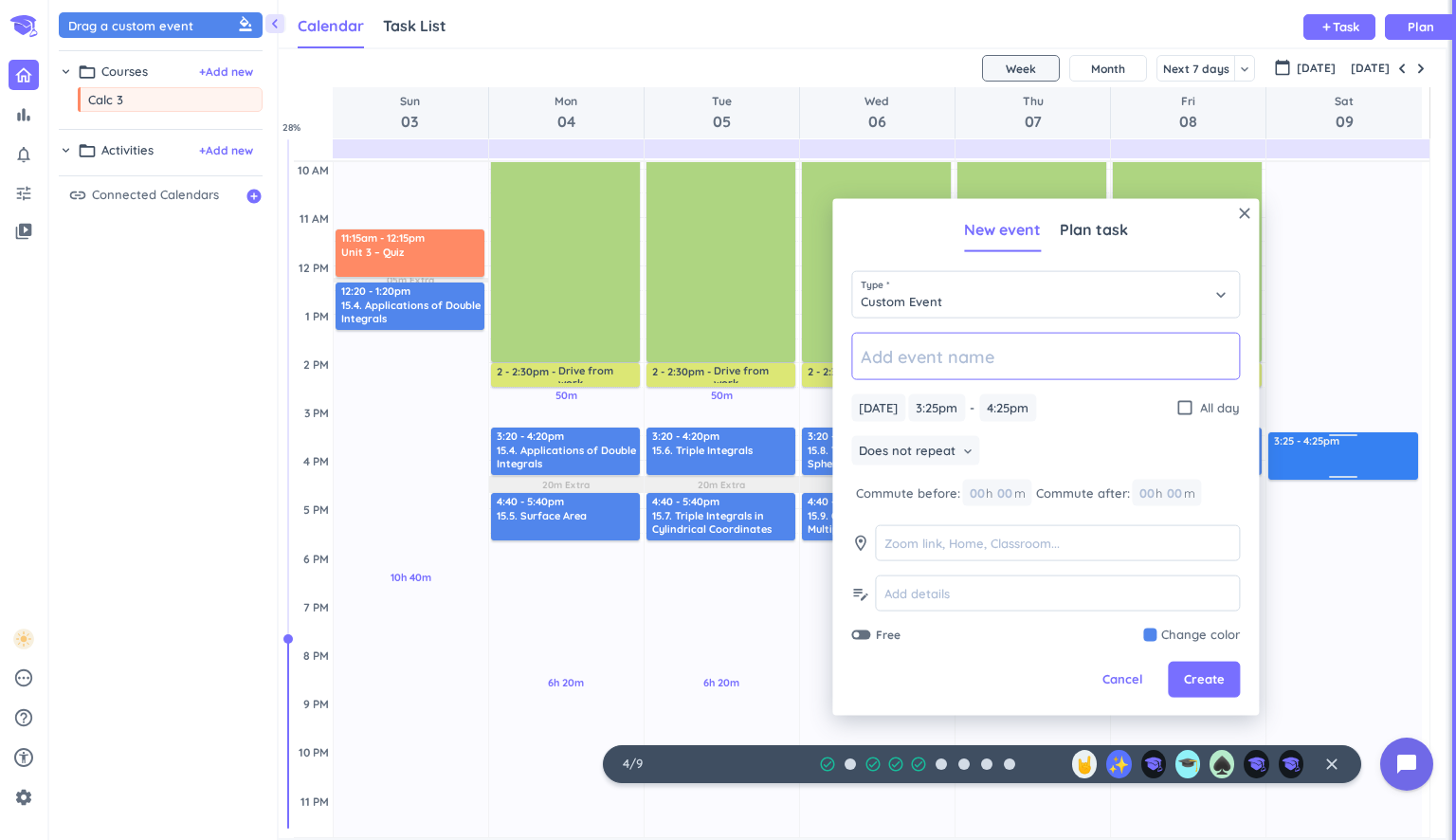 paste on "16.2. Line Integrals" 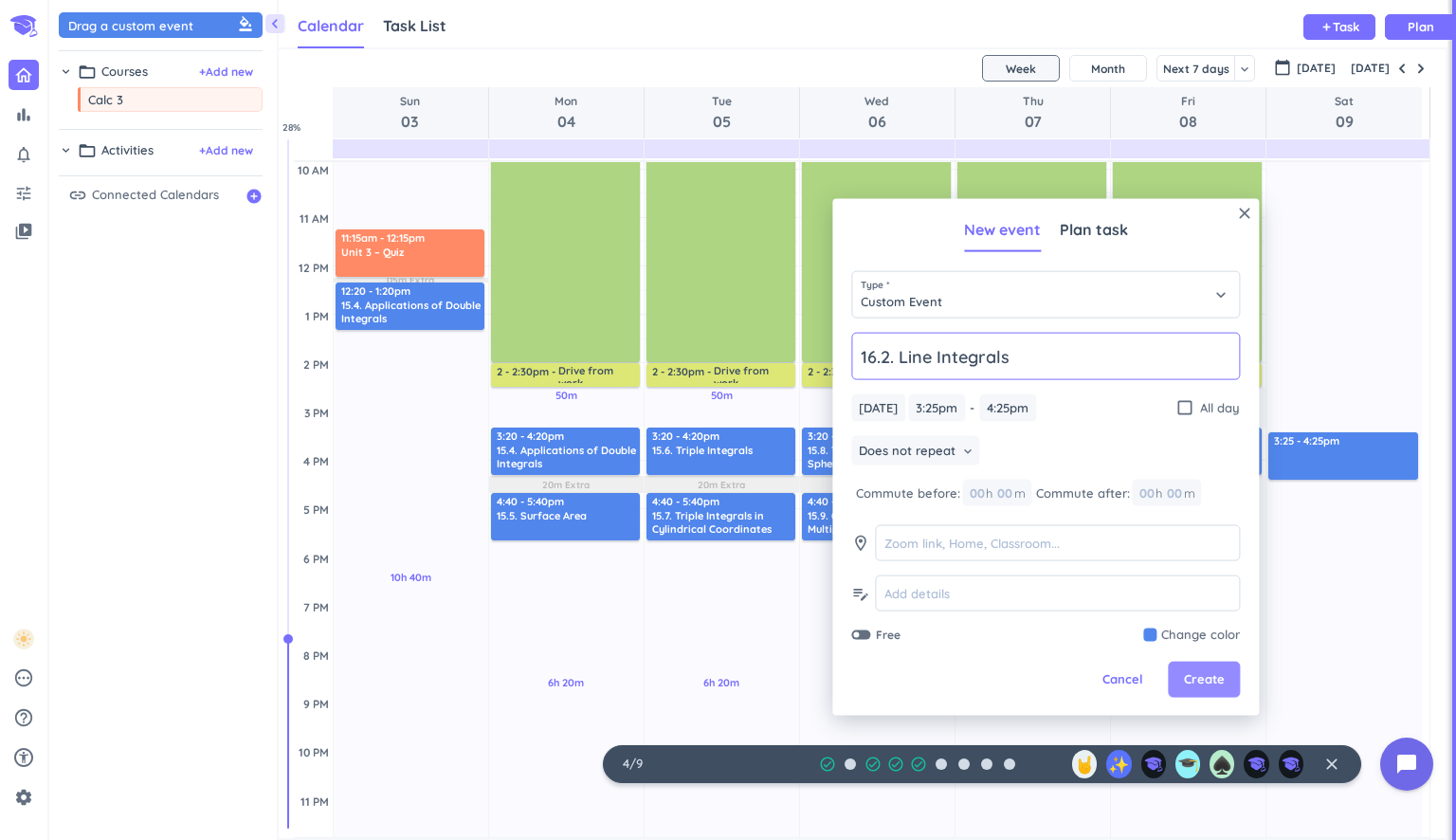 type on "16.2. Line Integrals" 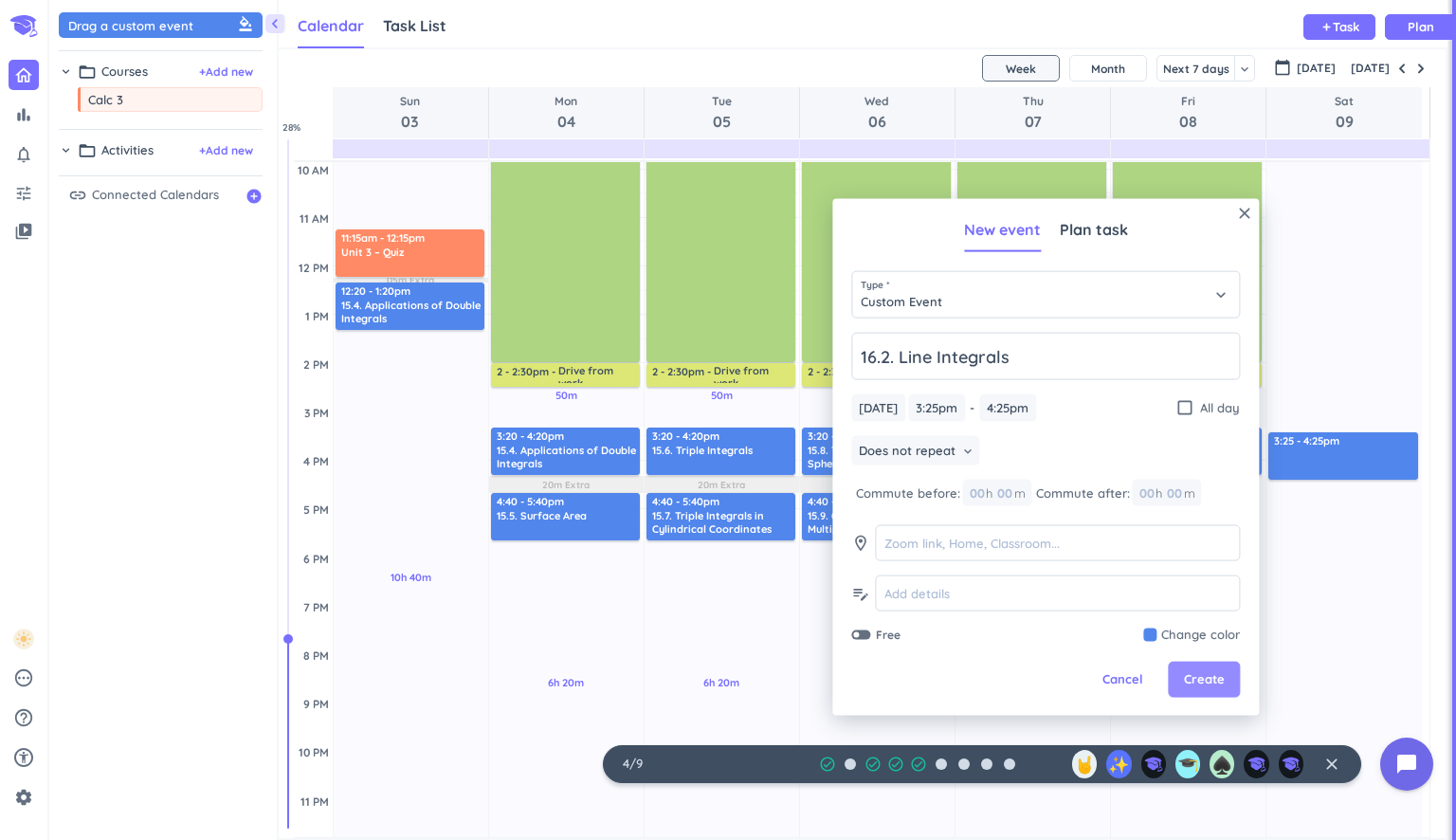 click on "Create" at bounding box center (1204, 680) 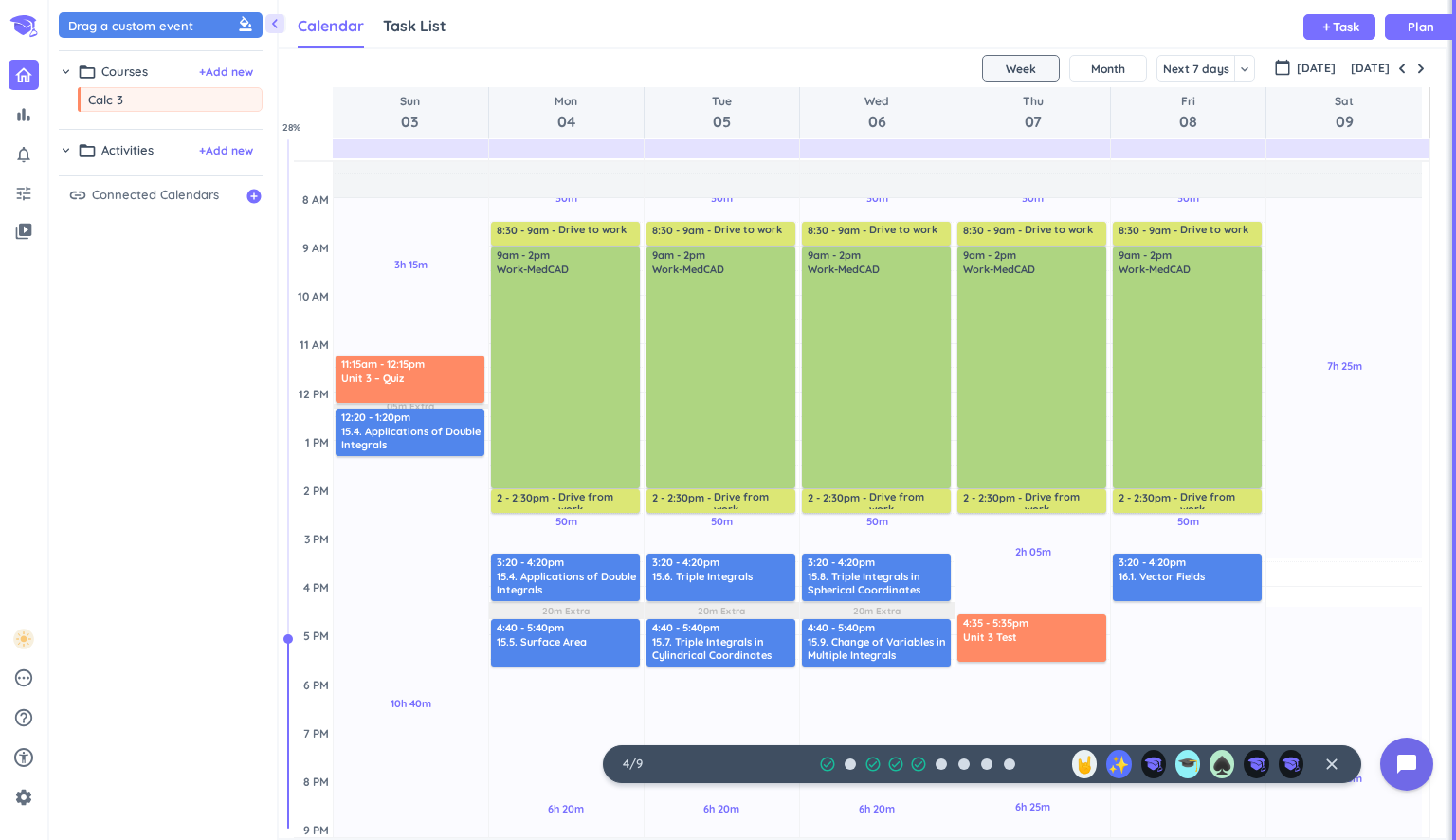 scroll, scrollTop: 0, scrollLeft: 0, axis: both 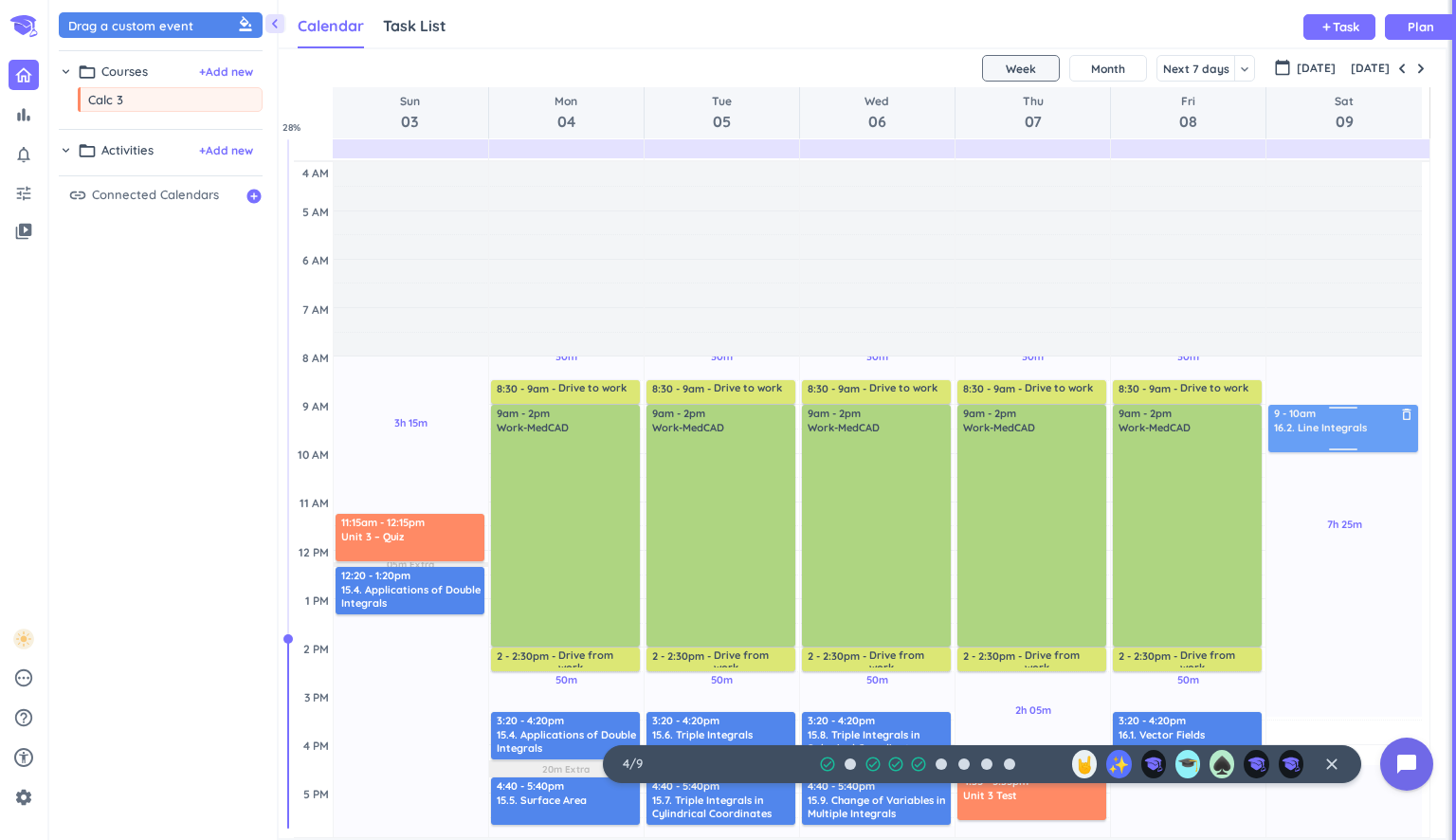 drag, startPoint x: 1338, startPoint y: 477, endPoint x: 1323, endPoint y: 425, distance: 54.12024 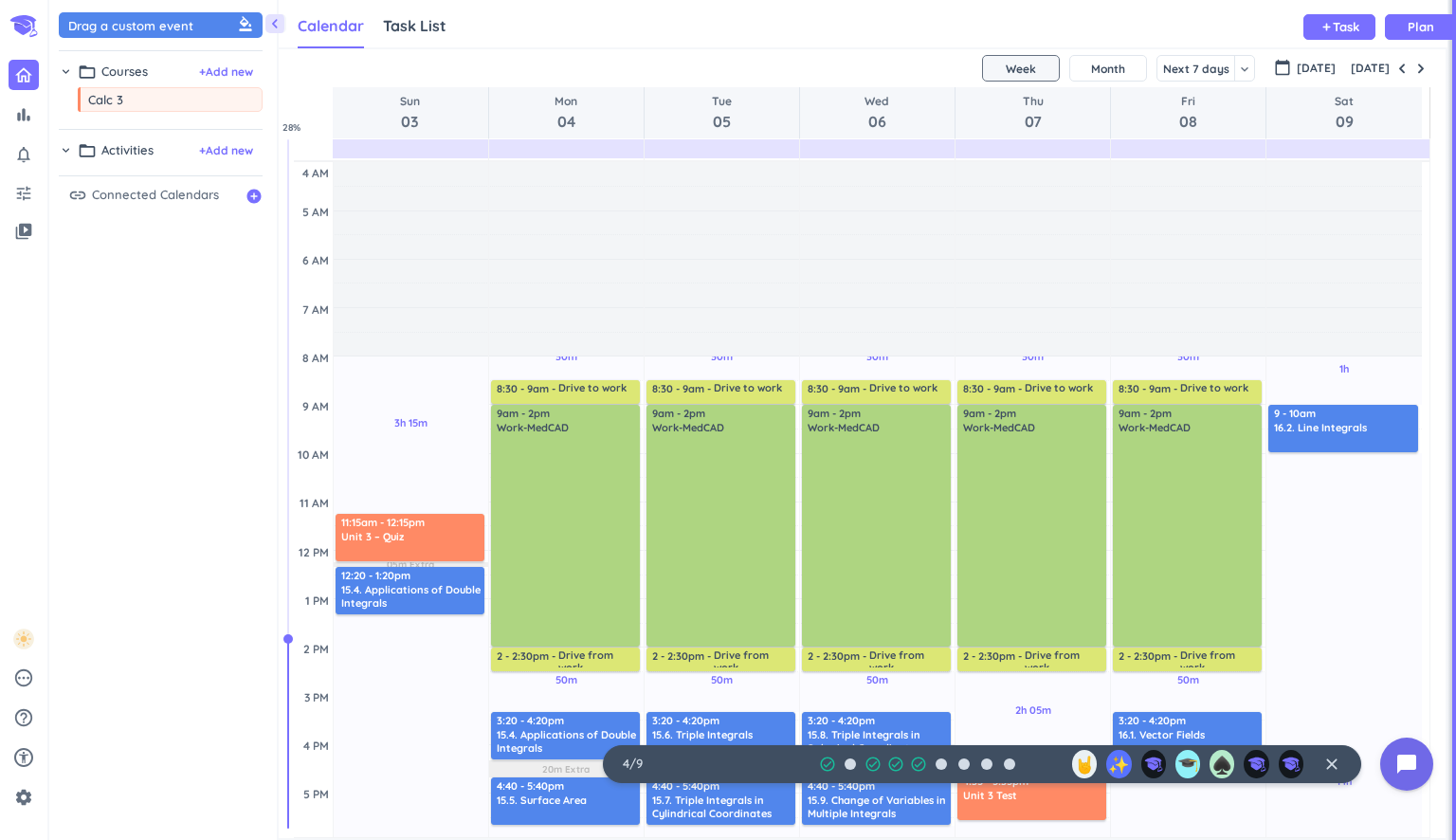 click on "Work-MedCAD" at bounding box center [1155, 428] 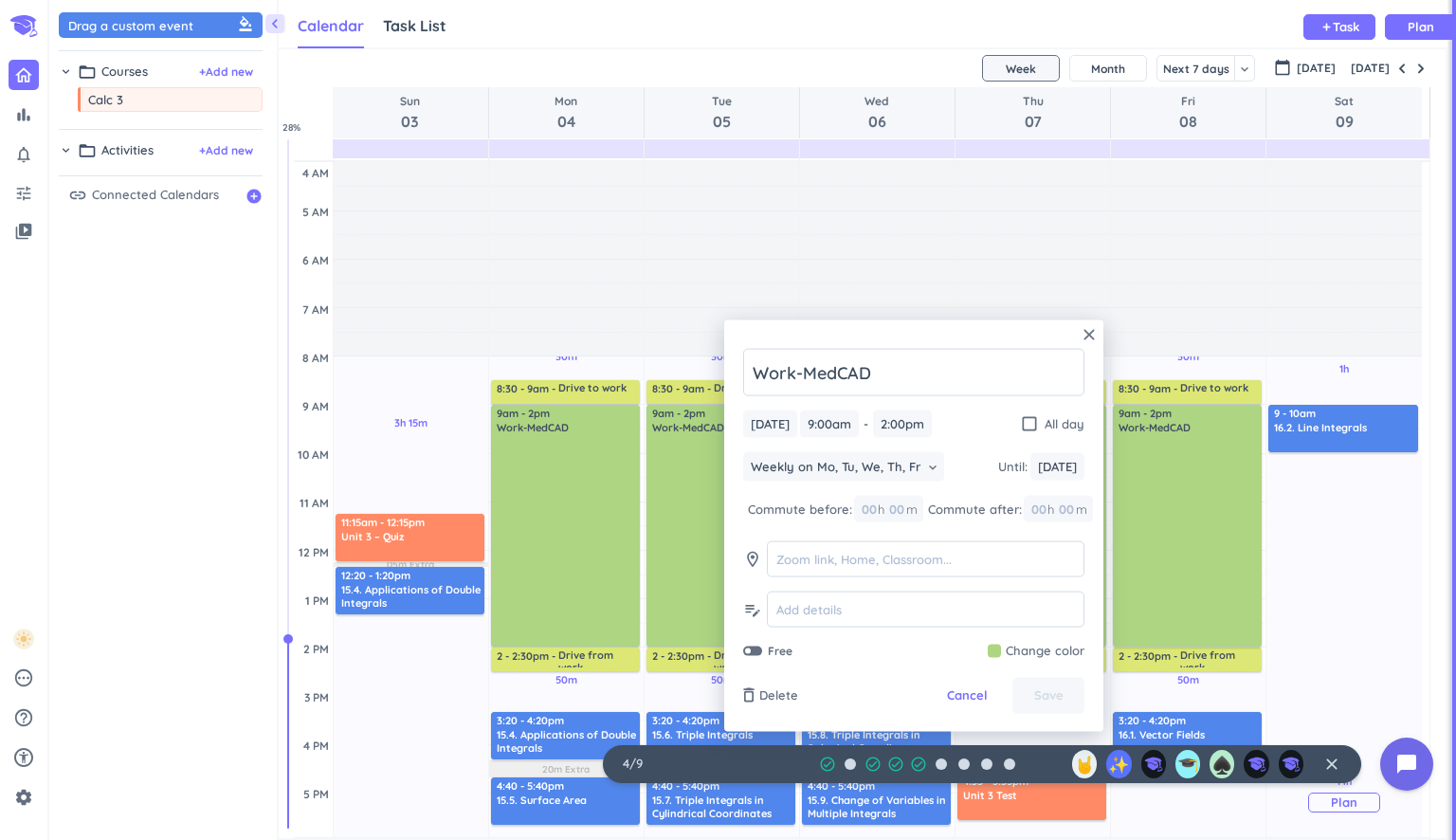 click on "14h  Past due Plan" at bounding box center (1344, 793) 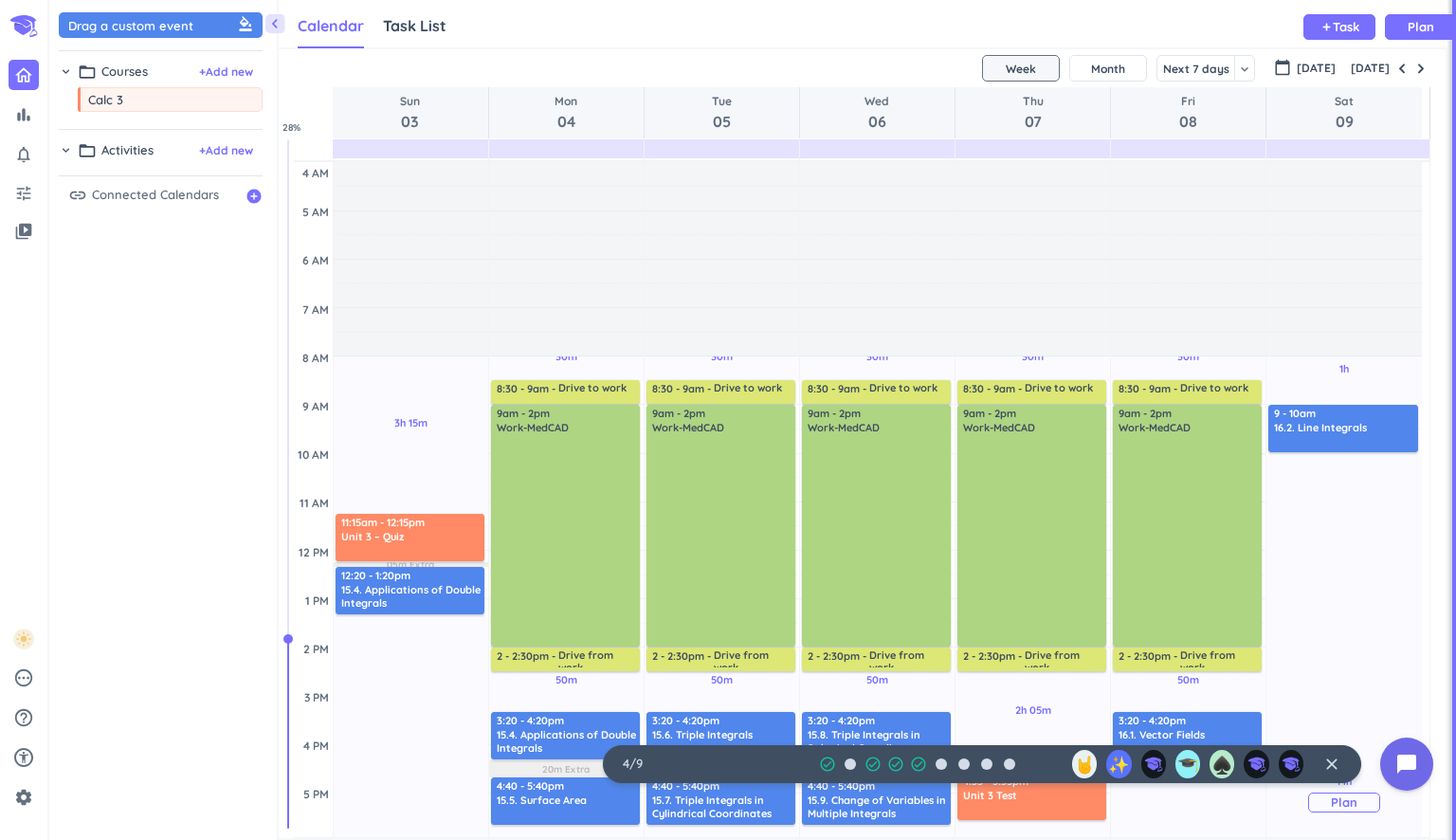 click on "14h  Past due Plan" at bounding box center (1344, 793) 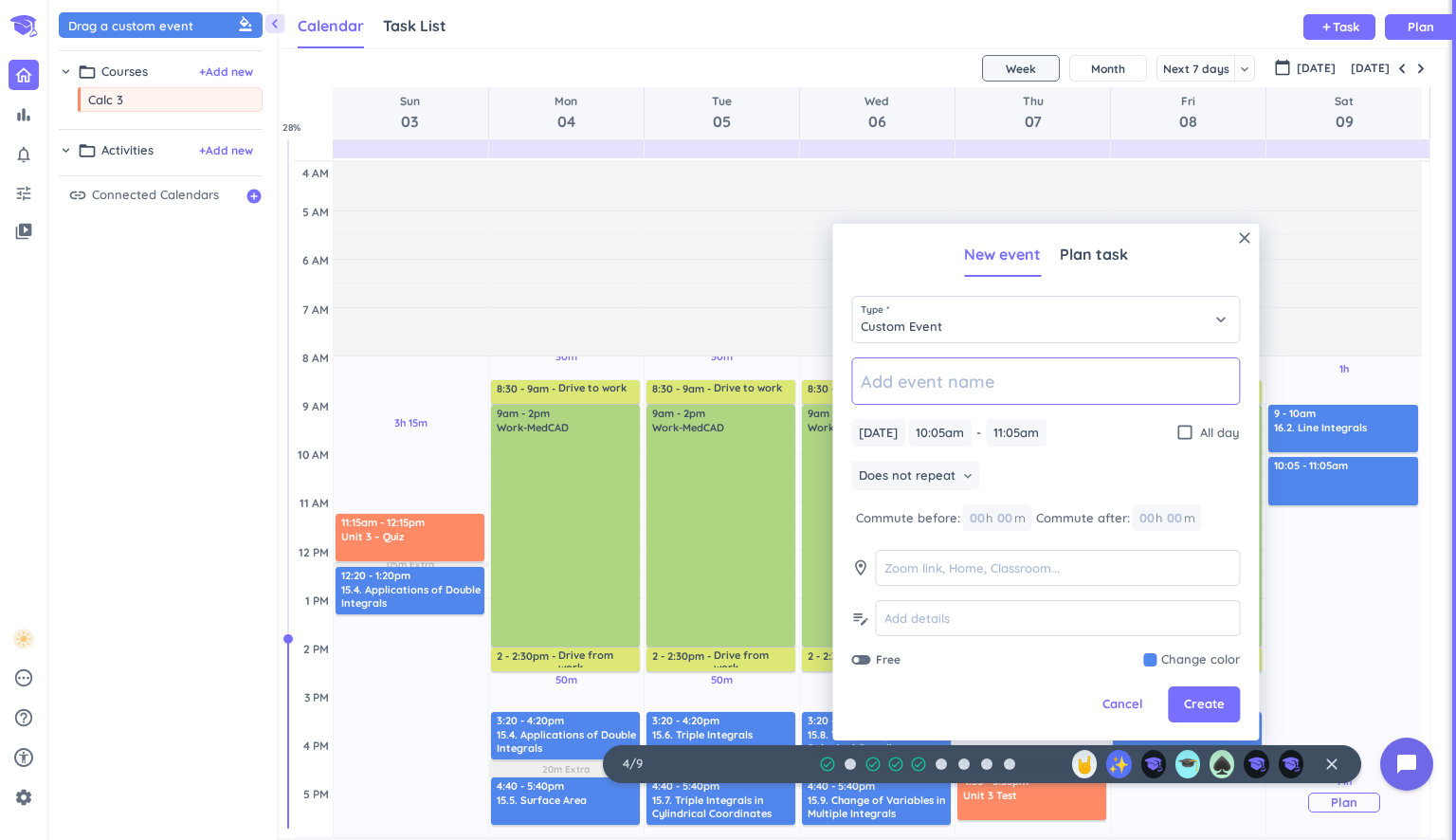 paste on "16.3. The Fundamental Theorem for Line Integrals" 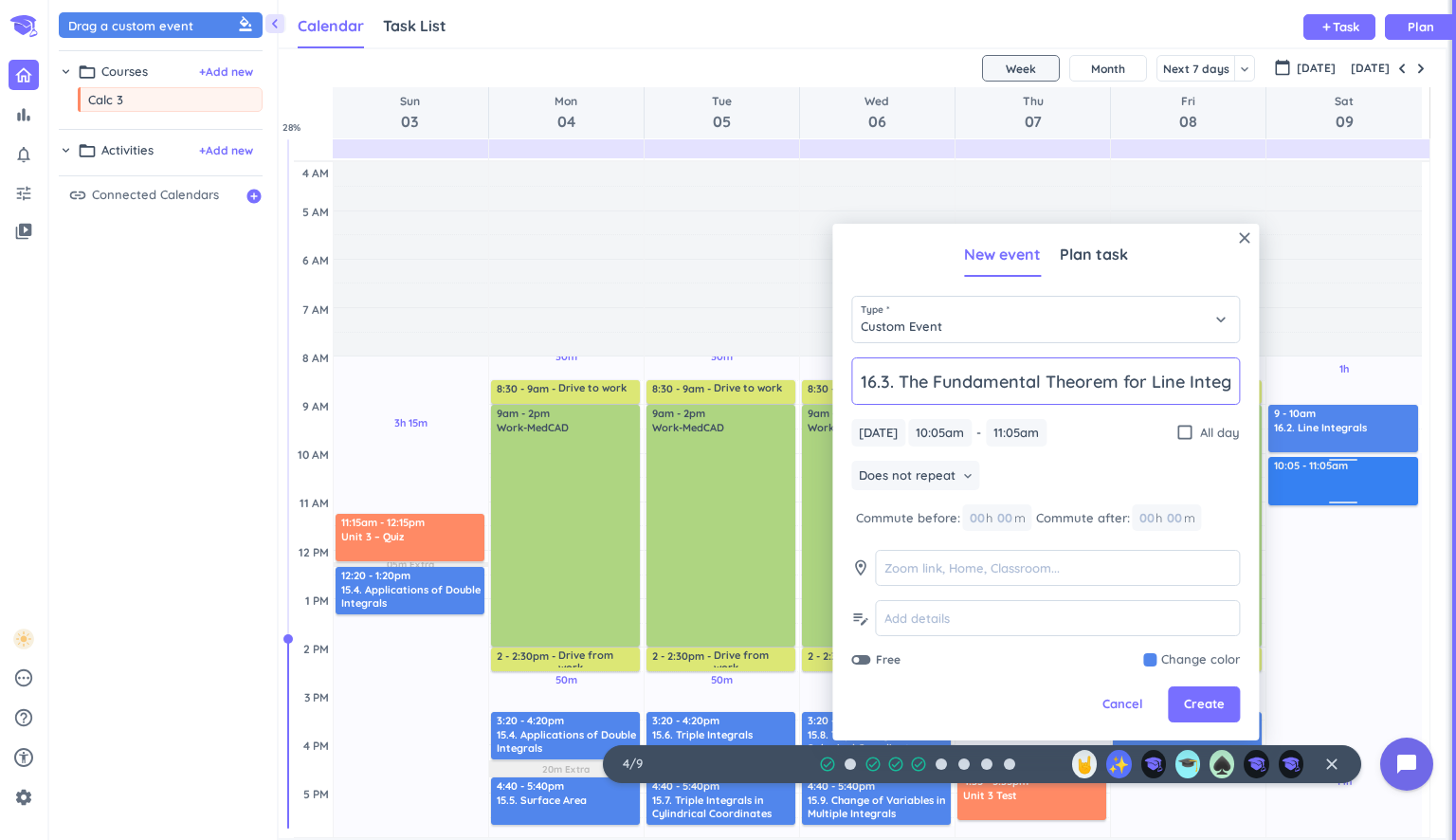 scroll, scrollTop: 0, scrollLeft: 31, axis: horizontal 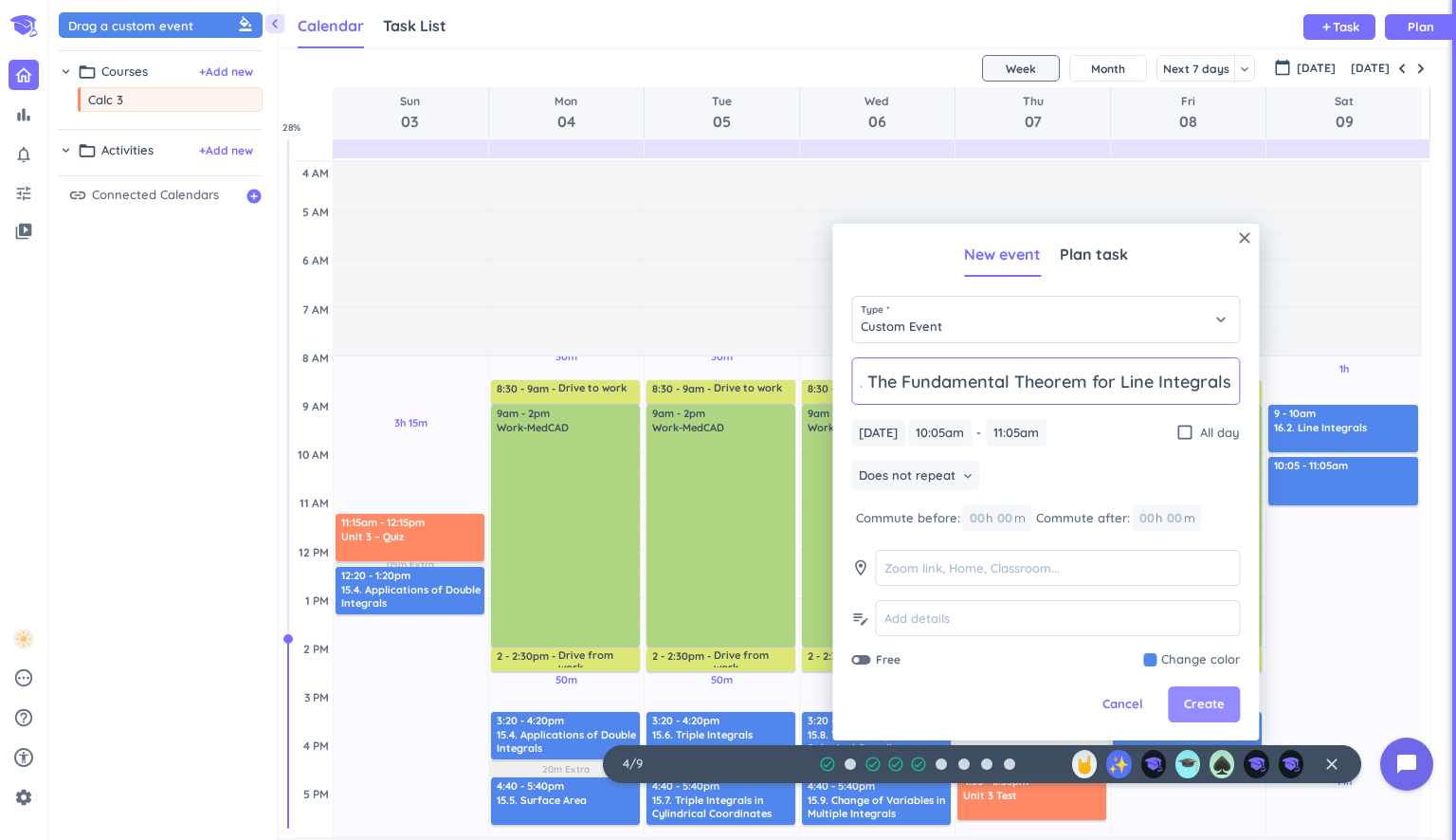 type on "16.3. The Fundamental Theorem for Line Integrals" 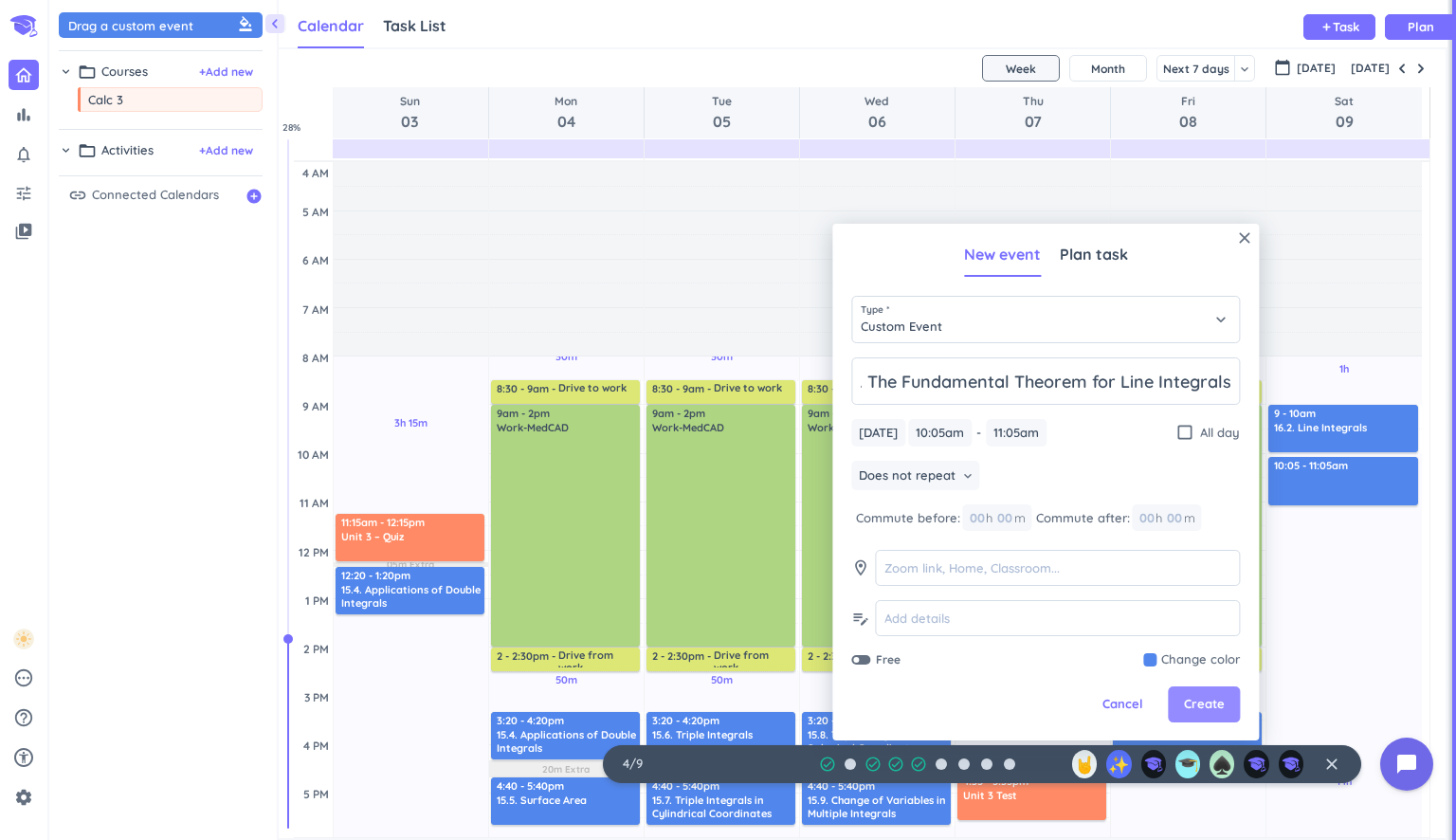click on "Create" at bounding box center [1204, 704] 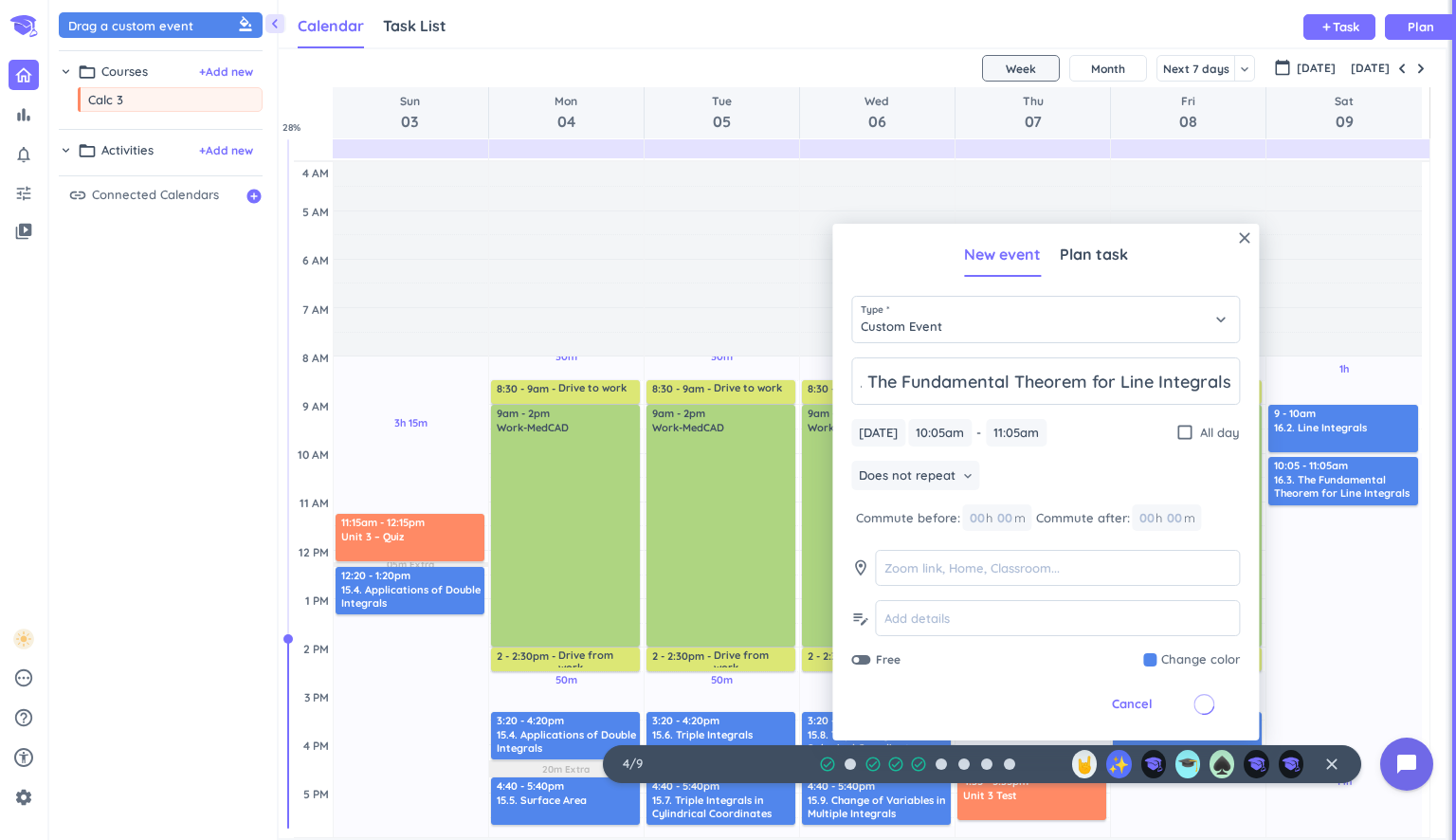 scroll, scrollTop: 0, scrollLeft: 0, axis: both 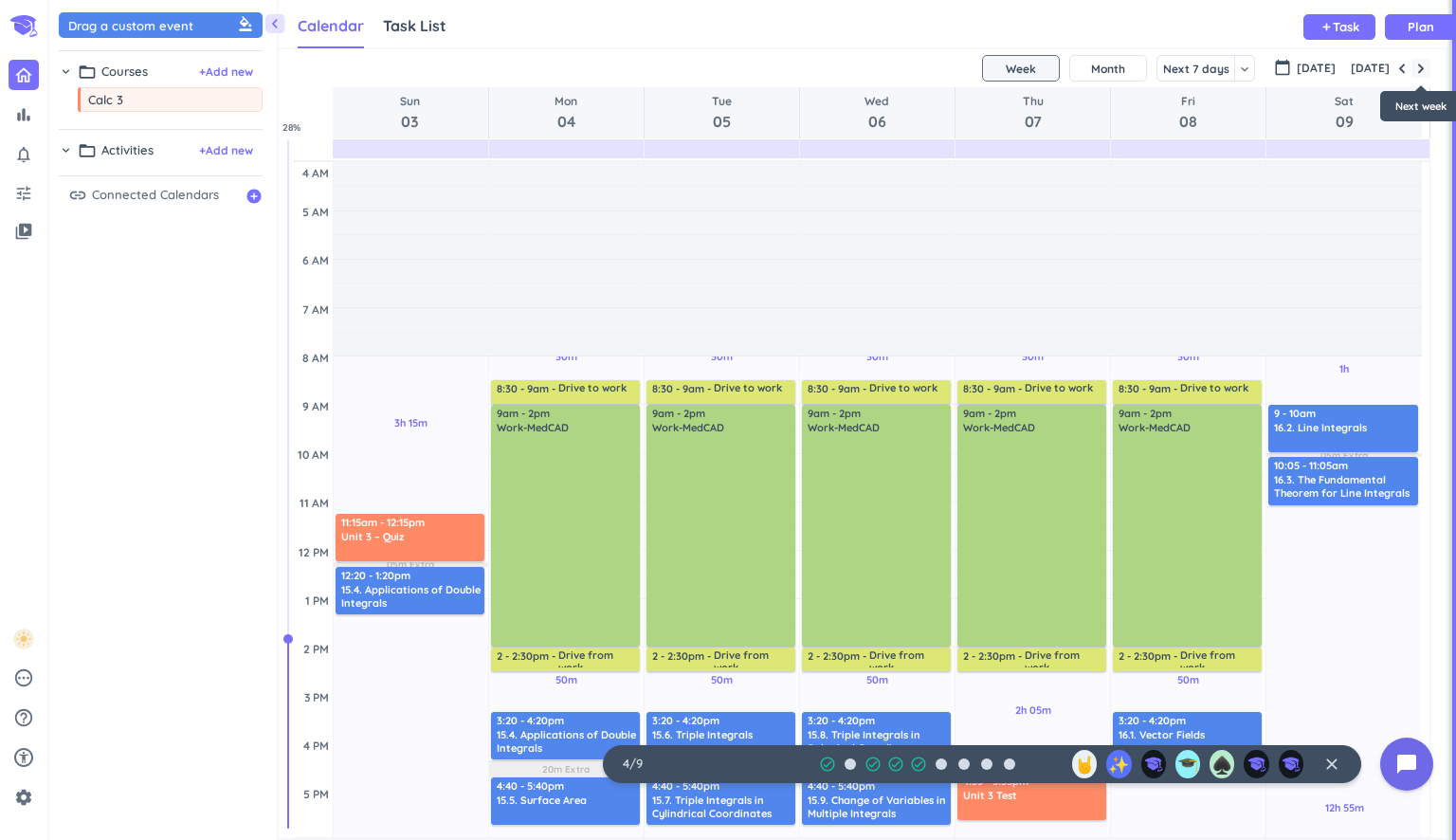 click at bounding box center [1421, 68] 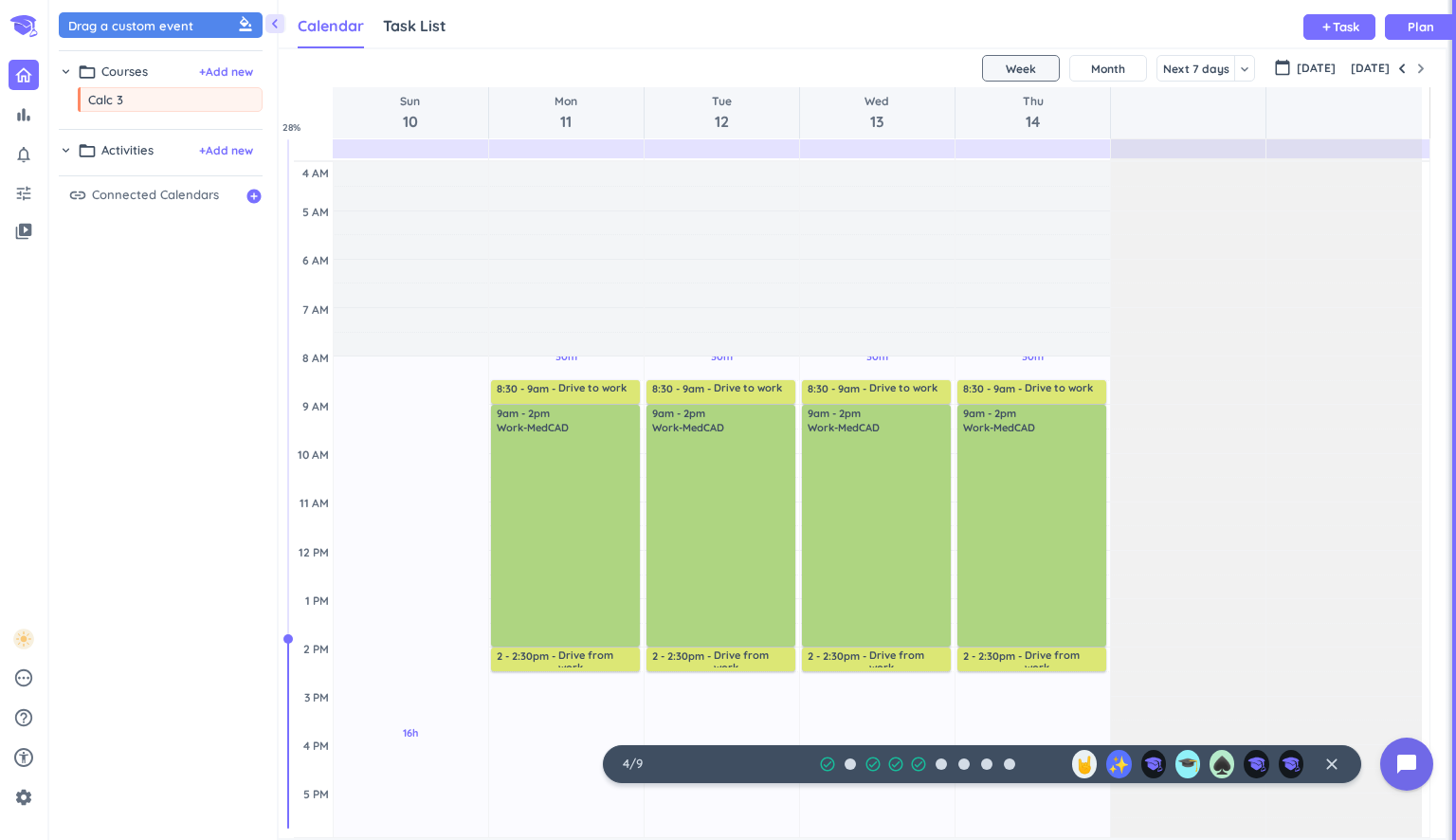 scroll, scrollTop: 147, scrollLeft: 0, axis: vertical 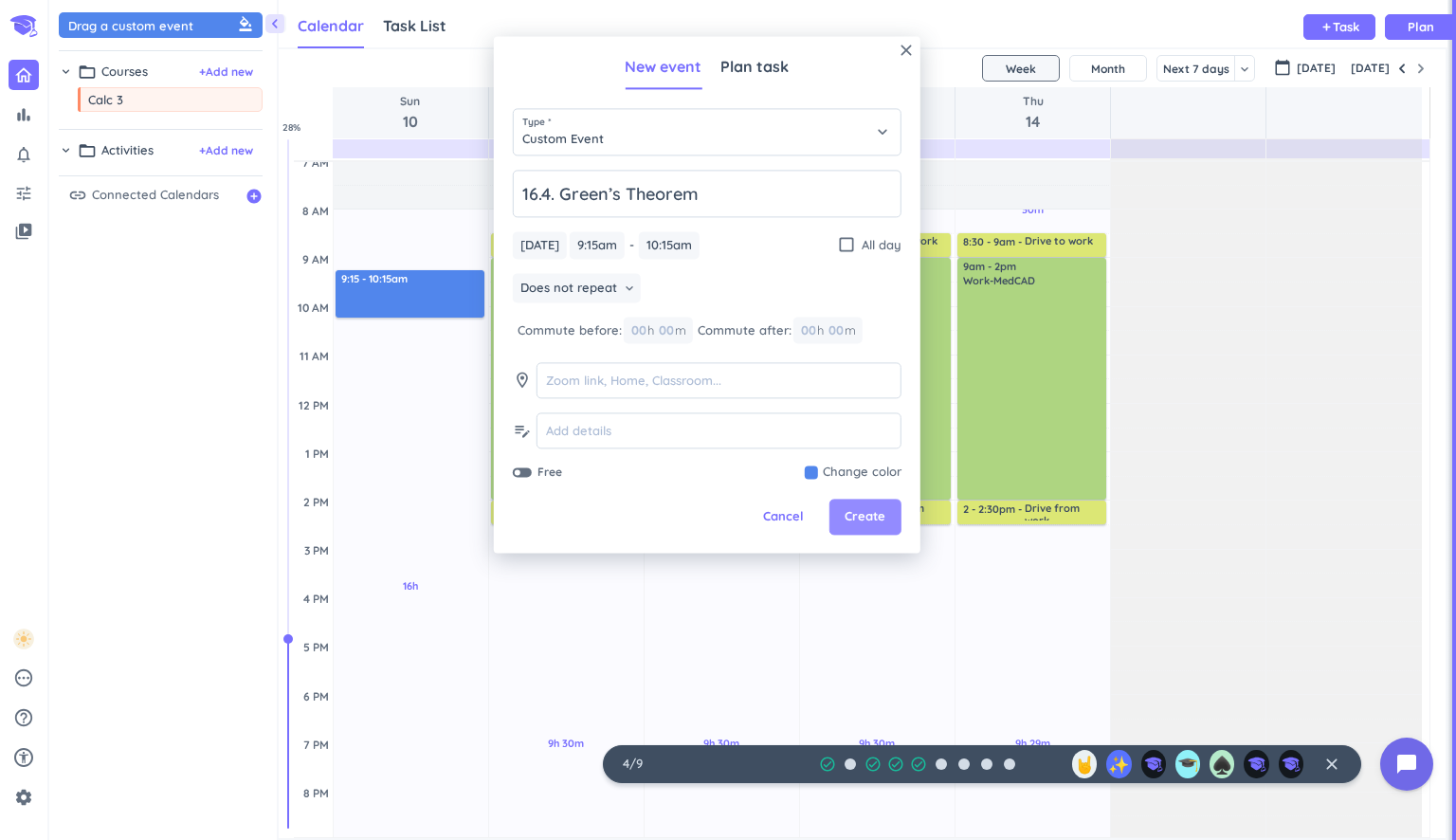 type on "16.4. Green’s Theorem" 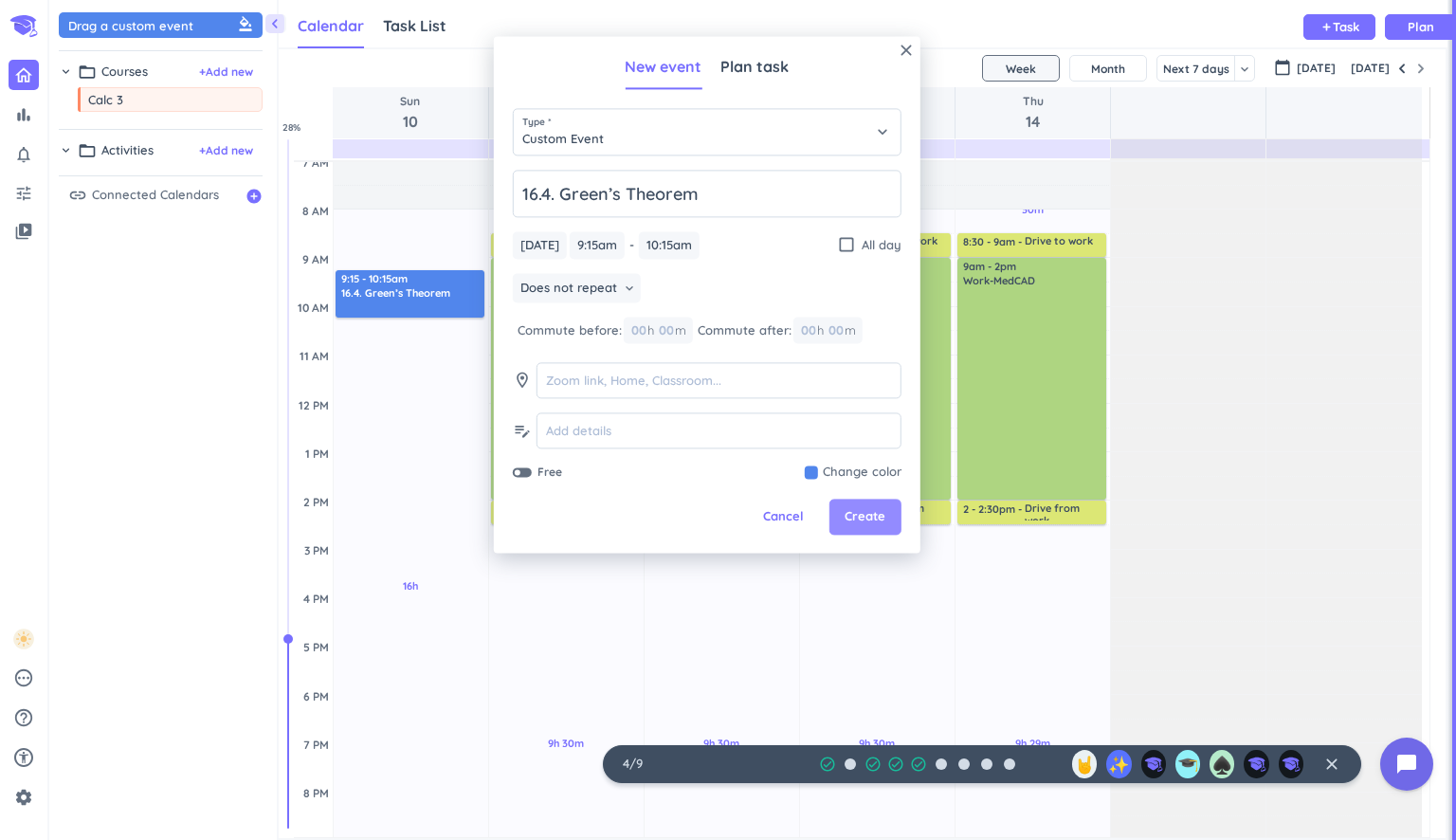 click on "Create" at bounding box center (865, 518) 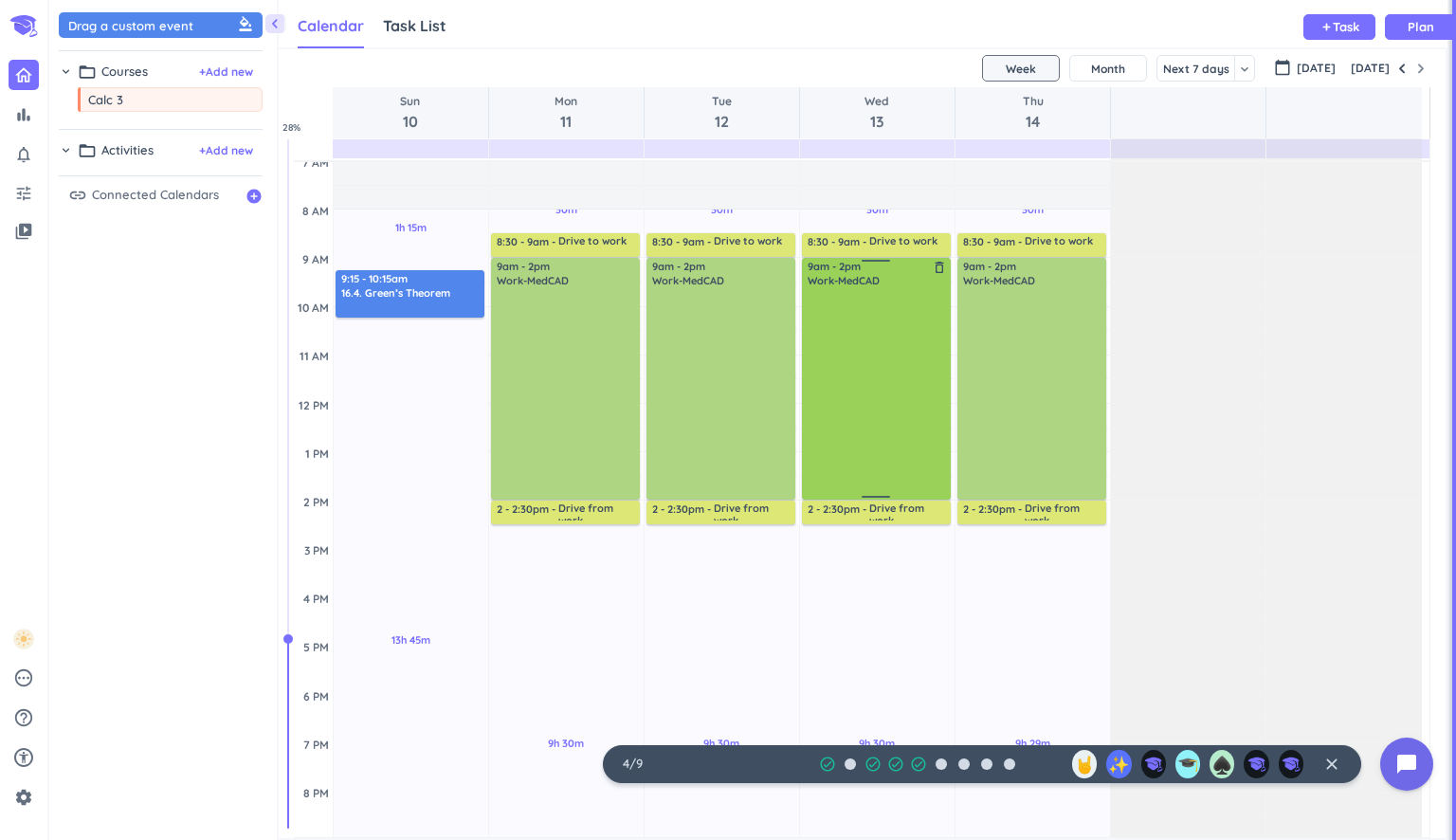 scroll, scrollTop: 52, scrollLeft: 0, axis: vertical 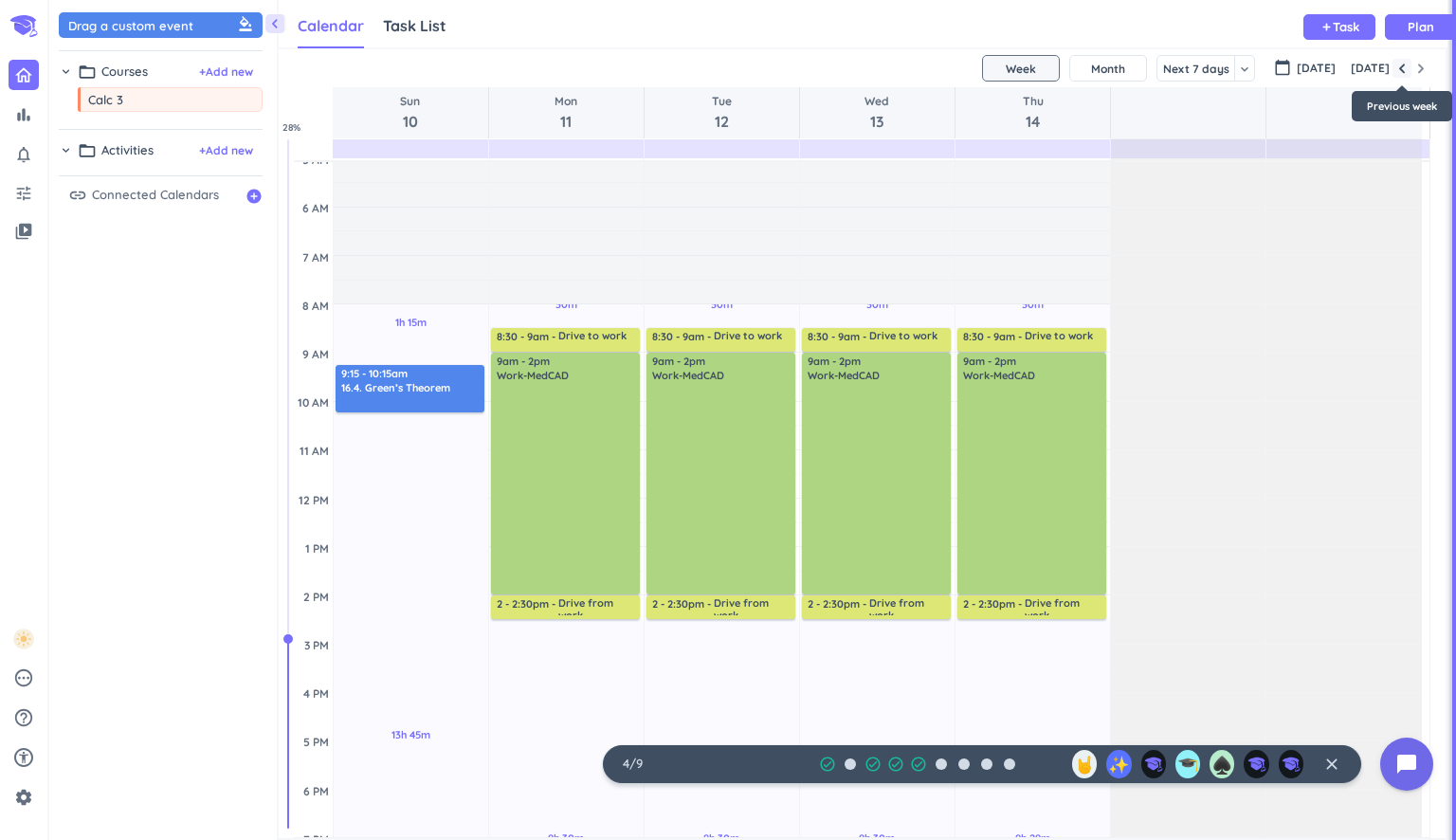 click at bounding box center (1402, 68) 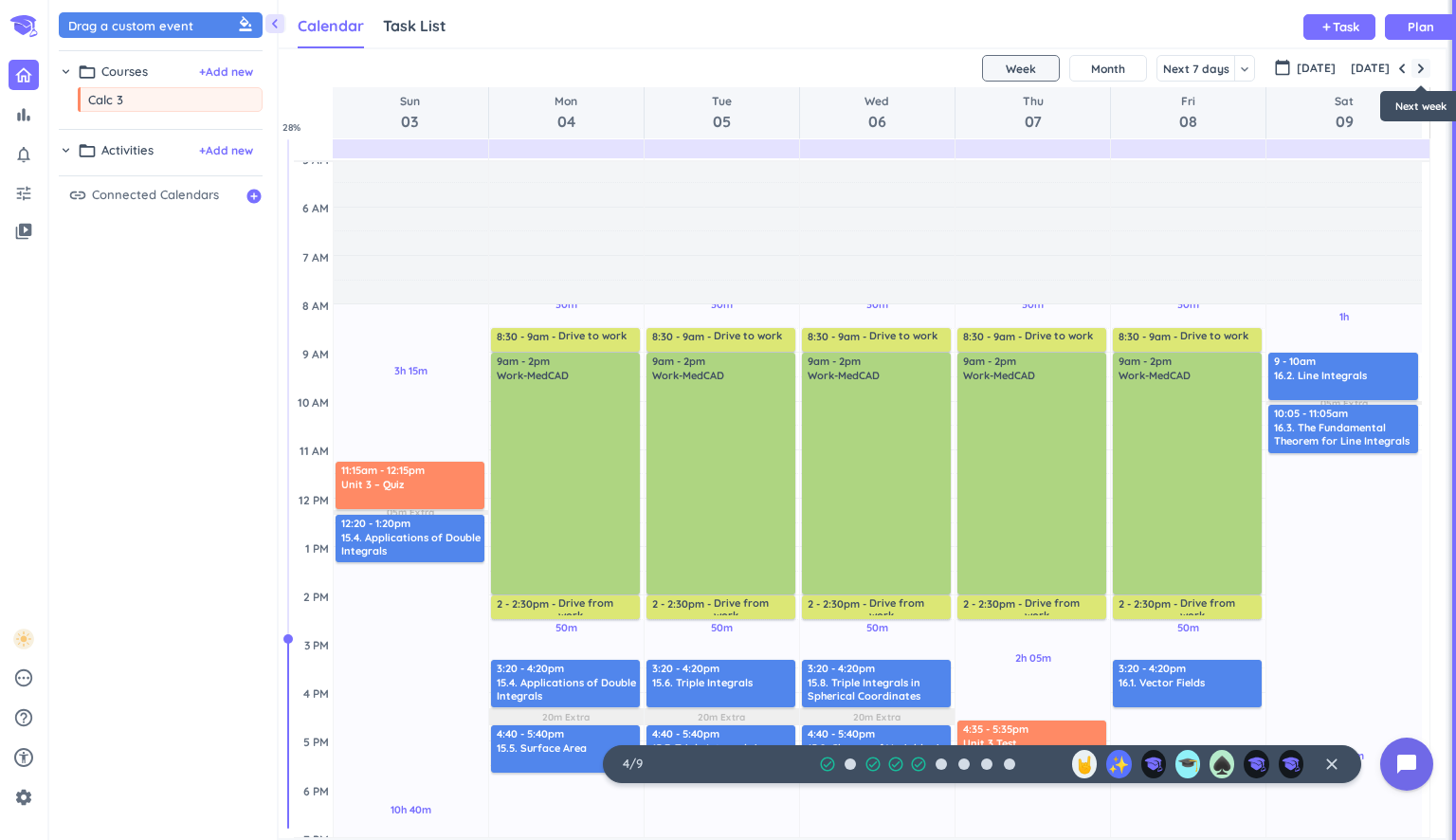 scroll, scrollTop: 147, scrollLeft: 0, axis: vertical 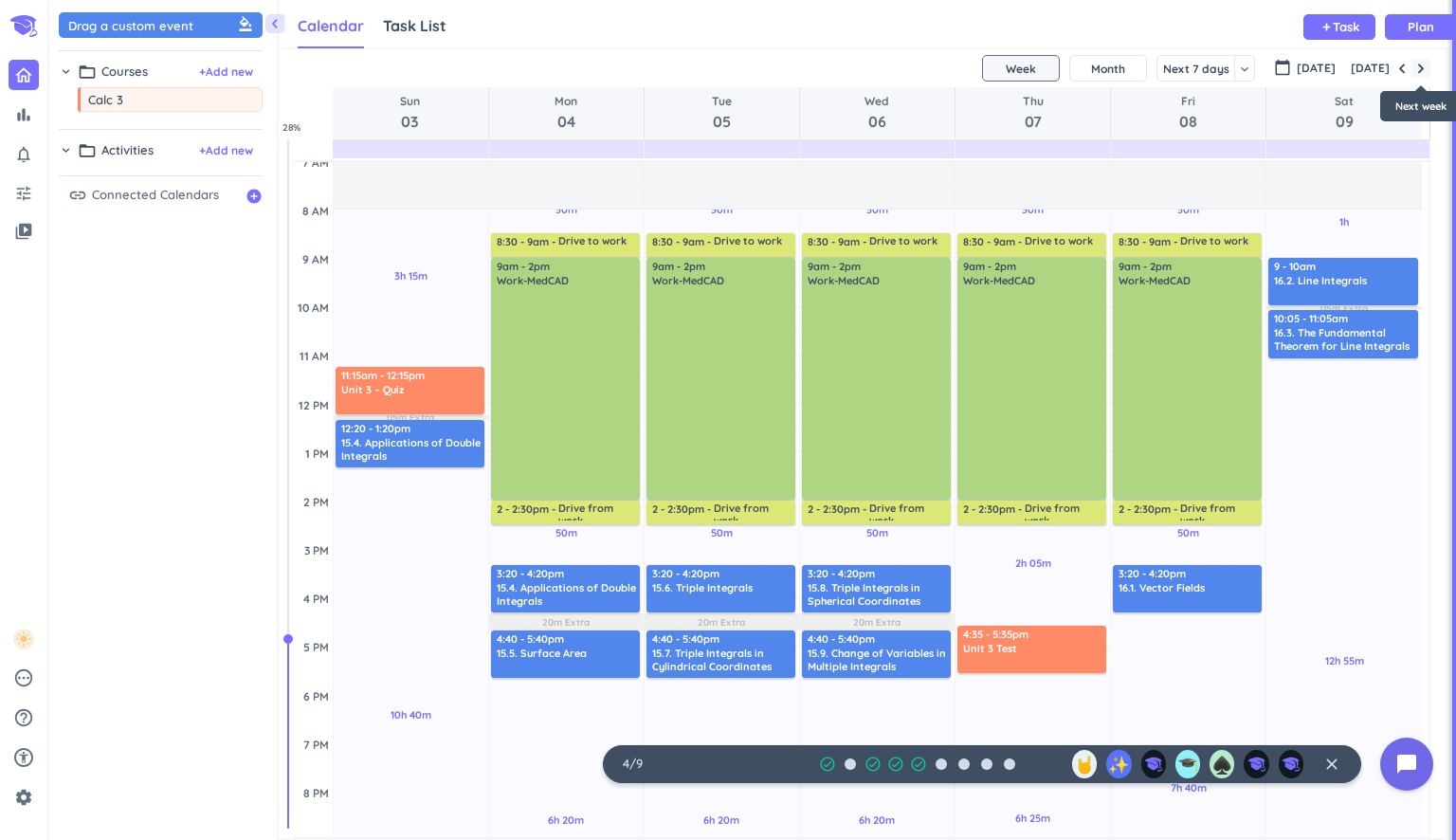 click at bounding box center (1421, 68) 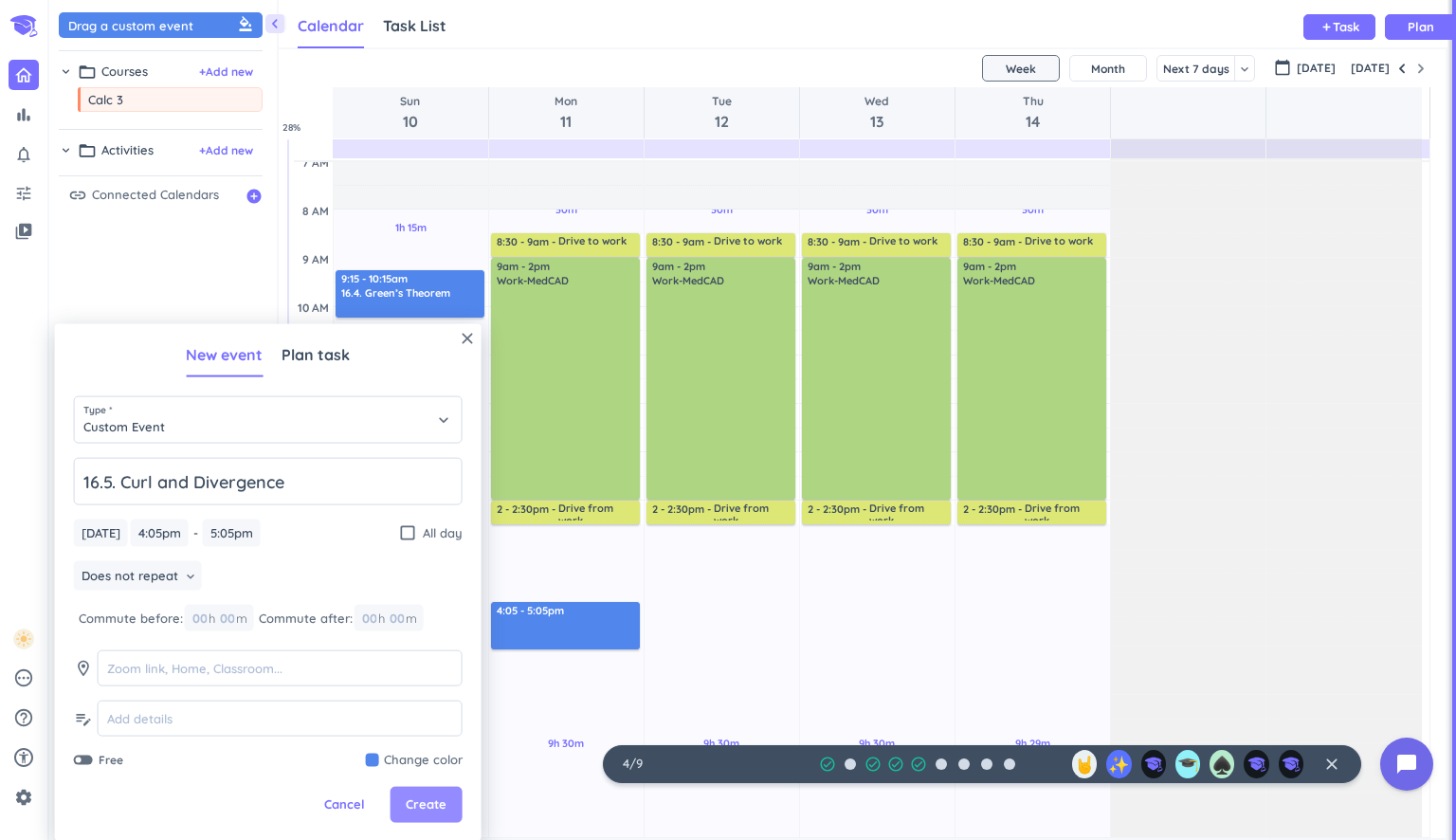 type on "16.5. Curl and Divergence" 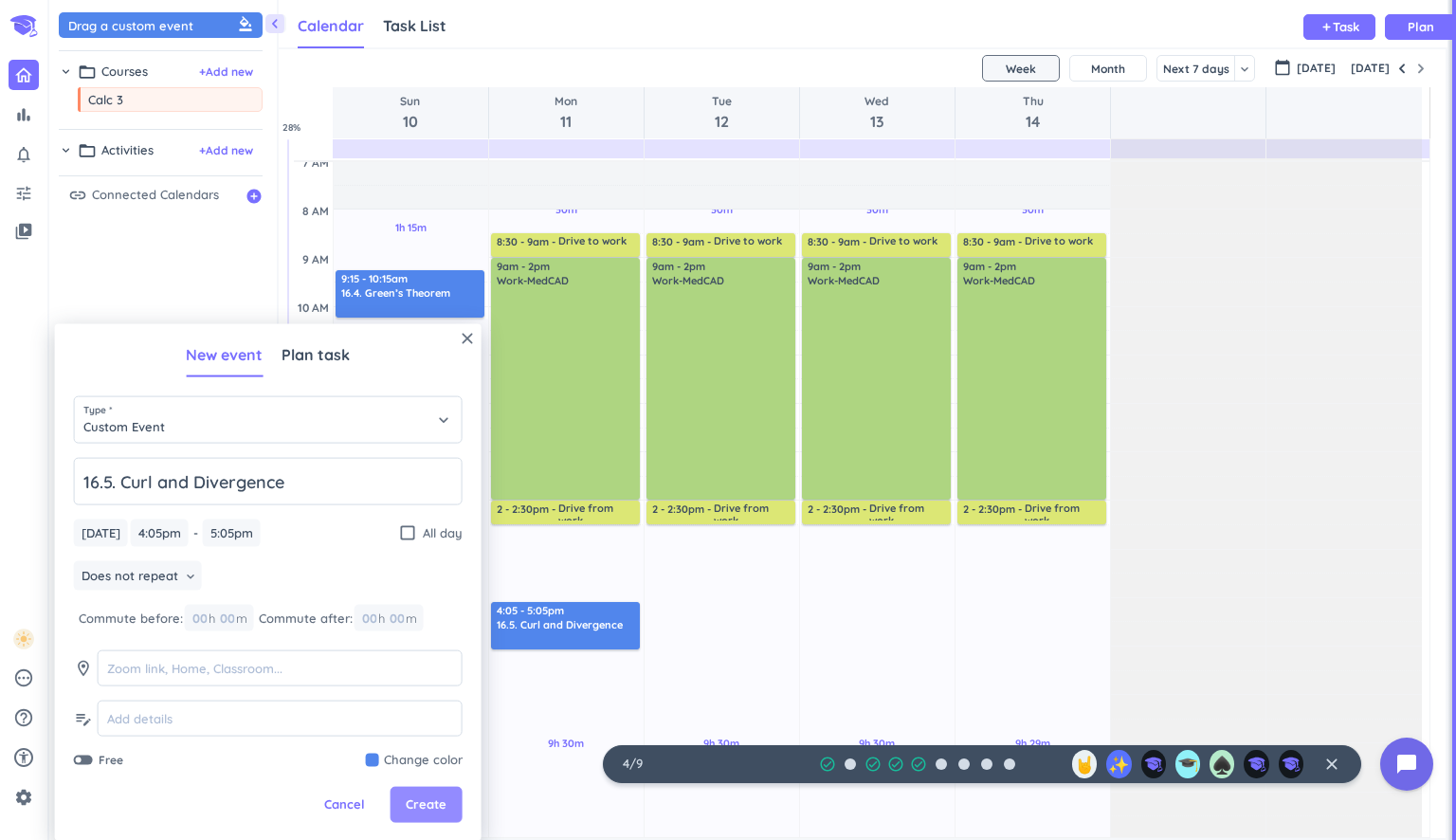 click on "Create" at bounding box center (426, 805) 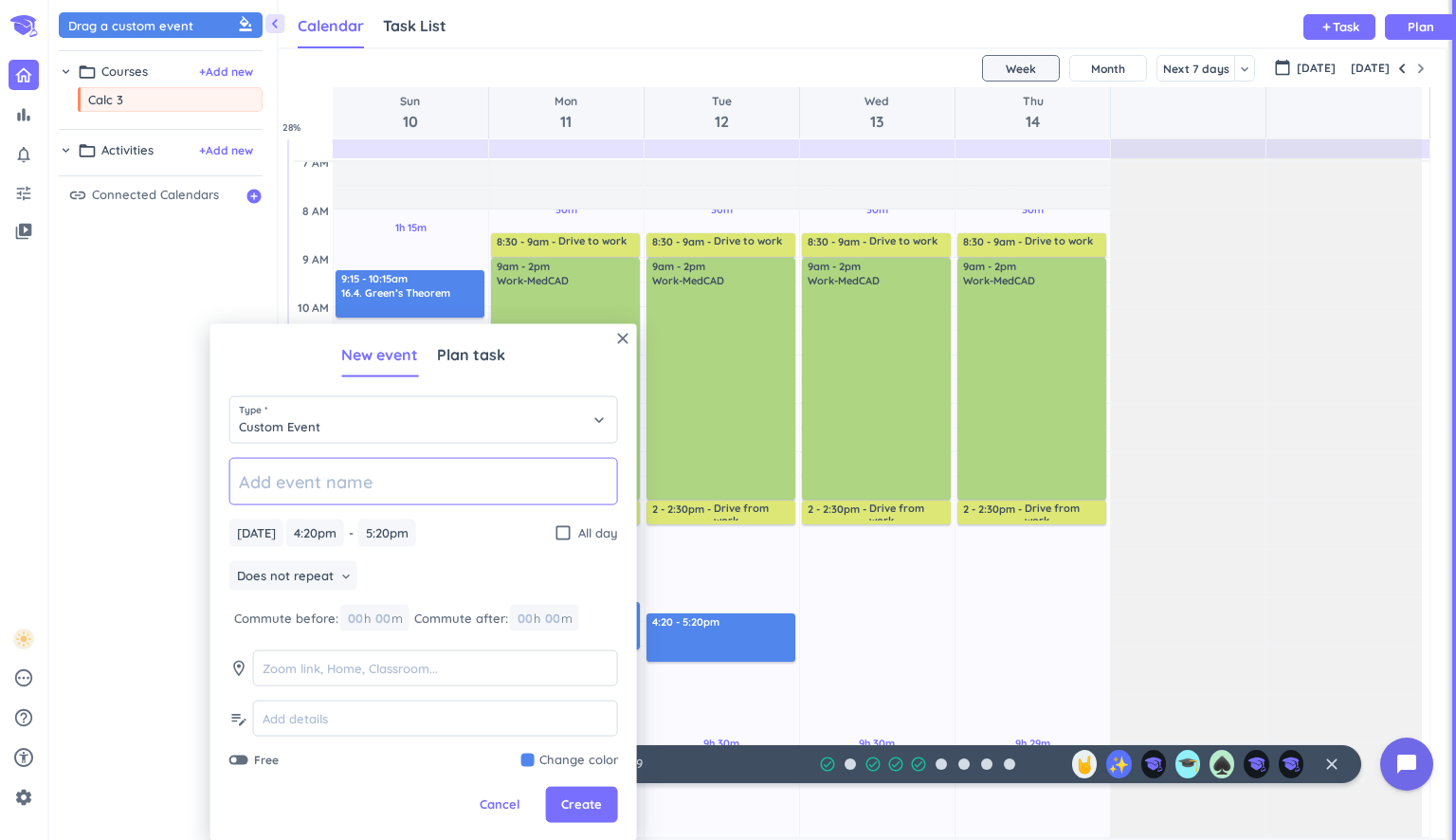 paste on "16.6. Parametric Surfaces and Their Areas" 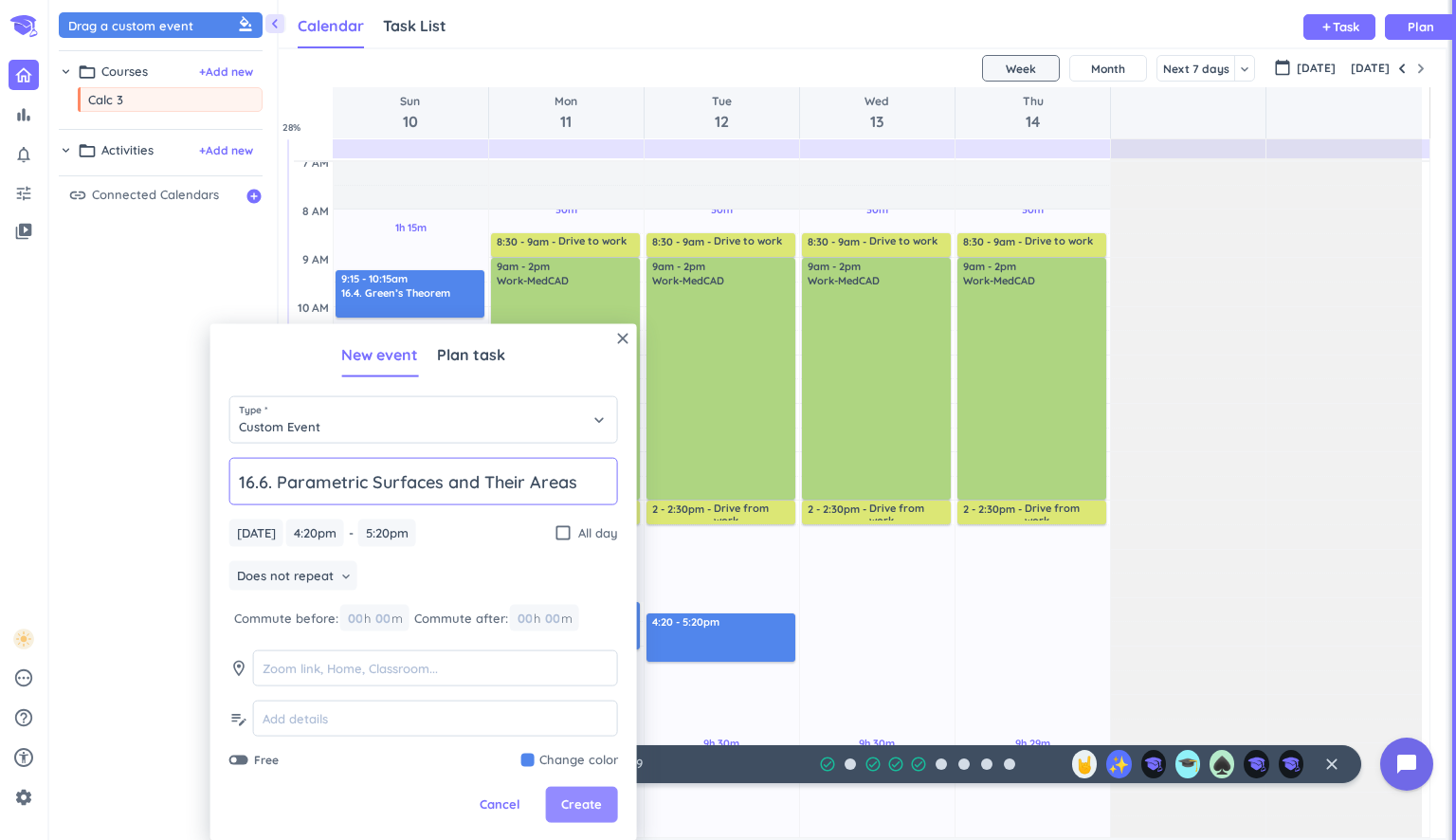 type on "16.6. Parametric Surfaces and Their Areas" 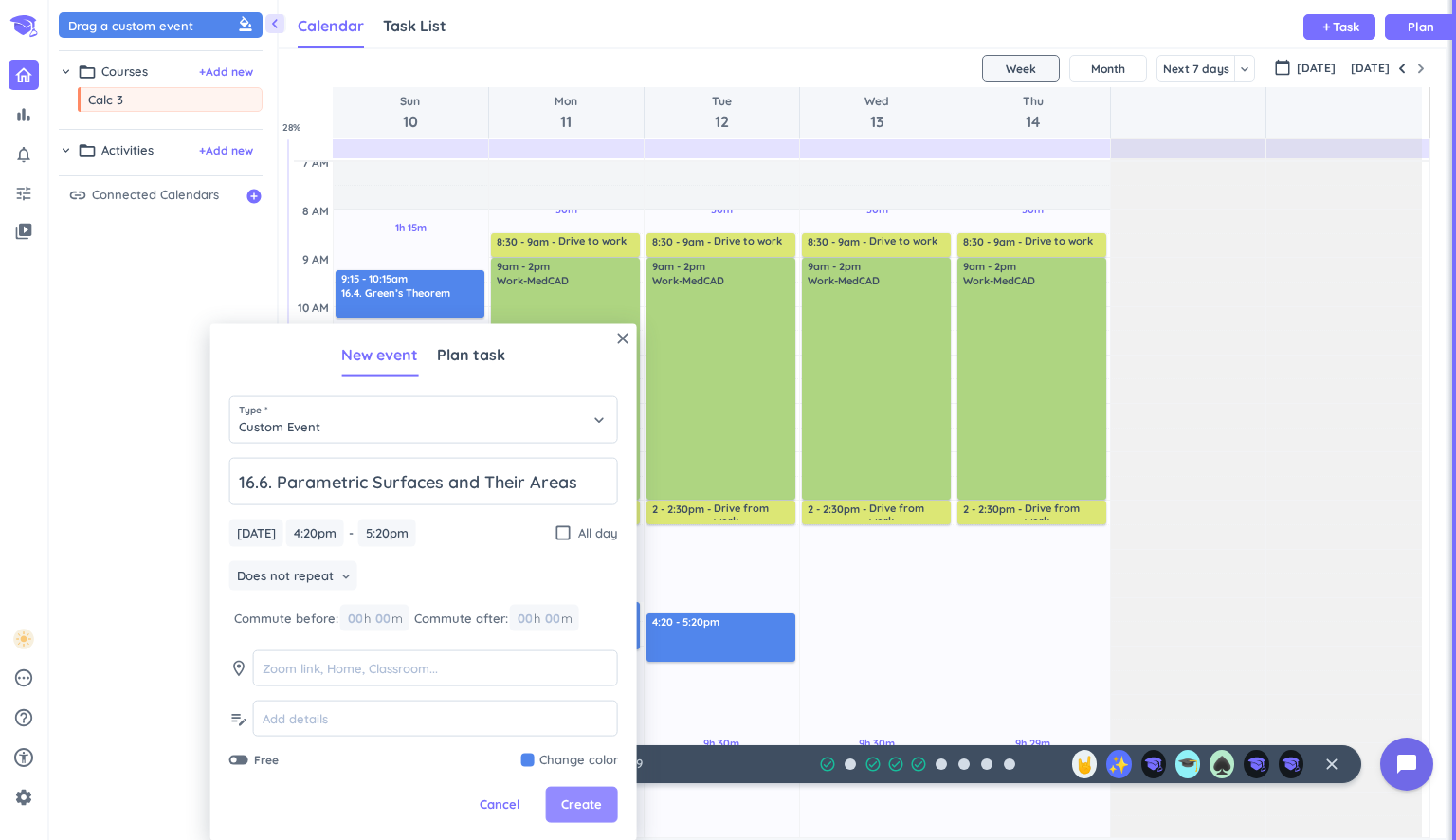 click on "Create" at bounding box center [582, 805] 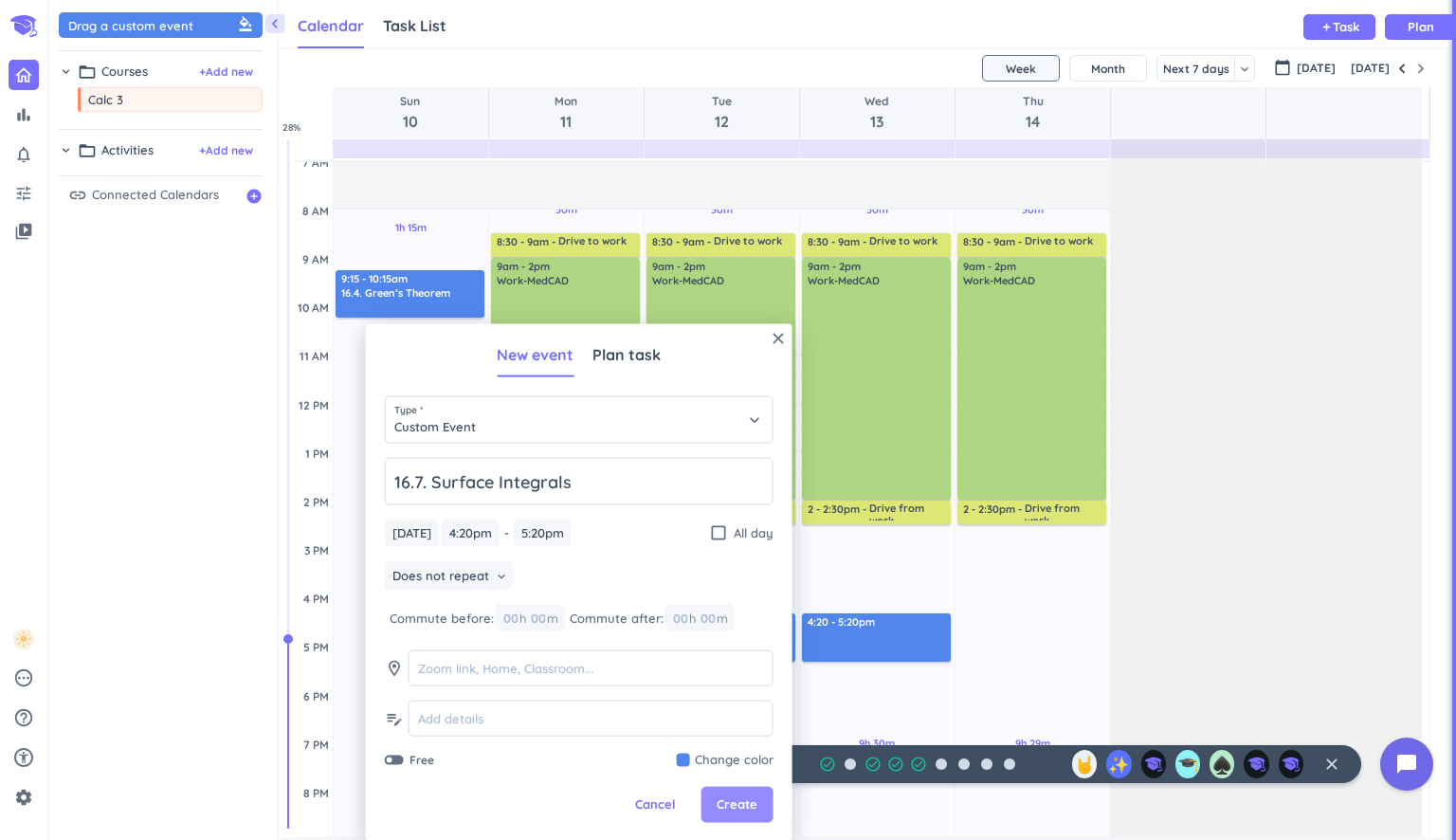 type on "16.7. Surface Integrals" 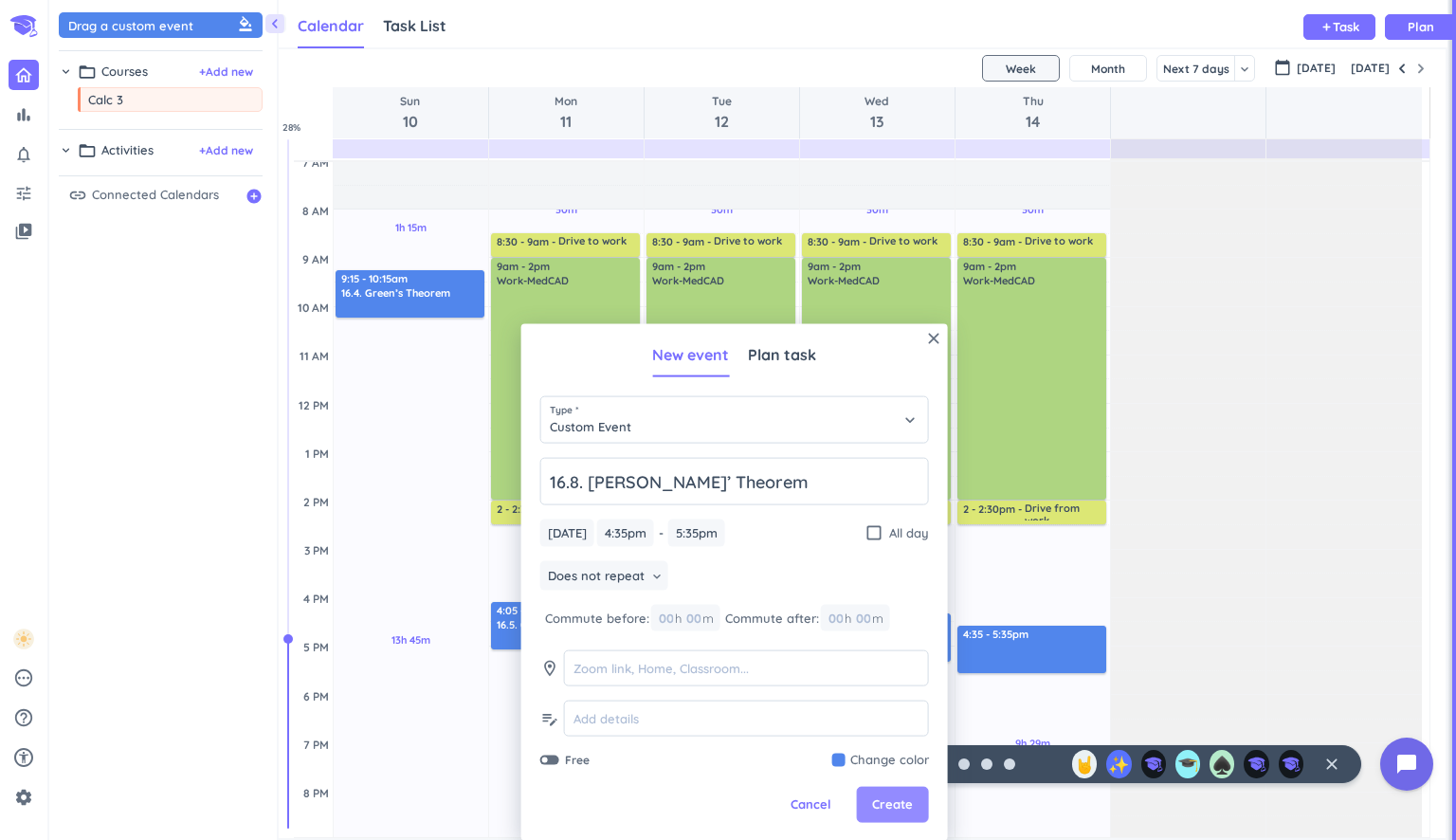 type on "16.8. [PERSON_NAME]’ Theorem" 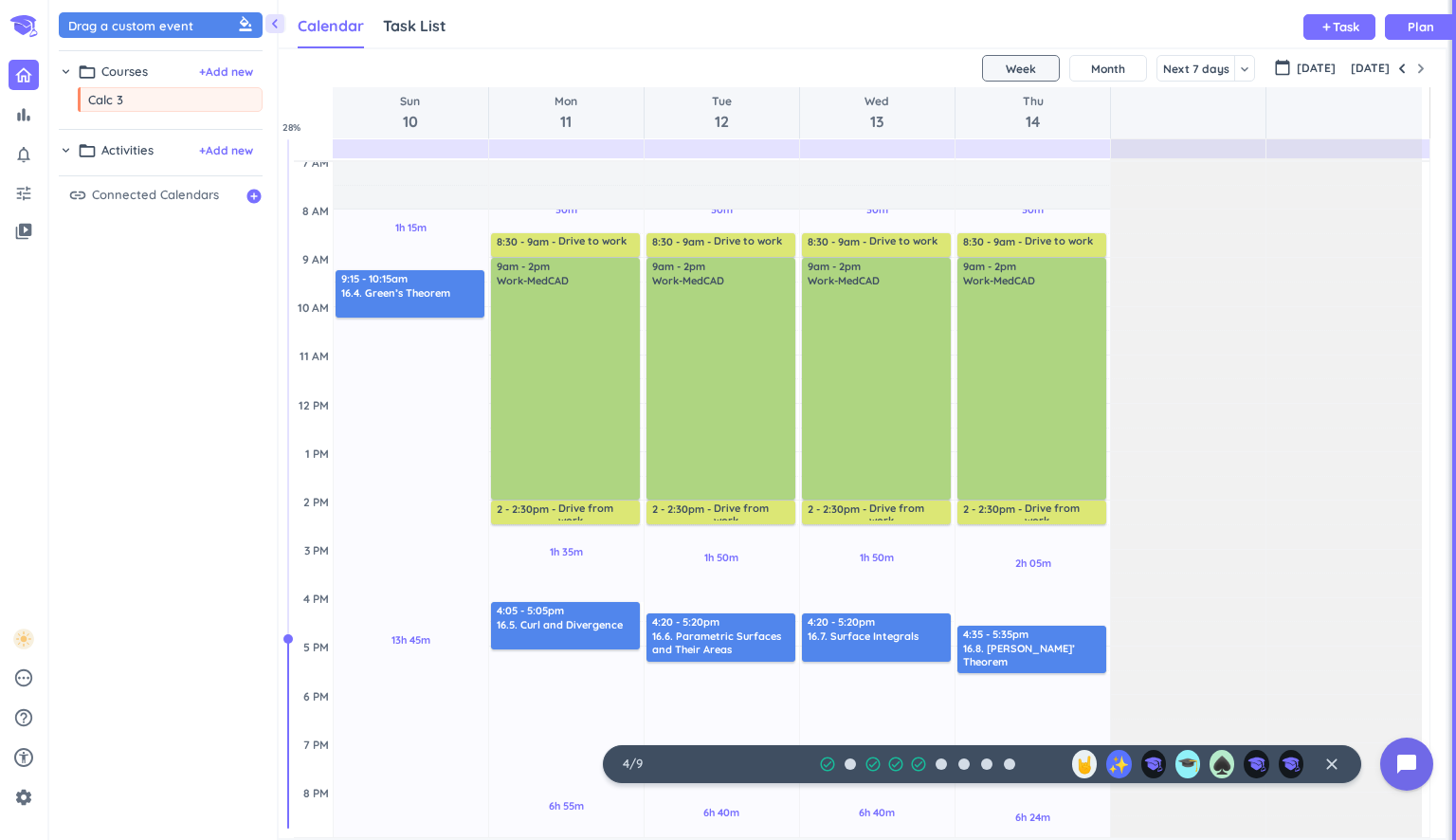 click at bounding box center [877, 634] 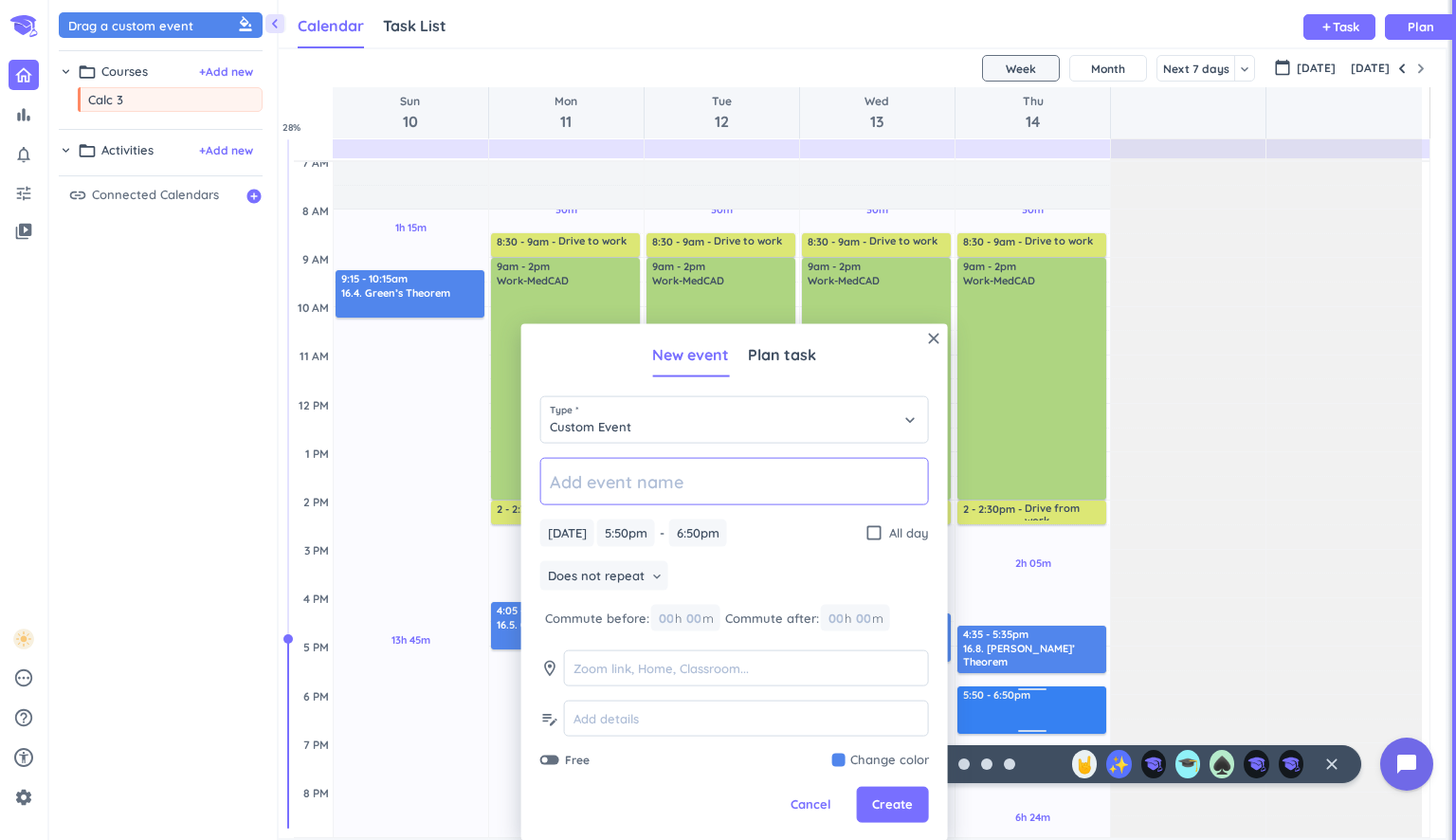 paste on "16.9. The Divergence Theorem" 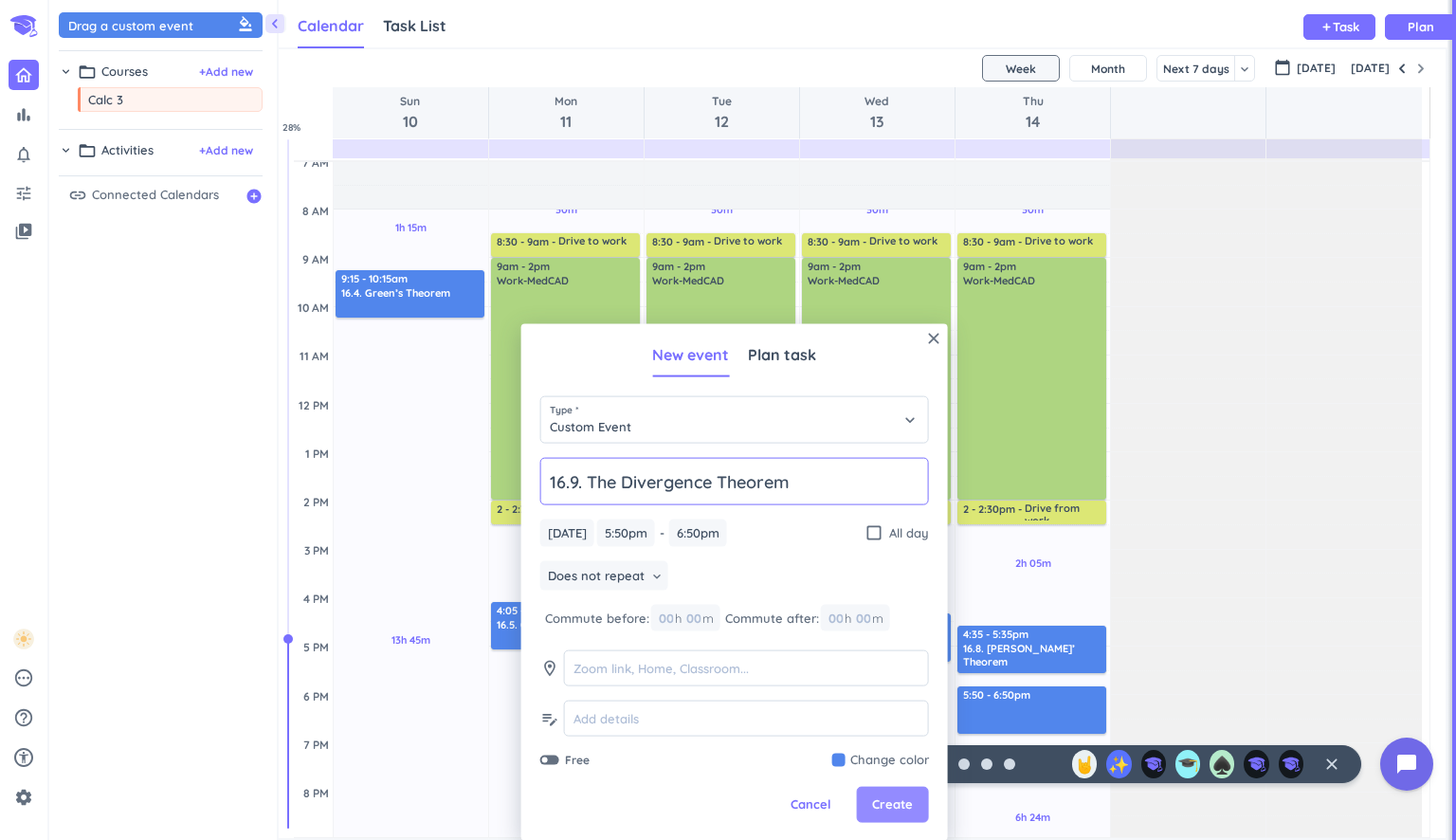 type on "16.9. The Divergence Theorem" 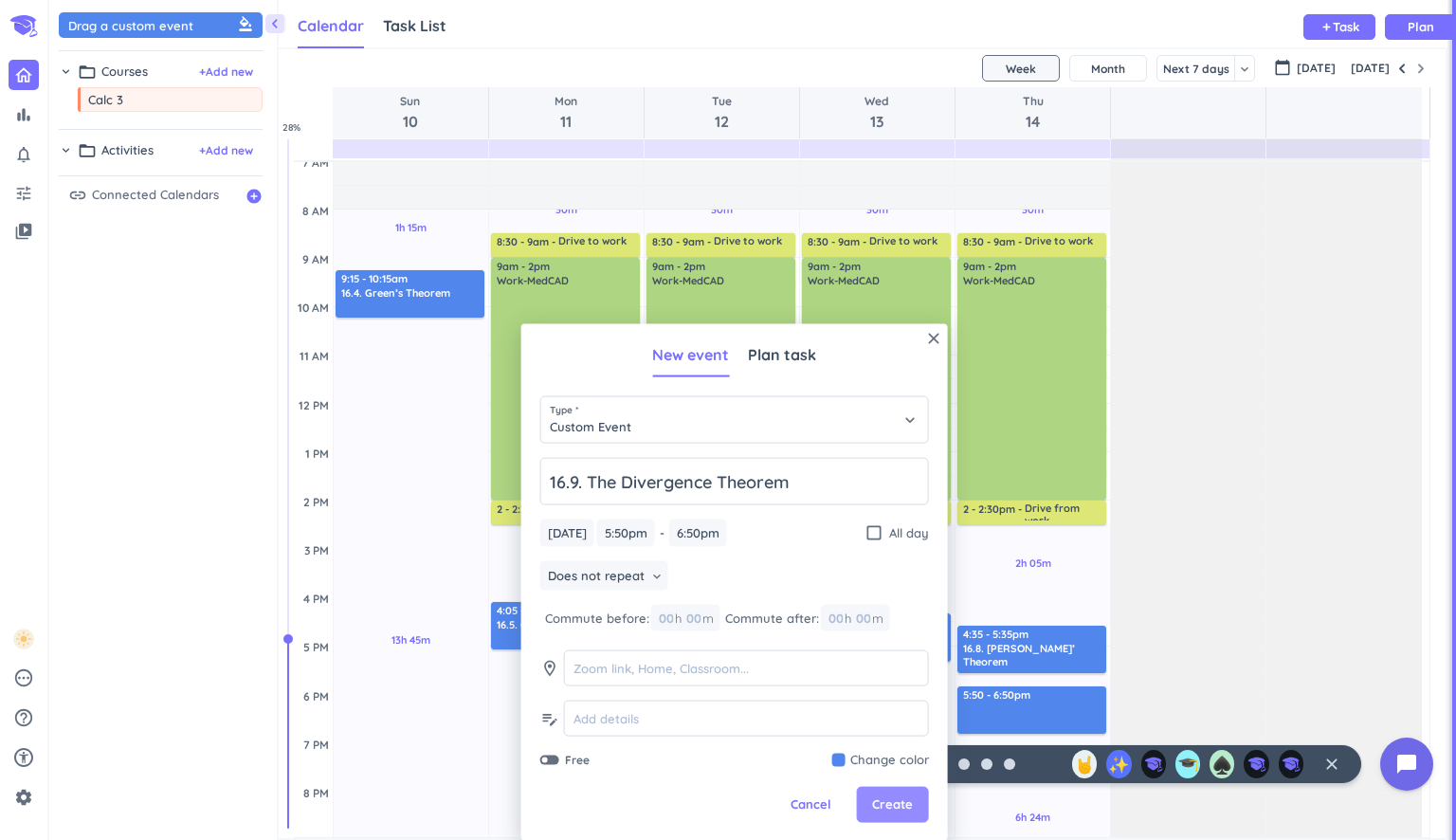 click on "Create" at bounding box center [892, 805] 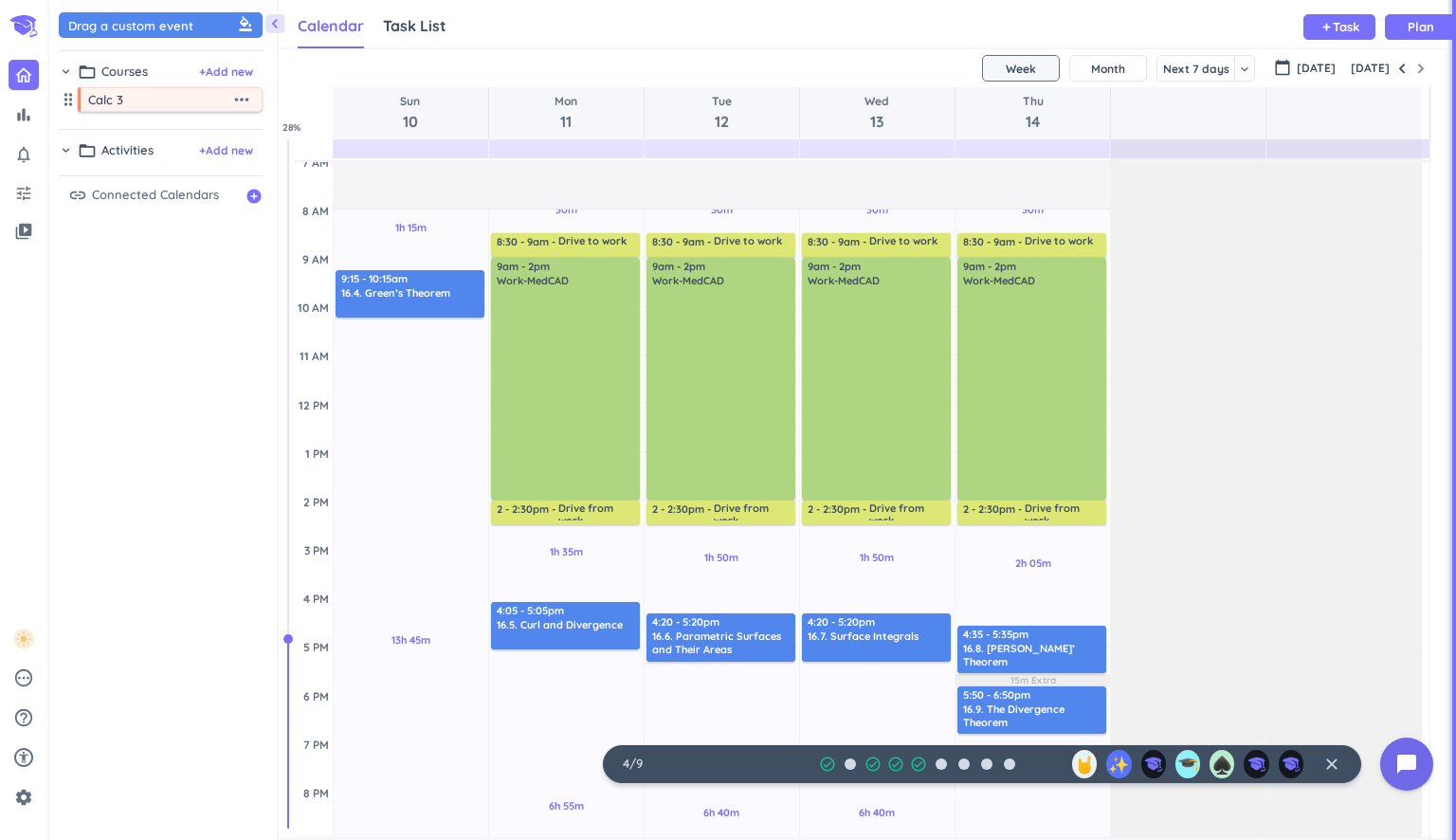 click on "more_horiz" at bounding box center [242, 100] 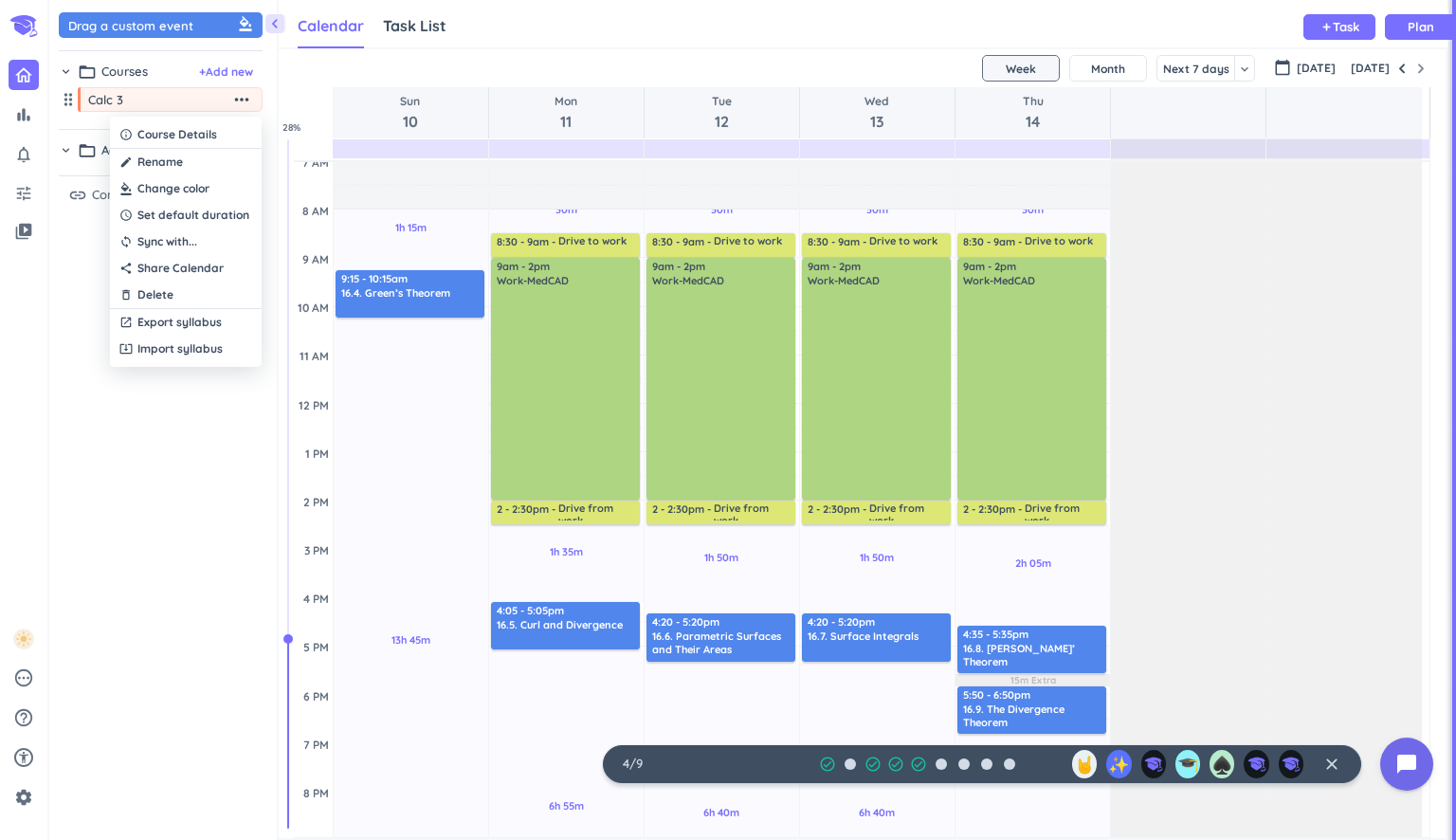 click at bounding box center (728, 420) 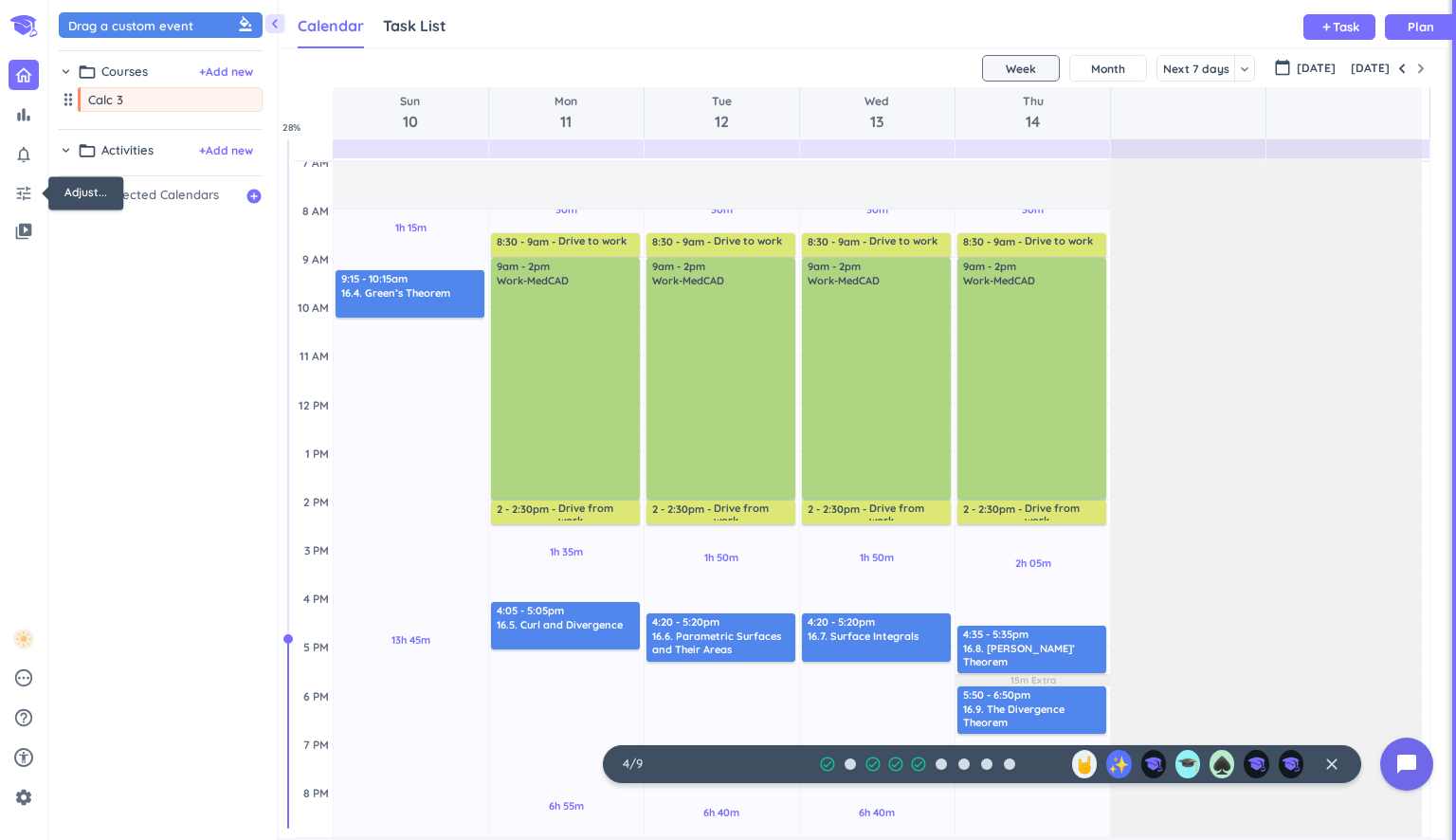 click on "tune" at bounding box center [24, 193] 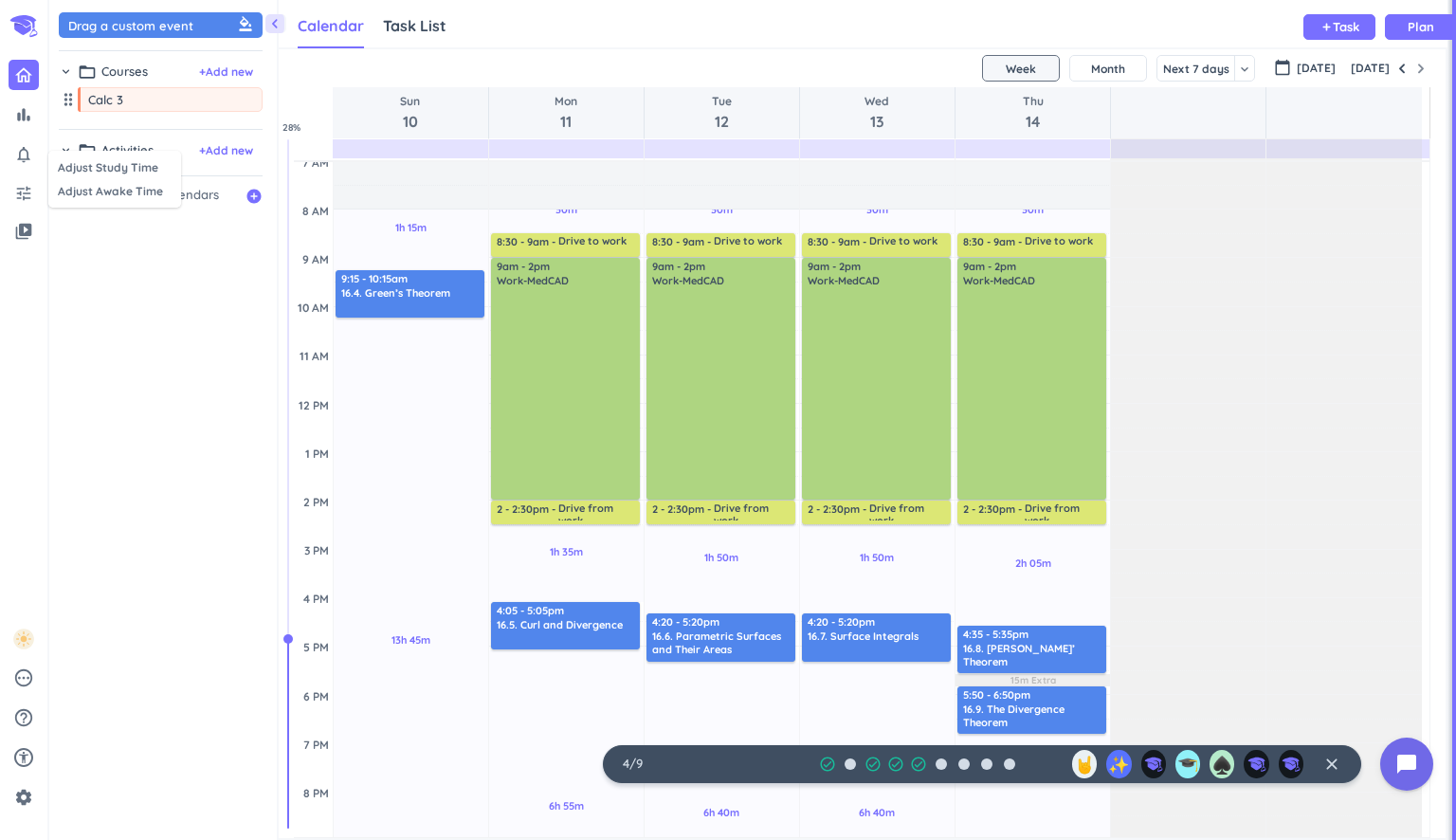 click at bounding box center [728, 420] 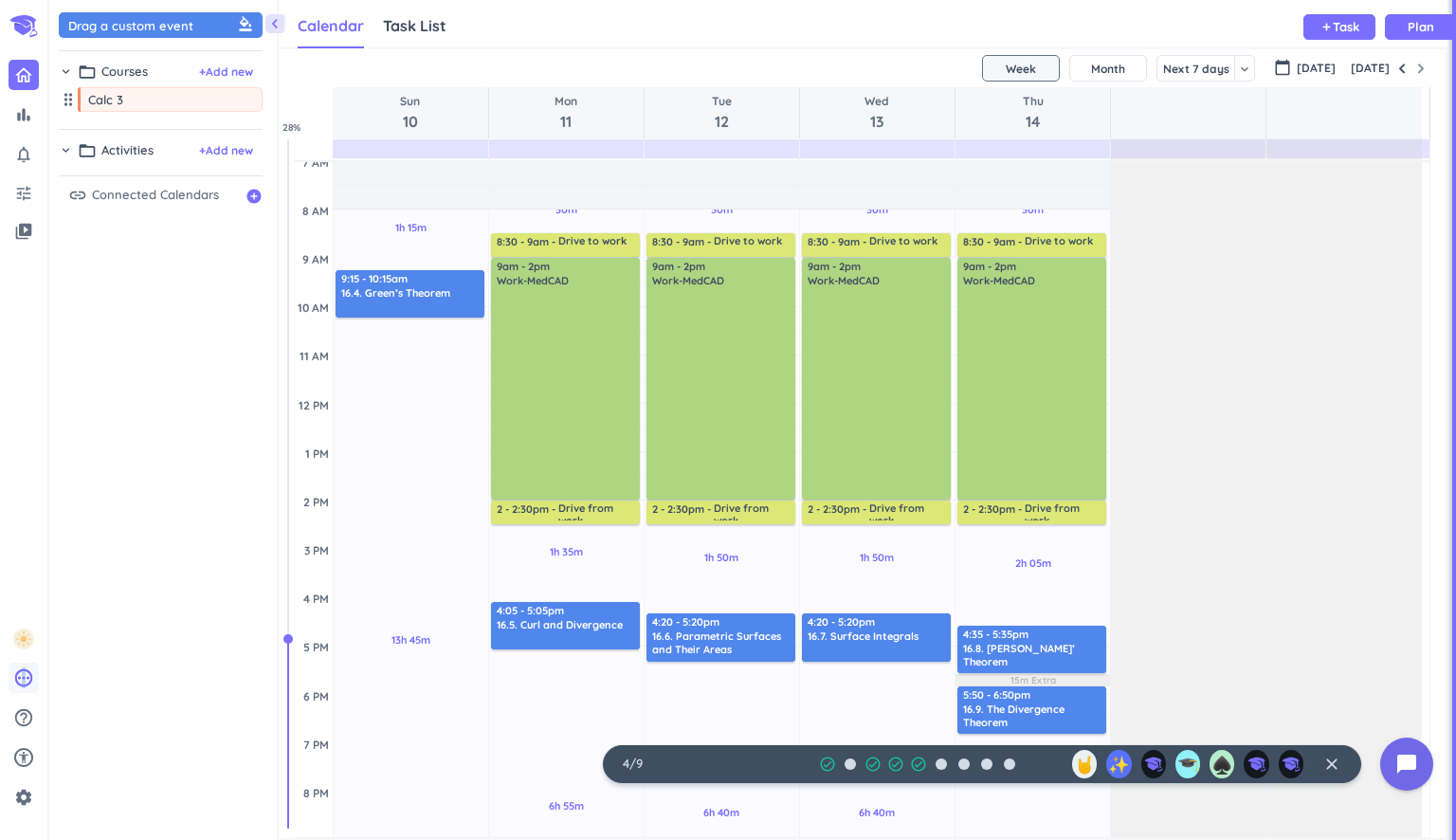 click on "pending" at bounding box center [24, 678] 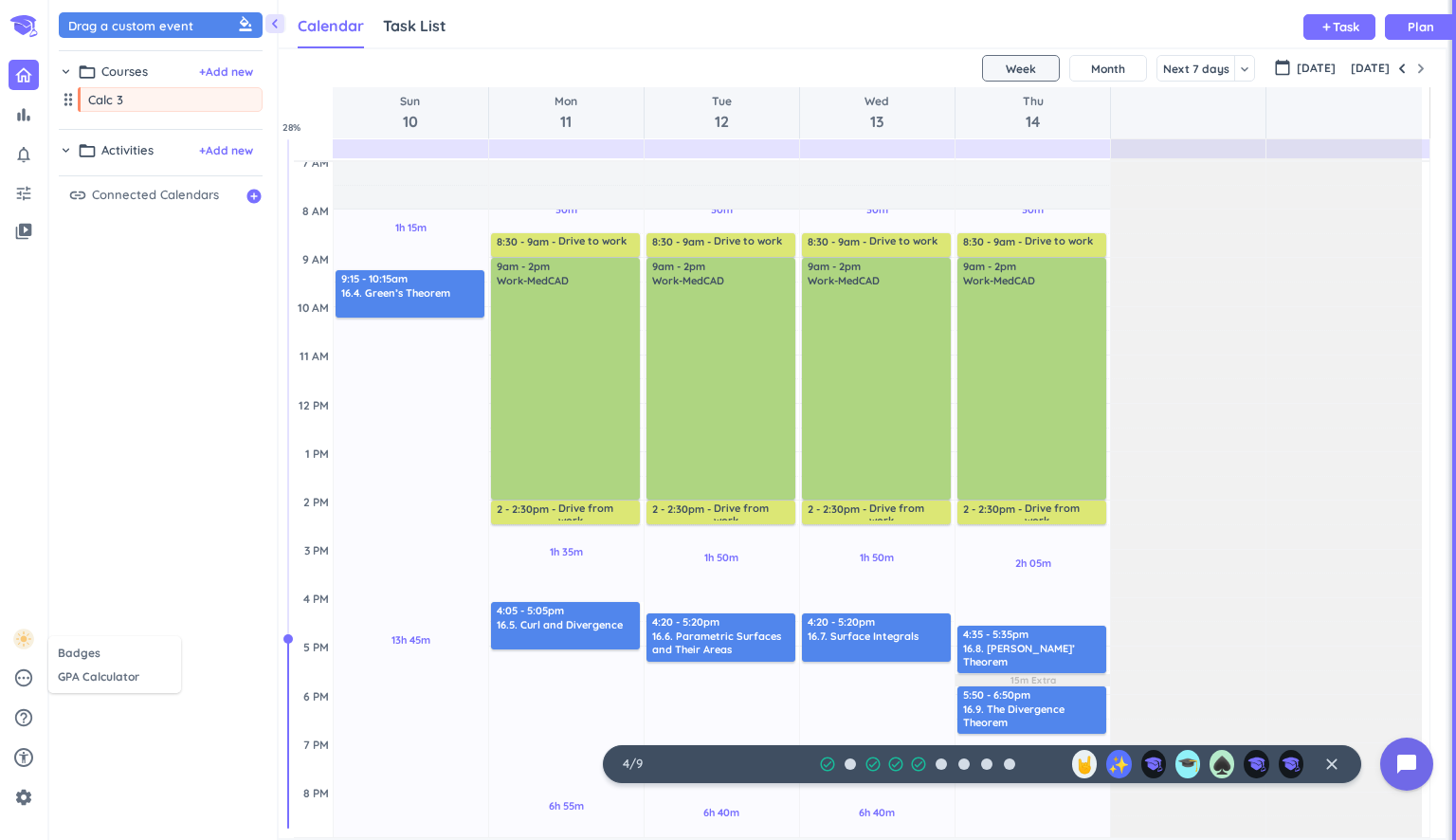 click at bounding box center [728, 420] 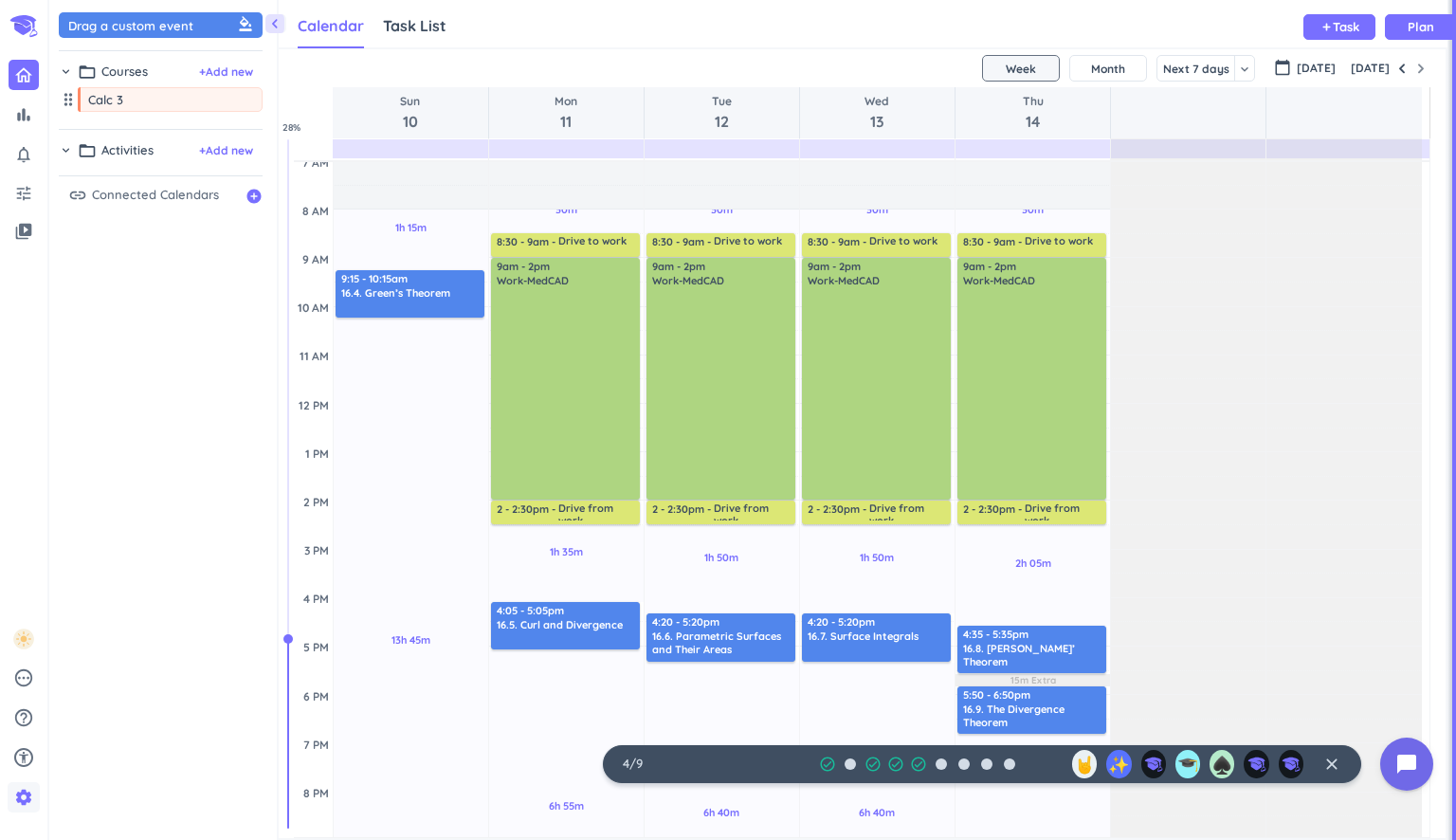 click on "settings" at bounding box center [24, 797] 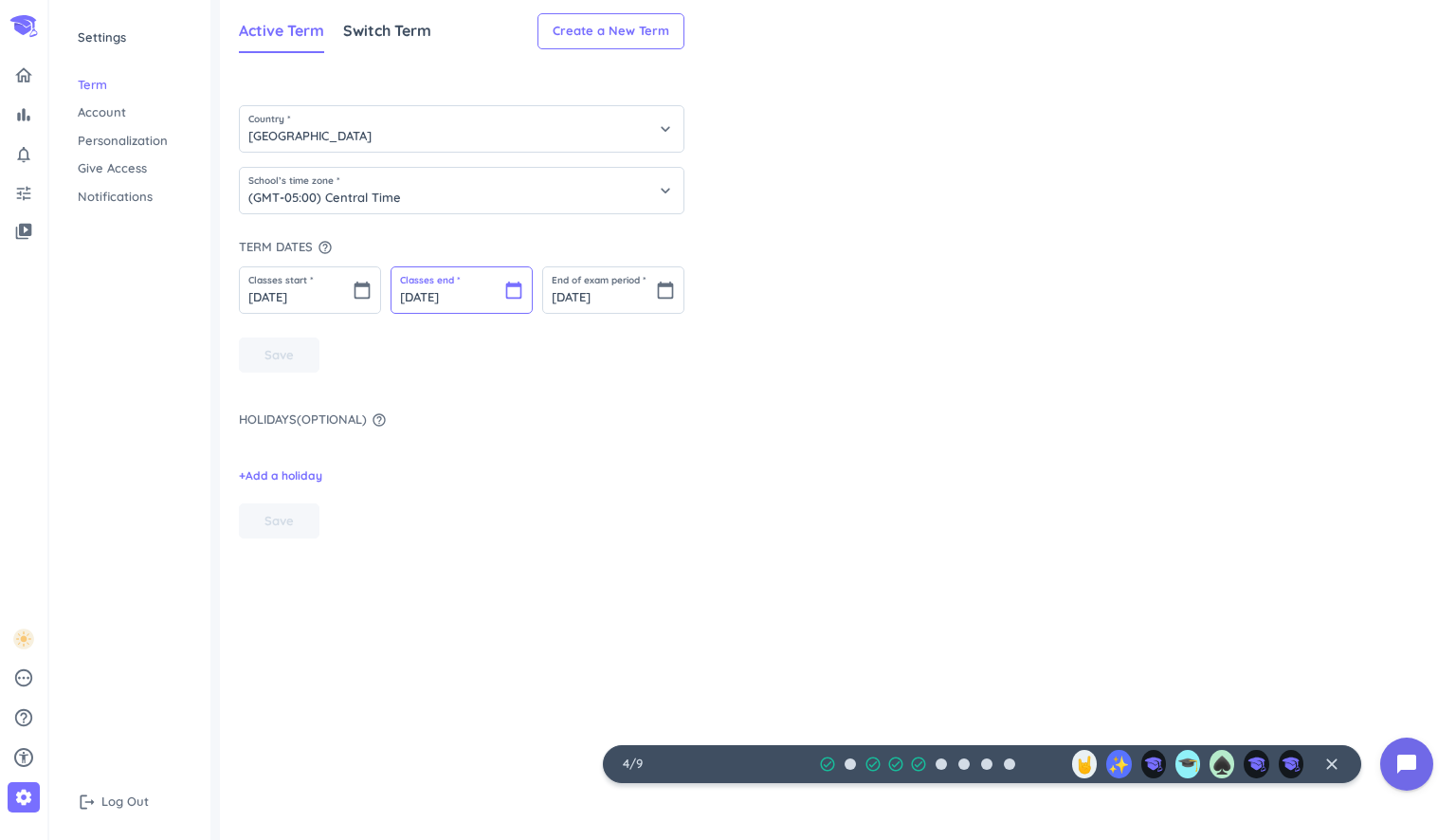 click on "[DATE]" at bounding box center (462, 290) 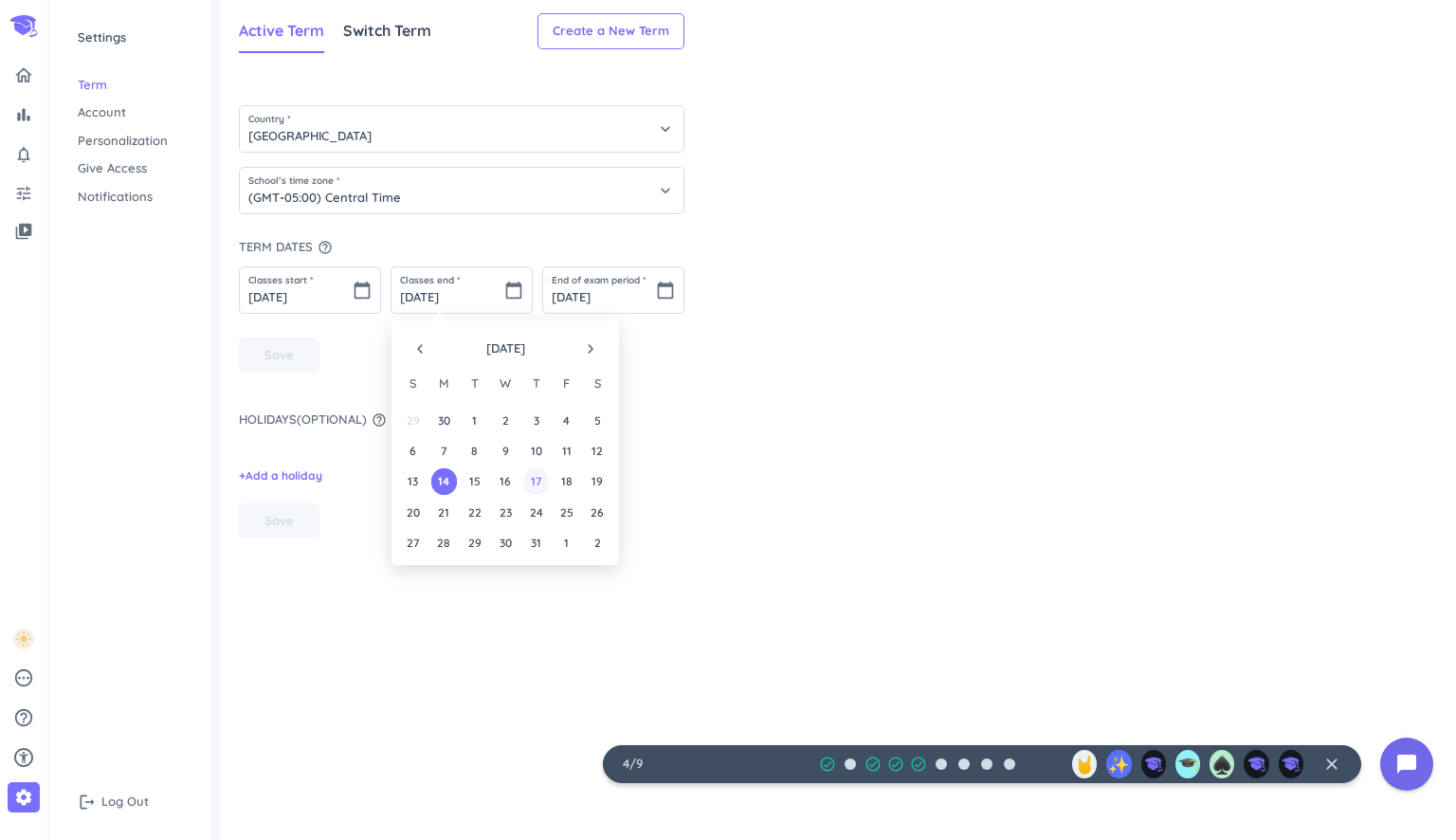 click on "17" at bounding box center (536, 481) 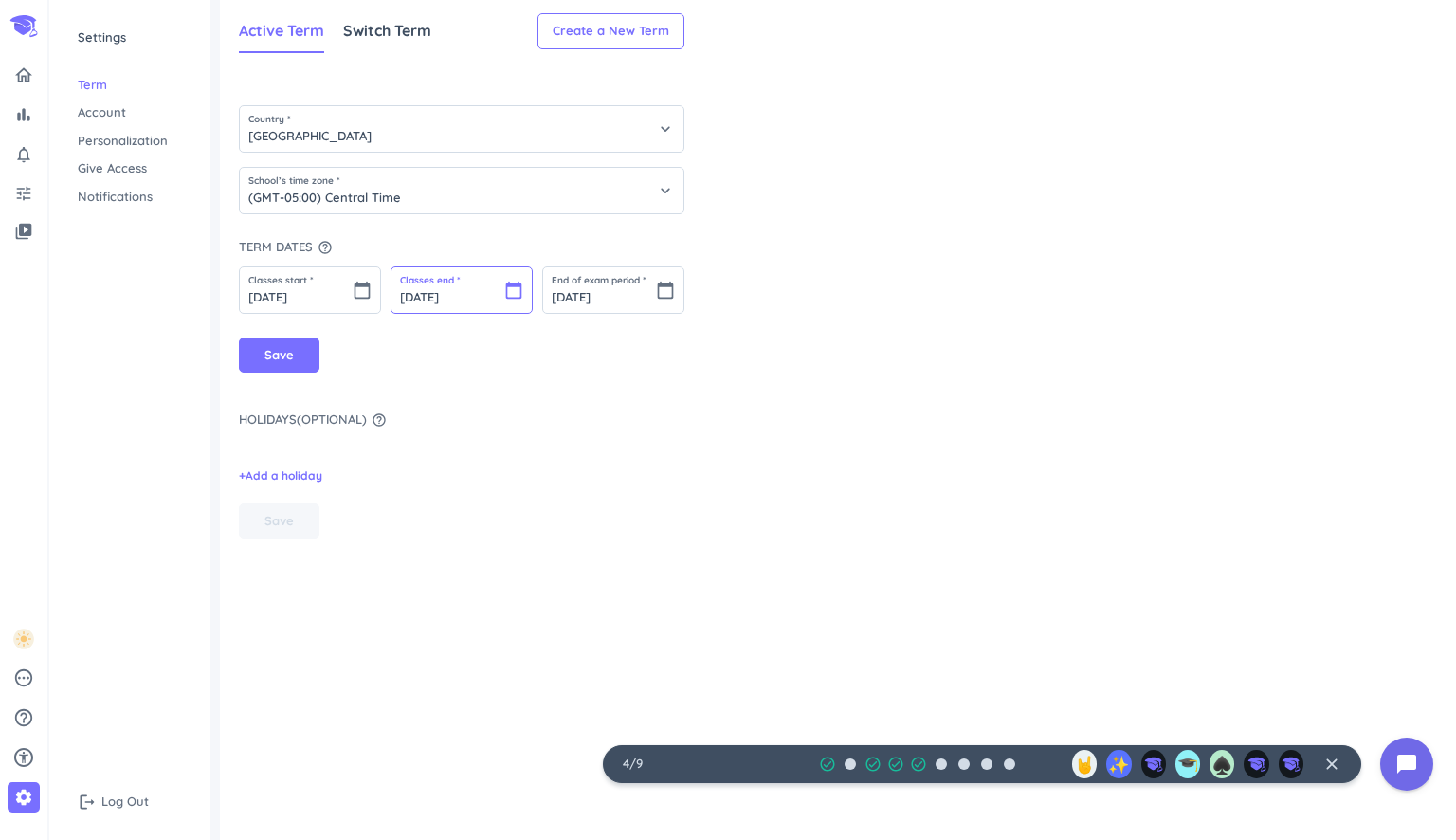 click on "[DATE]" at bounding box center [462, 290] 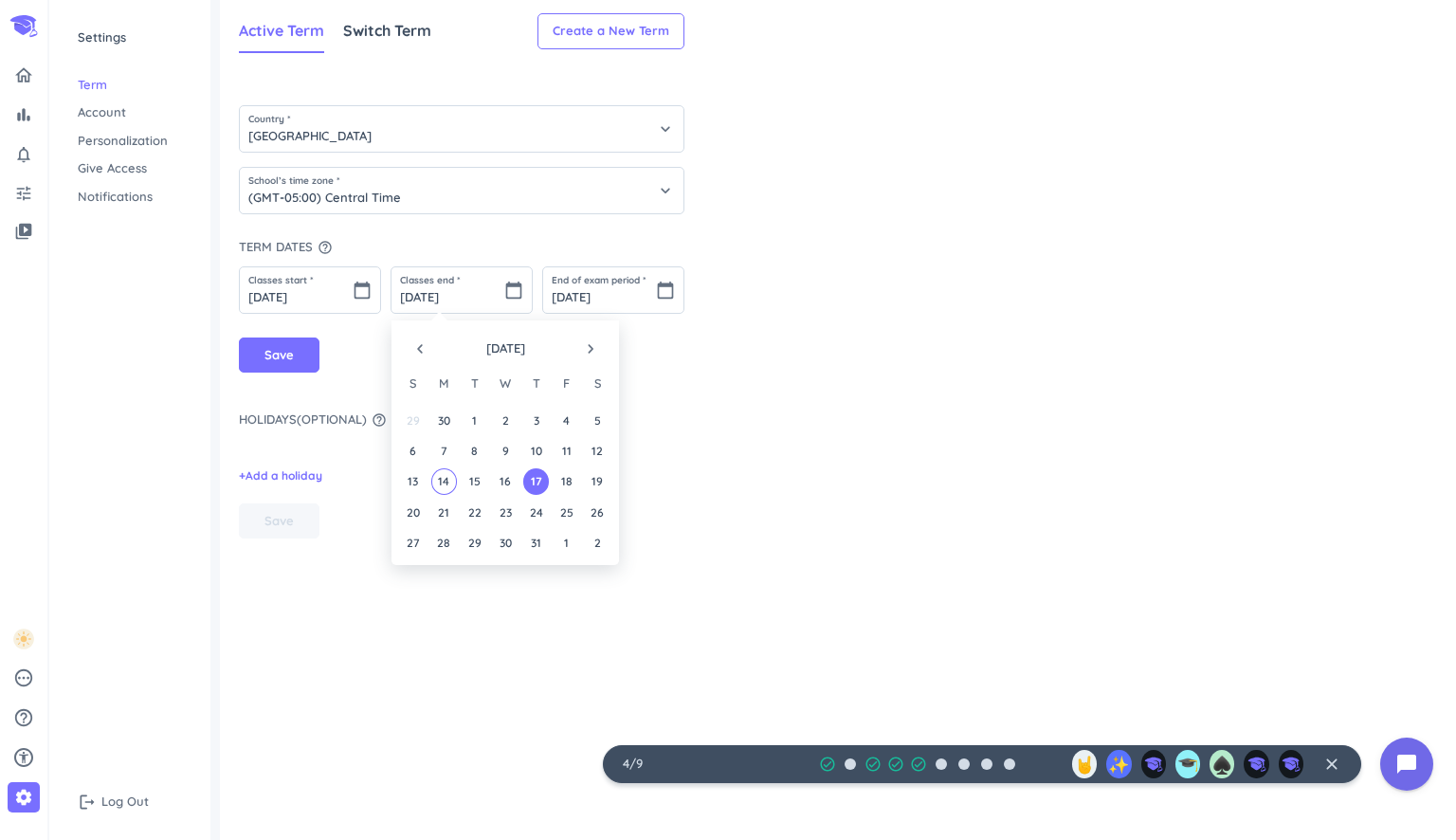 click on "navigate_next" at bounding box center (591, 349) 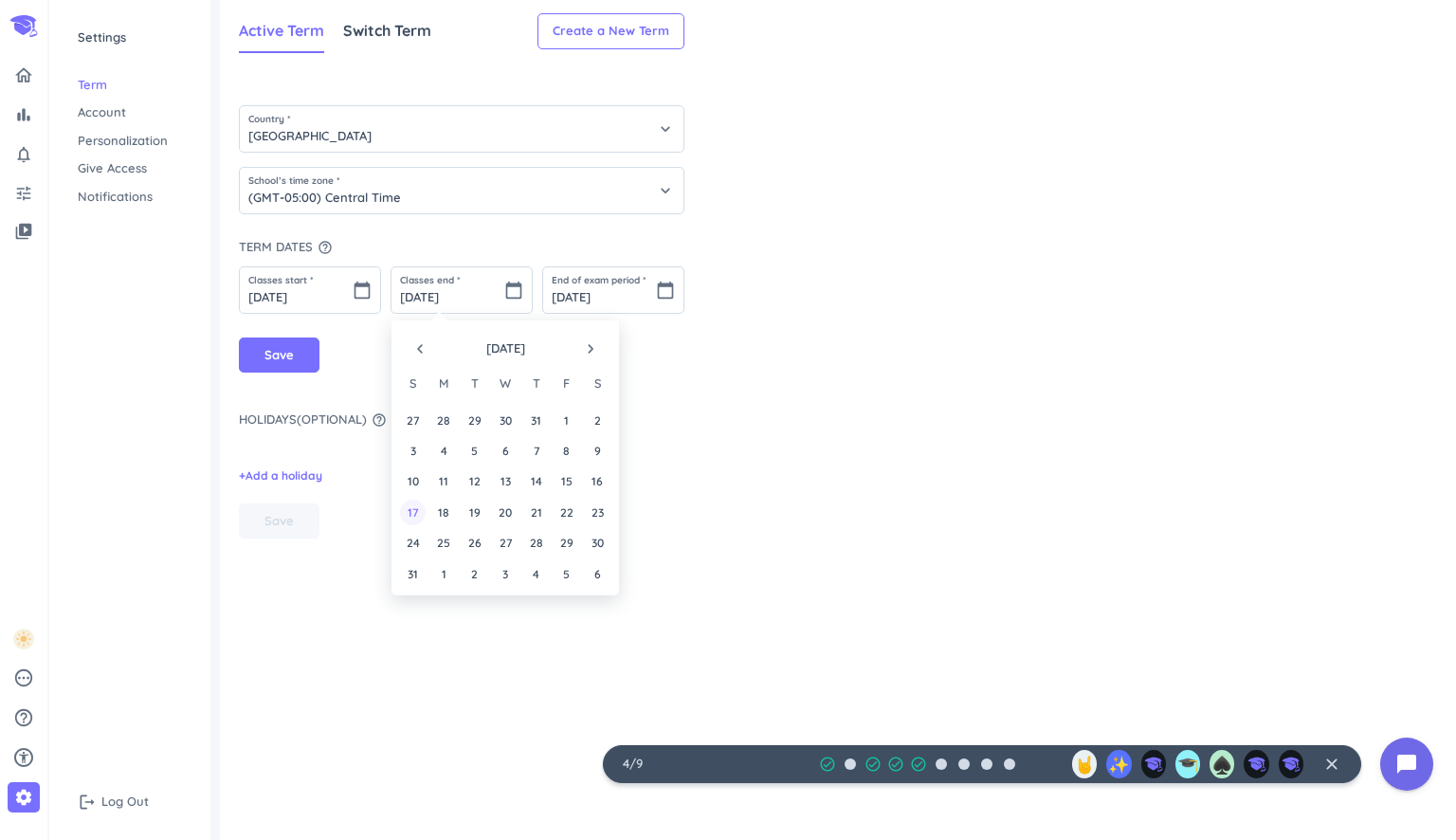 click on "17" at bounding box center (412, 512) 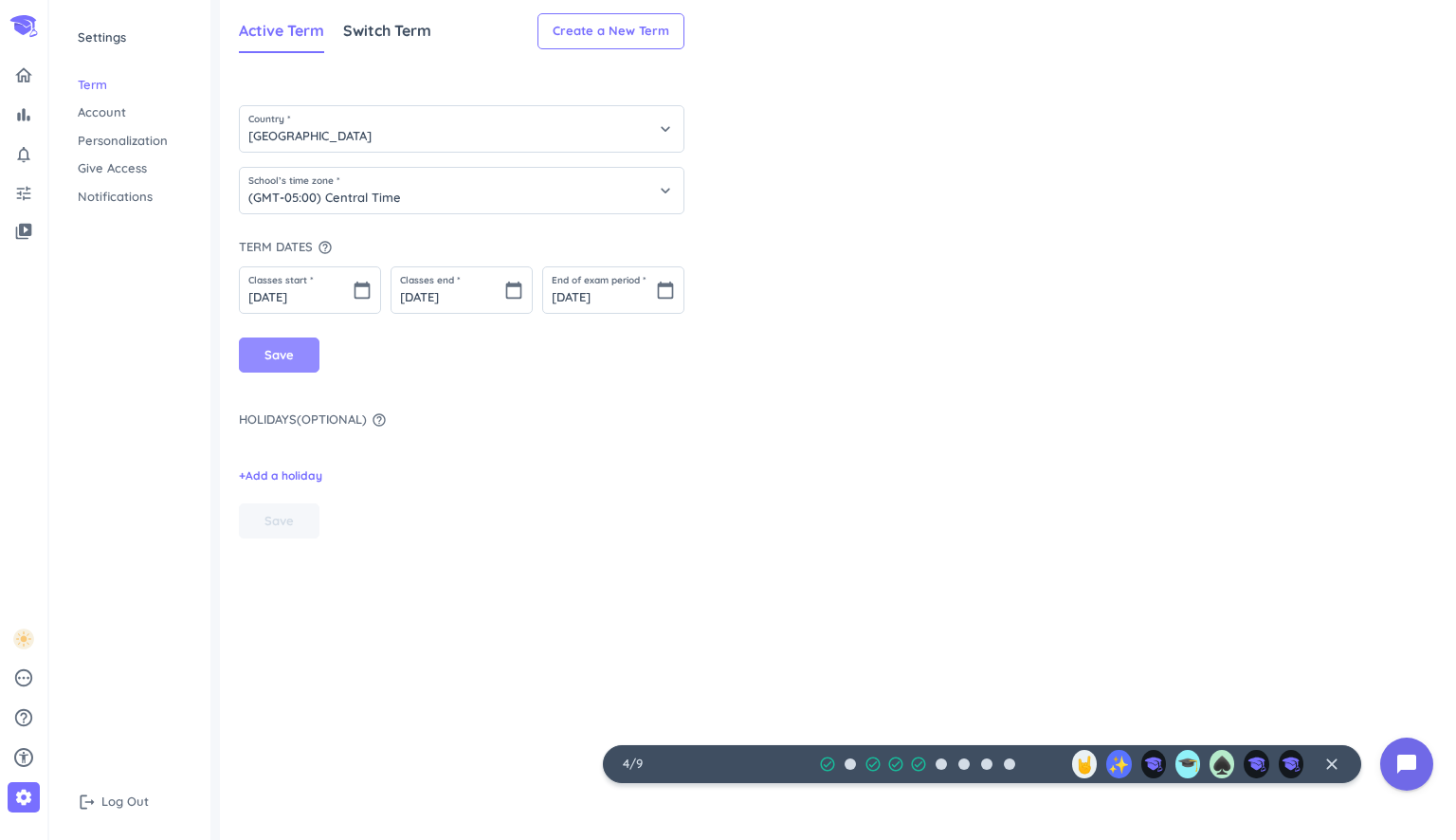click on "Save" at bounding box center (279, 356) 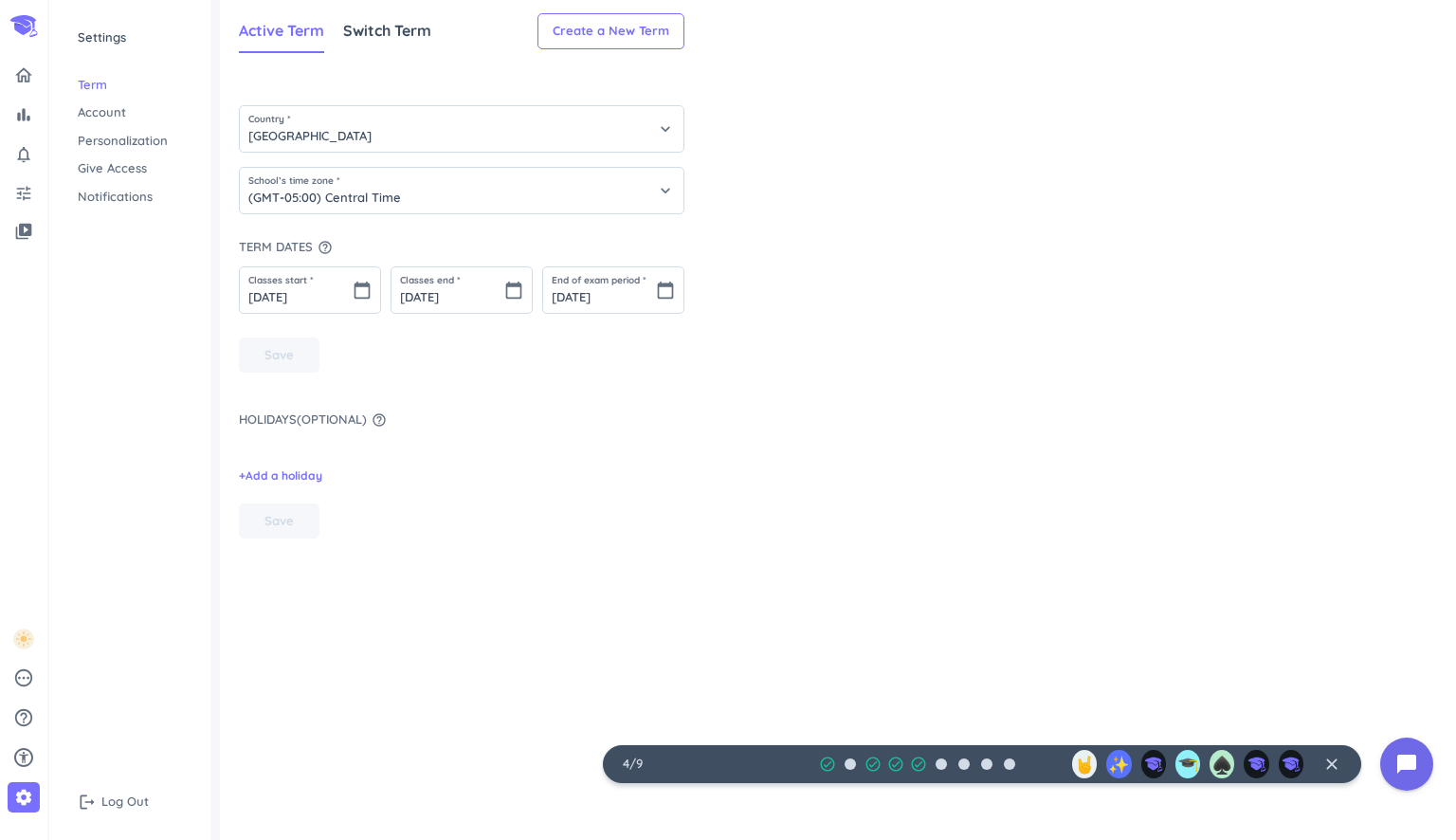 click on "settings" at bounding box center [24, 797] 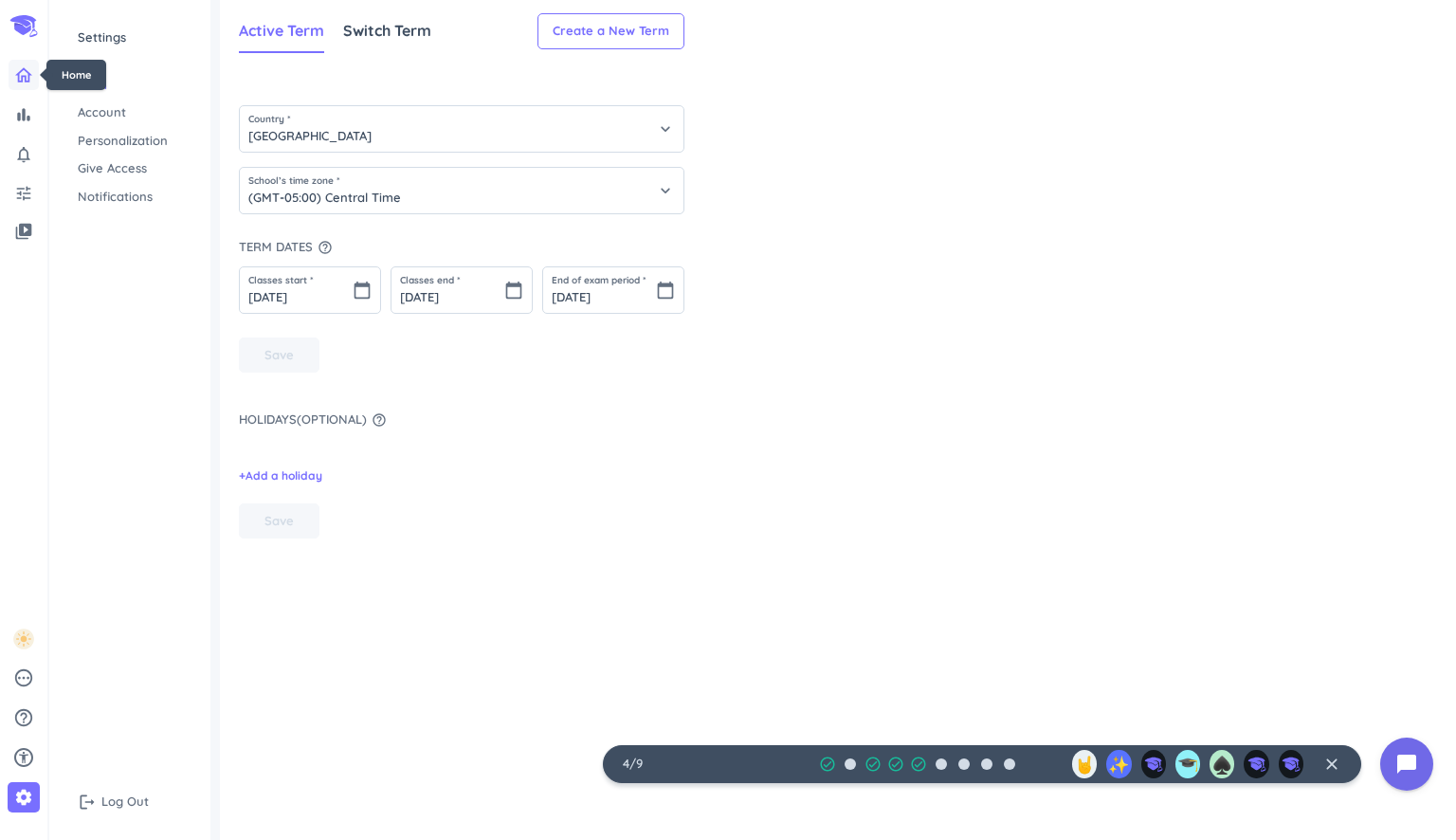 click 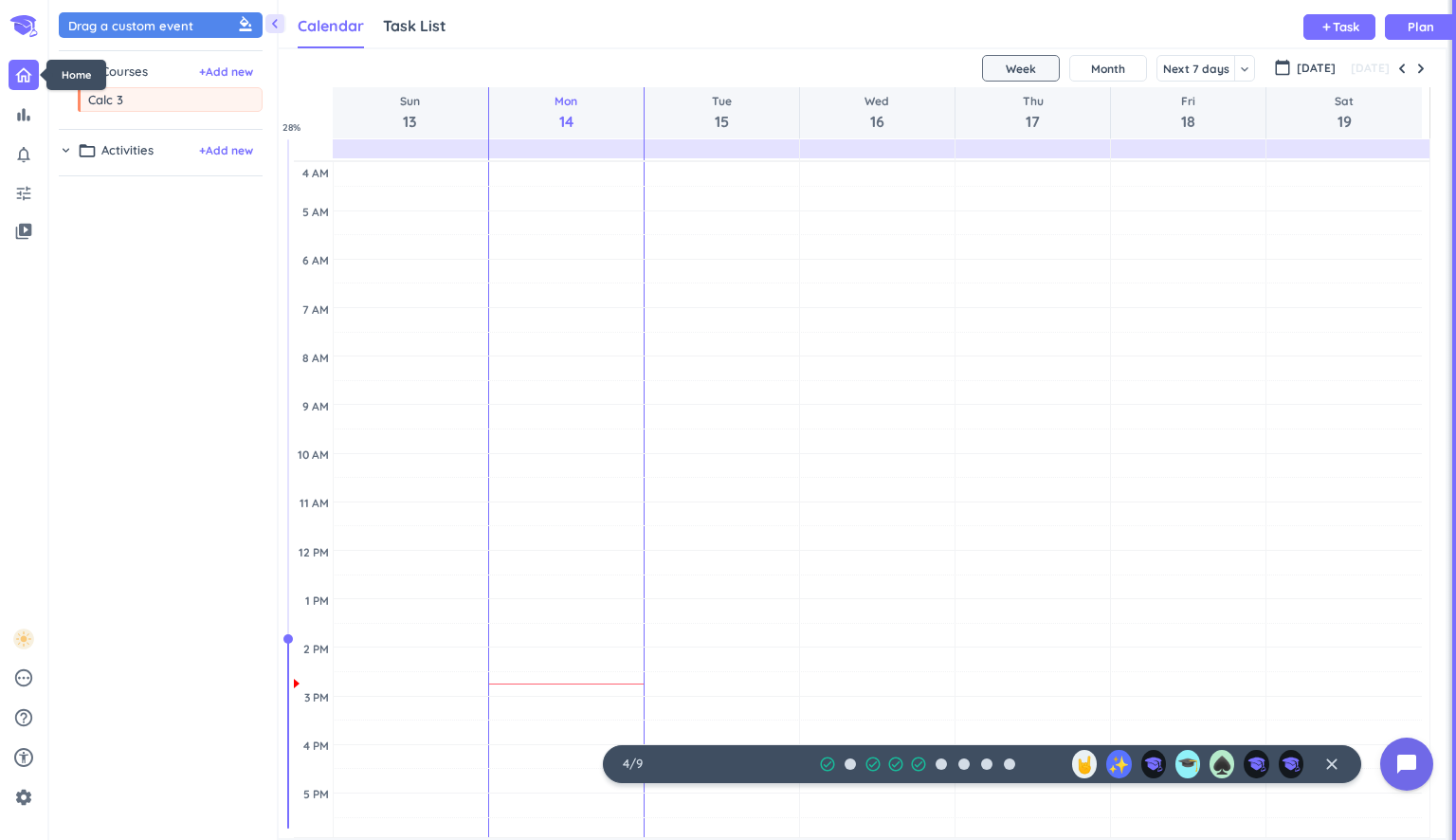 scroll, scrollTop: 8, scrollLeft: 9, axis: both 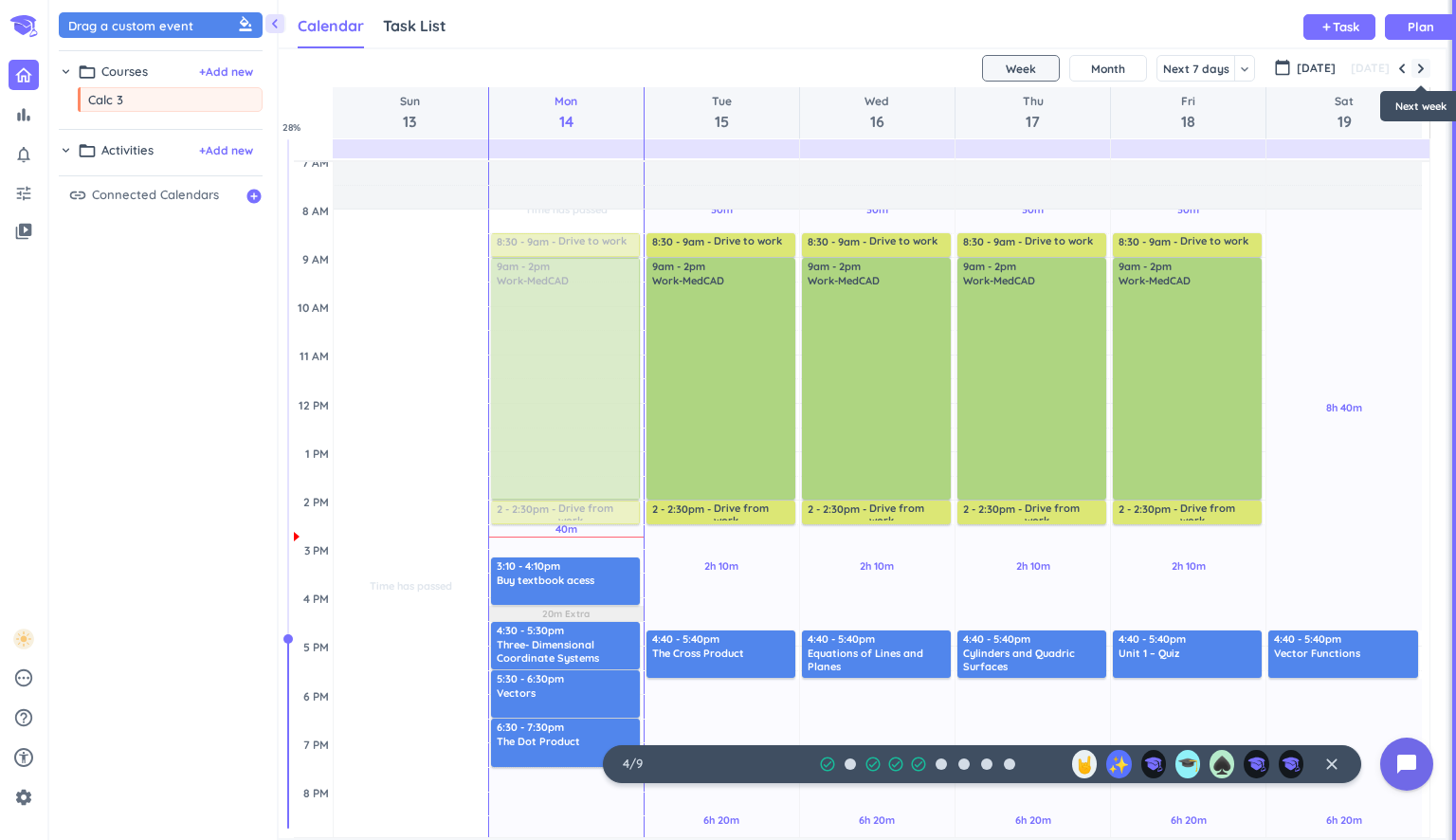 click at bounding box center (1421, 68) 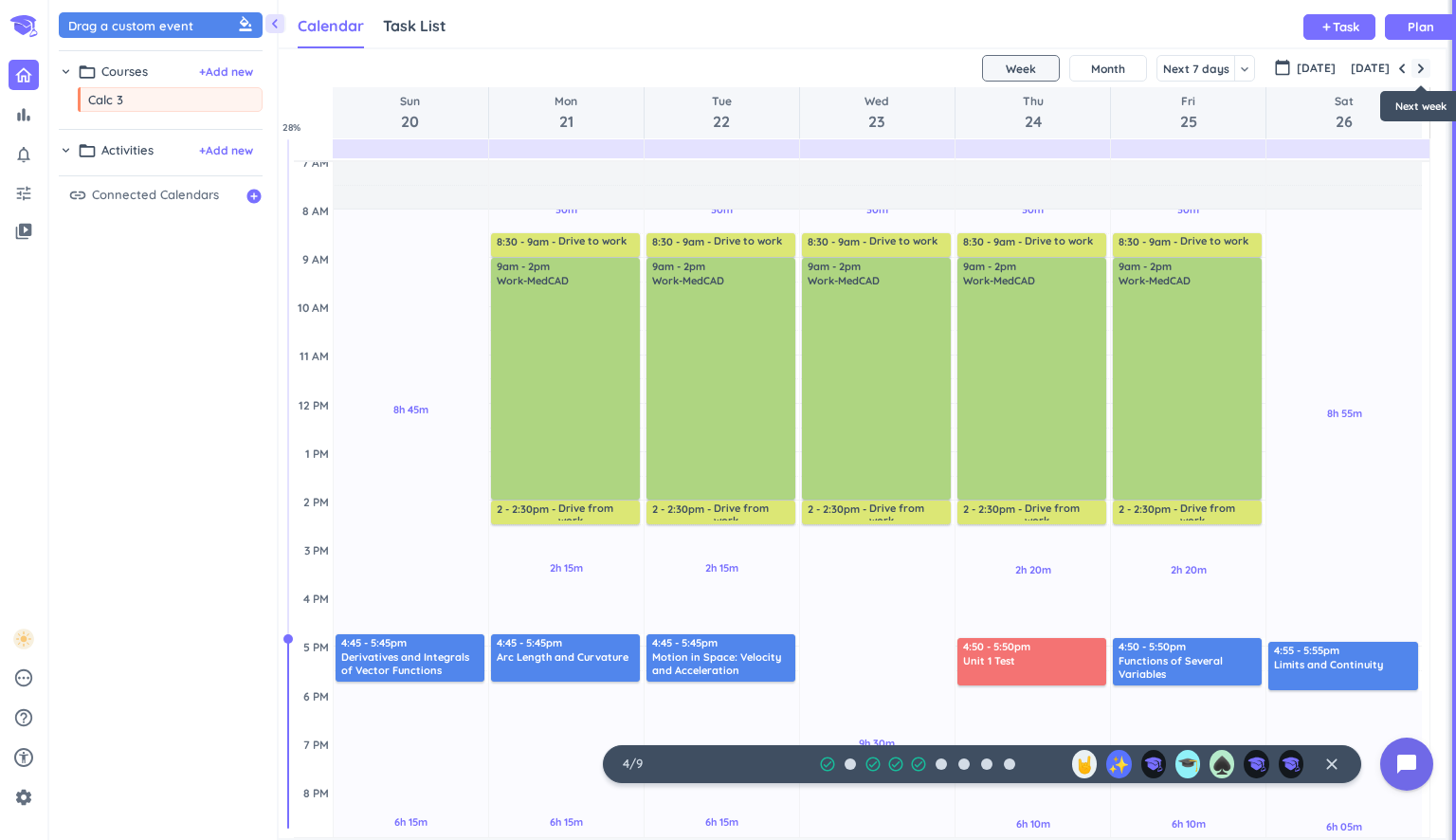 click at bounding box center [1421, 68] 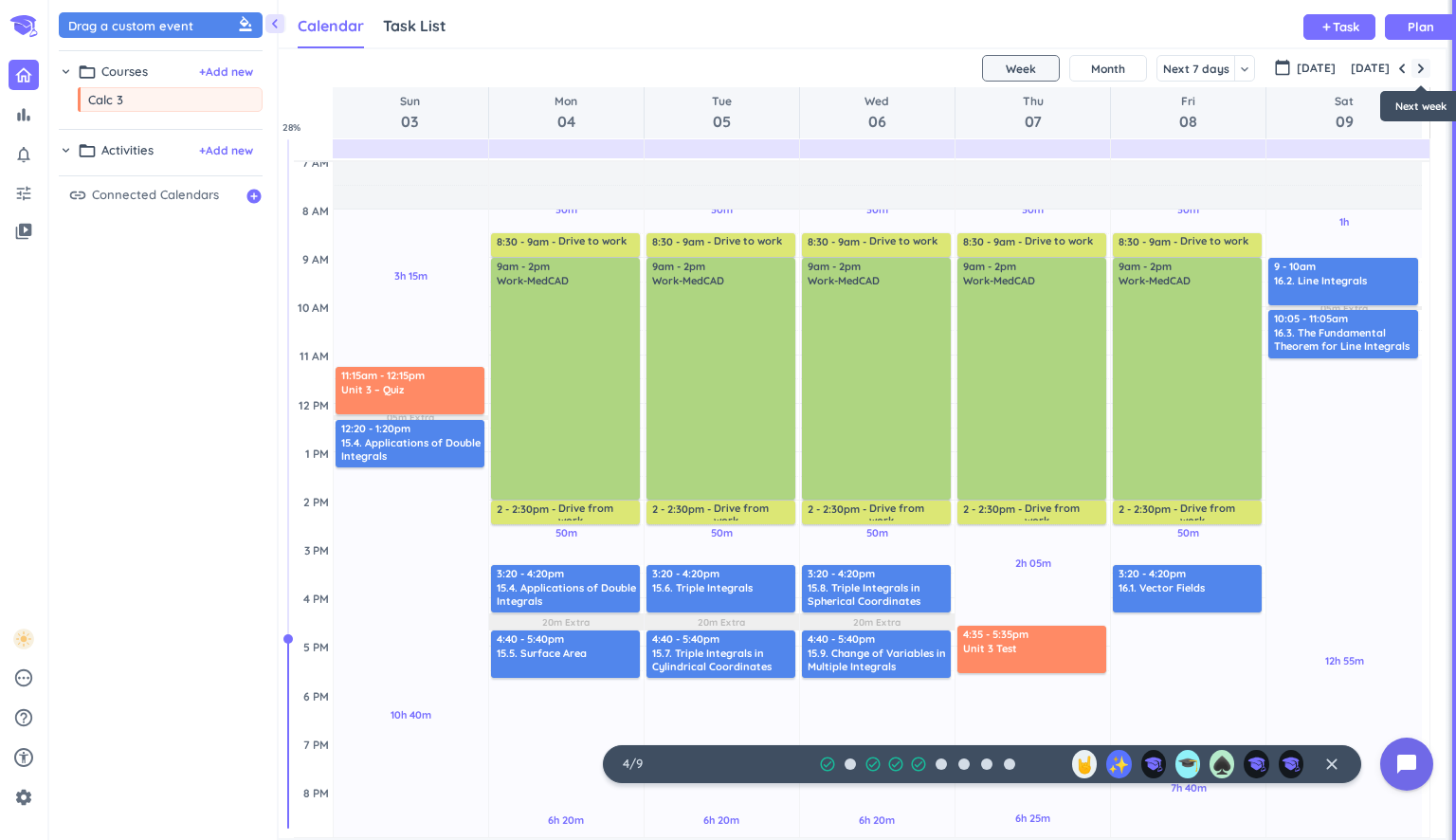 click at bounding box center [1421, 68] 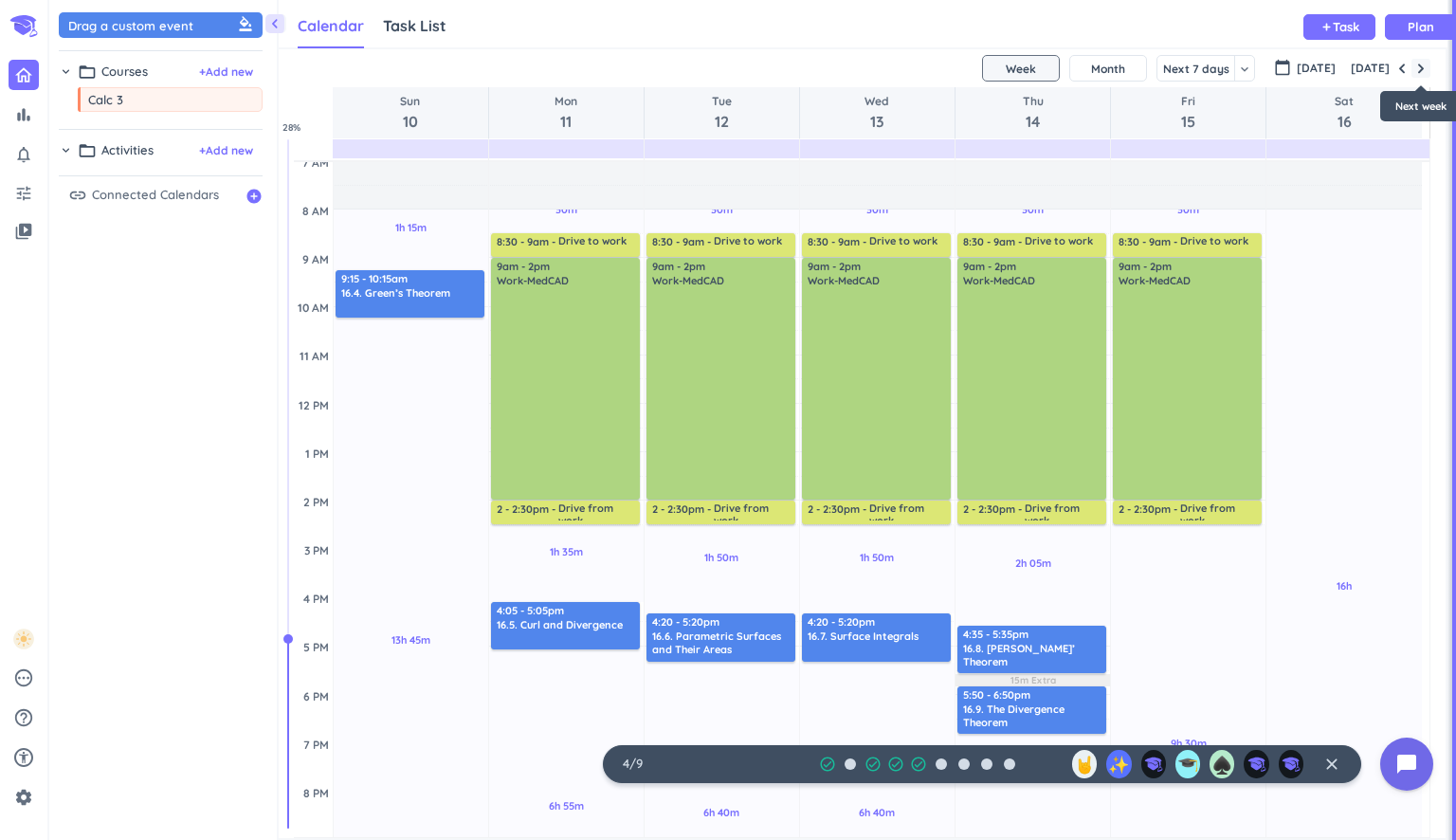 click at bounding box center [1421, 68] 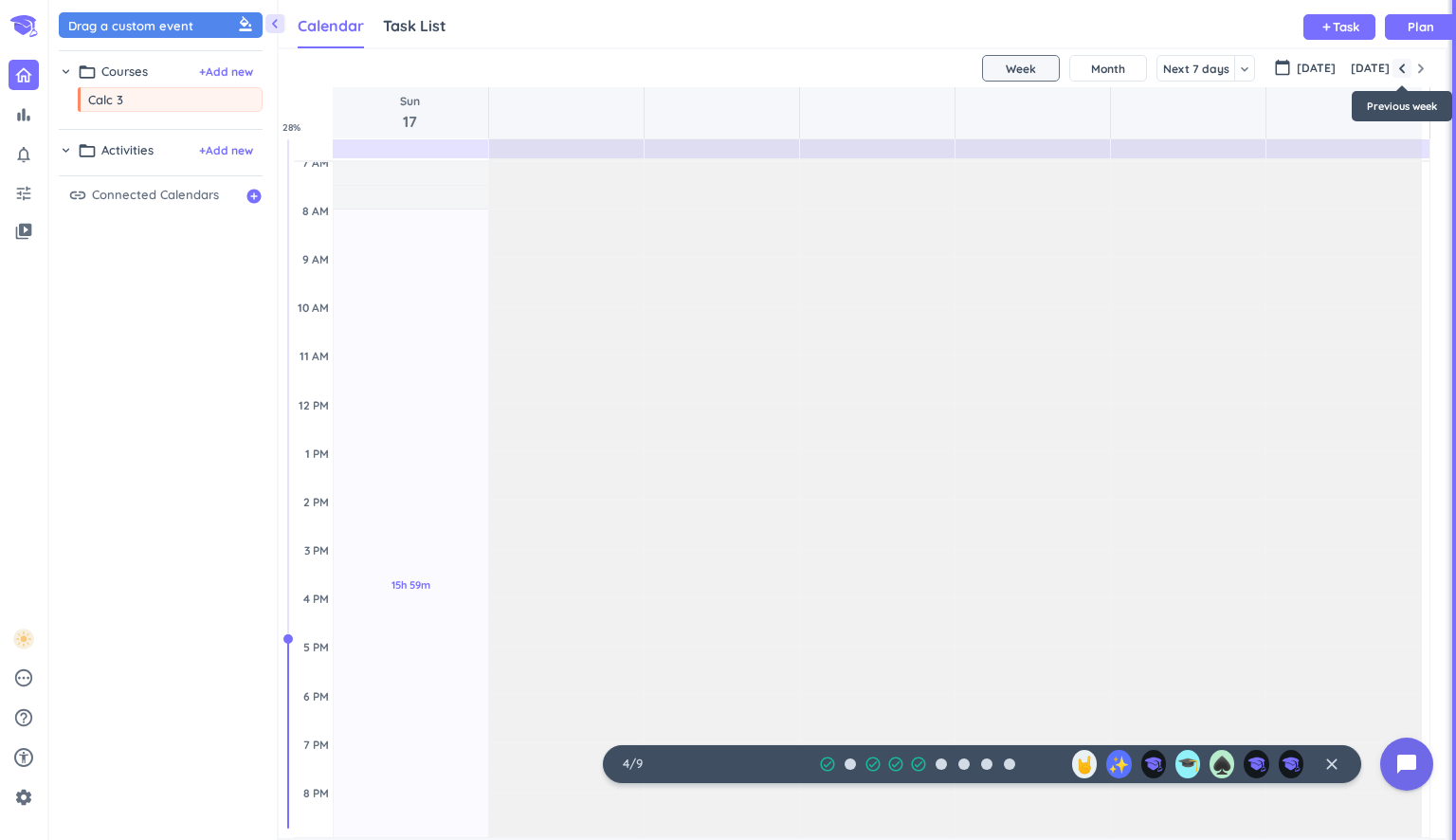click at bounding box center [1402, 68] 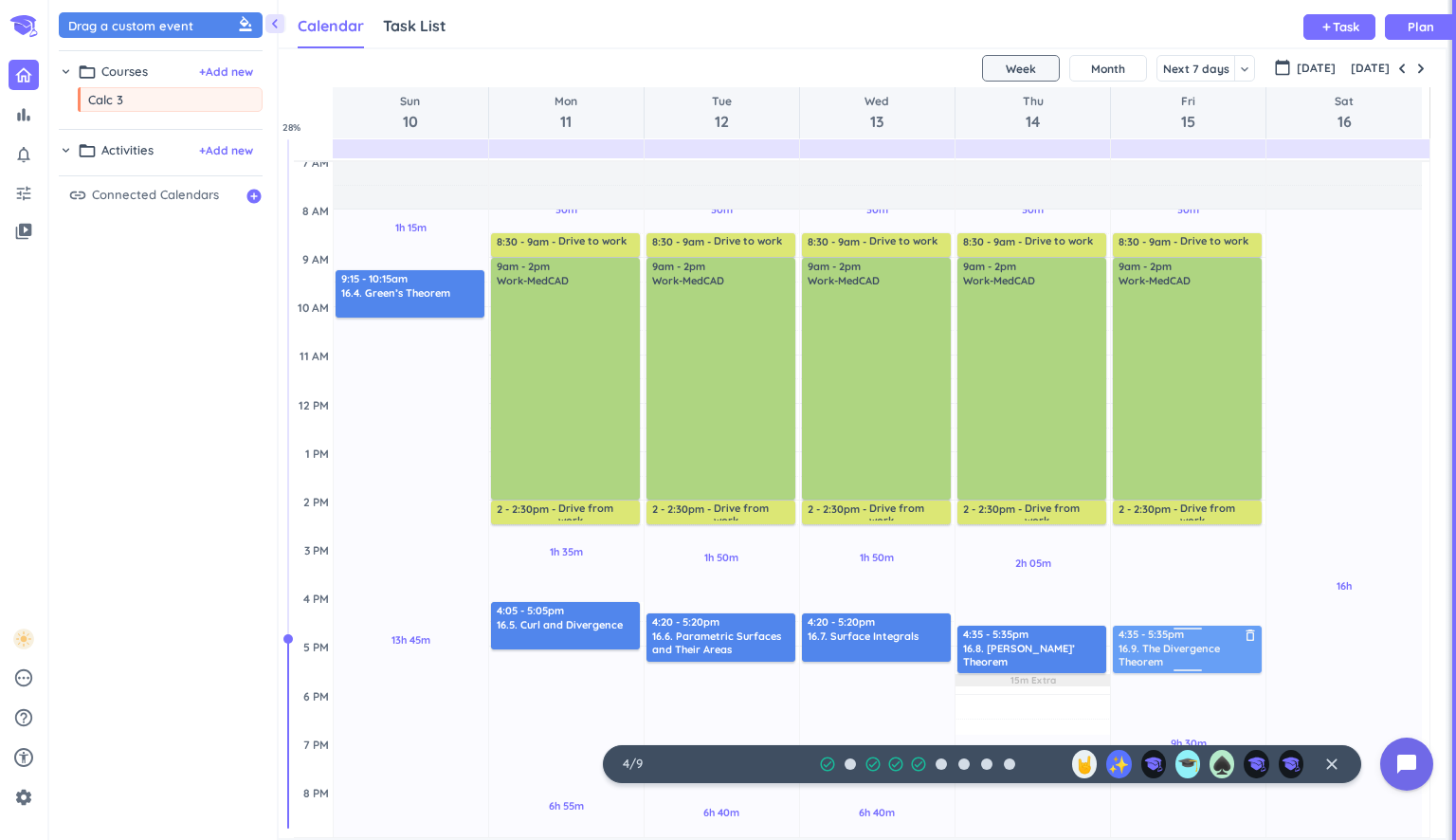 drag, startPoint x: 1013, startPoint y: 705, endPoint x: 1186, endPoint y: 643, distance: 183.77432 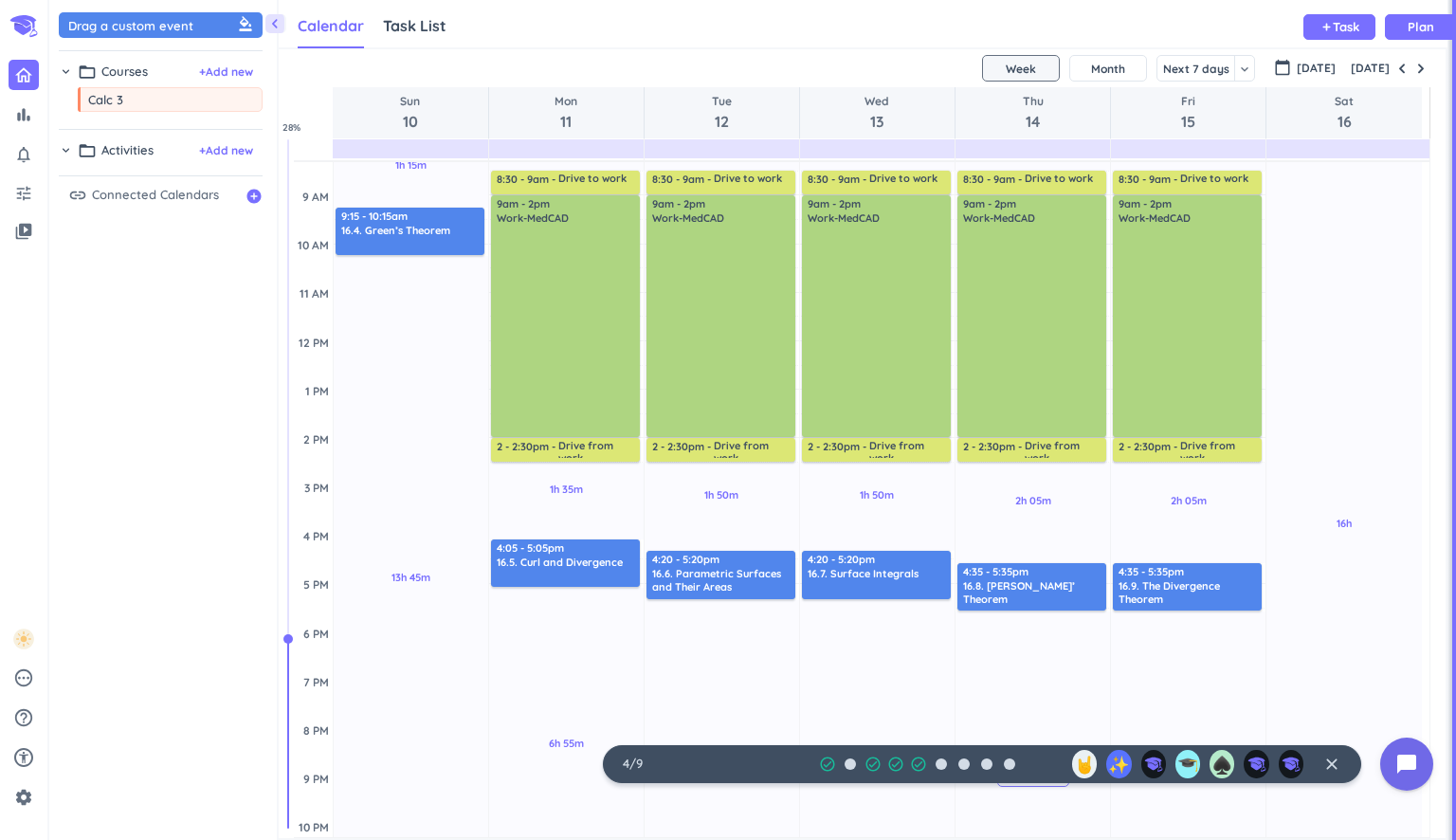 scroll, scrollTop: 242, scrollLeft: 0, axis: vertical 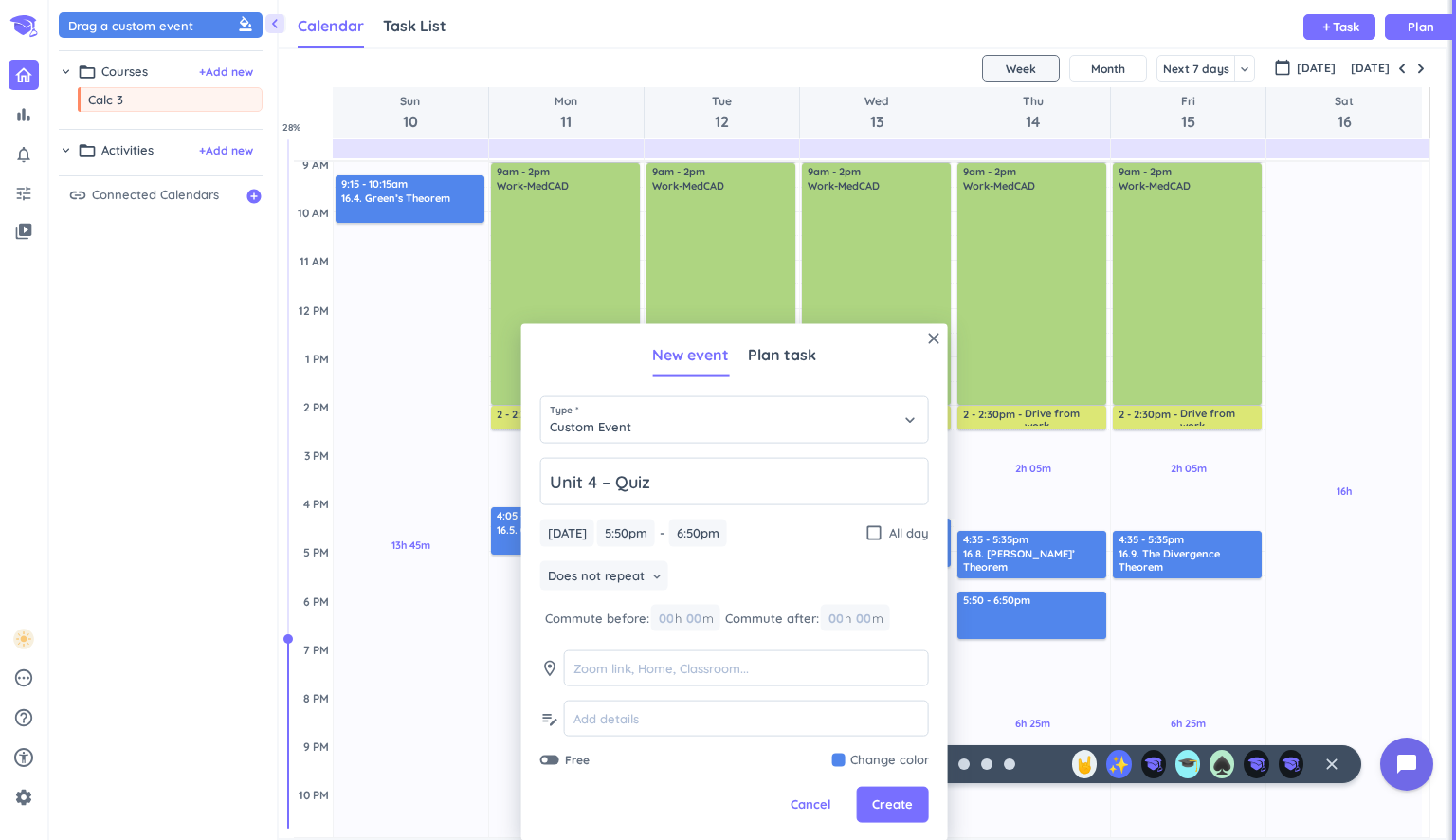 type on "Unit 4 – Quiz" 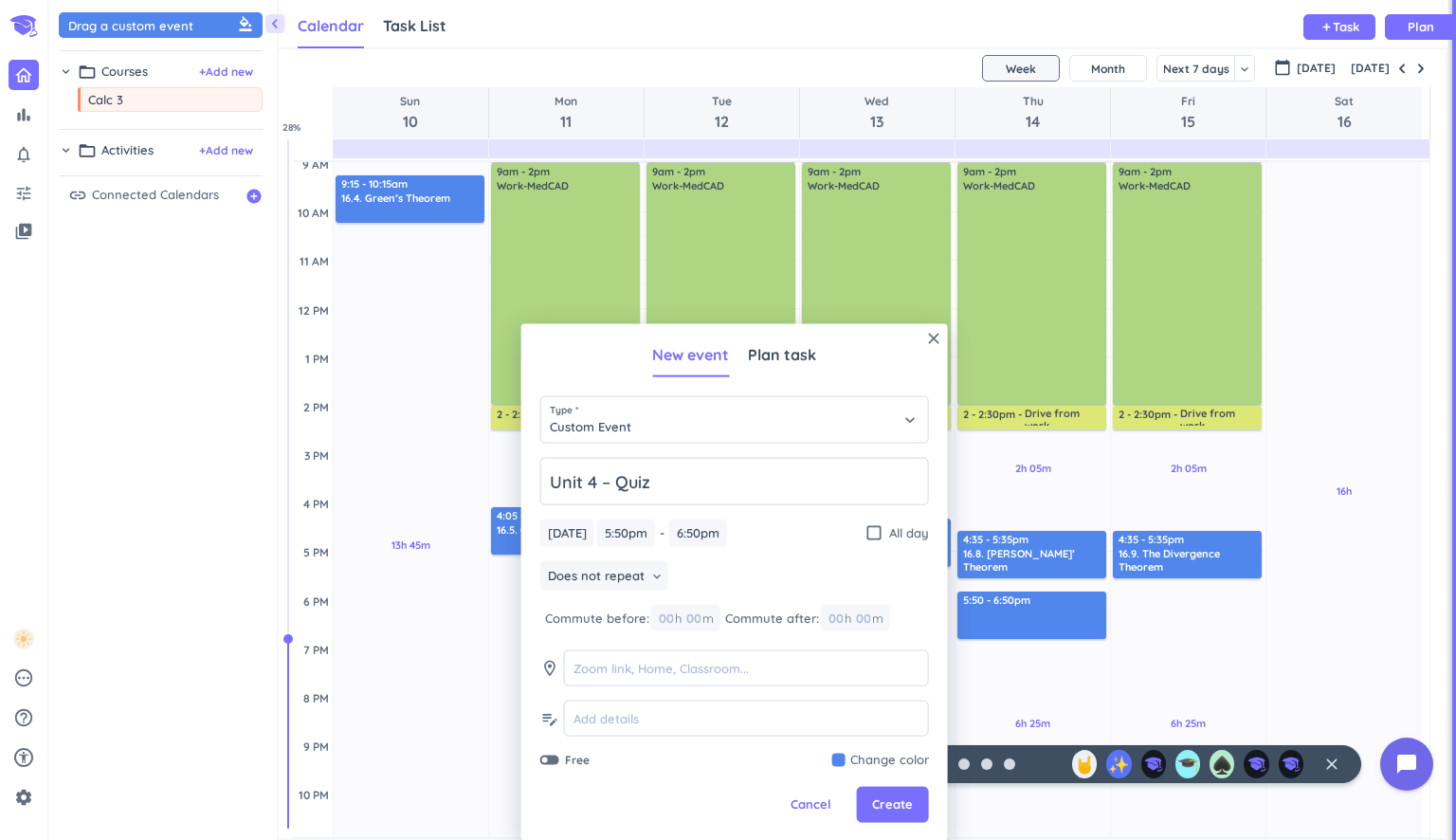 click at bounding box center (881, 760) 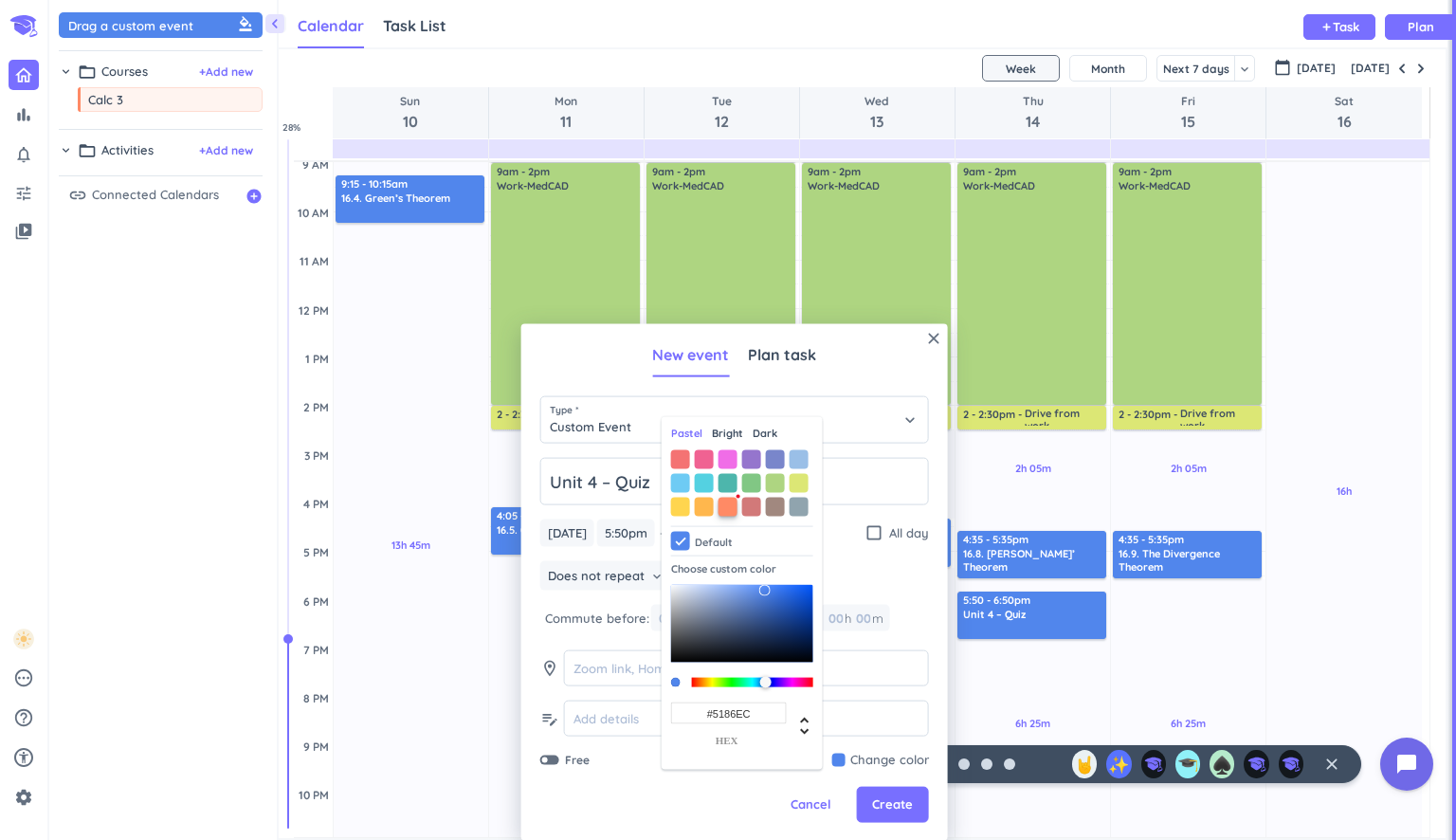 click at bounding box center (728, 506) 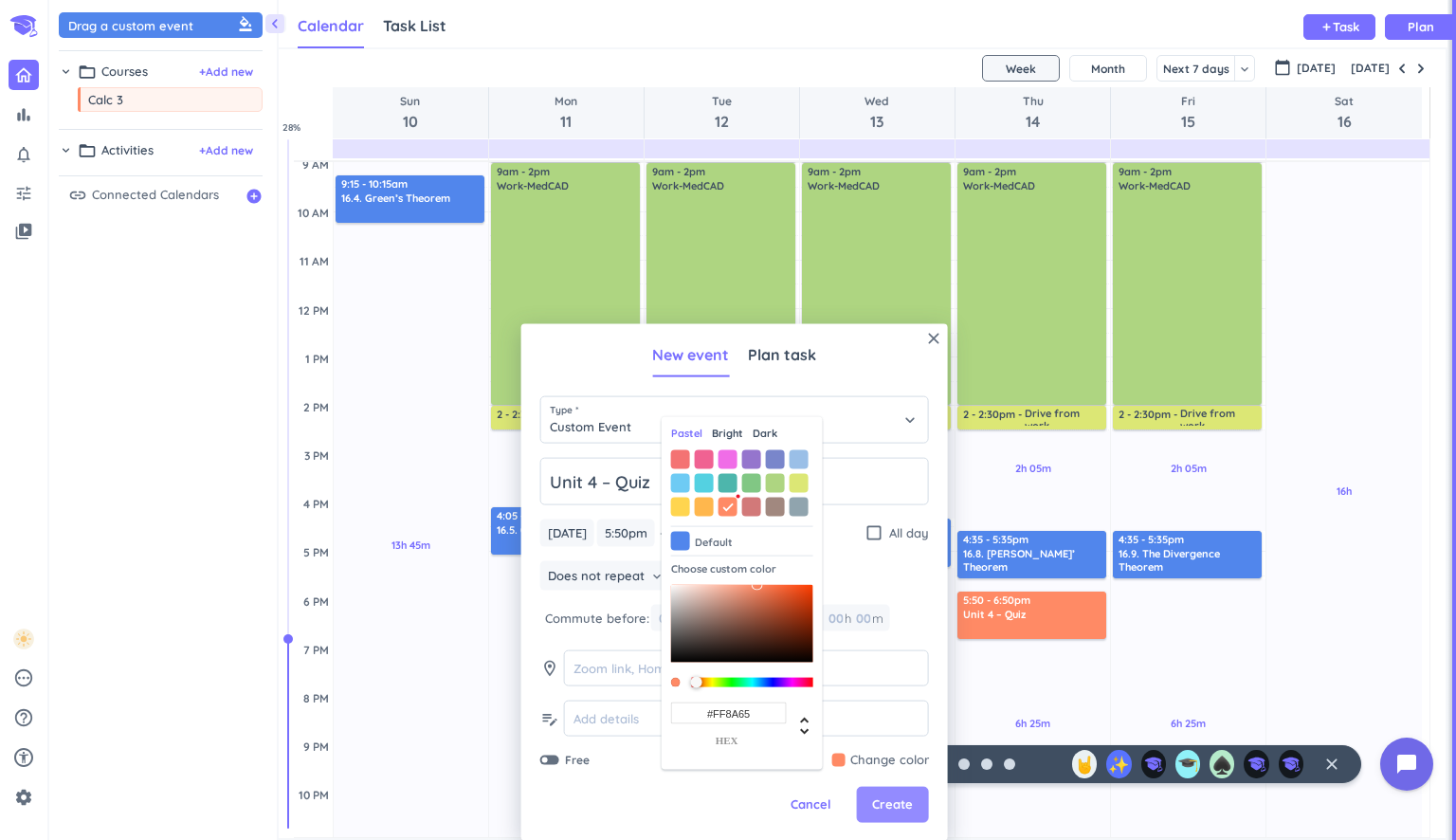click on "Create" at bounding box center [892, 805] 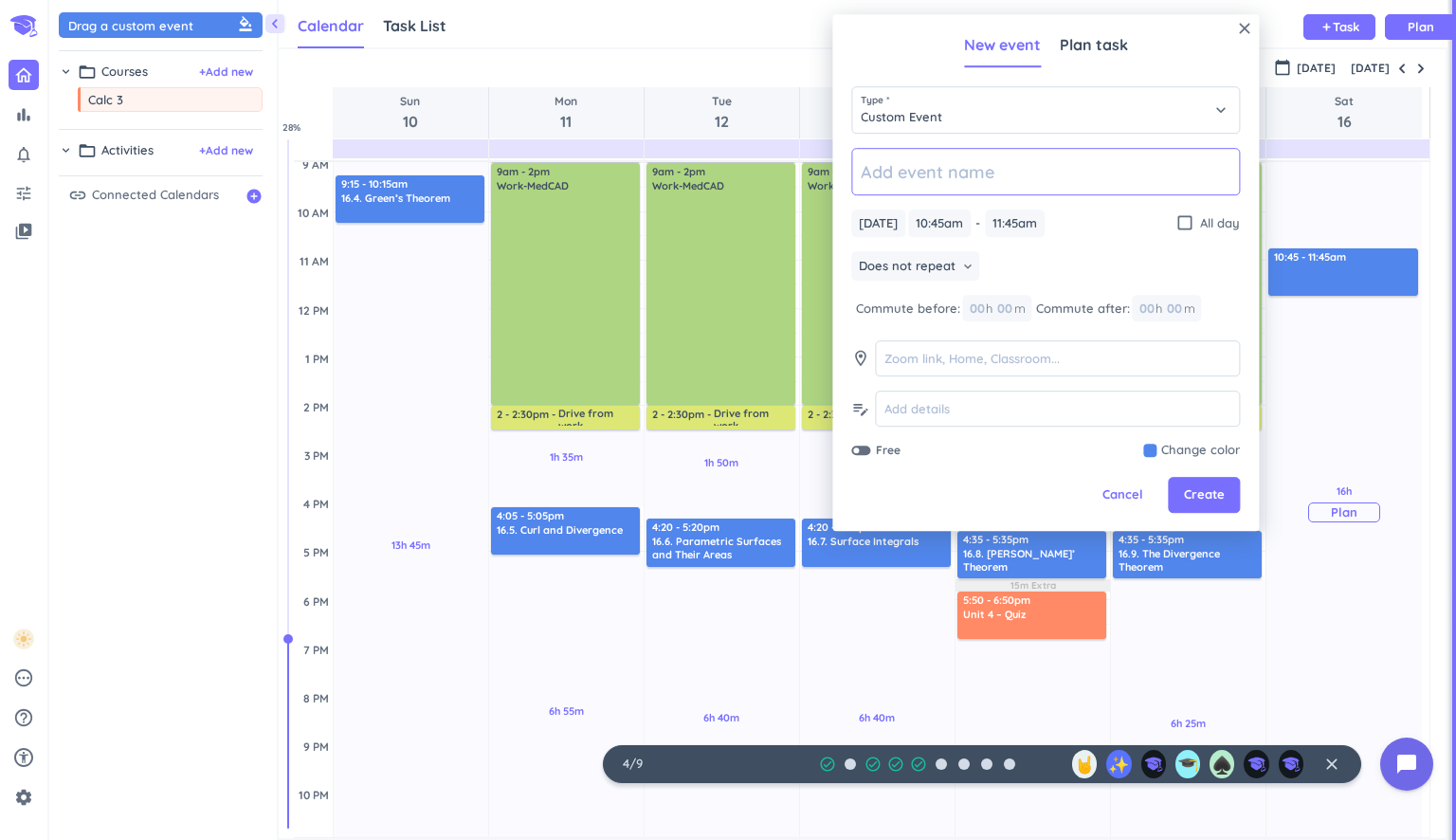 paste on "Unit 4 Test" 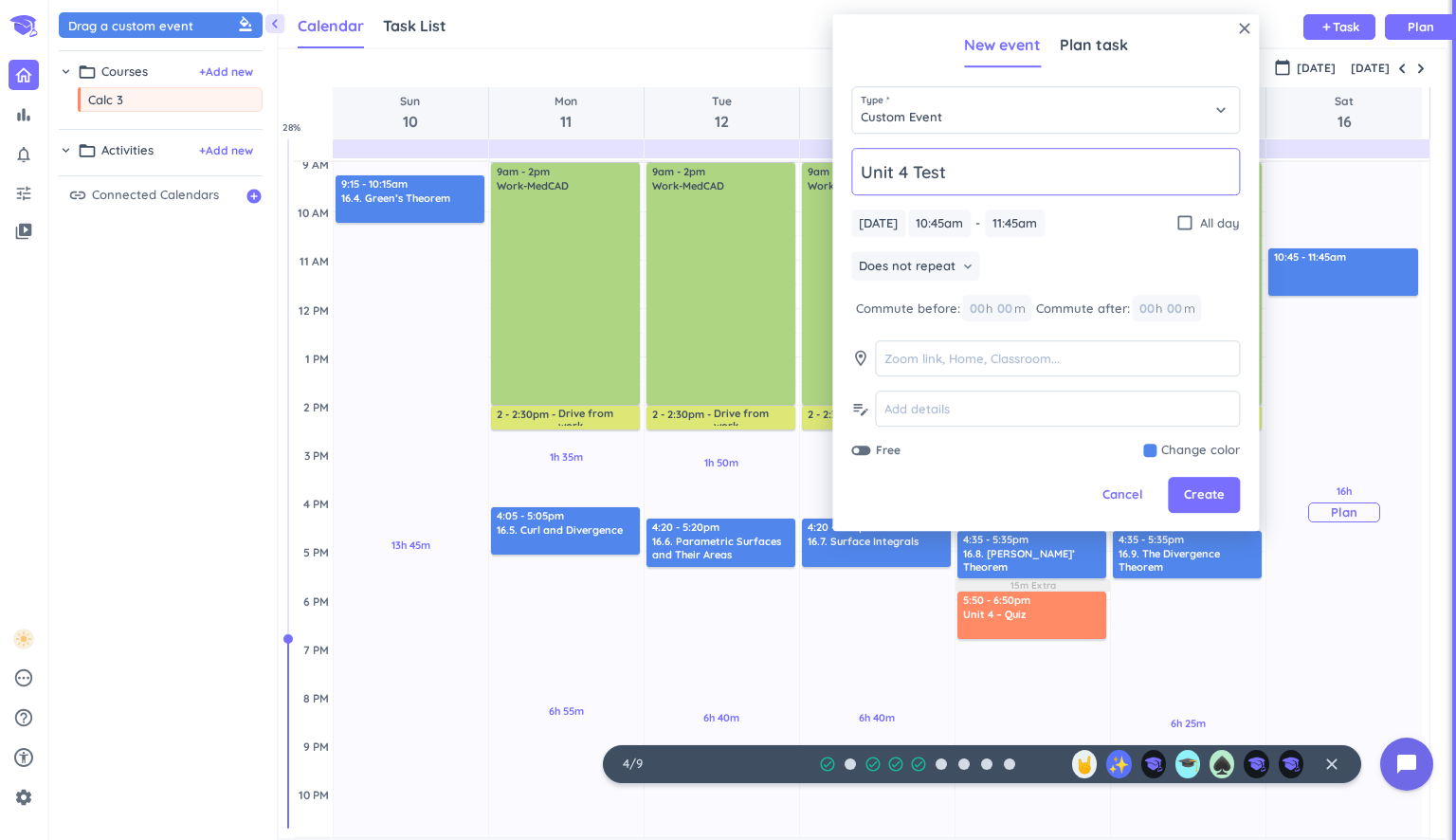 type on "Unit 4 Test" 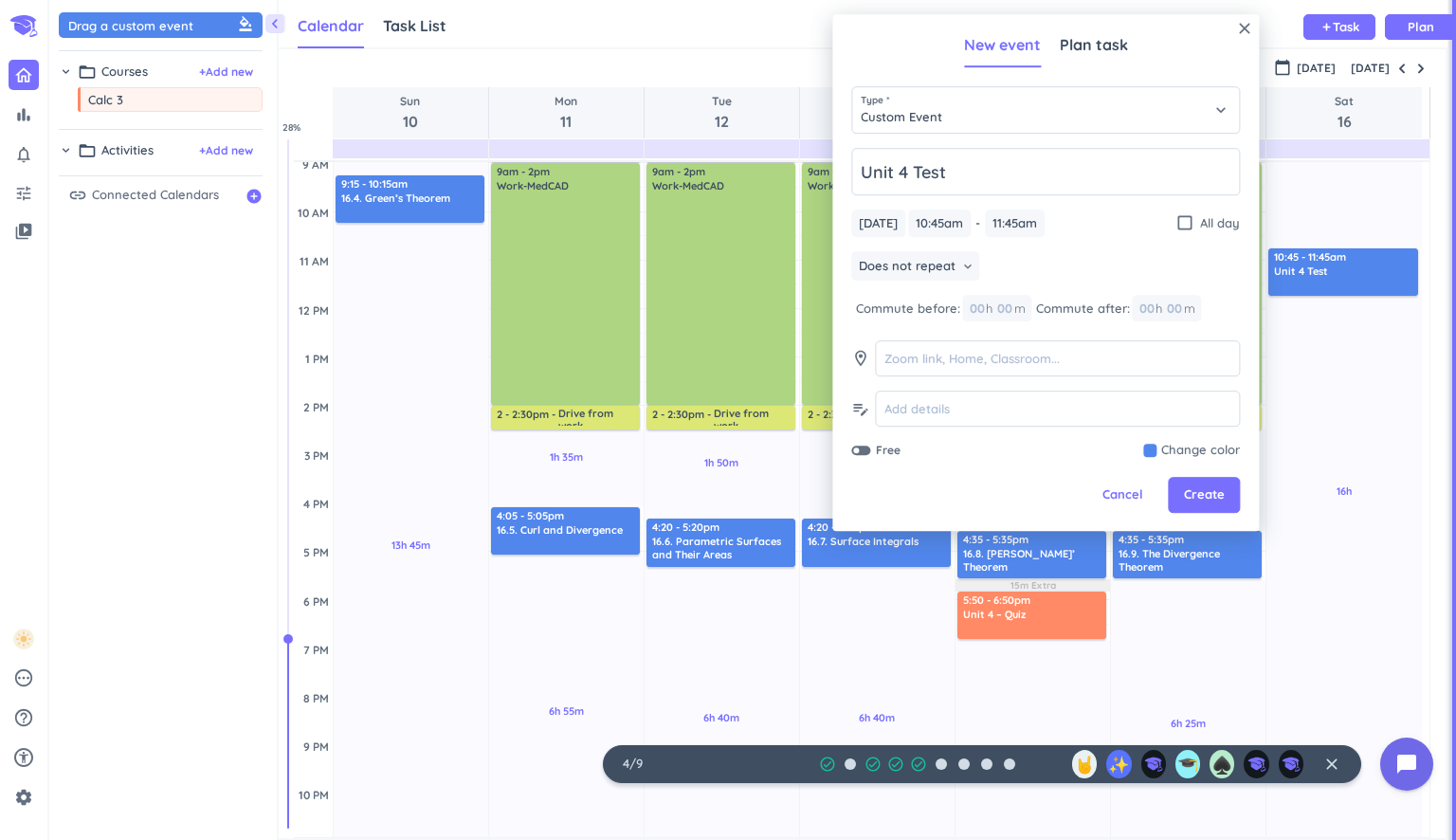 click at bounding box center [1192, 451] 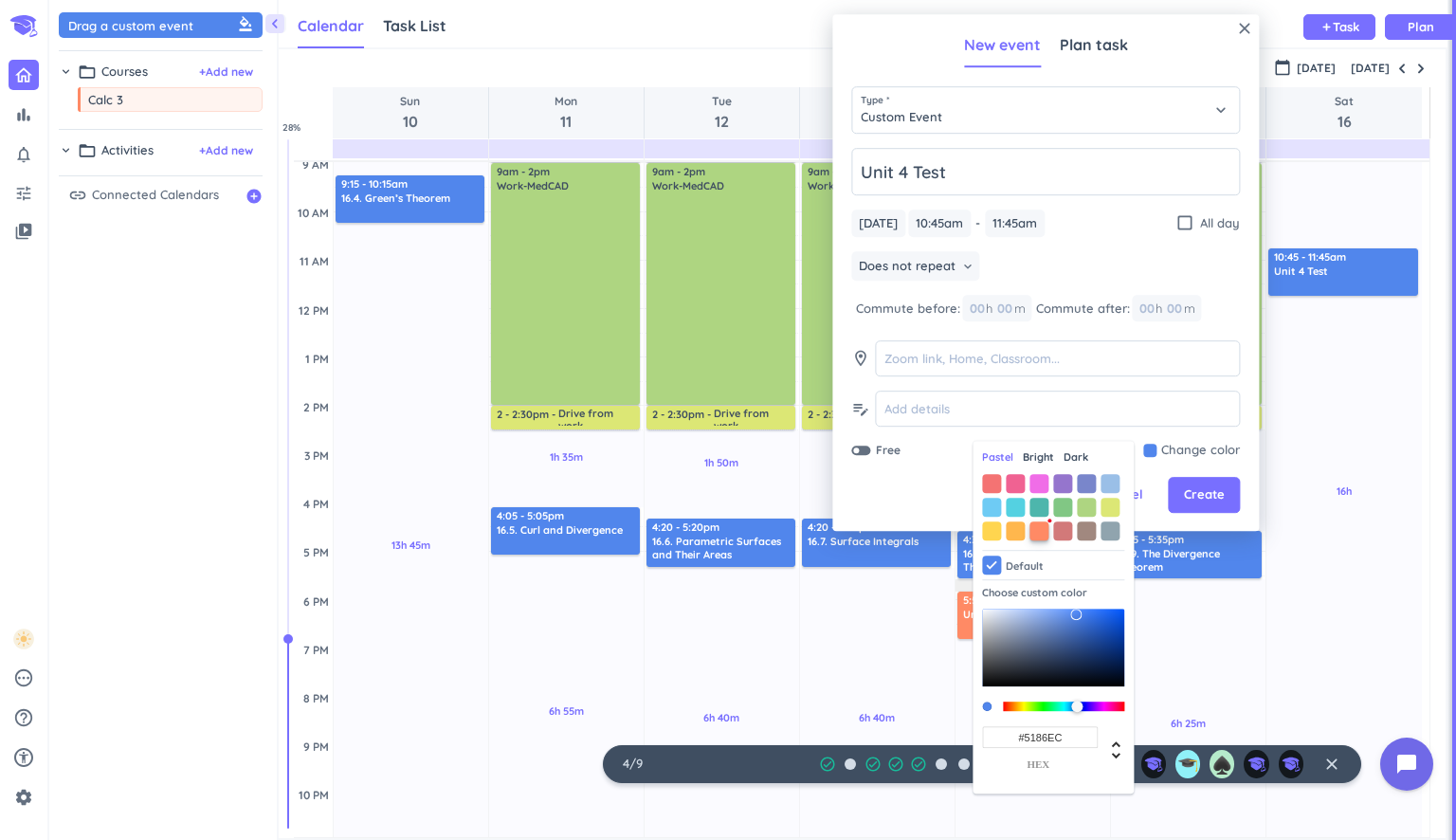 click at bounding box center (1039, 531) 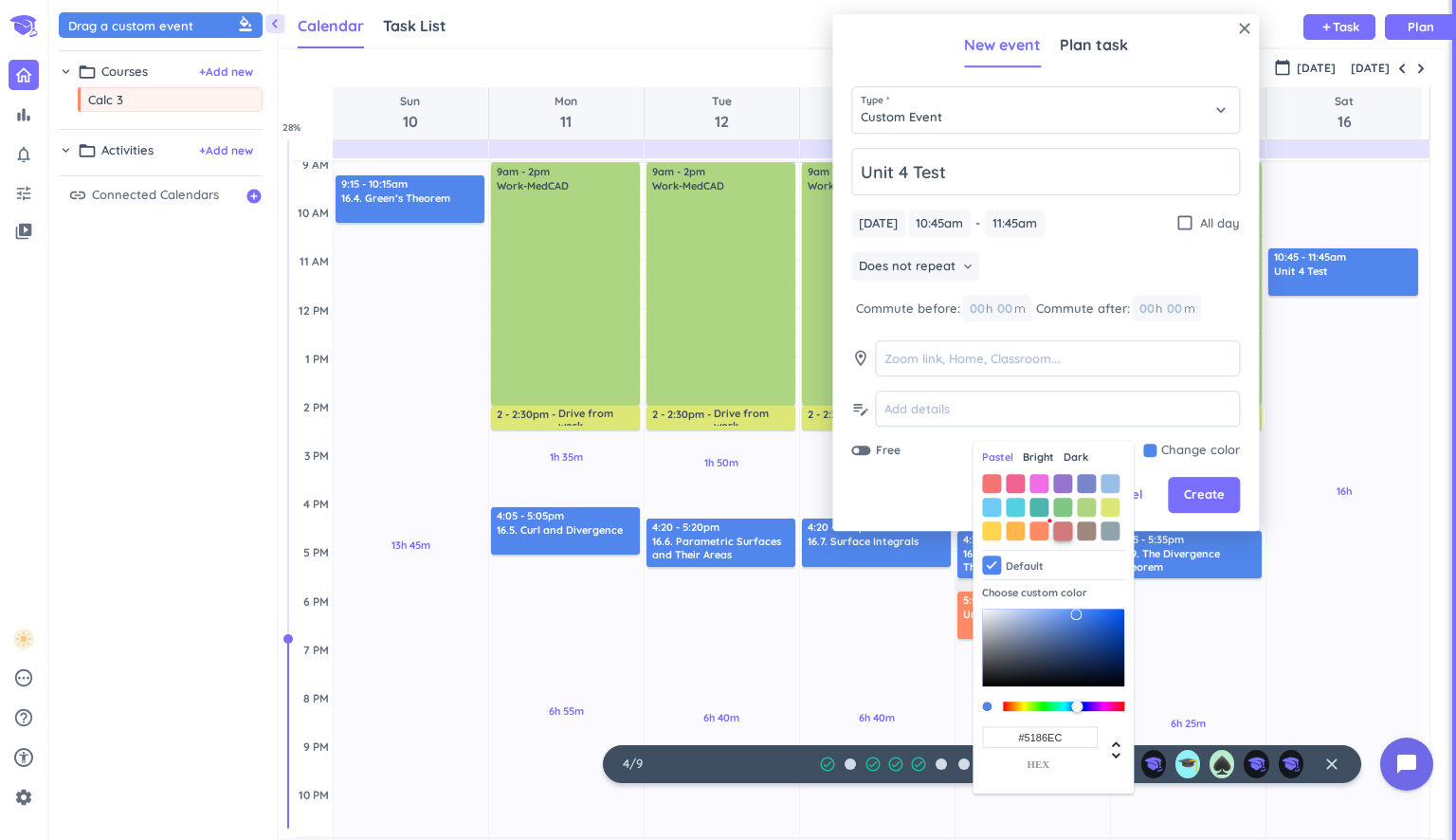 type on "#FF8A65" 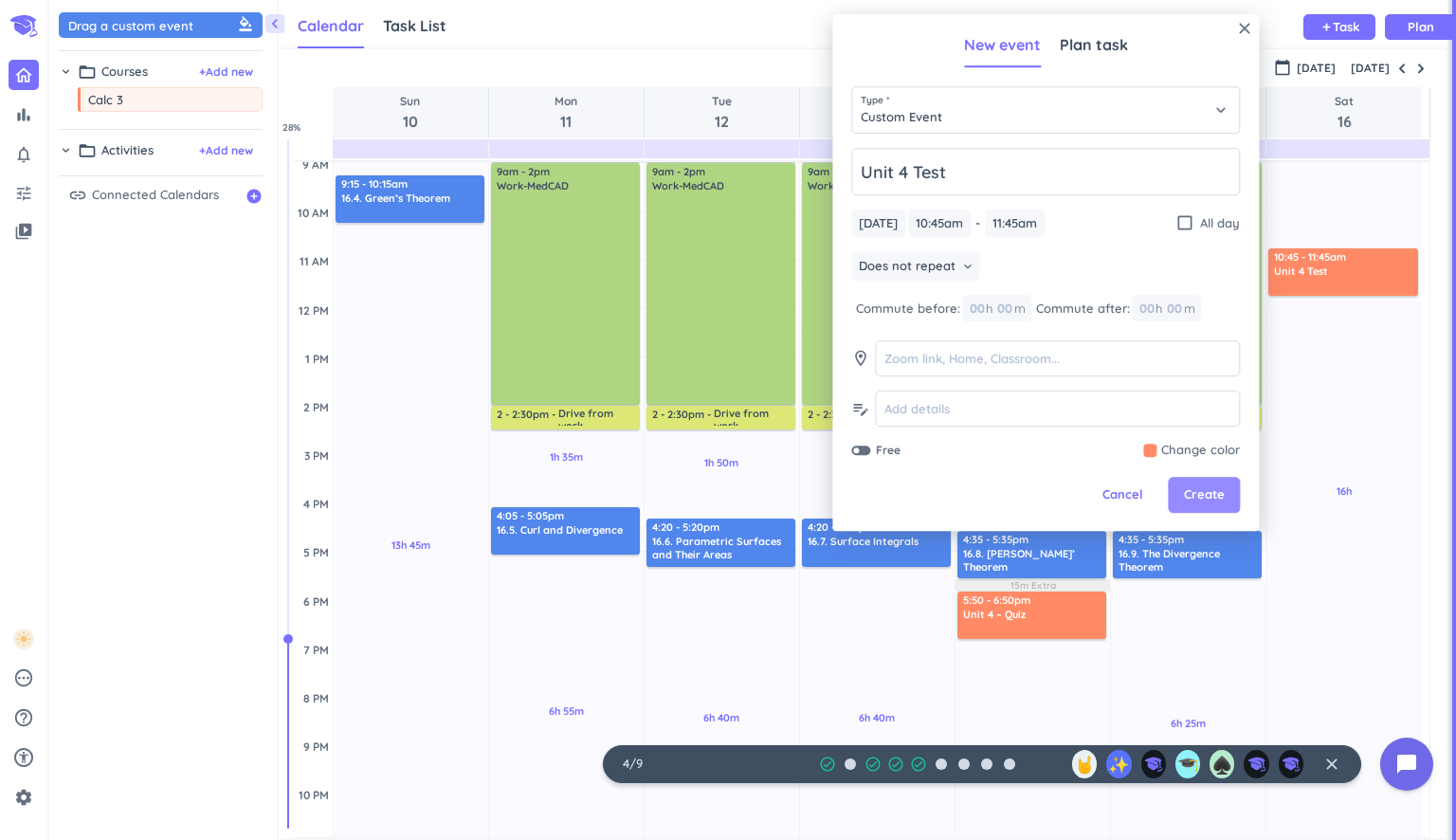 click on "Create" at bounding box center [1204, 496] 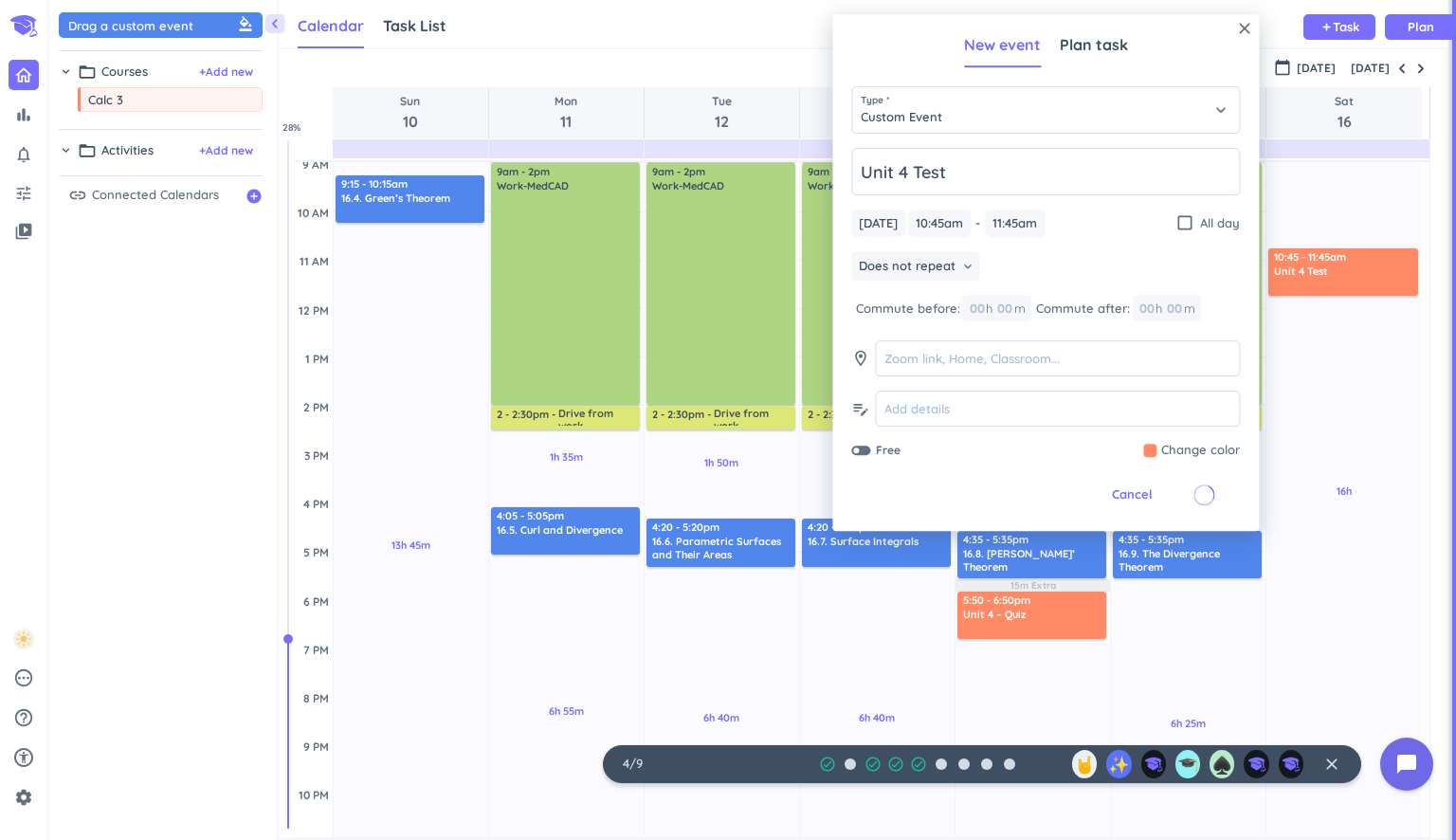 click at bounding box center [1192, 451] 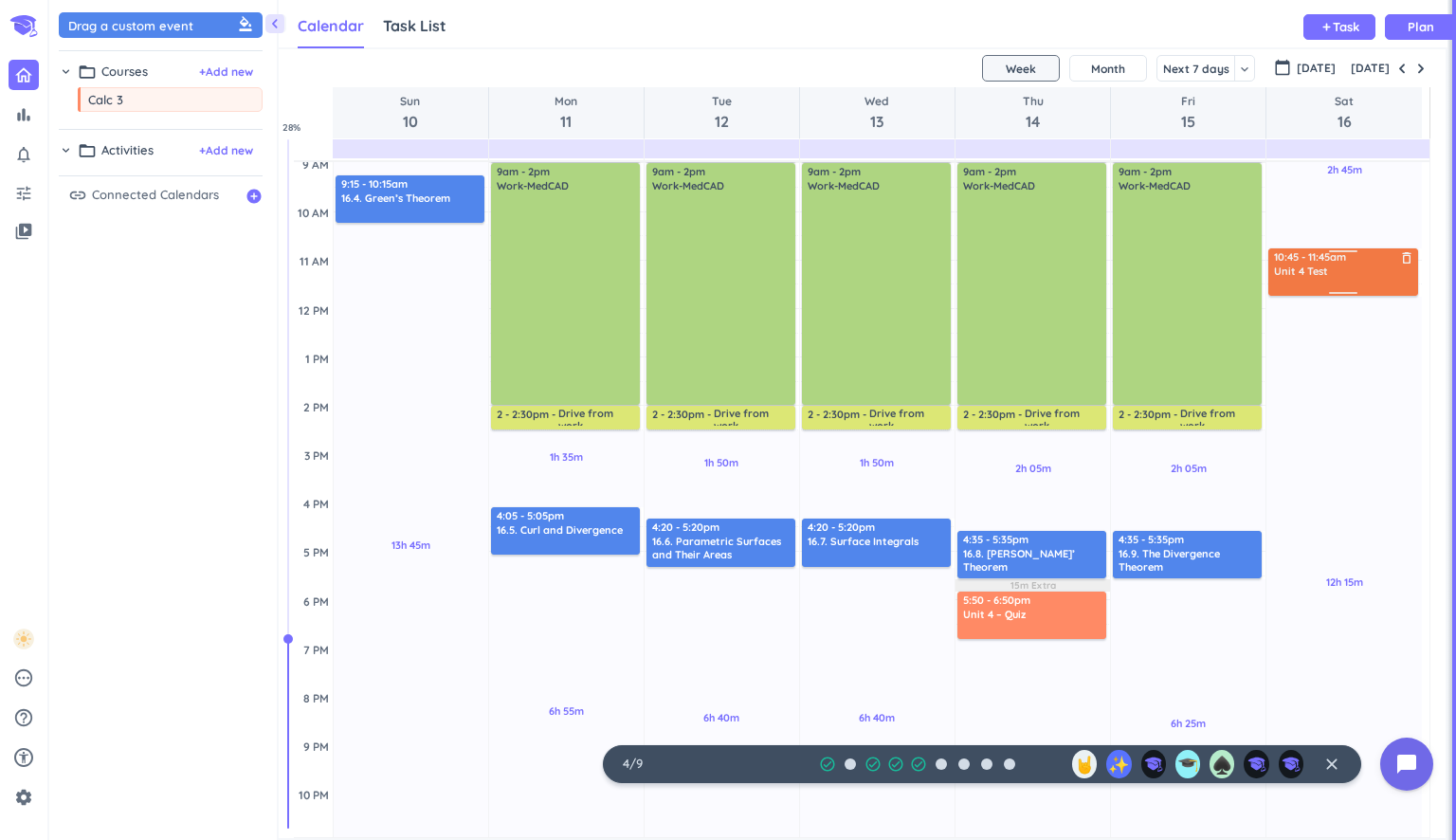 click at bounding box center (1344, 285) 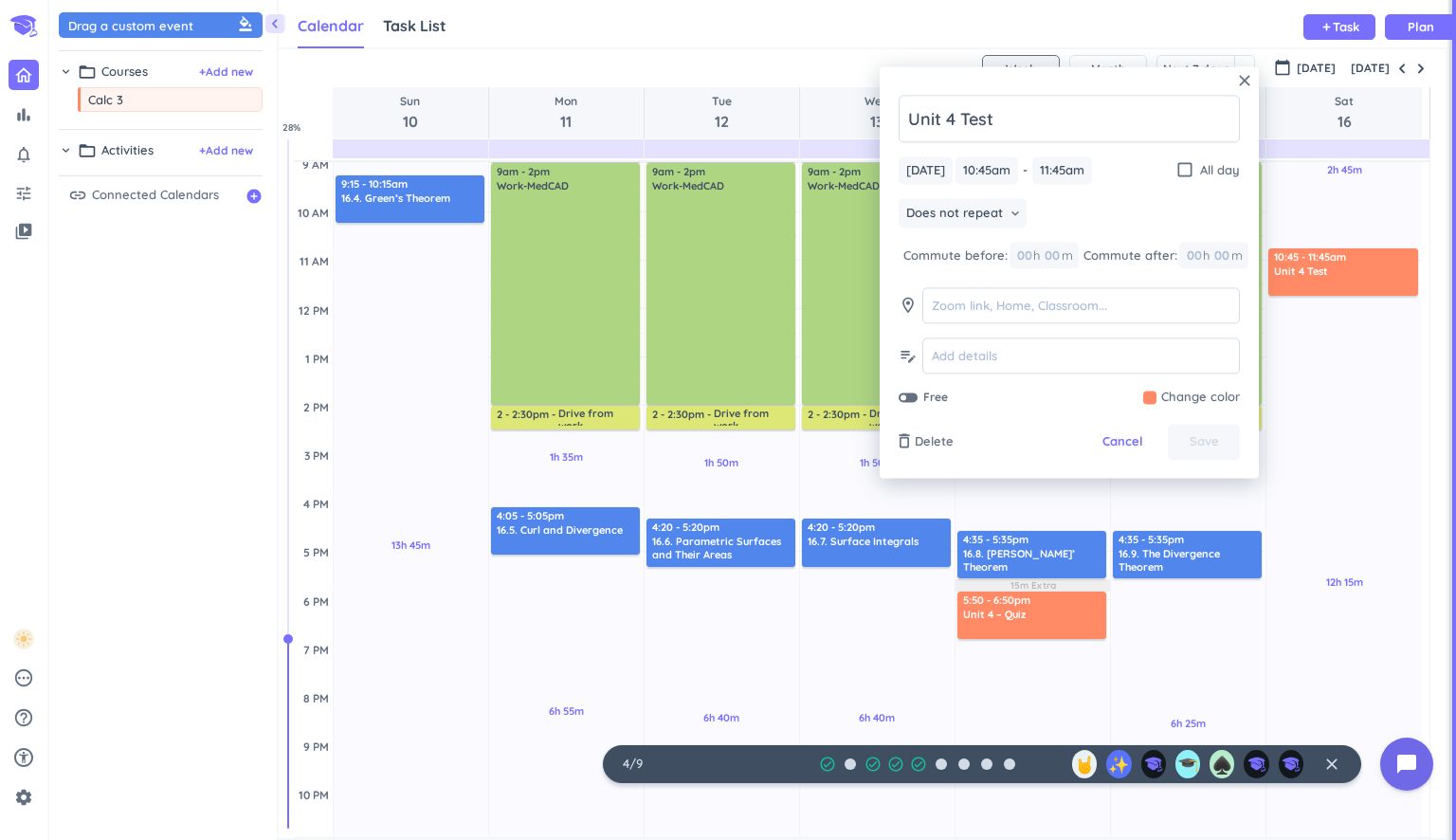 click at bounding box center [1192, 398] 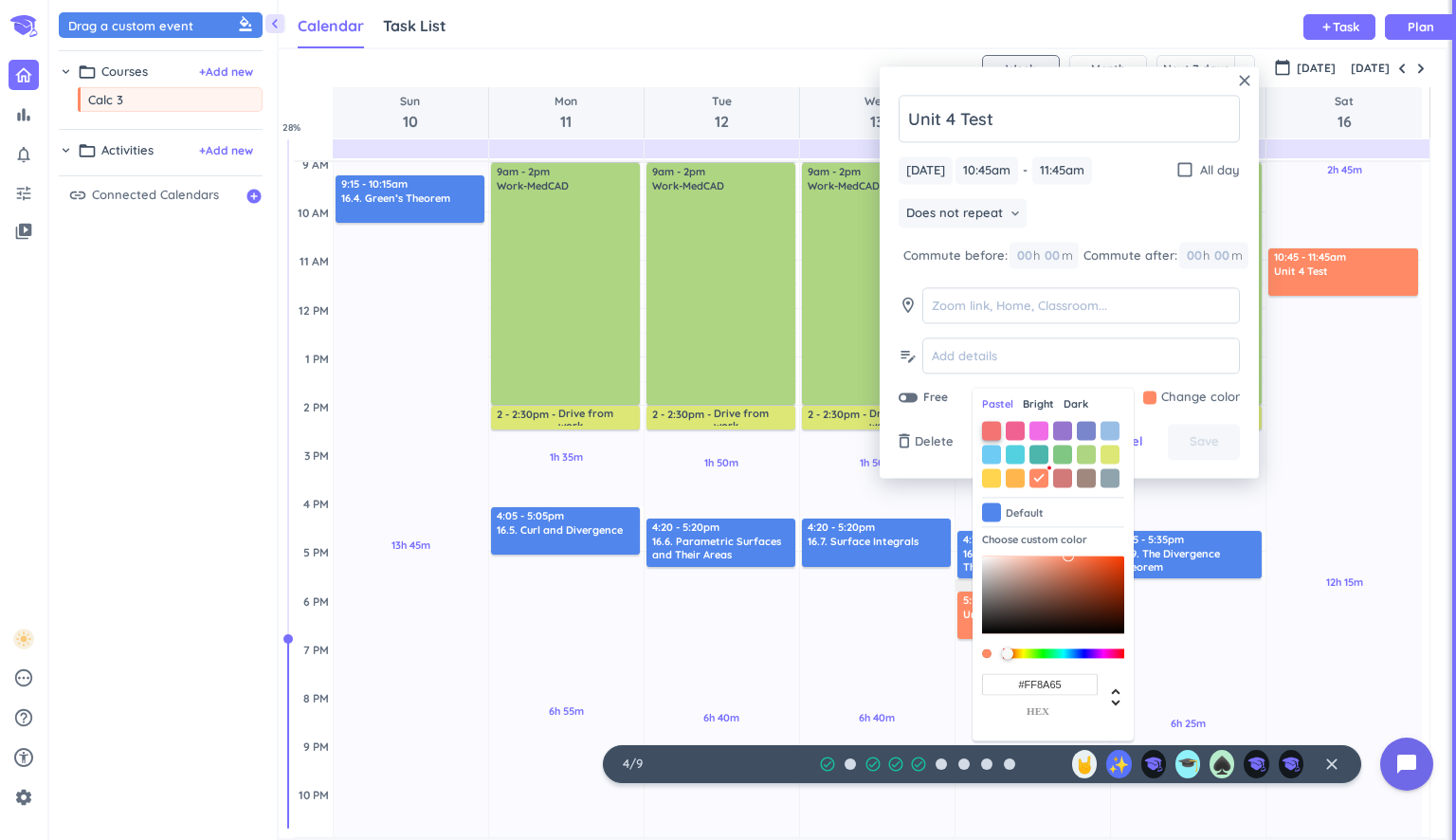 click at bounding box center (992, 430) 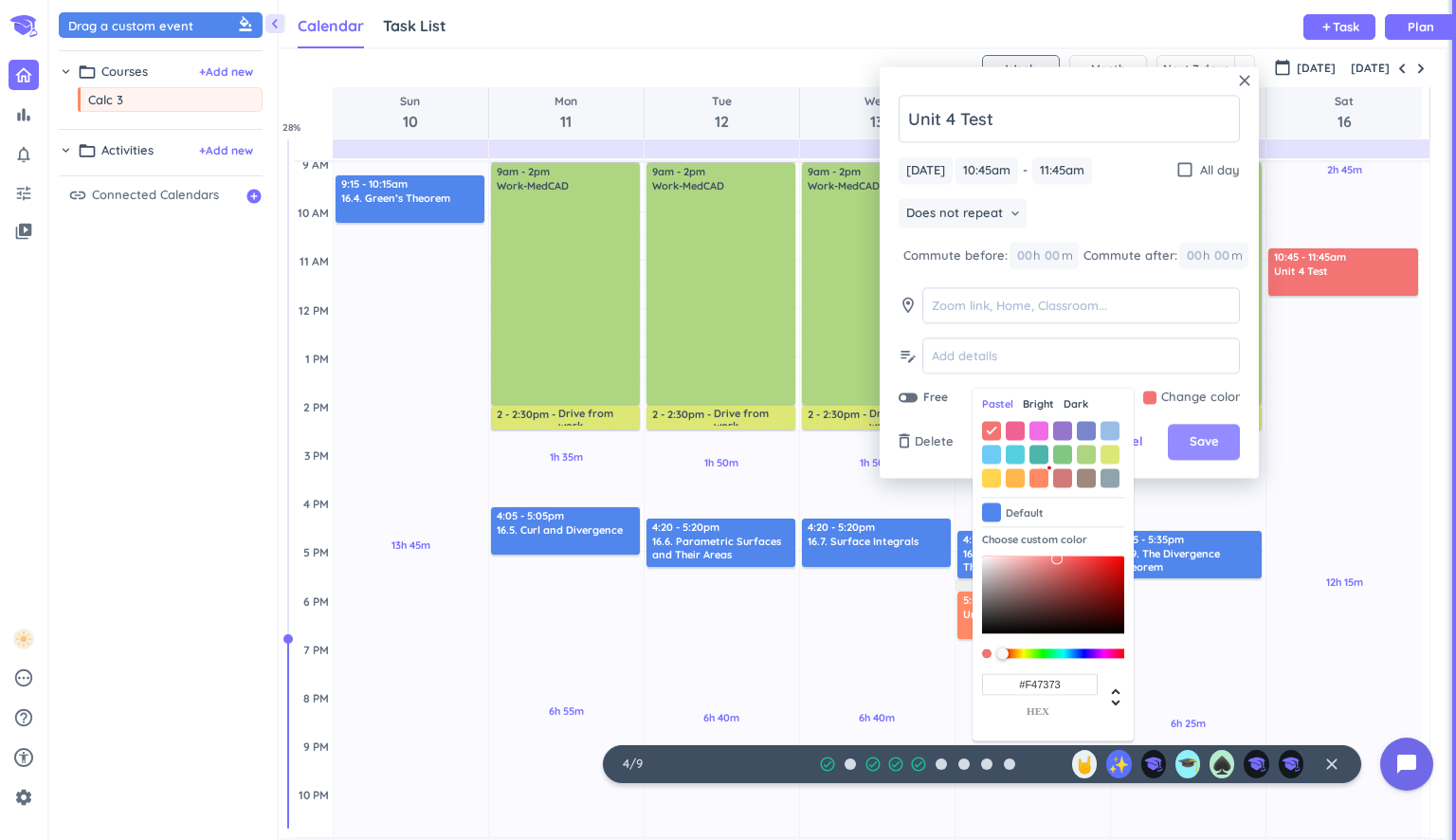 click on "Save" at bounding box center [1204, 443] 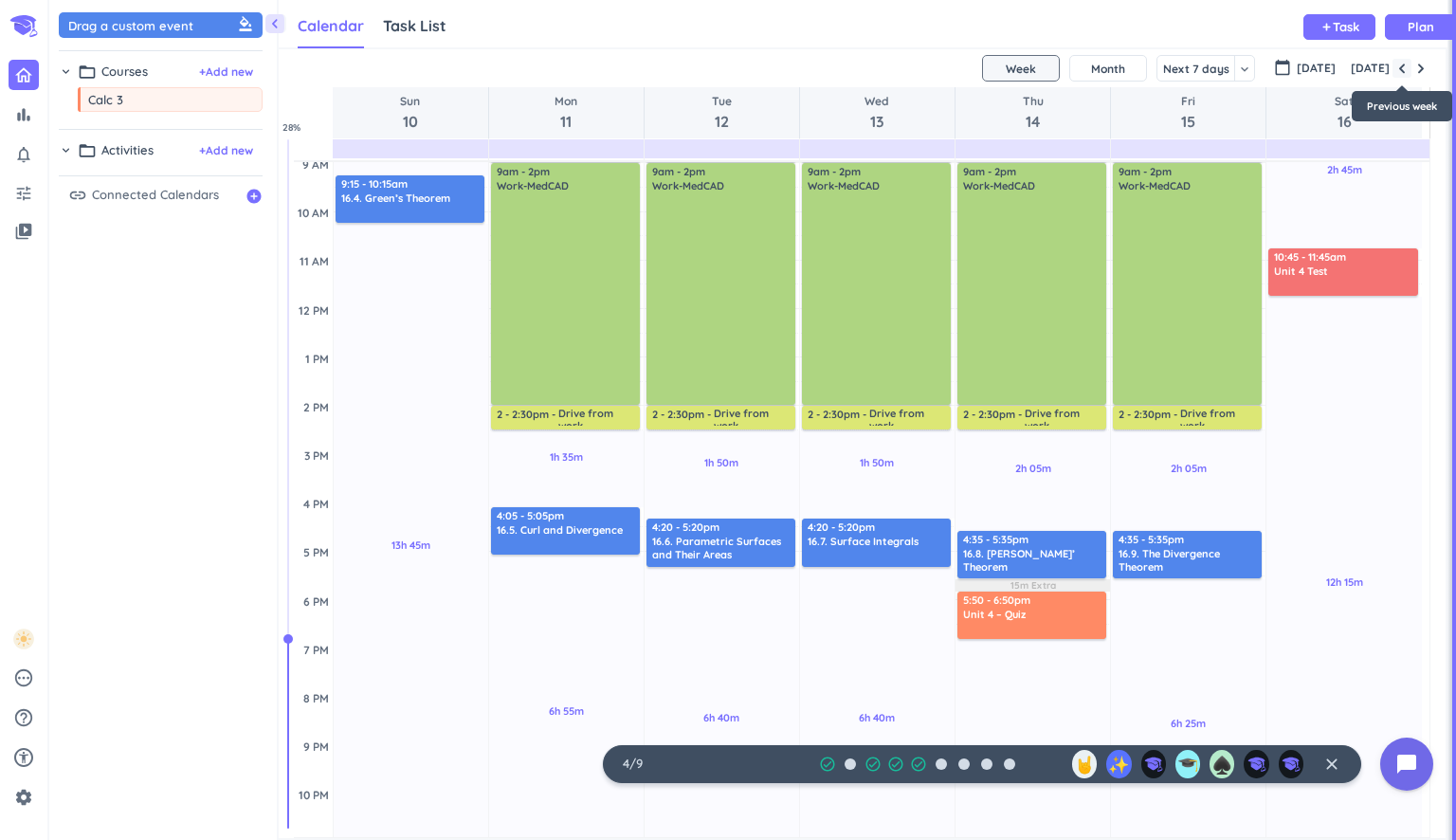 click at bounding box center [1402, 68] 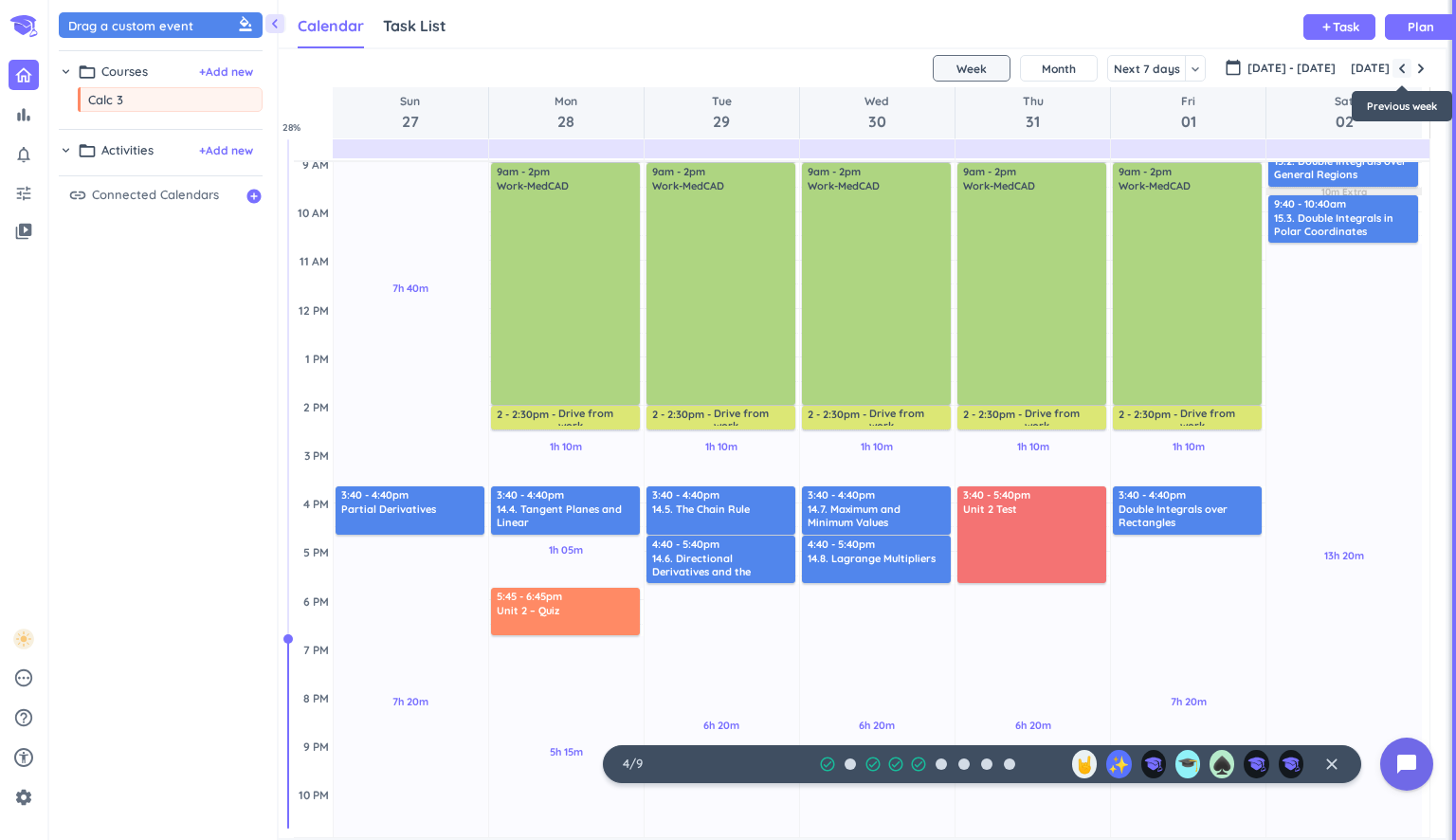click at bounding box center [1402, 68] 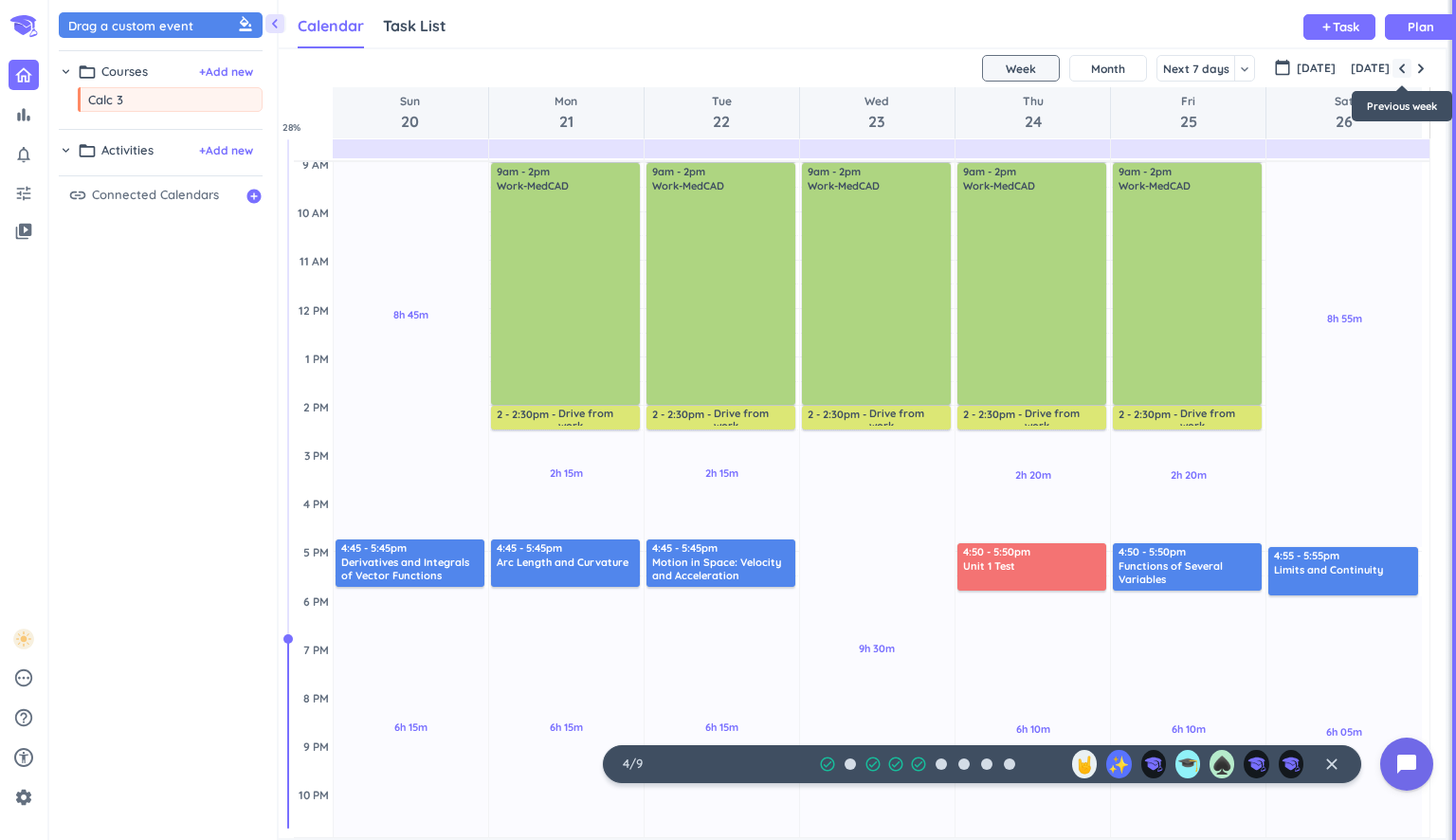 scroll, scrollTop: 147, scrollLeft: 0, axis: vertical 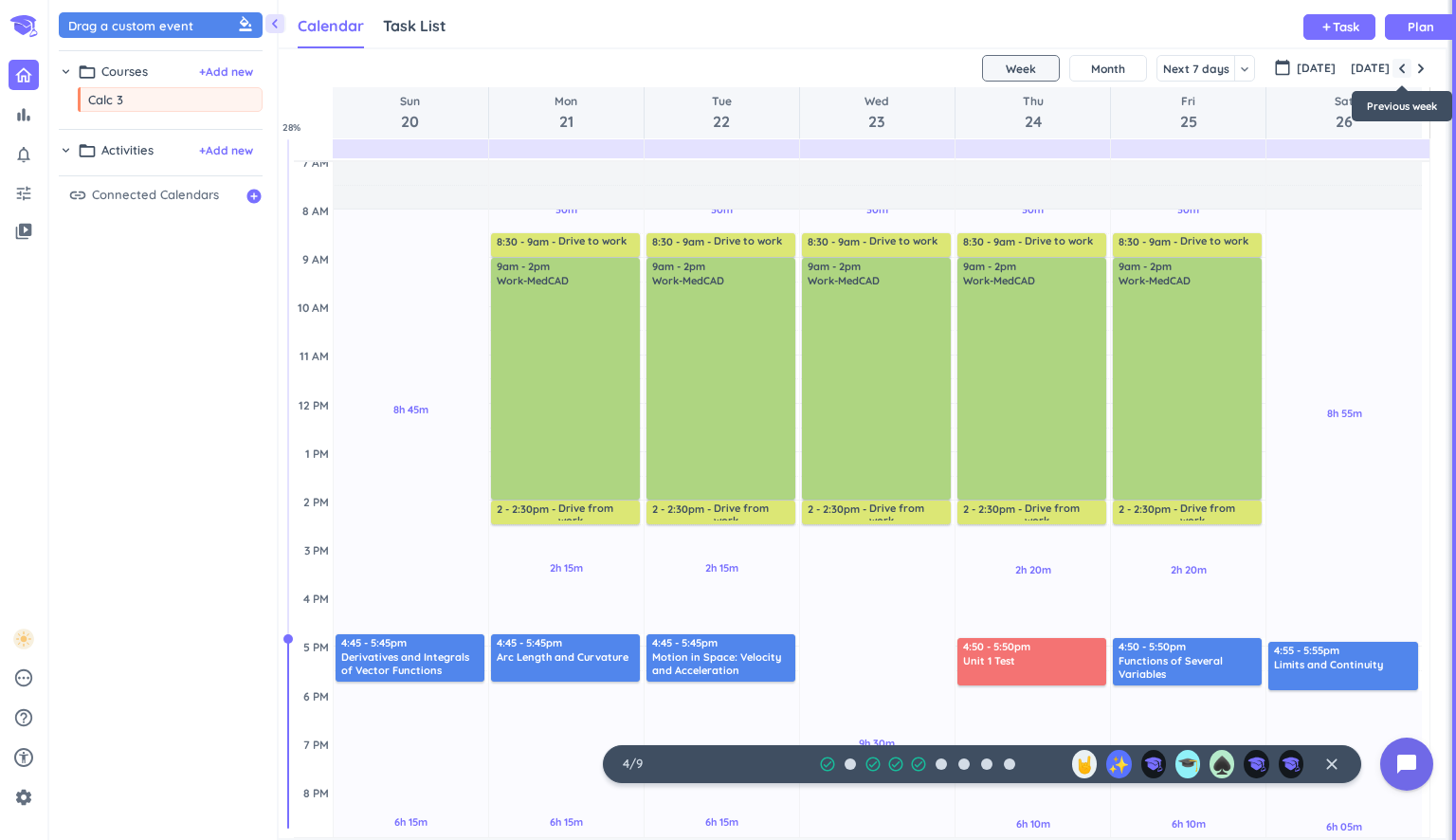 click at bounding box center (1402, 68) 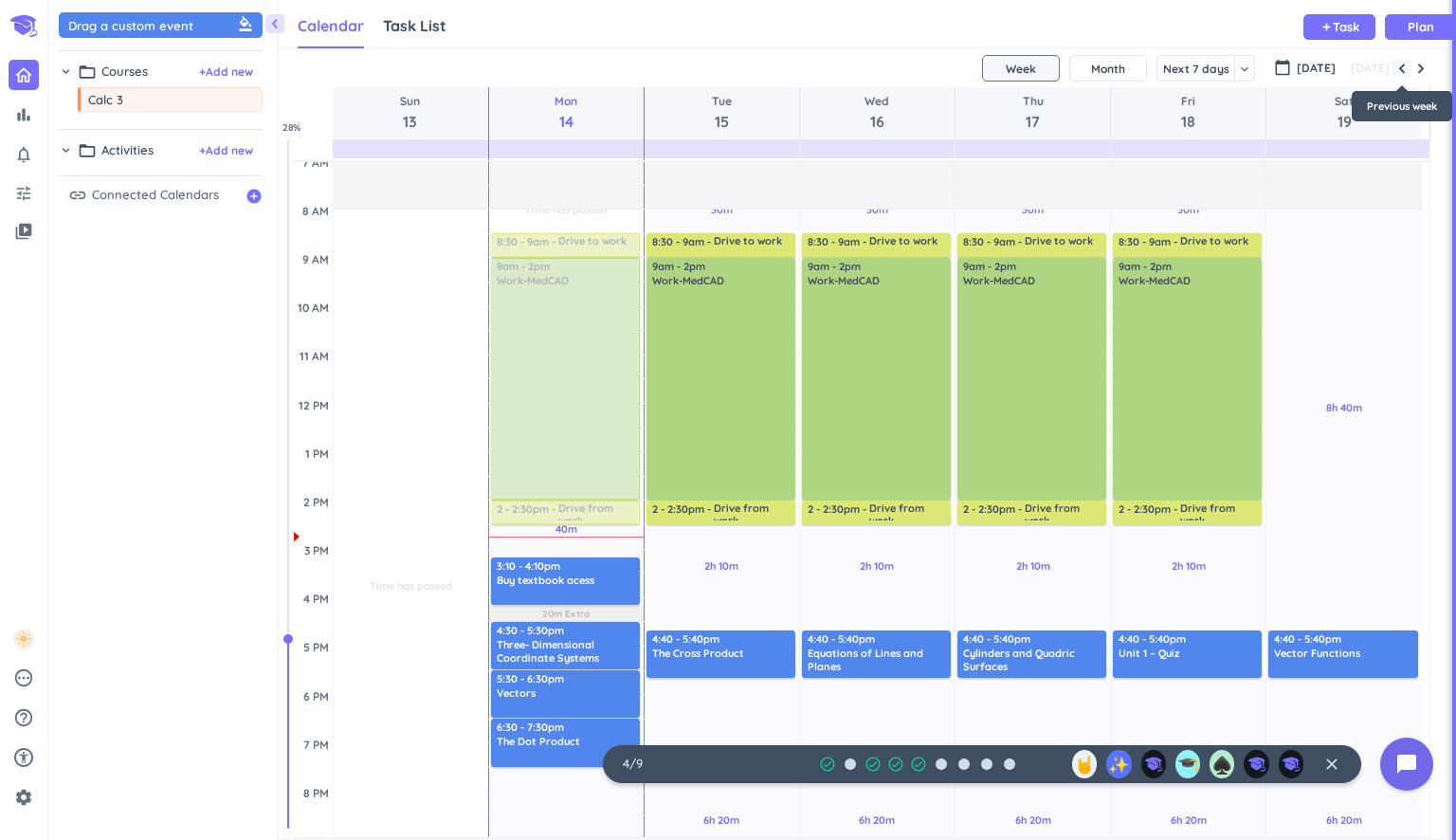 click at bounding box center [1402, 68] 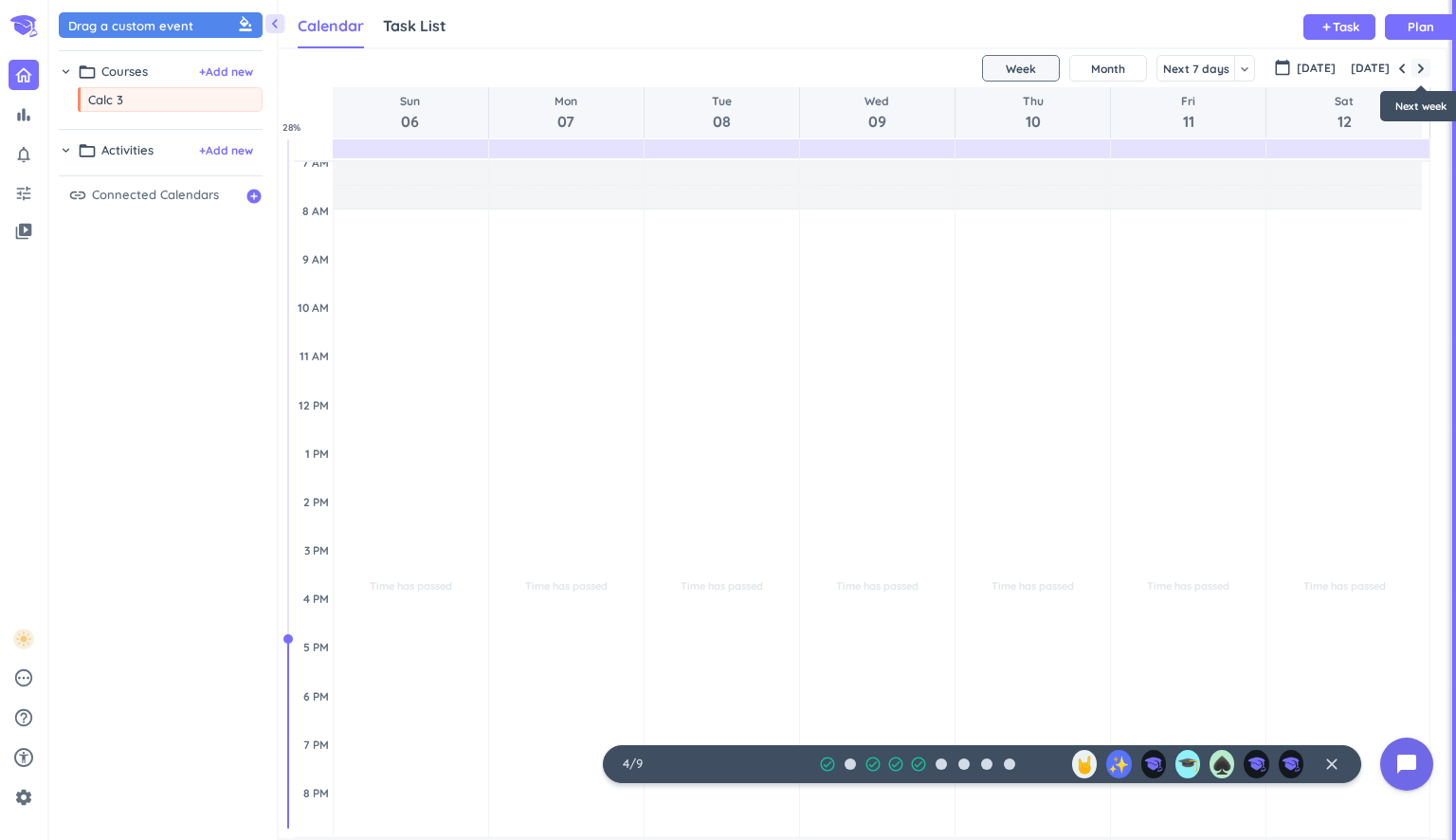click at bounding box center [1421, 68] 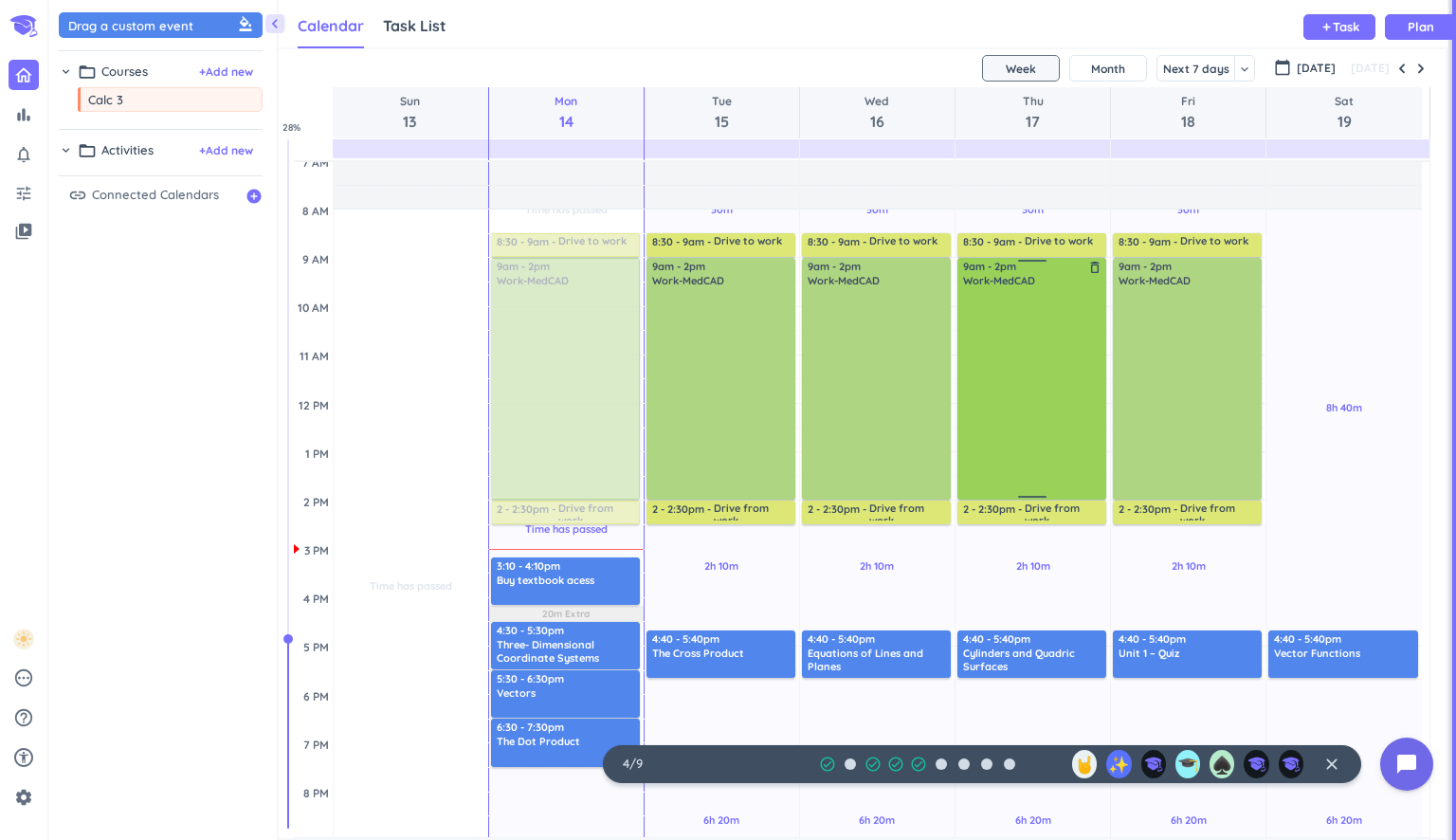 type 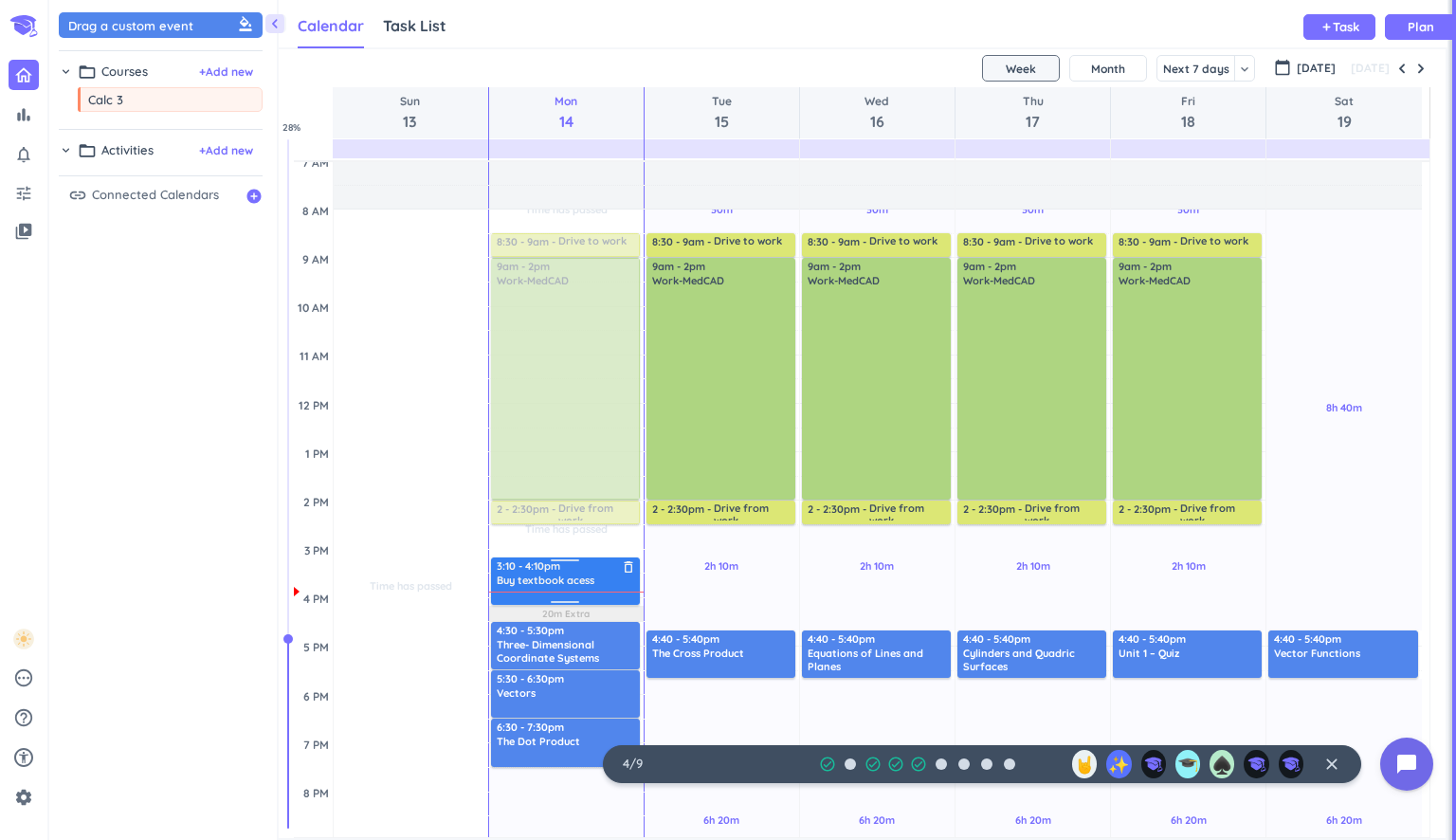 click on "Buy textbook acess" at bounding box center (545, 580) 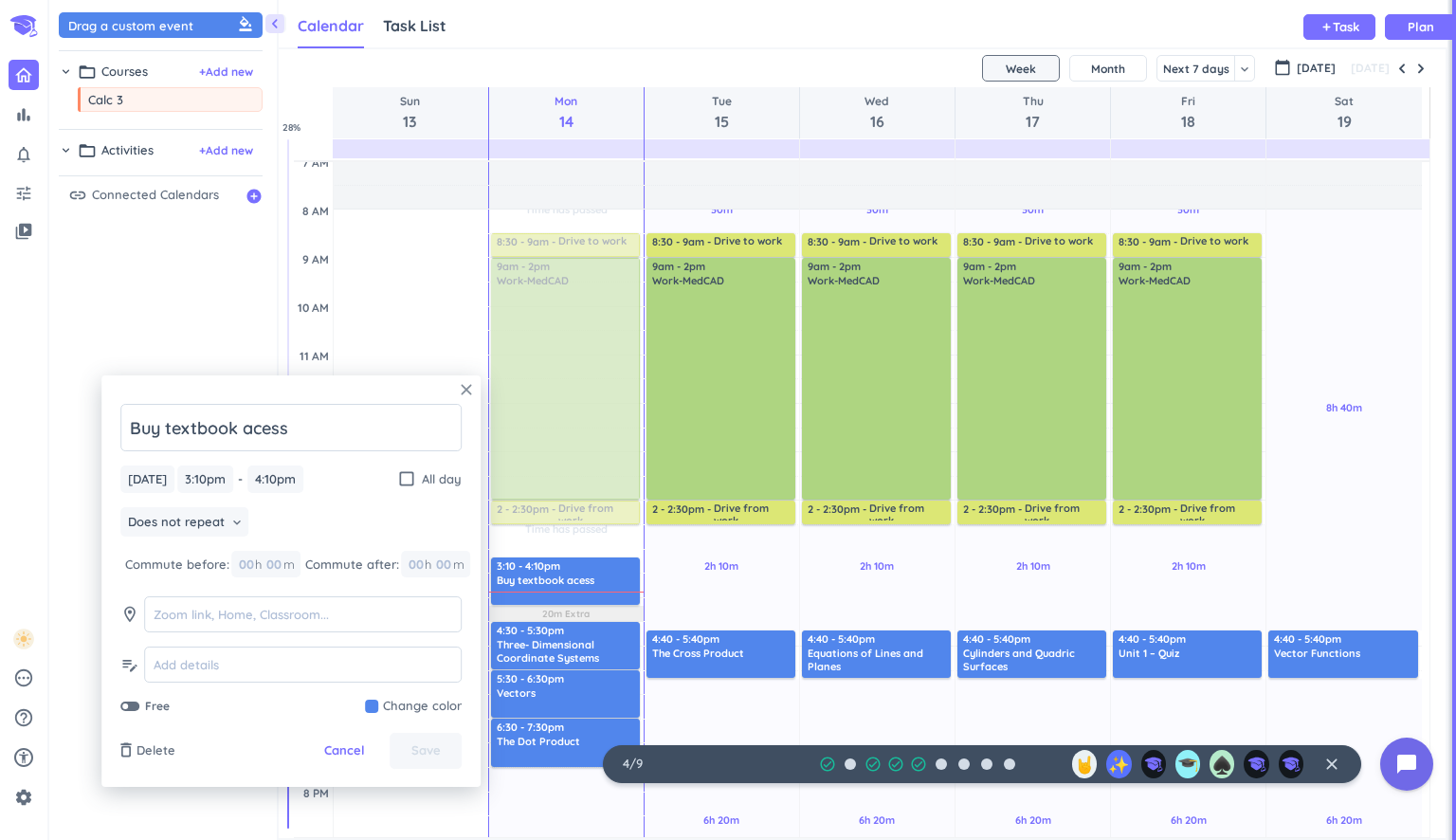 click on "close" at bounding box center [466, 390] 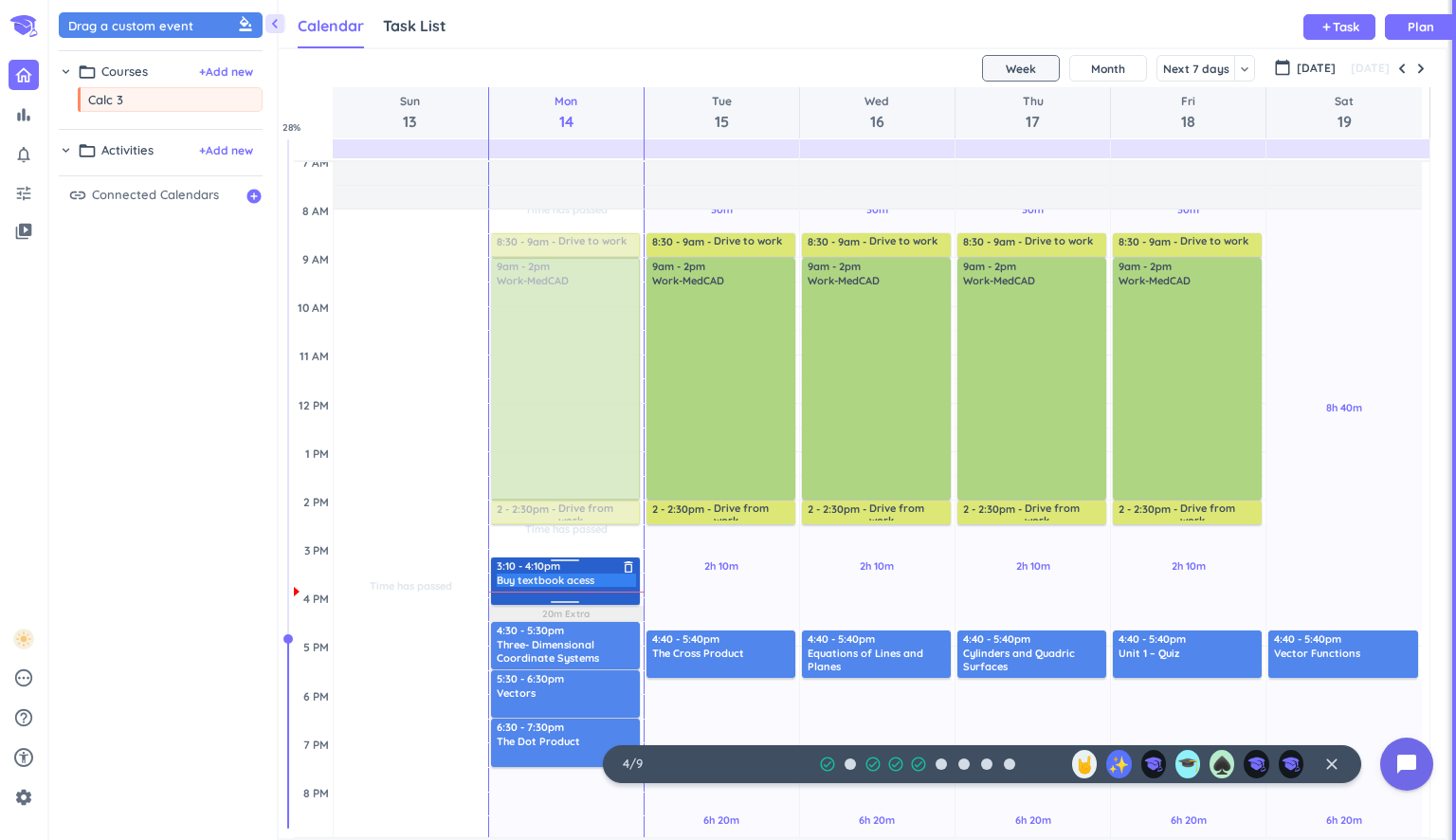 drag, startPoint x: 568, startPoint y: 587, endPoint x: 539, endPoint y: 587, distance: 29 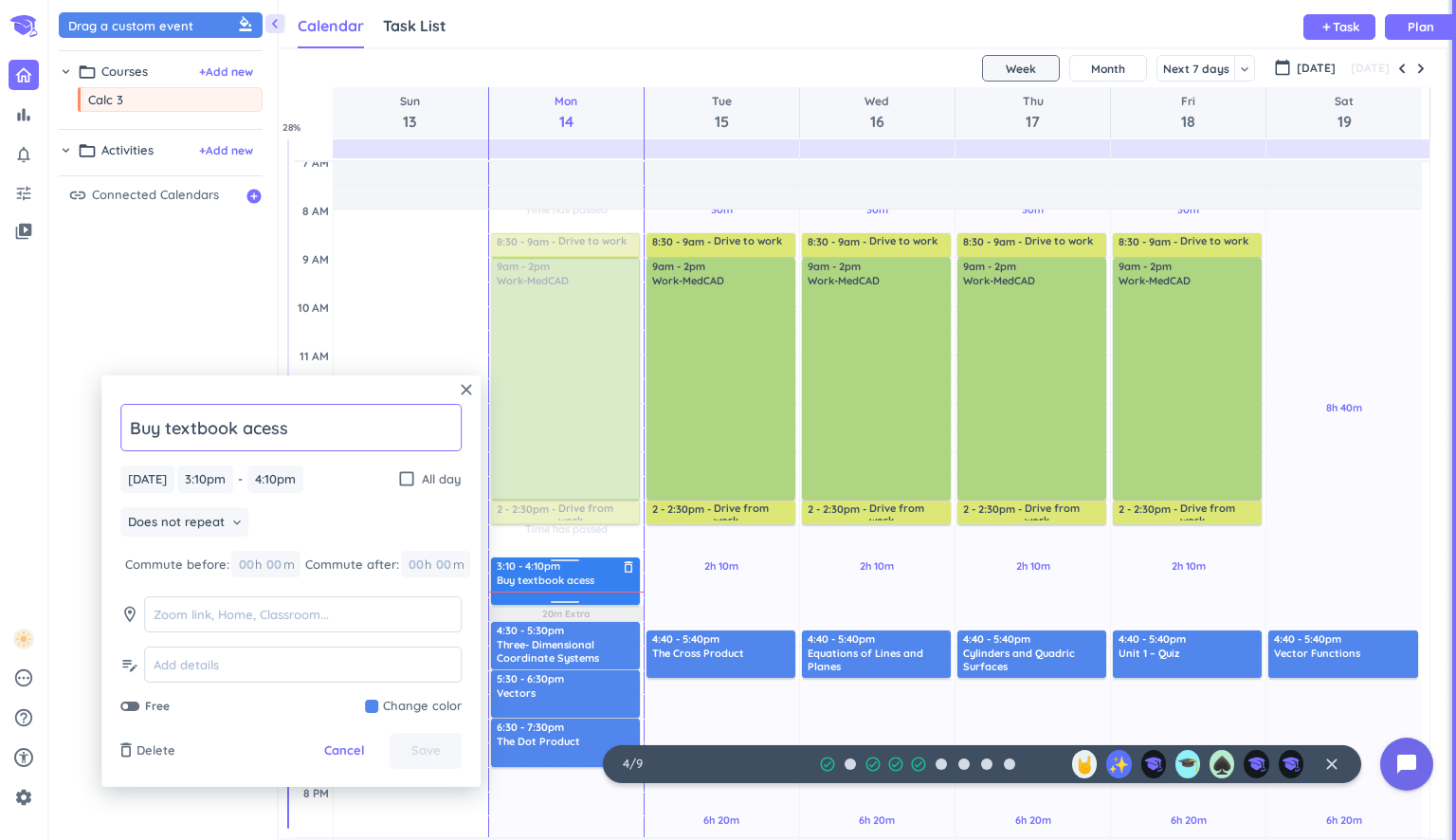 click at bounding box center [566, 594] 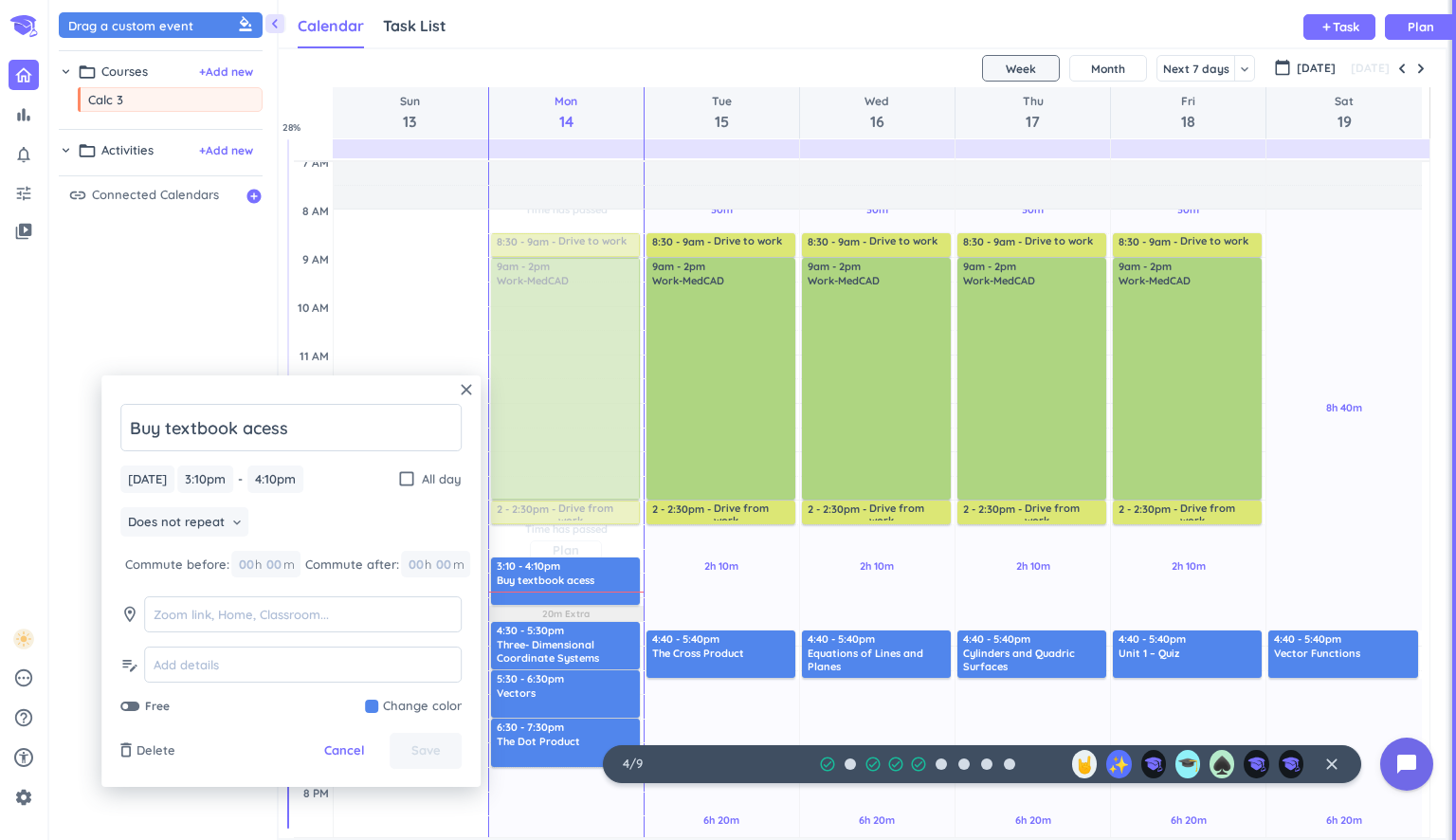 click on "Time has passed" at bounding box center (566, 529) 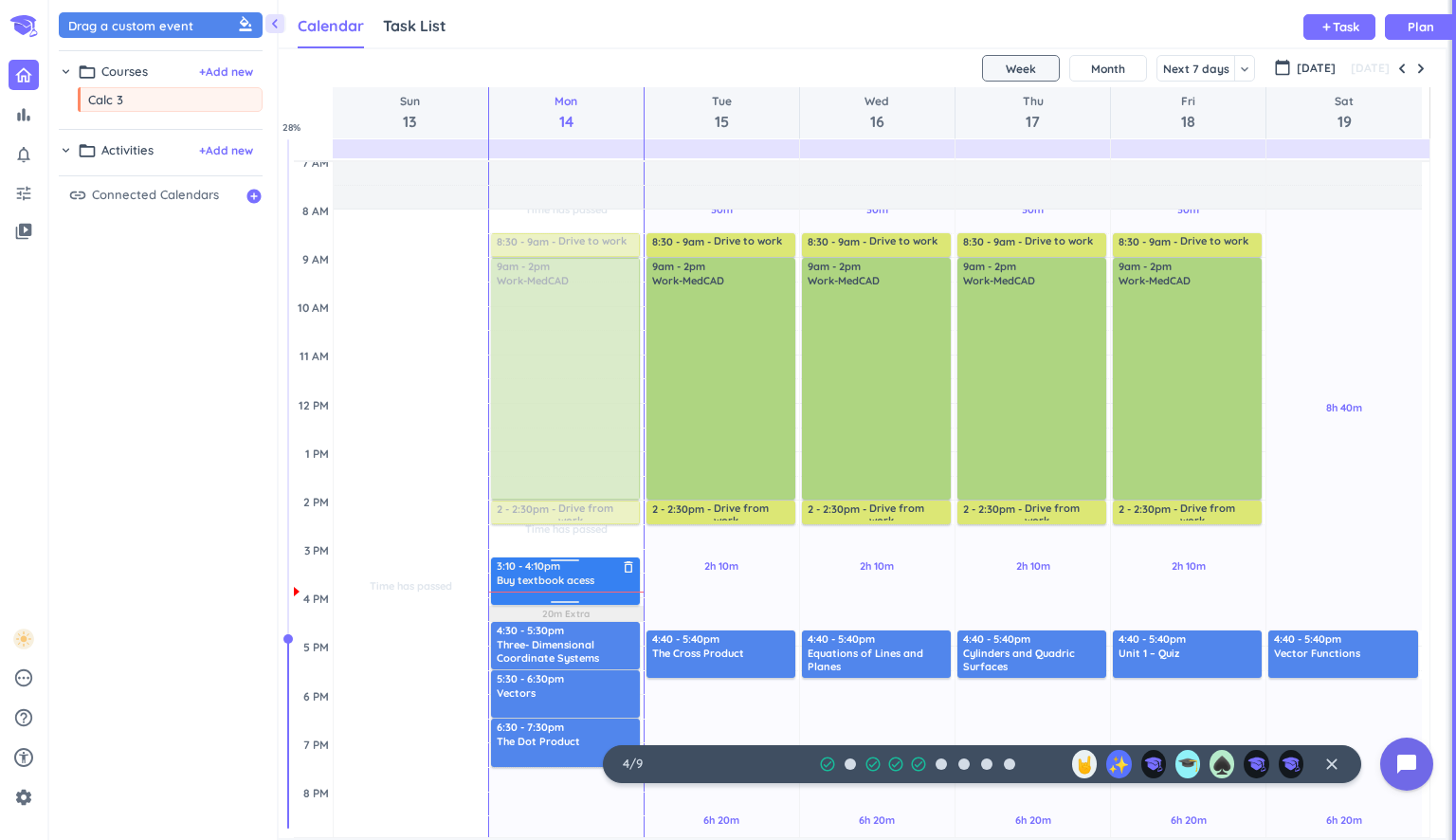 click on "Buy textbook acess" at bounding box center (545, 580) 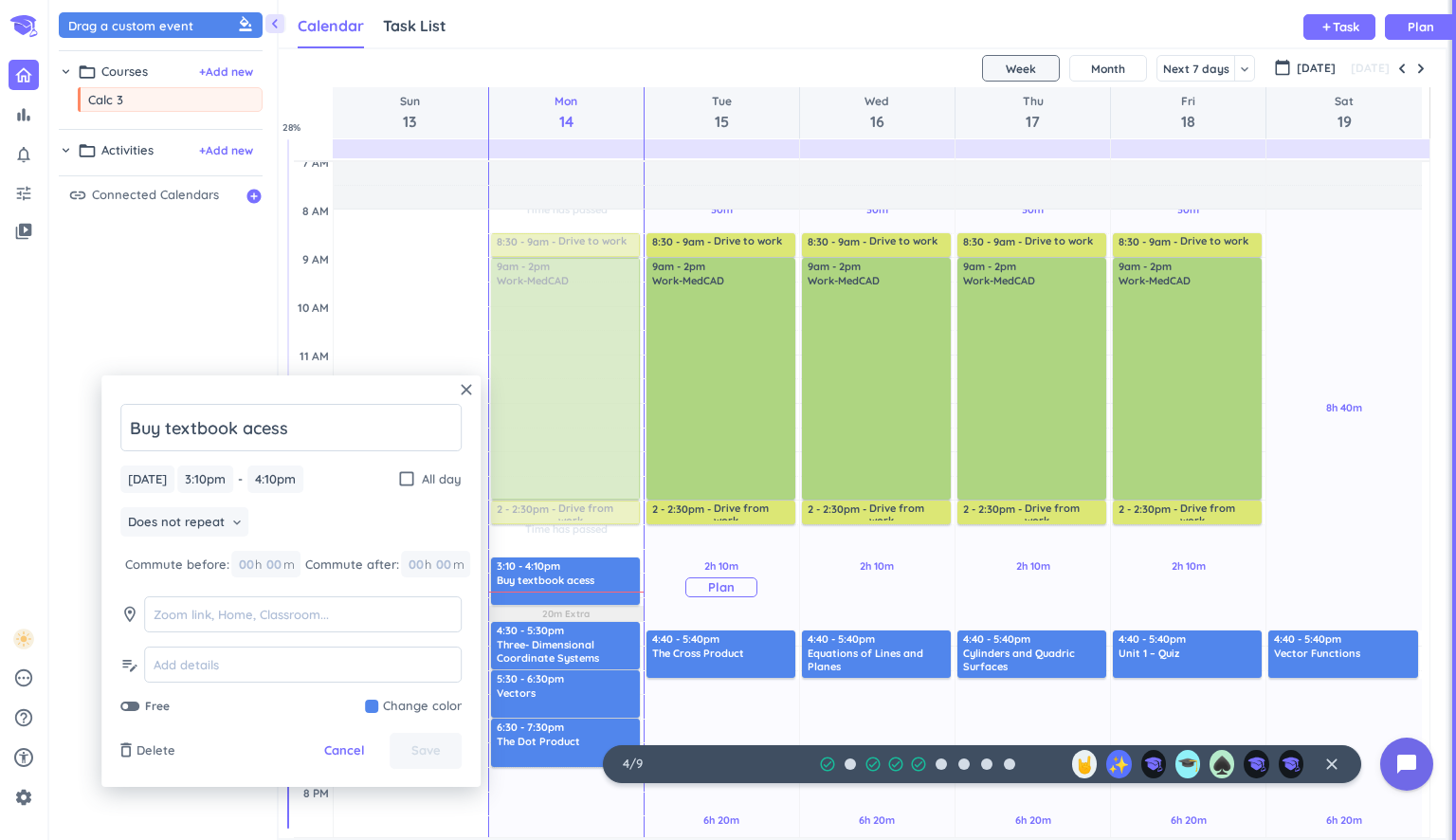 click on "2h 10m Past due Plan" at bounding box center (721, 578) 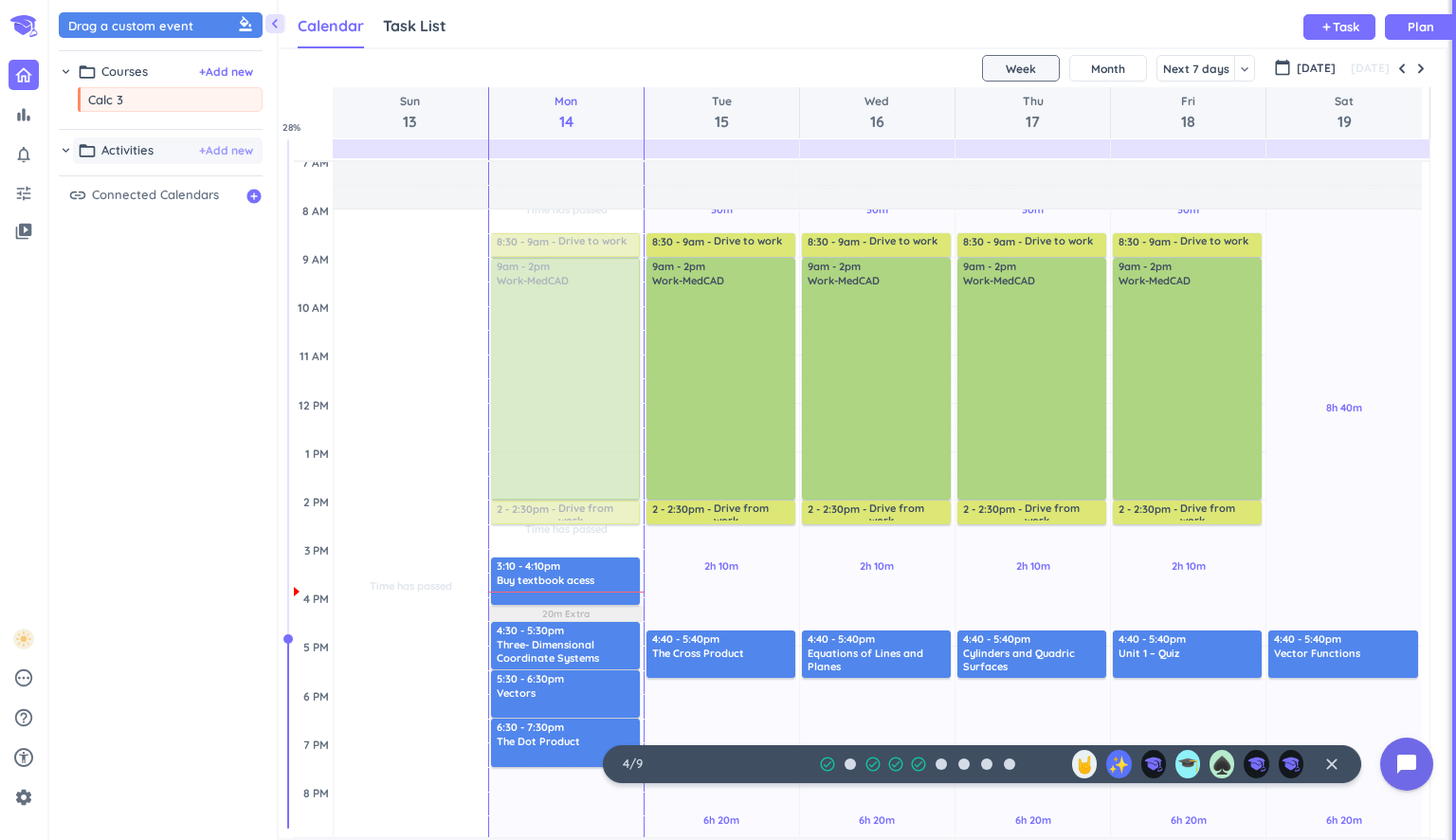 click on "+  Add new" at bounding box center (226, 151) 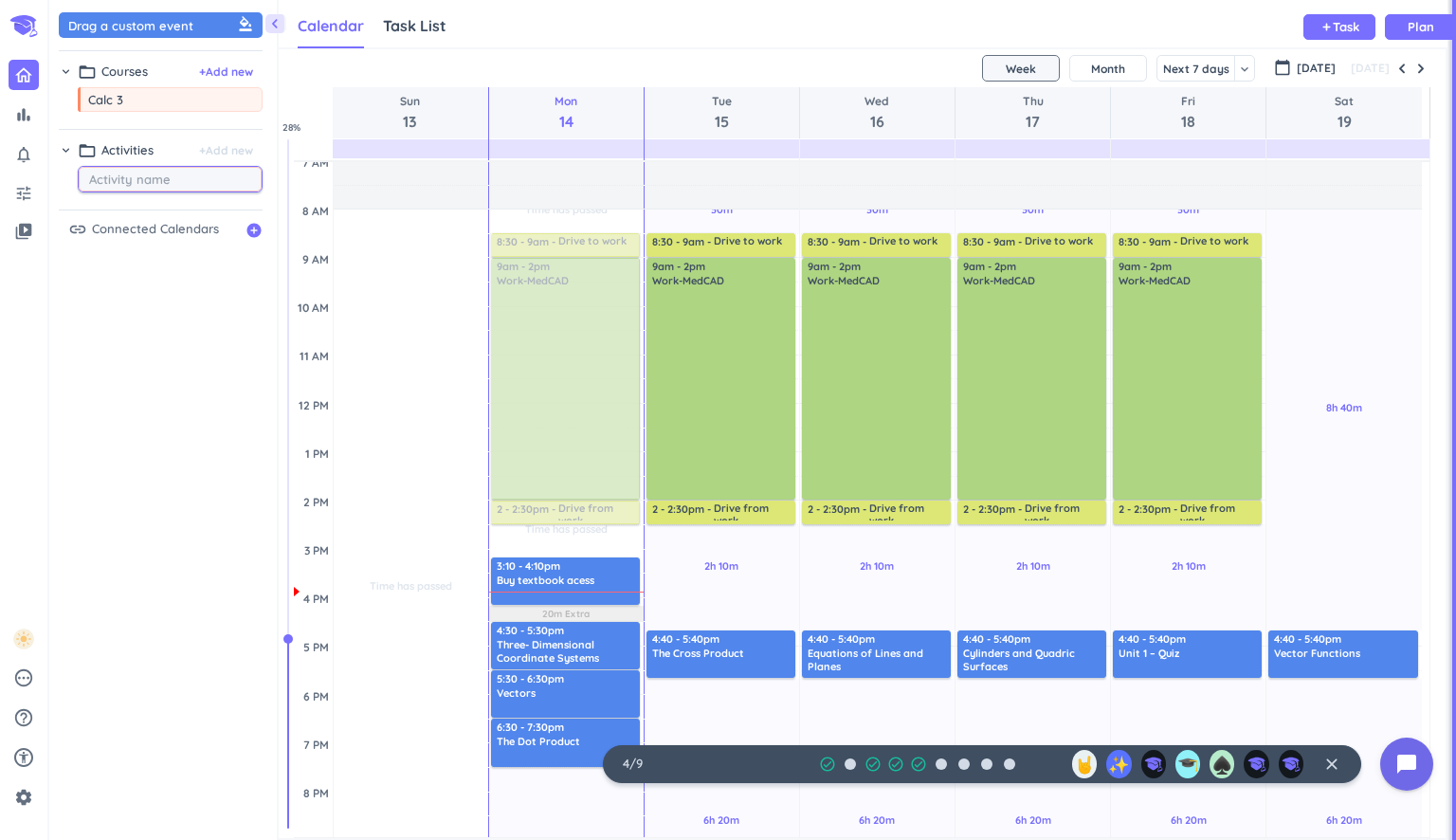 click at bounding box center (174, 179) 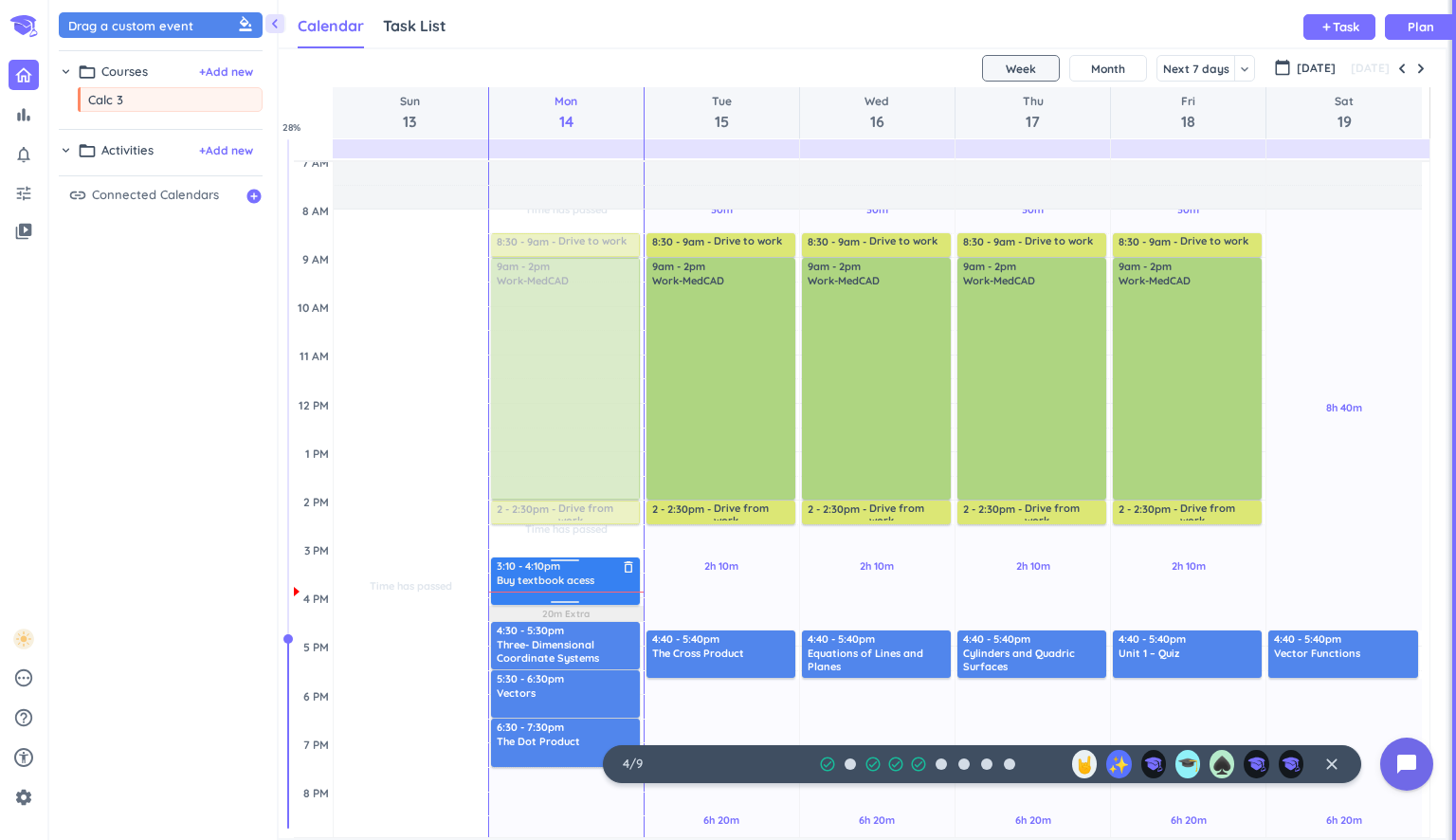 click at bounding box center (566, 594) 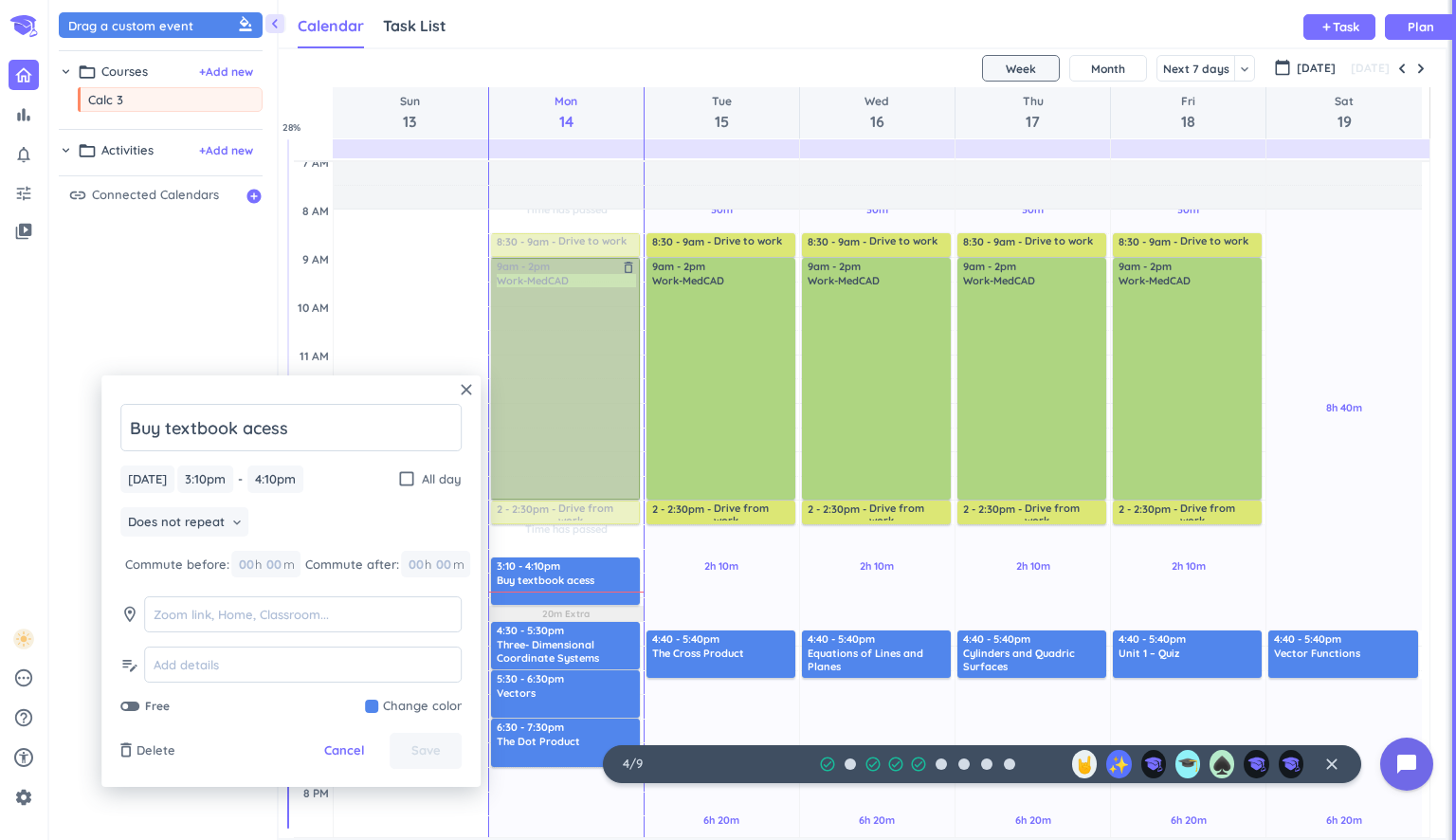 click on "9am - 2pm Work-MedCAD delete_outline" at bounding box center (565, 378) 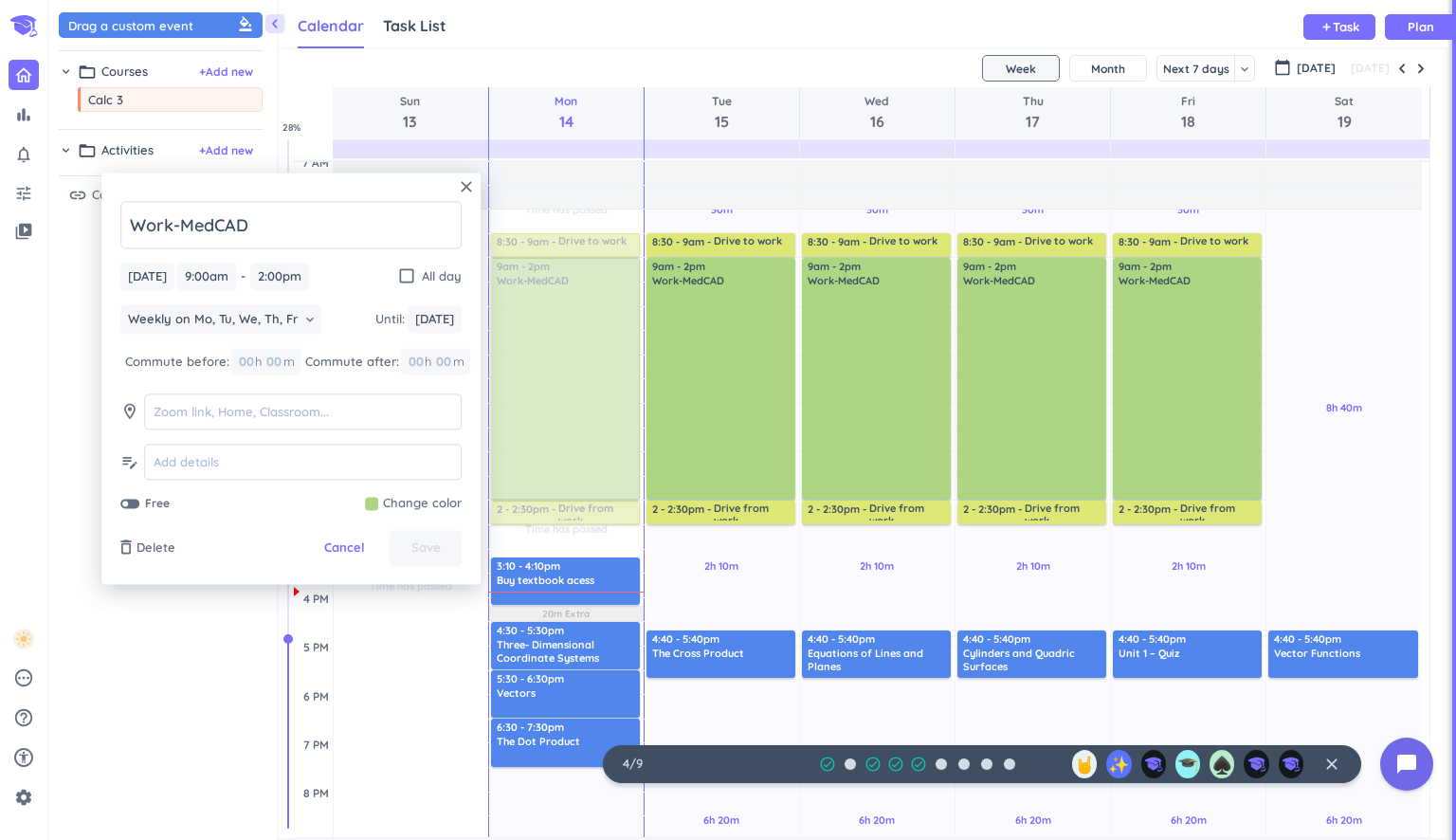click at bounding box center [413, 504] 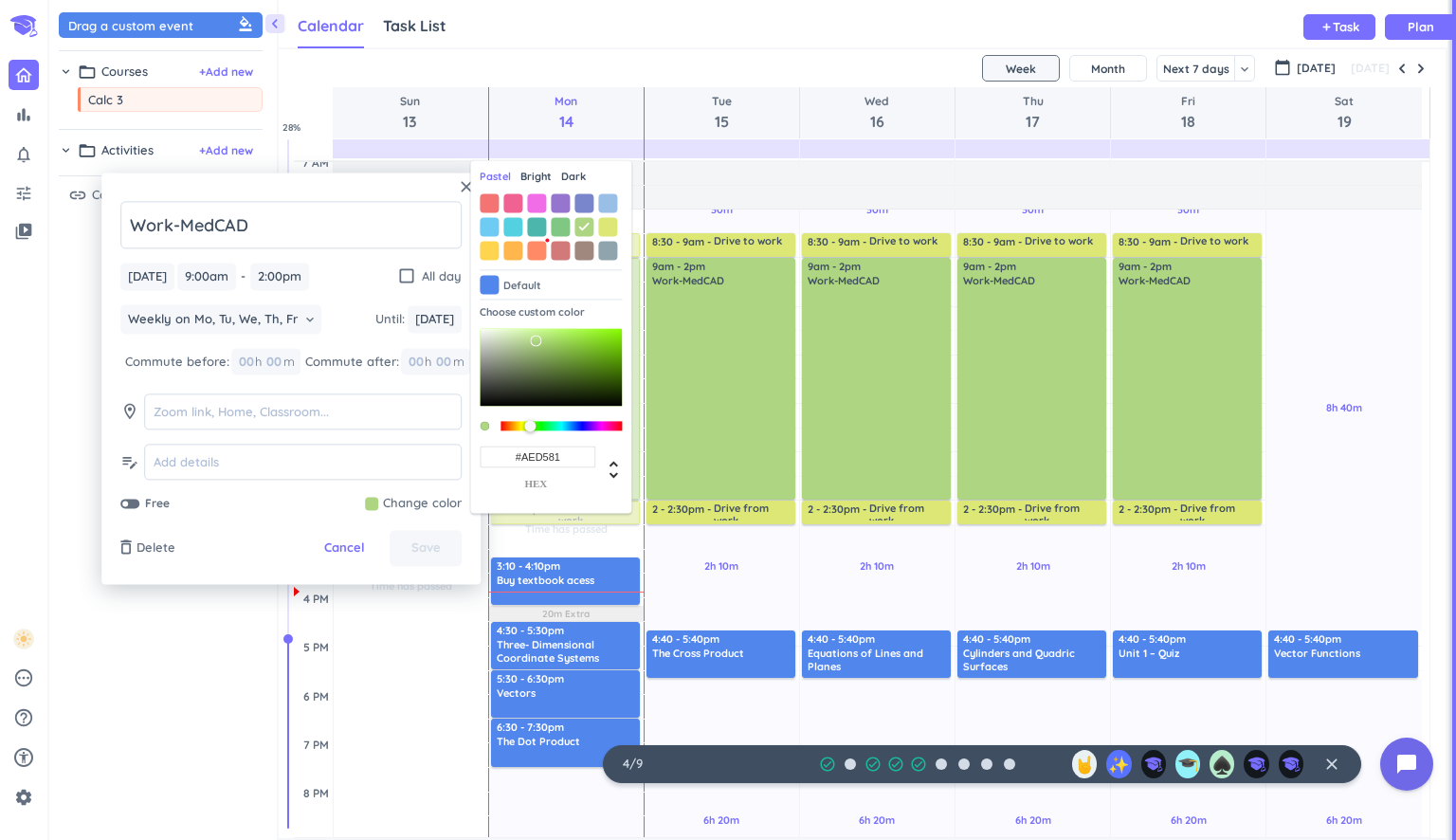 click on "Dark" at bounding box center (573, 177) 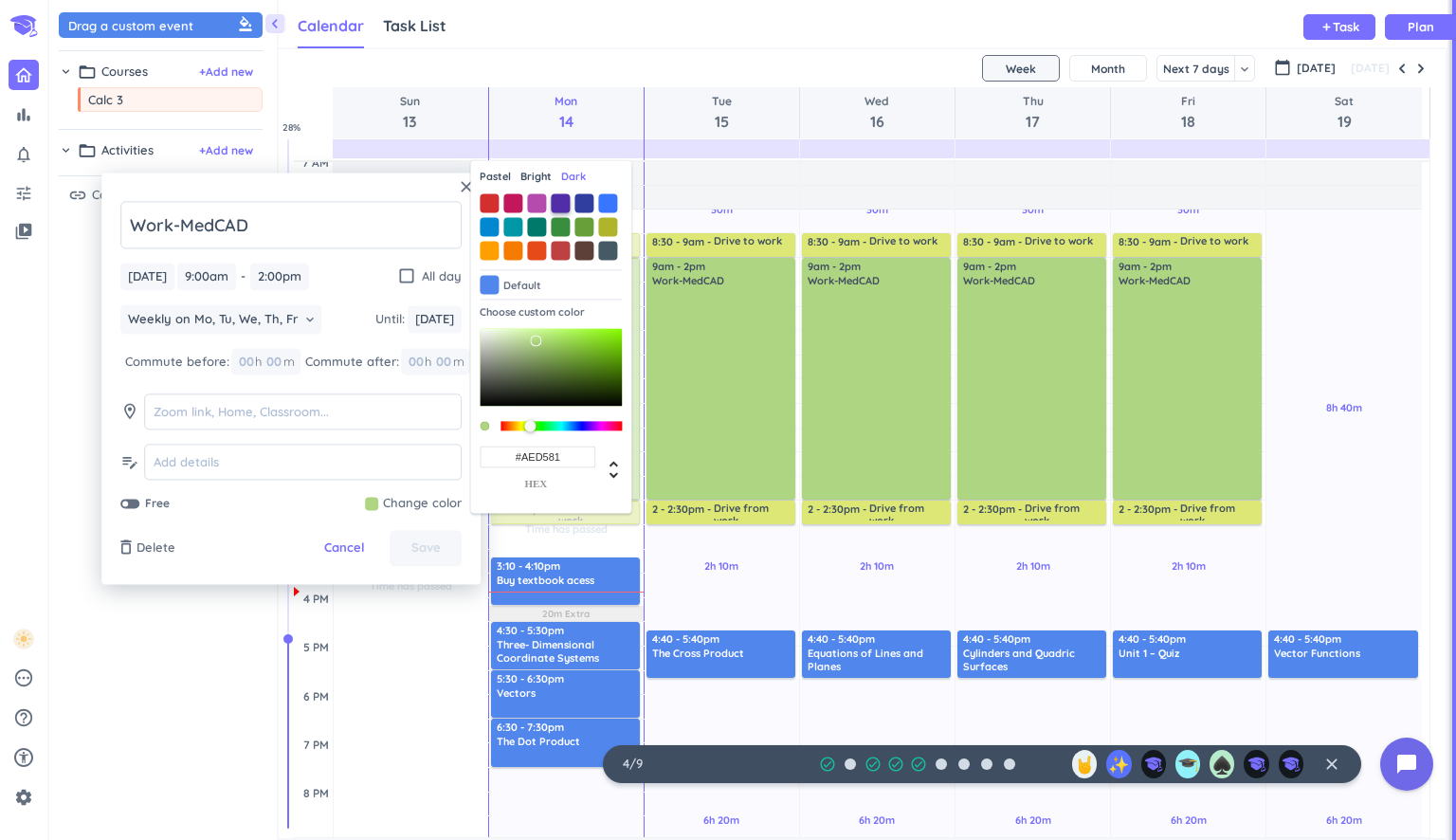 click at bounding box center [560, 203] 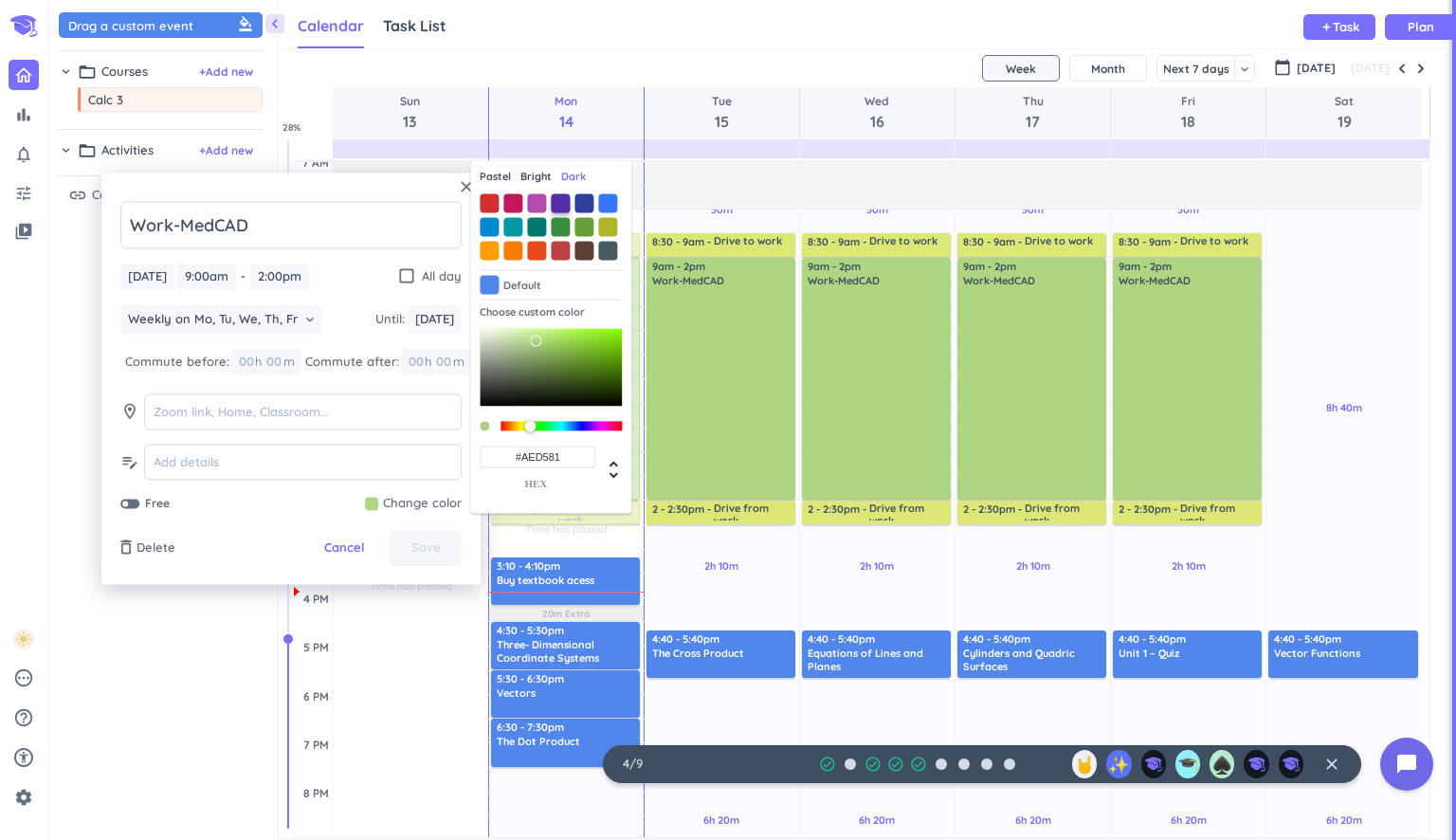 type on "#512DA8" 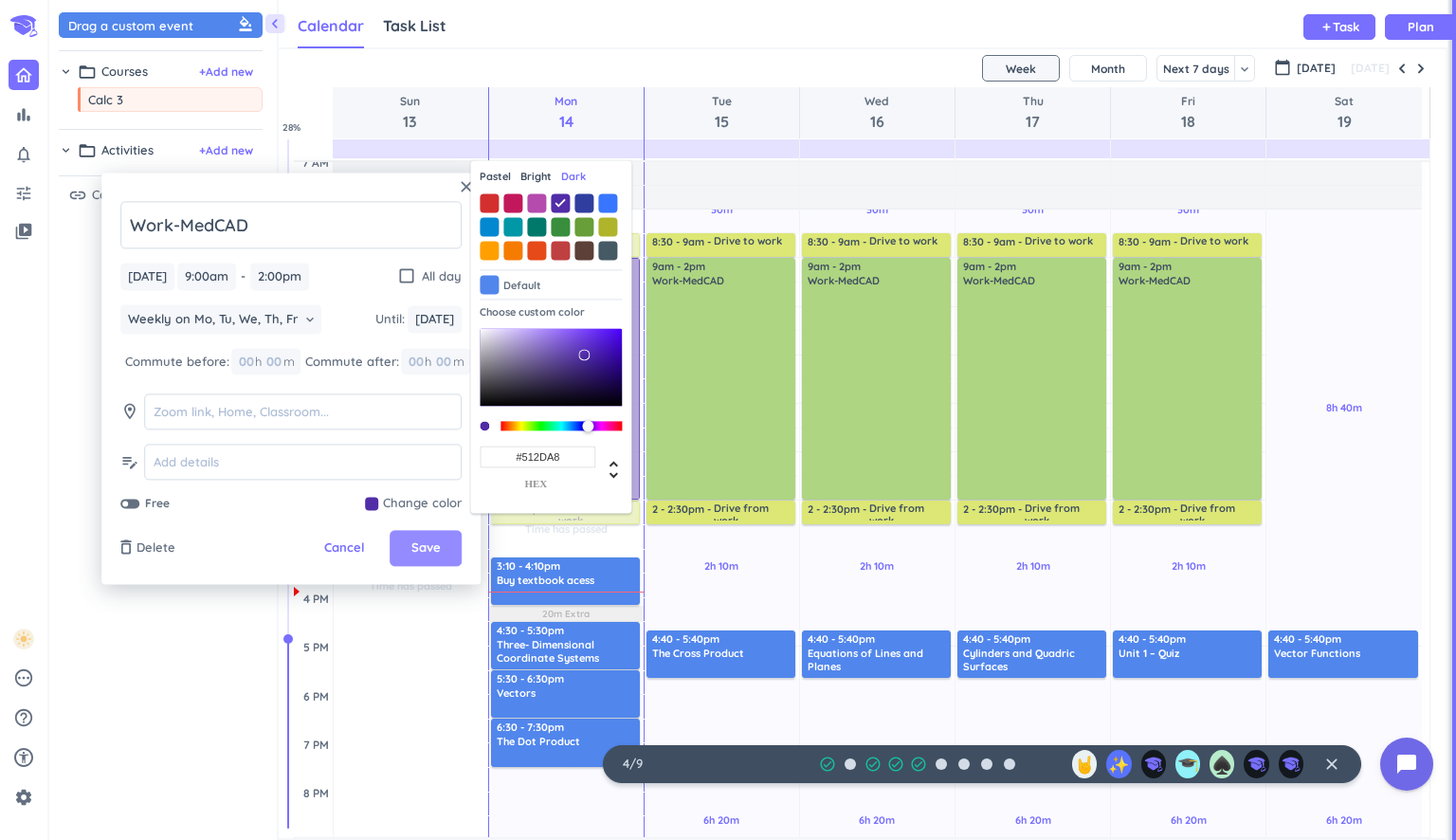 click on "Save" at bounding box center (426, 549) 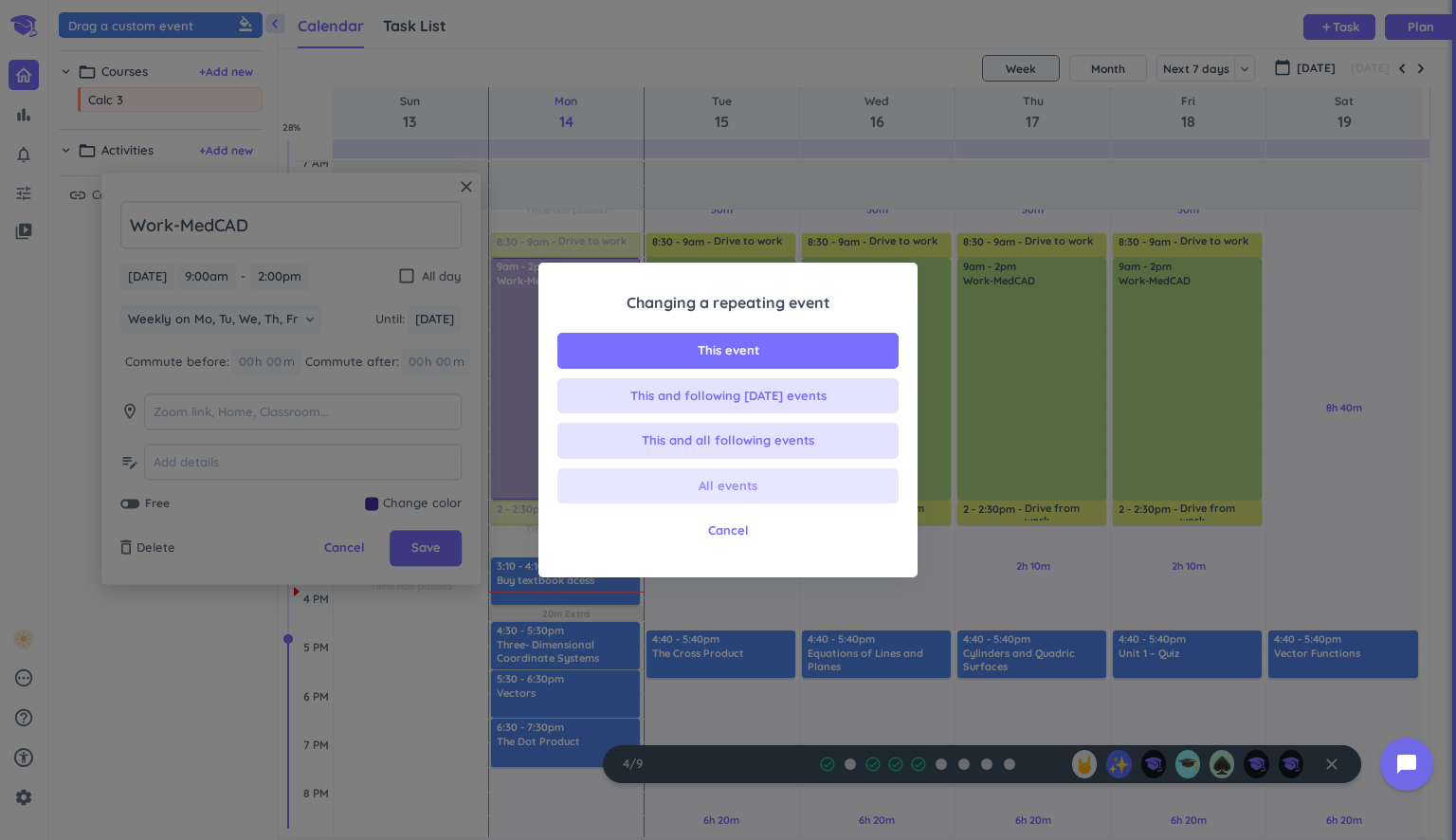 click on "All events" at bounding box center [728, 486] 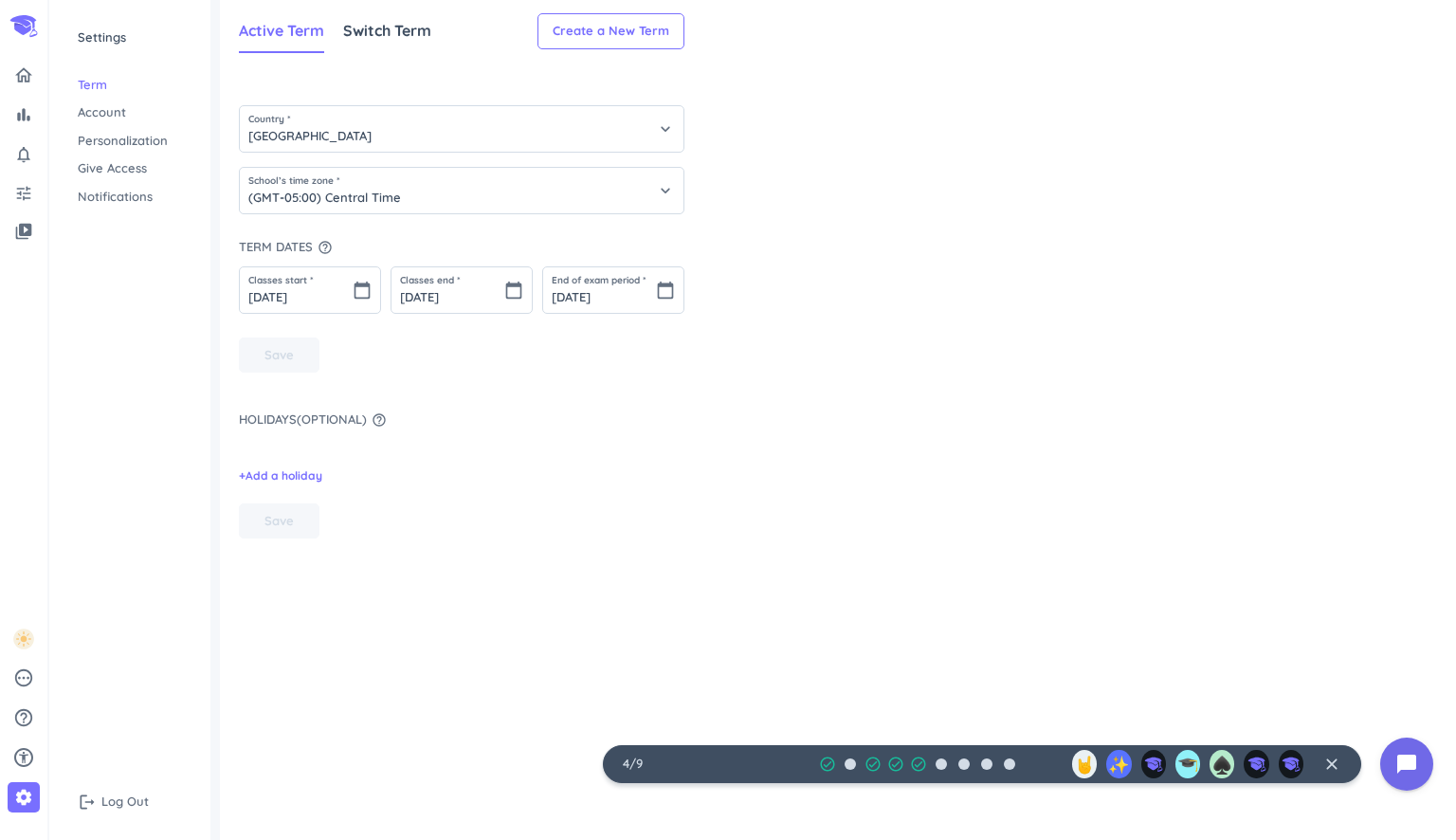 drag, startPoint x: 167, startPoint y: 440, endPoint x: 155, endPoint y: 436, distance: 12.649111 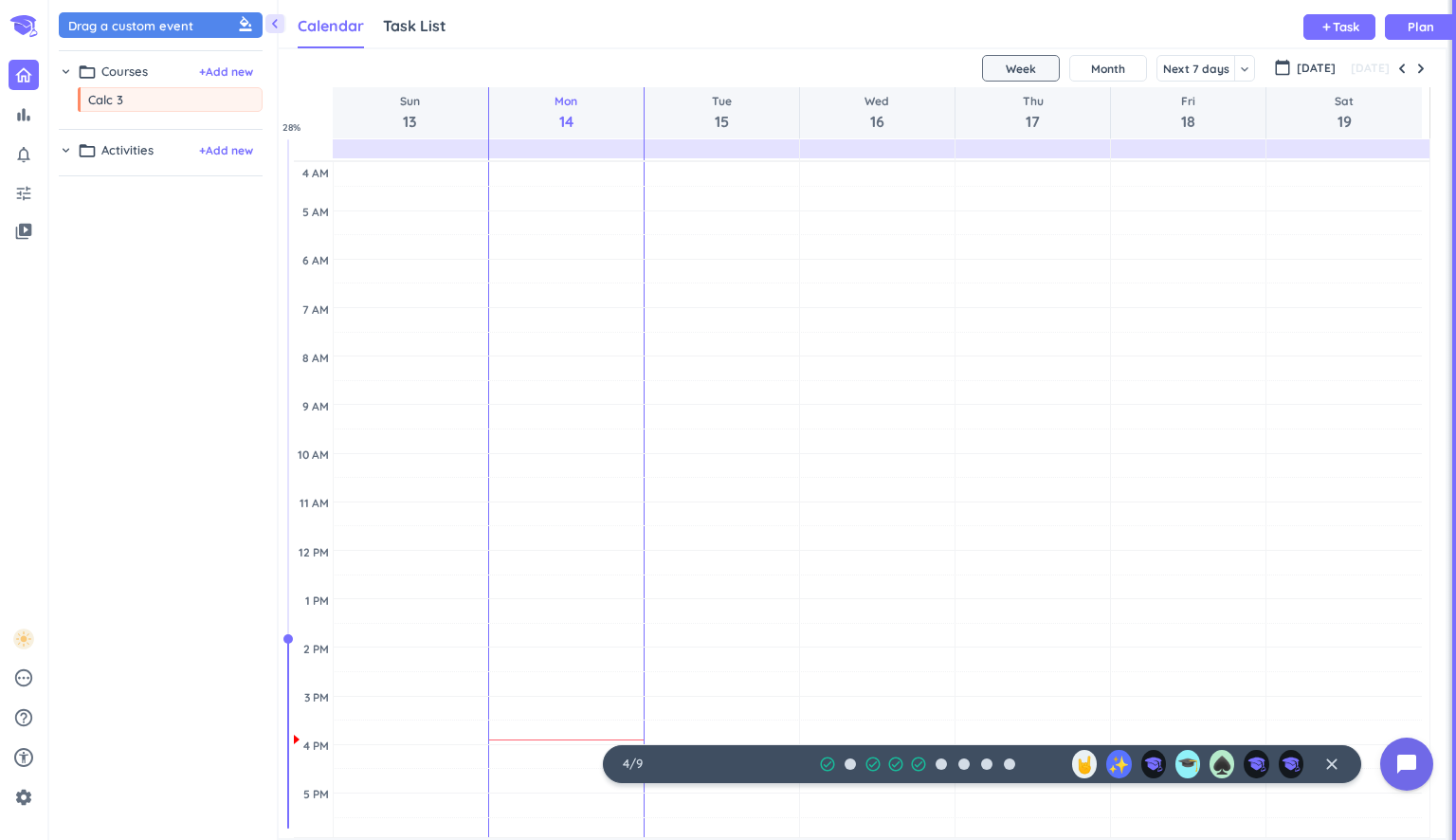 scroll, scrollTop: 8, scrollLeft: 9, axis: both 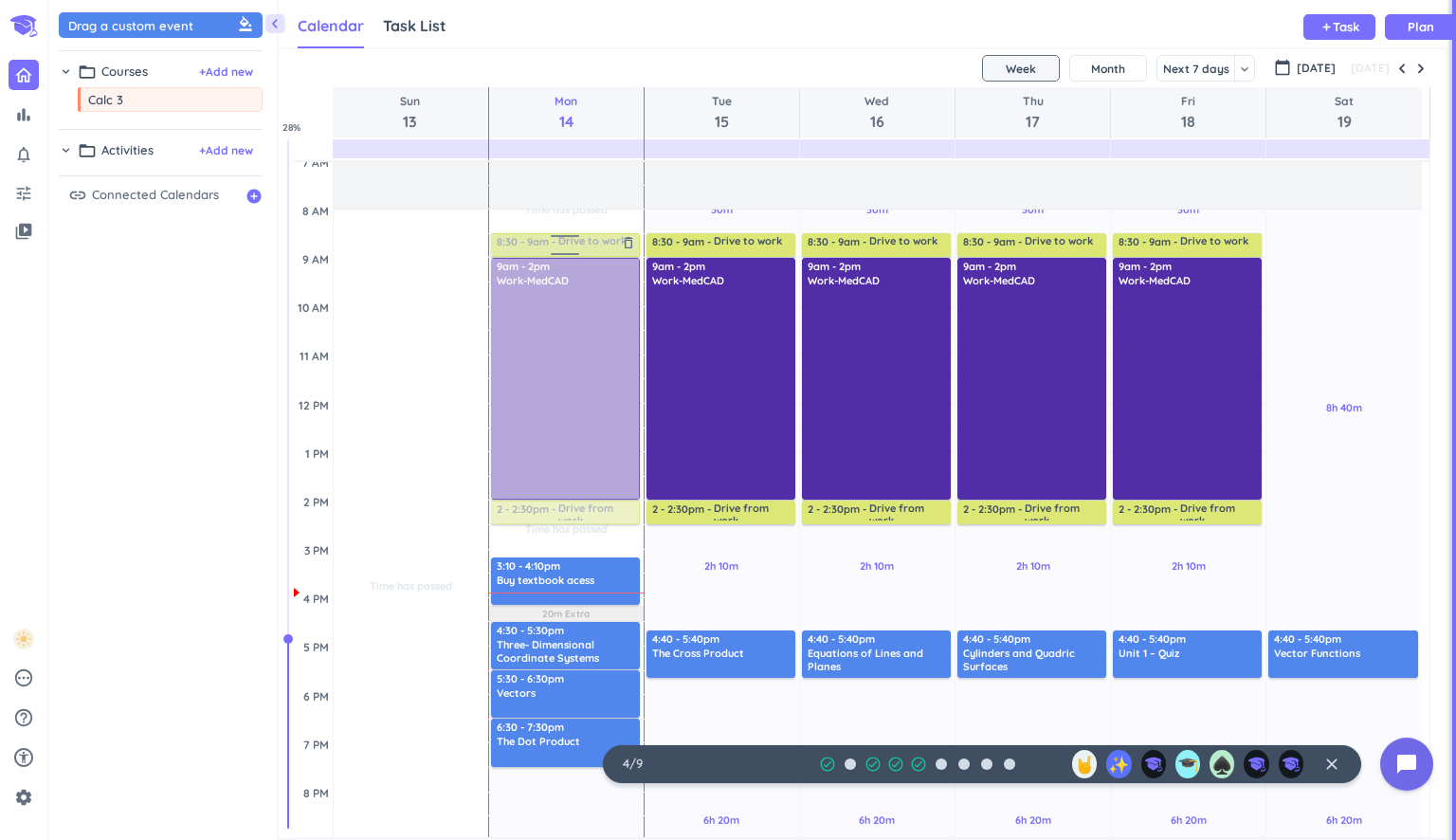 click at bounding box center (564, 245) 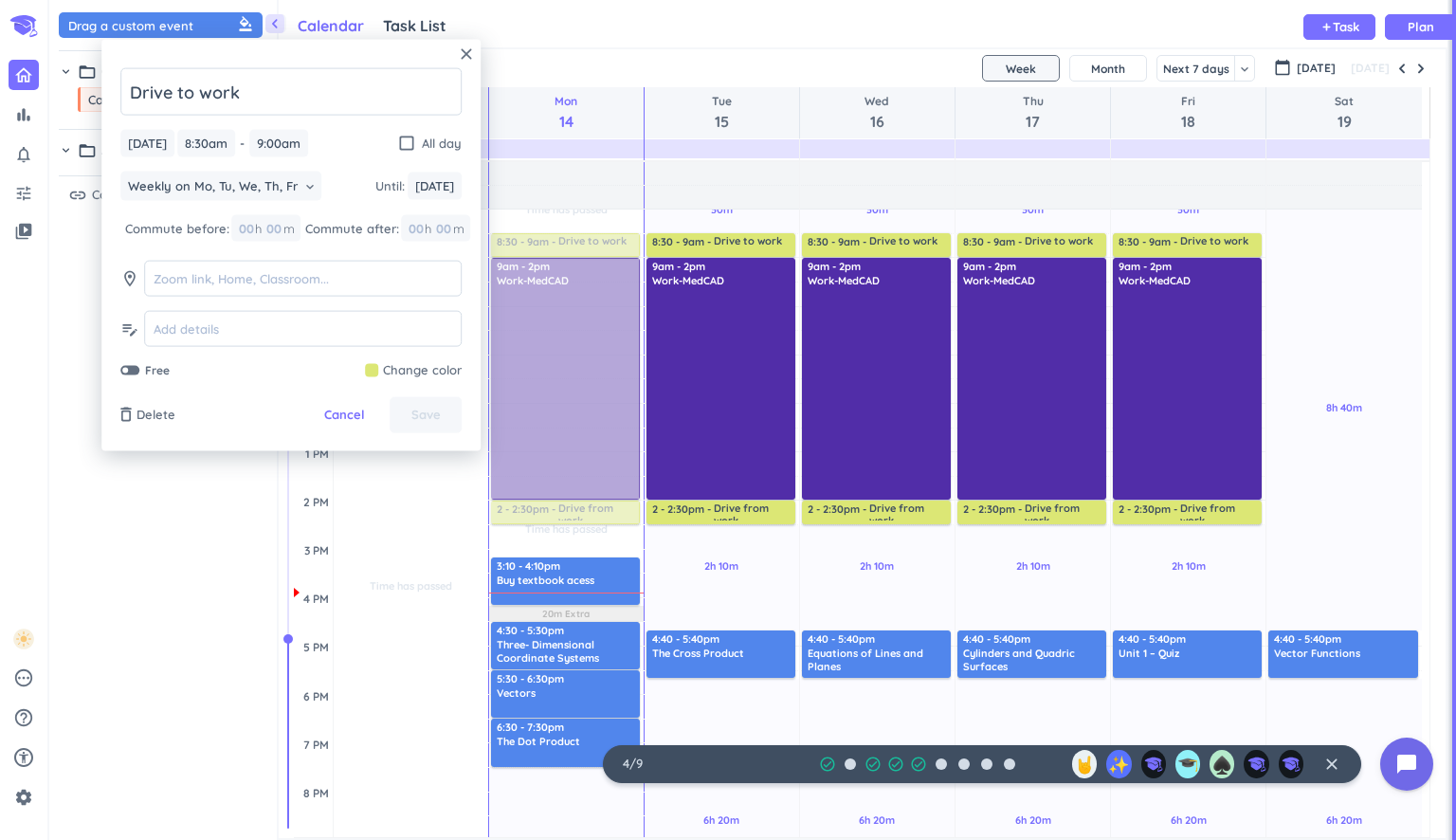 click at bounding box center [413, 371] 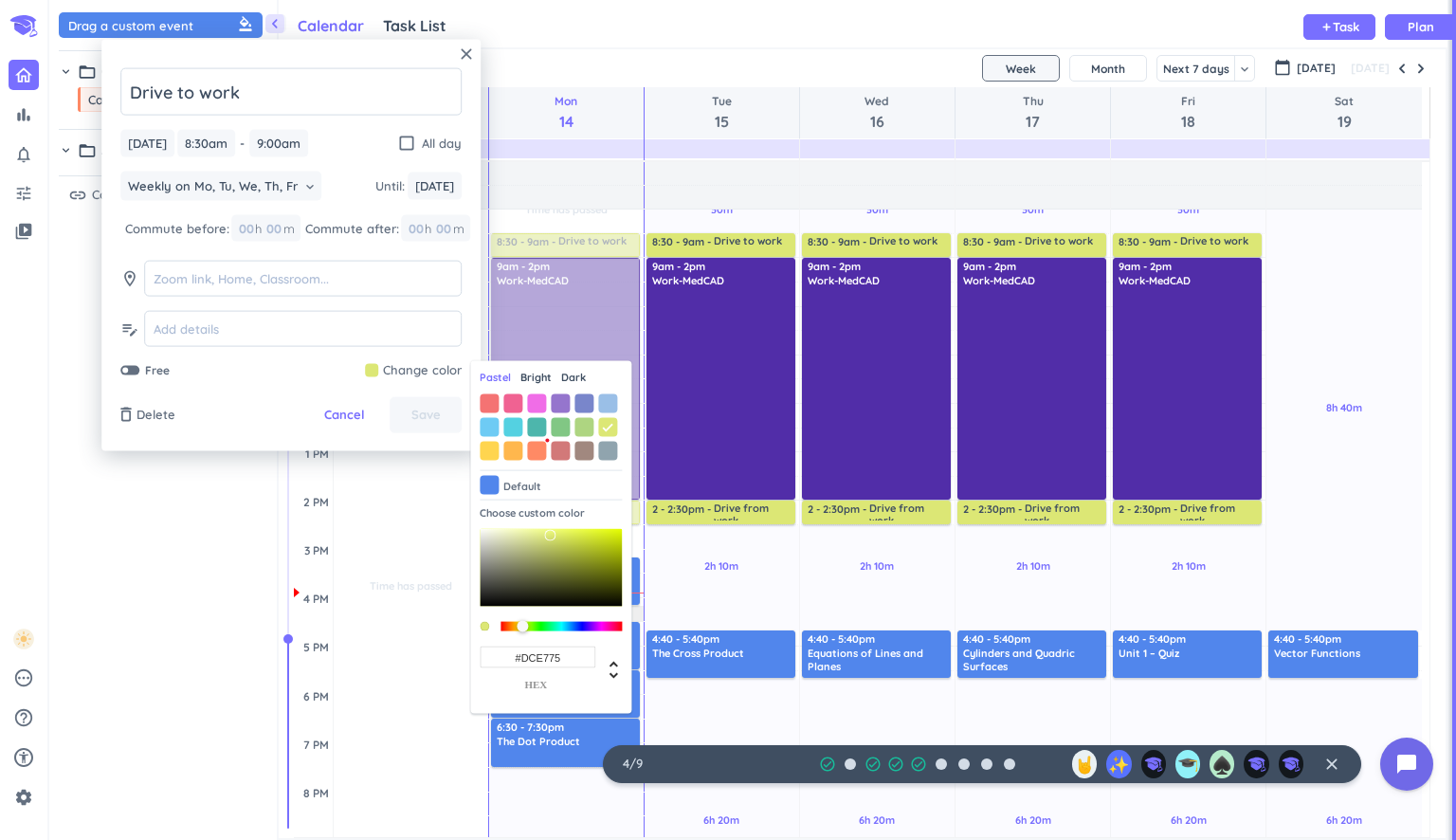 click on "Dark" at bounding box center (573, 377) 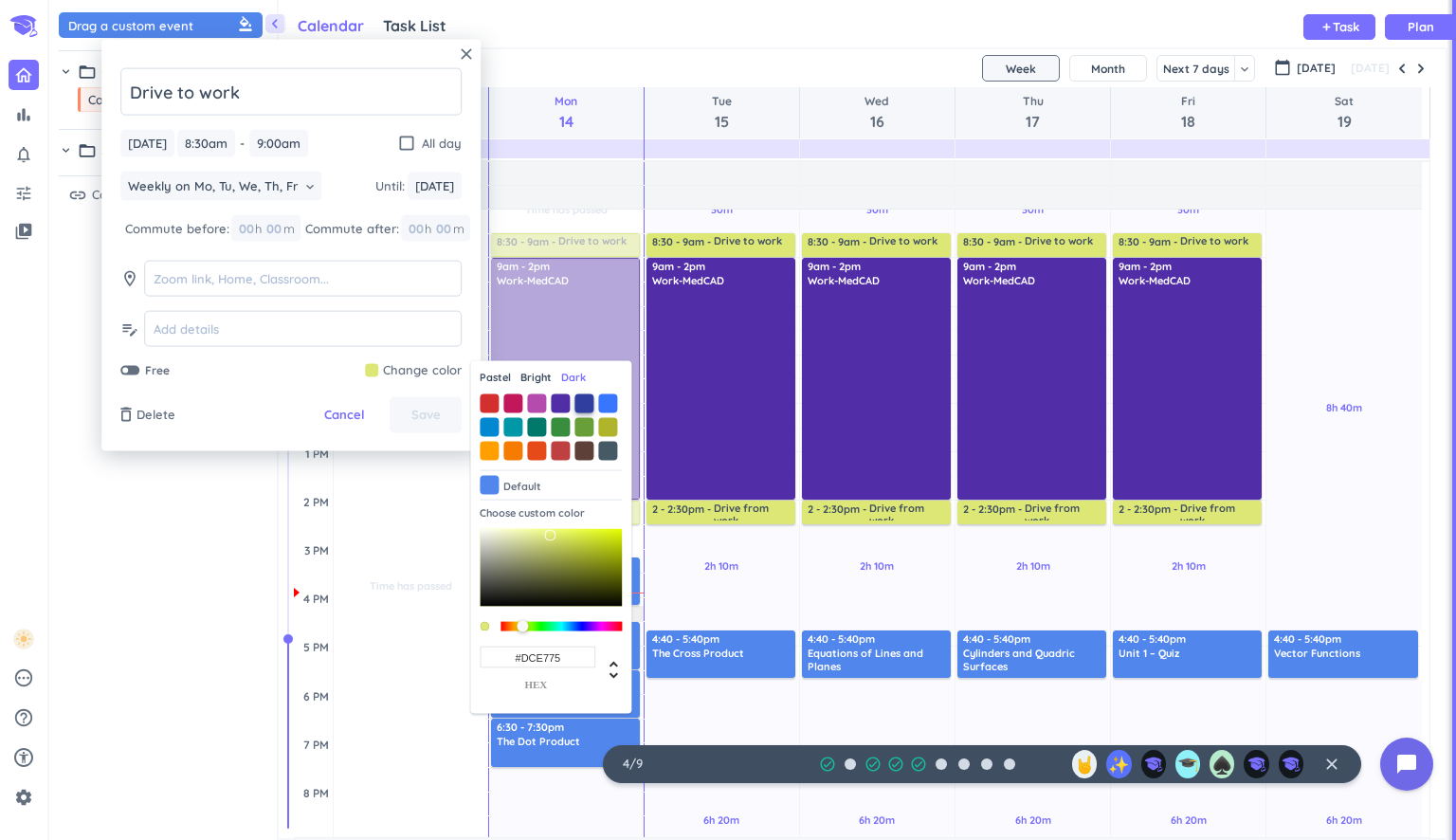 click at bounding box center (584, 403) 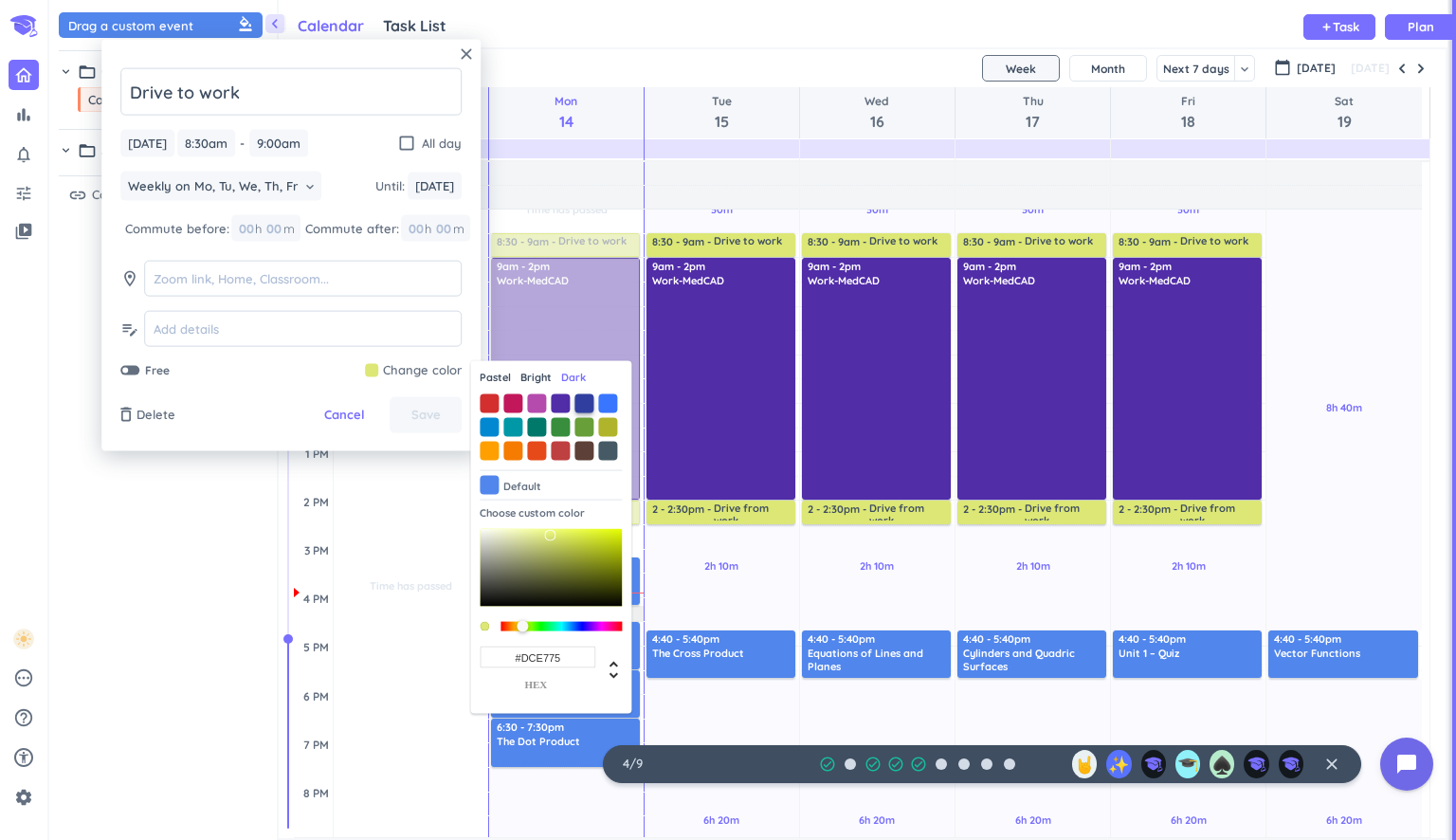 type on "#303F9F" 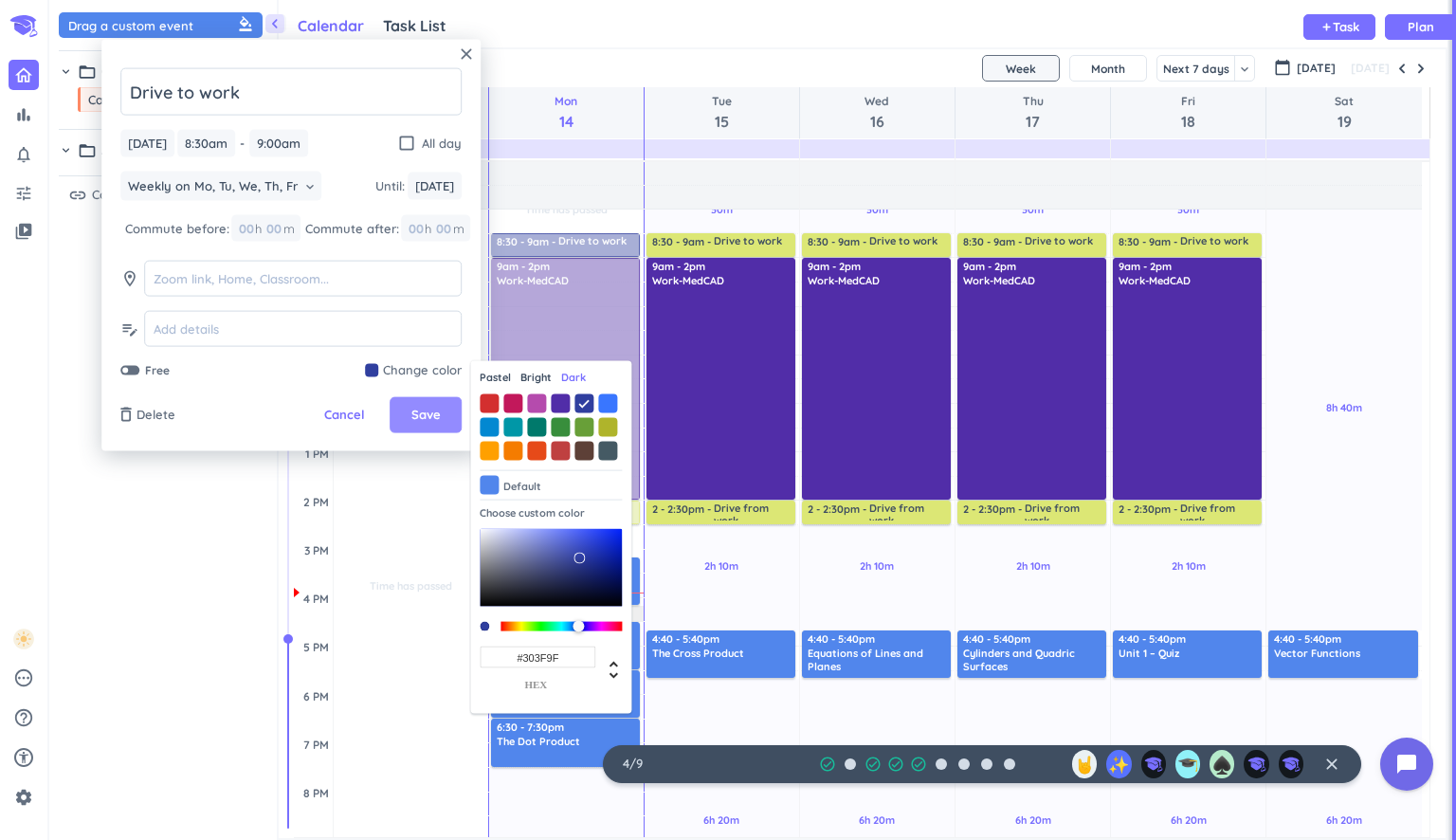 click on "Save" at bounding box center [426, 415] 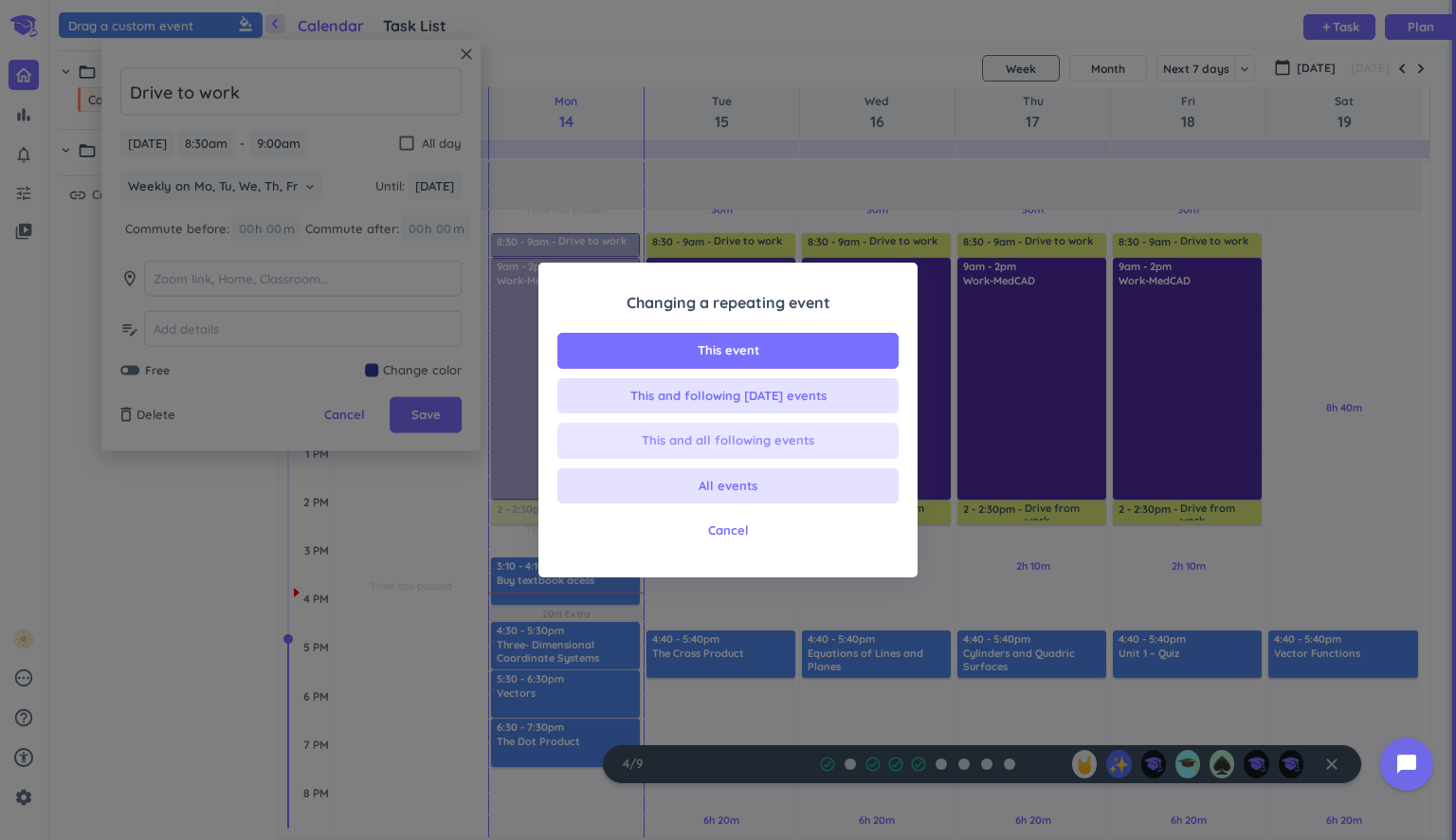 click on "This and all following events" at bounding box center [728, 441] 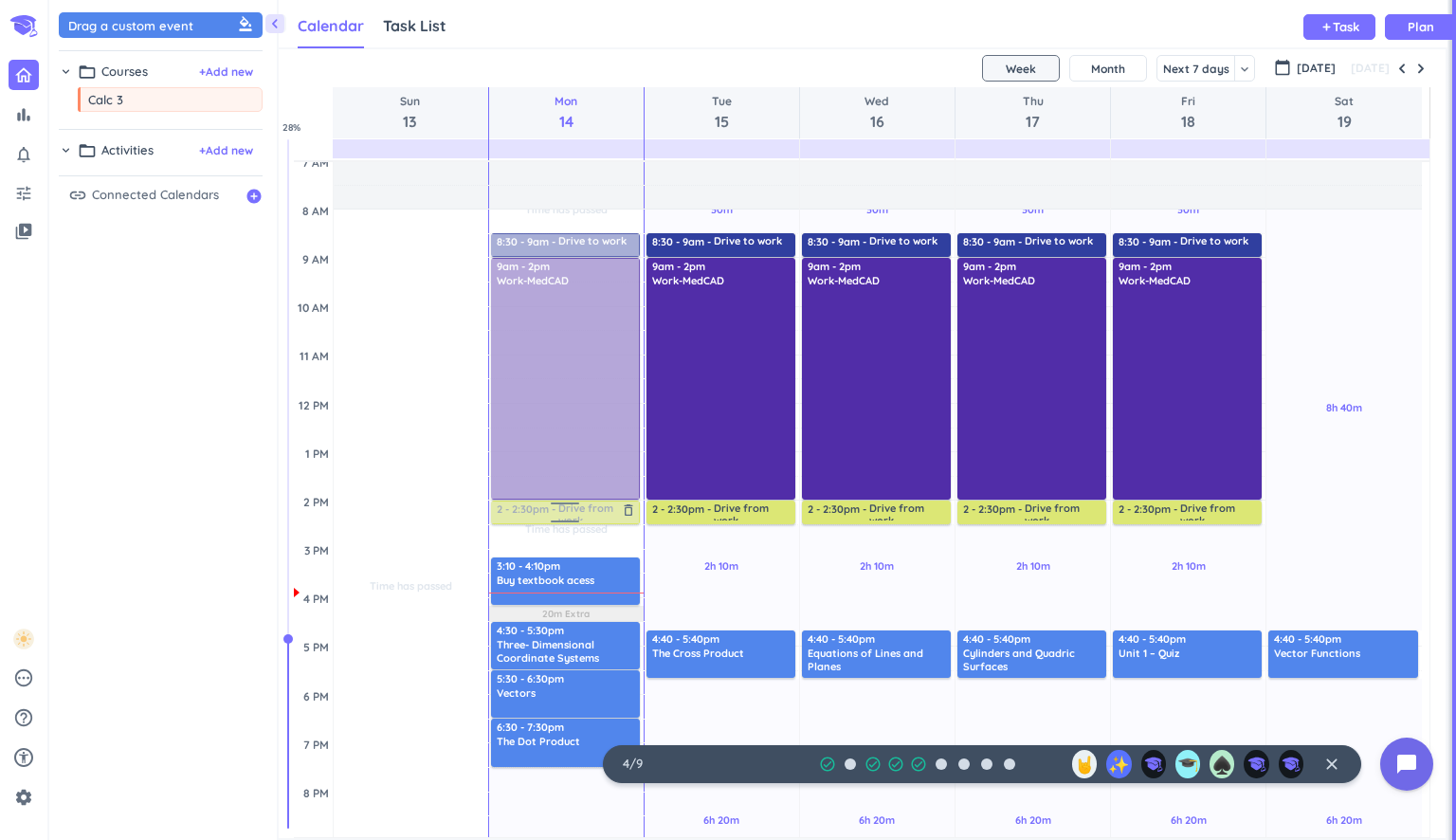 click at bounding box center (564, 512) 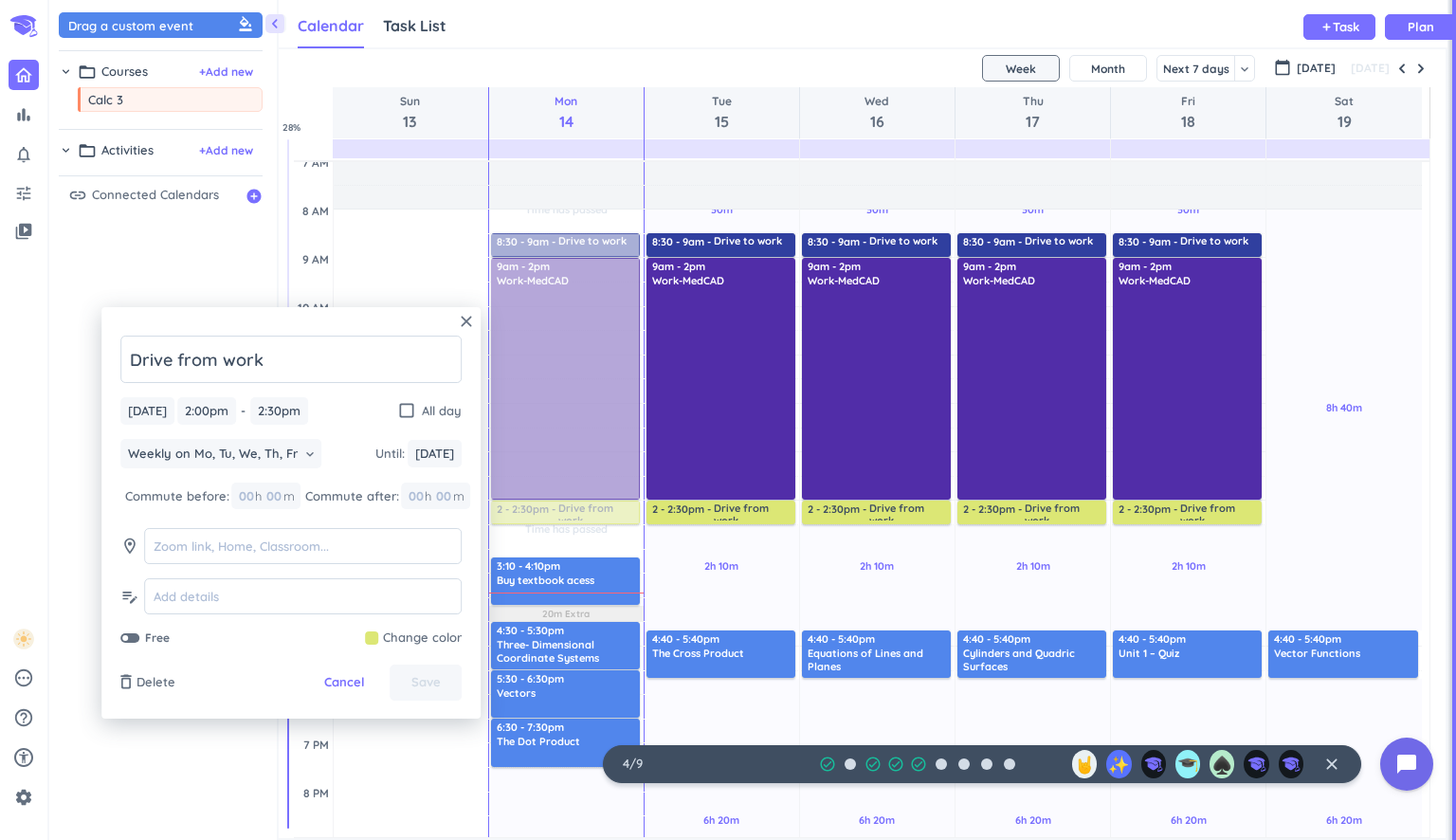 click at bounding box center [413, 638] 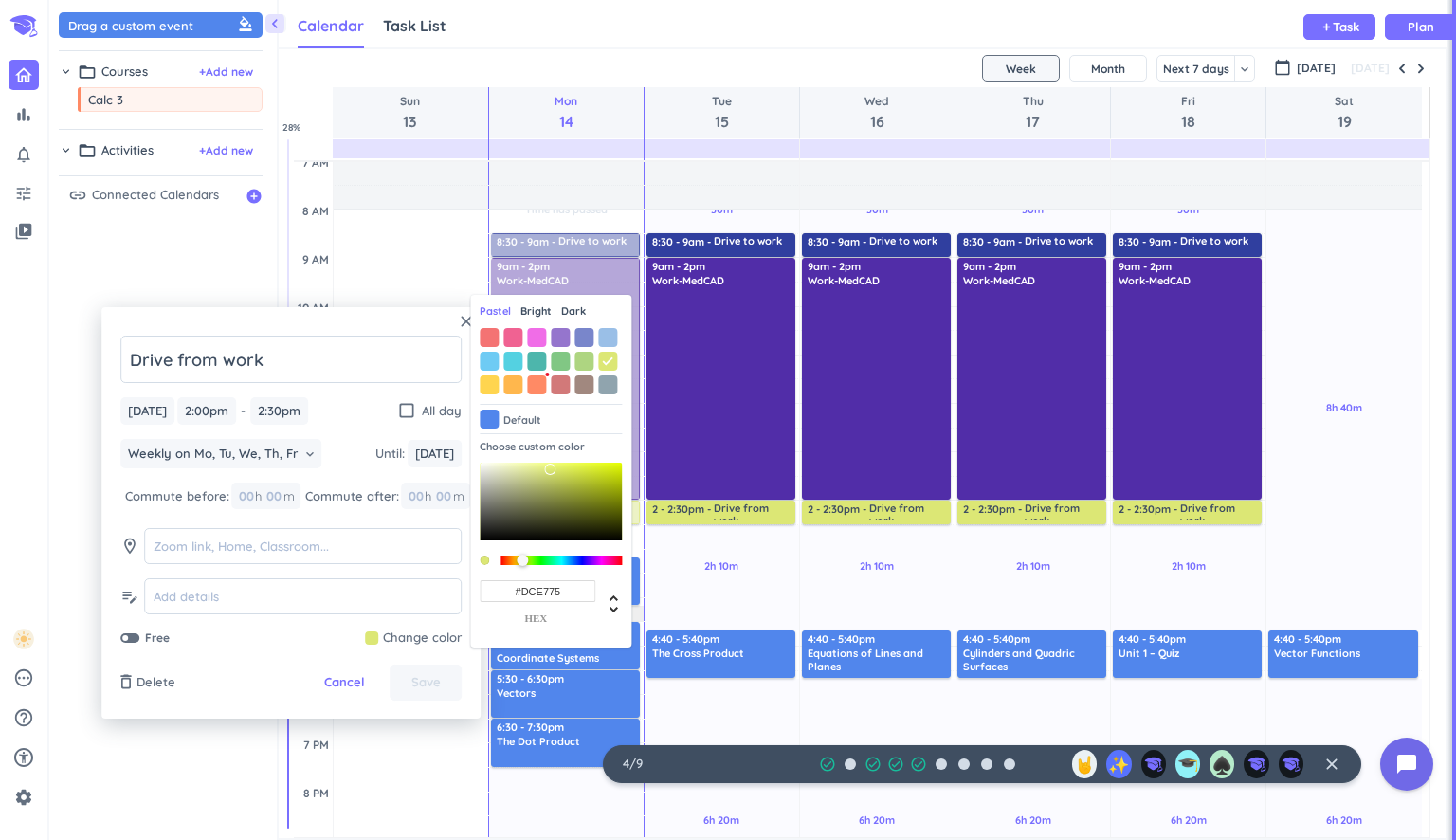click on "Bright" at bounding box center (536, 311) 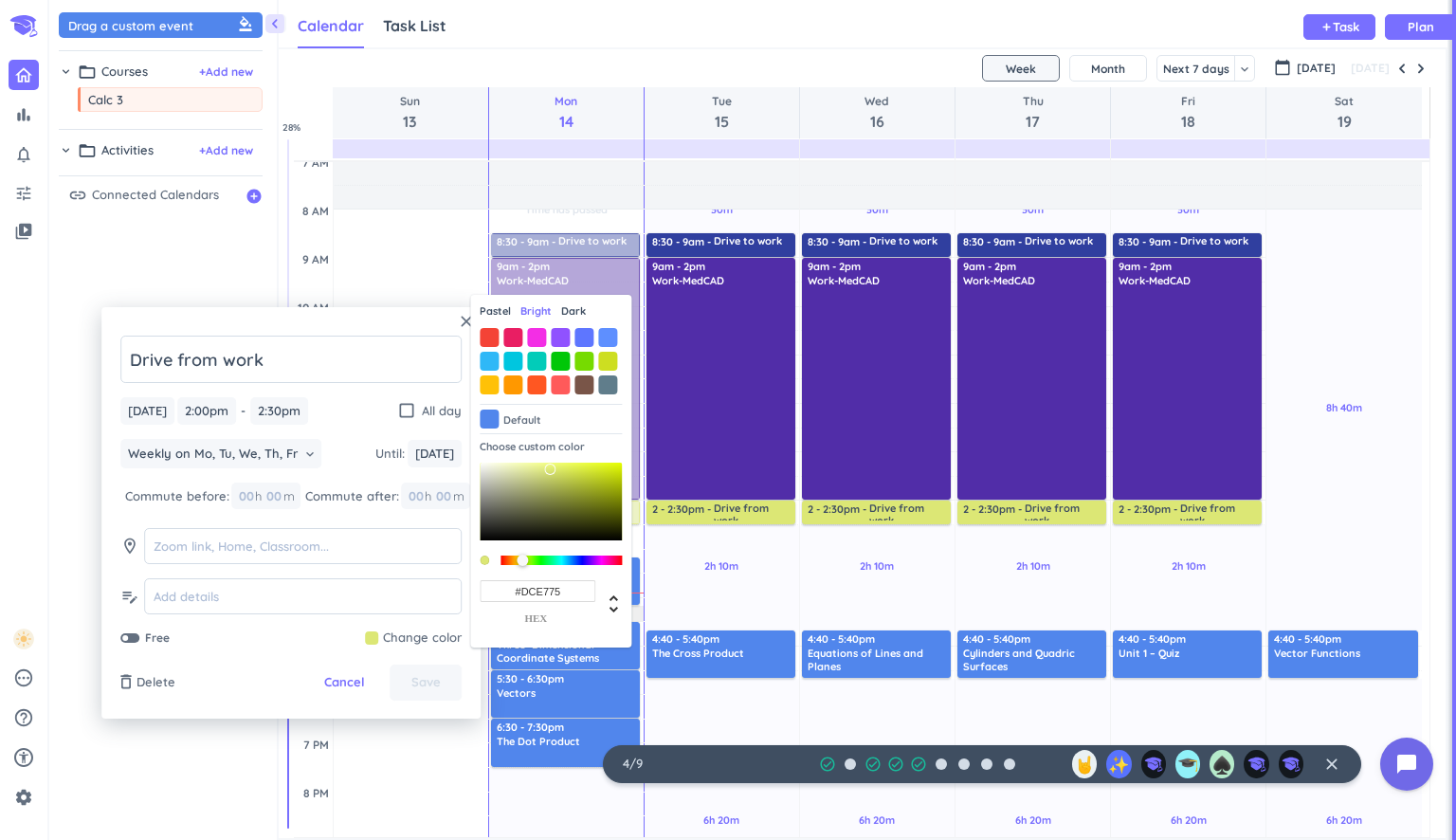 click on "Dark" at bounding box center [573, 311] 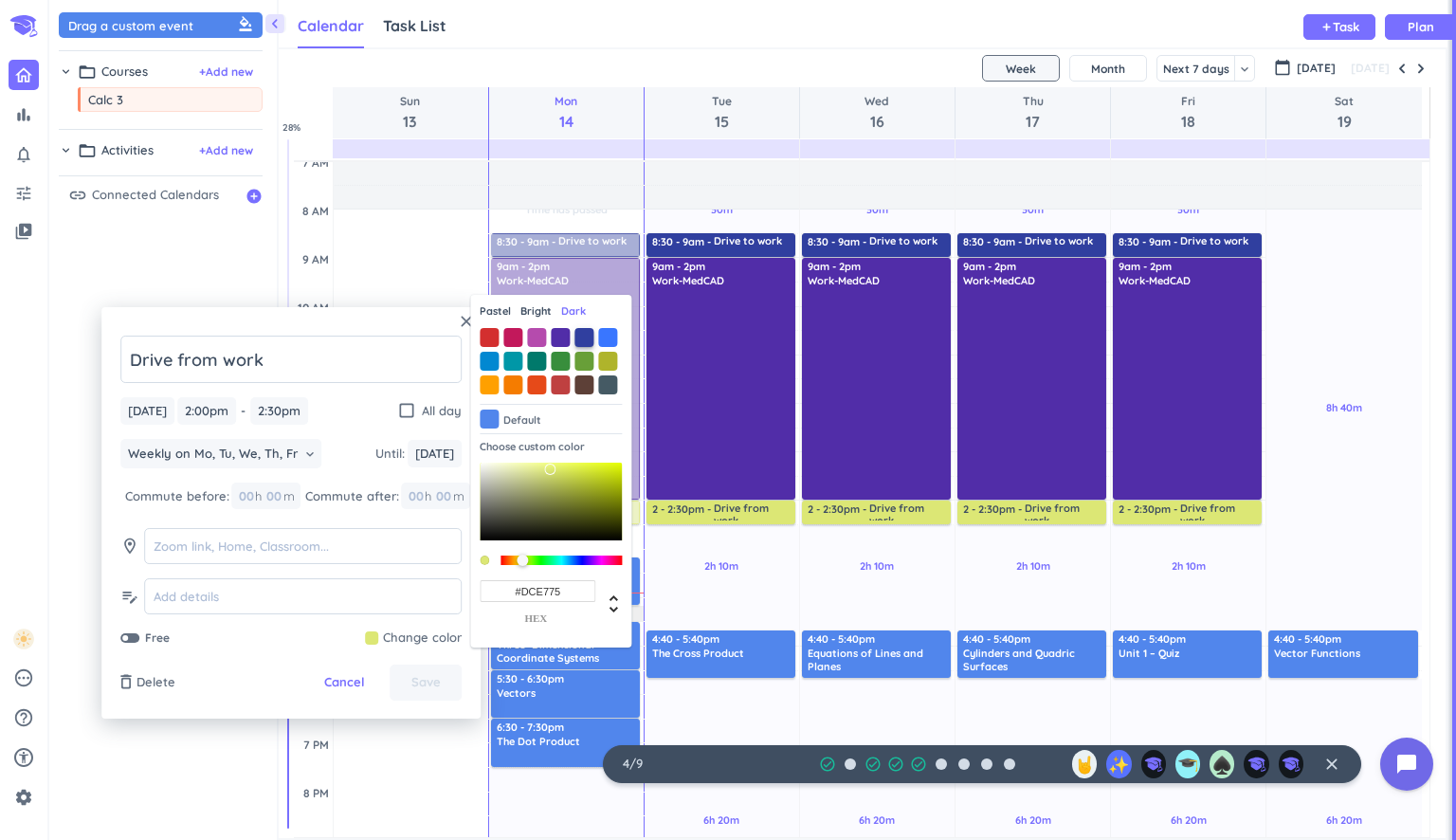 click at bounding box center (584, 338) 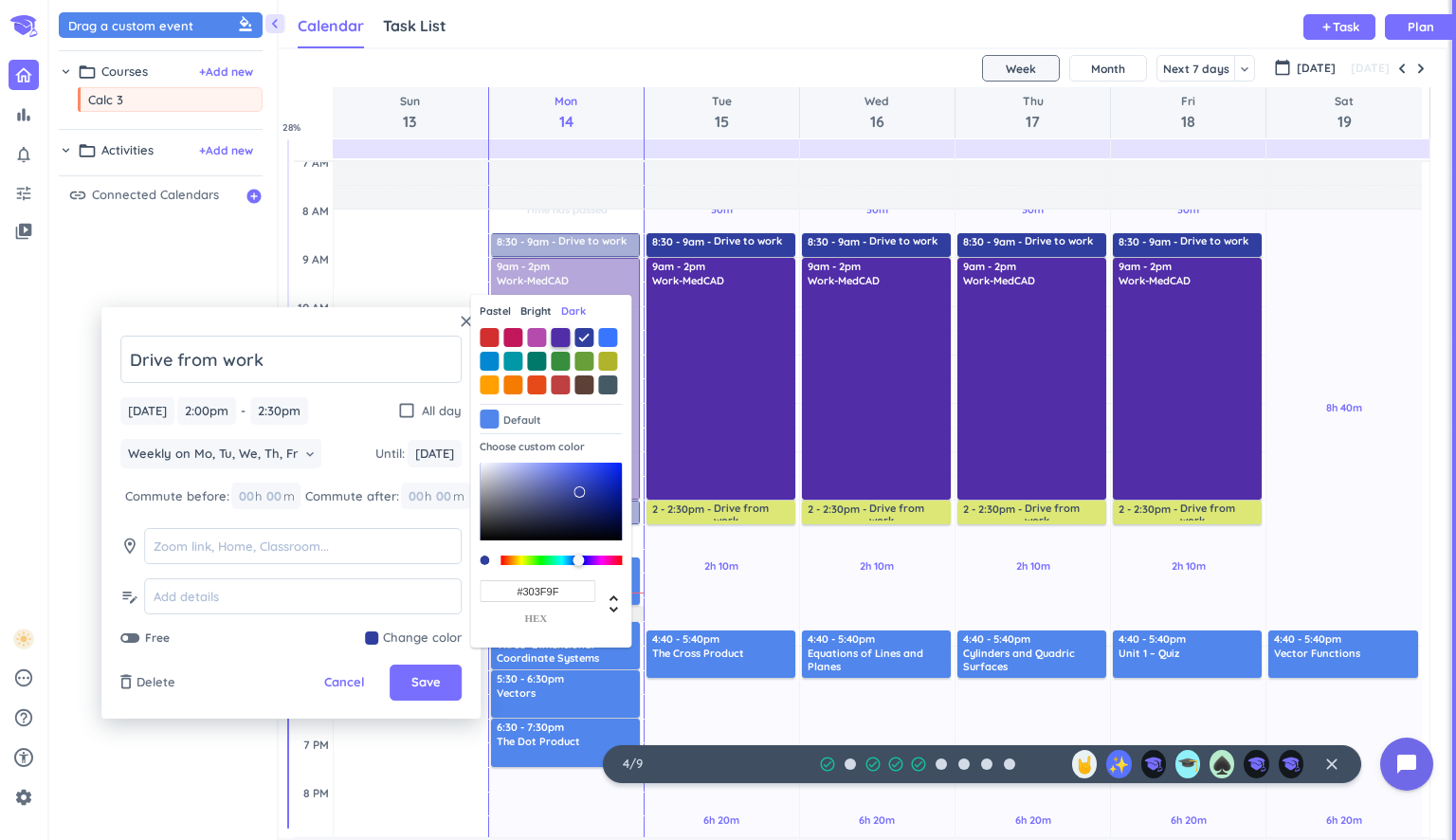 click at bounding box center (560, 338) 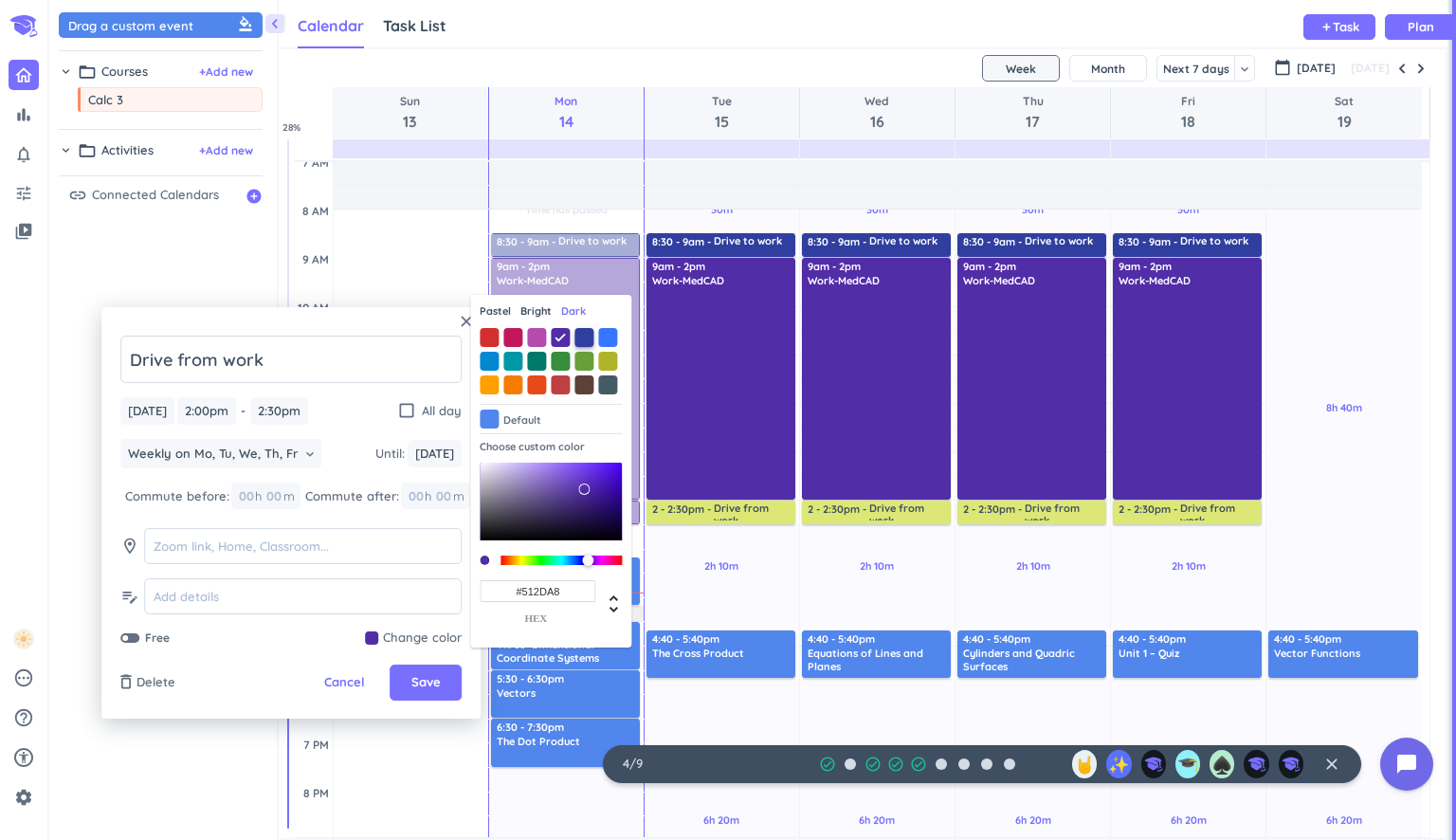 click at bounding box center (584, 338) 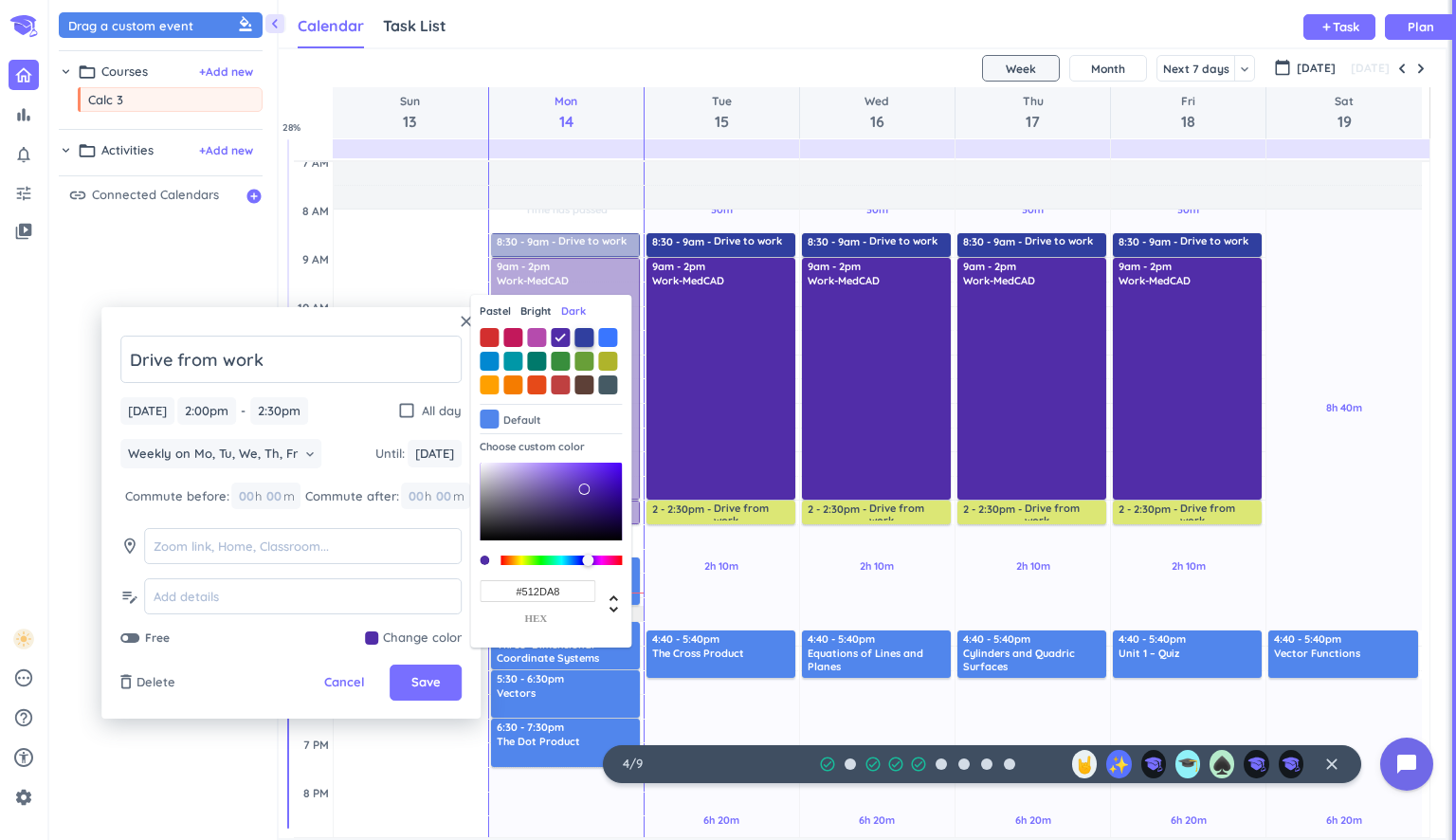 type on "#303F9F" 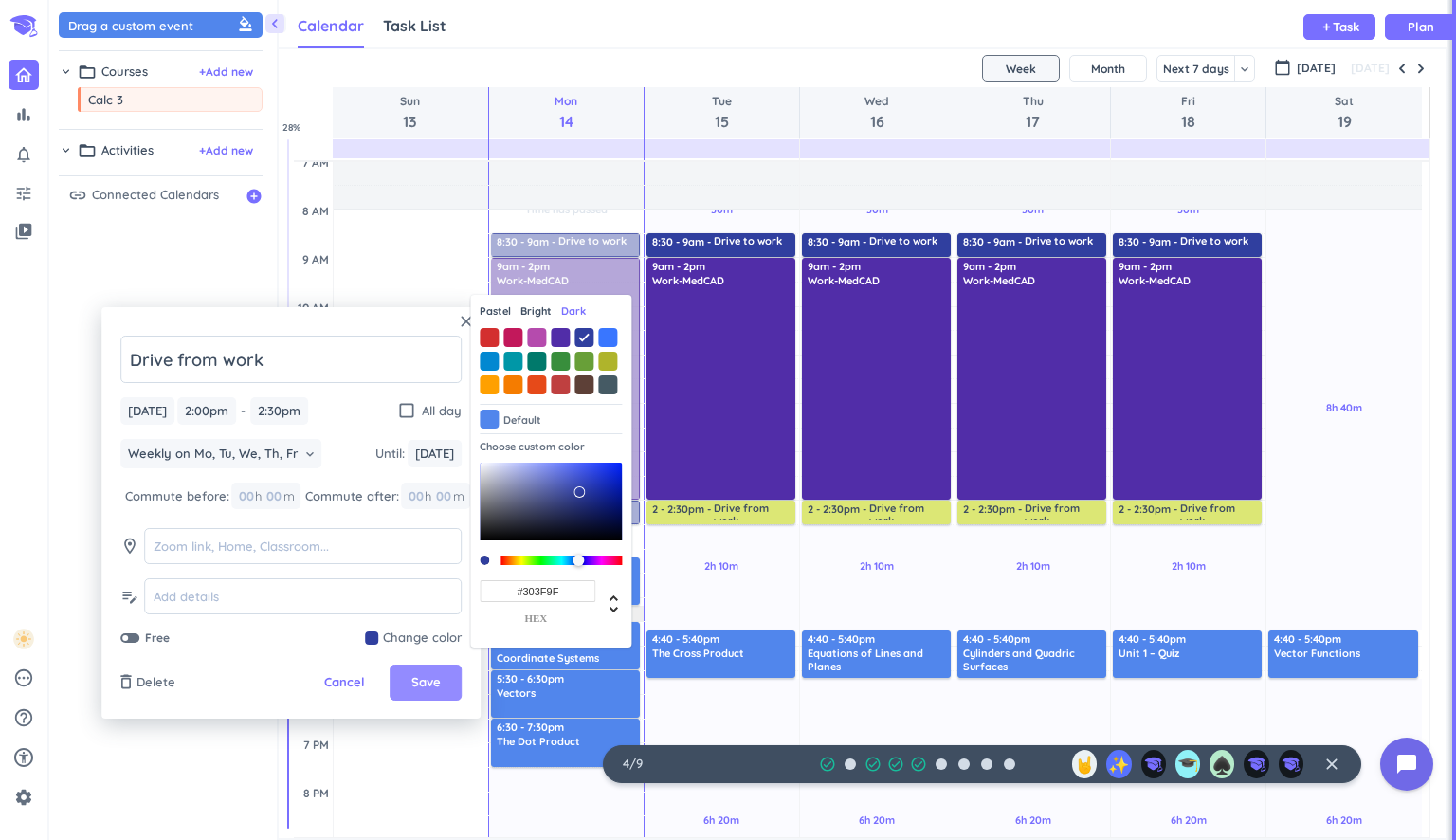 click on "Save" at bounding box center (426, 683) 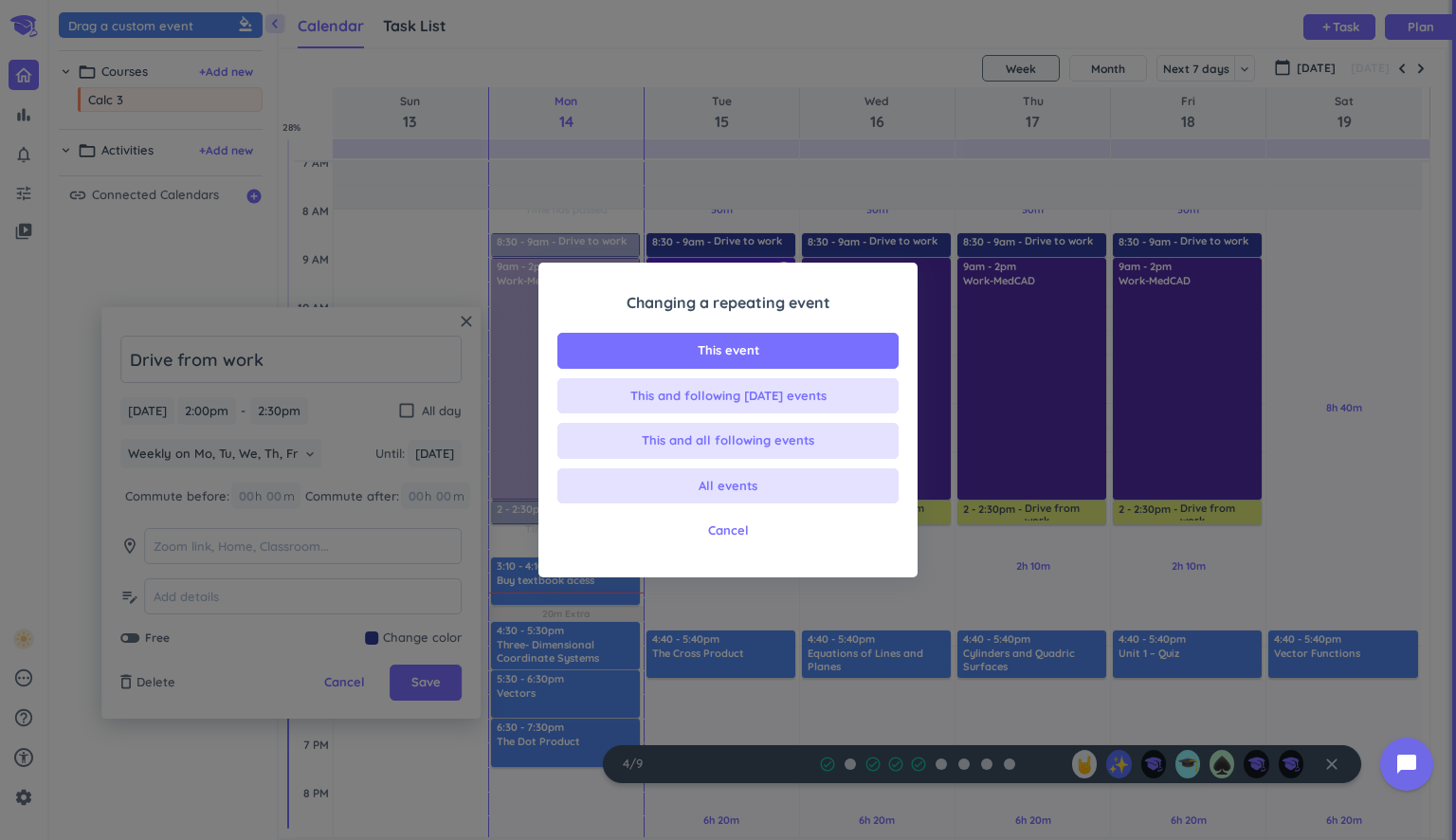 click on "This event" at bounding box center [728, 351] 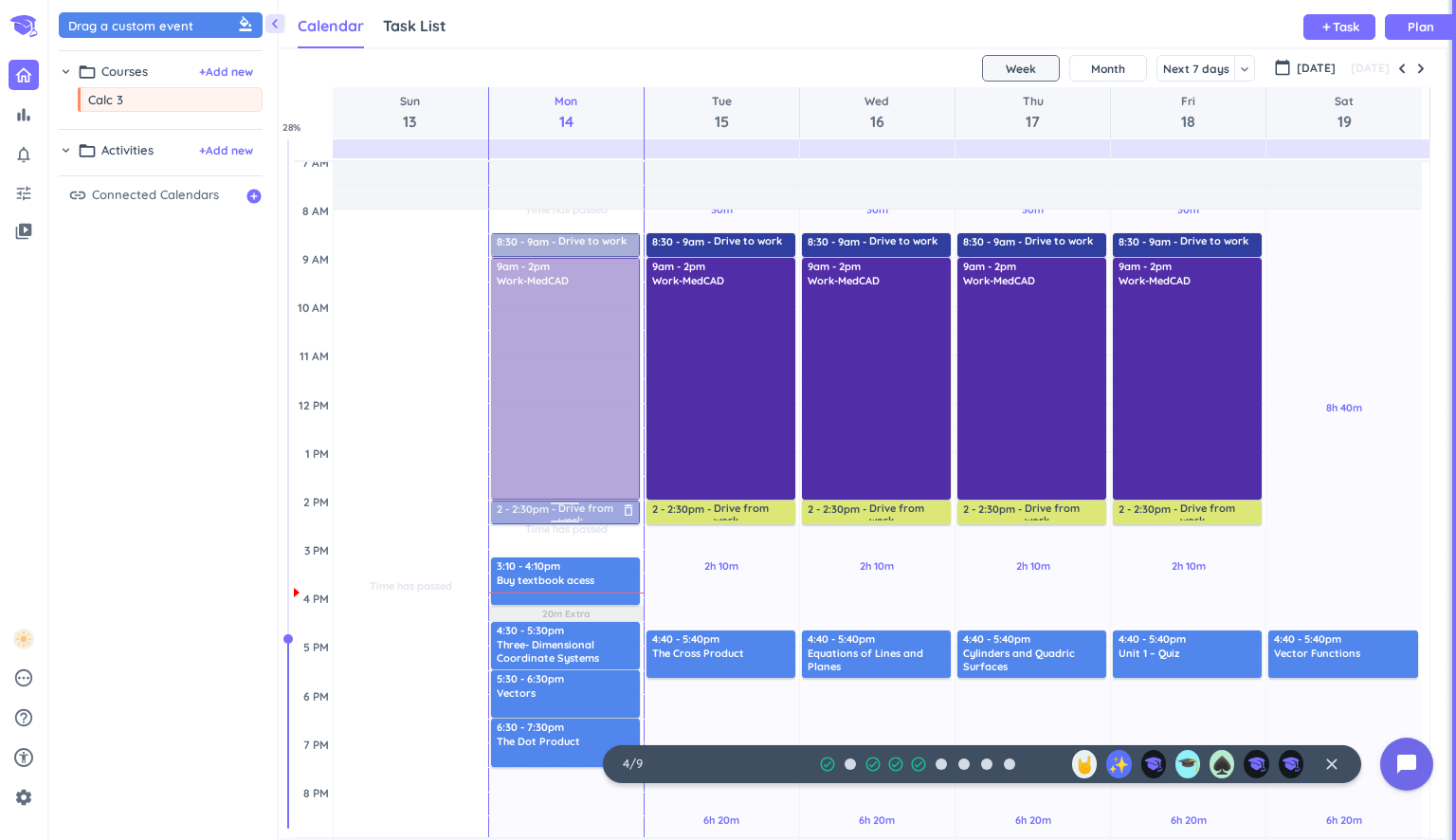 click at bounding box center [564, 512] 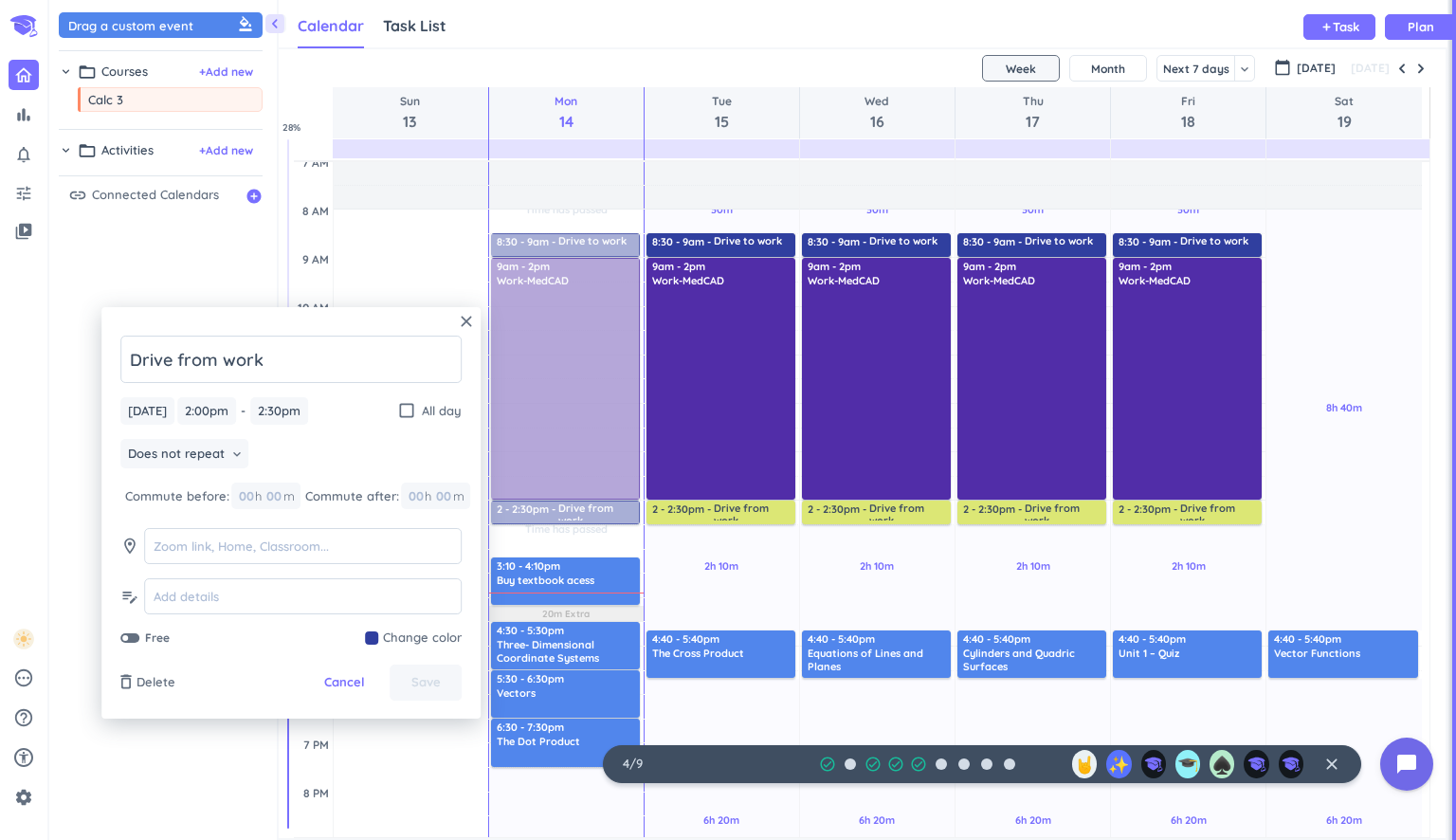 click on "close Drive from work [DATE] [DATE]   2:00pm 2:00pm - 2:30pm 2:30pm check_box_outline_blank All day Does not repeat keyboard_arrow_down Commute before: 00 h 00 m Commute after: 00 h 00 m room edit_note Free Change color delete_outline Delete Cancel Save" at bounding box center (291, 513) 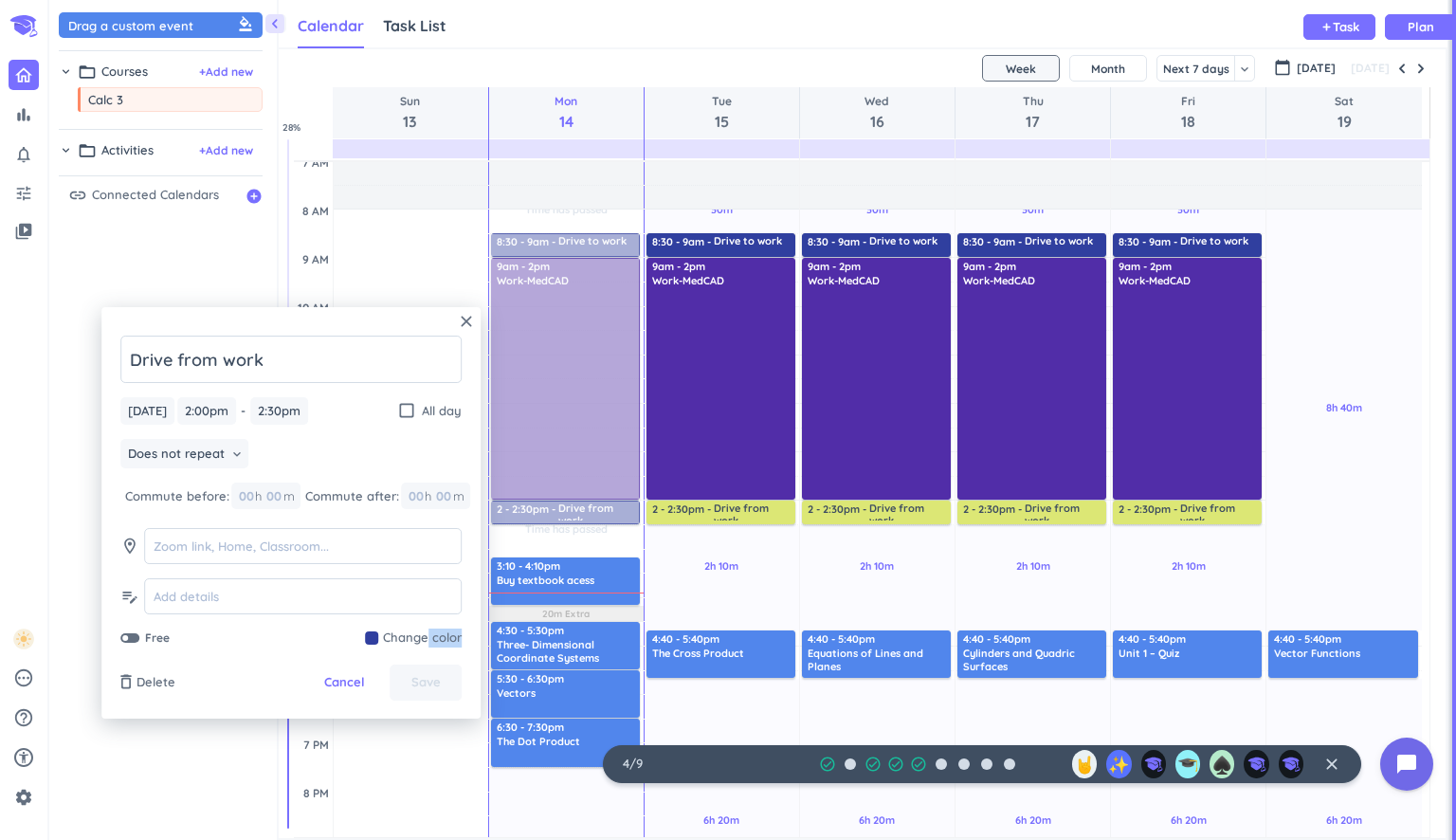 click at bounding box center [413, 638] 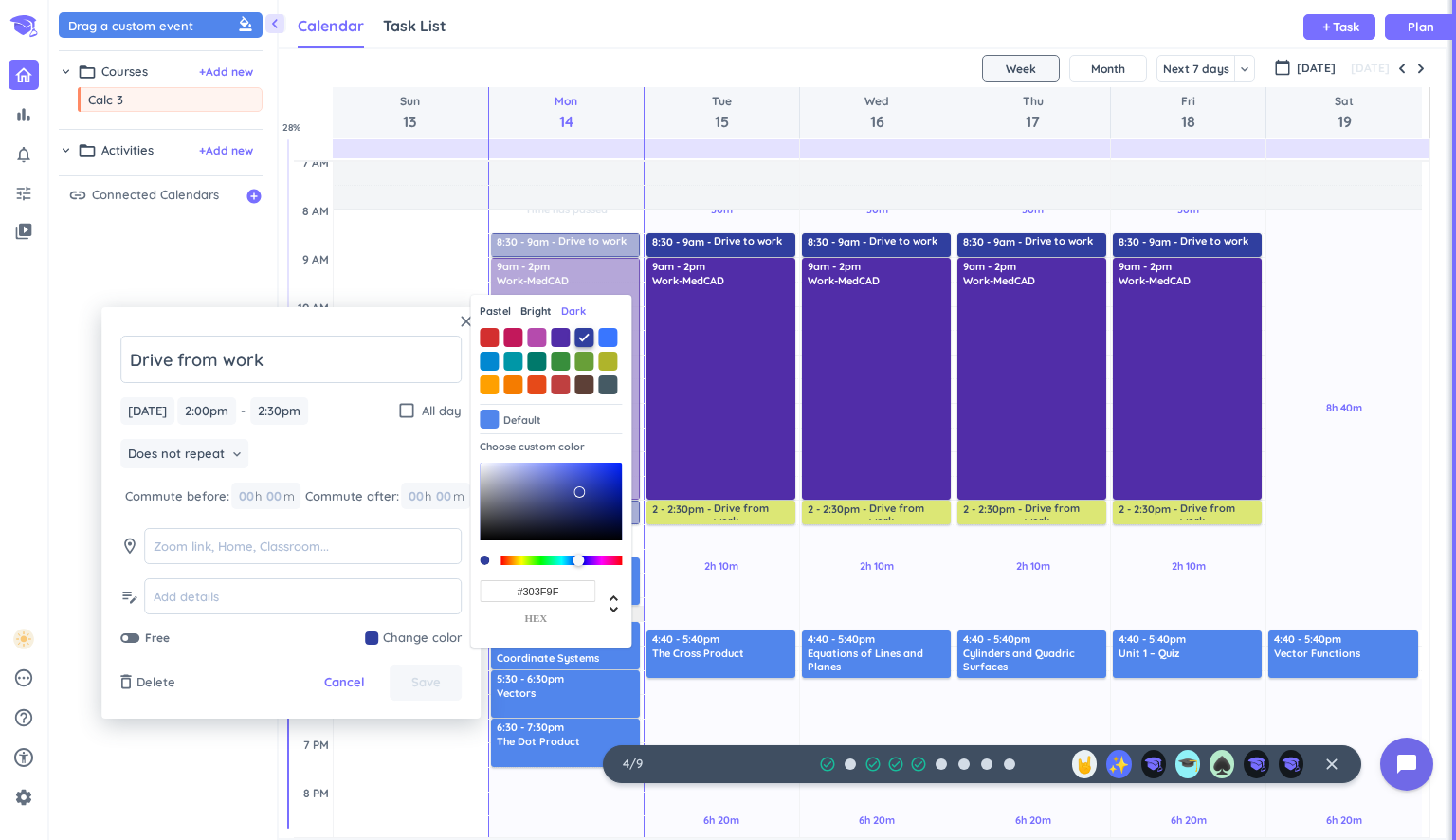 click at bounding box center (584, 338) 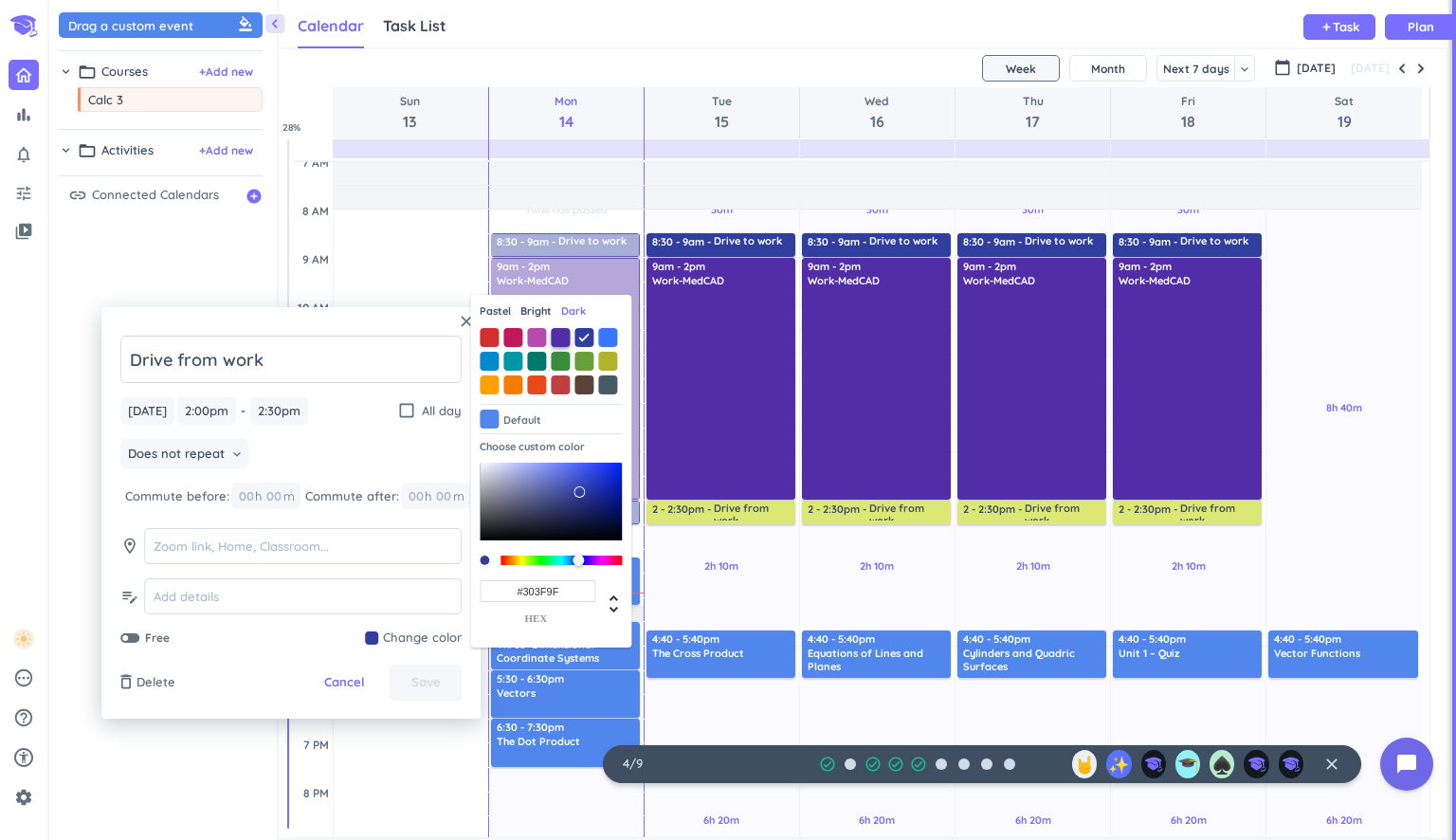 click at bounding box center (560, 338) 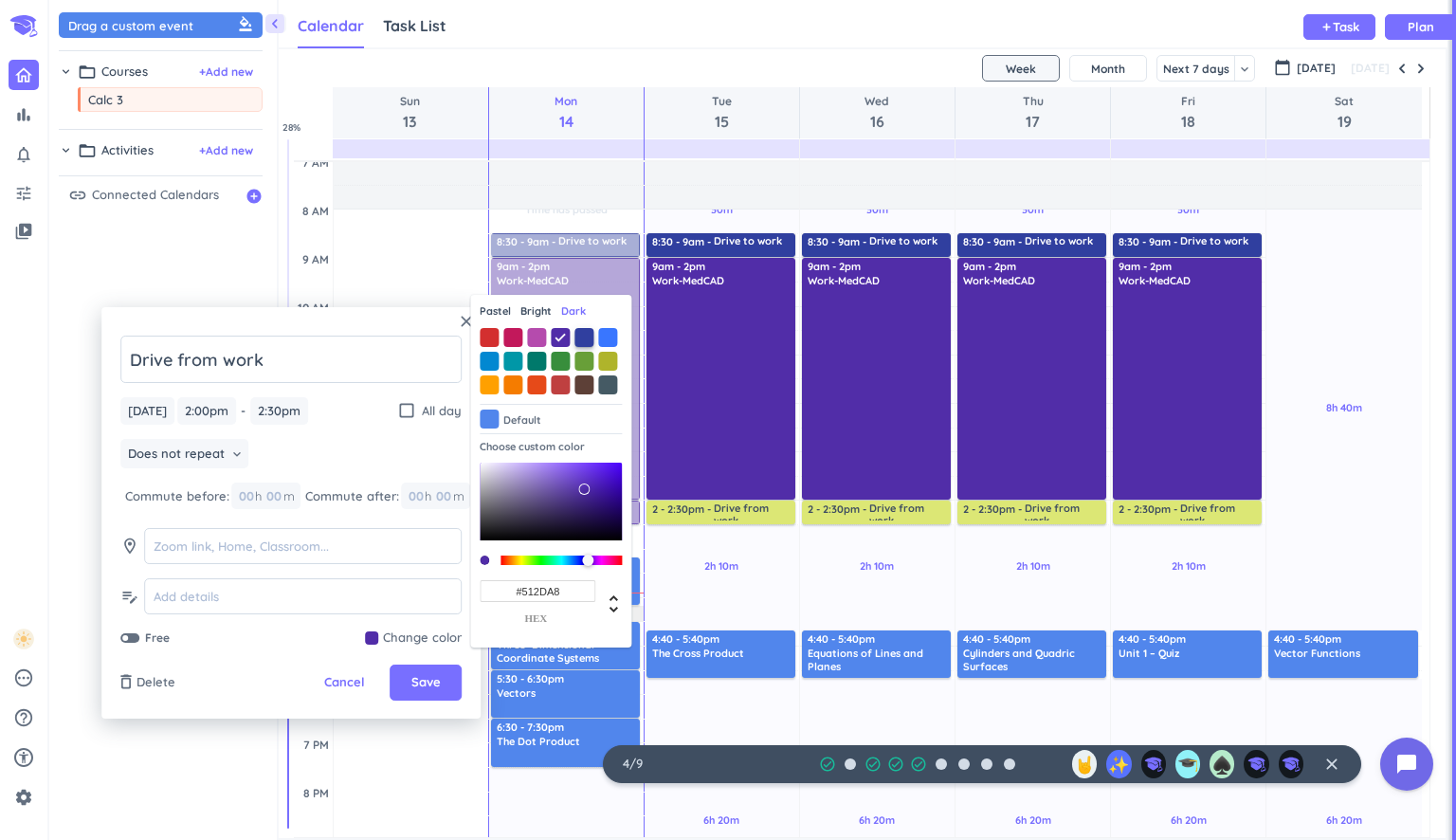 click at bounding box center (584, 338) 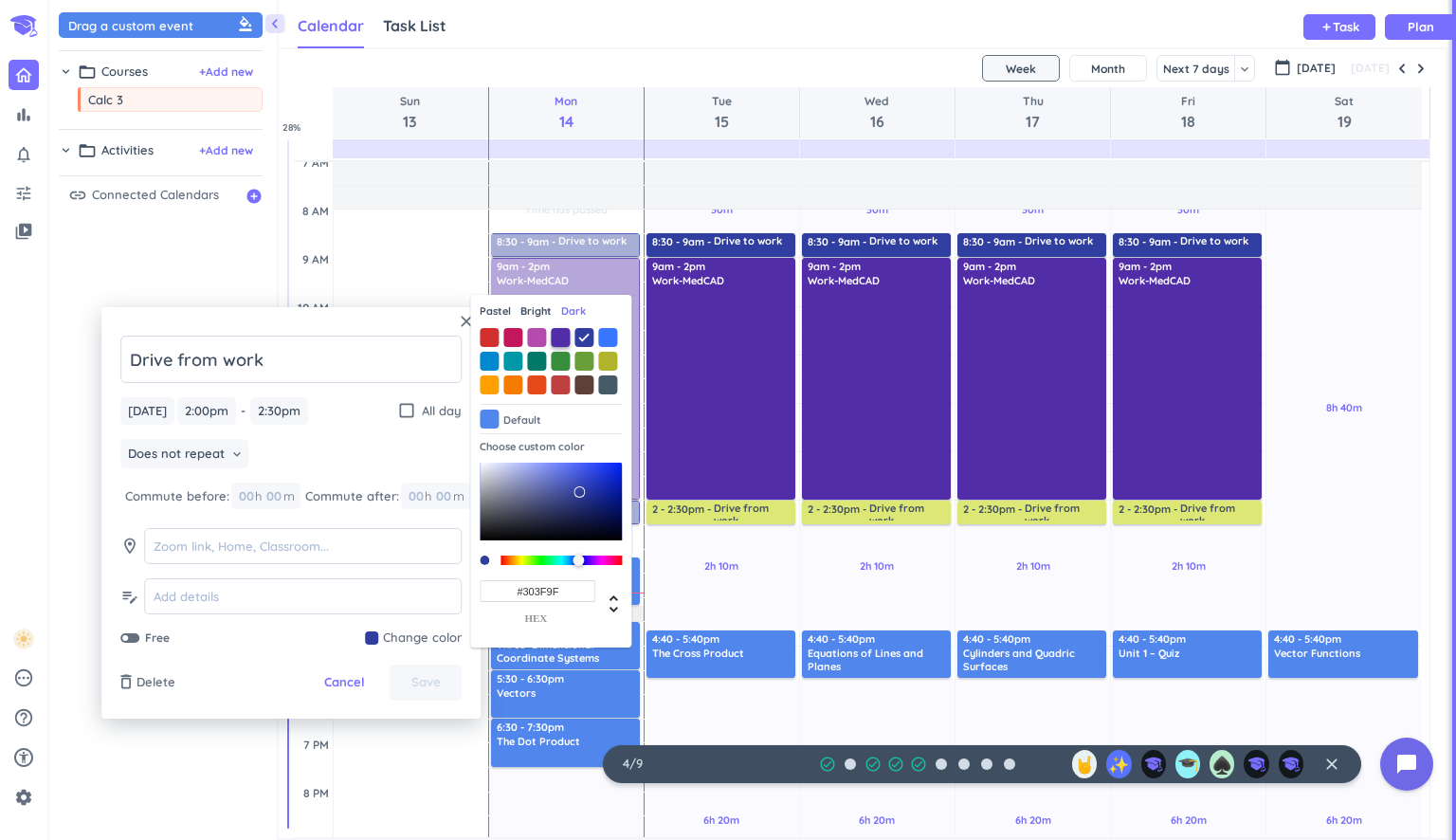click at bounding box center [560, 338] 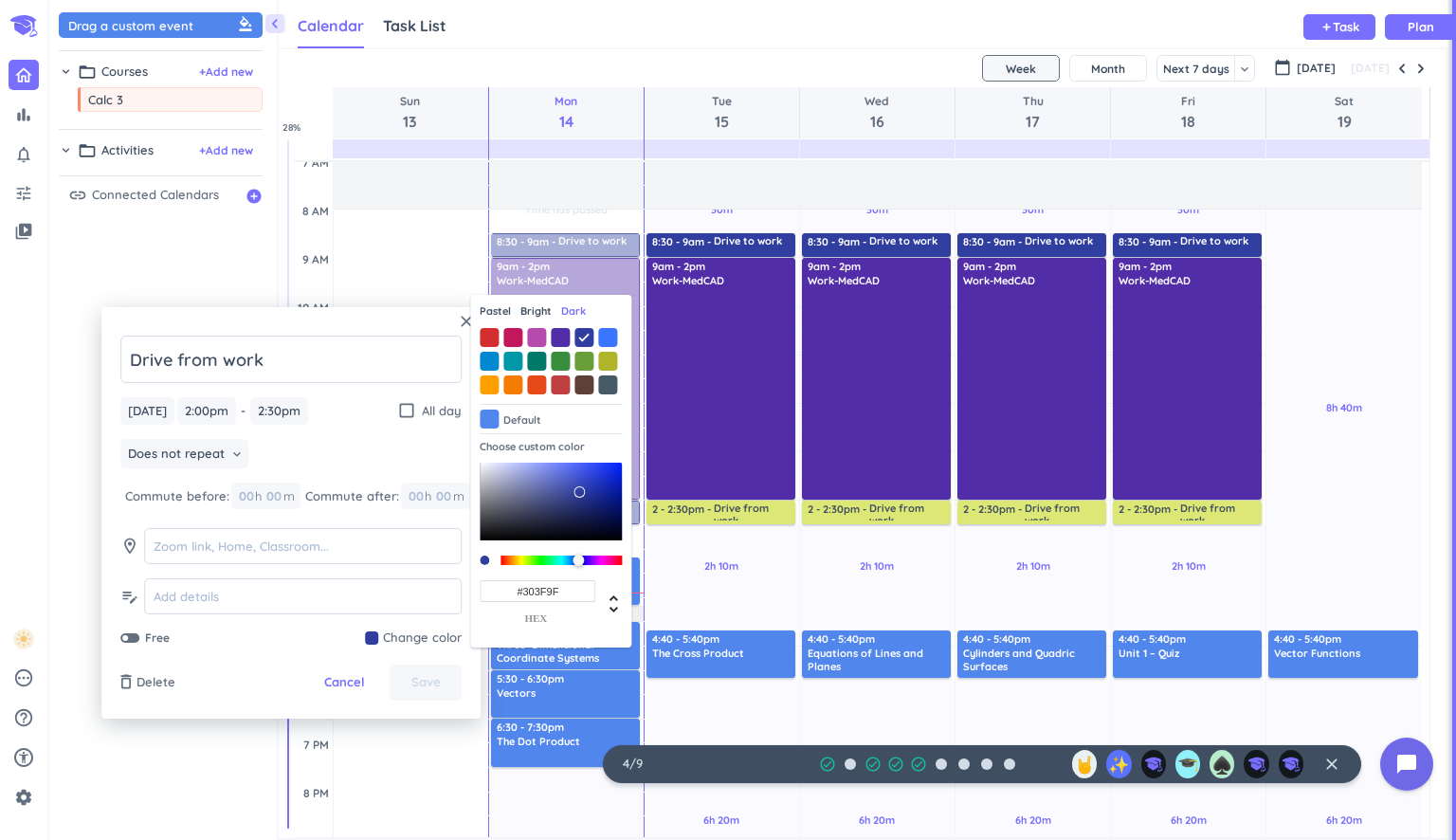 type on "#512DA8" 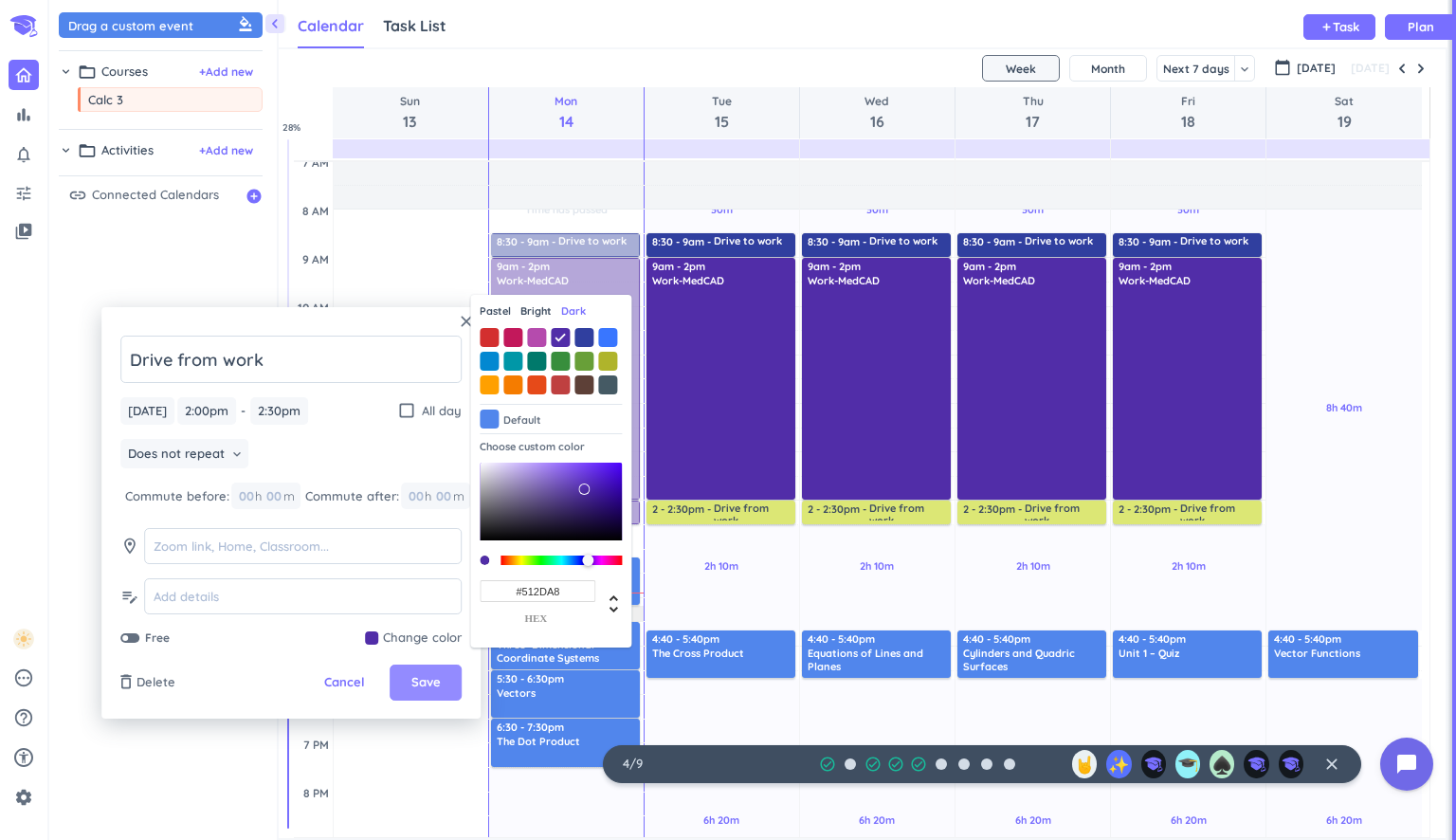 click on "Save" at bounding box center (426, 683) 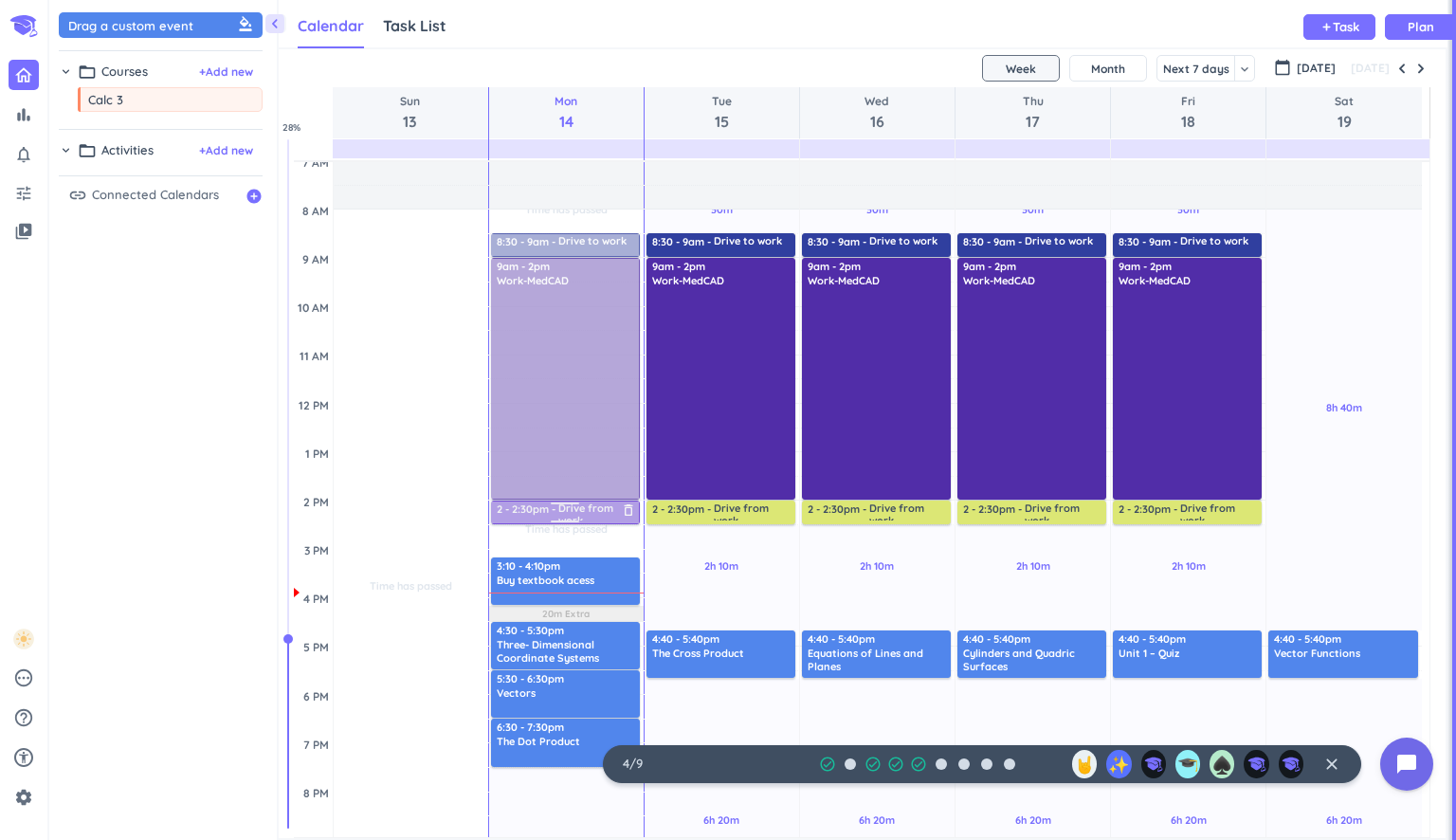click at bounding box center [565, 506] 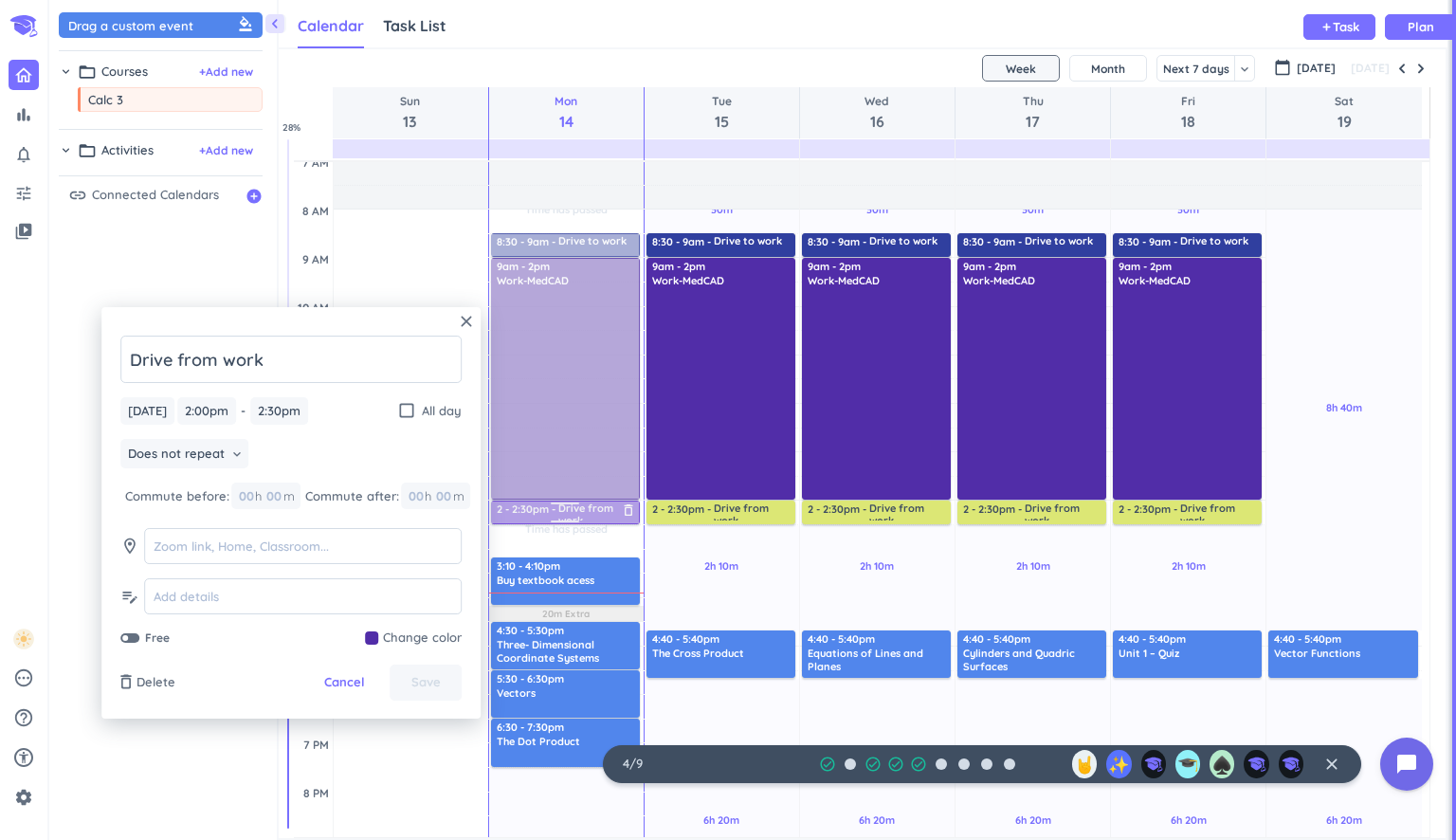 click at bounding box center (564, 512) 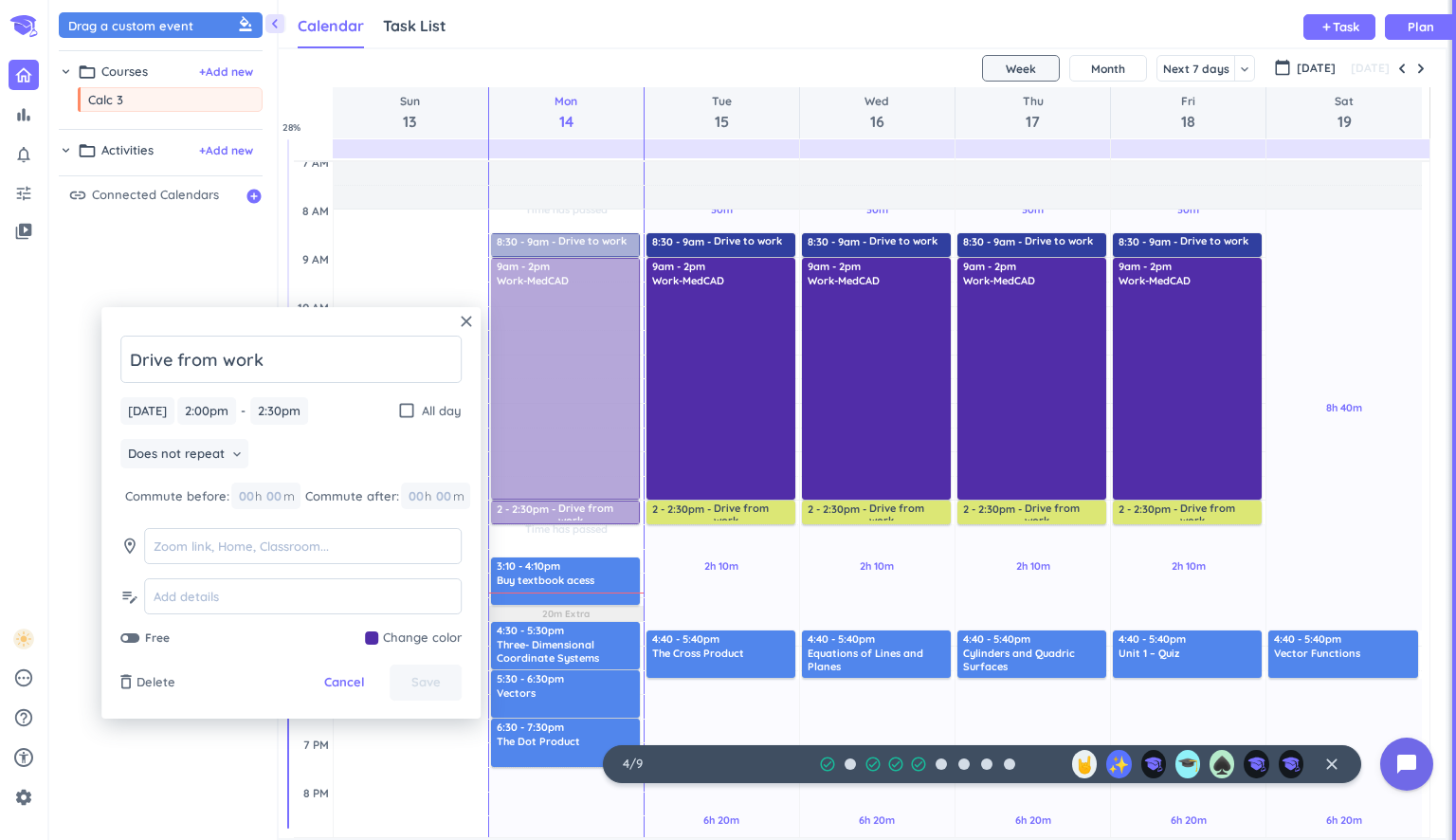 click at bounding box center [413, 638] 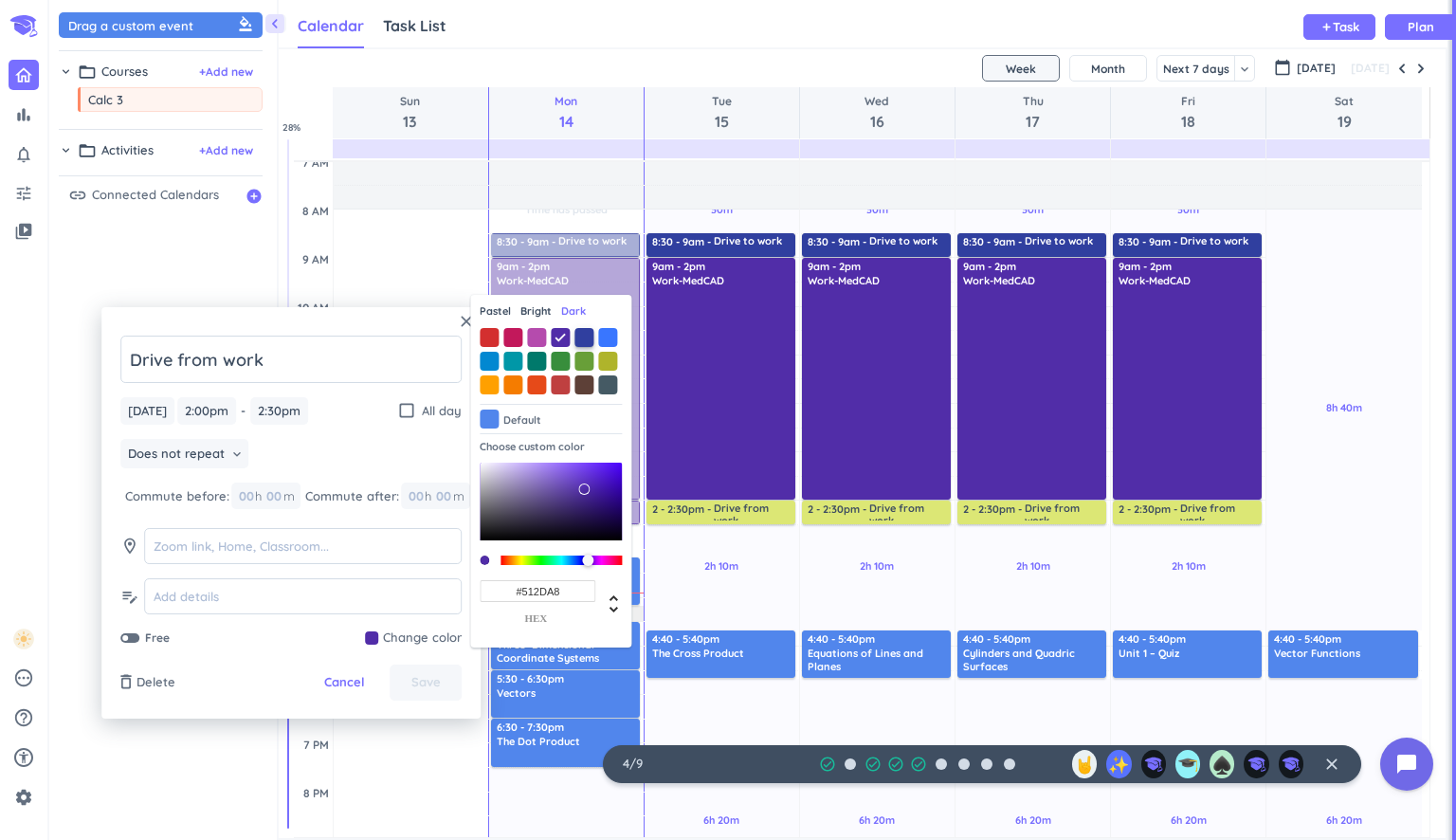 click at bounding box center [584, 338] 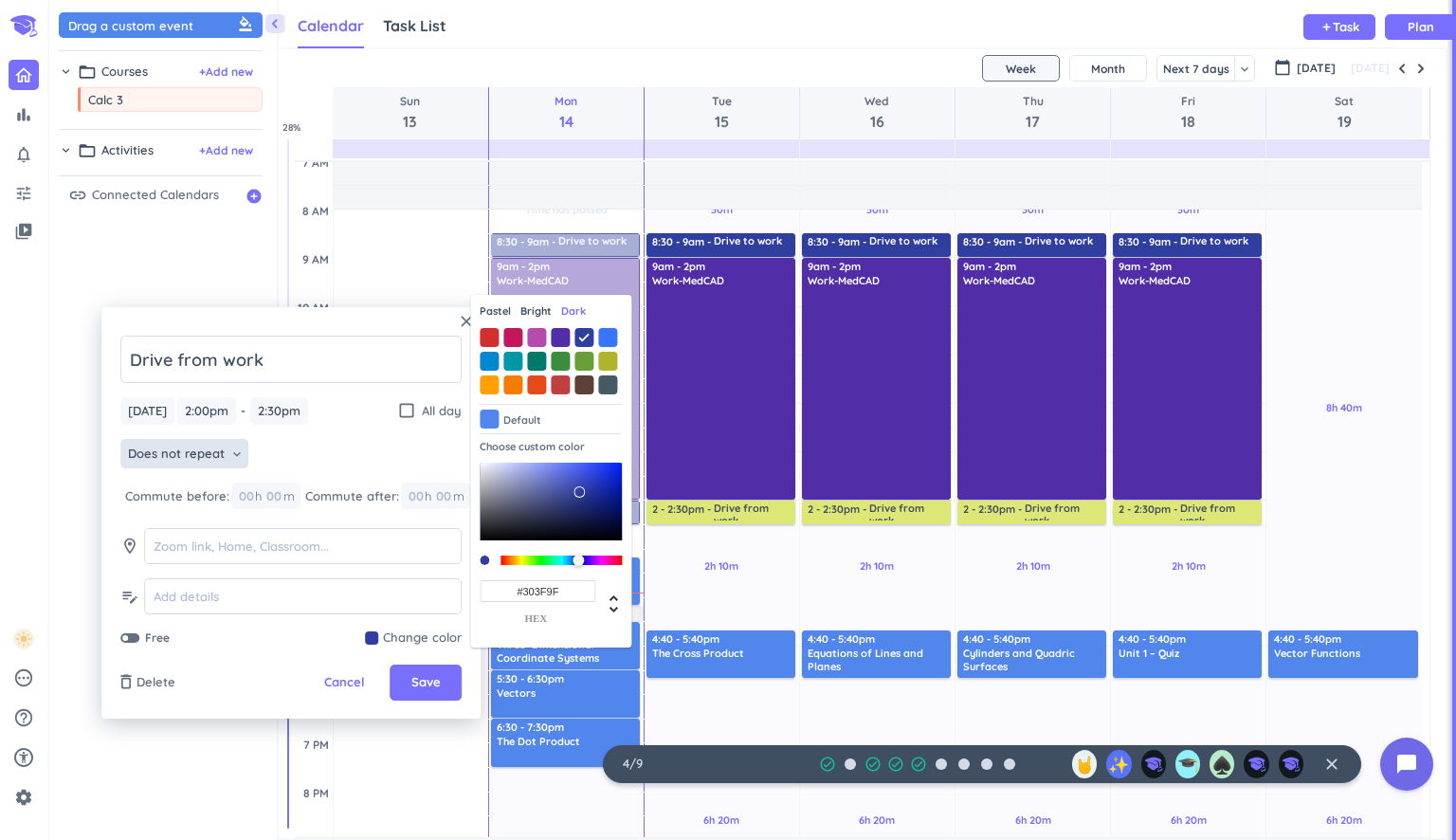 click on "Does not repeat" at bounding box center [176, 454] 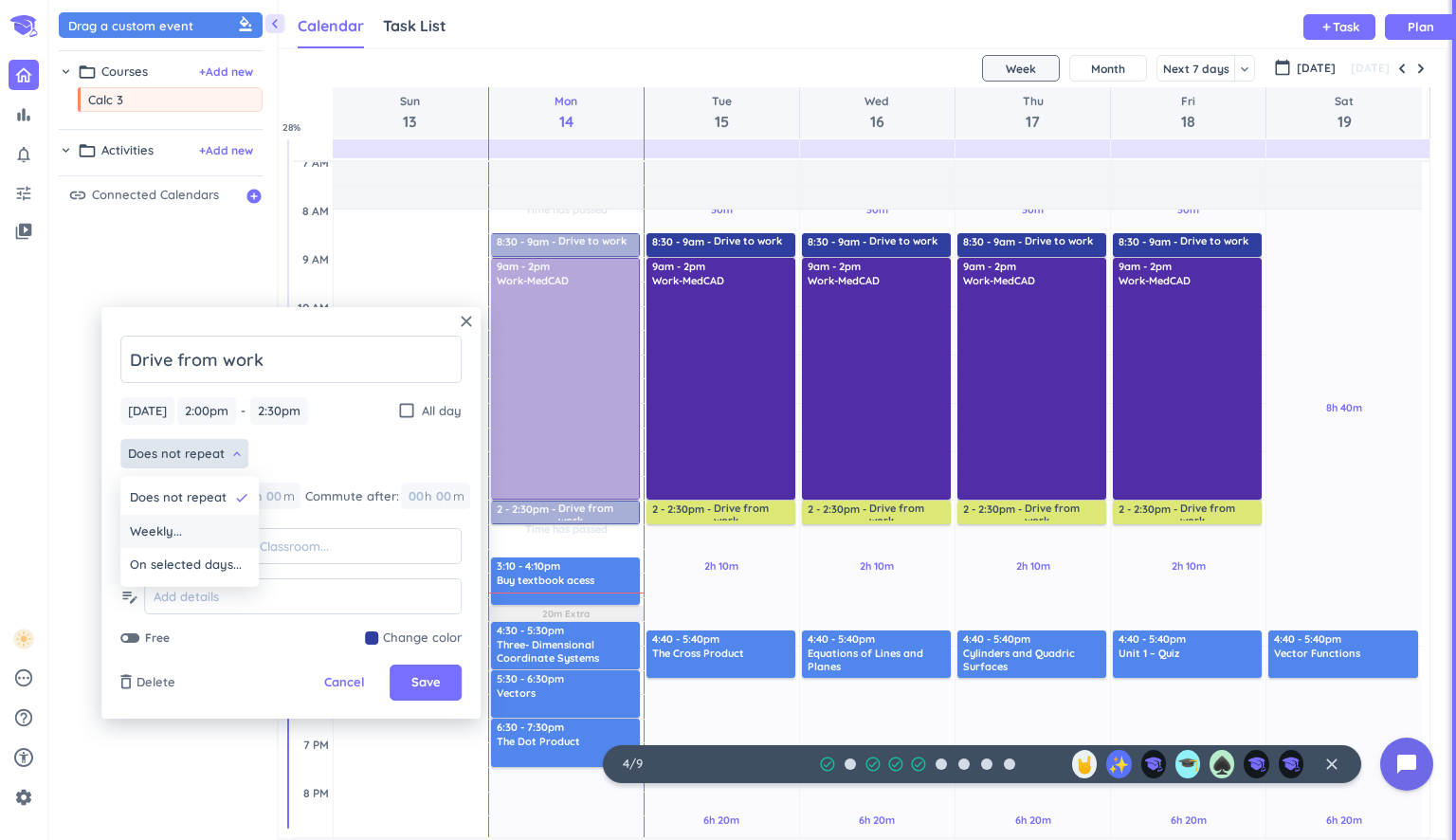 click on "Weekly..." at bounding box center [190, 532] 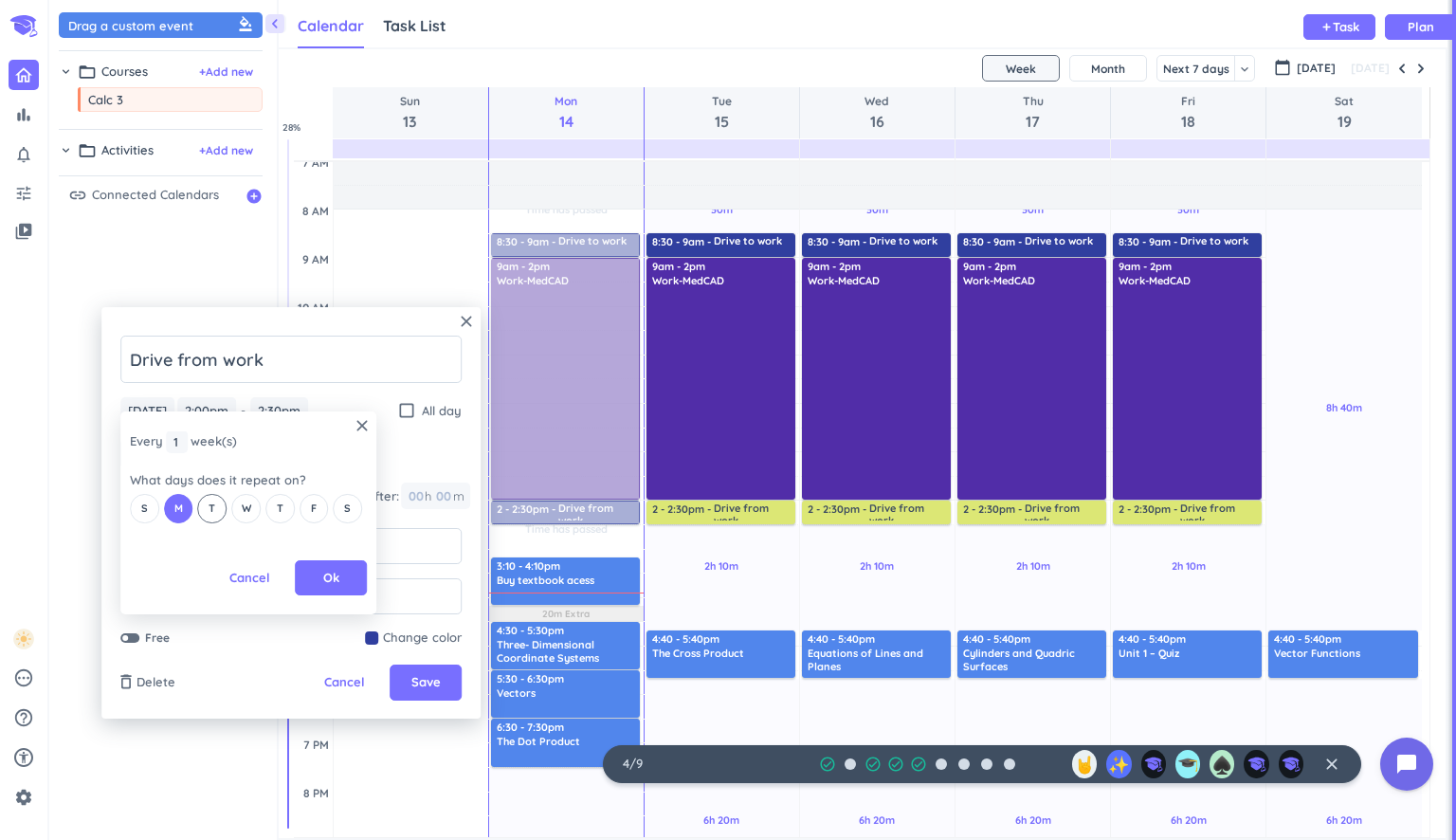 click on "T" at bounding box center (212, 508) 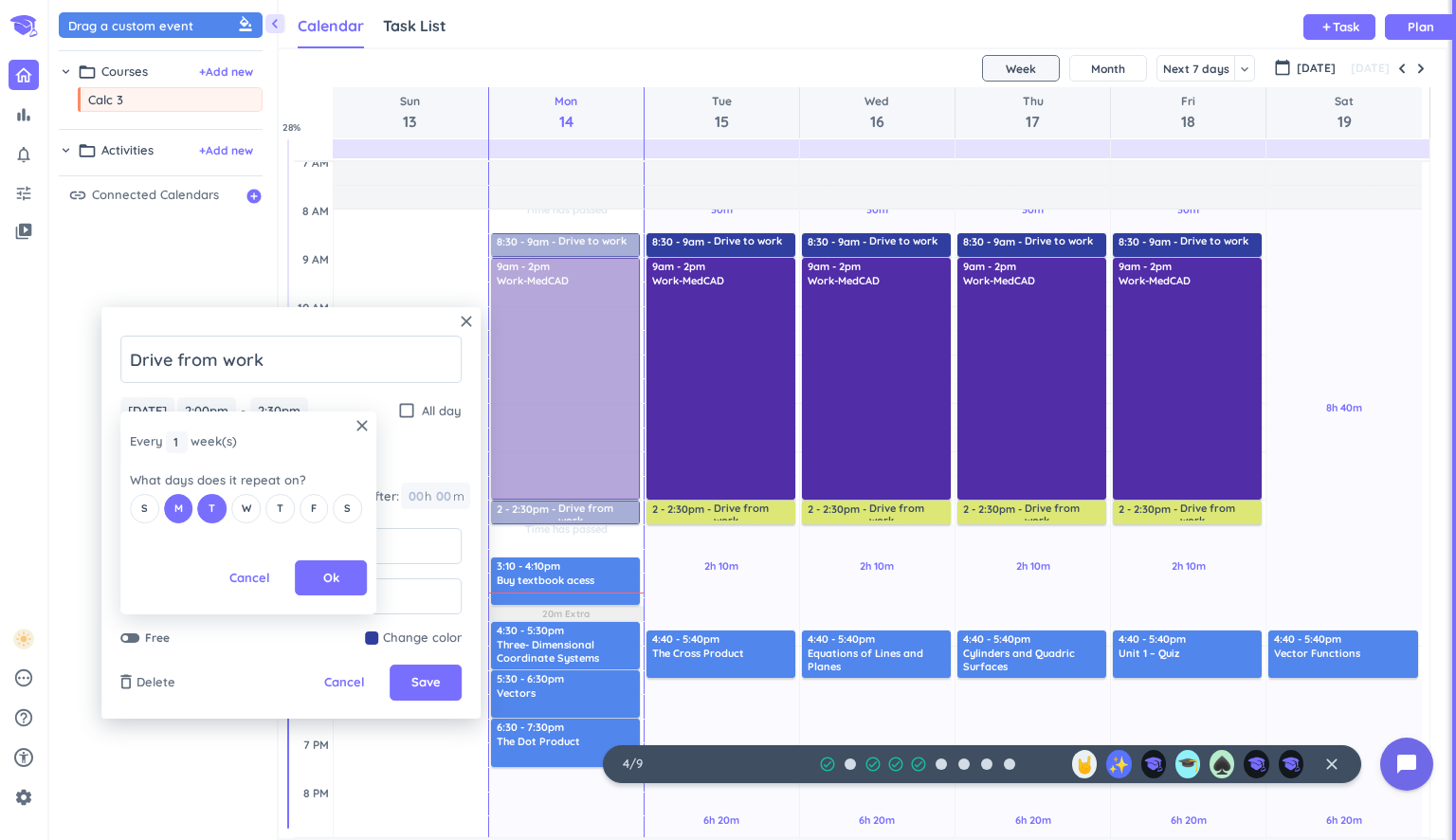 click on "W" at bounding box center [246, 508] 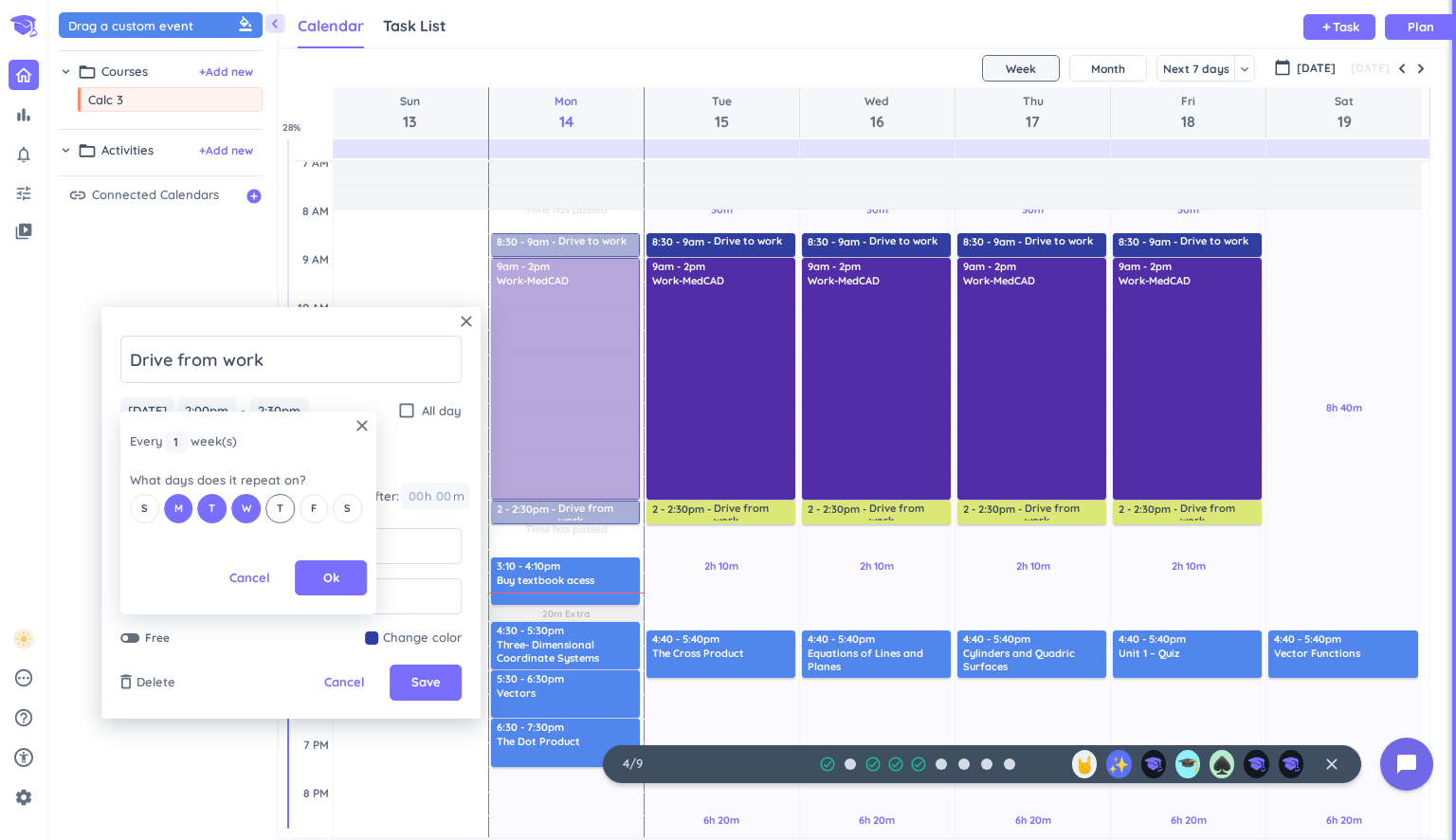 click on "T" at bounding box center (280, 508) 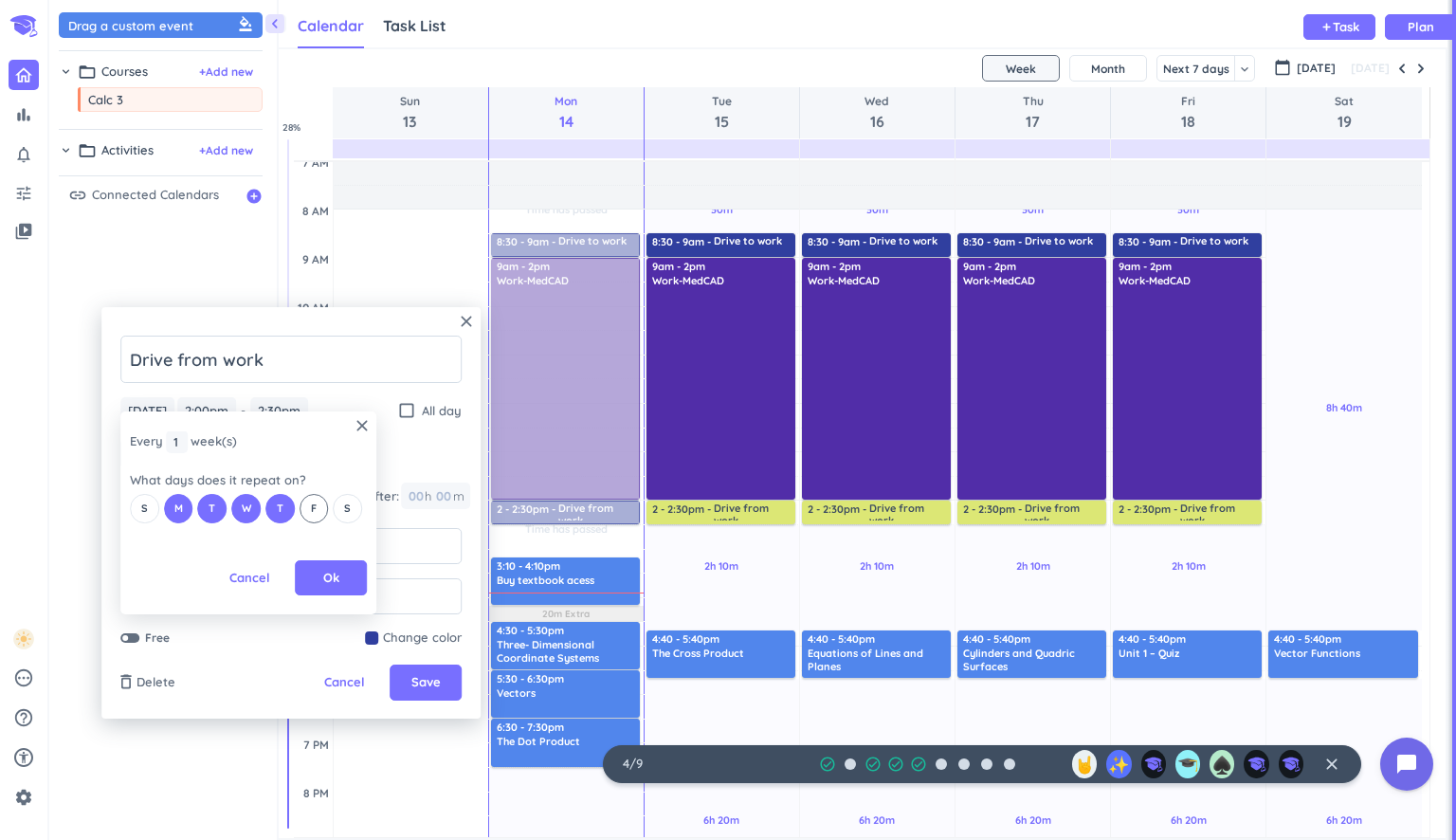 click on "F" at bounding box center (314, 508) 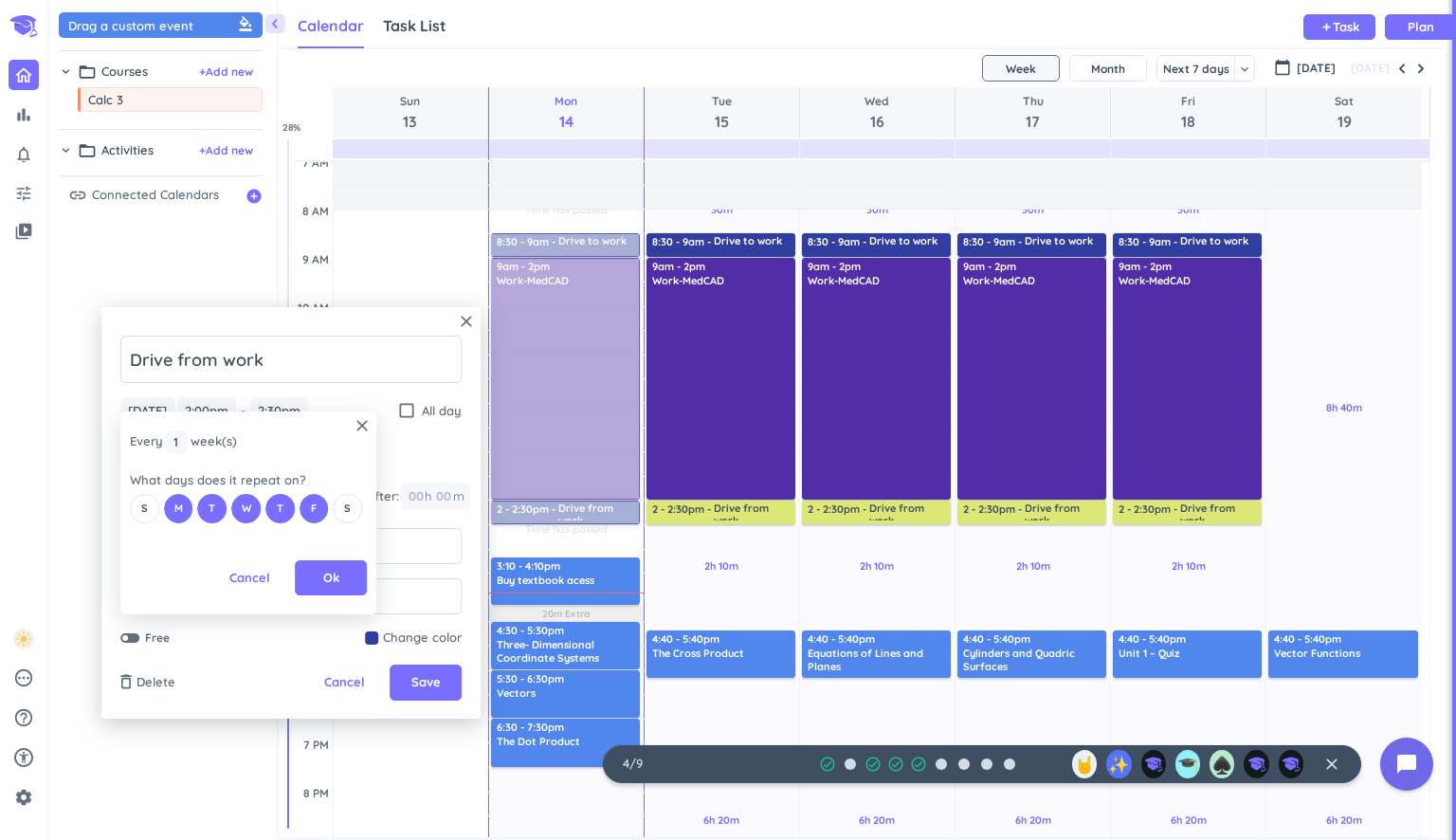 click on "Ok" at bounding box center (331, 578) 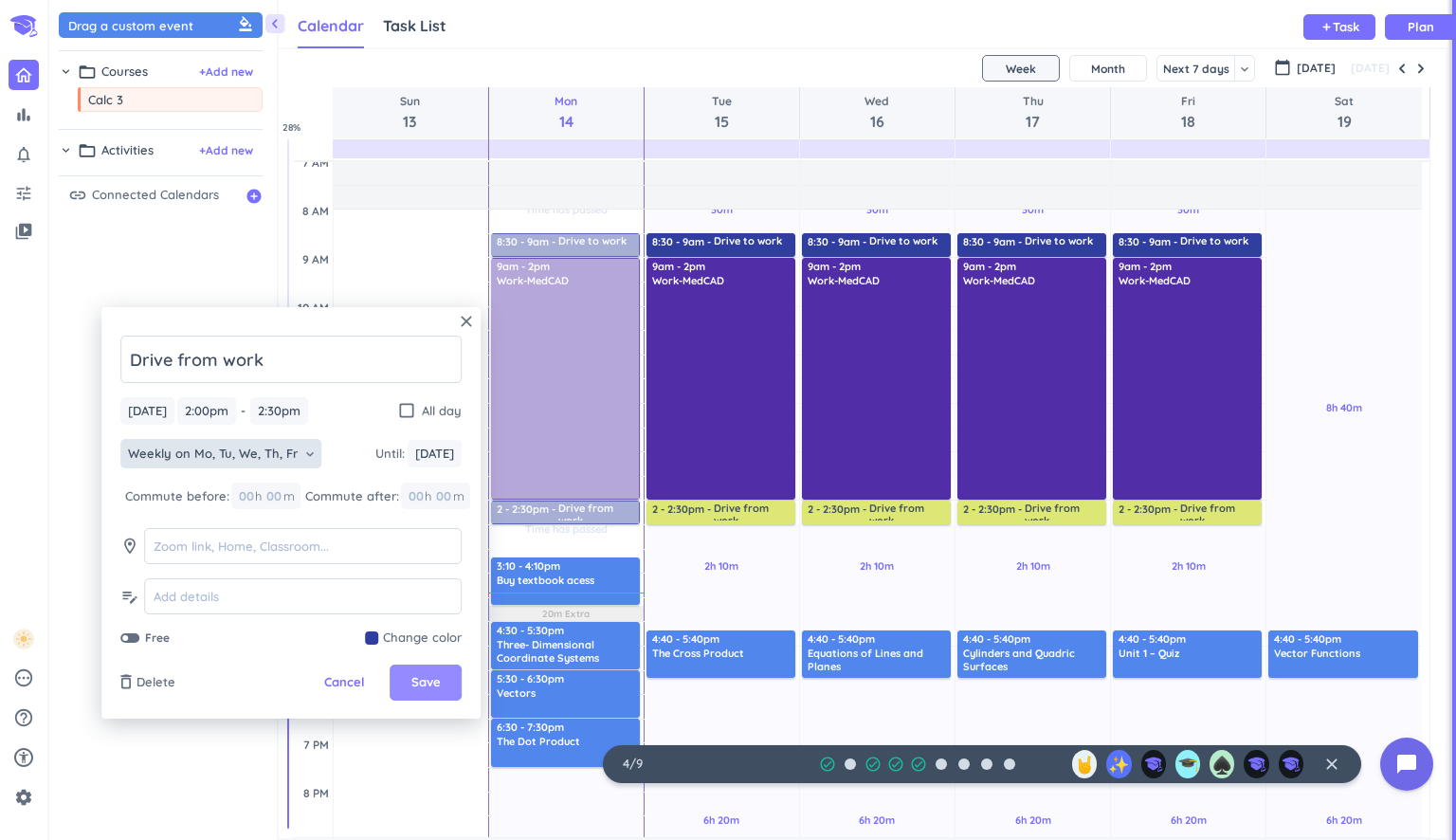 click on "Save" at bounding box center [426, 683] 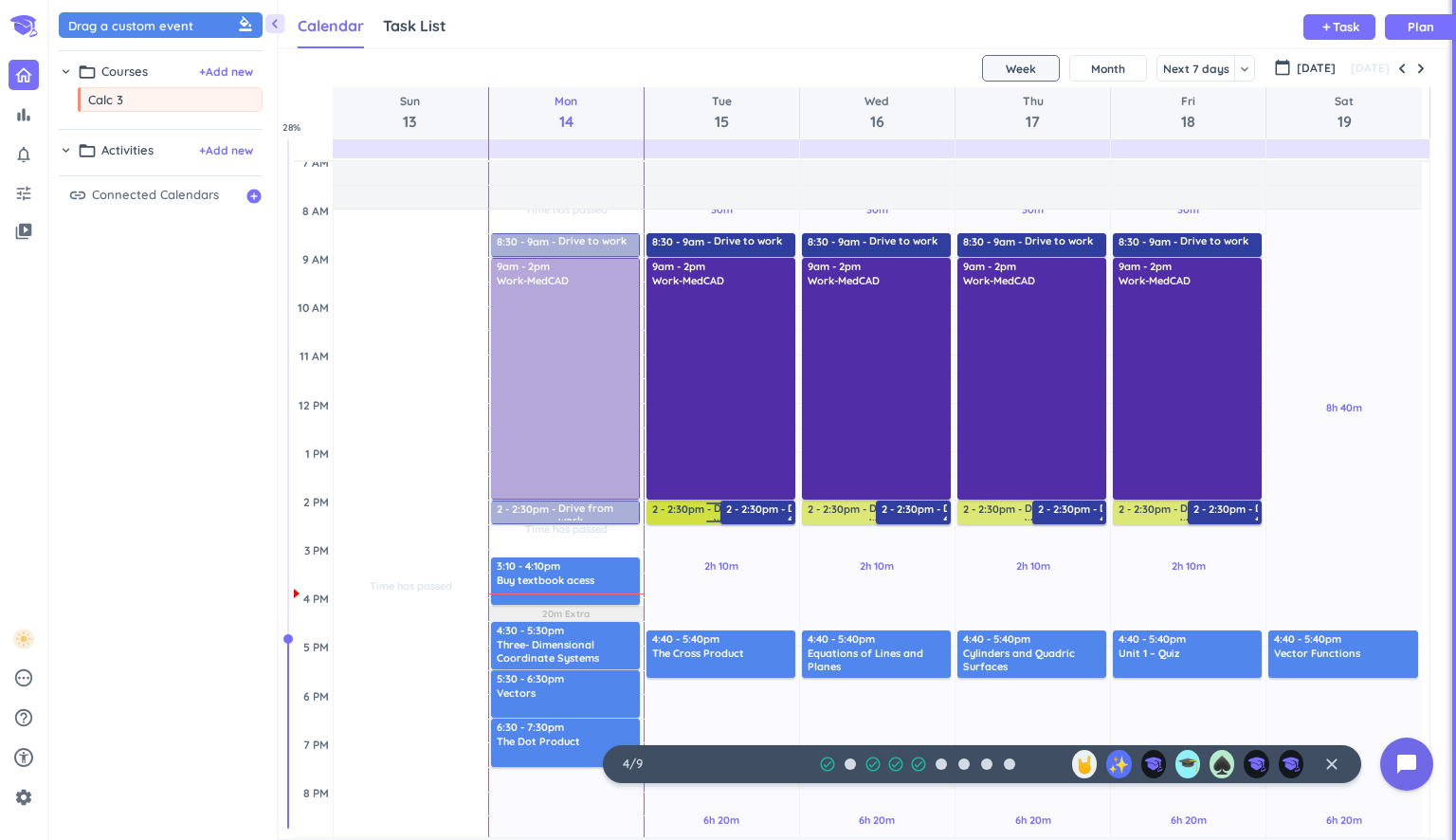click on "2 - 2:30pm" at bounding box center [682, 511] 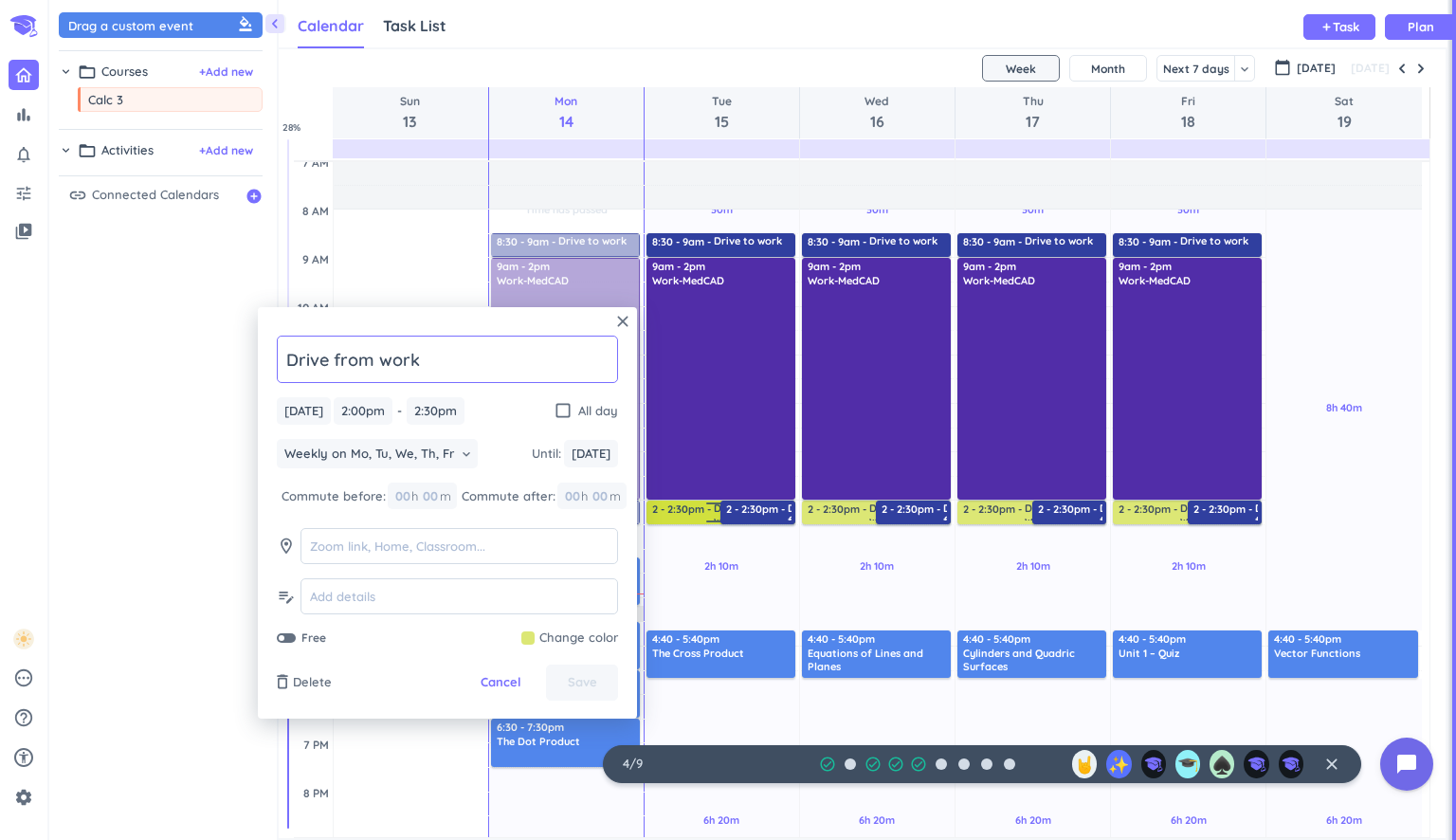 click on "2 - 2:30pm" at bounding box center [682, 511] 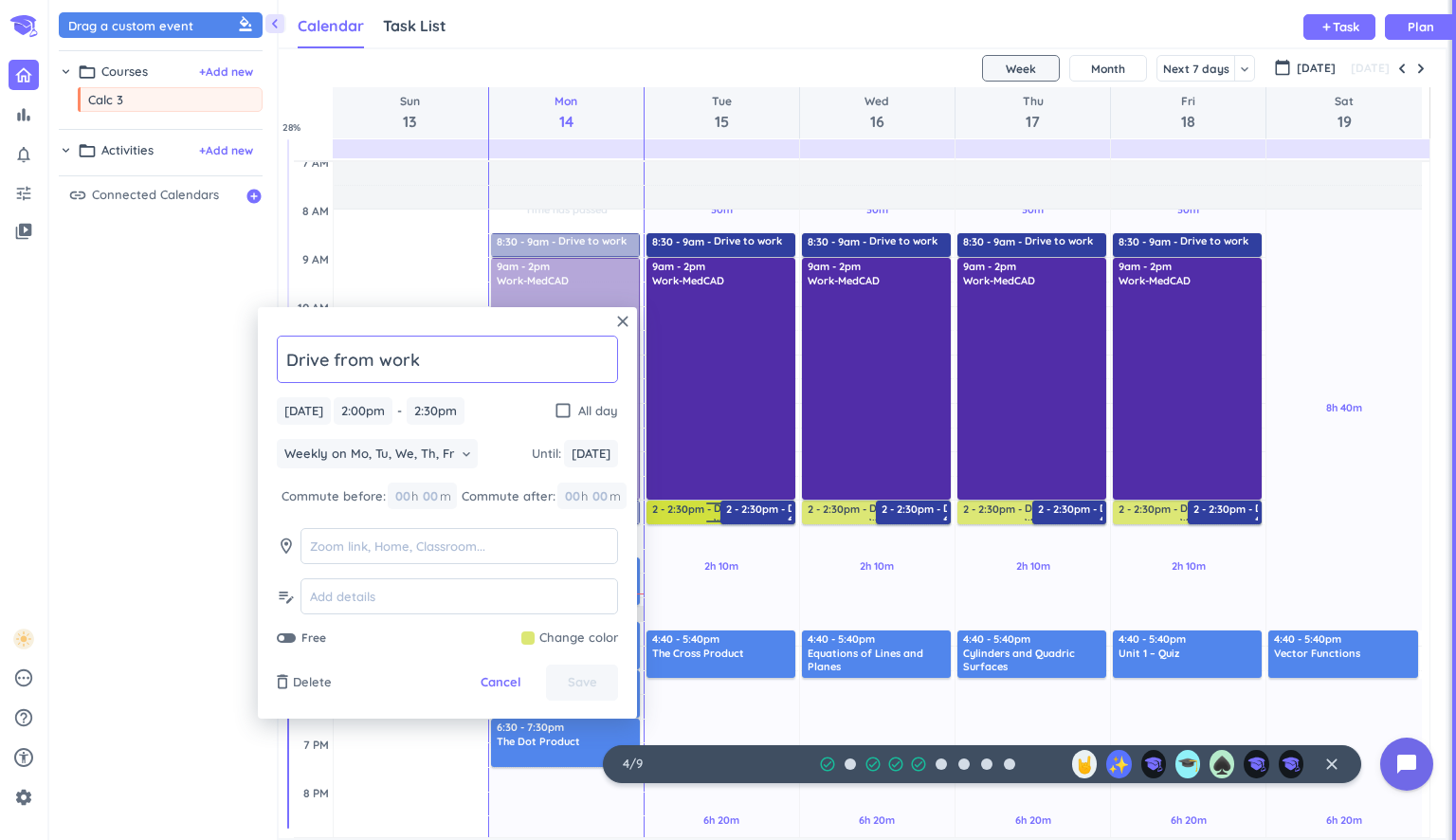 click on "2 - 2:30pm" at bounding box center (682, 511) 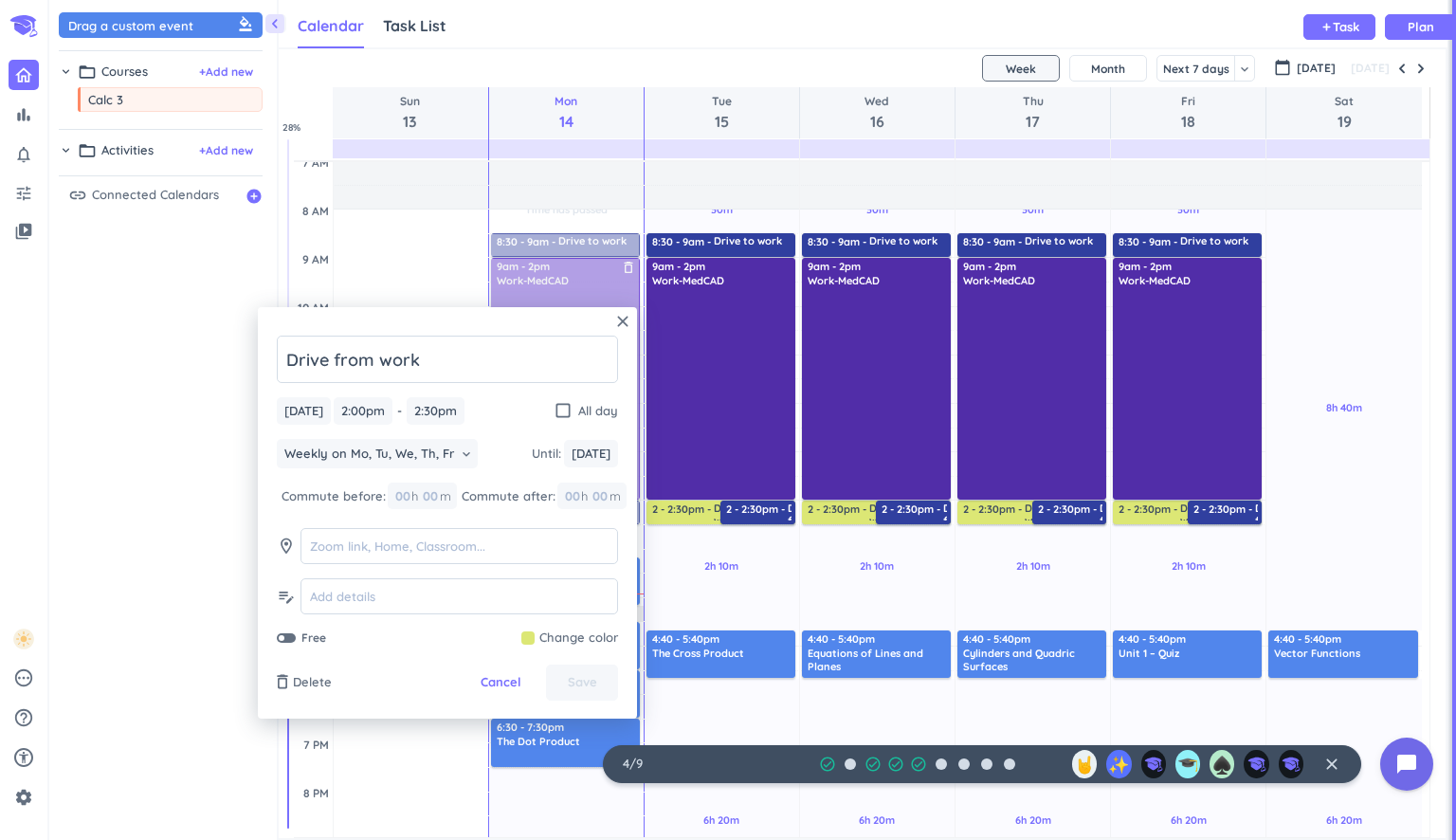 click on "close" at bounding box center (623, 321) 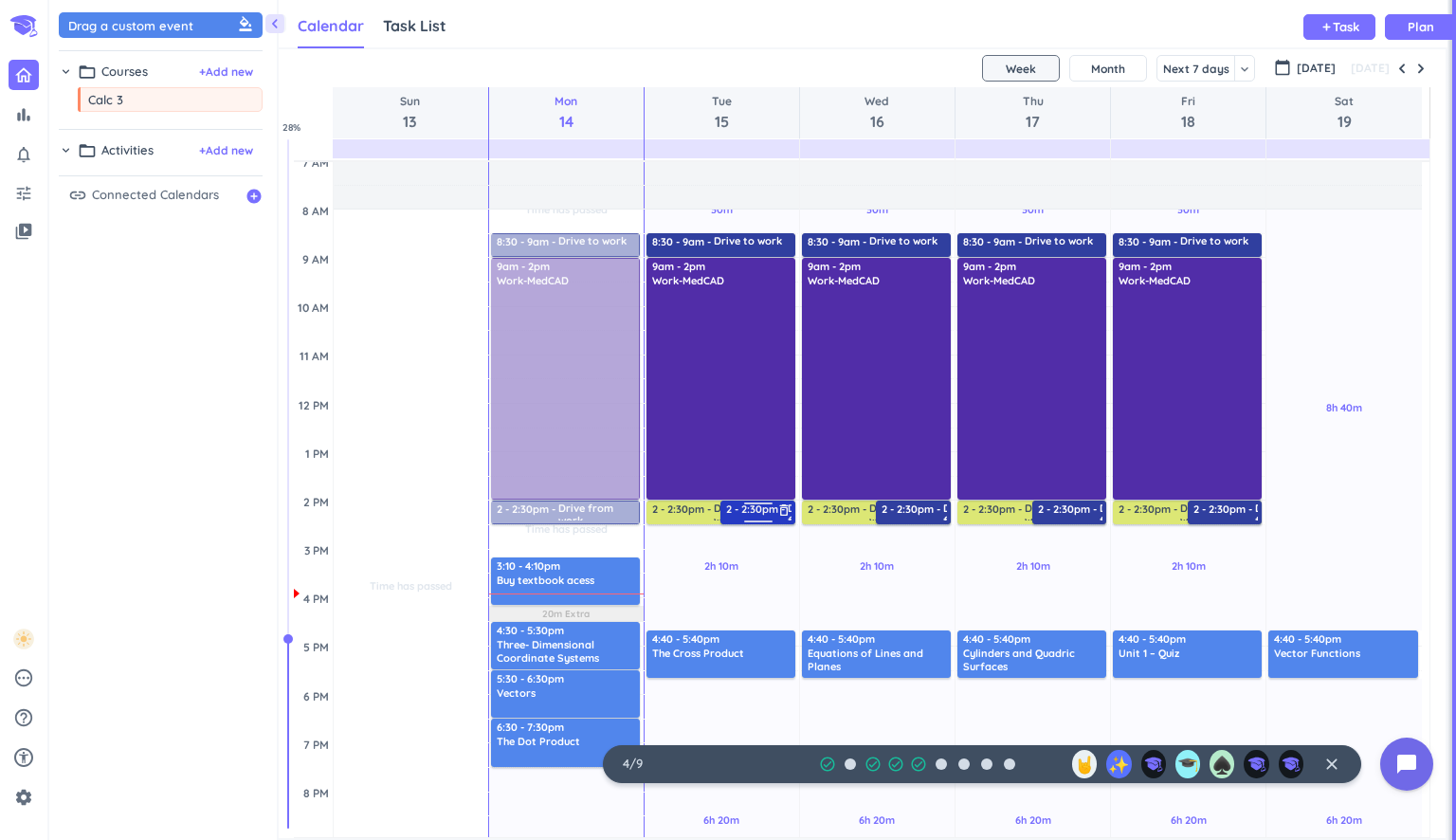 click on "delete_outline" at bounding box center (784, 510) 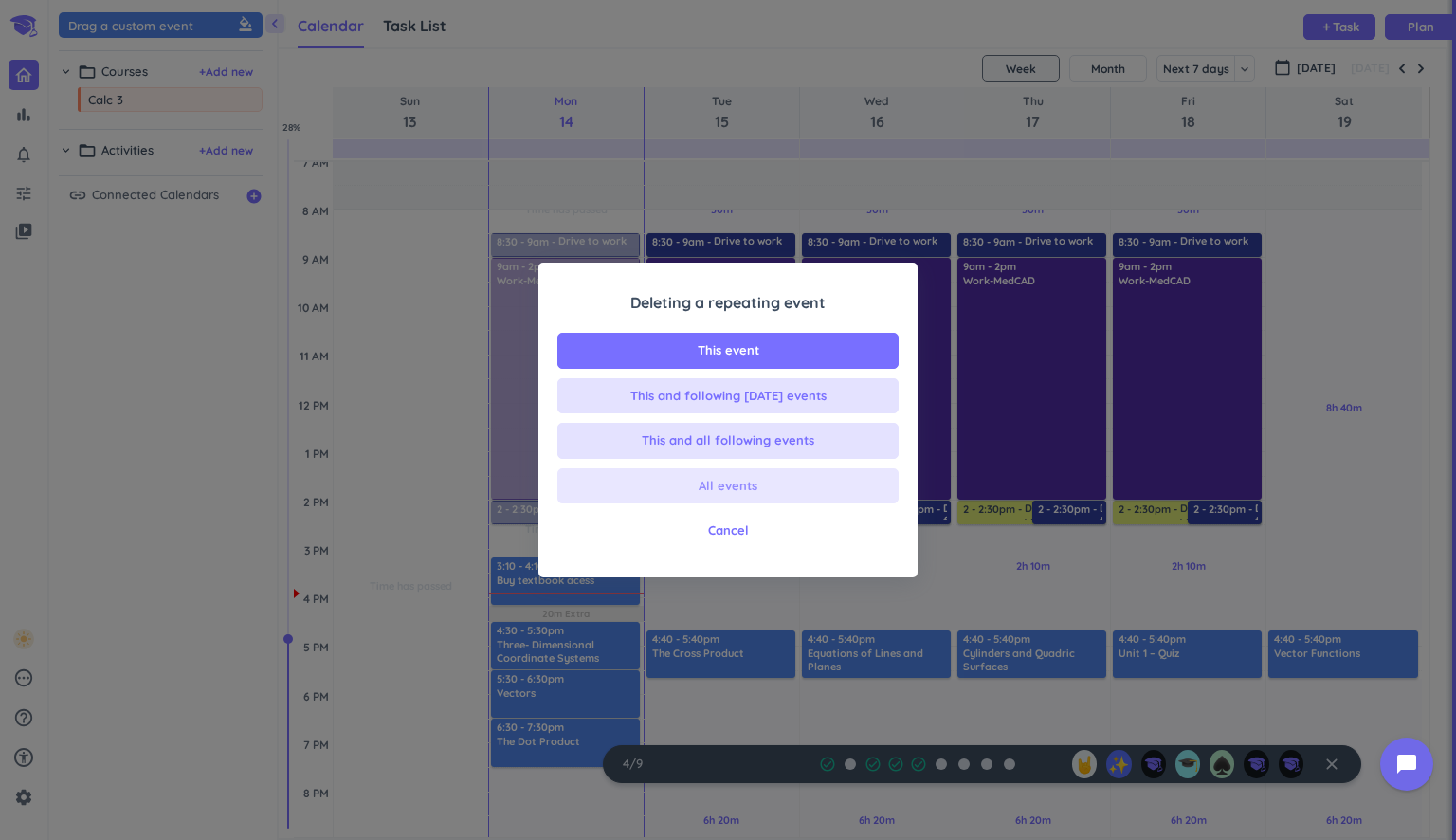 click on "All events" at bounding box center (728, 486) 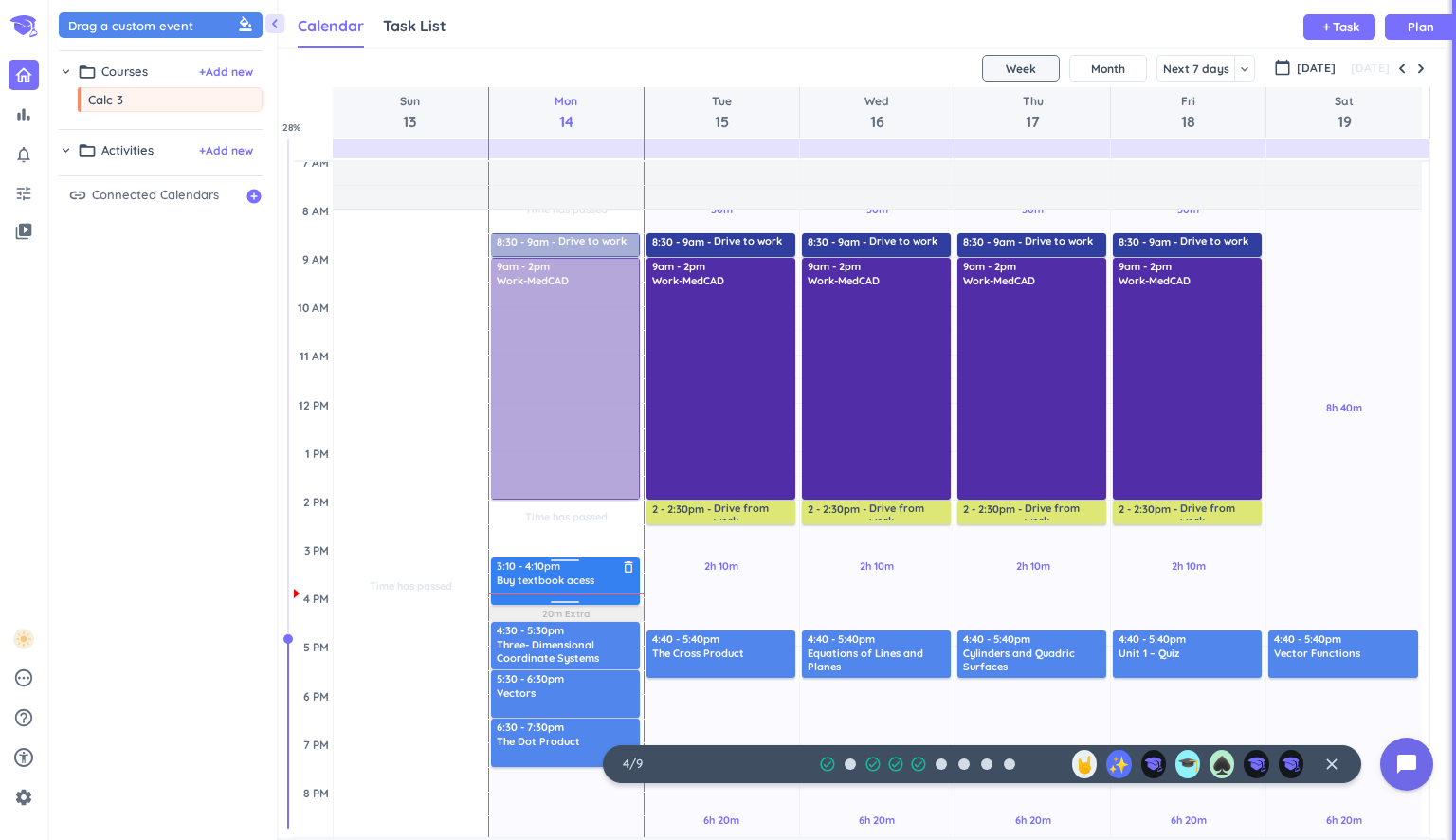 click on "Buy textbook acess" at bounding box center [545, 580] 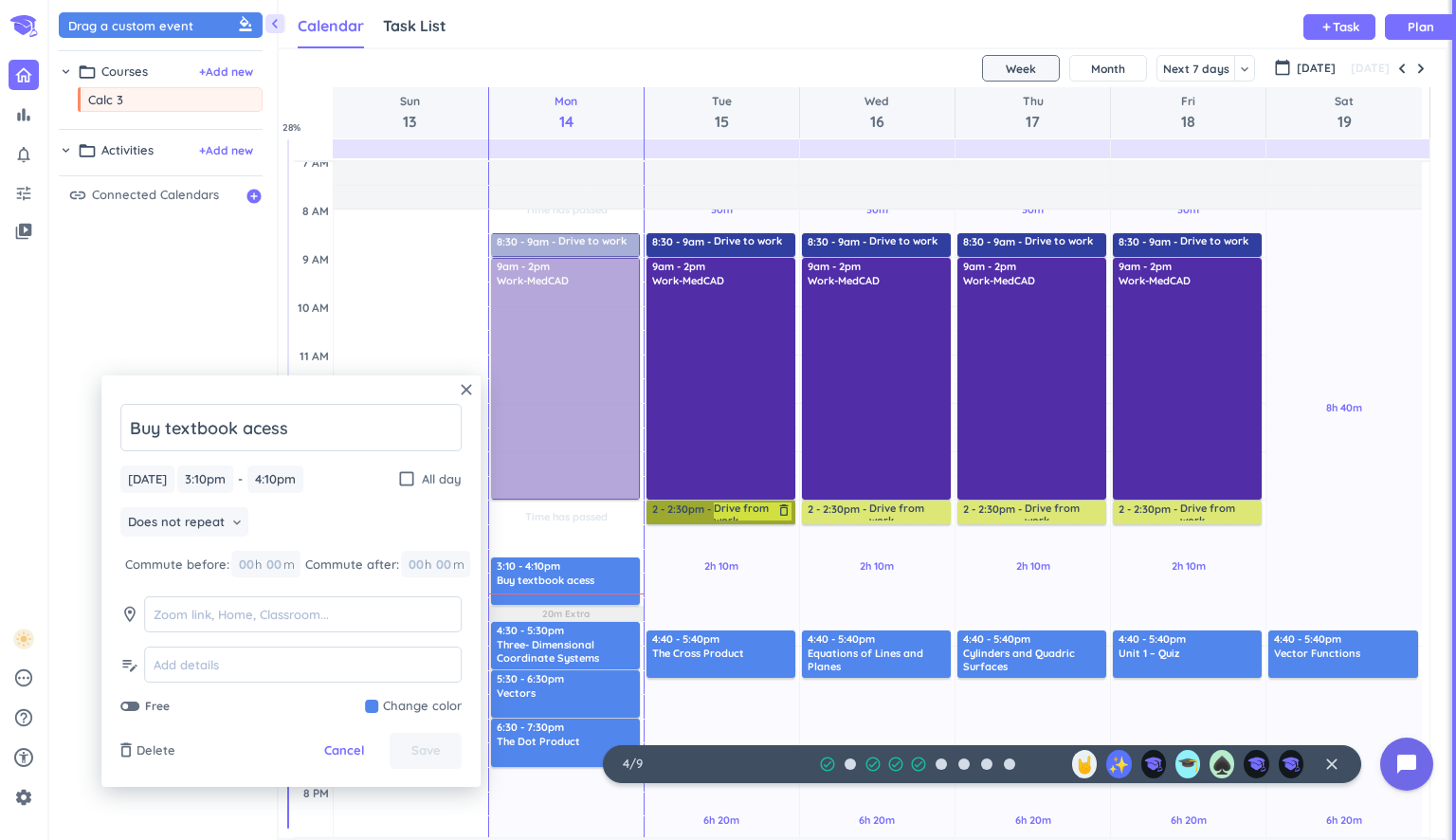 click on "2 - 2:30pm Drive from work delete_outline" at bounding box center (720, 512) 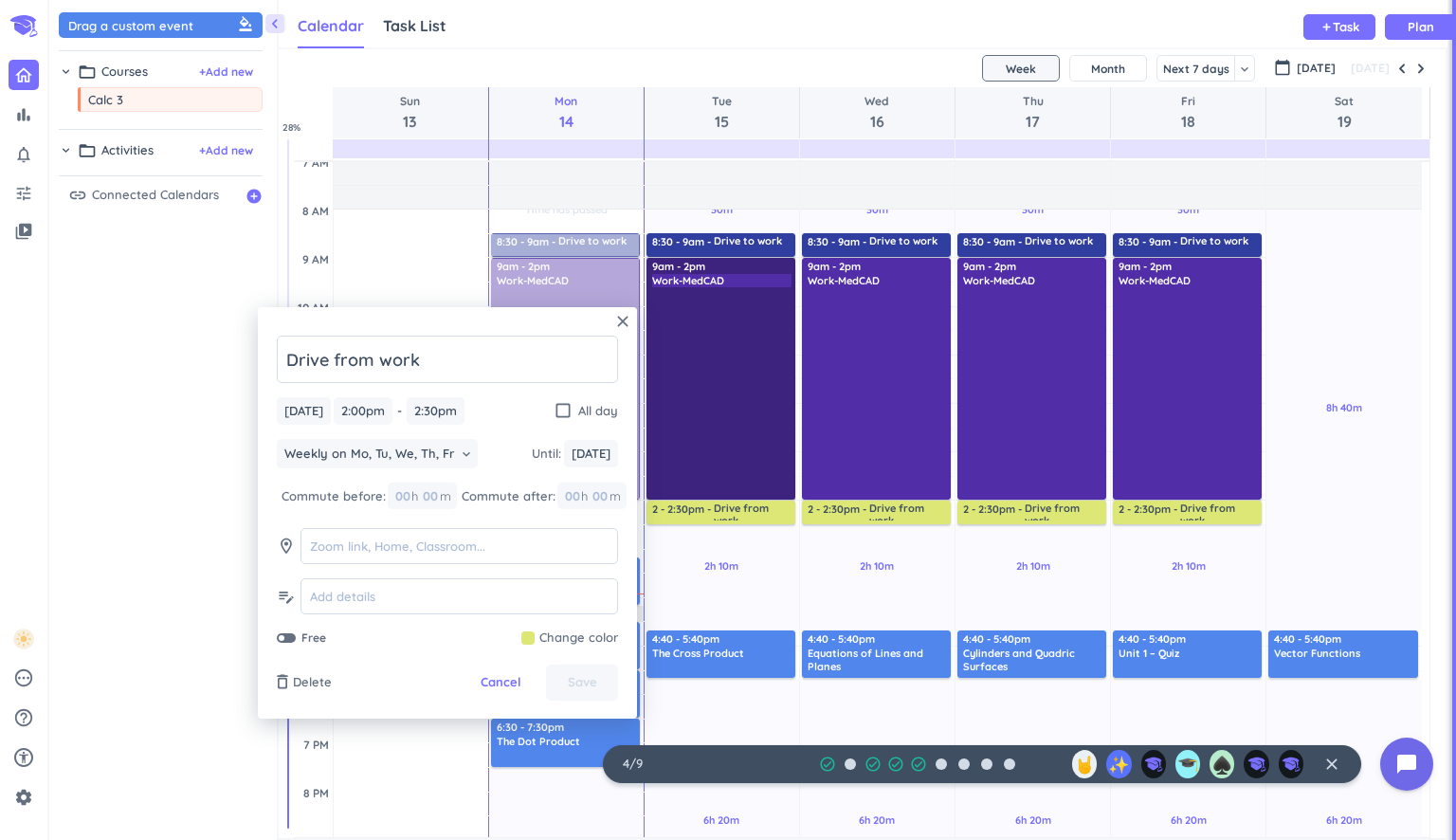 click on "9am - 2pm Work-MedCAD delete_outline" at bounding box center (720, 378) 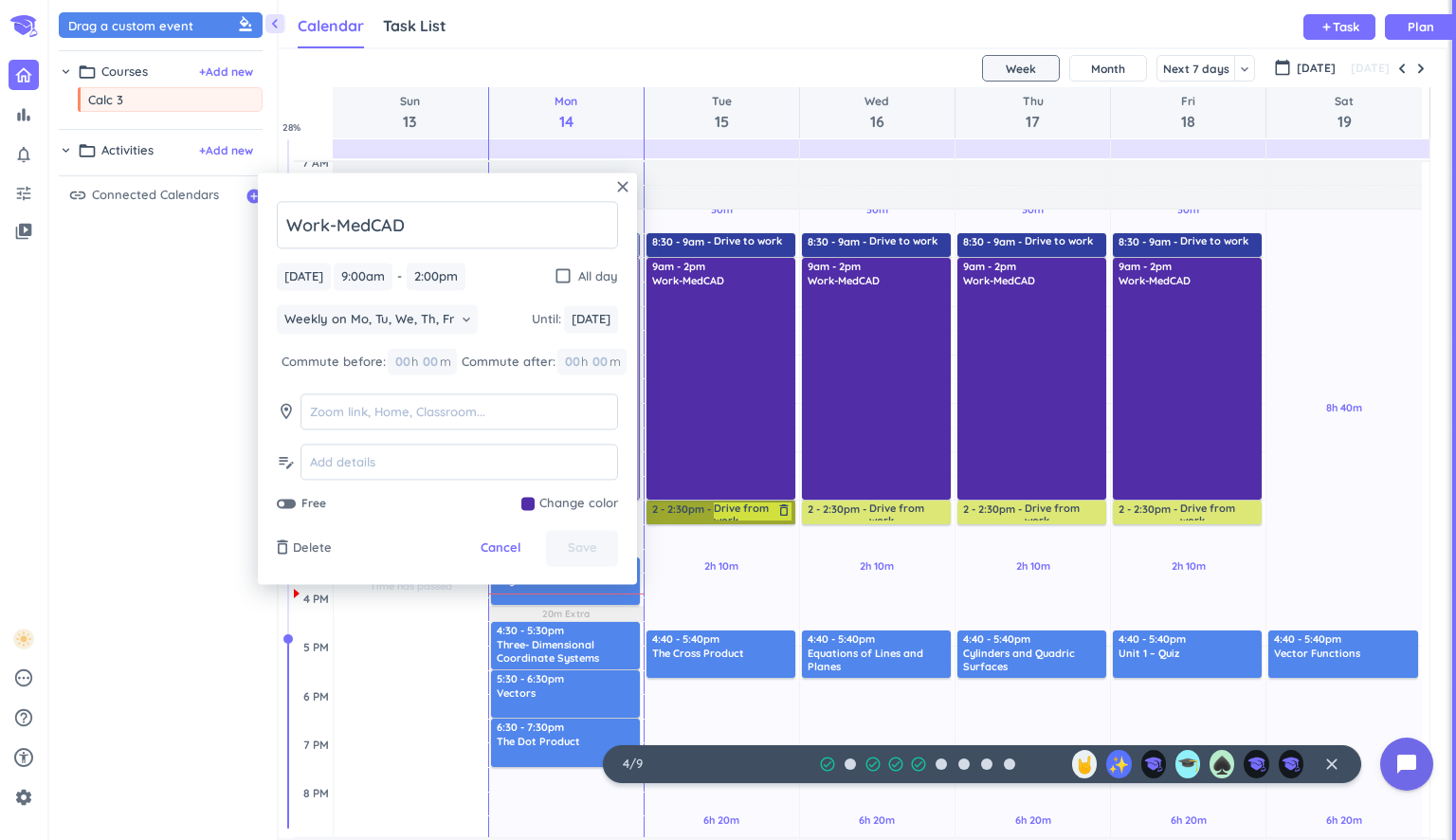 click on "2 - 2:30pm Drive from work delete_outline" at bounding box center (720, 512) 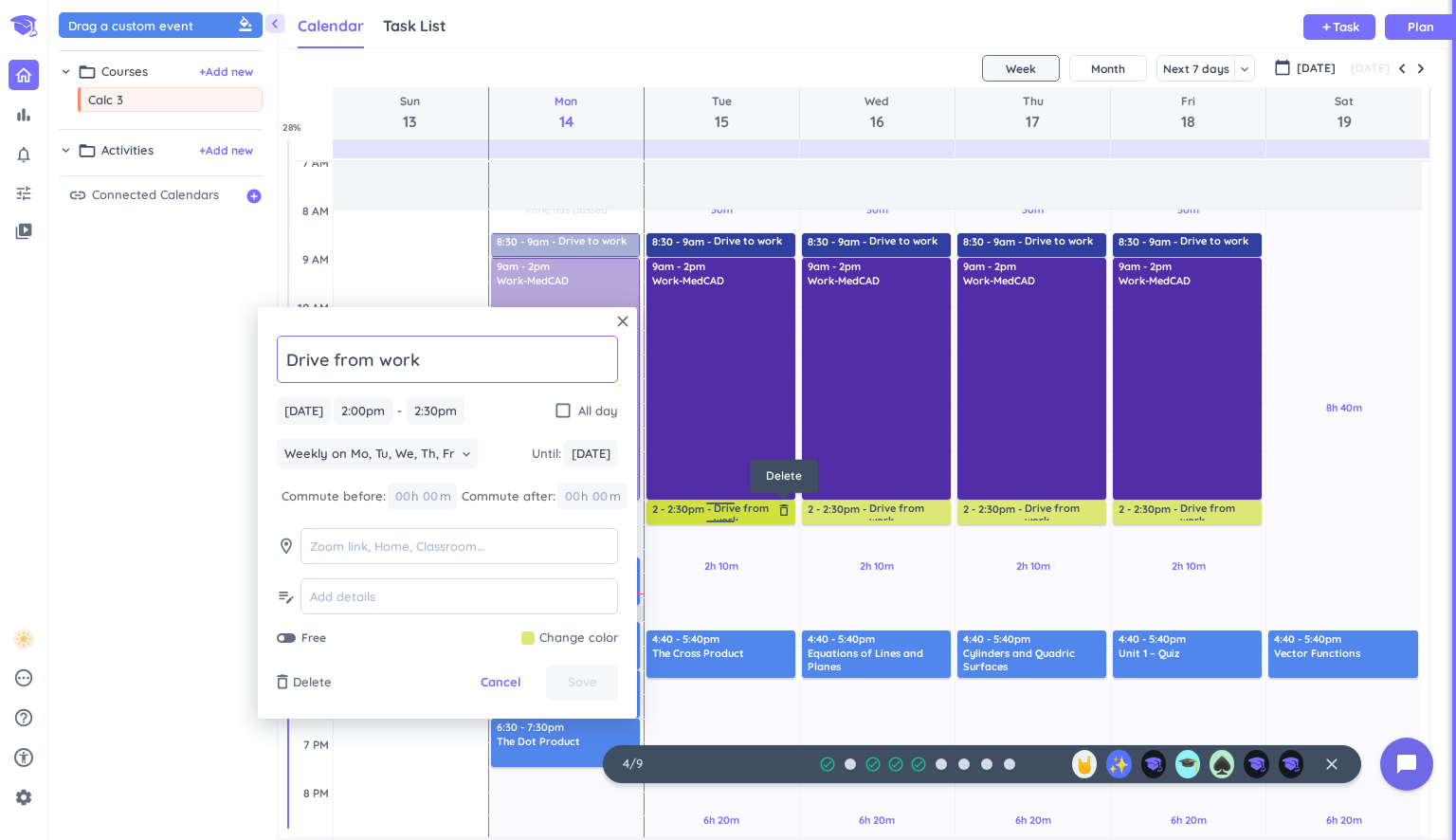 click on "delete_outline" at bounding box center (784, 510) 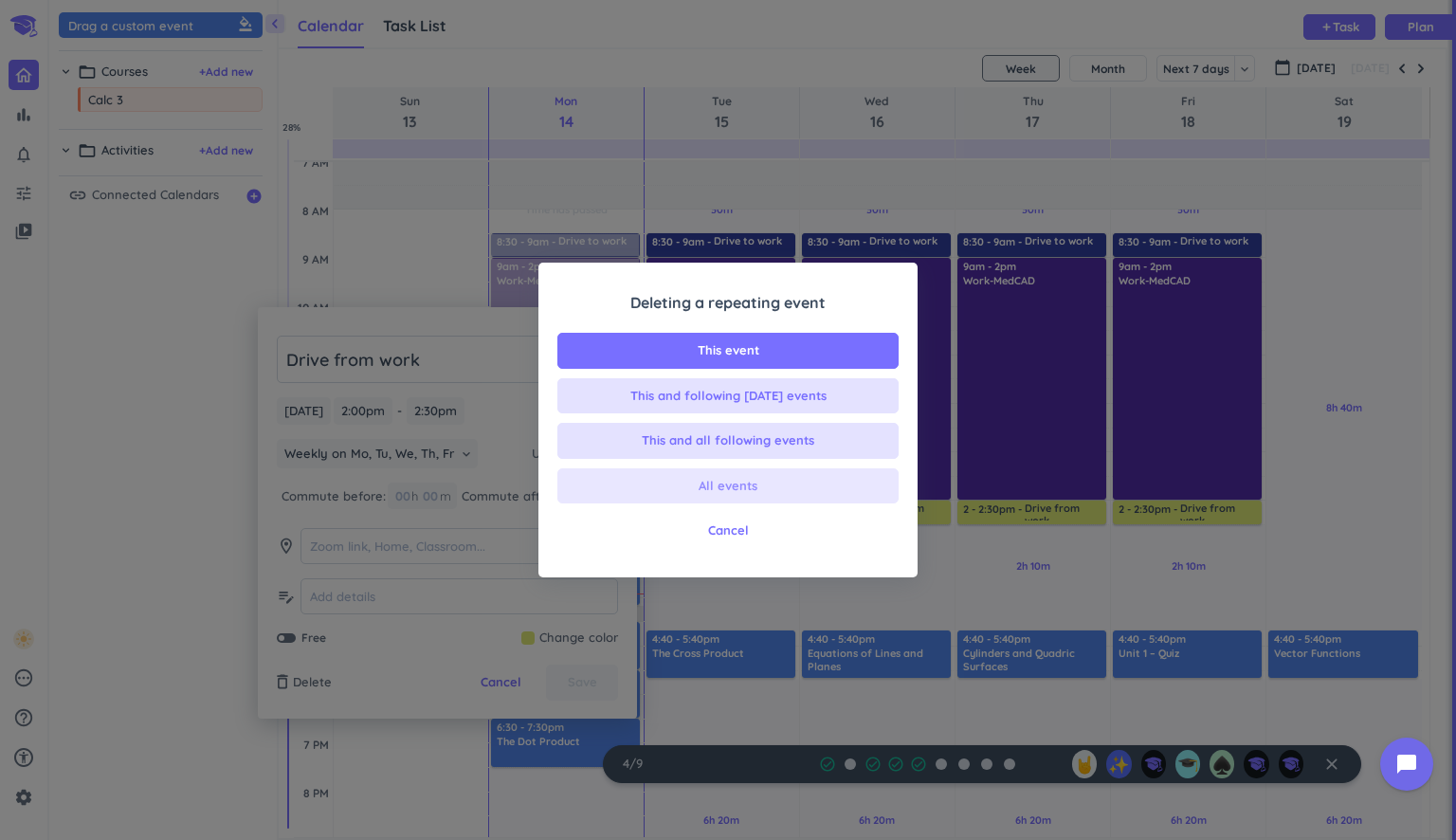 click on "All events" at bounding box center (728, 486) 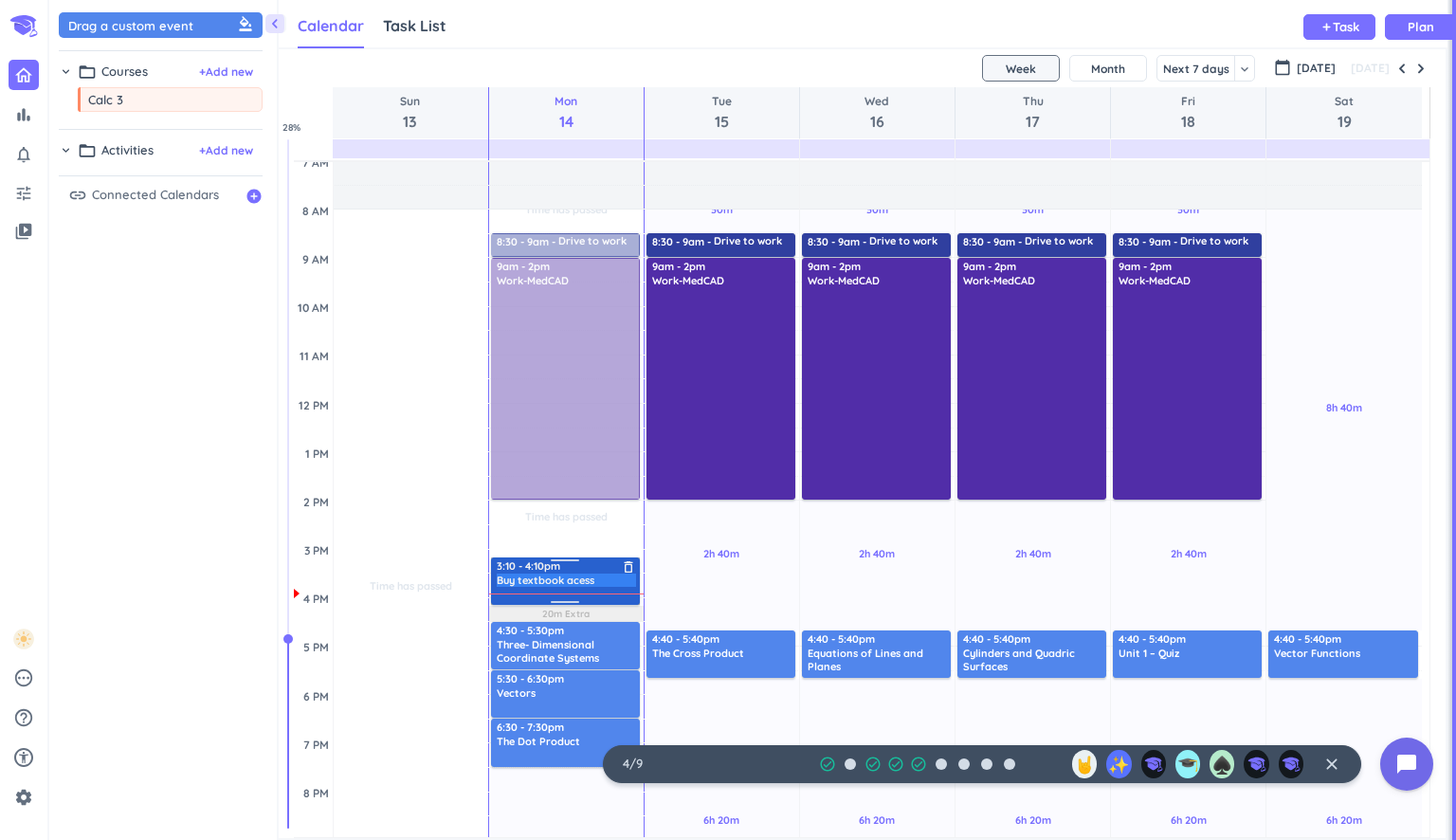 click on "3:10 - 4:10pm Buy textbook acess delete_outline" at bounding box center (565, 581) 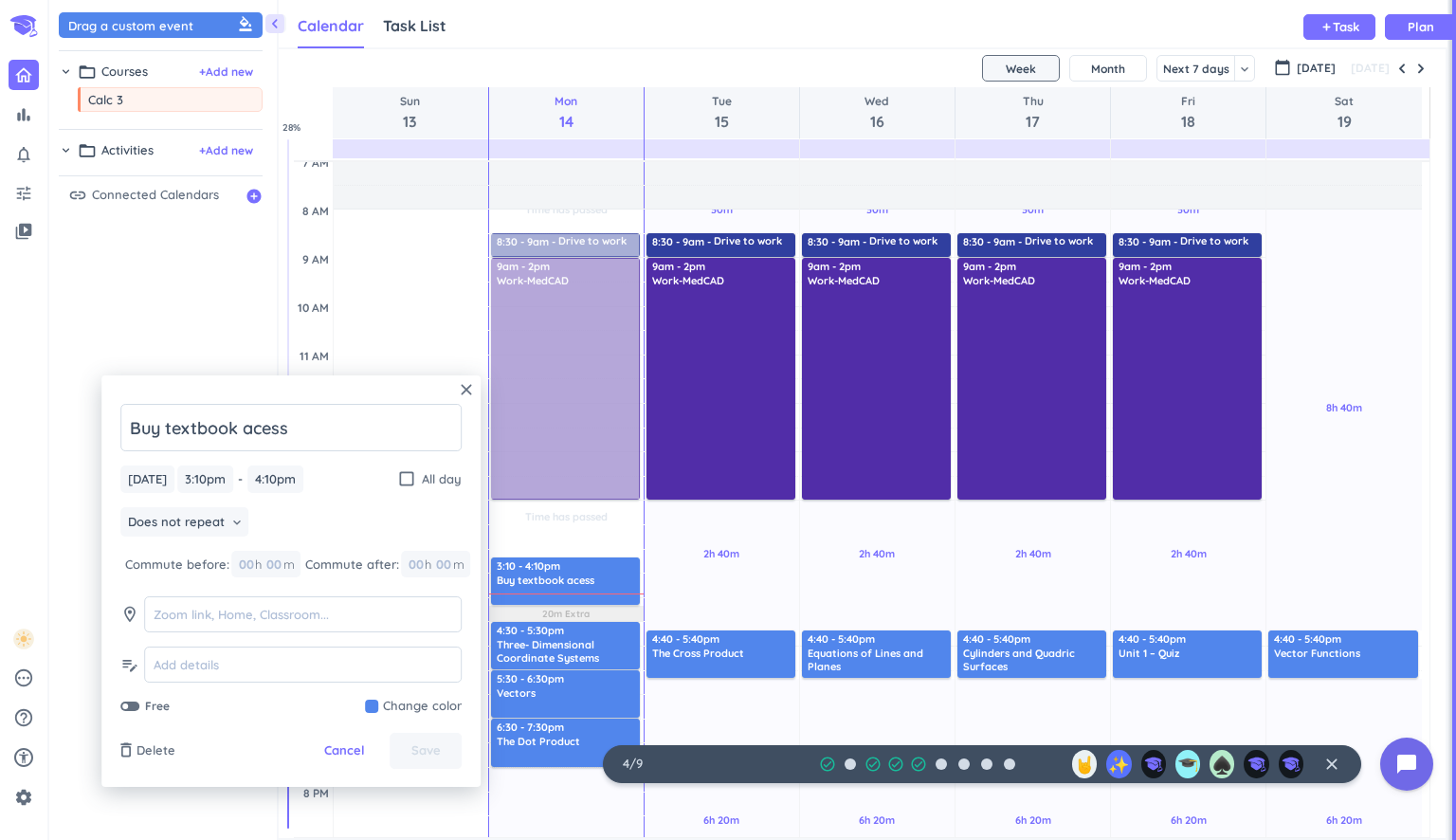 click at bounding box center [413, 706] 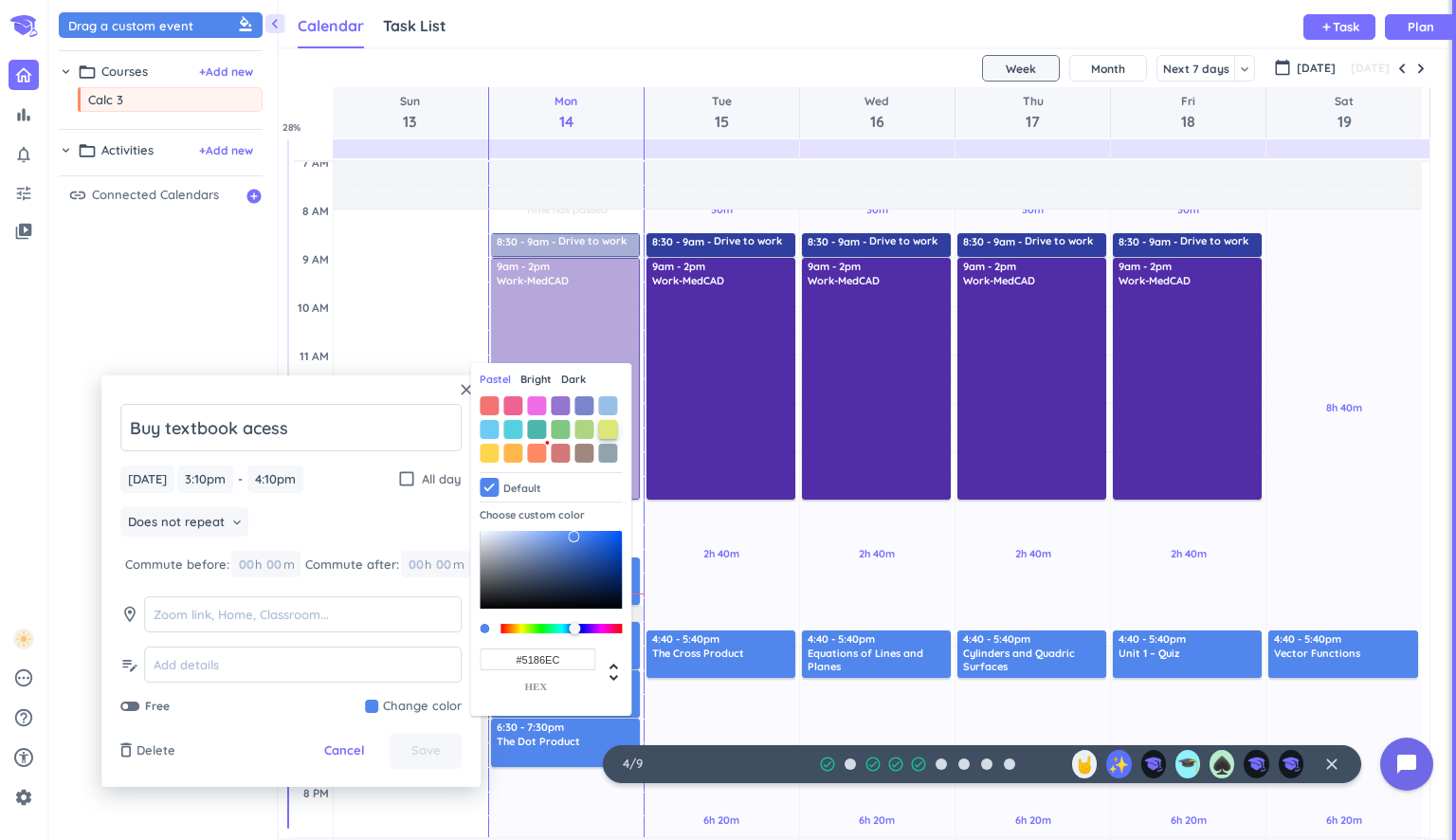 click at bounding box center (608, 429) 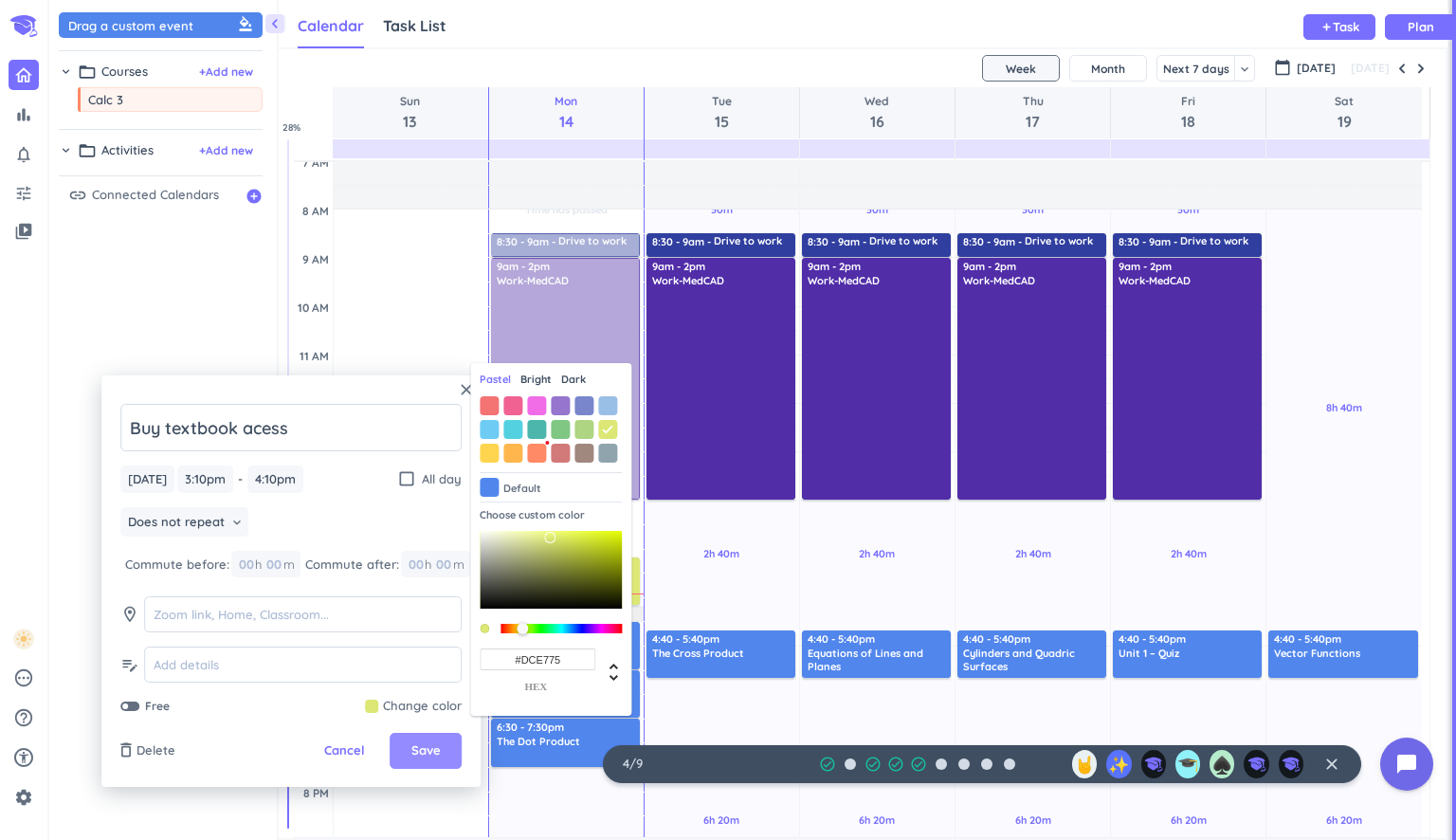 click on "Save" at bounding box center [426, 751] 